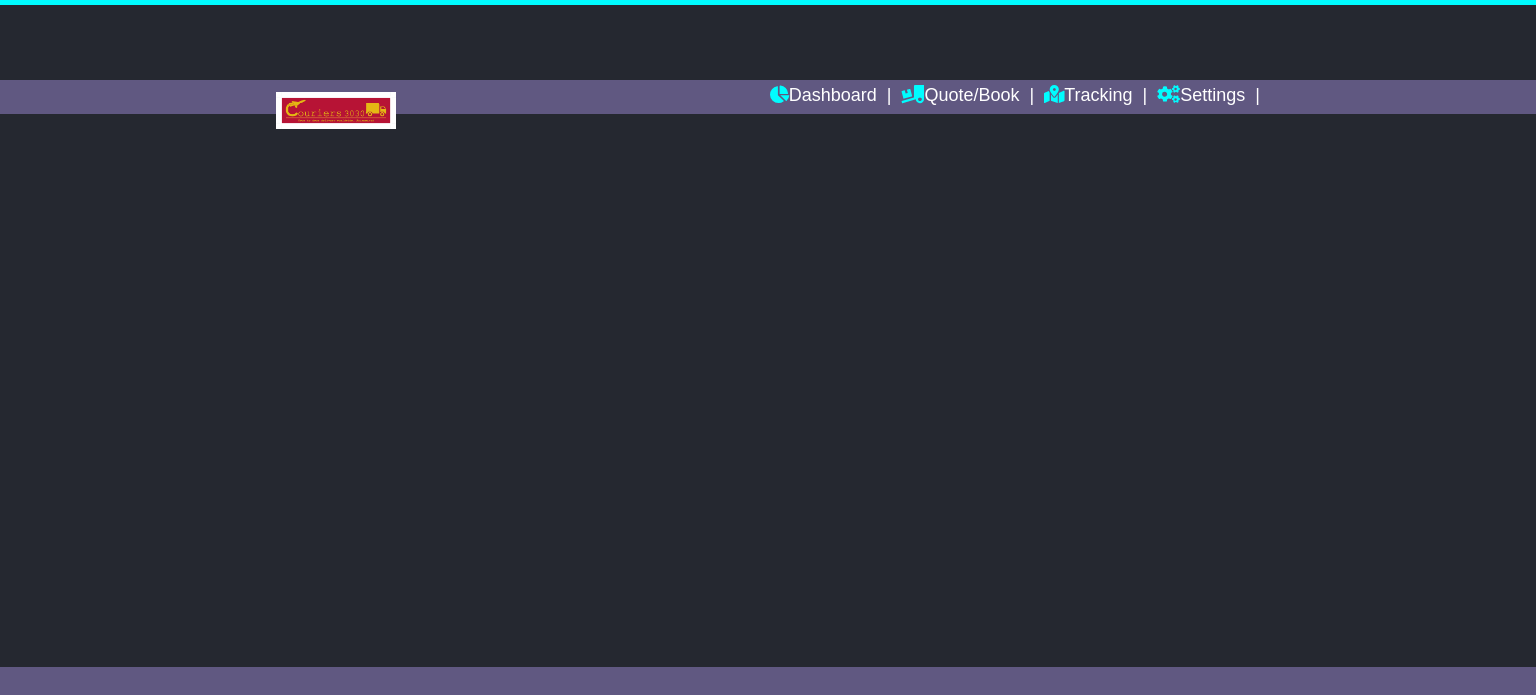 scroll, scrollTop: 0, scrollLeft: 0, axis: both 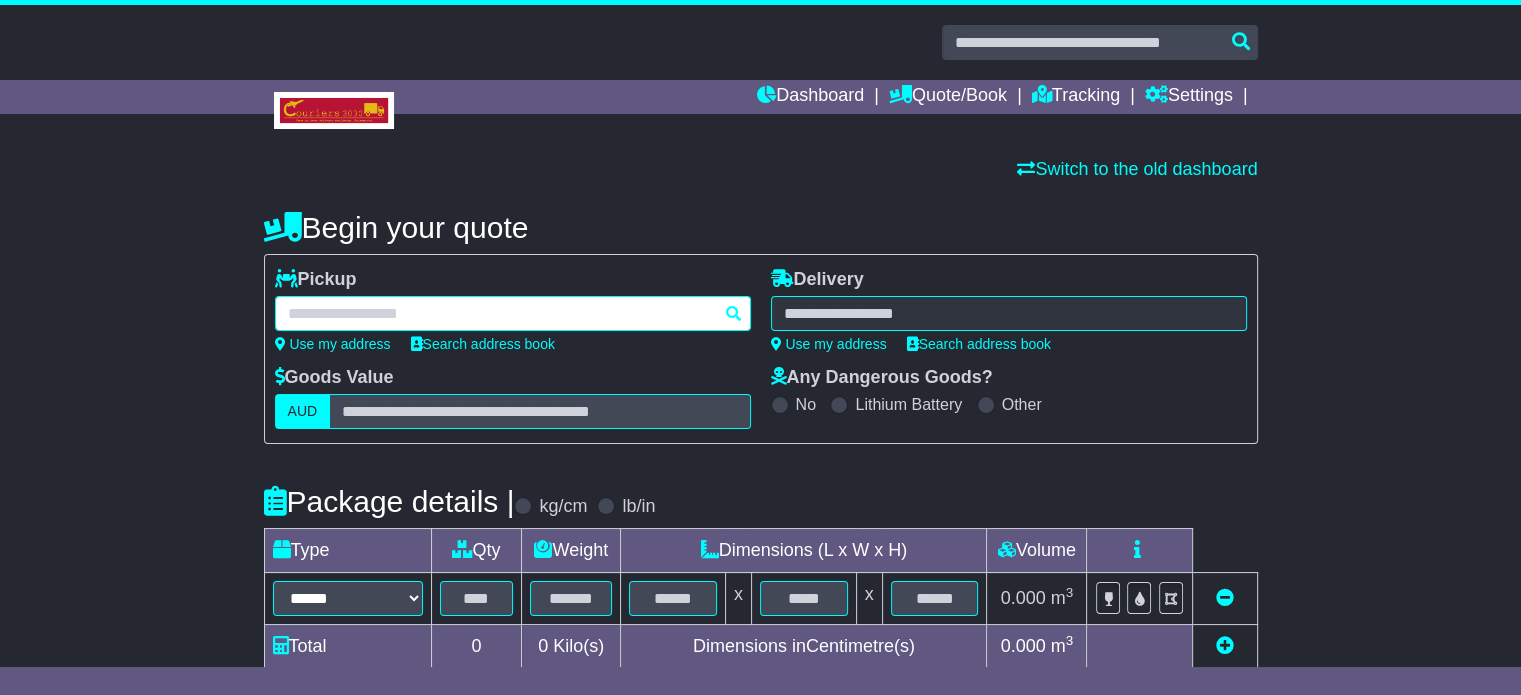 drag, startPoint x: 525, startPoint y: 313, endPoint x: 485, endPoint y: 119, distance: 198.0808 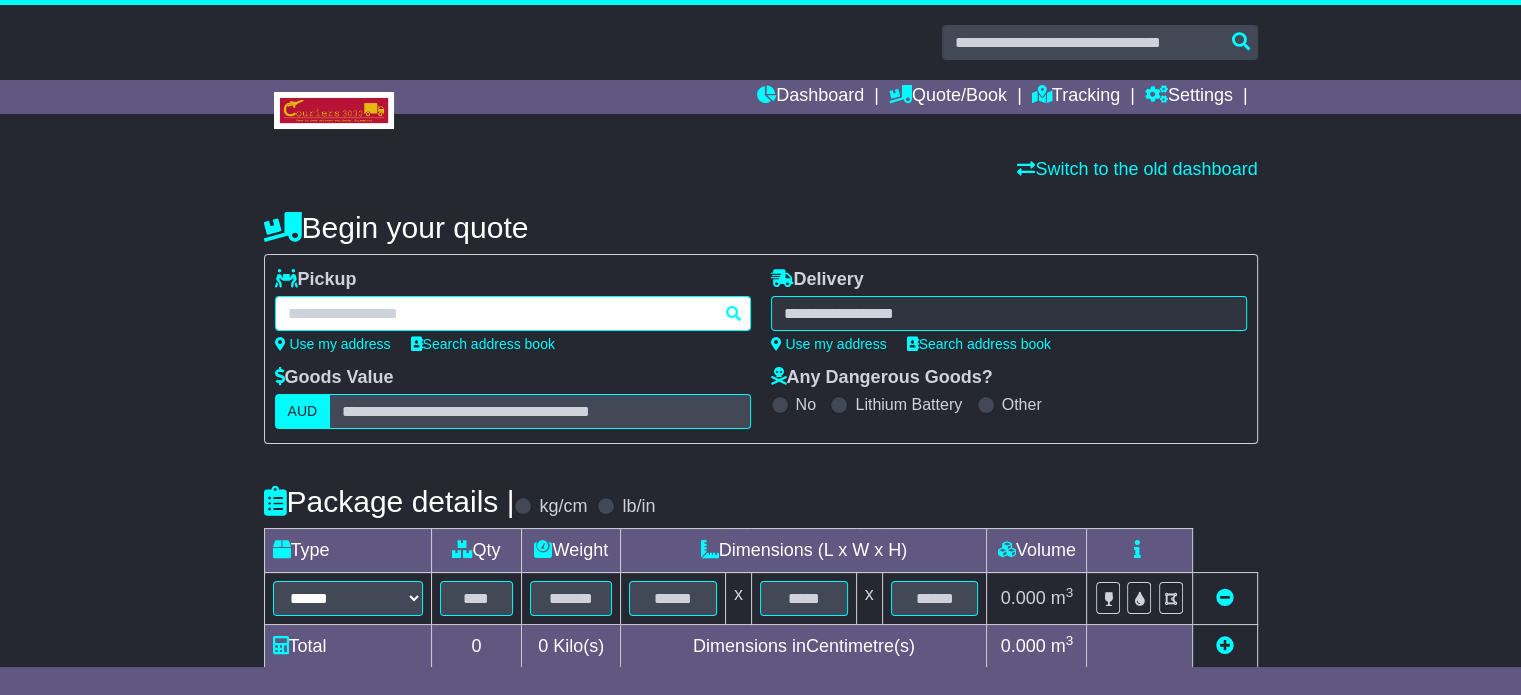 click on "**********" at bounding box center (761, 571) 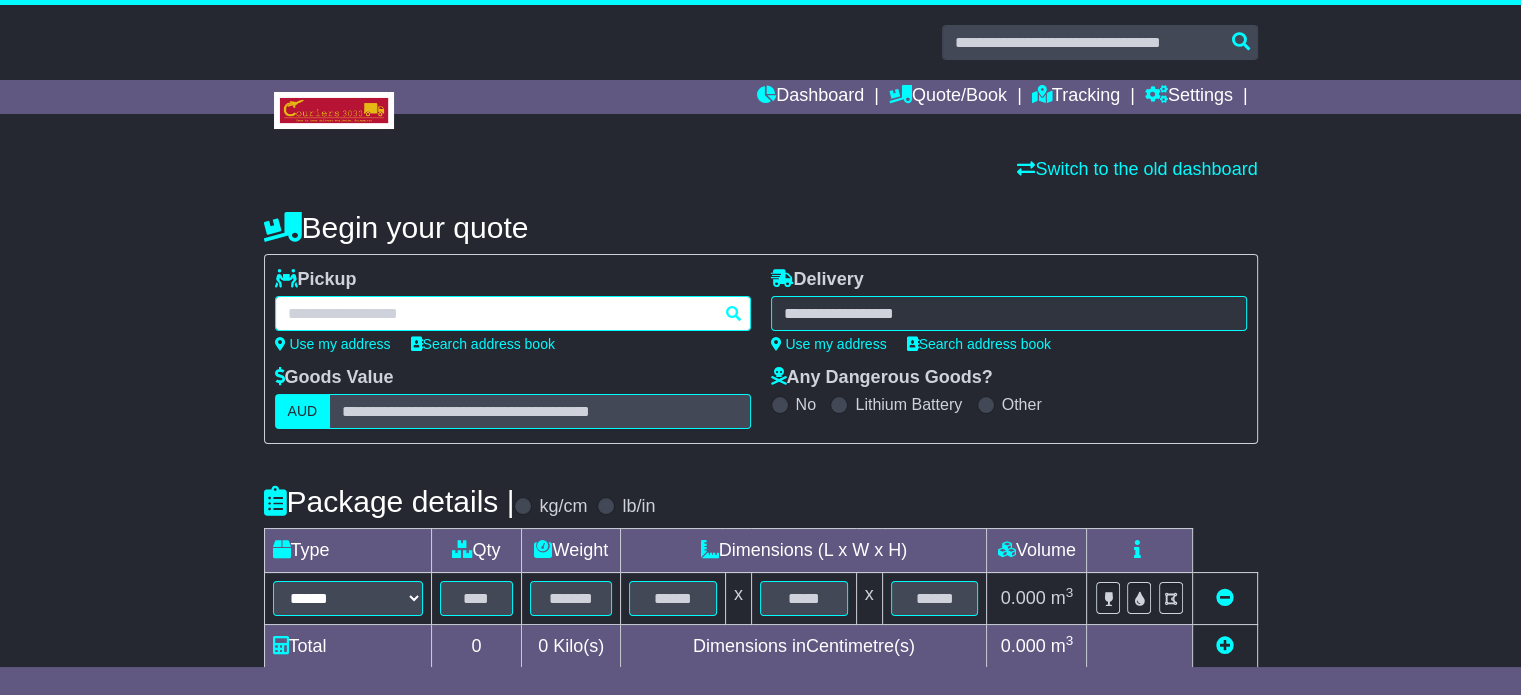 paste on "**********" 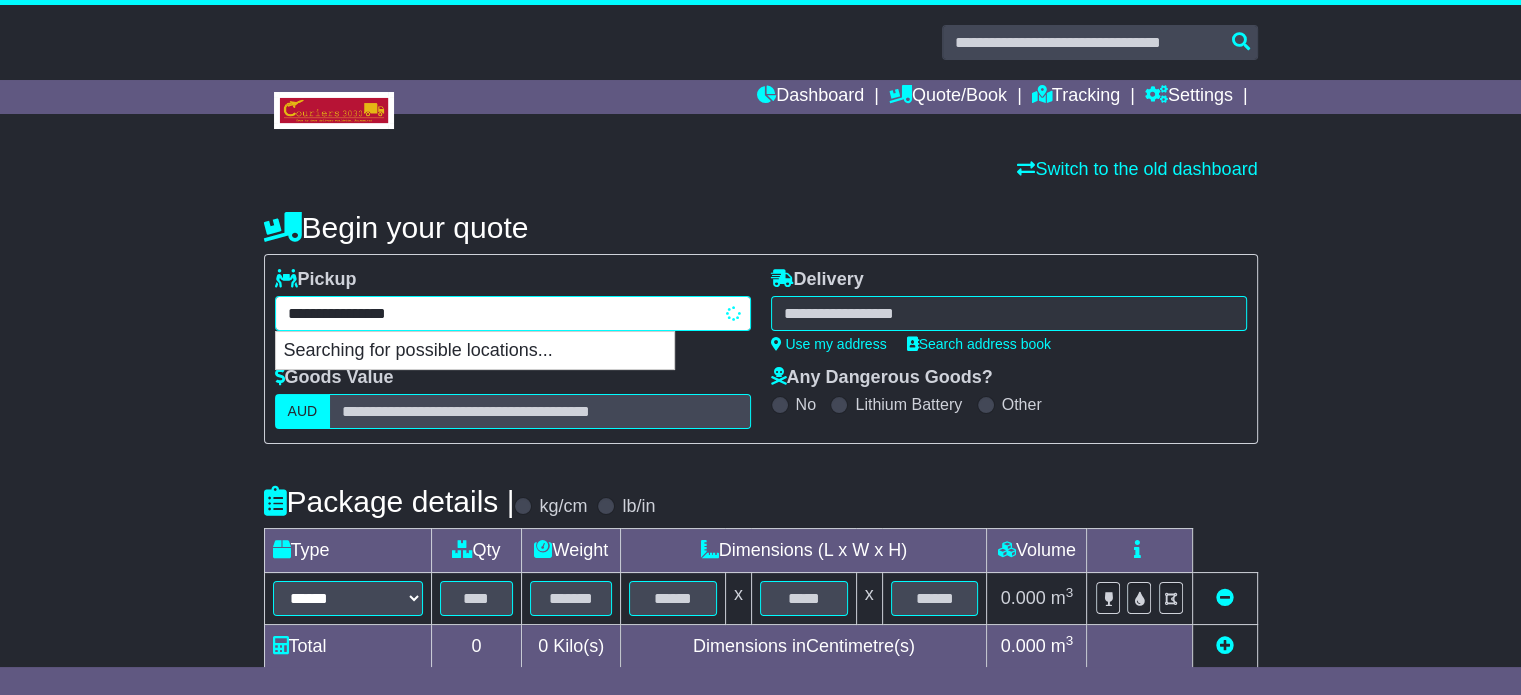 type on "**********" 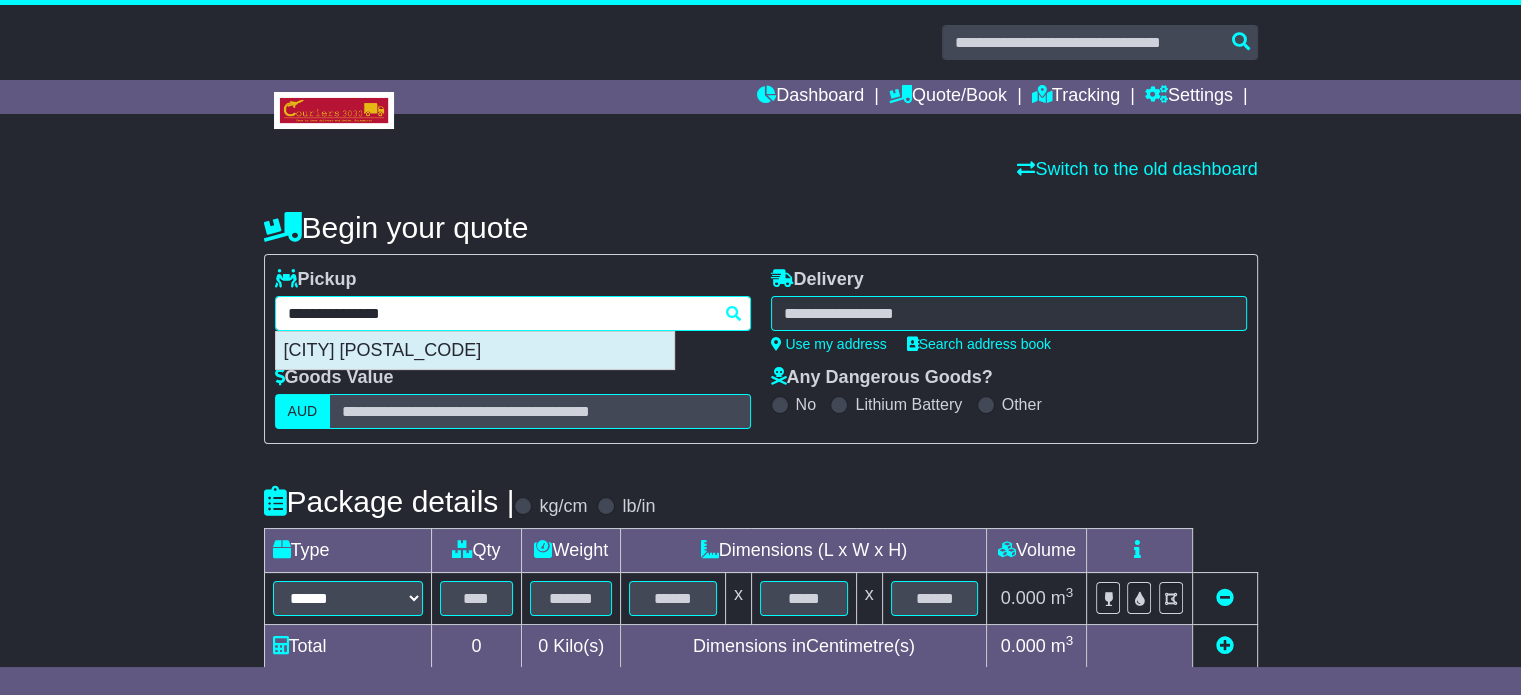 click on "DANDENONG SOUTH 3175" at bounding box center (475, 351) 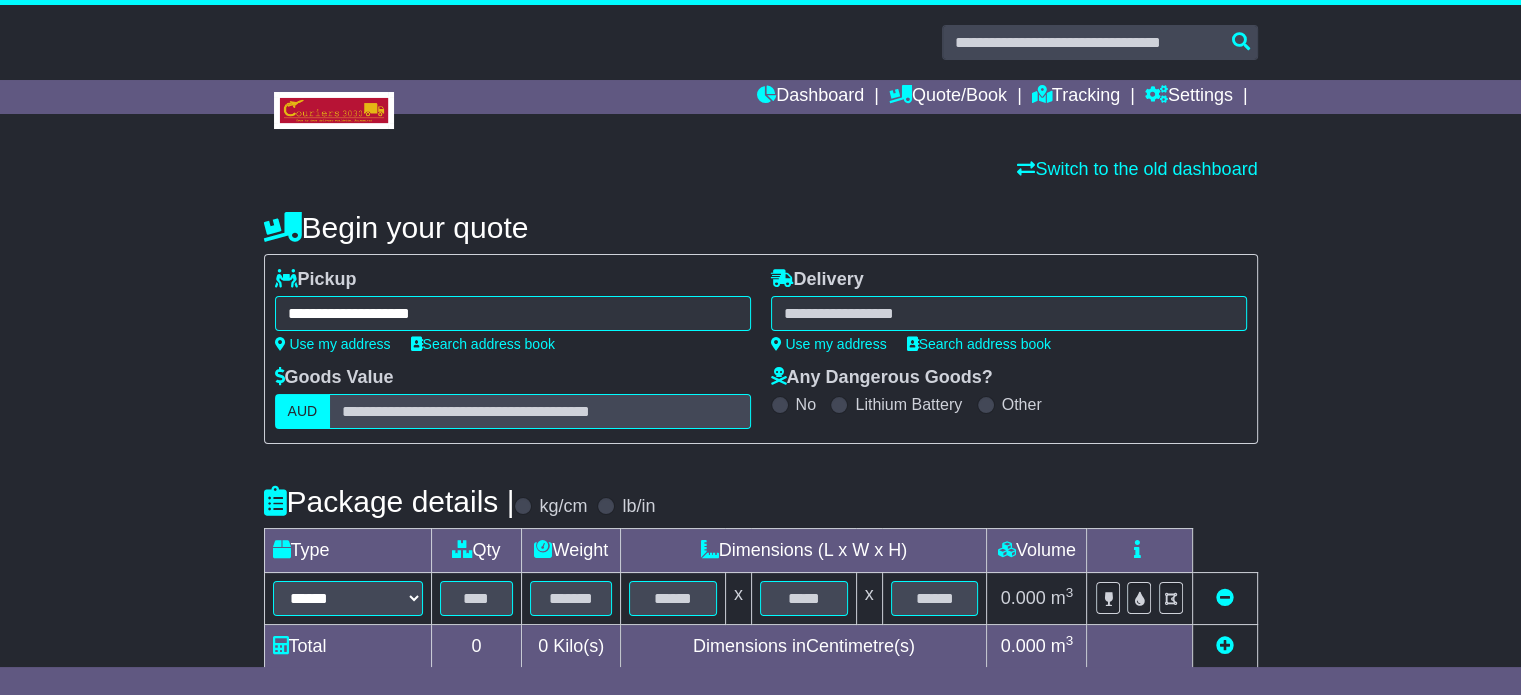 type on "**********" 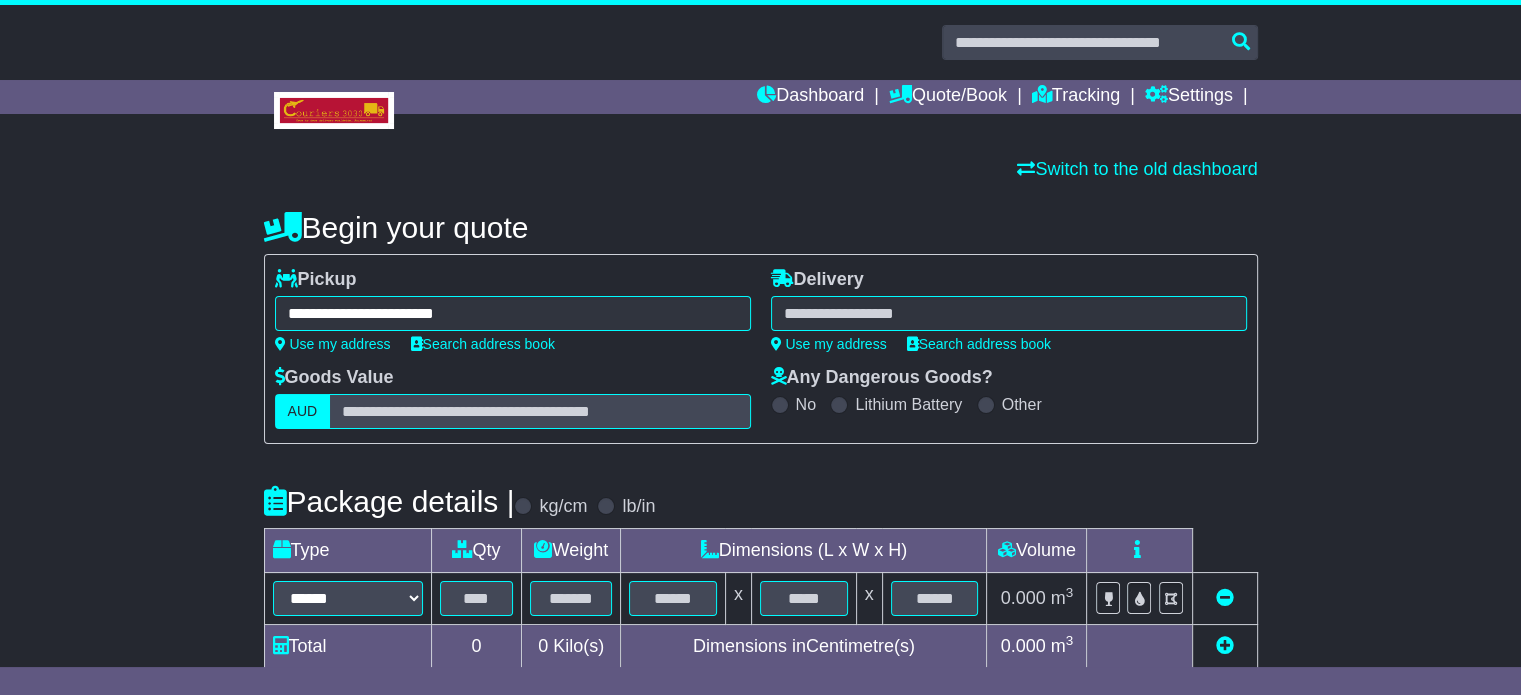 click at bounding box center (1009, 313) 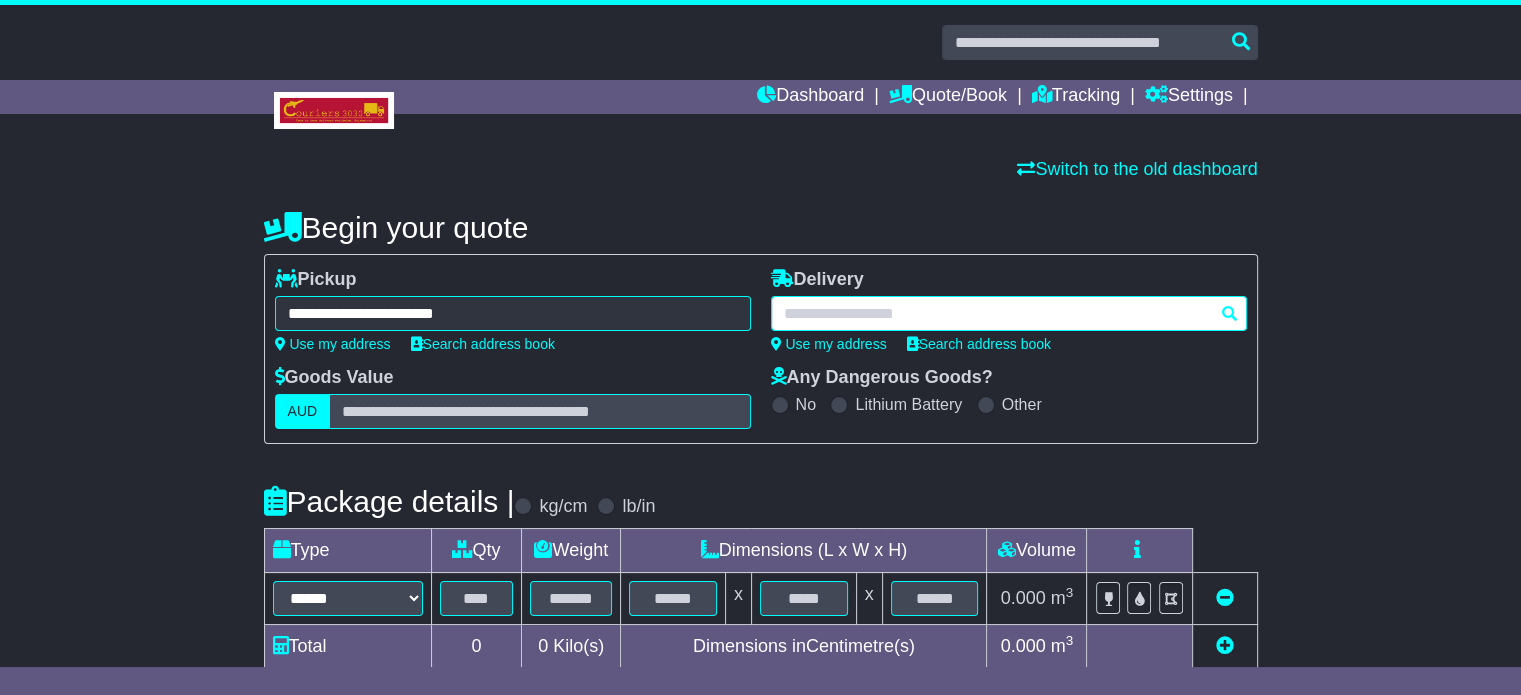 paste on "*****" 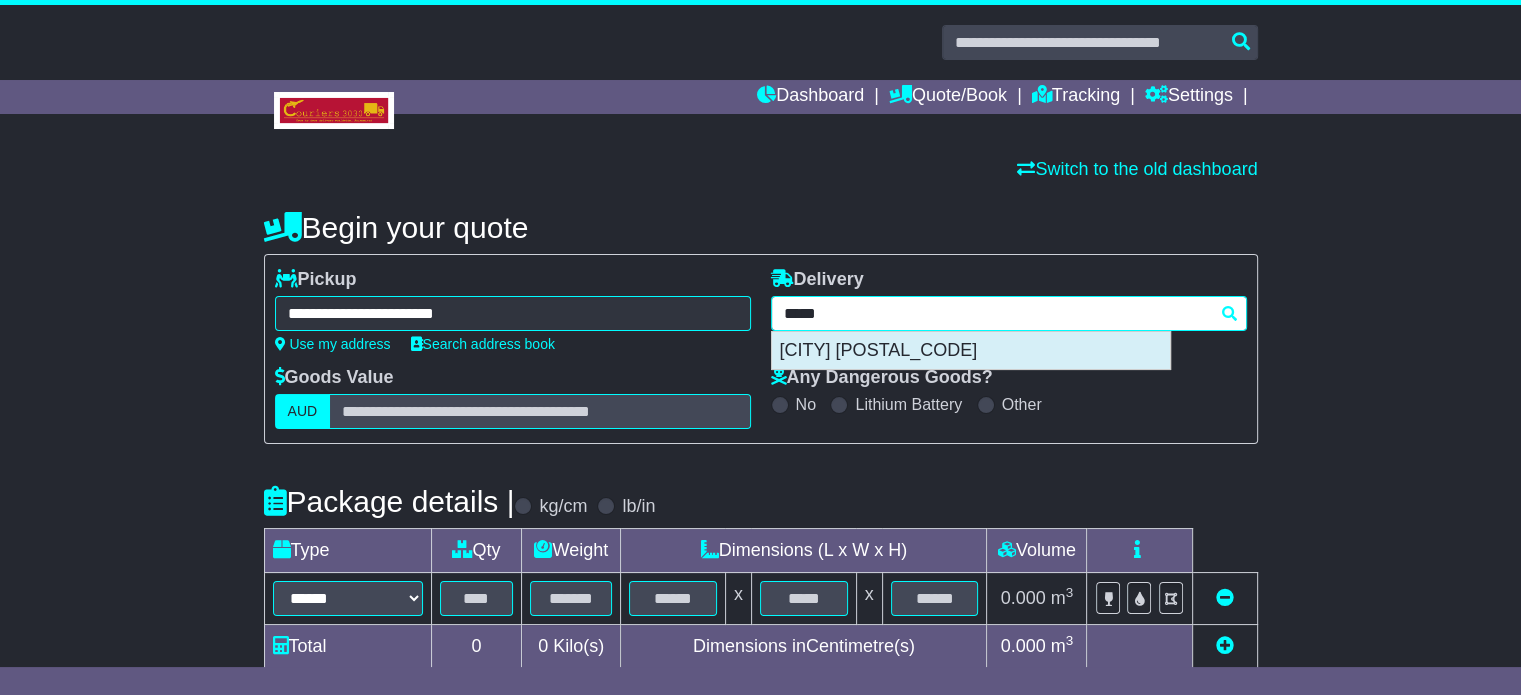 click on "COWRA 2794" at bounding box center (971, 351) 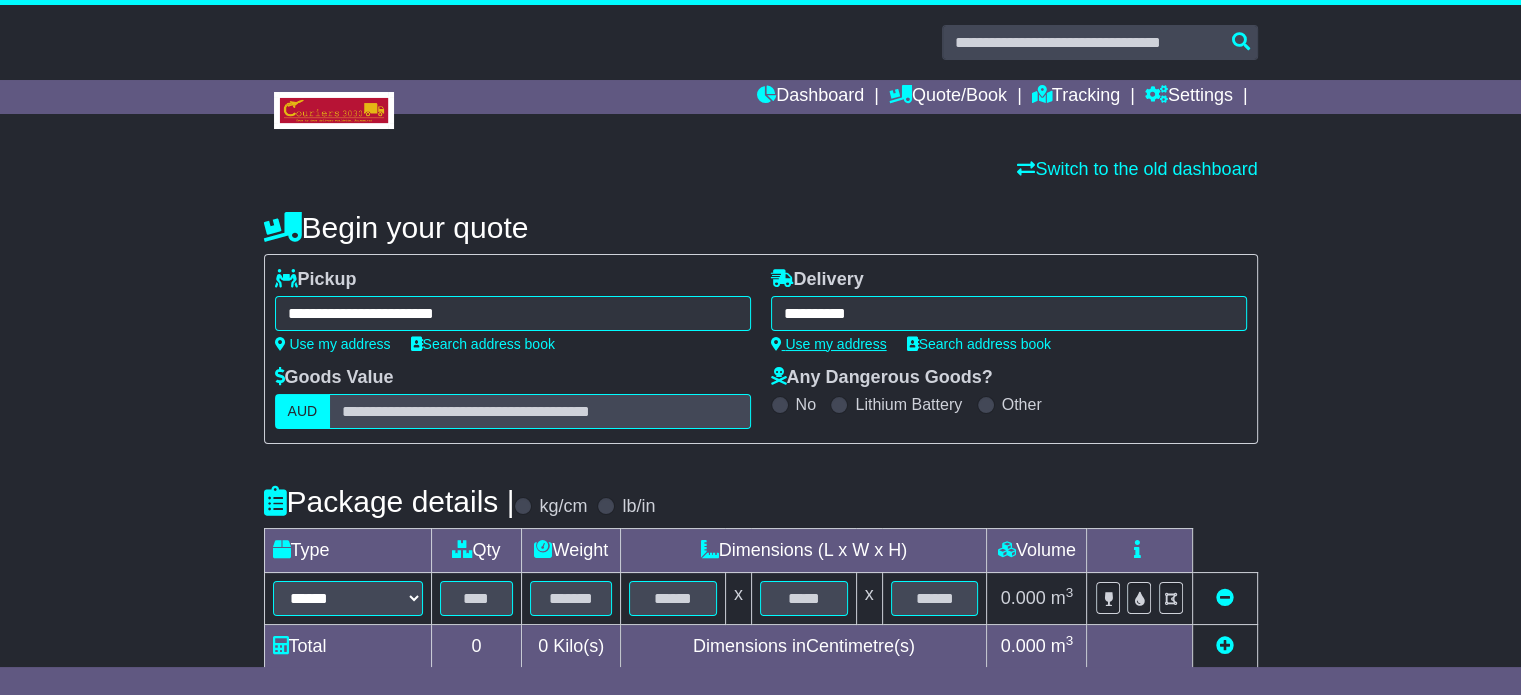 type on "**********" 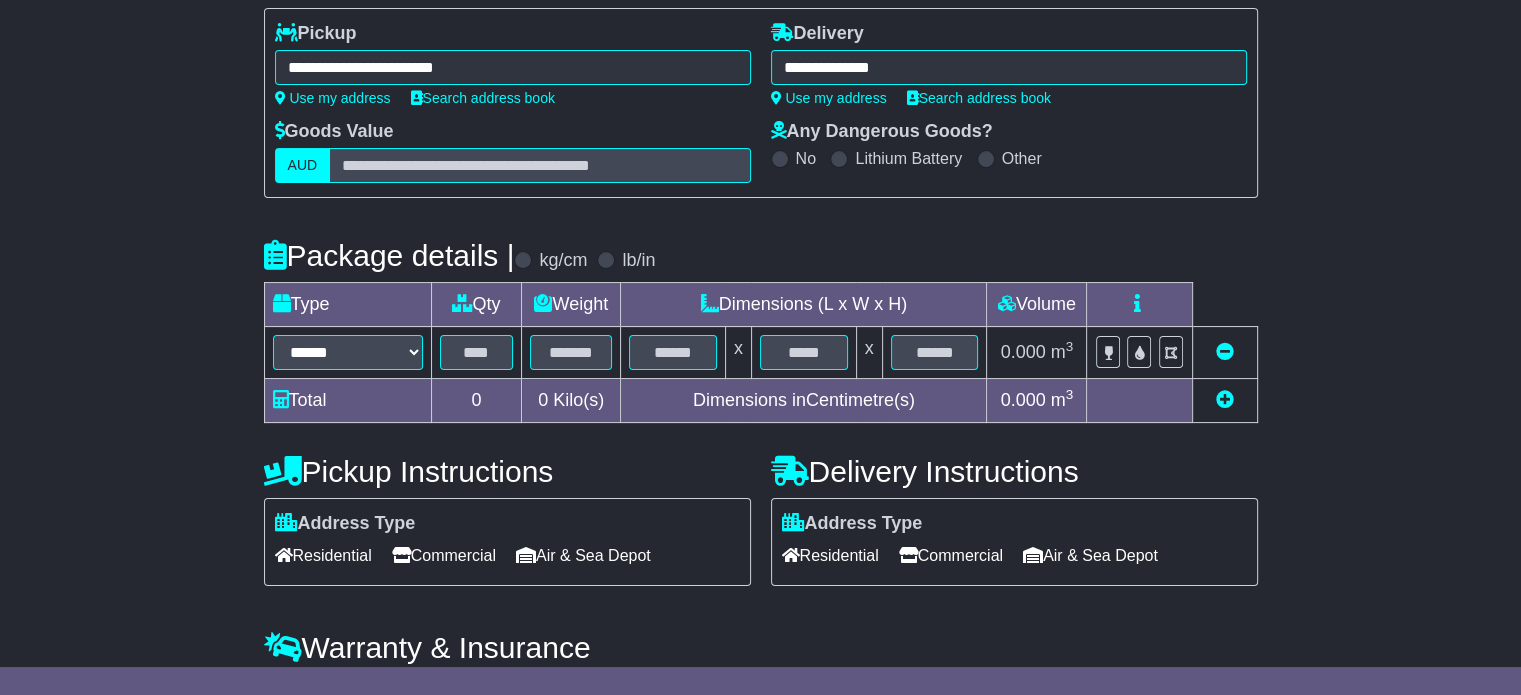 scroll, scrollTop: 300, scrollLeft: 0, axis: vertical 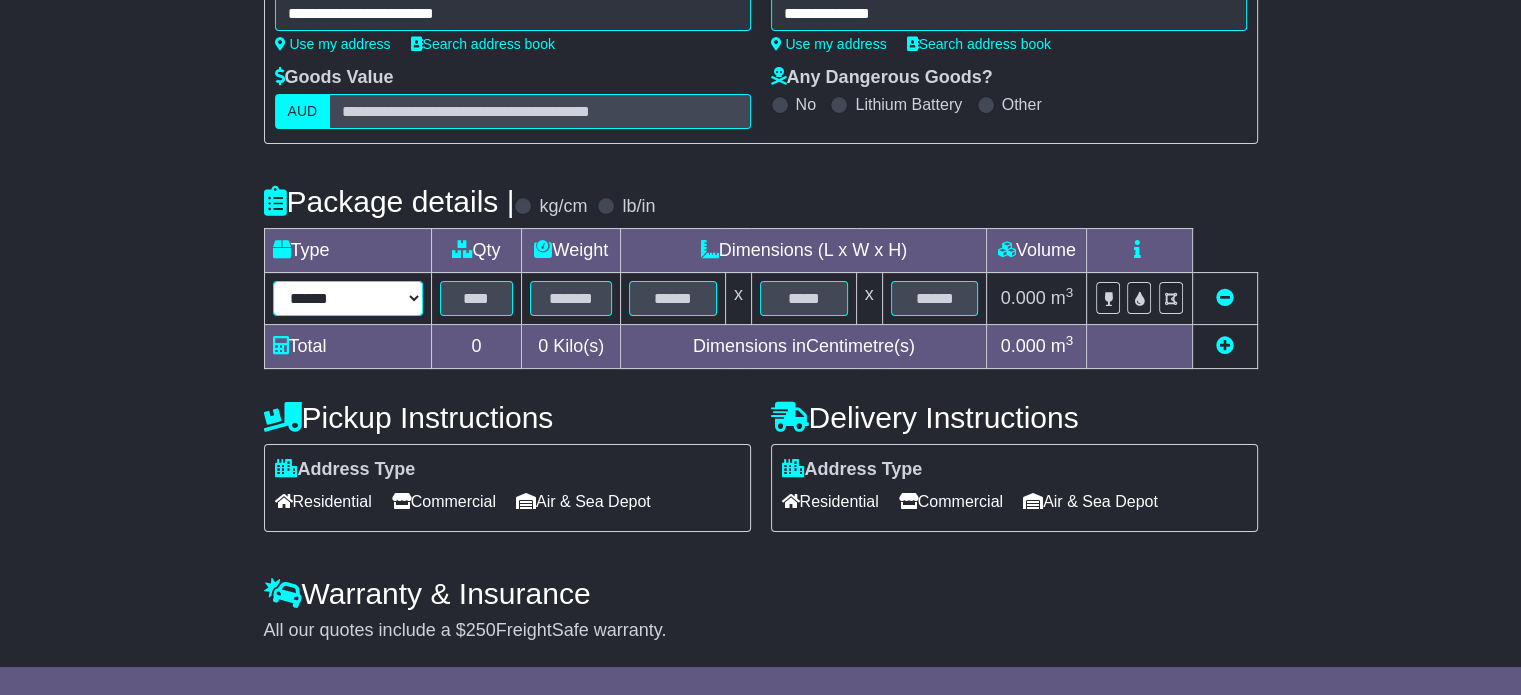 click on "****** ****** *** ******** ***** **** **** ****** *** *******" at bounding box center [348, 298] 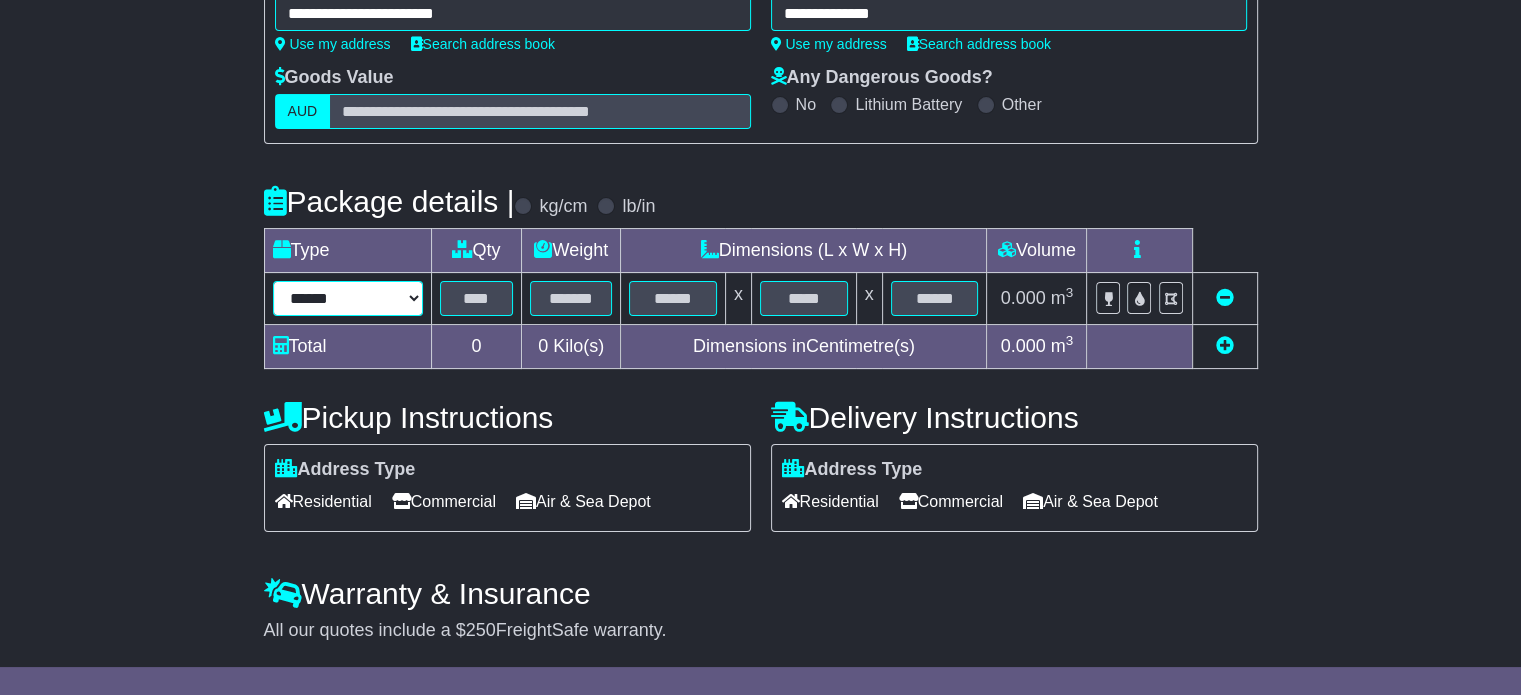 select on "*****" 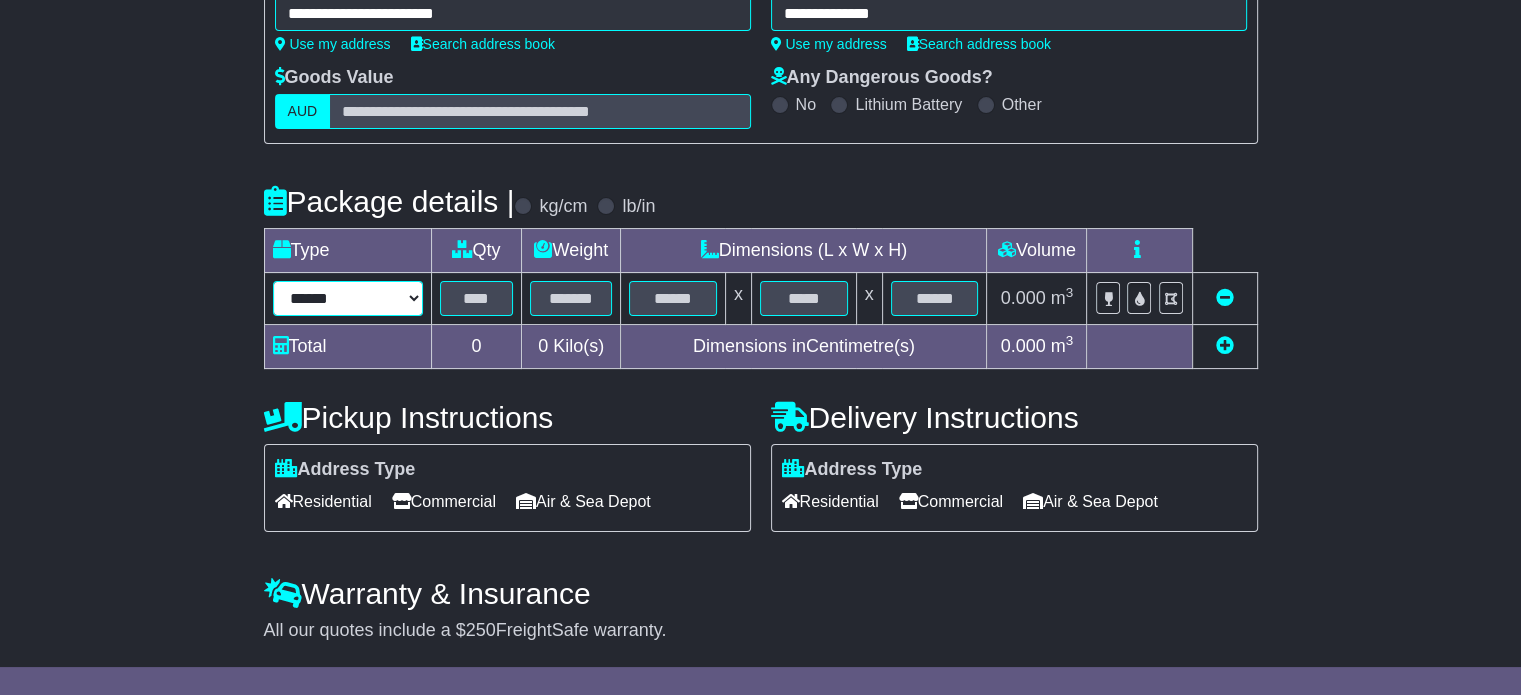 click on "****** ****** *** ******** ***** **** **** ****** *** *******" at bounding box center (348, 298) 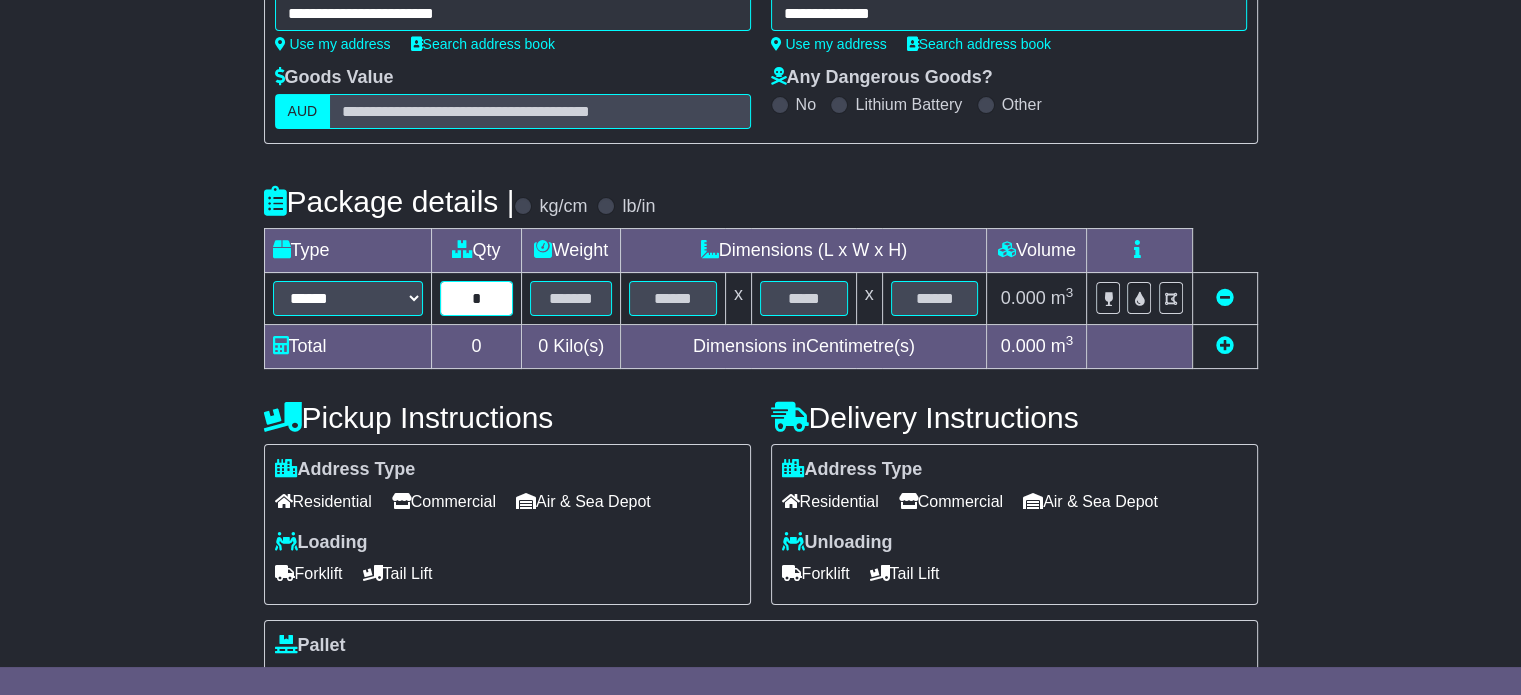 type on "*" 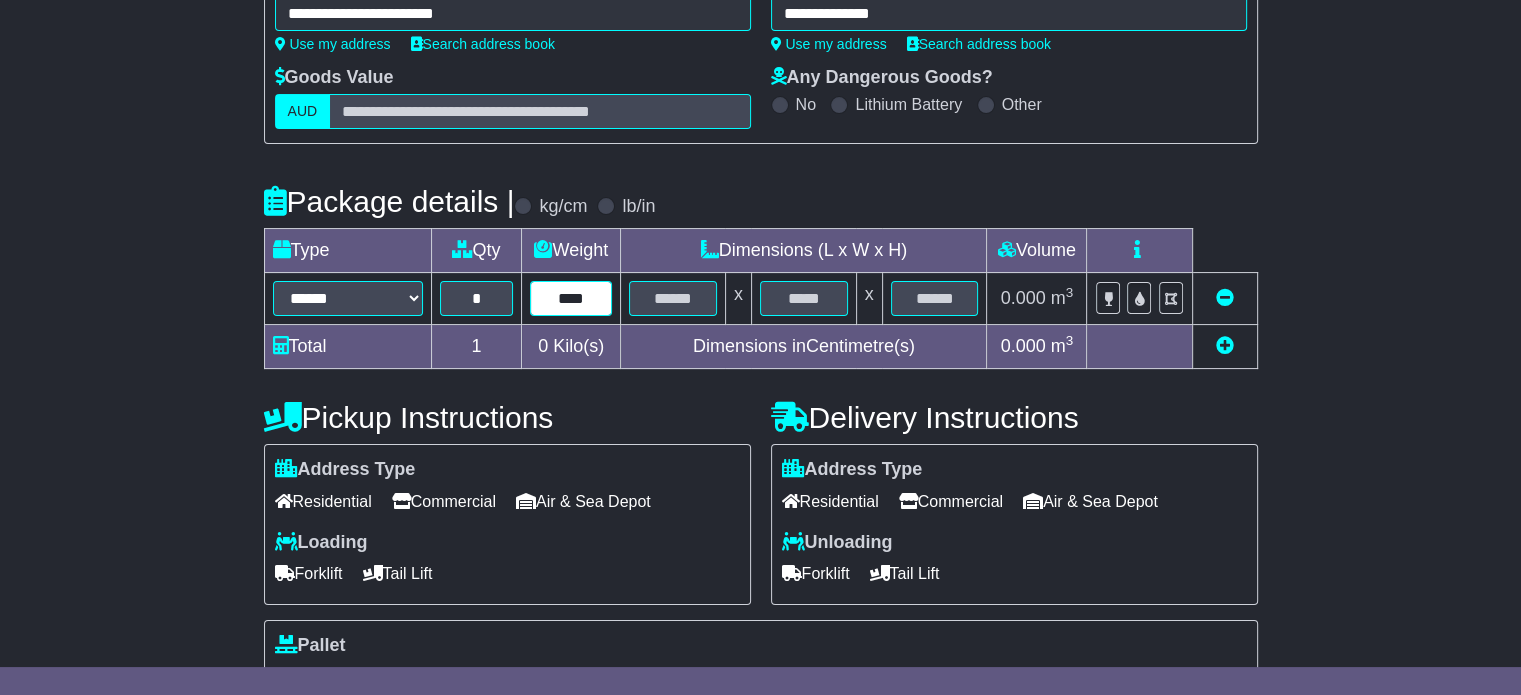 type on "****" 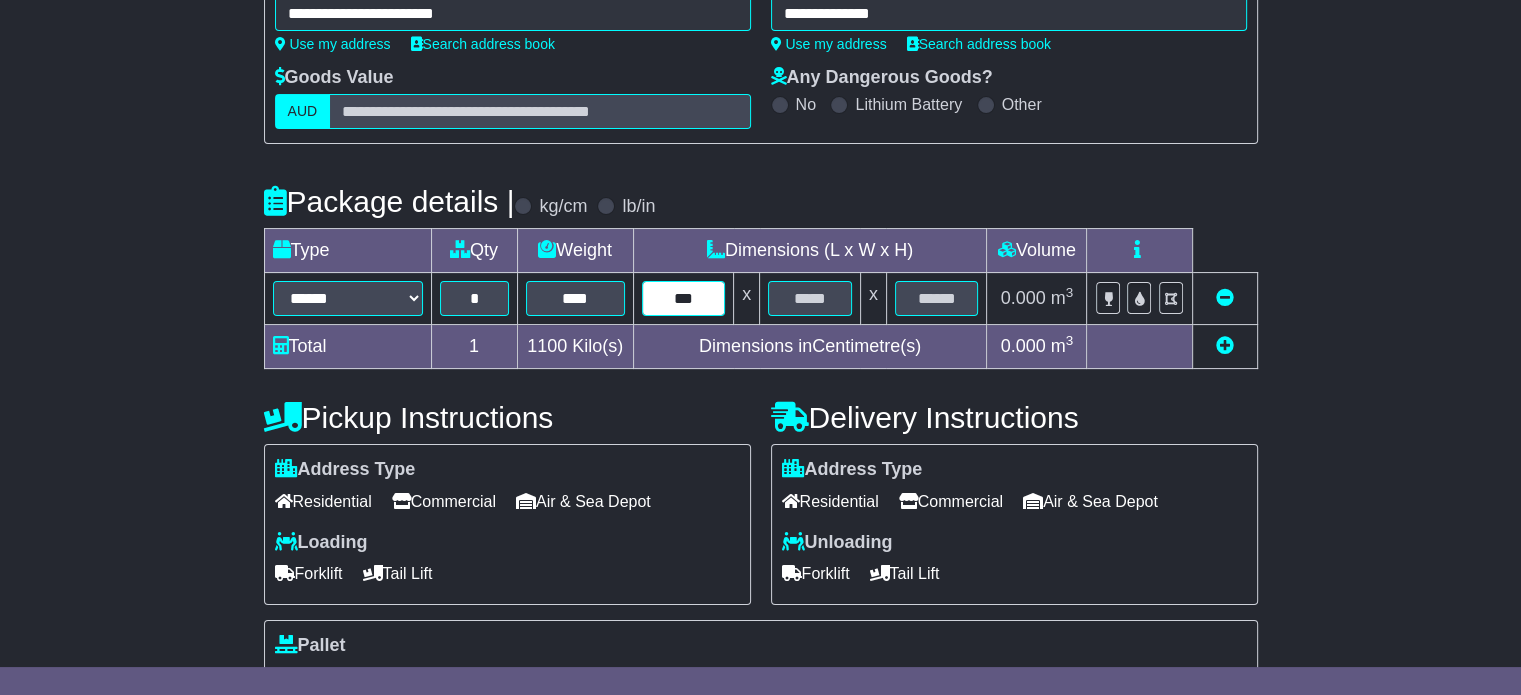type on "***" 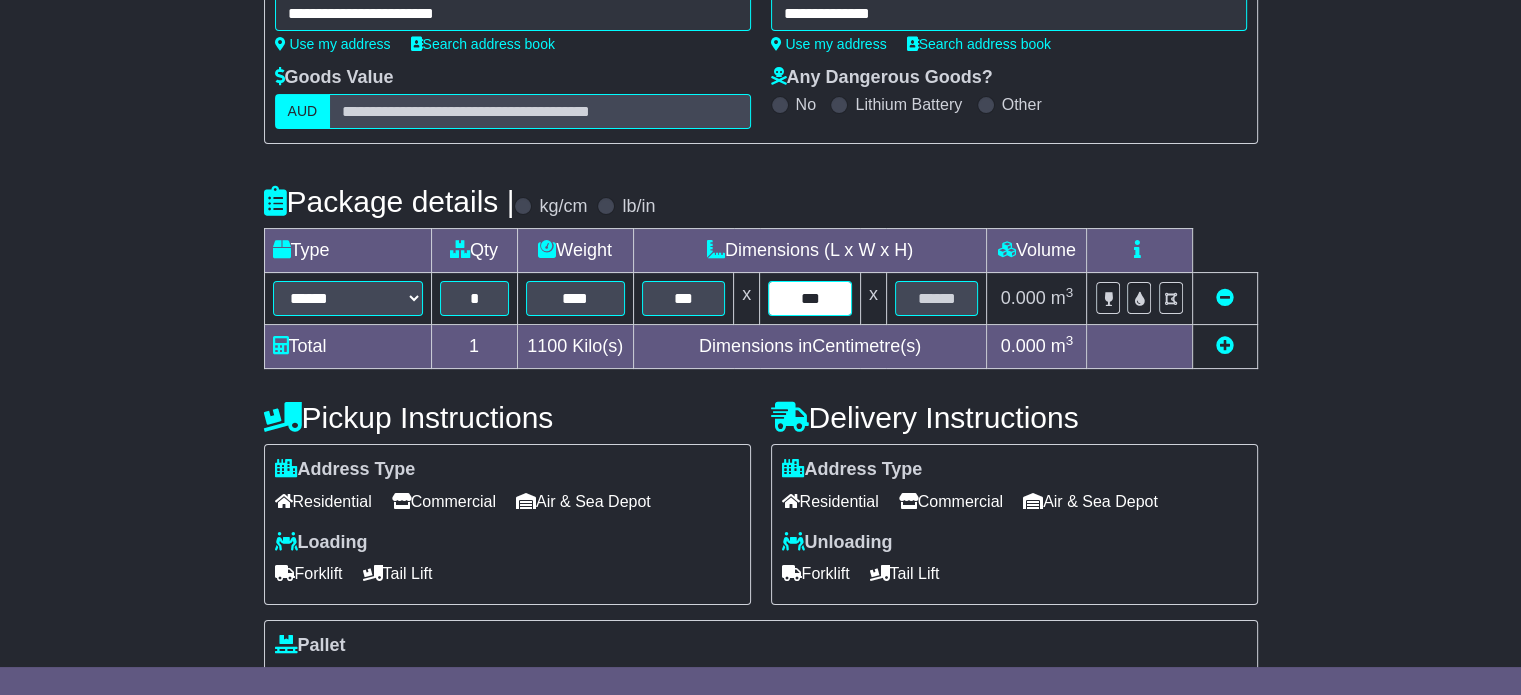 type on "***" 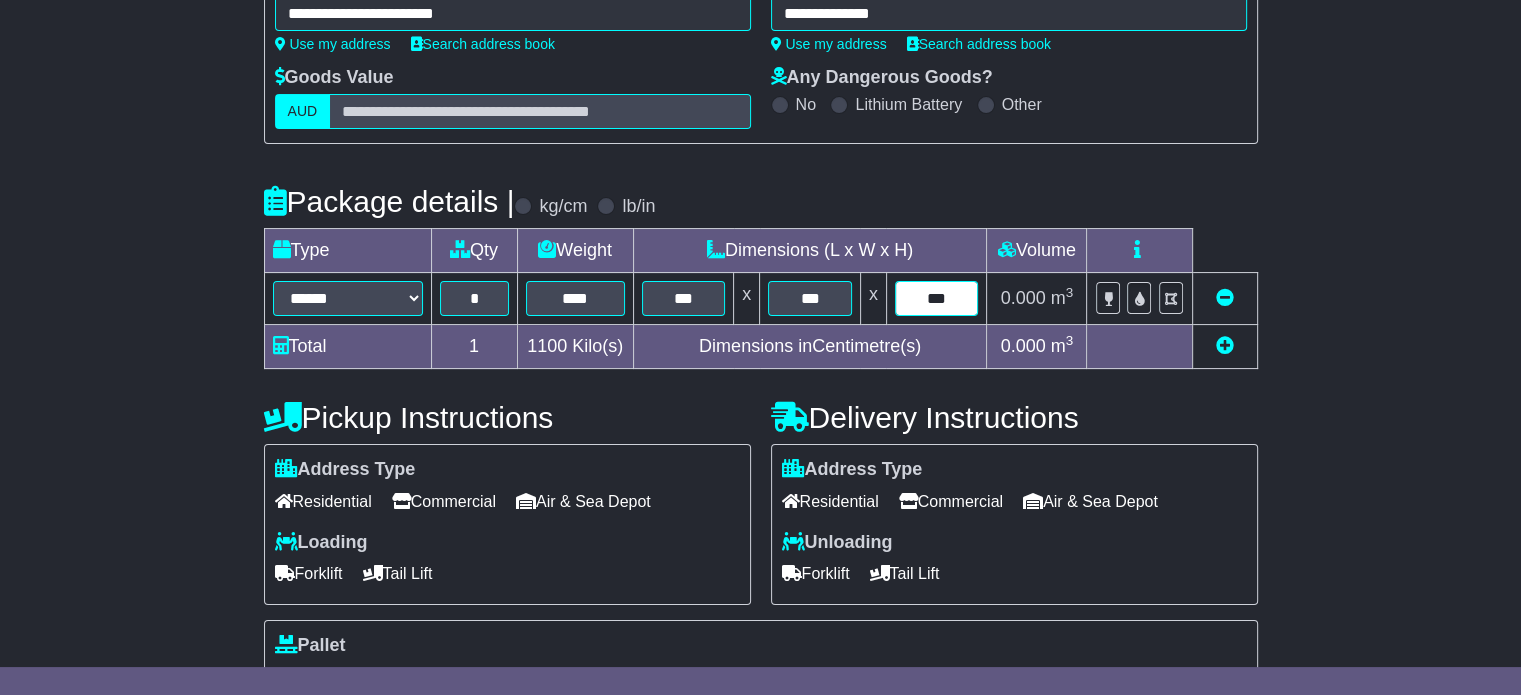 type on "***" 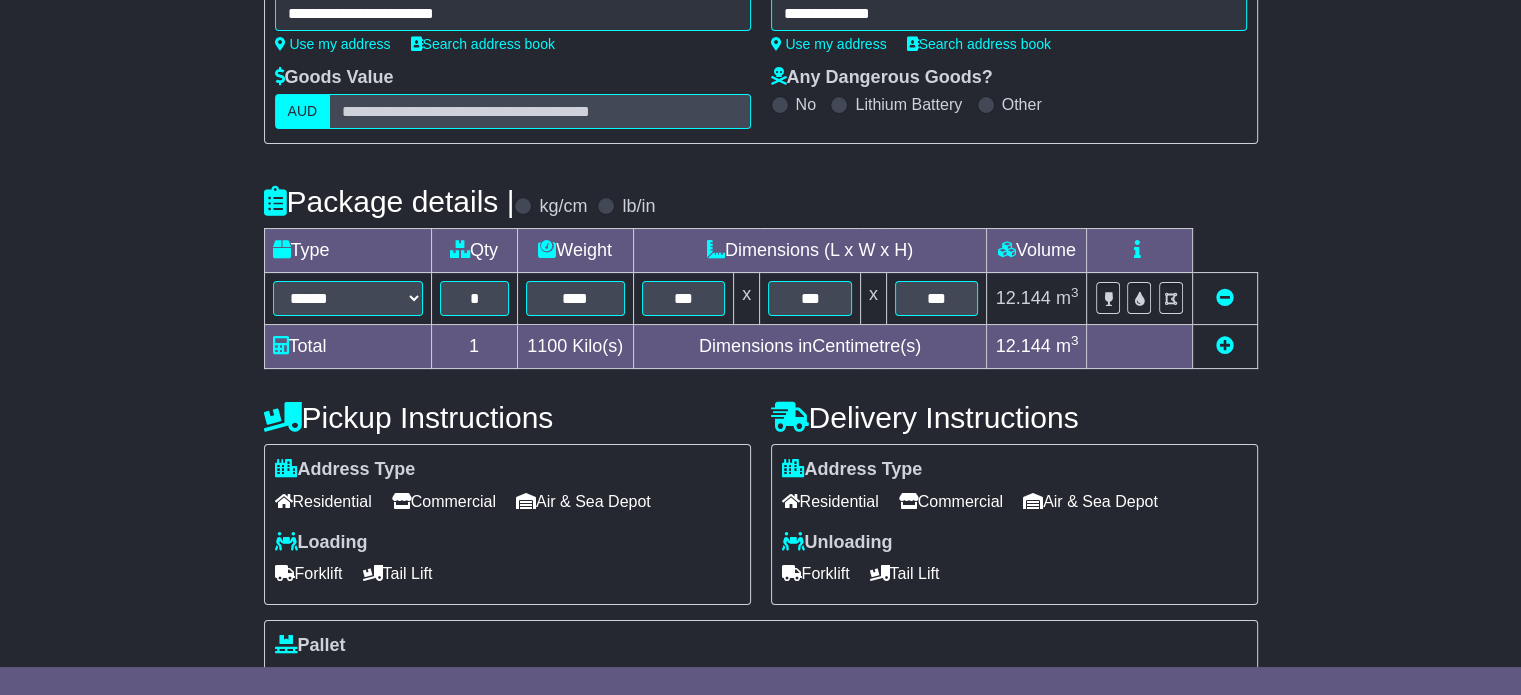 type 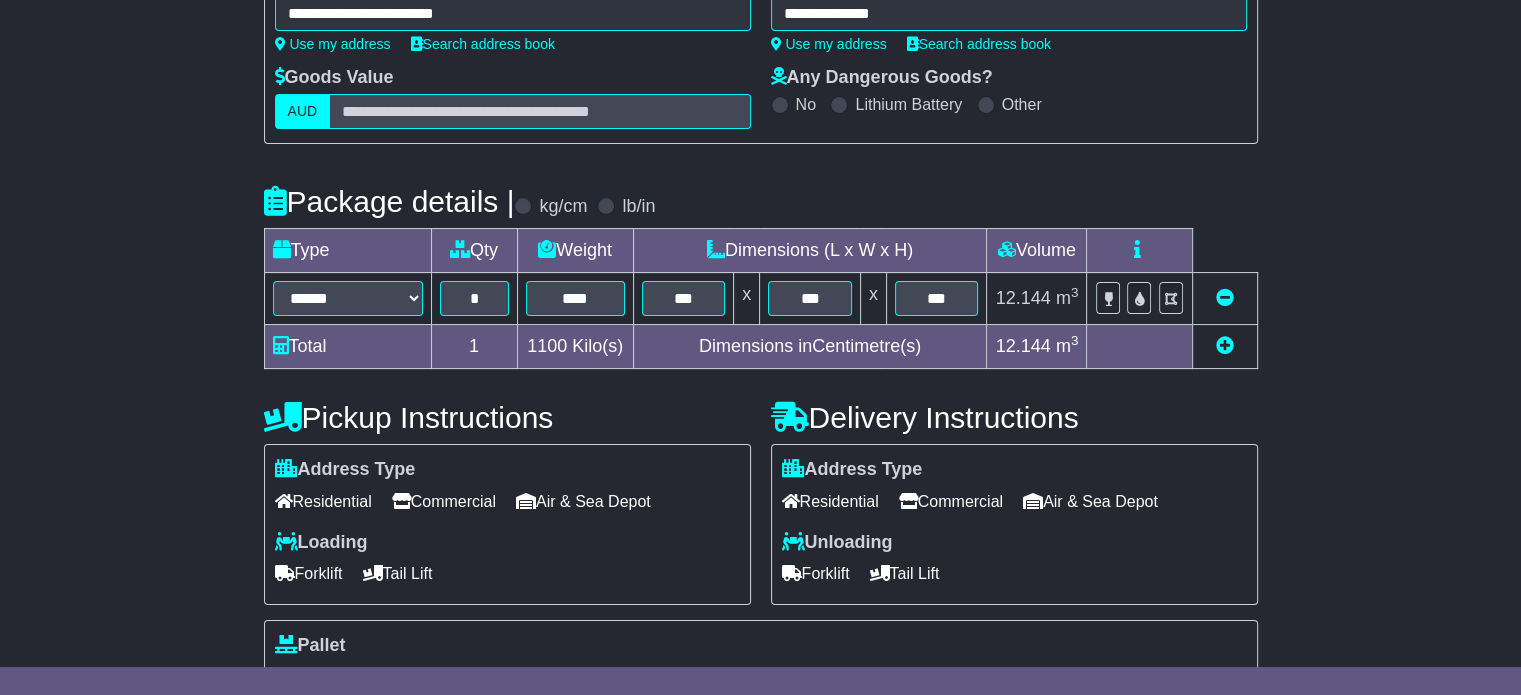 scroll, scrollTop: 535, scrollLeft: 0, axis: vertical 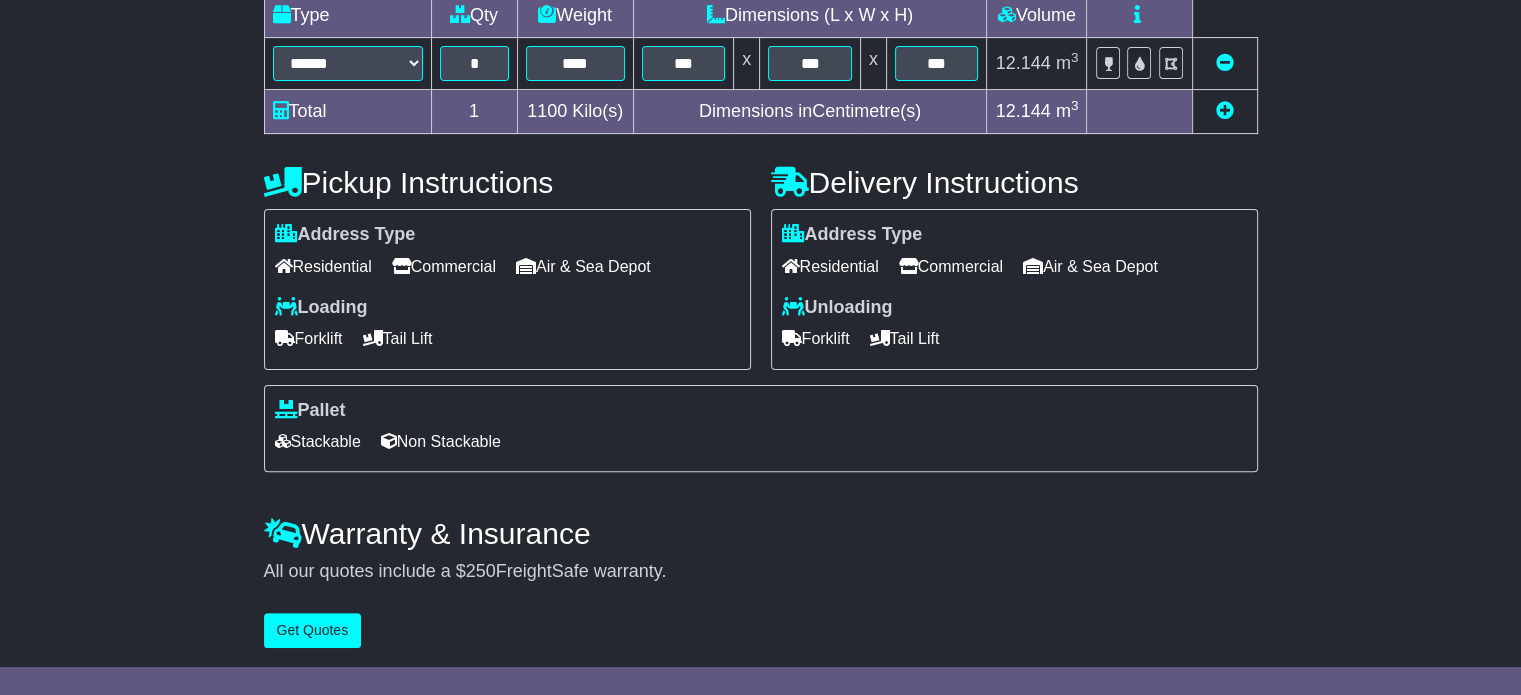 click at bounding box center [401, 266] 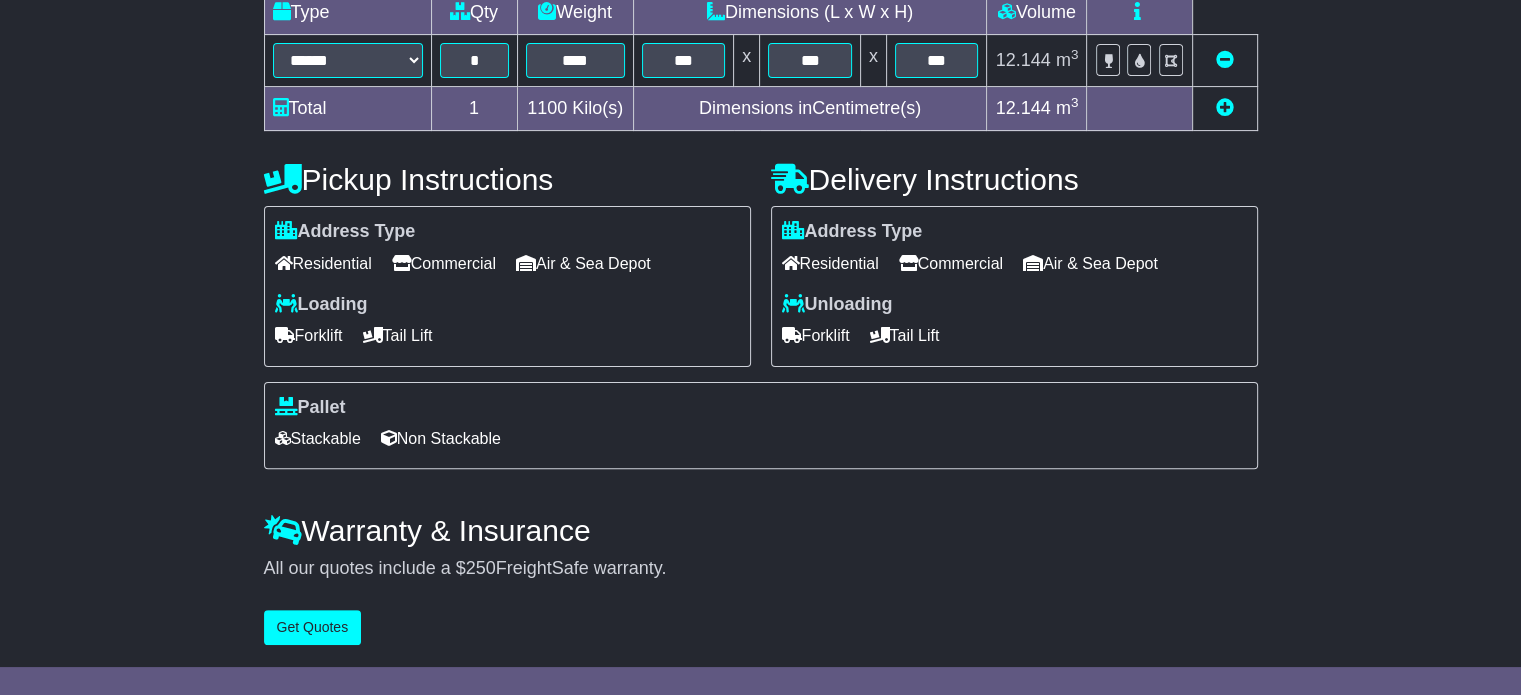 scroll, scrollTop: 540, scrollLeft: 0, axis: vertical 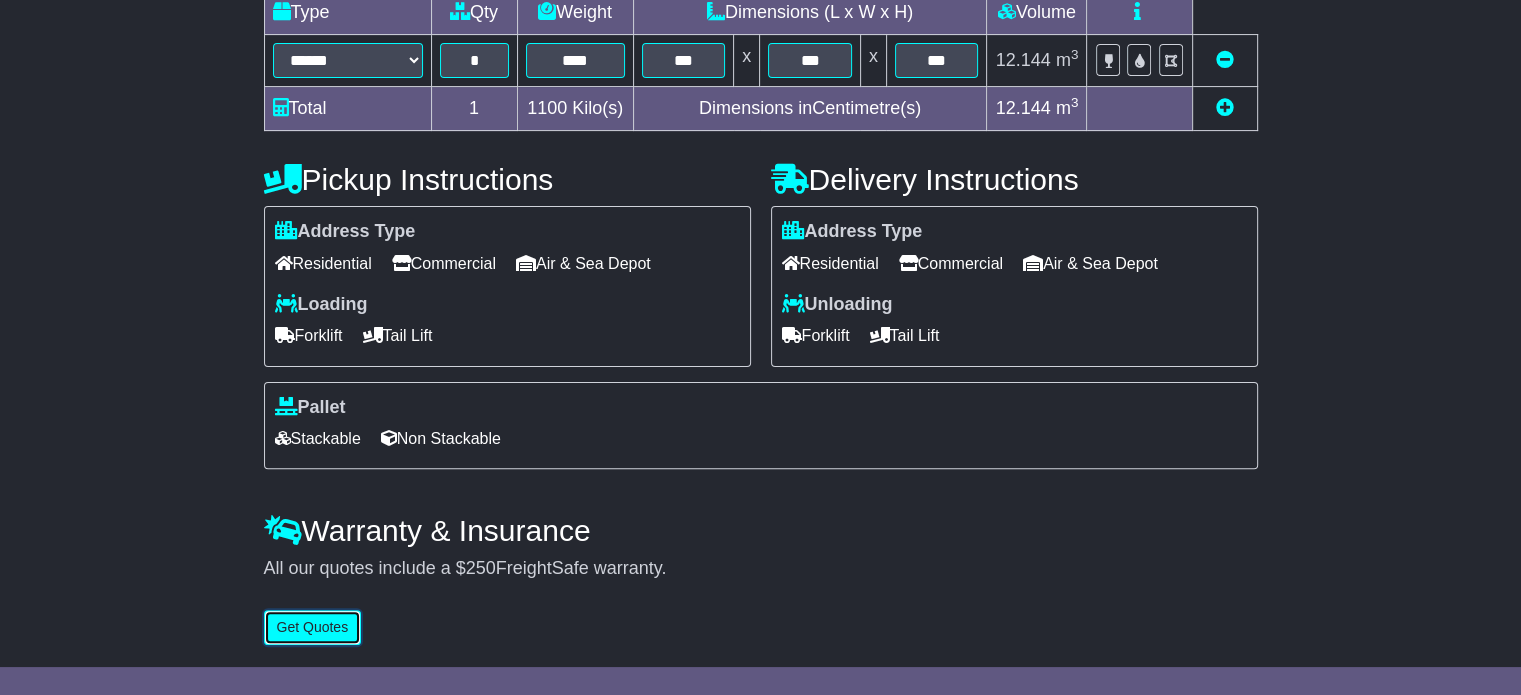 click on "Get Quotes" at bounding box center (313, 627) 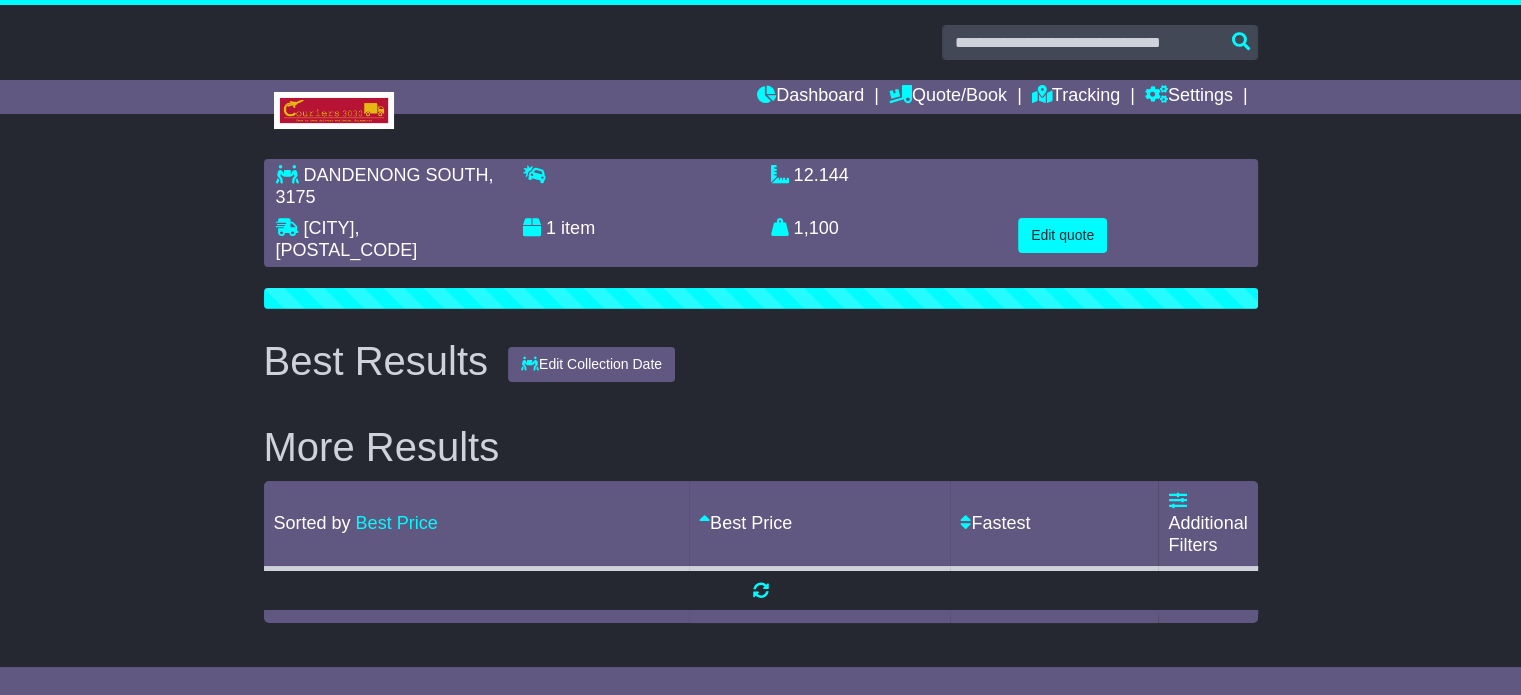 scroll, scrollTop: 0, scrollLeft: 0, axis: both 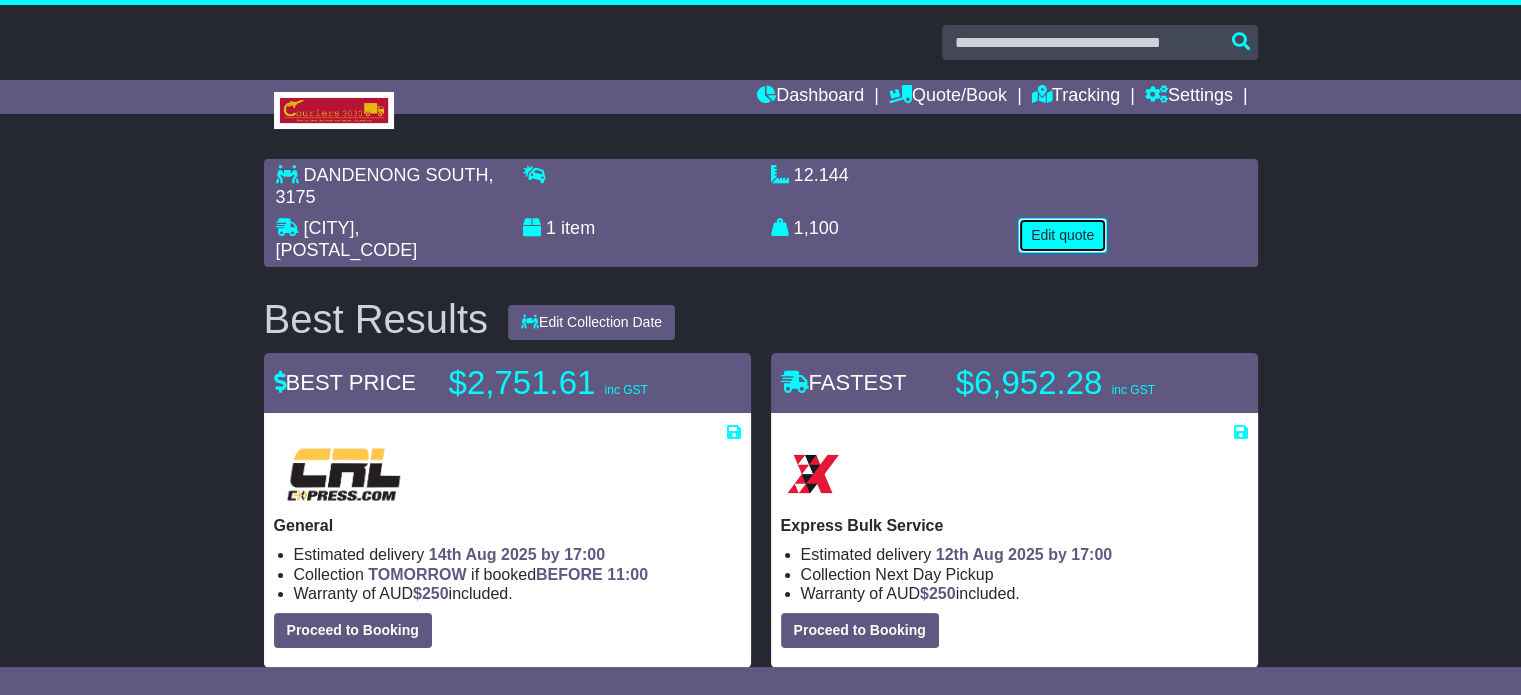 click on "Edit quote" at bounding box center (1062, 235) 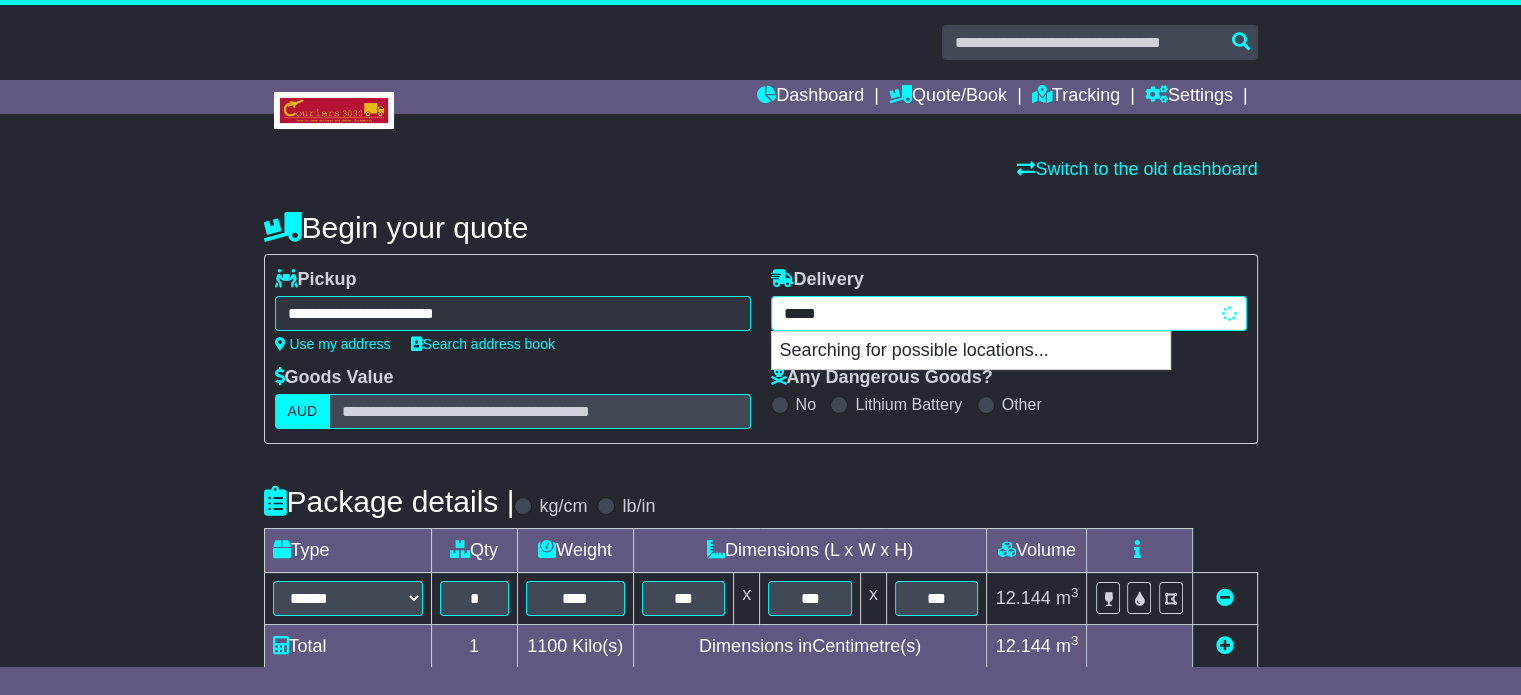 click on "**********" at bounding box center [1009, 313] 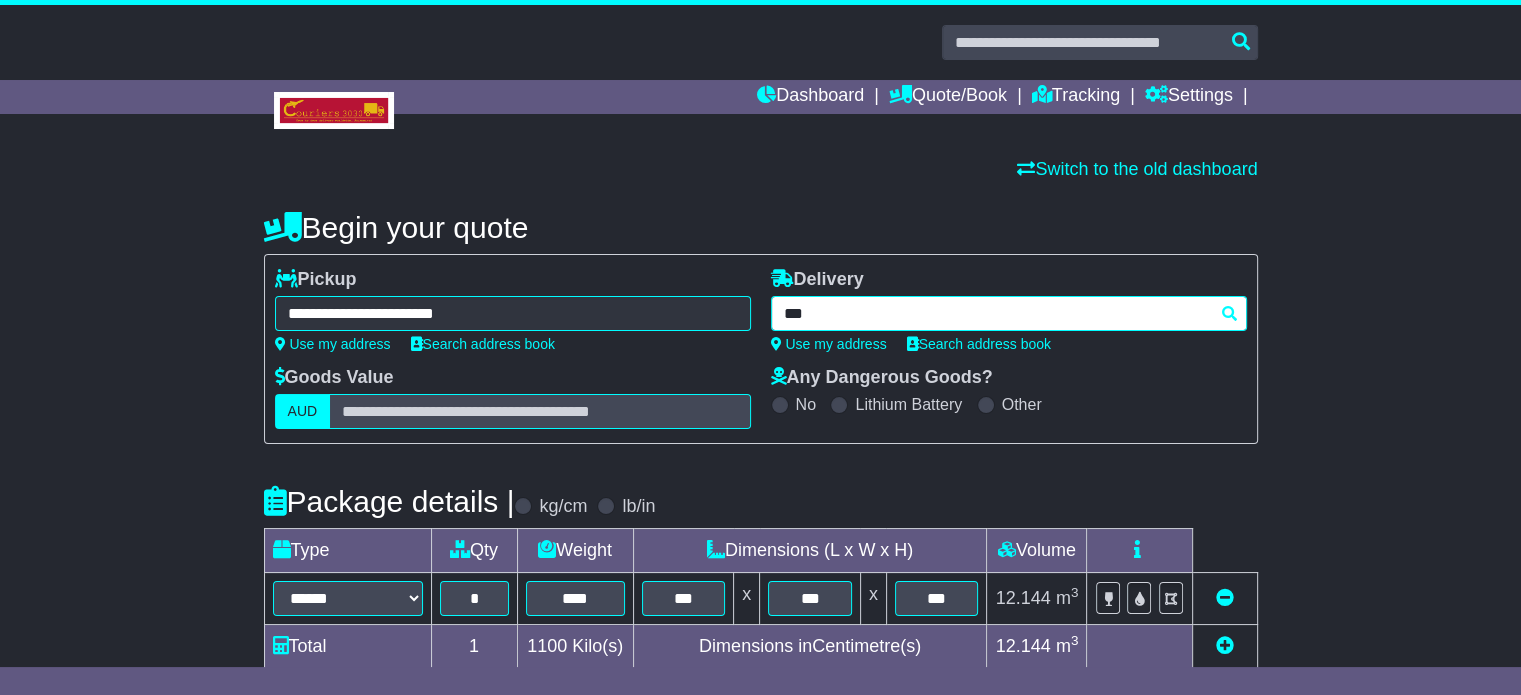 type on "****" 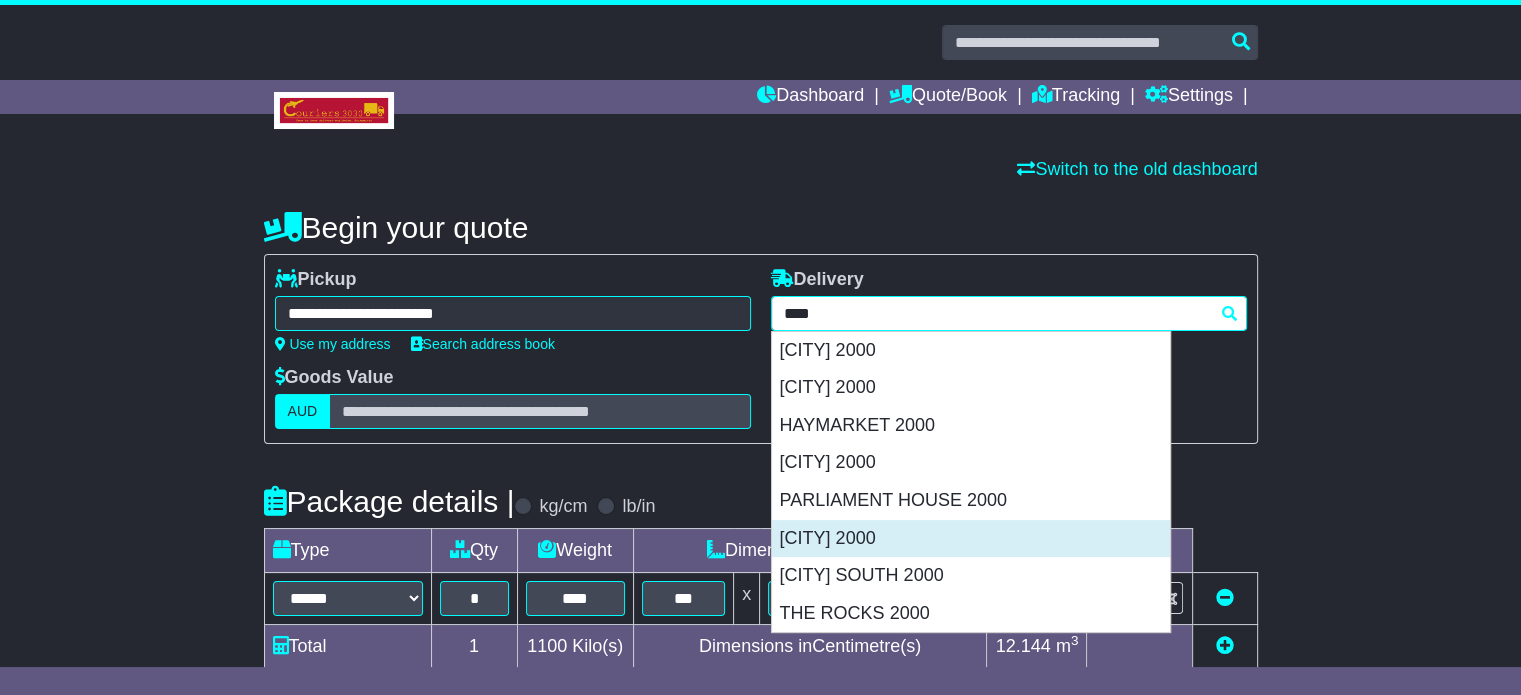 click on "SYDNEY 2000" at bounding box center [971, 539] 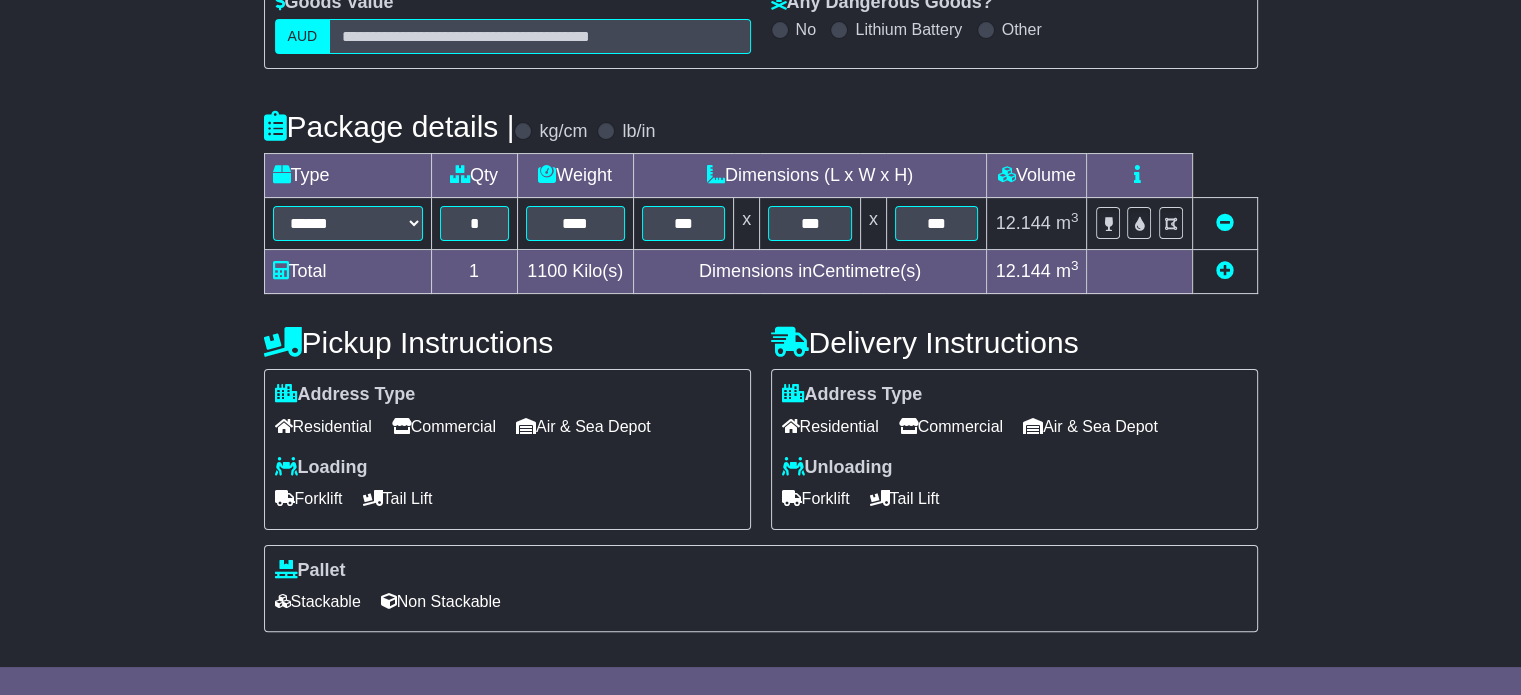 scroll, scrollTop: 540, scrollLeft: 0, axis: vertical 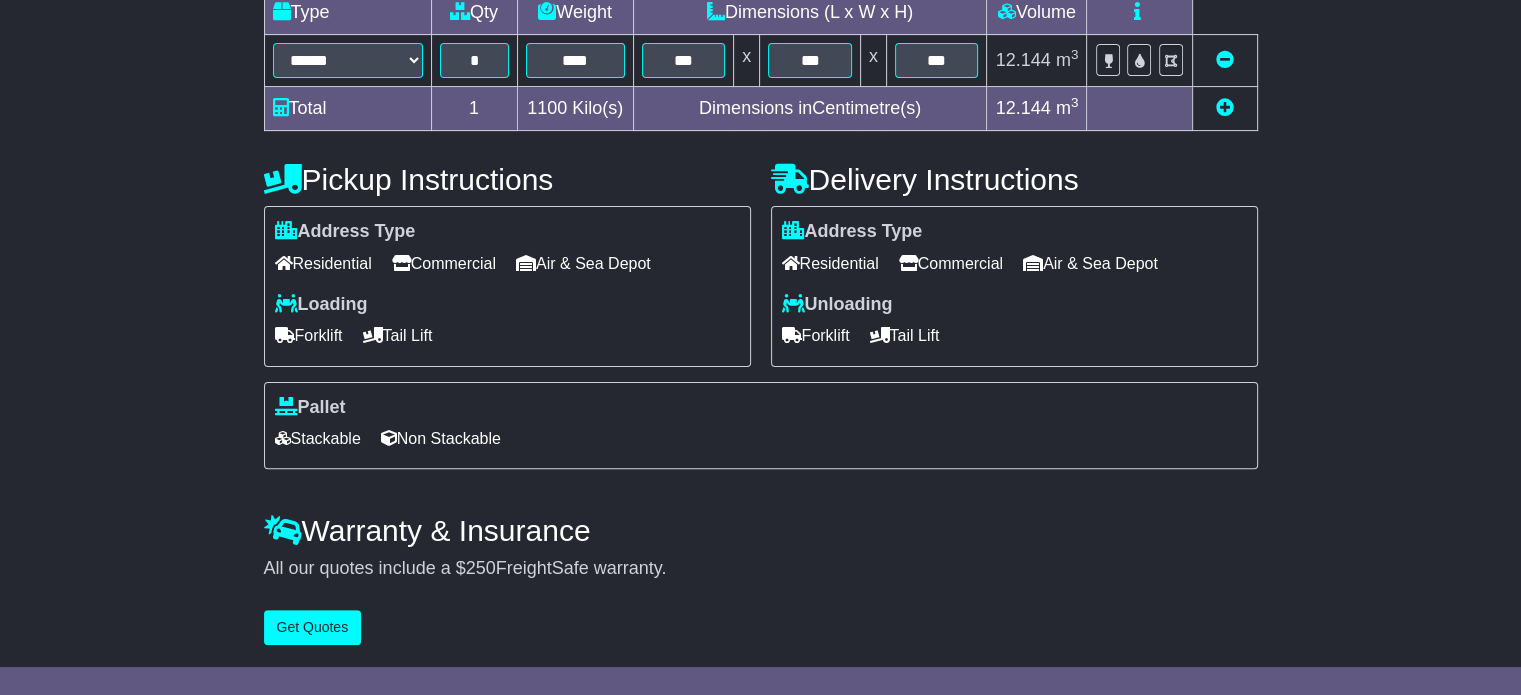 type on "**********" 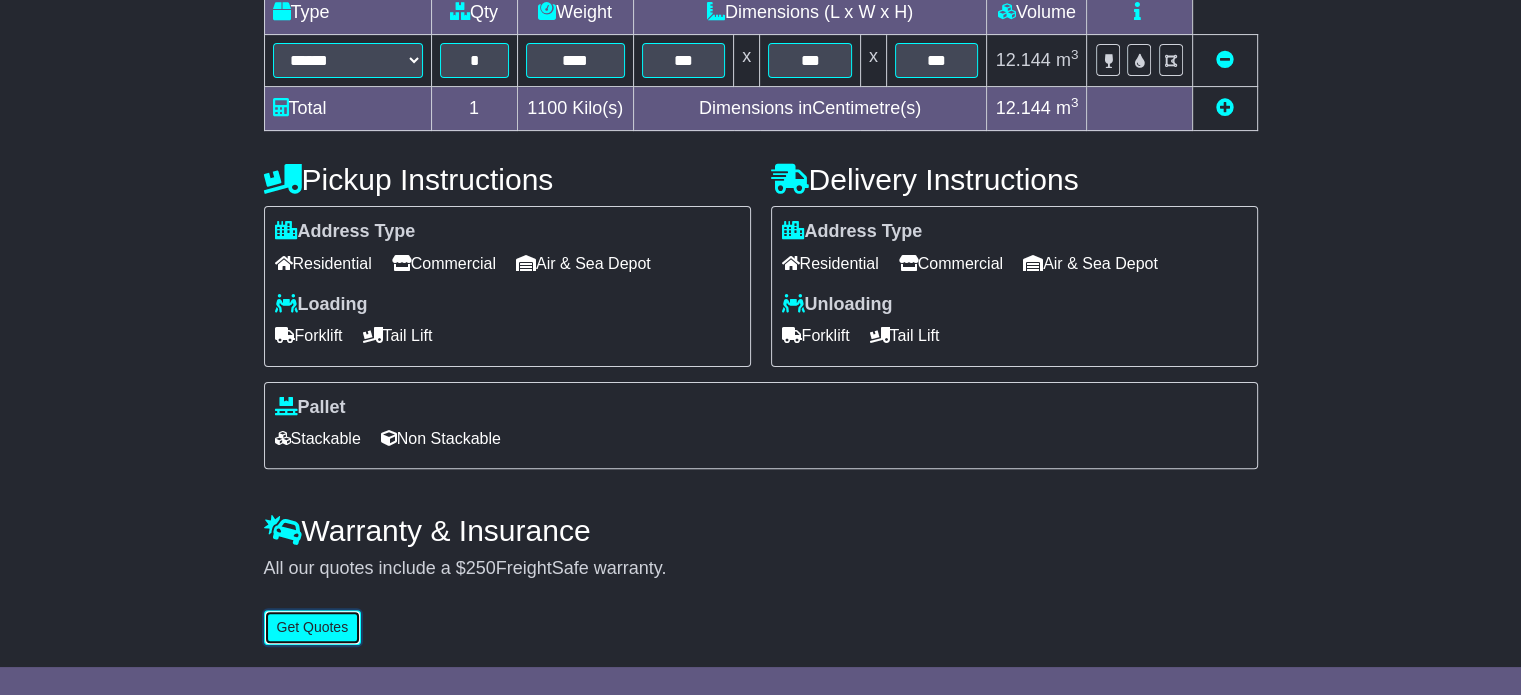 click on "Get Quotes" at bounding box center [313, 627] 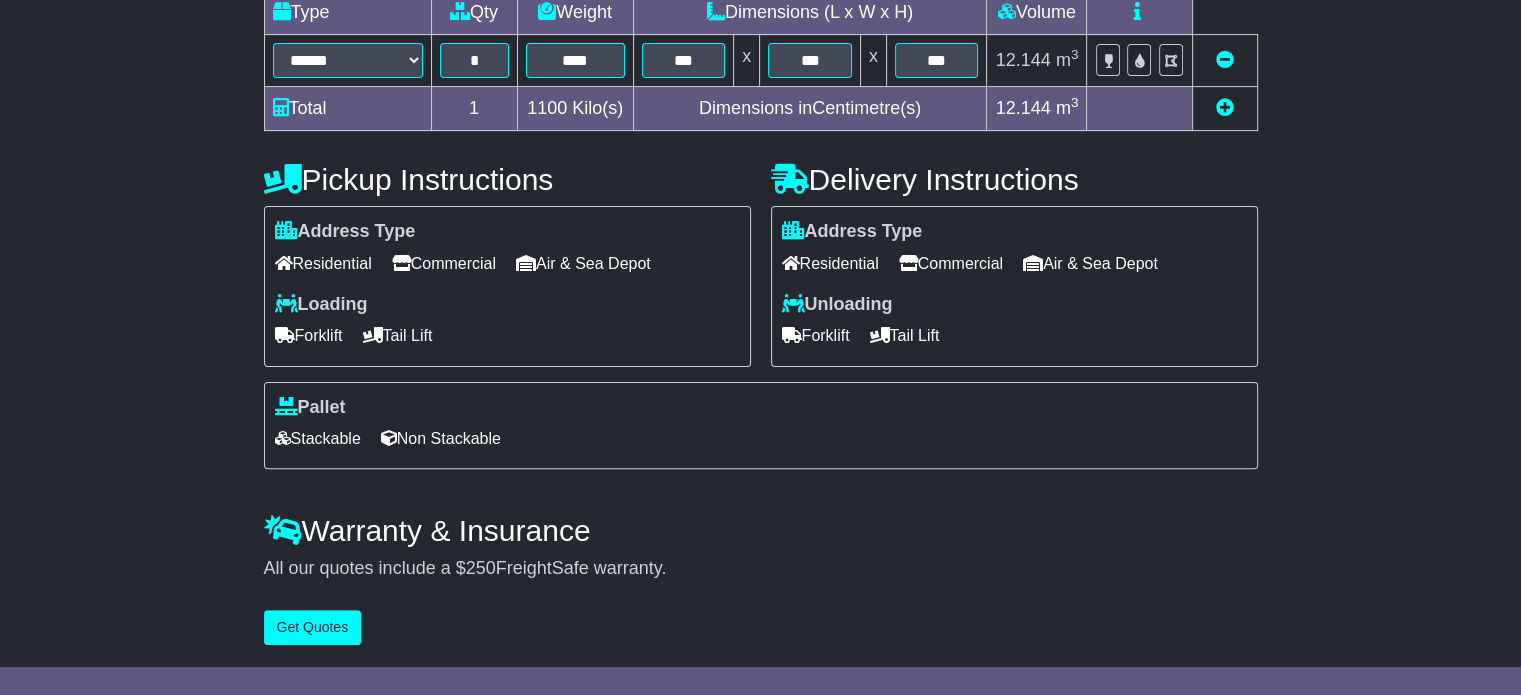 scroll, scrollTop: 0, scrollLeft: 0, axis: both 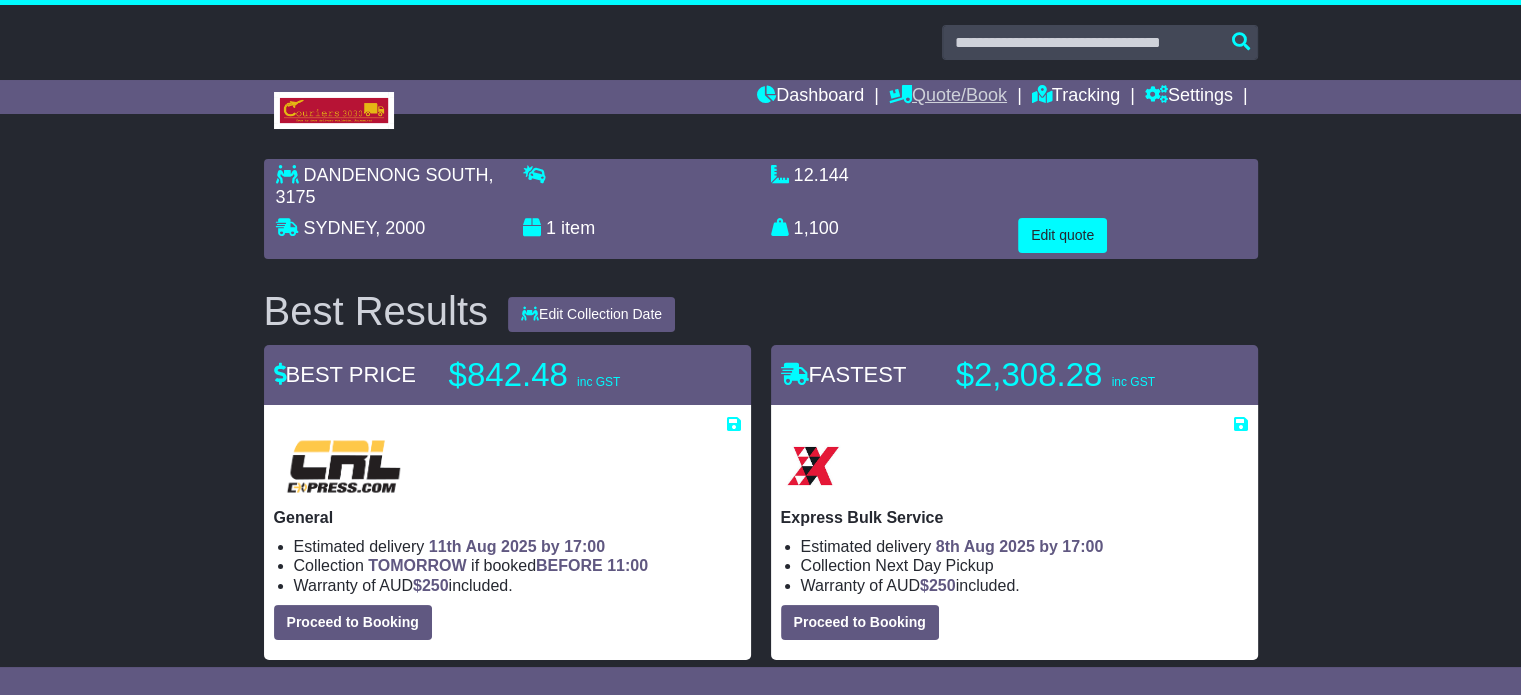 click on "Quote/Book" at bounding box center [948, 97] 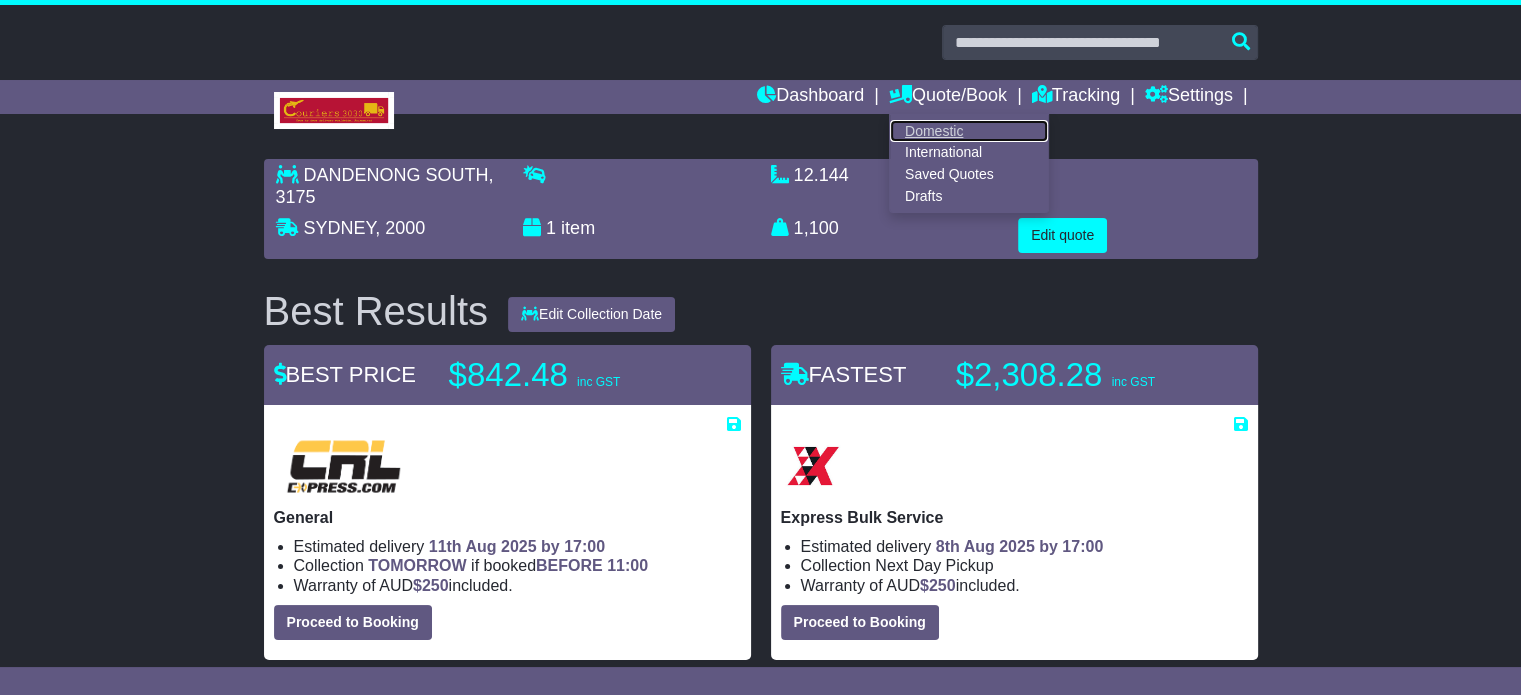 click on "Domestic" at bounding box center [969, 131] 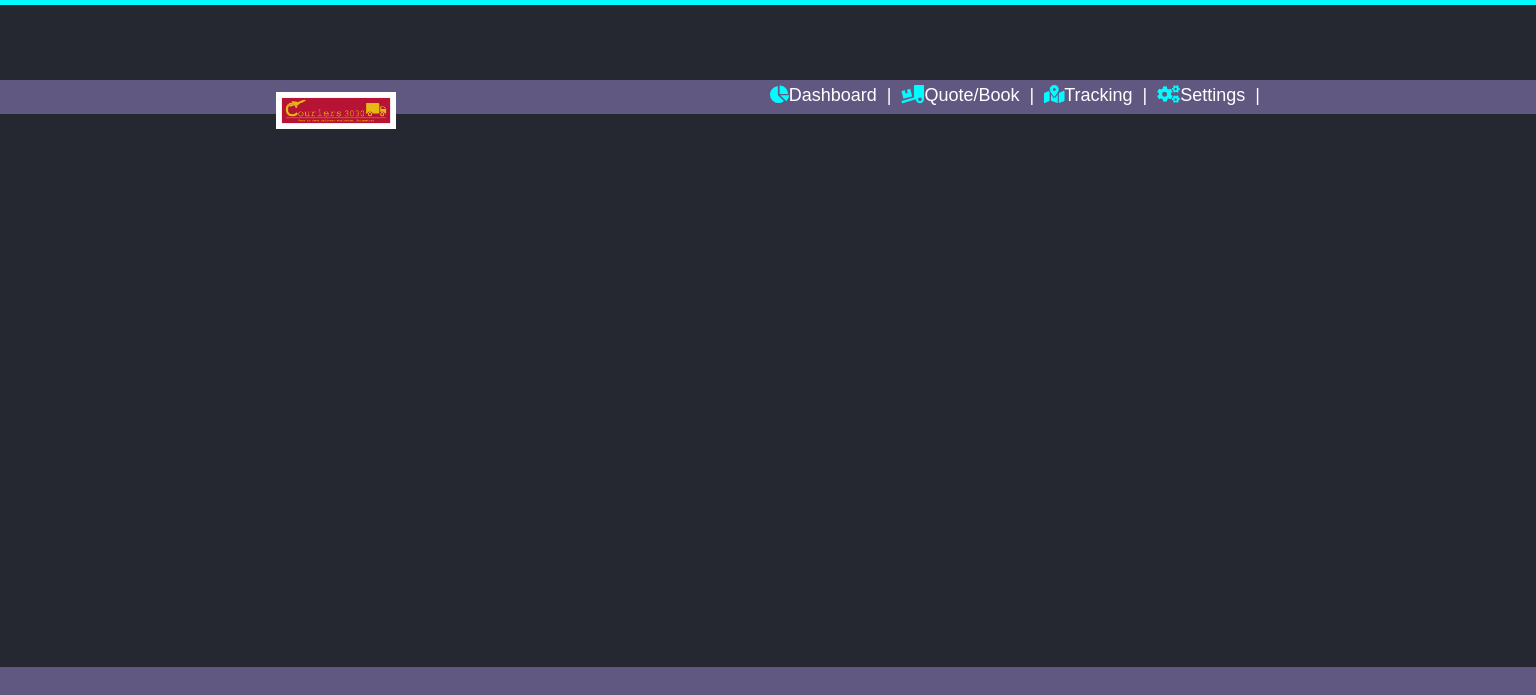 scroll, scrollTop: 0, scrollLeft: 0, axis: both 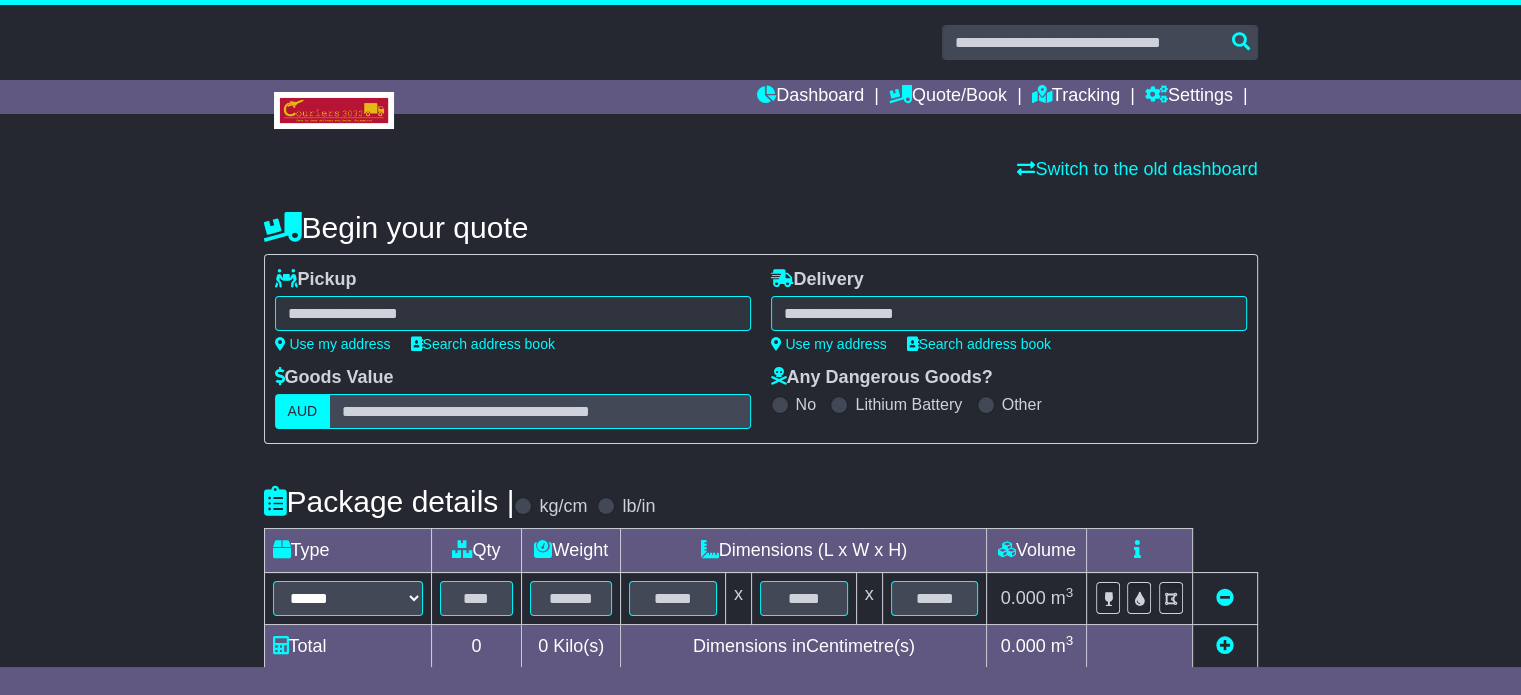 click at bounding box center (513, 313) 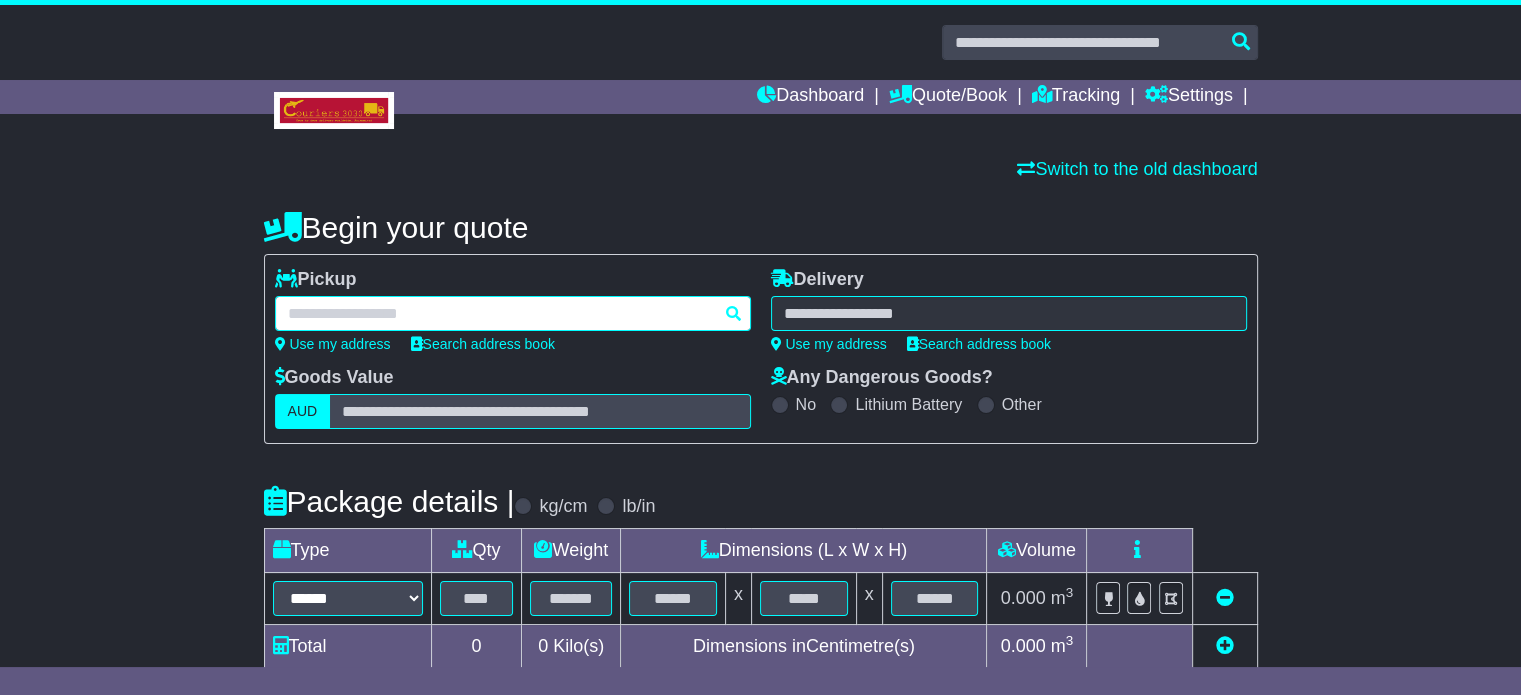 paste on "*******" 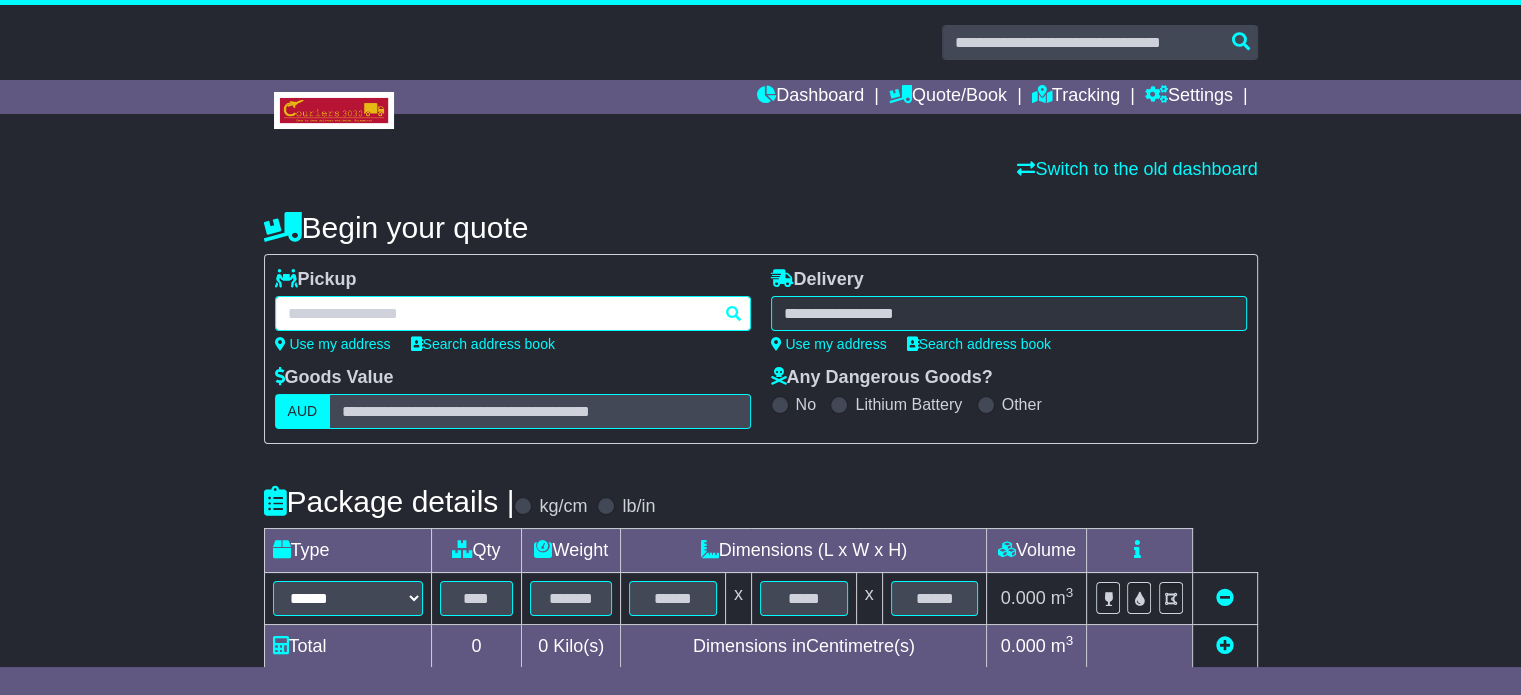 type on "*******" 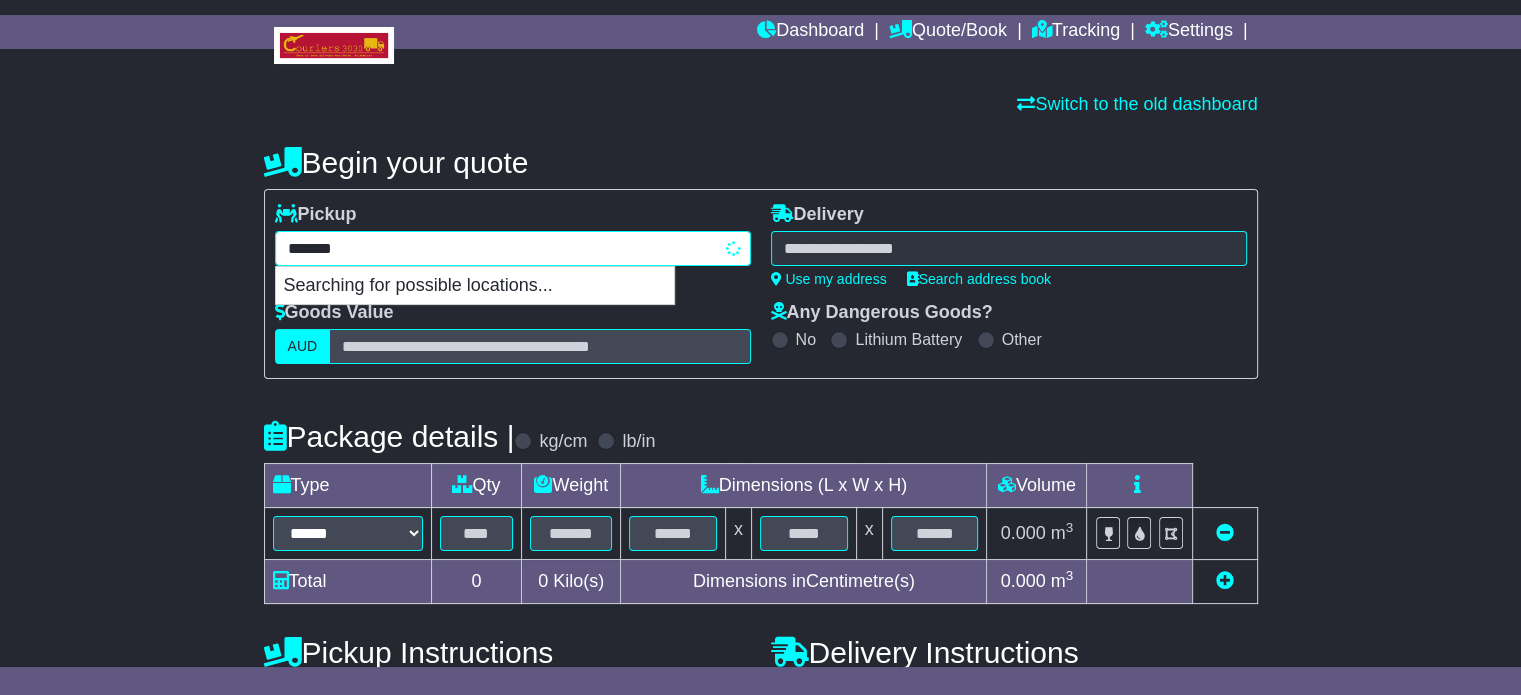 scroll, scrollTop: 100, scrollLeft: 0, axis: vertical 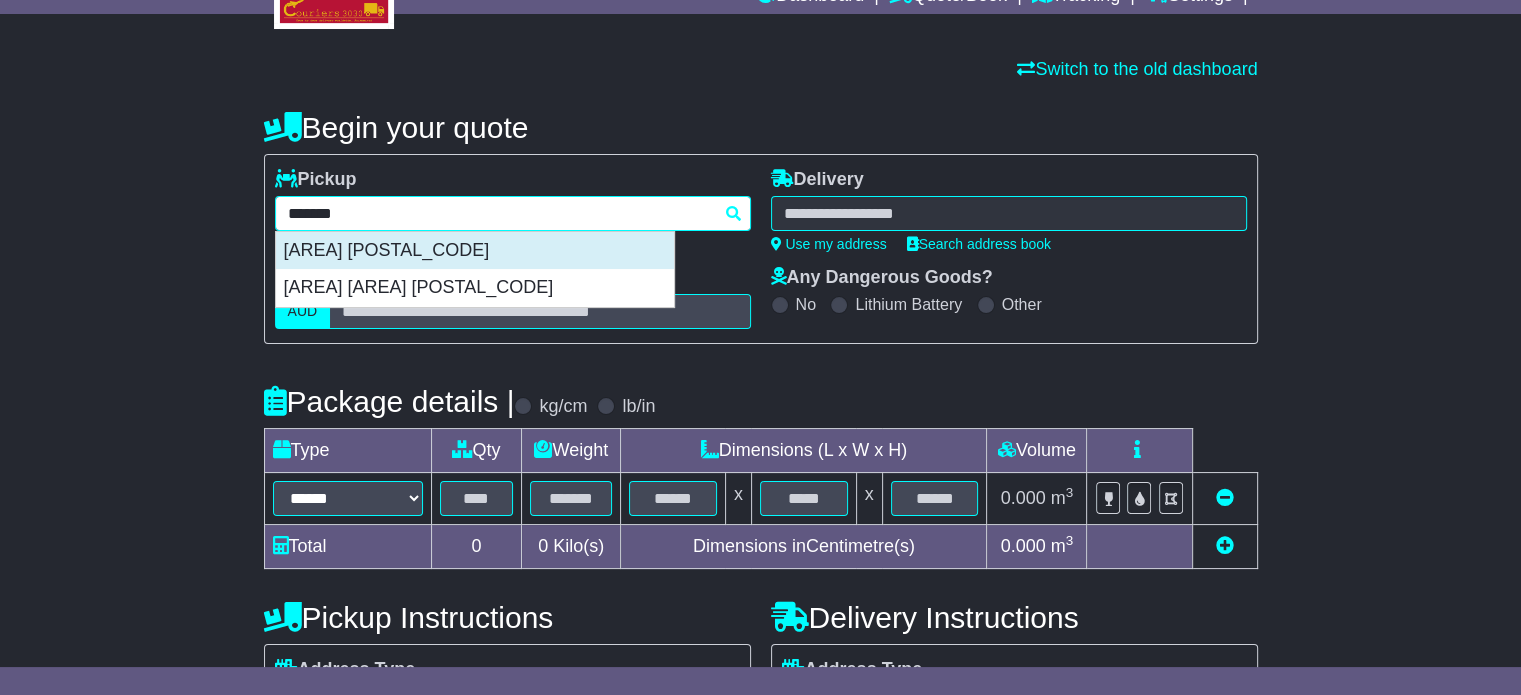 click on "ARUNDEL 4214" at bounding box center (475, 251) 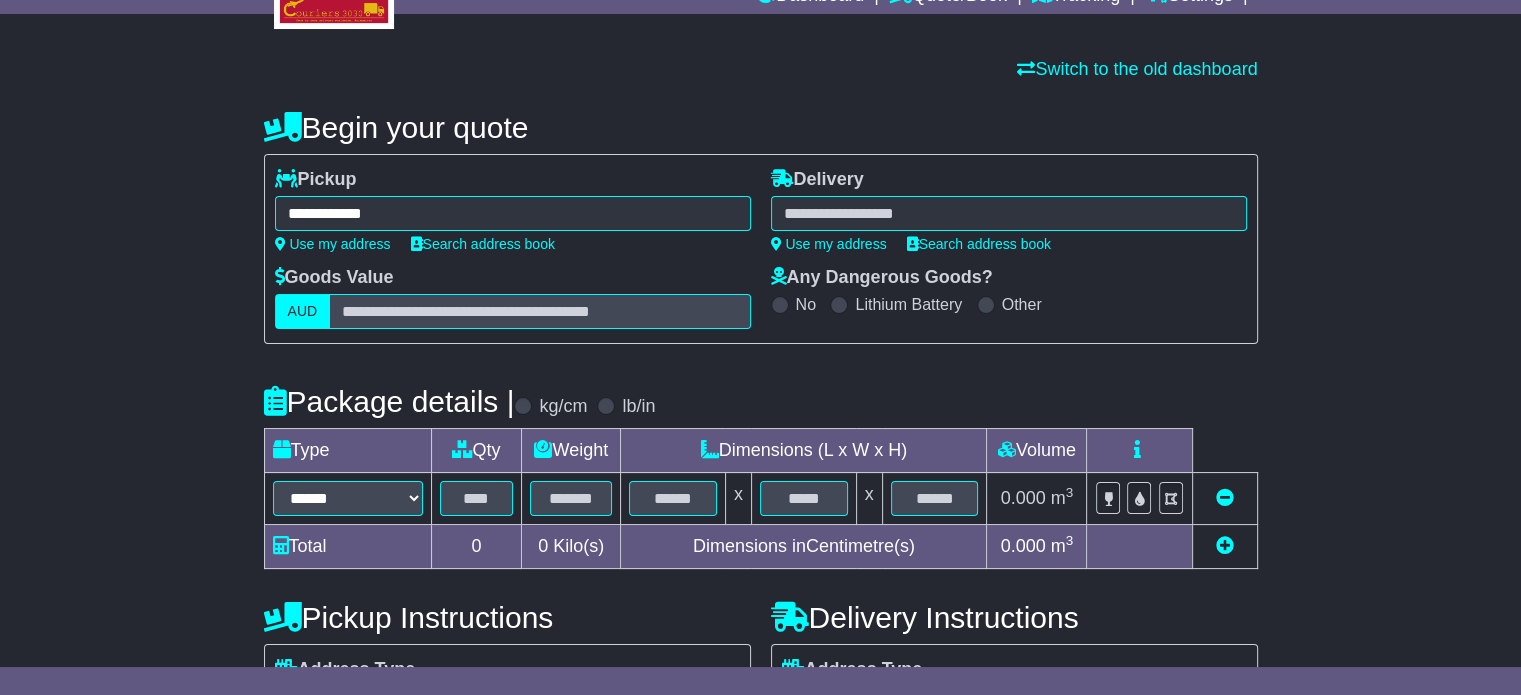 type on "**********" 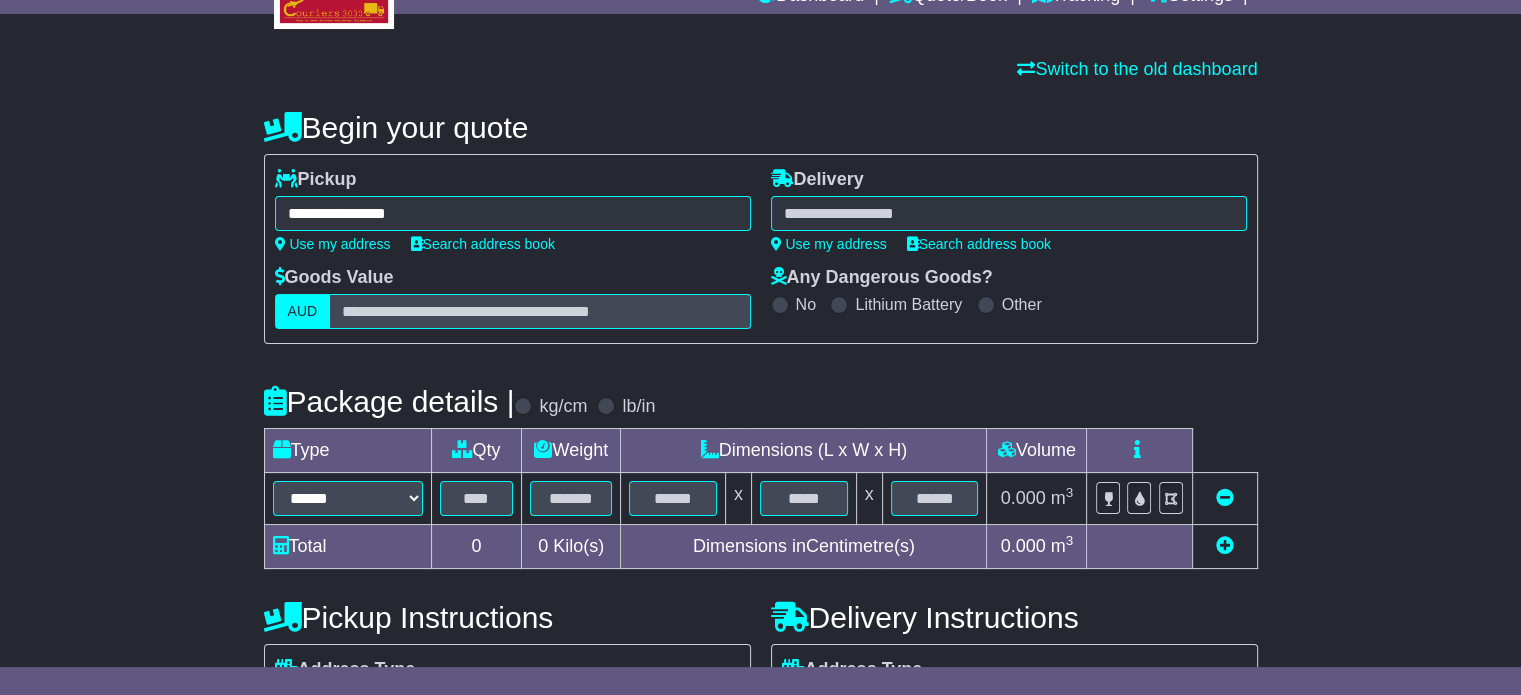 click at bounding box center [1009, 213] 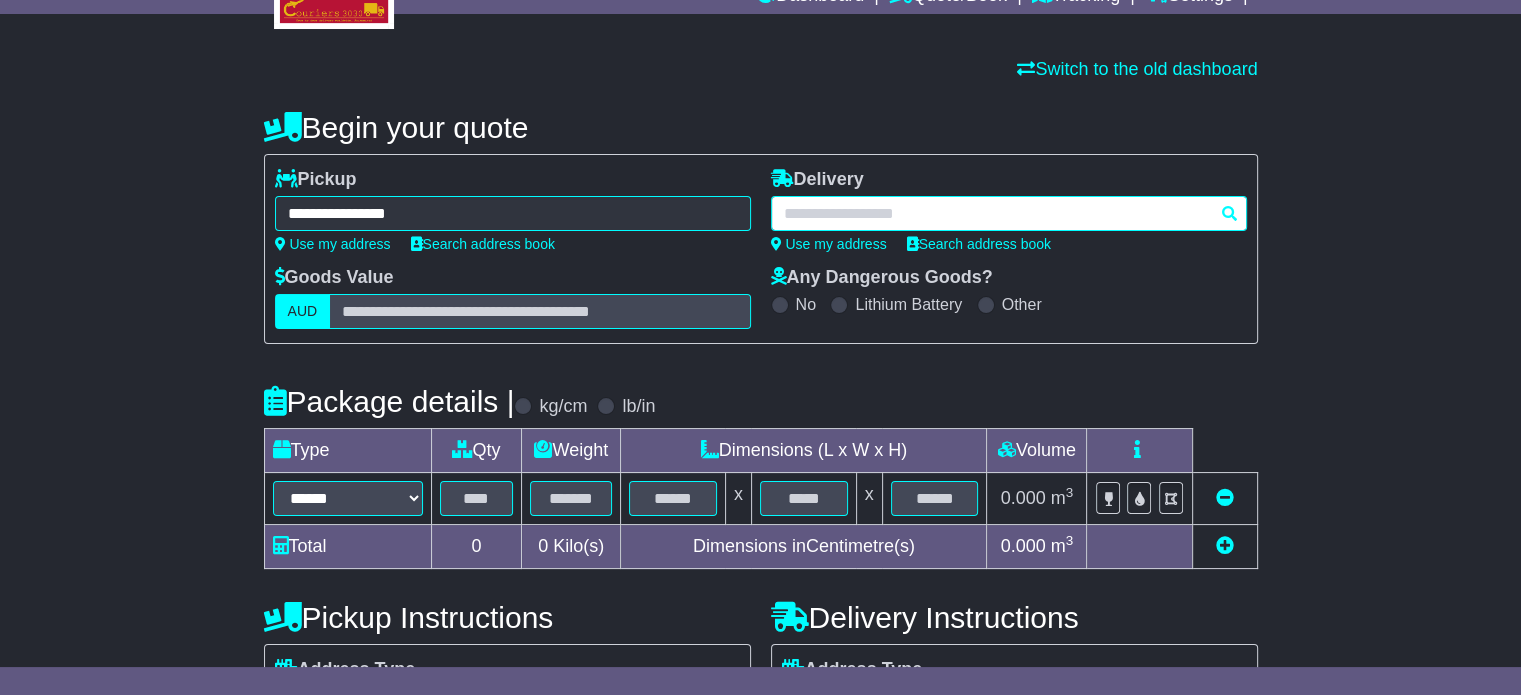 paste on "**********" 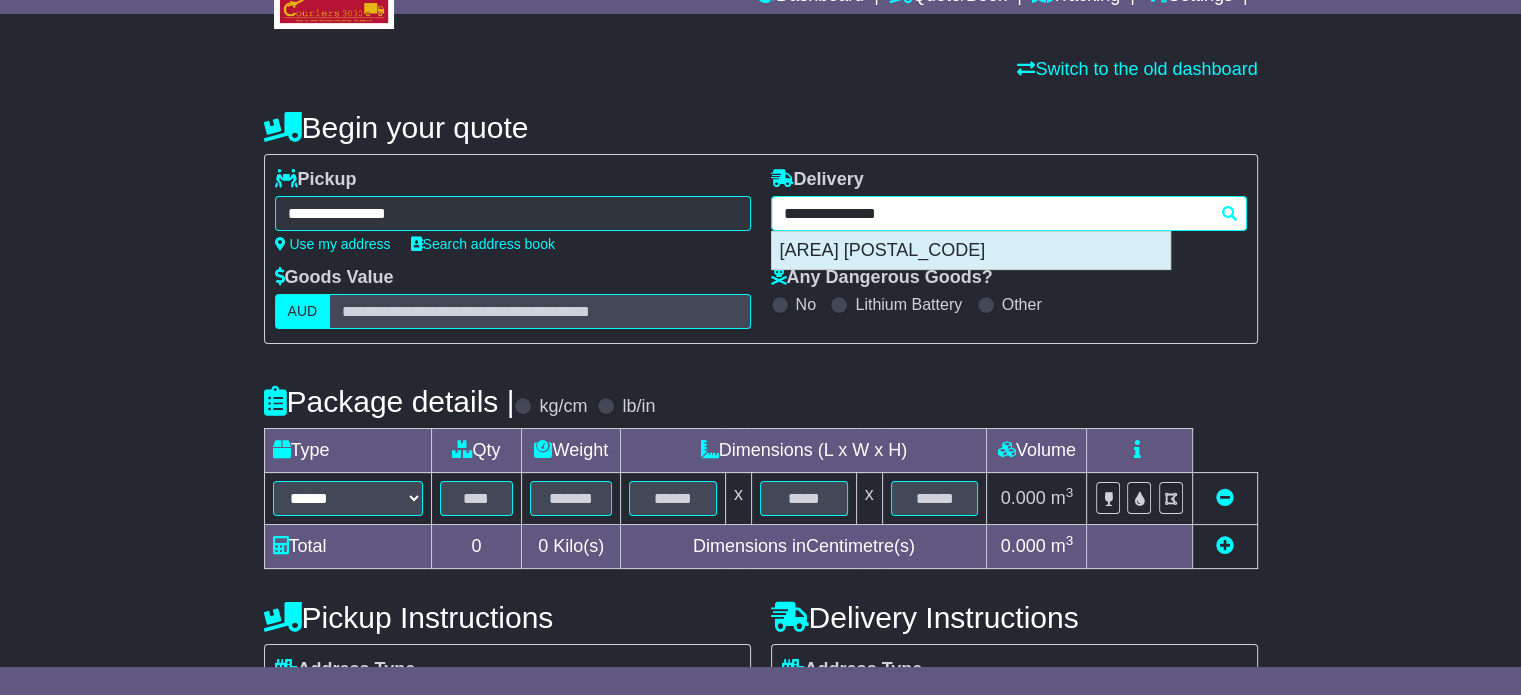 click on "NORTH FREMANTLE 6159" at bounding box center [971, 251] 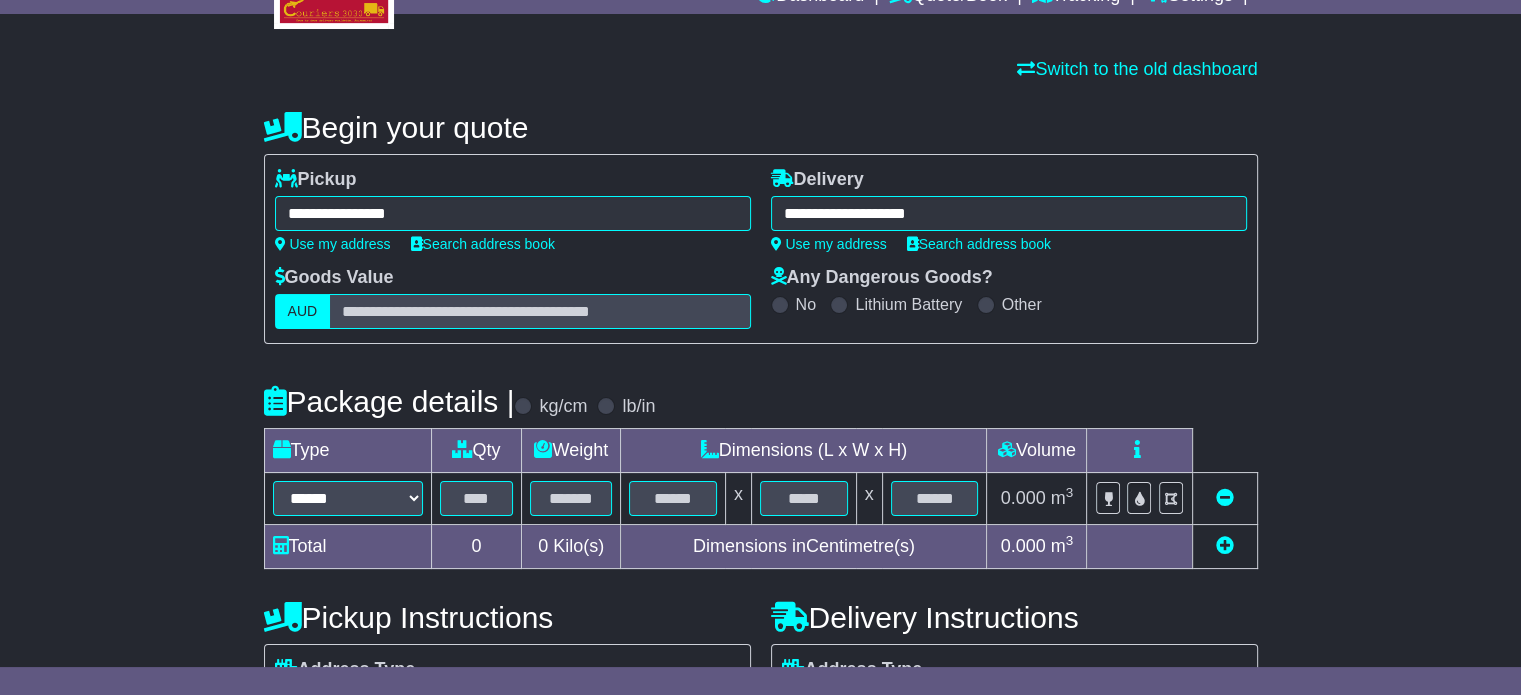 type on "**********" 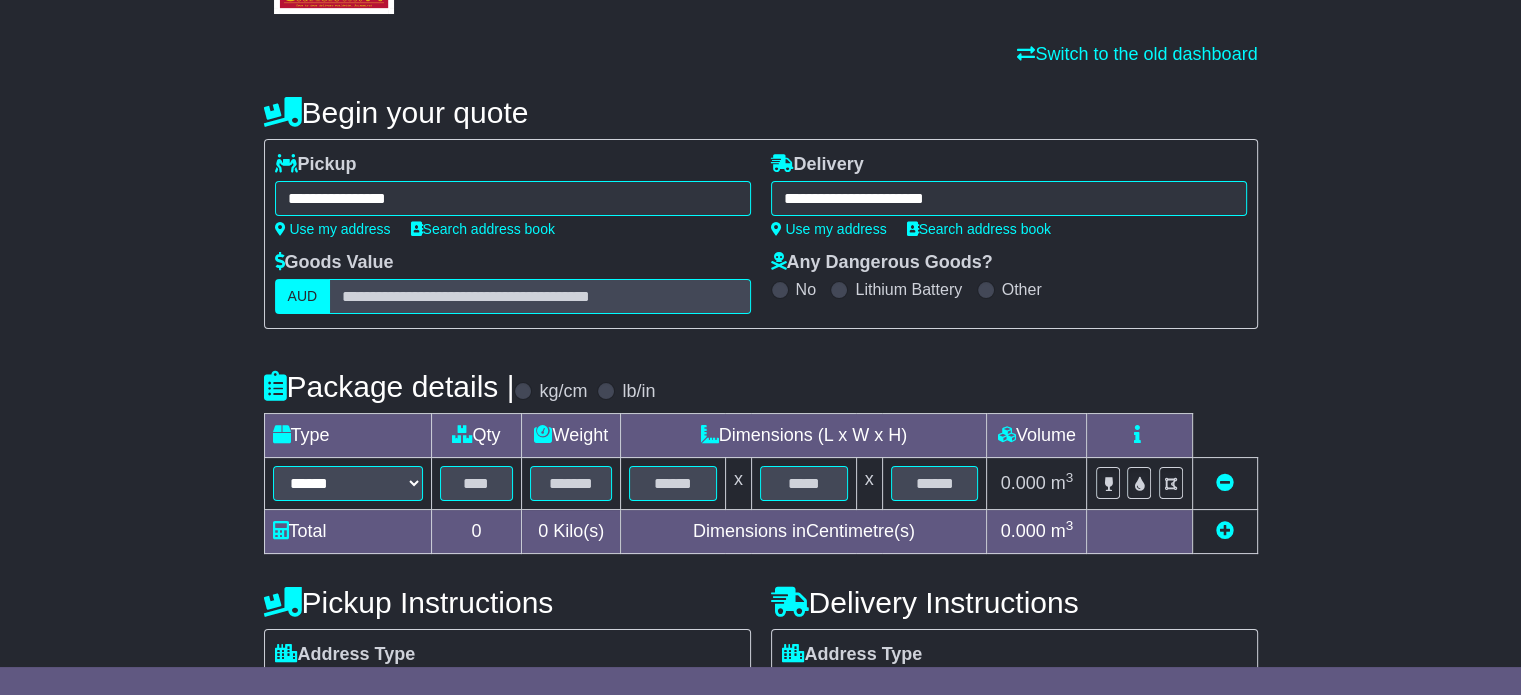 scroll, scrollTop: 300, scrollLeft: 0, axis: vertical 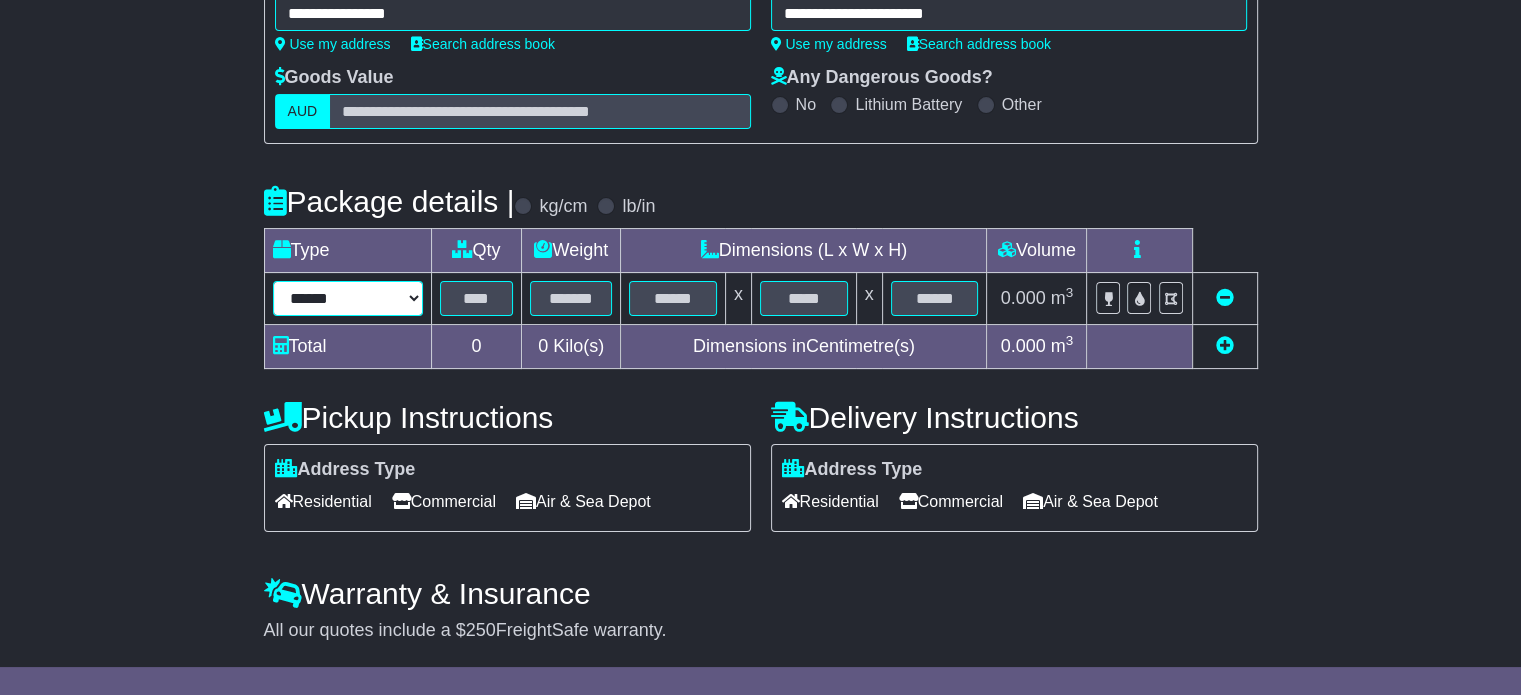 click on "****** ****** *** ******** ***** **** **** ****** *** *******" at bounding box center (348, 298) 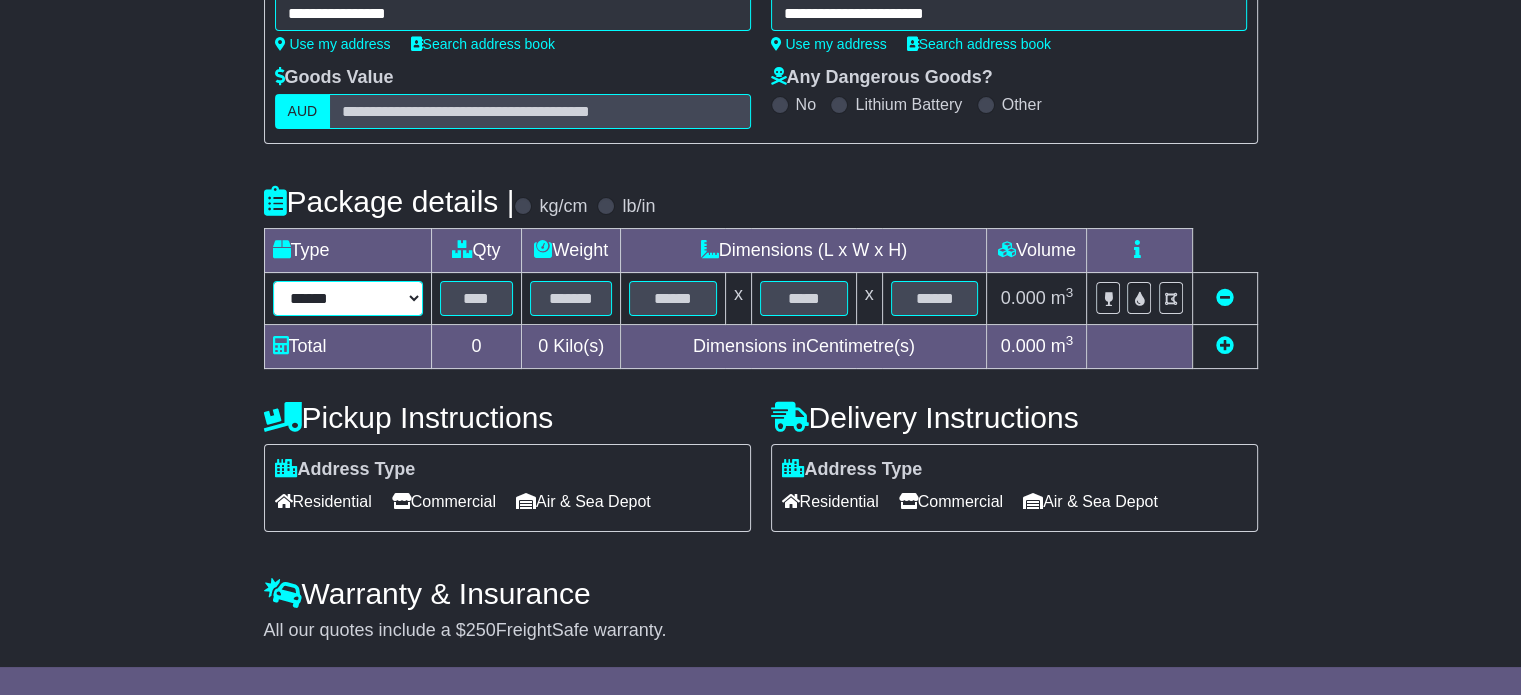 select on "*****" 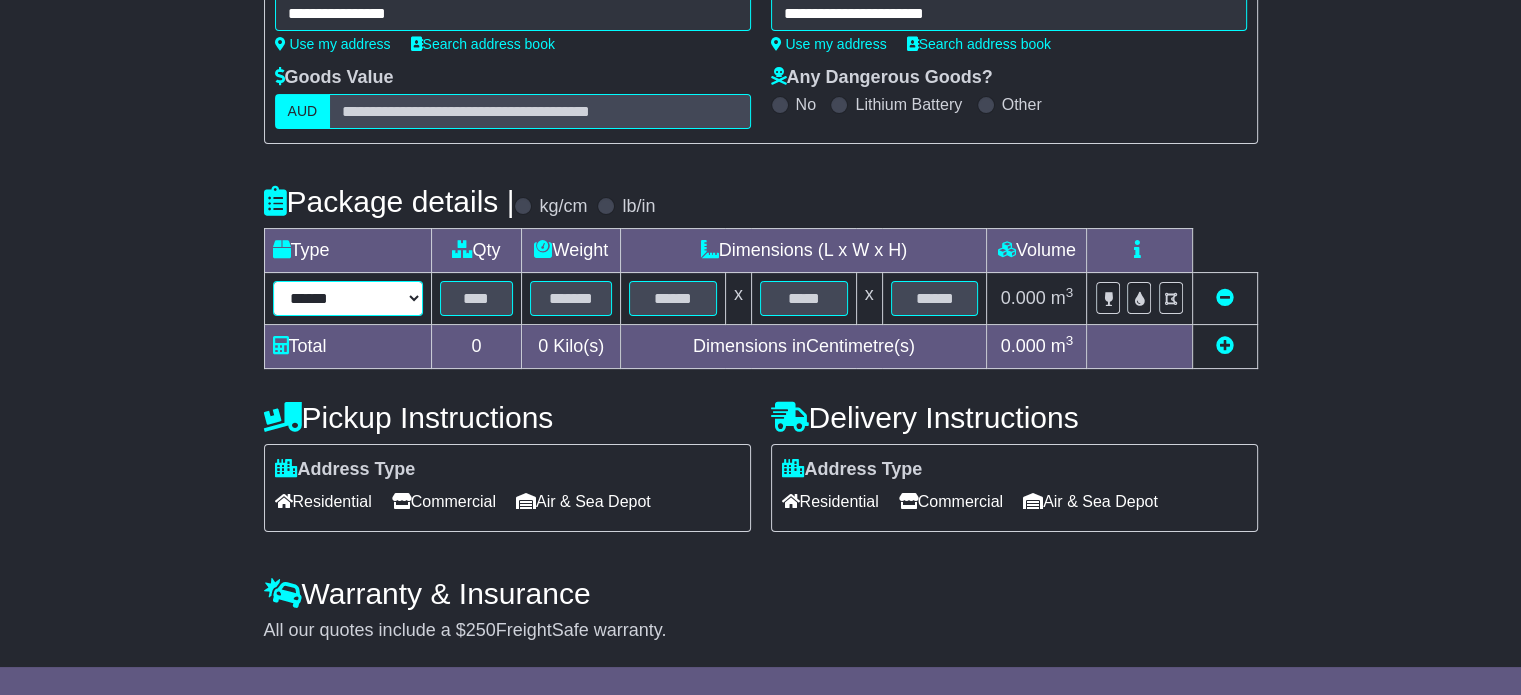 click on "****** ****** *** ******** ***** **** **** ****** *** *******" at bounding box center (348, 298) 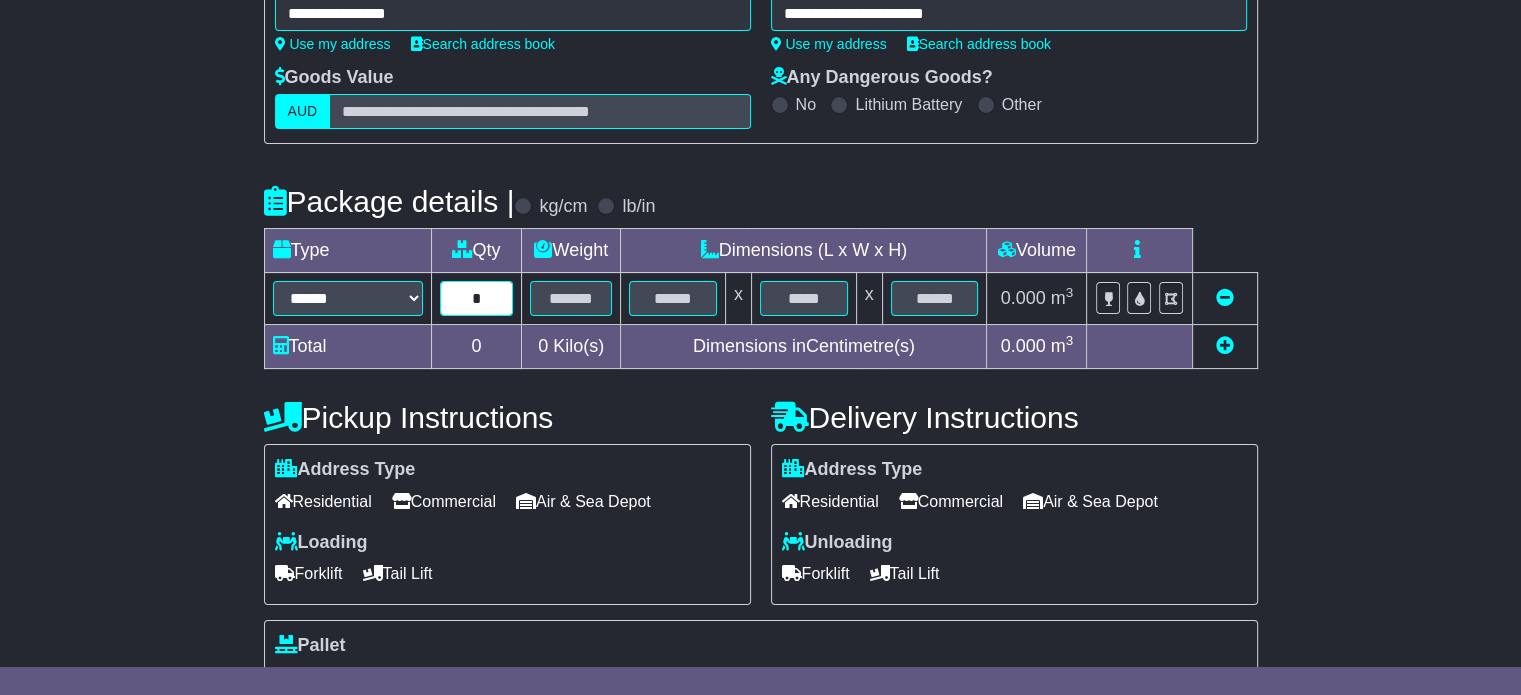 type on "*" 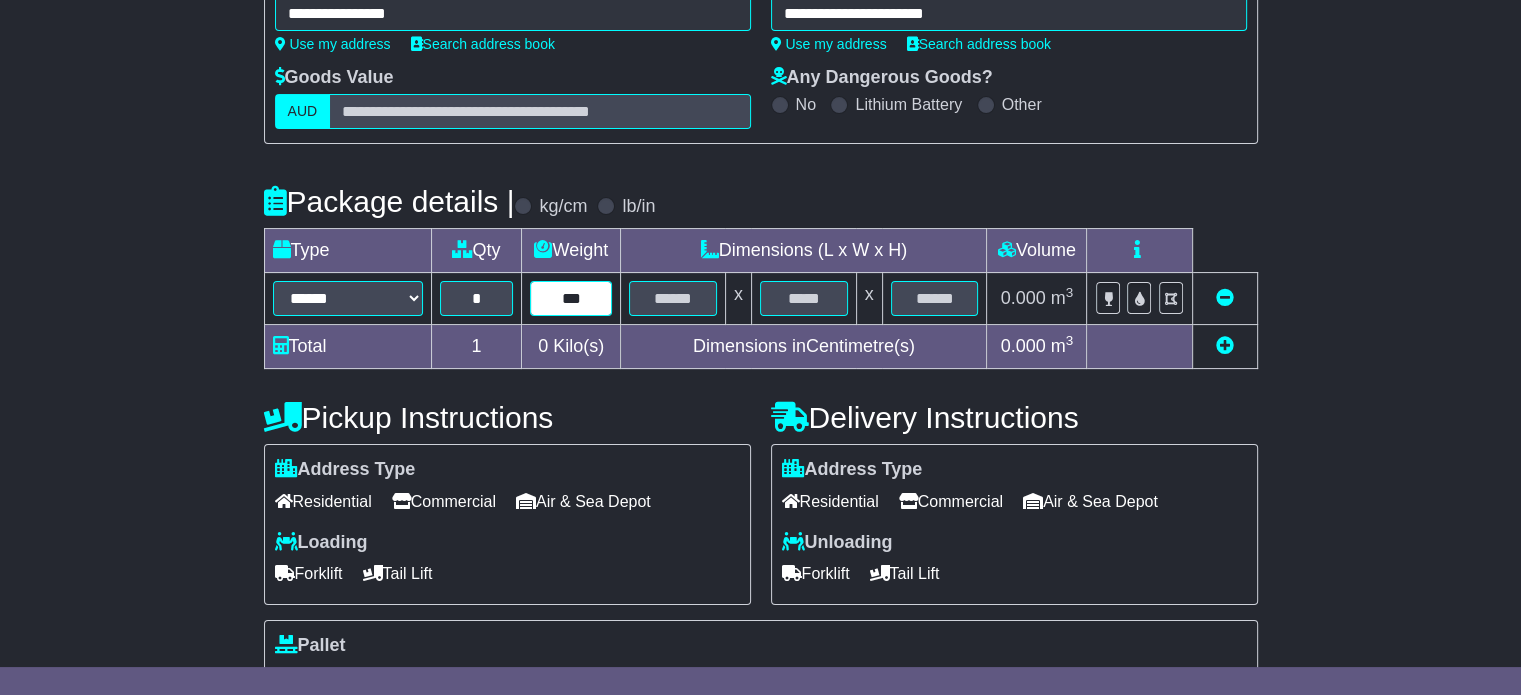type on "***" 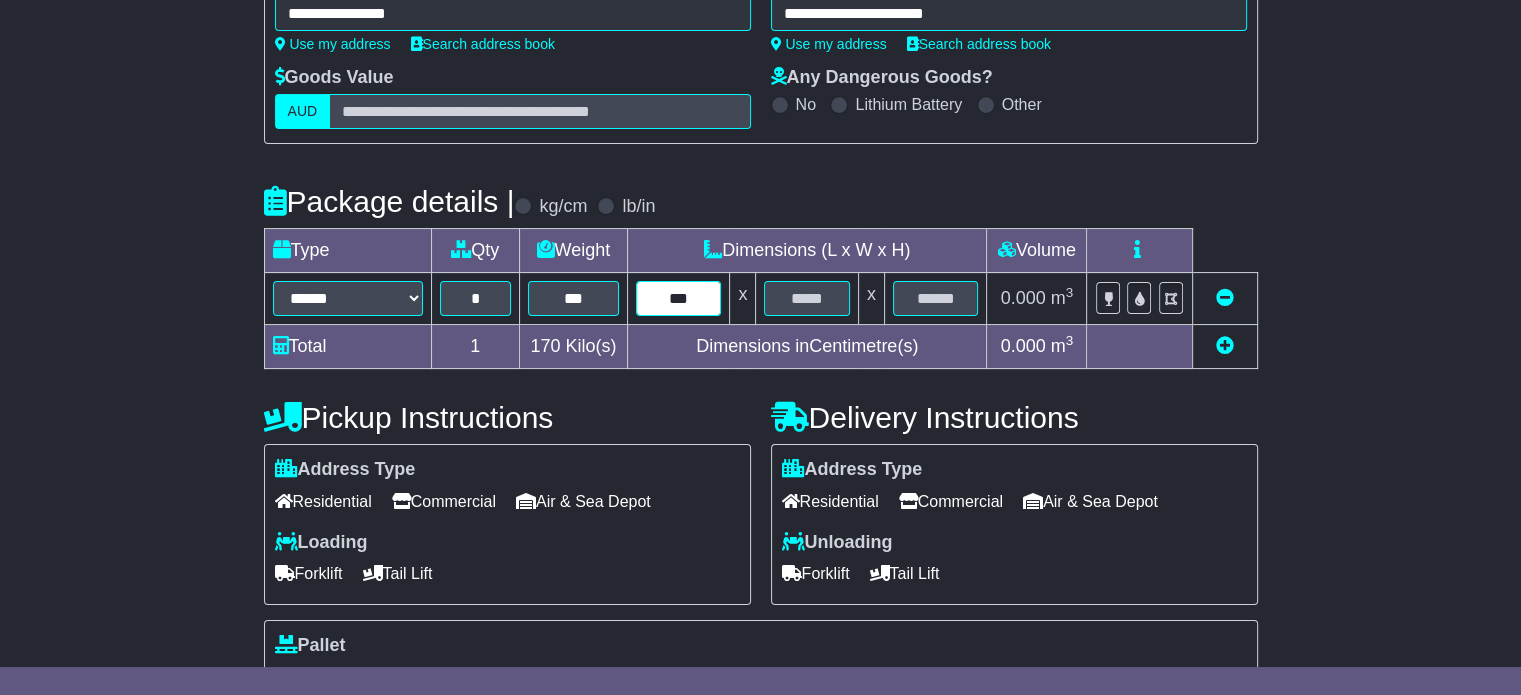type on "***" 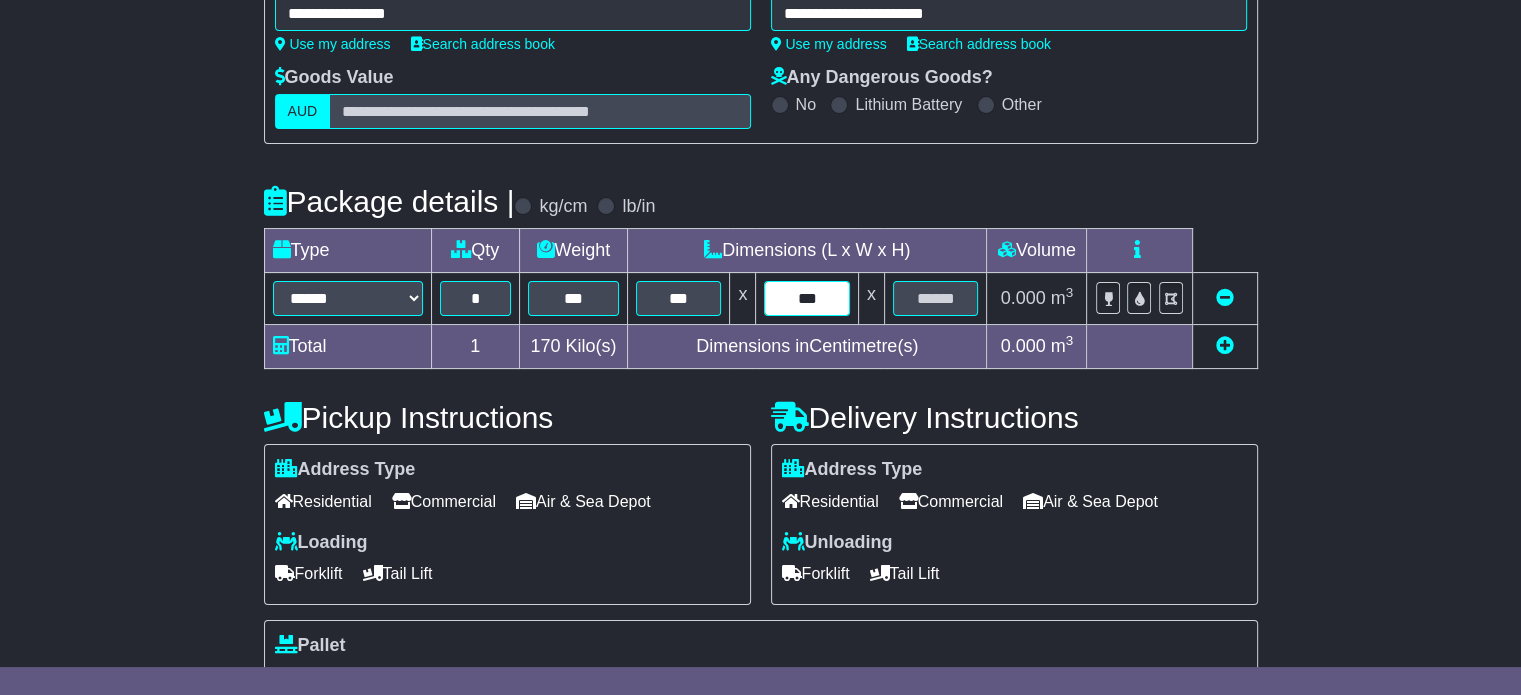 type on "***" 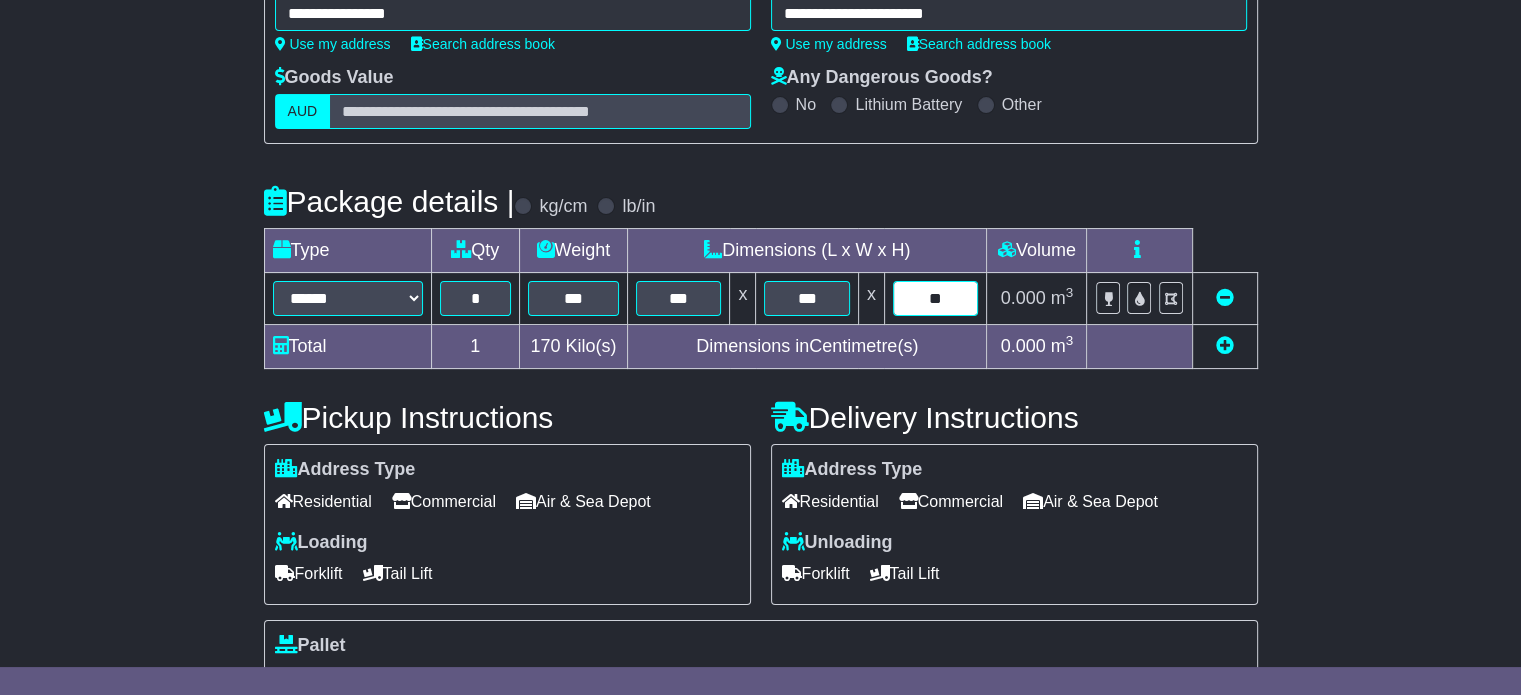 type on "**" 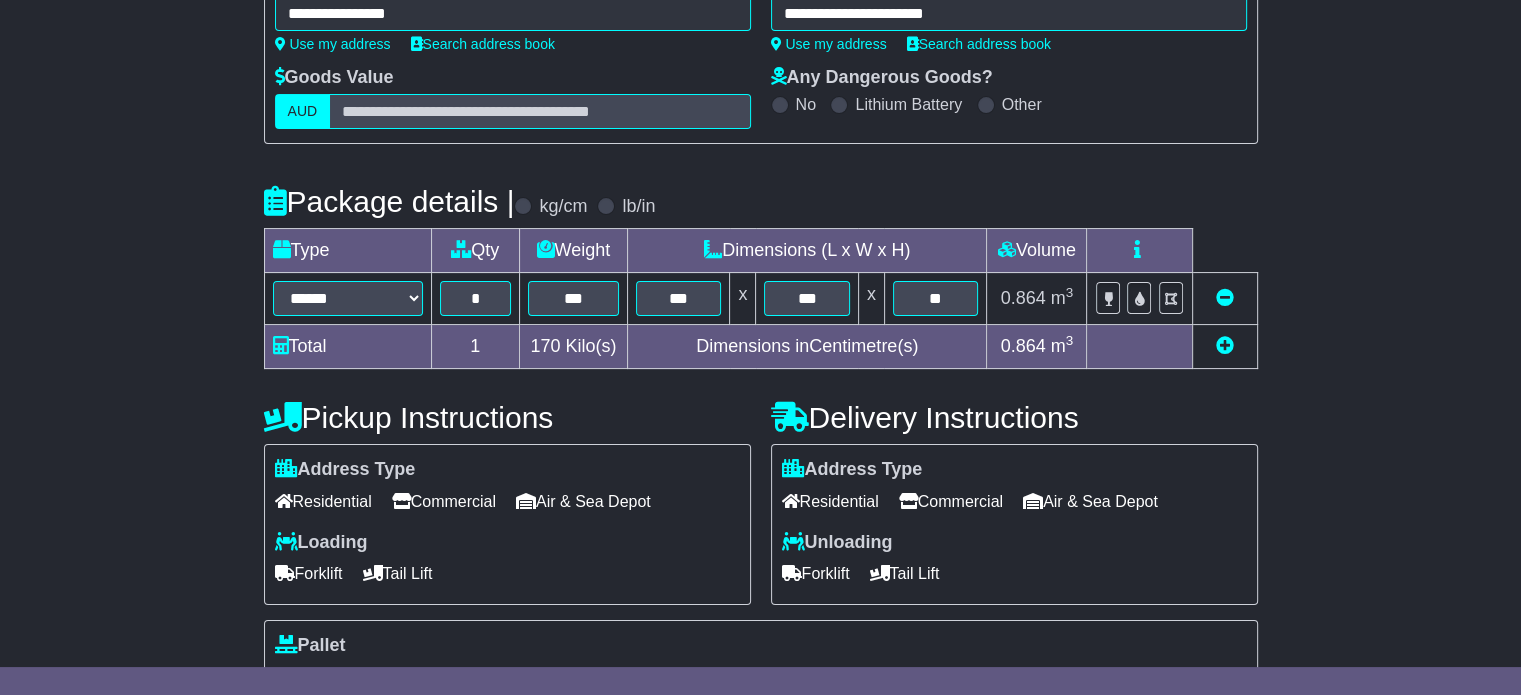 type 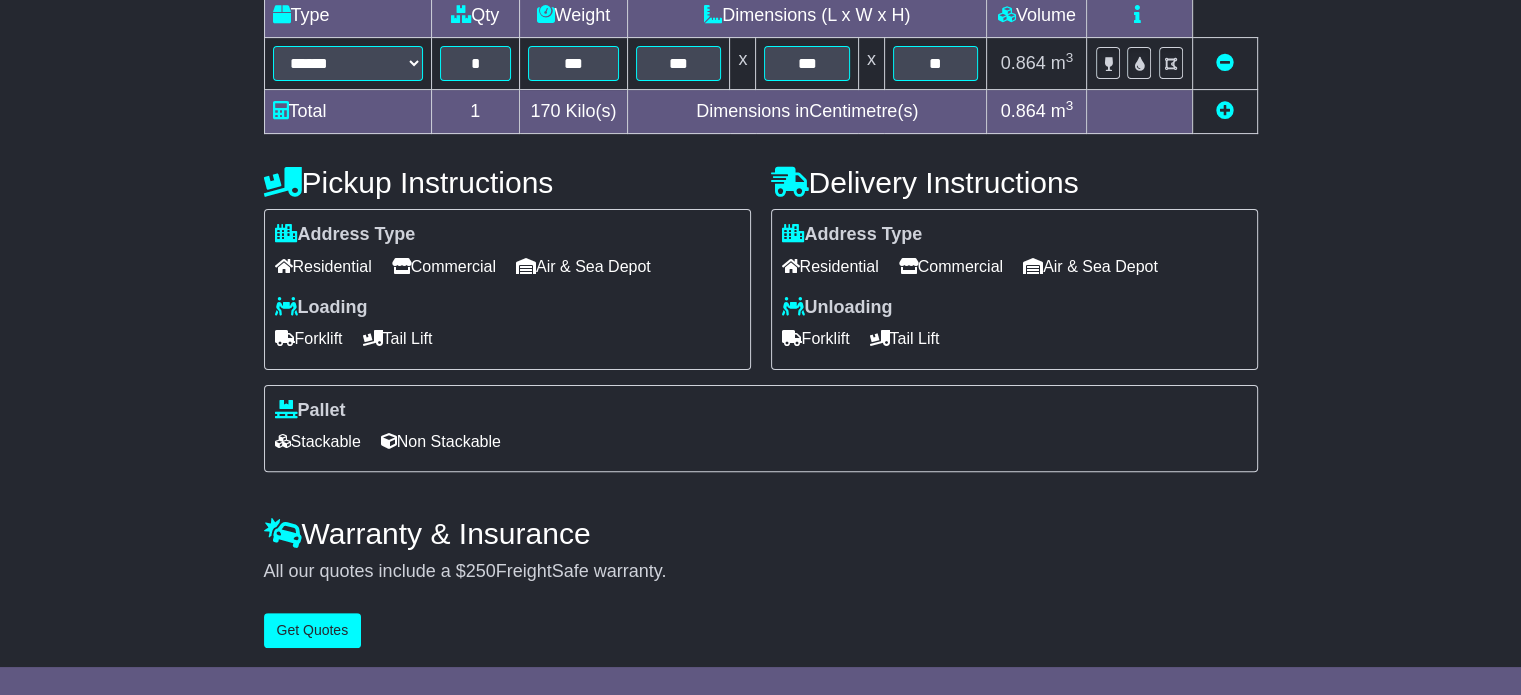 click at bounding box center (1225, 110) 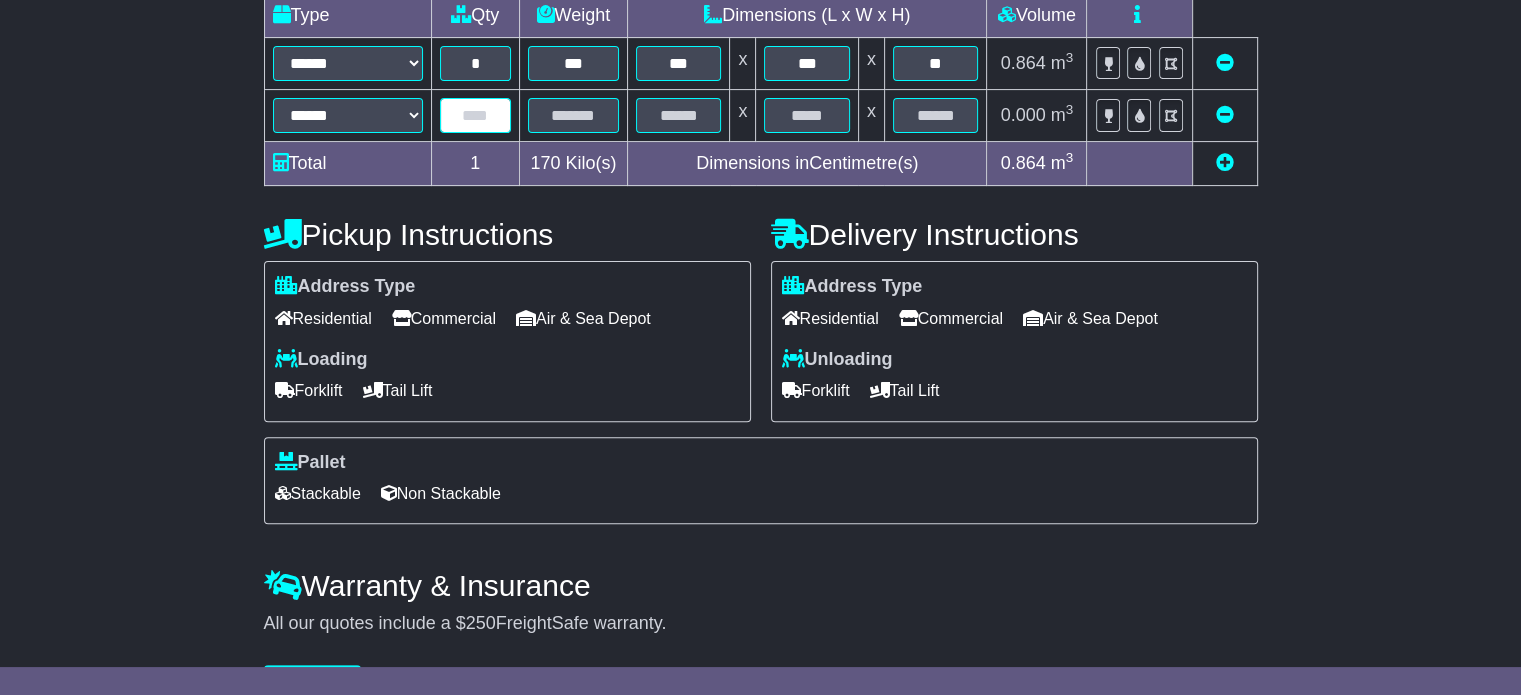 click at bounding box center (475, 115) 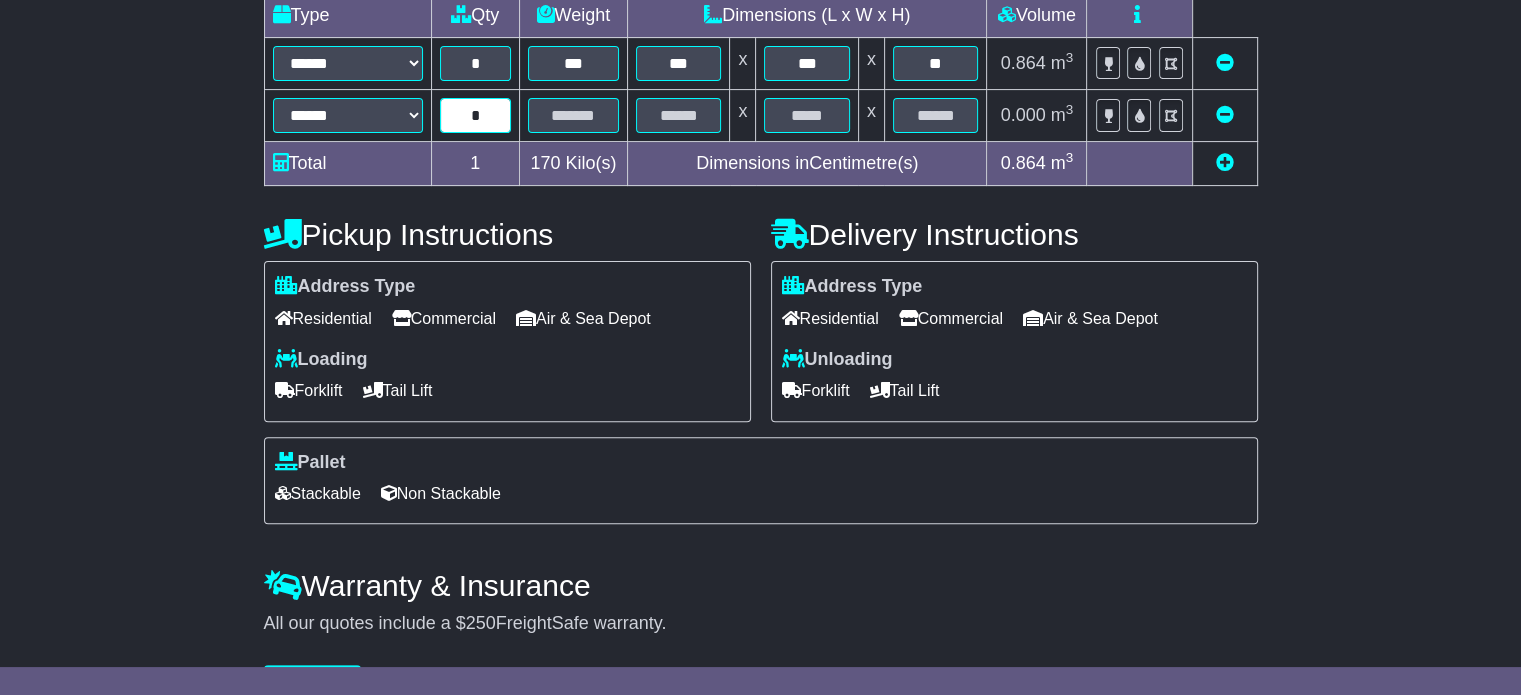 type on "*" 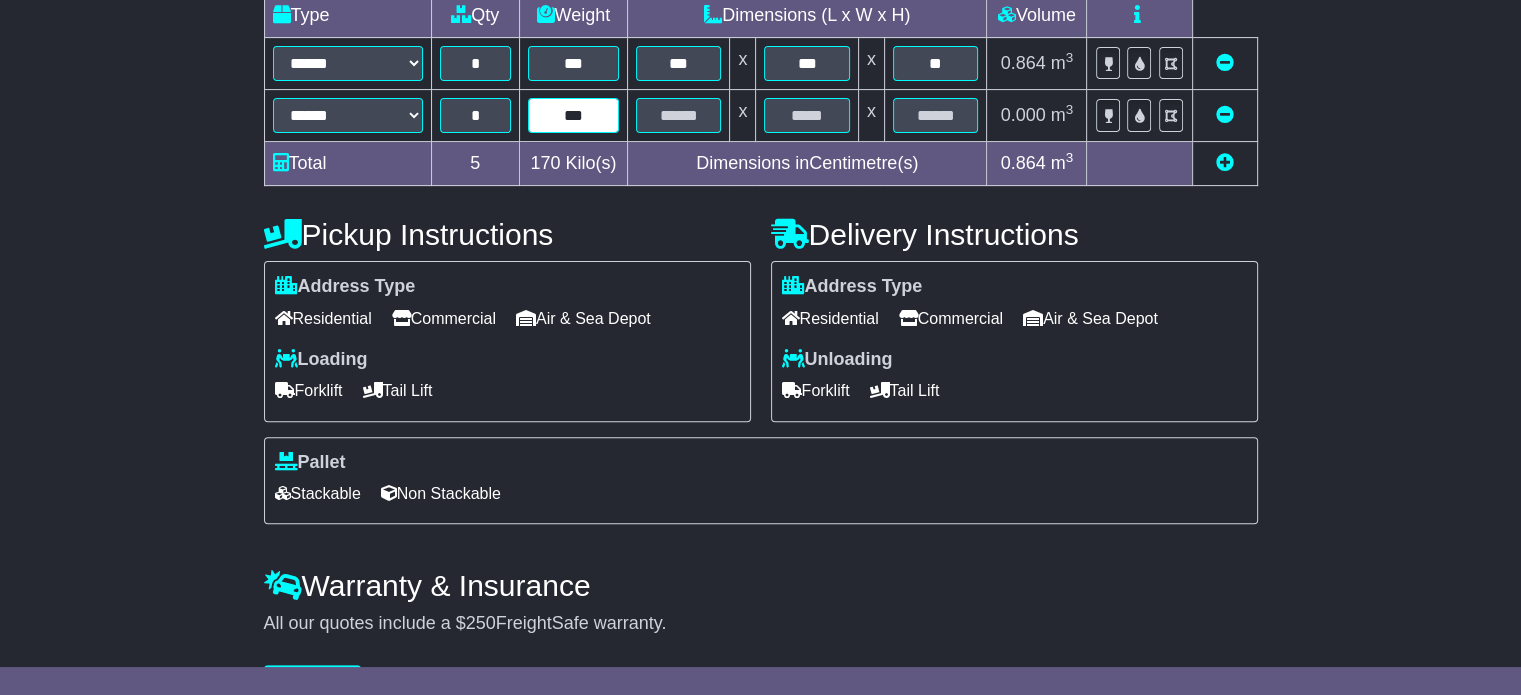 type on "***" 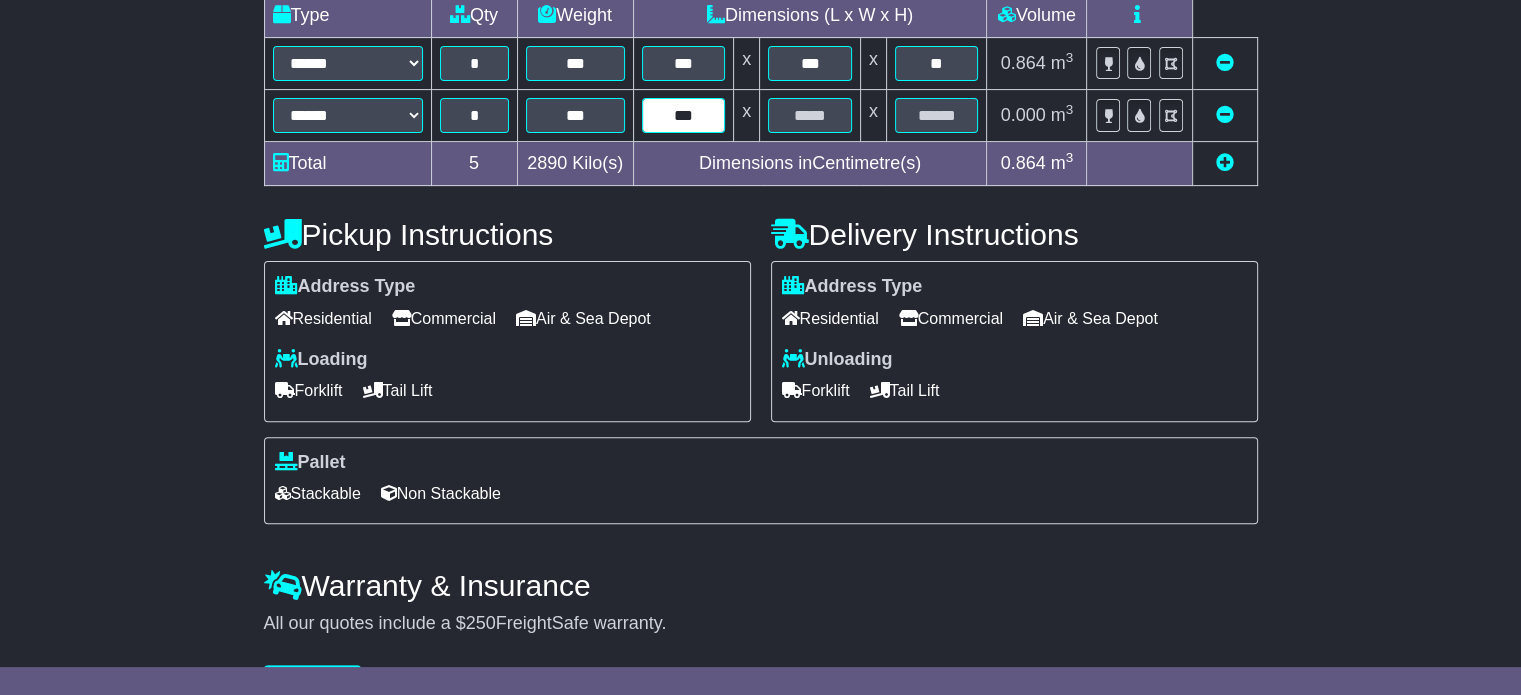 type on "***" 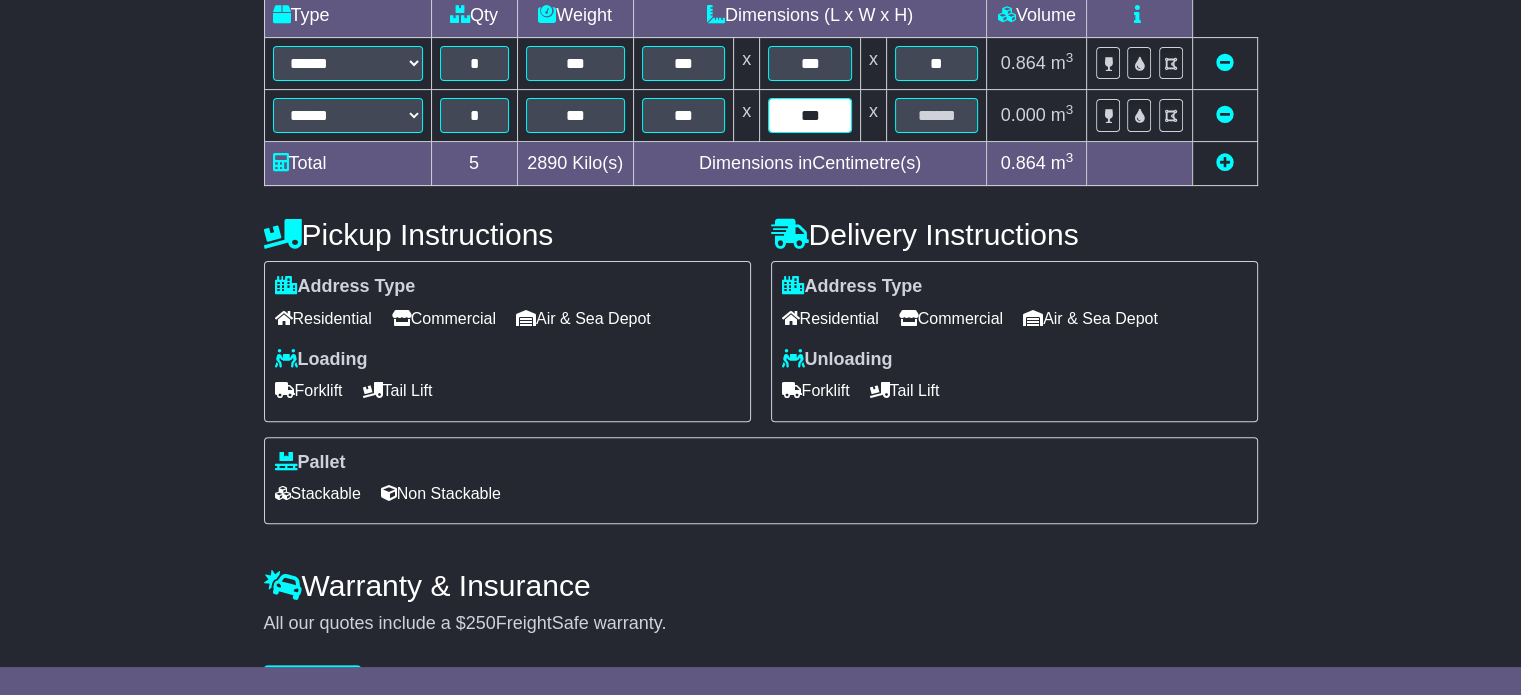 type on "***" 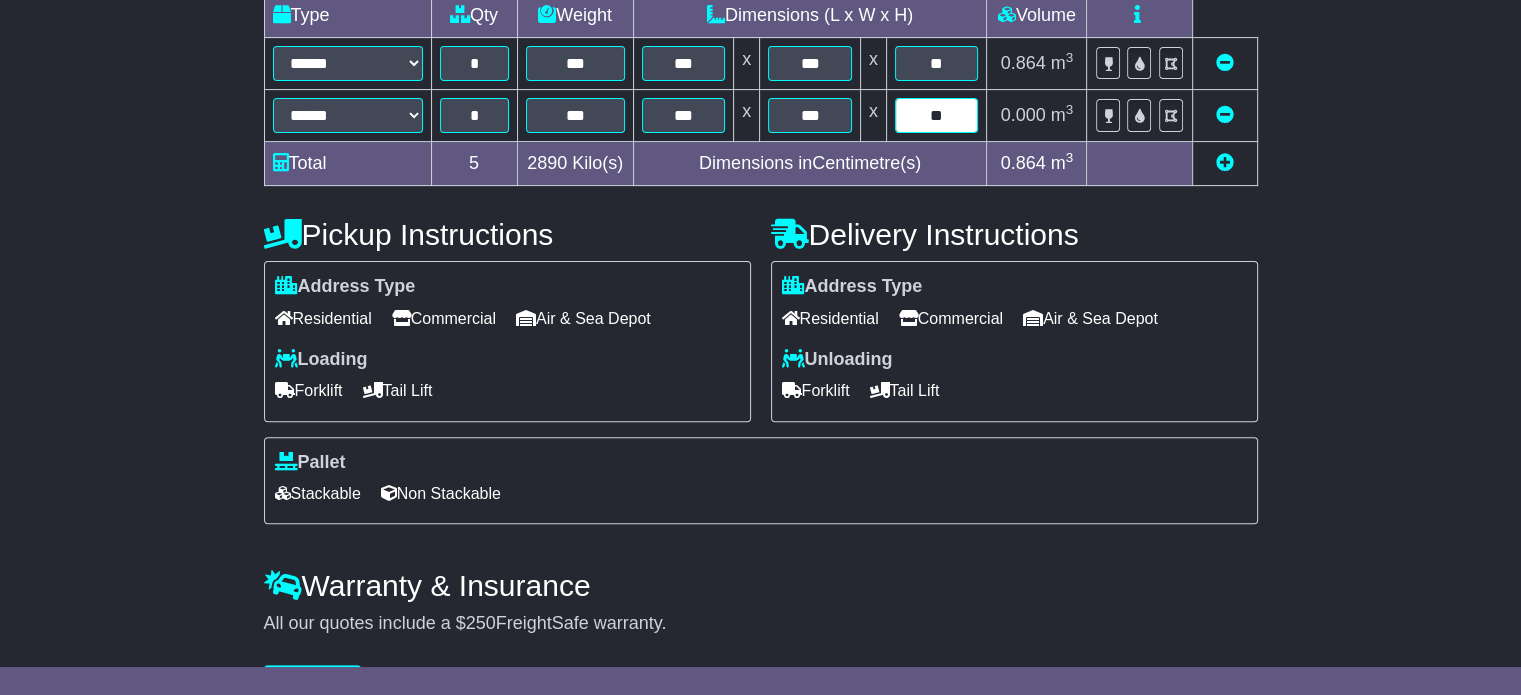 type on "**" 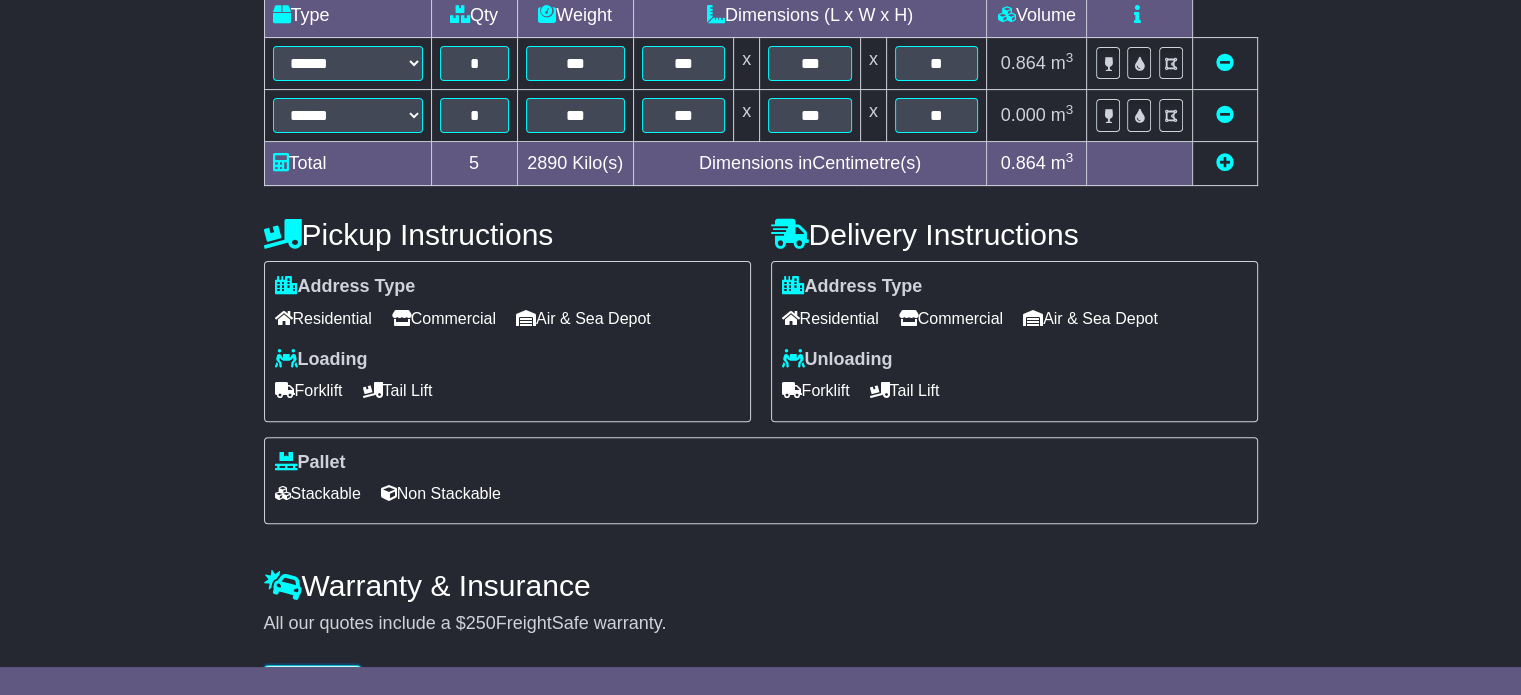 scroll, scrollTop: 536, scrollLeft: 0, axis: vertical 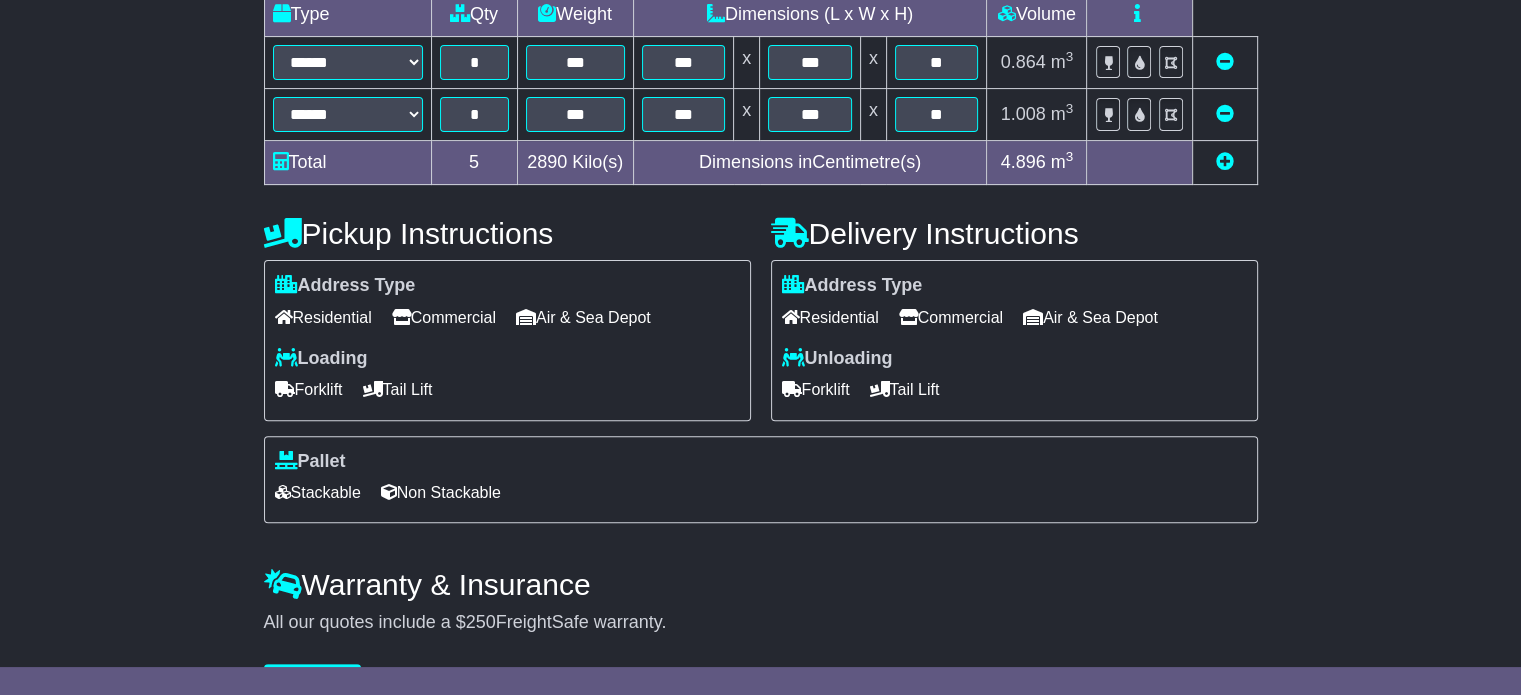 click on "Commercial" at bounding box center (444, 317) 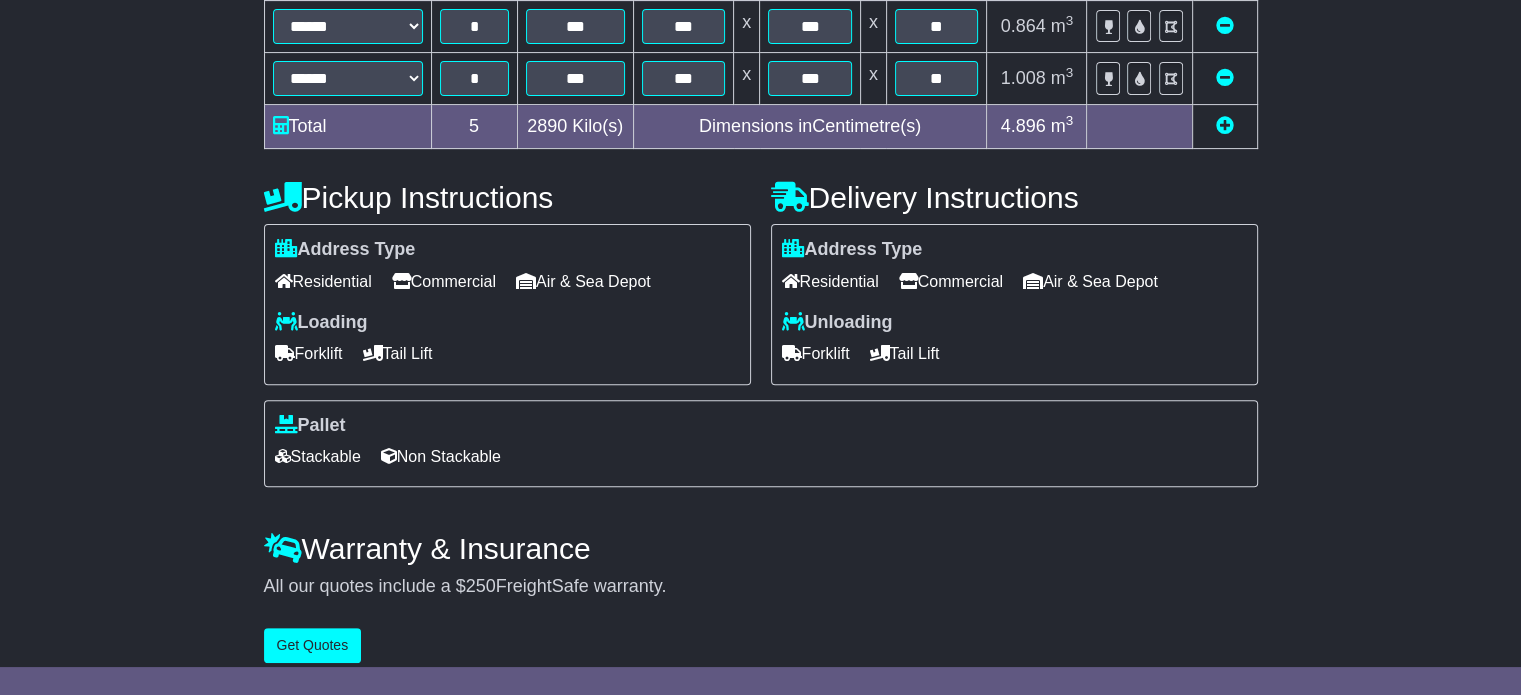 scroll, scrollTop: 591, scrollLeft: 0, axis: vertical 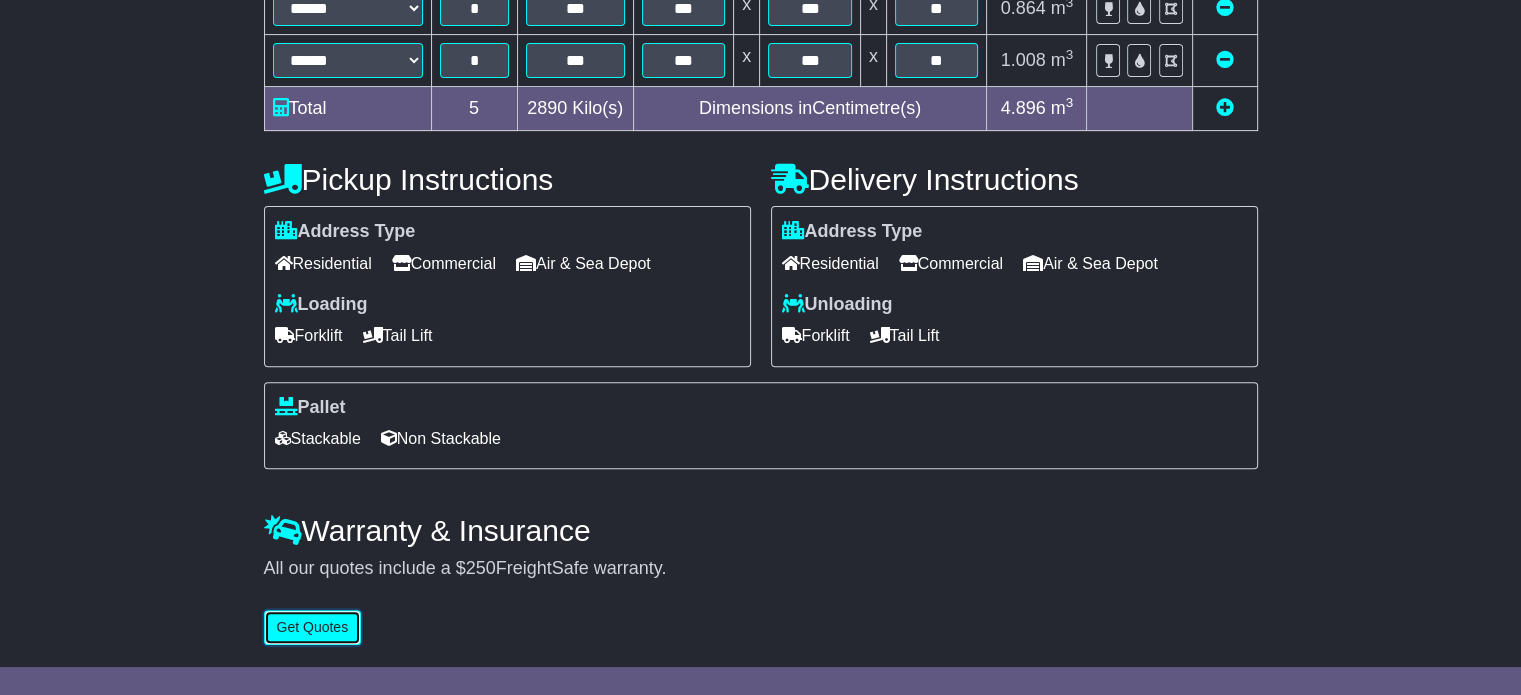 drag, startPoint x: 308, startPoint y: 630, endPoint x: 554, endPoint y: 631, distance: 246.00203 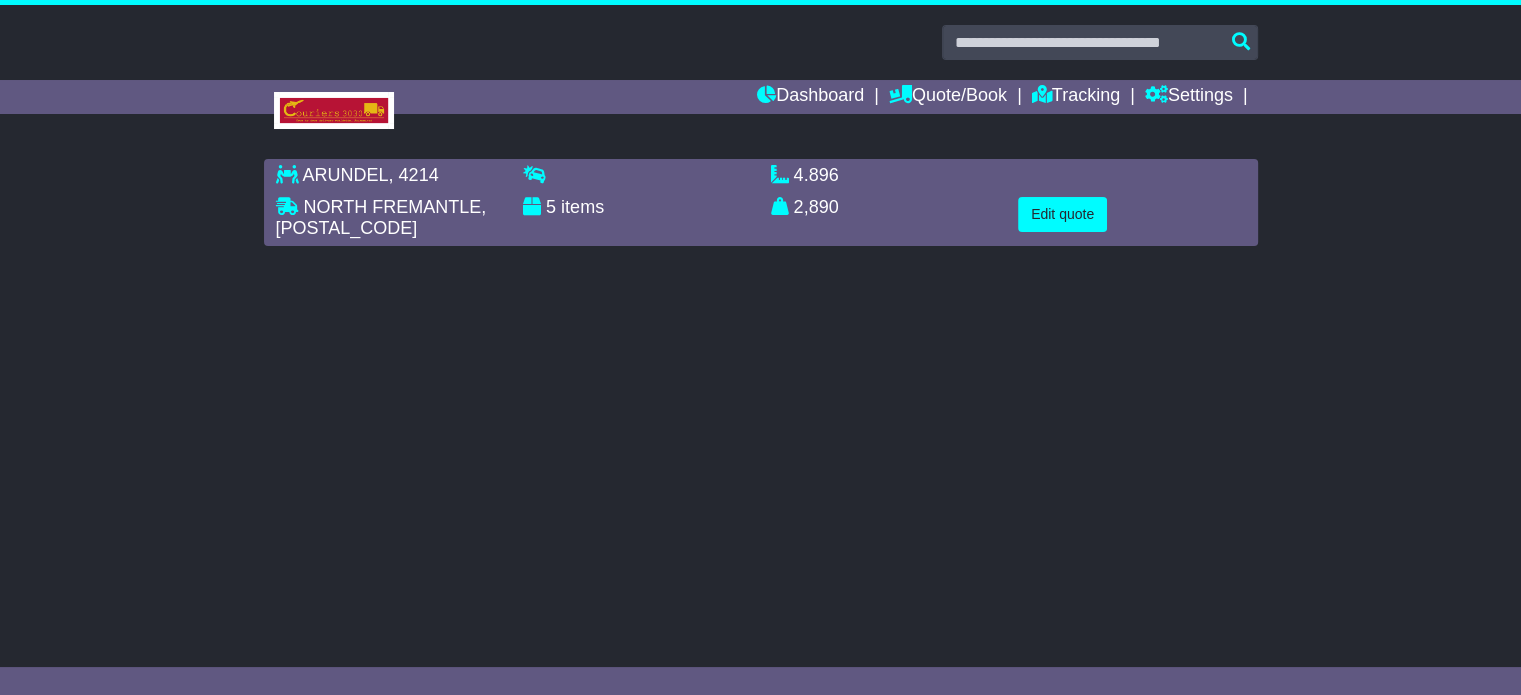 scroll, scrollTop: 0, scrollLeft: 0, axis: both 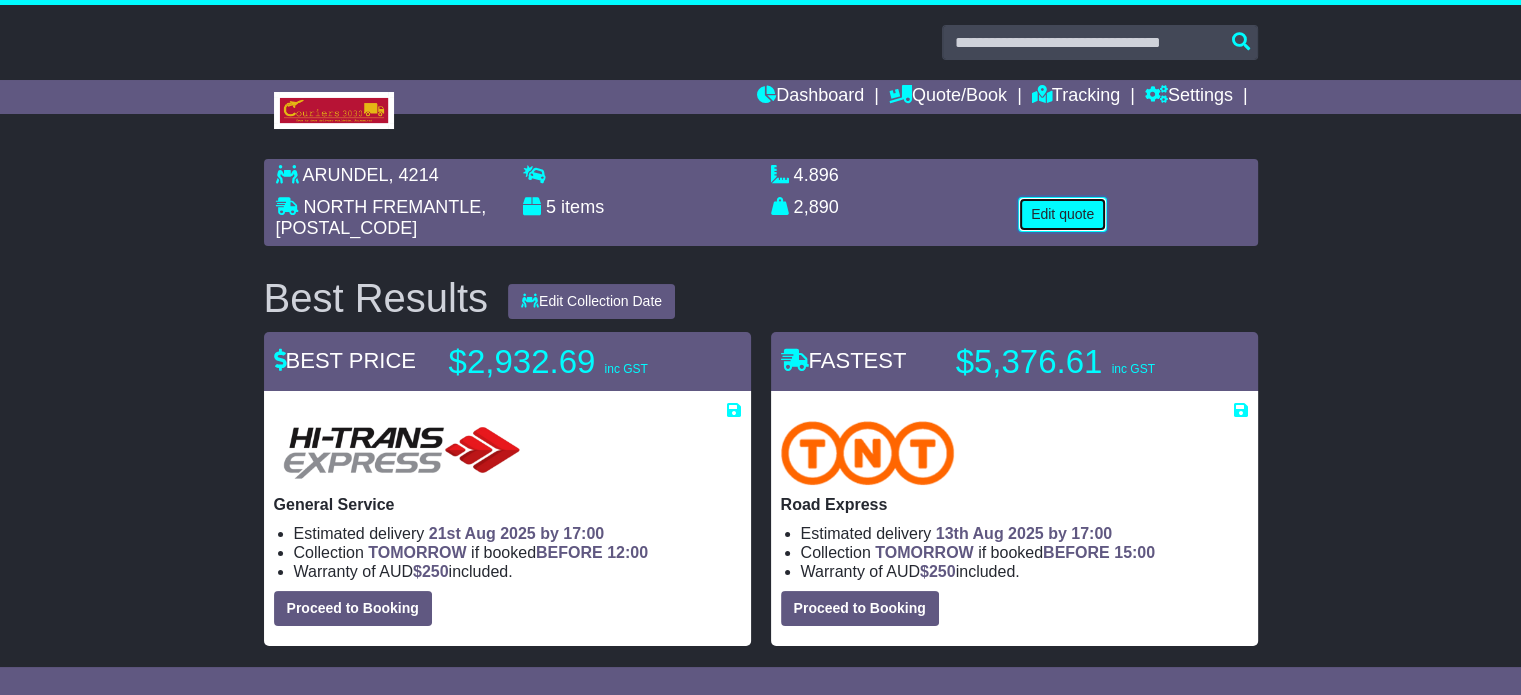 click on "Edit quote" at bounding box center [1062, 214] 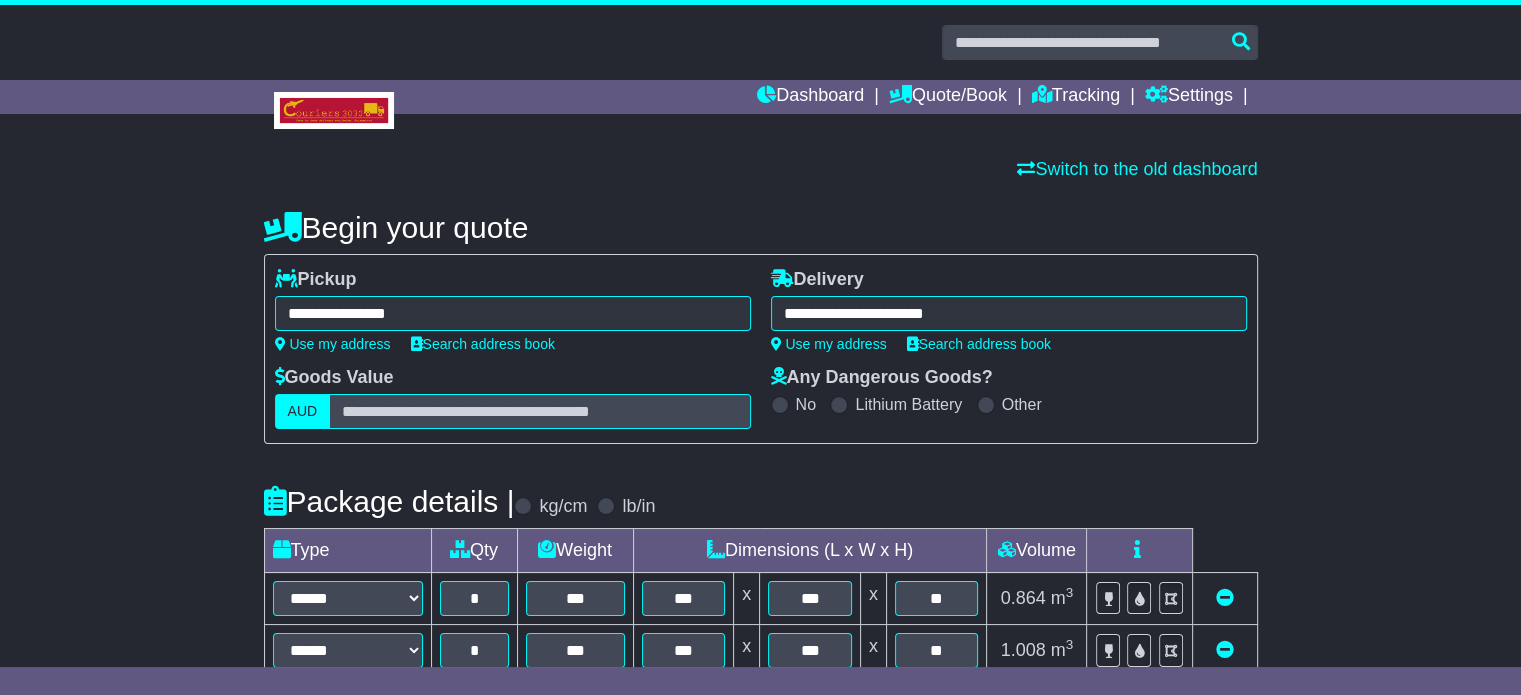 click on "**********" at bounding box center (513, 313) 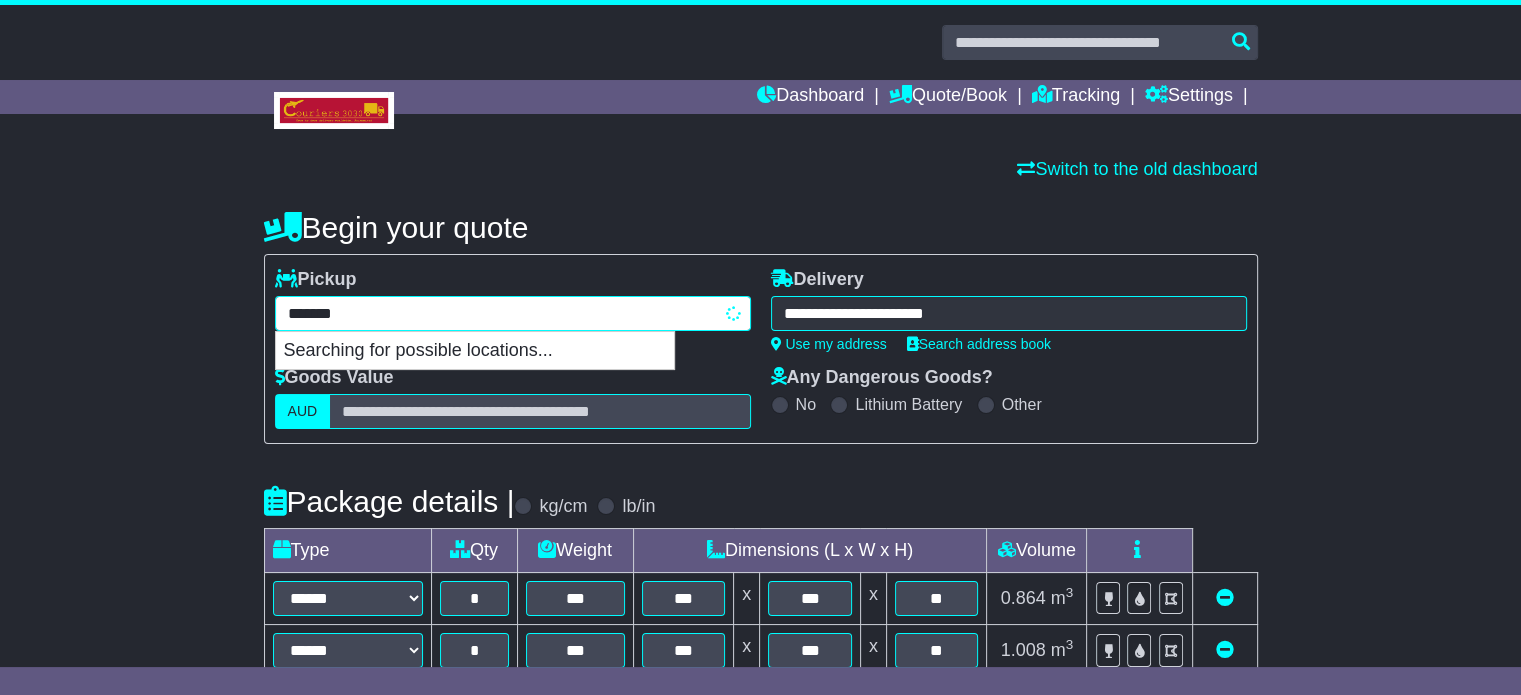 click on "*******" at bounding box center [513, 313] 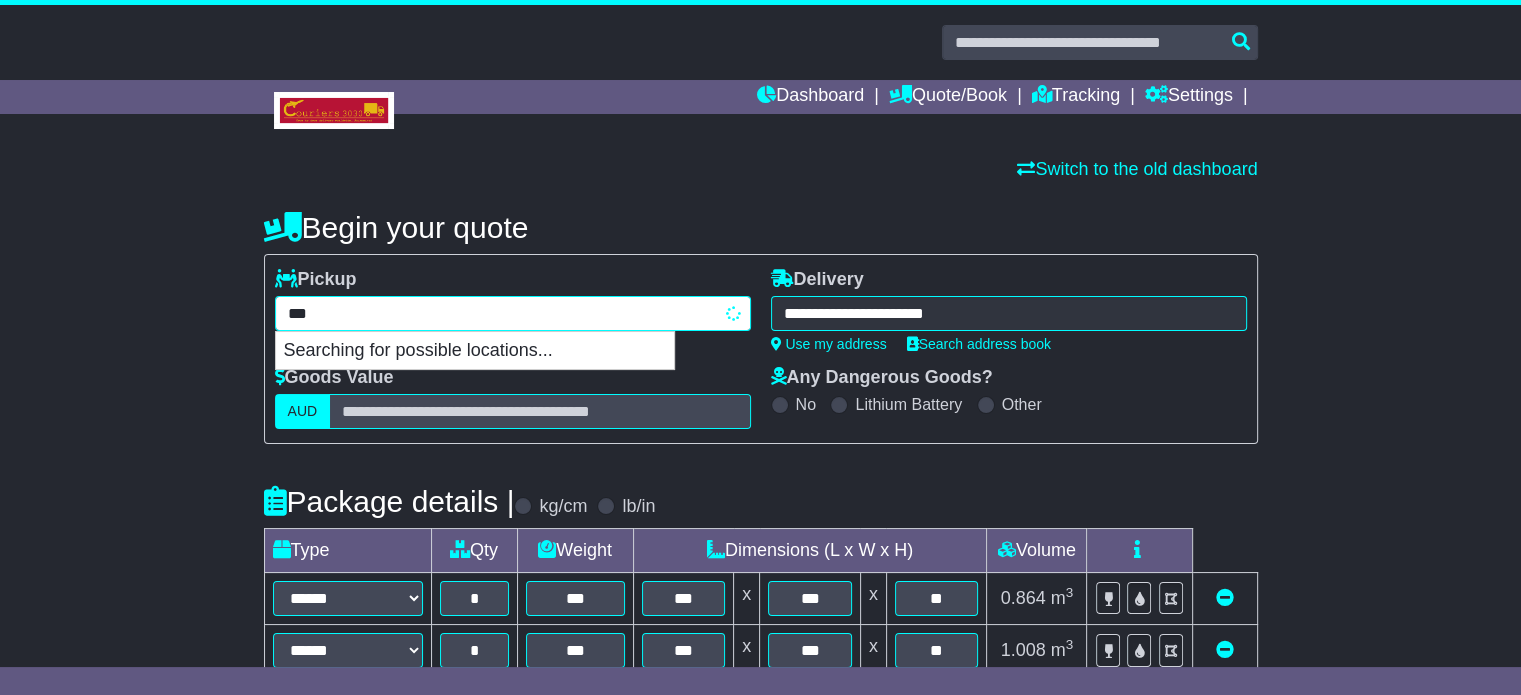 type on "****" 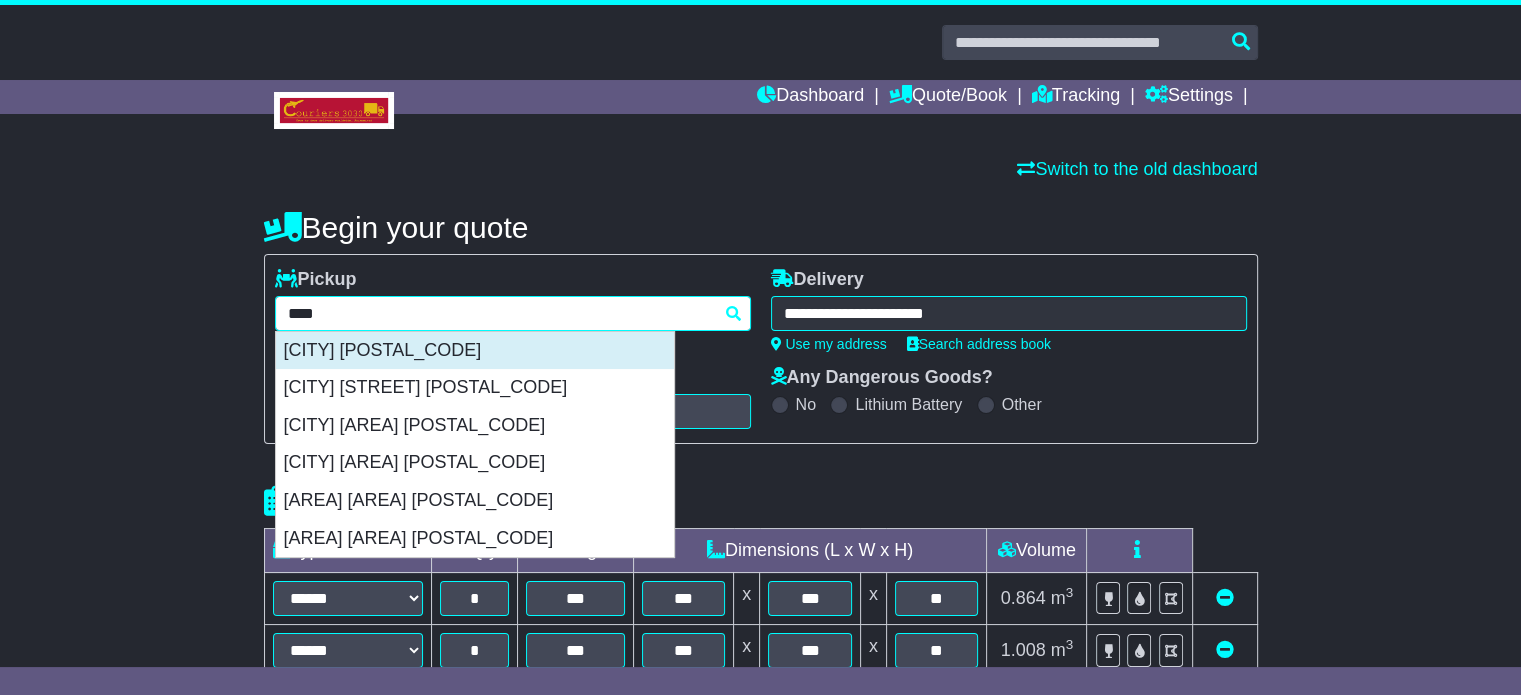 click on "[CITY] [POSTCODE]" at bounding box center [475, 351] 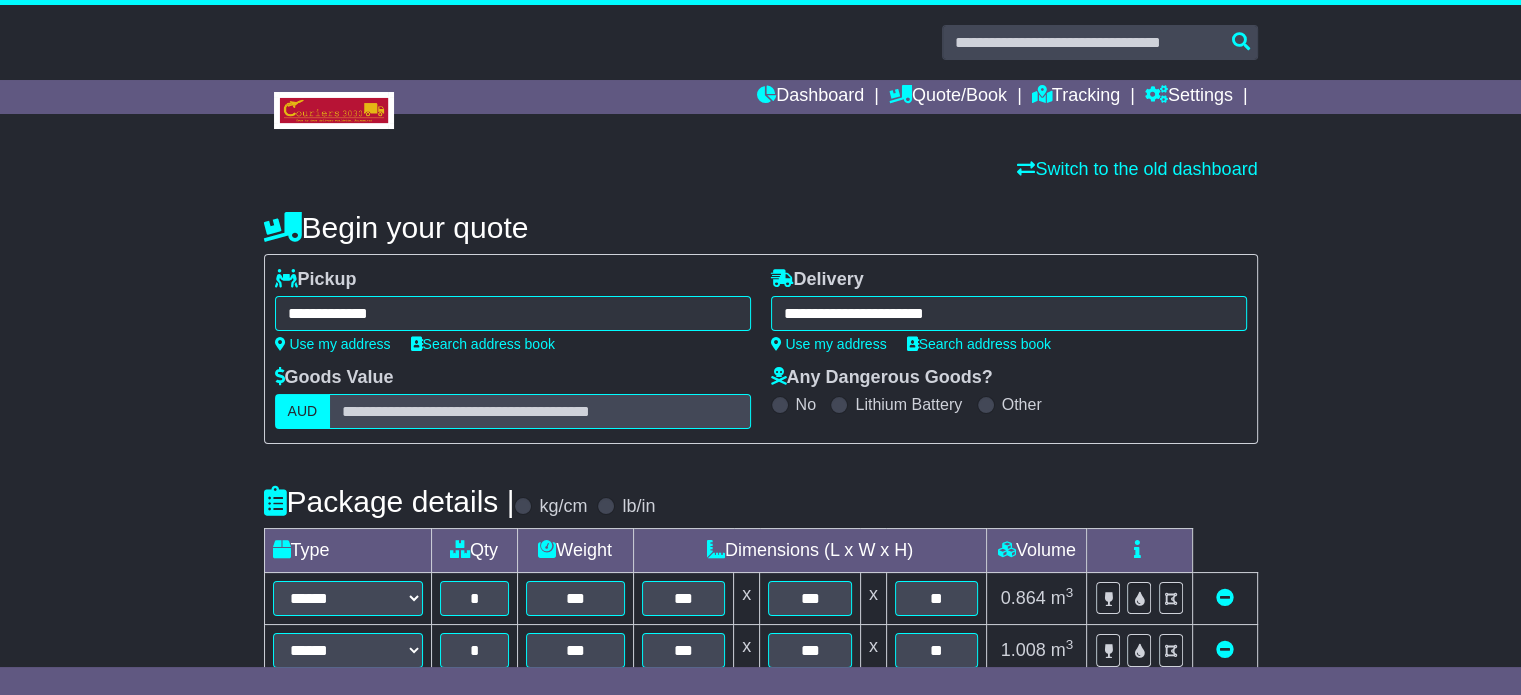 scroll, scrollTop: 591, scrollLeft: 0, axis: vertical 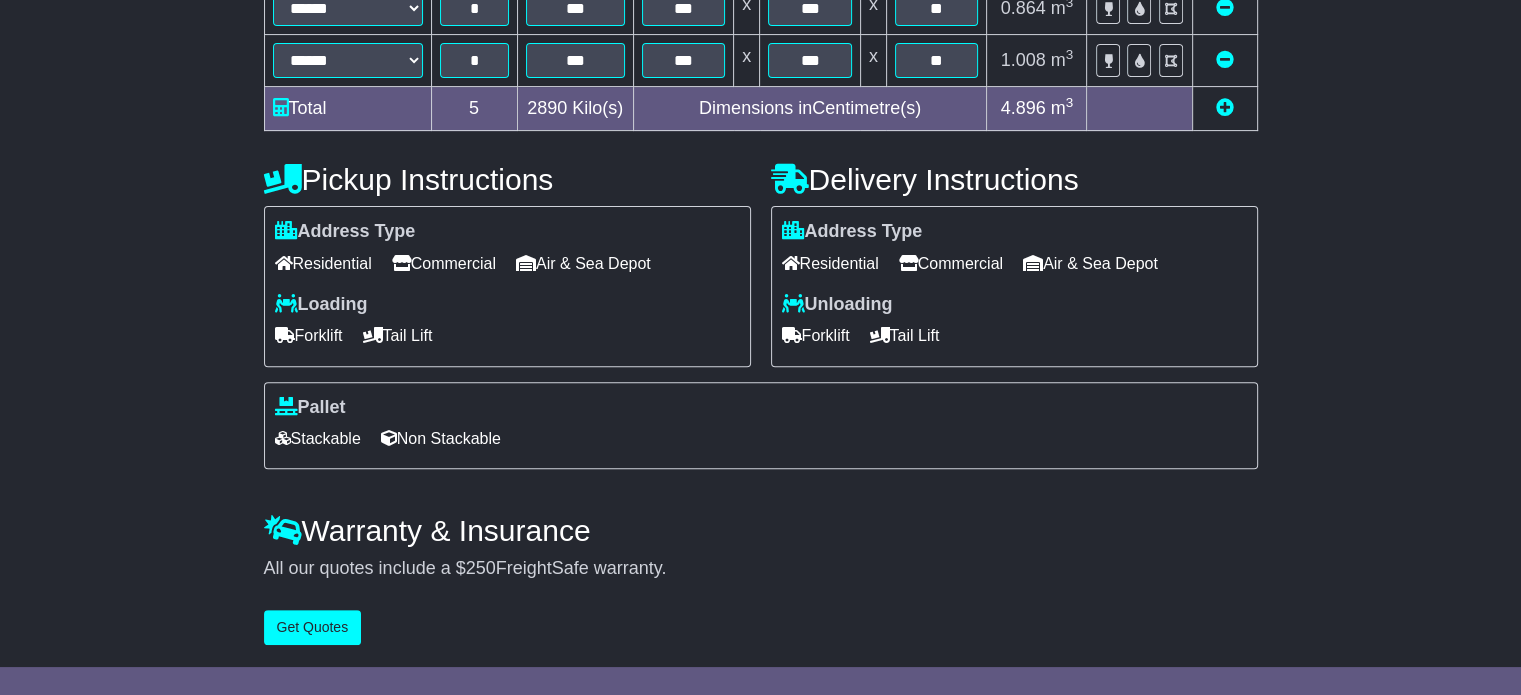 type on "**********" 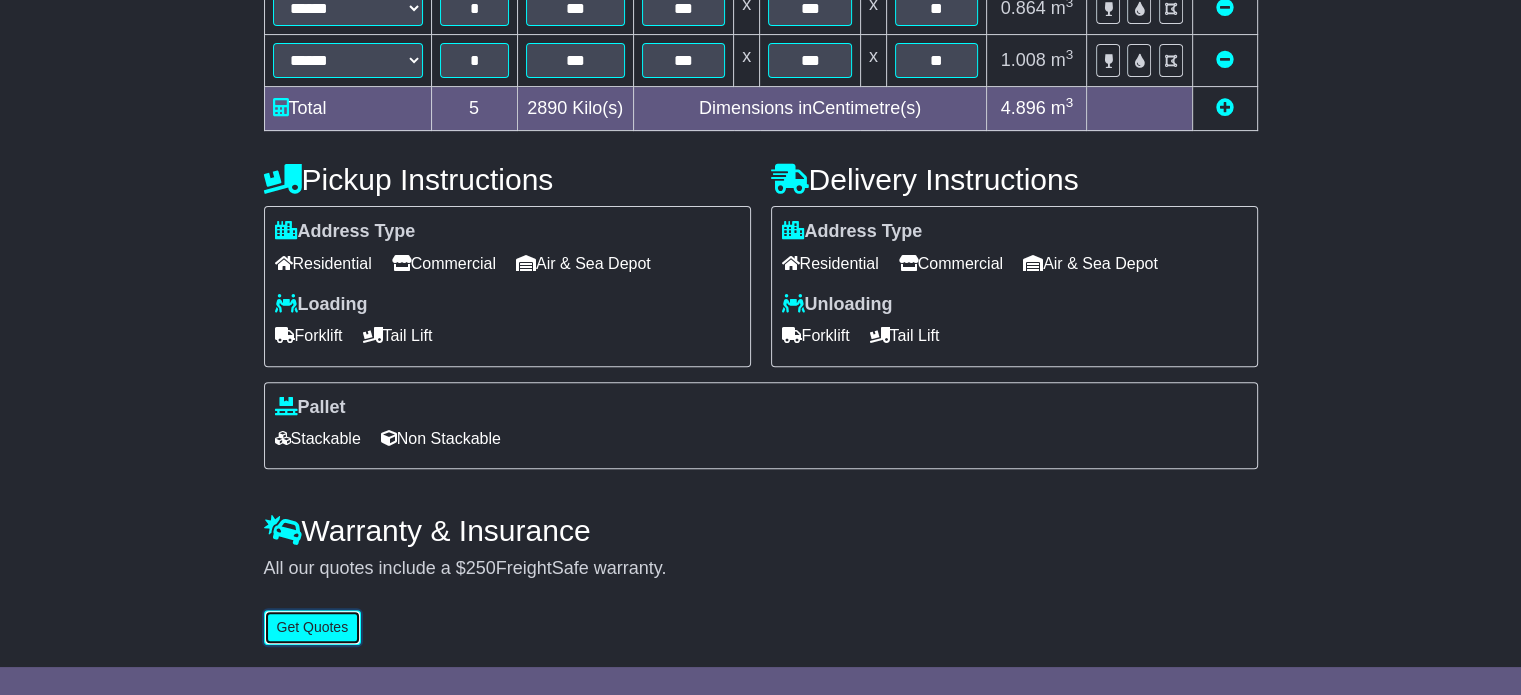 click on "Get Quotes" at bounding box center (313, 627) 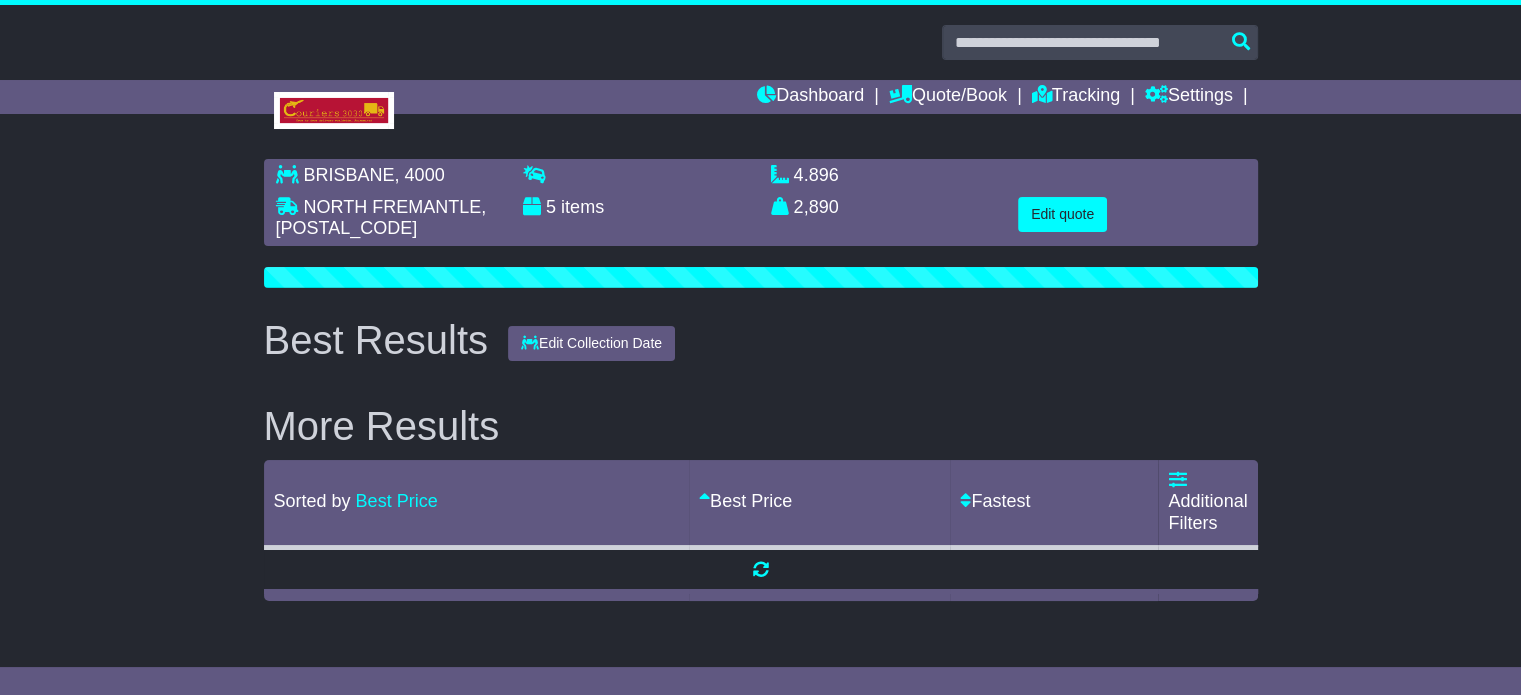 scroll, scrollTop: 0, scrollLeft: 0, axis: both 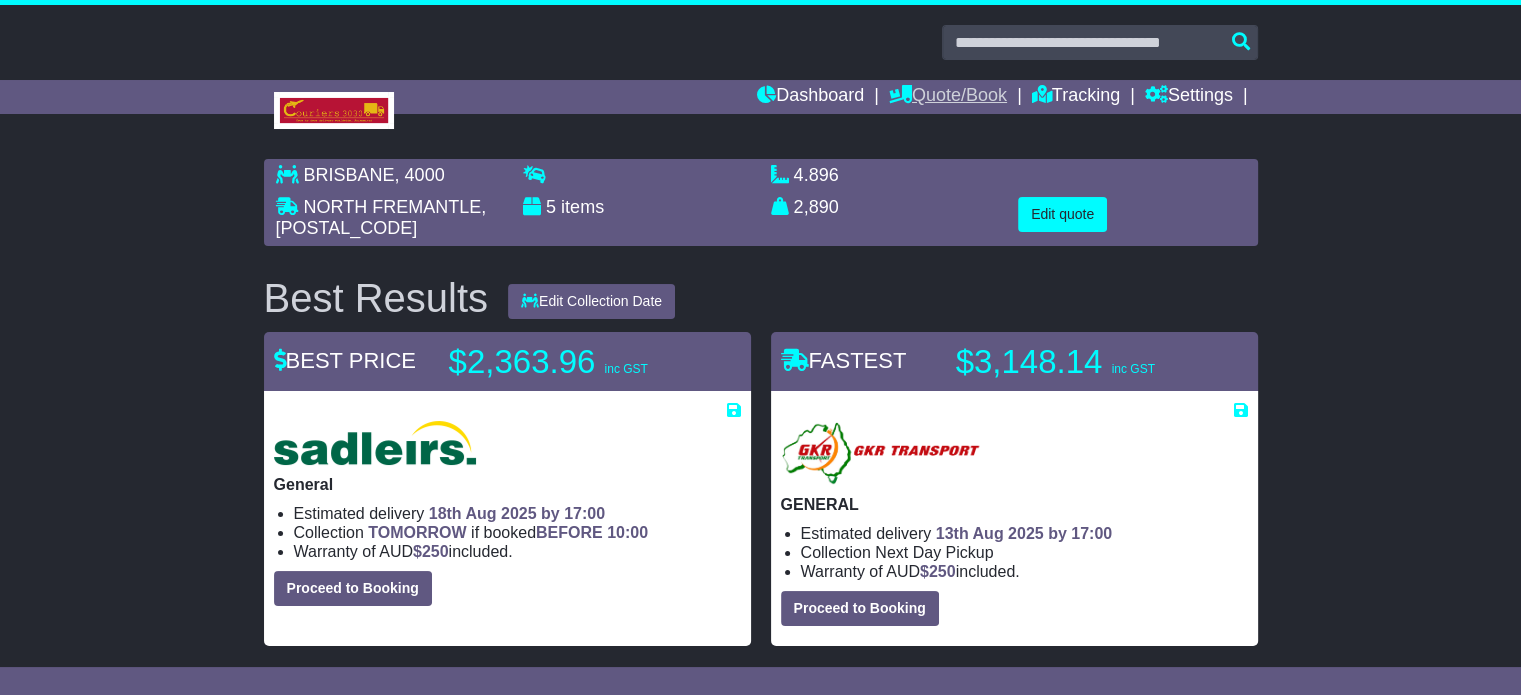 click on "Quote/Book" at bounding box center (948, 97) 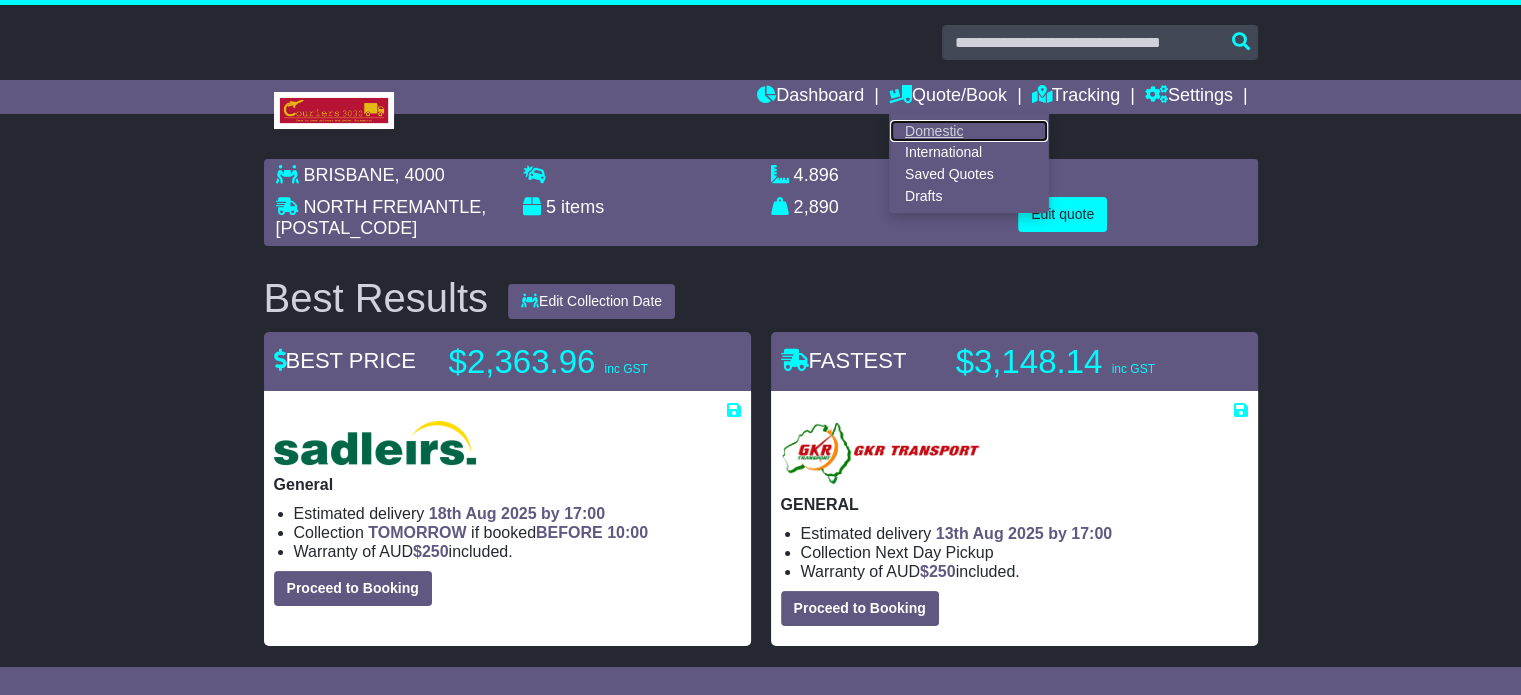 click on "Domestic" at bounding box center (969, 131) 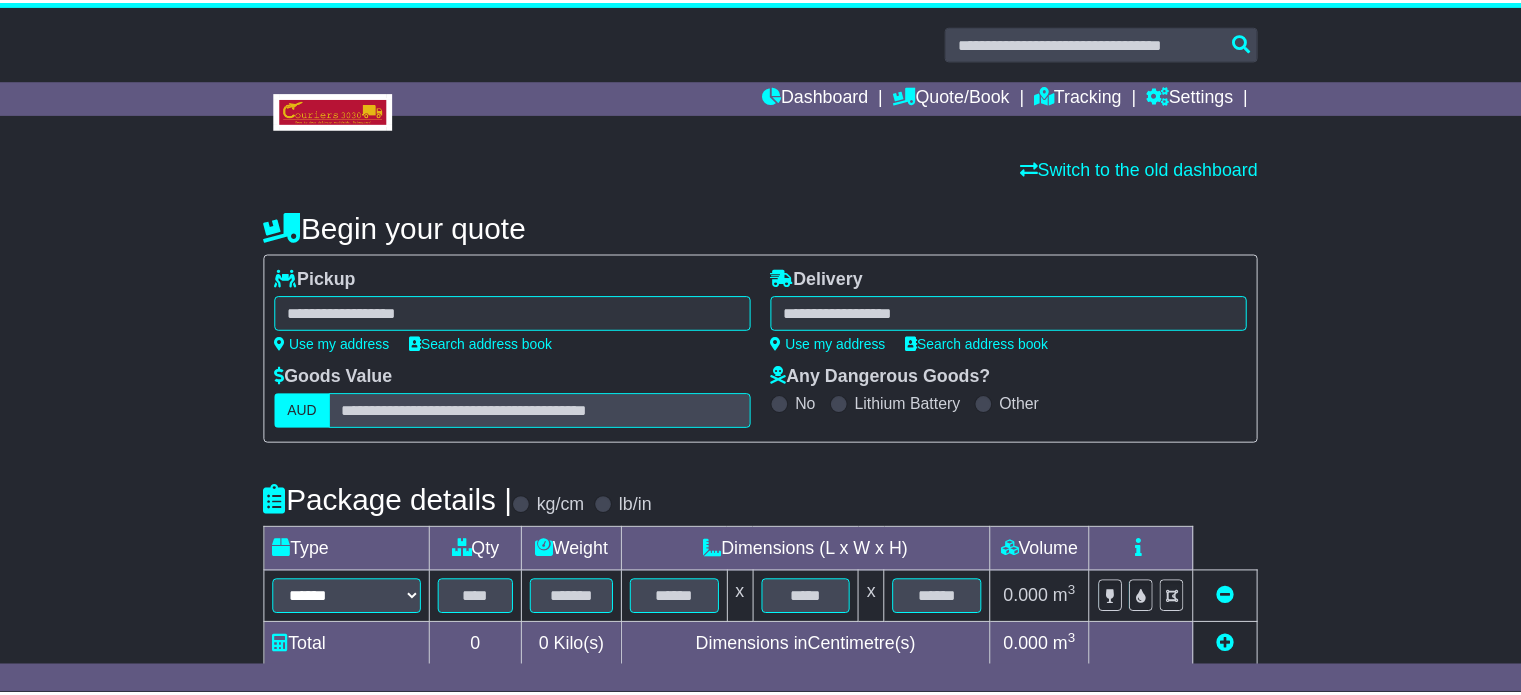 scroll, scrollTop: 0, scrollLeft: 0, axis: both 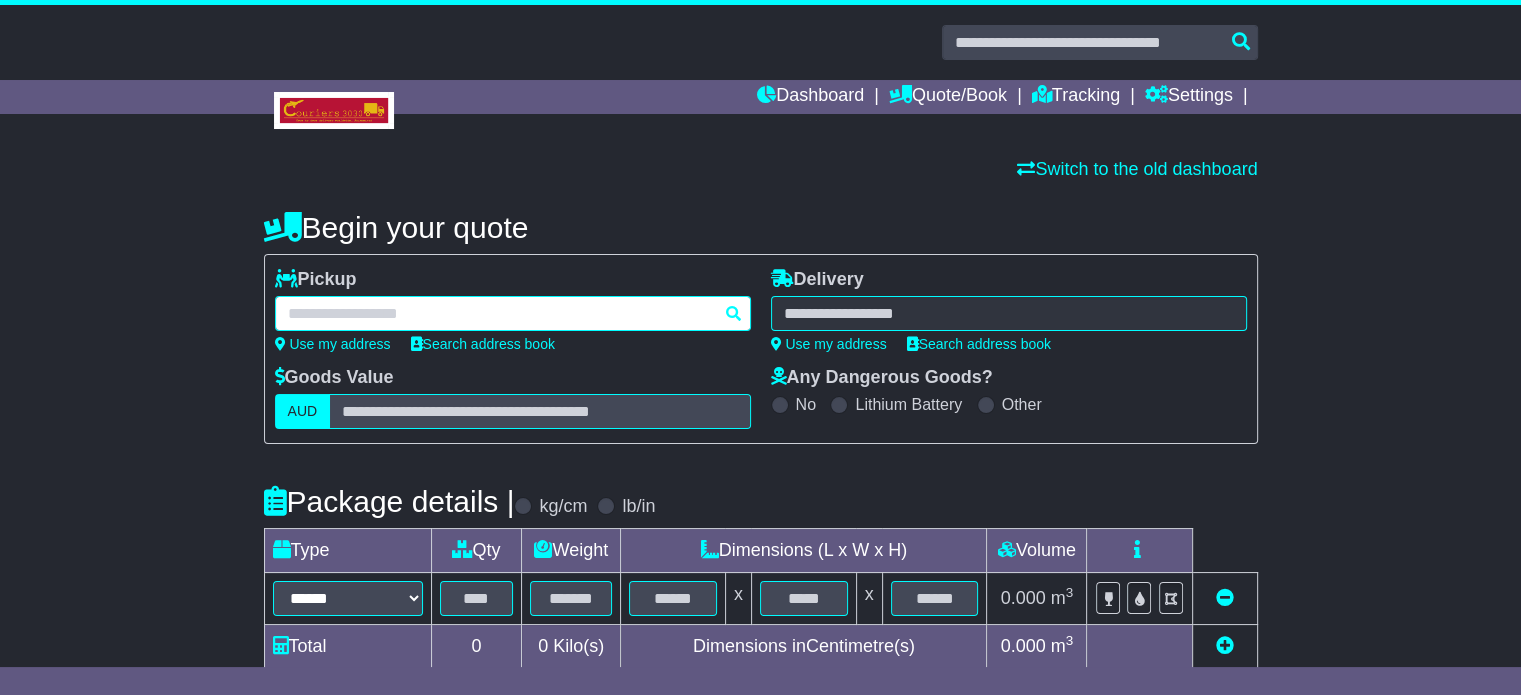 click at bounding box center [513, 313] 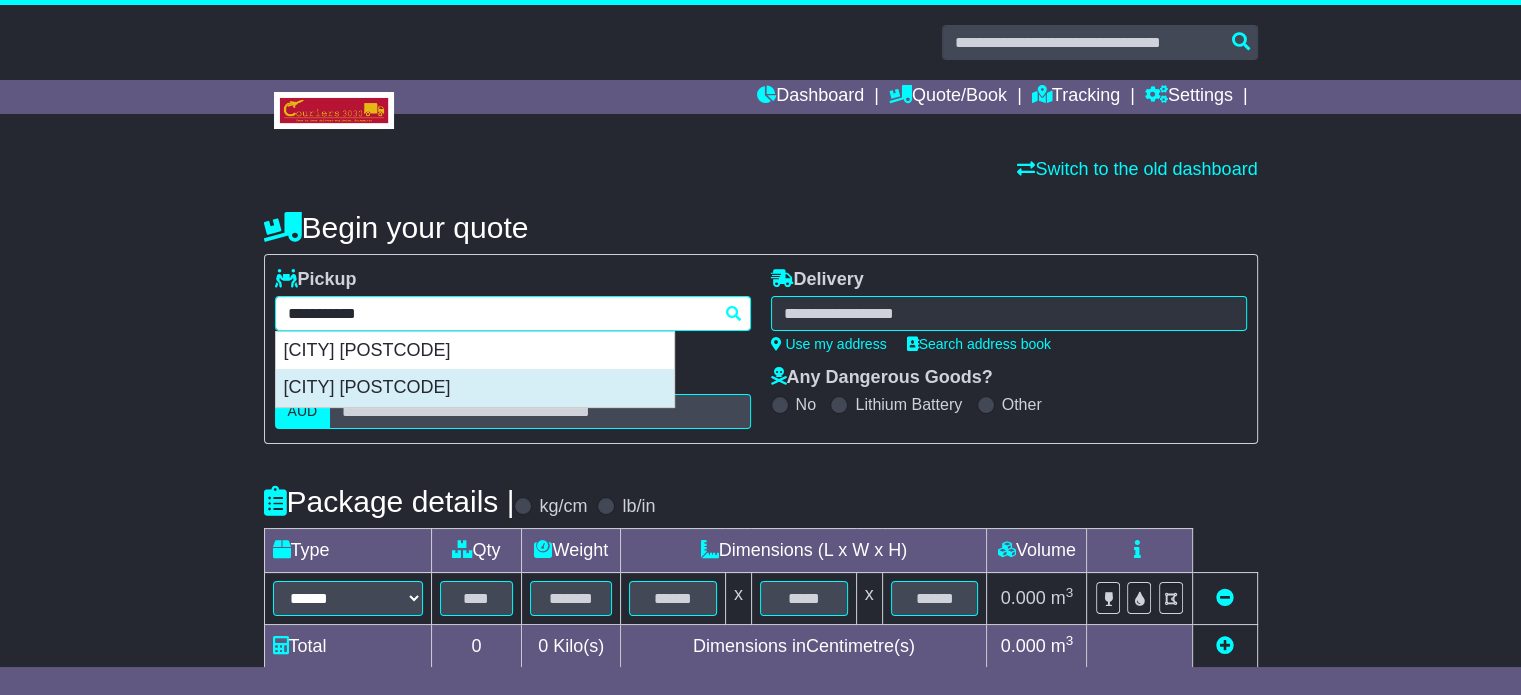 click on "QUEENSCLIFF 3225" at bounding box center (475, 388) 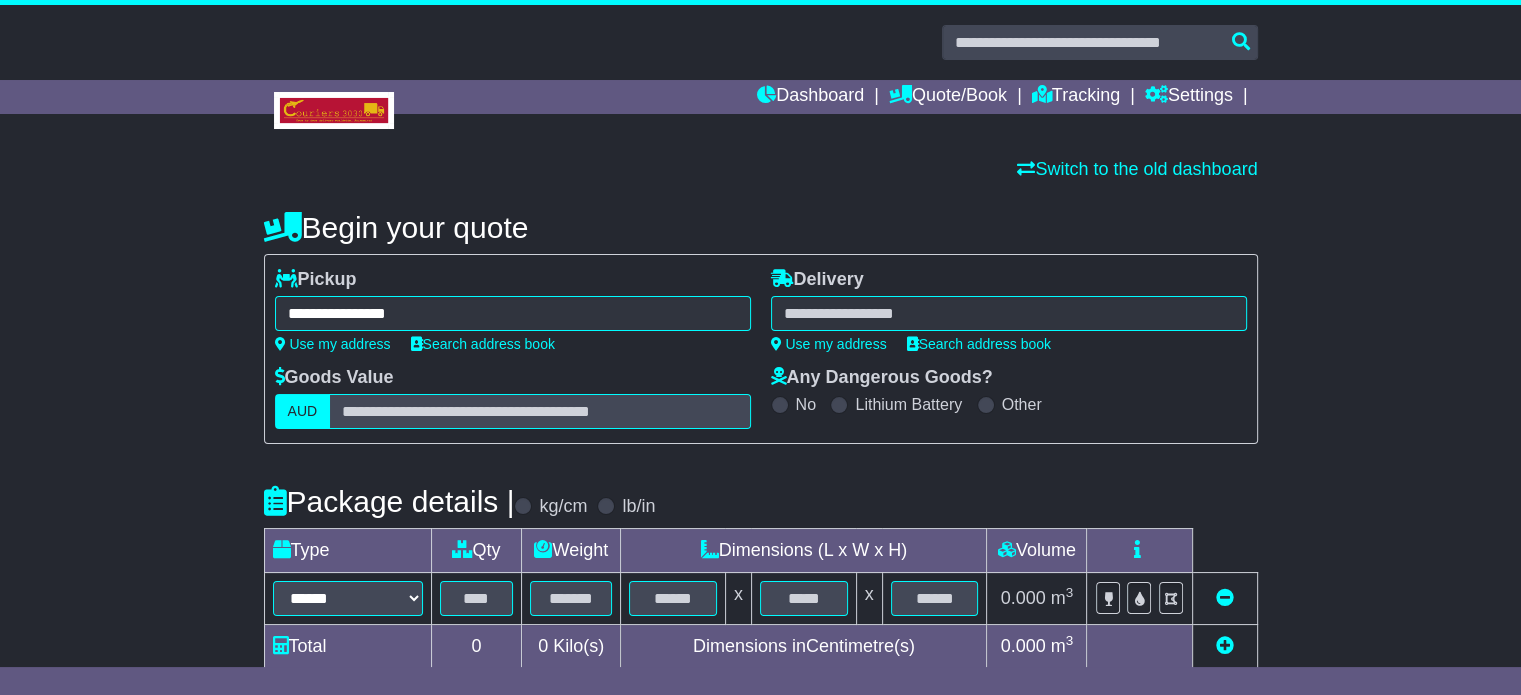 type on "**********" 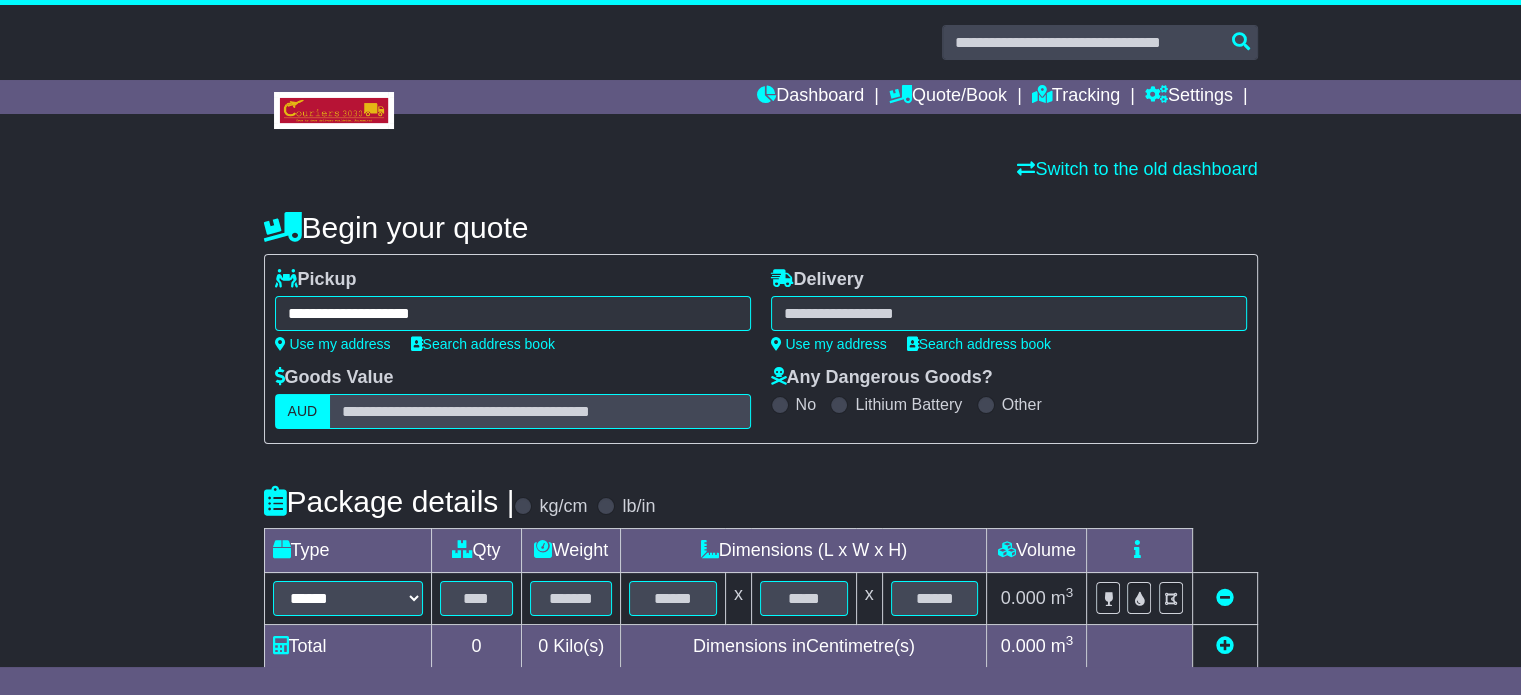 click at bounding box center [1009, 313] 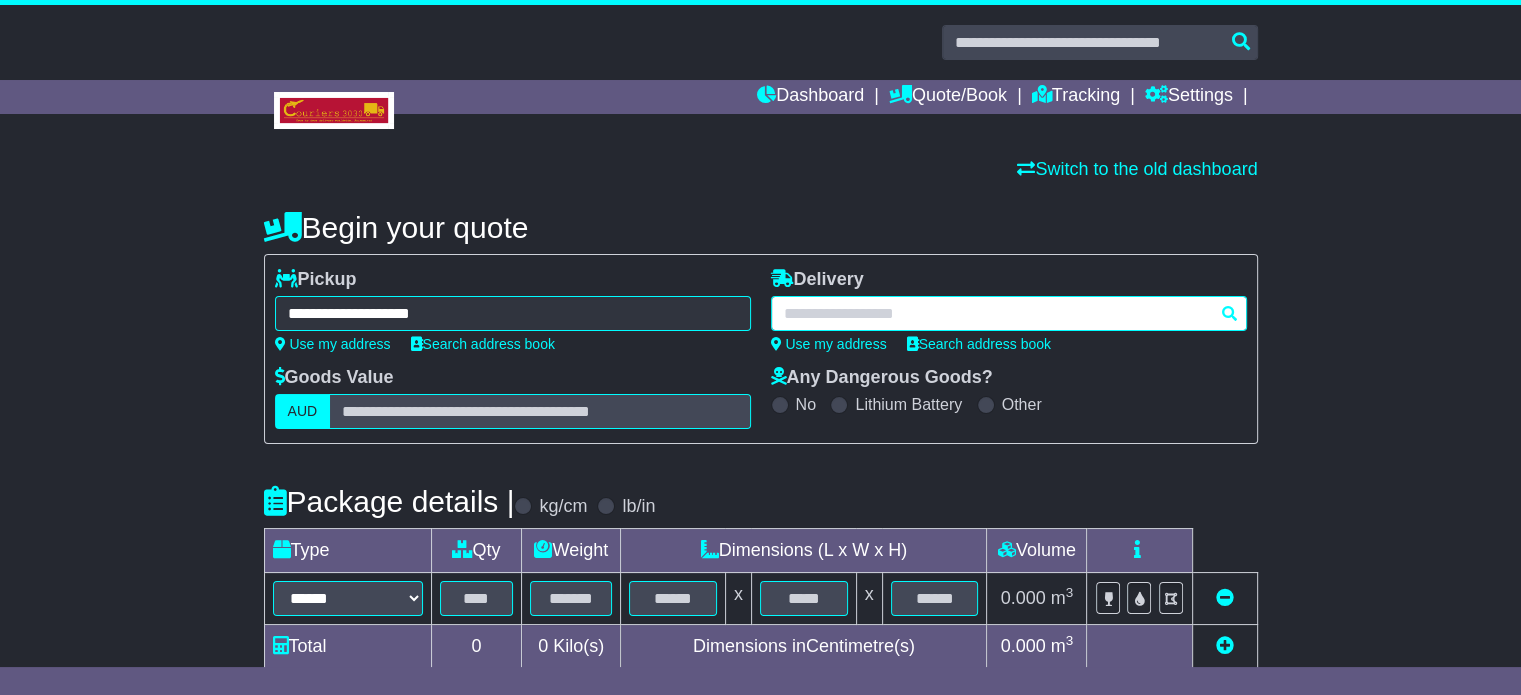 paste on "******" 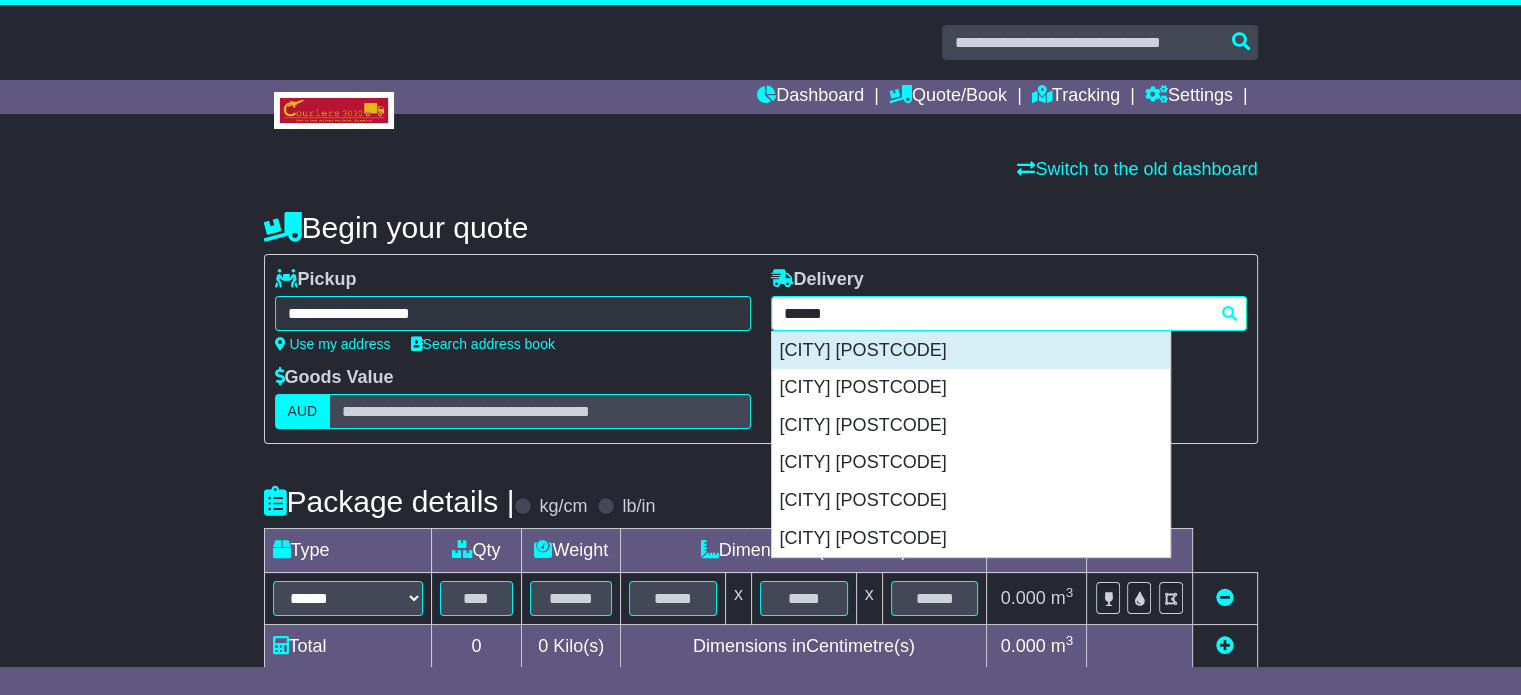 click on "ALTONA 3018" at bounding box center [971, 351] 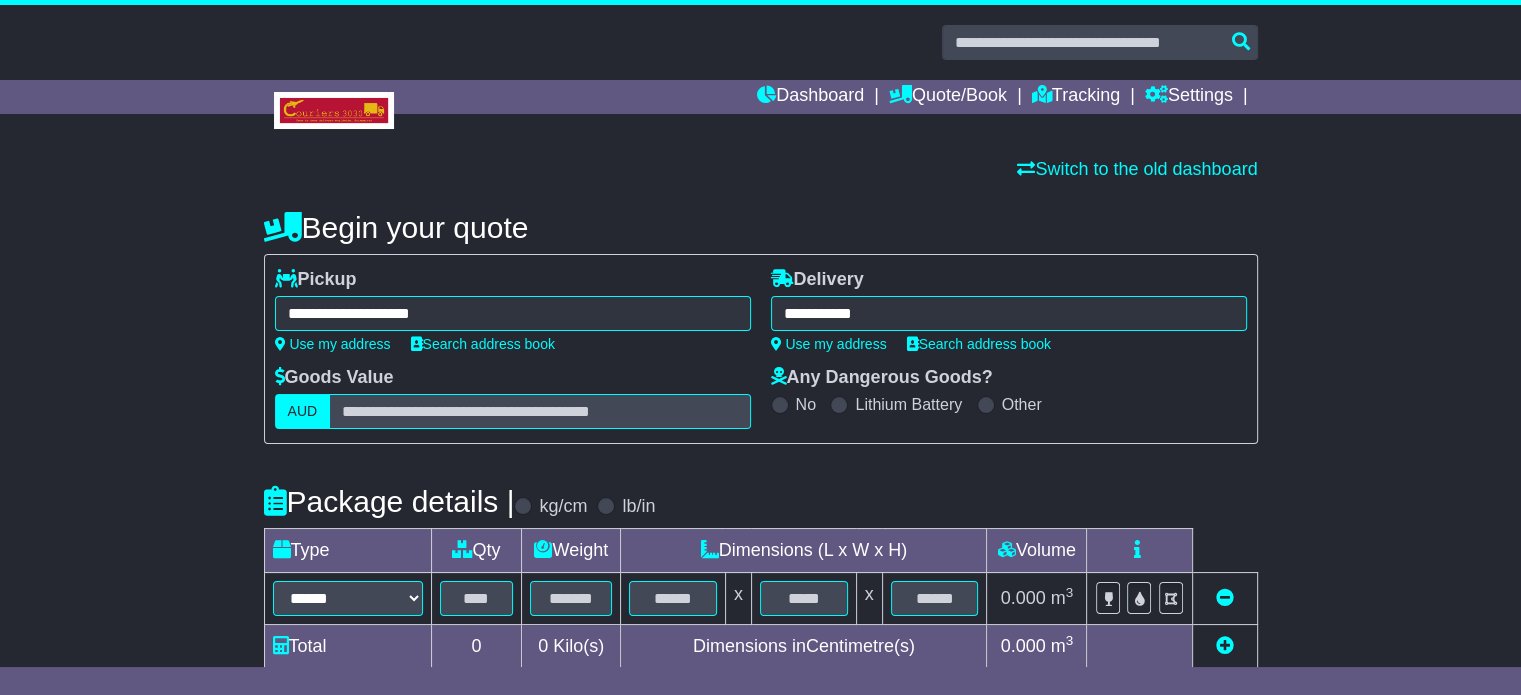 type on "**********" 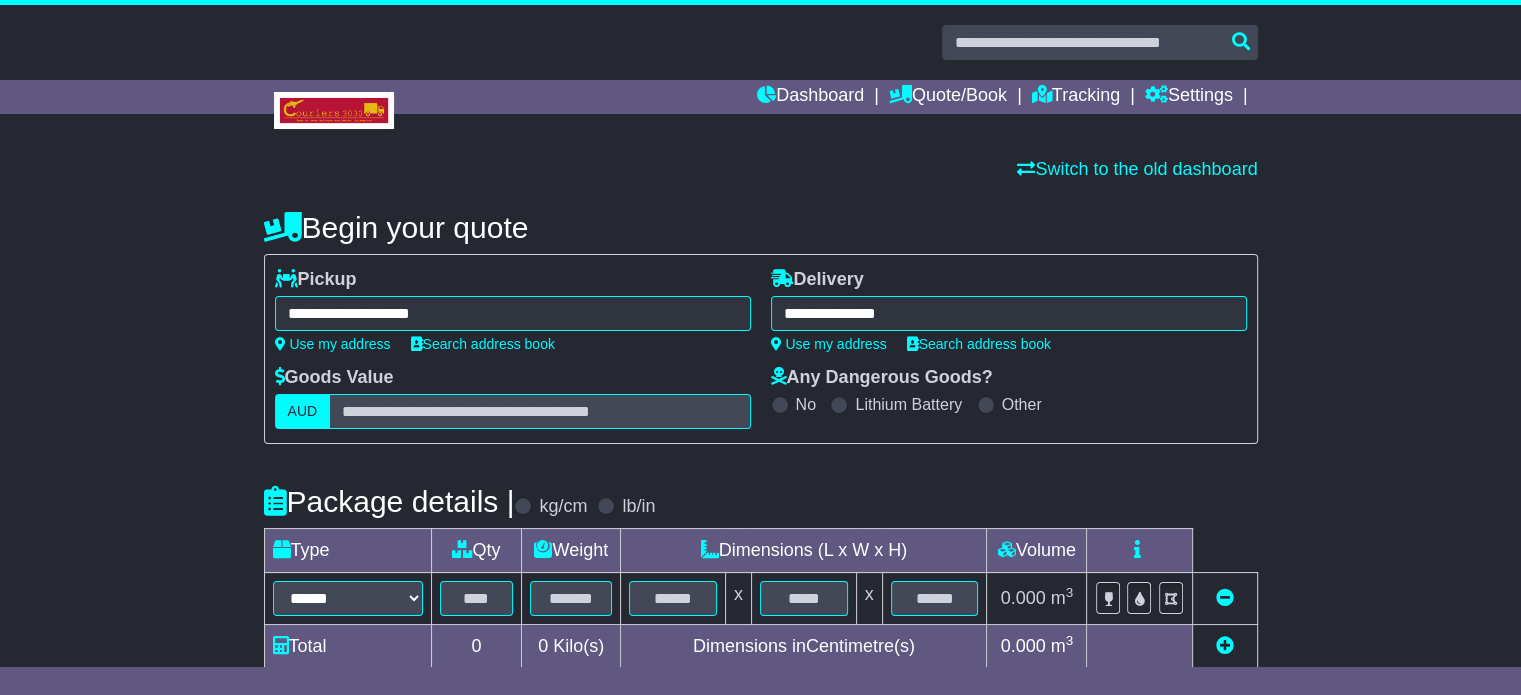 scroll, scrollTop: 360, scrollLeft: 0, axis: vertical 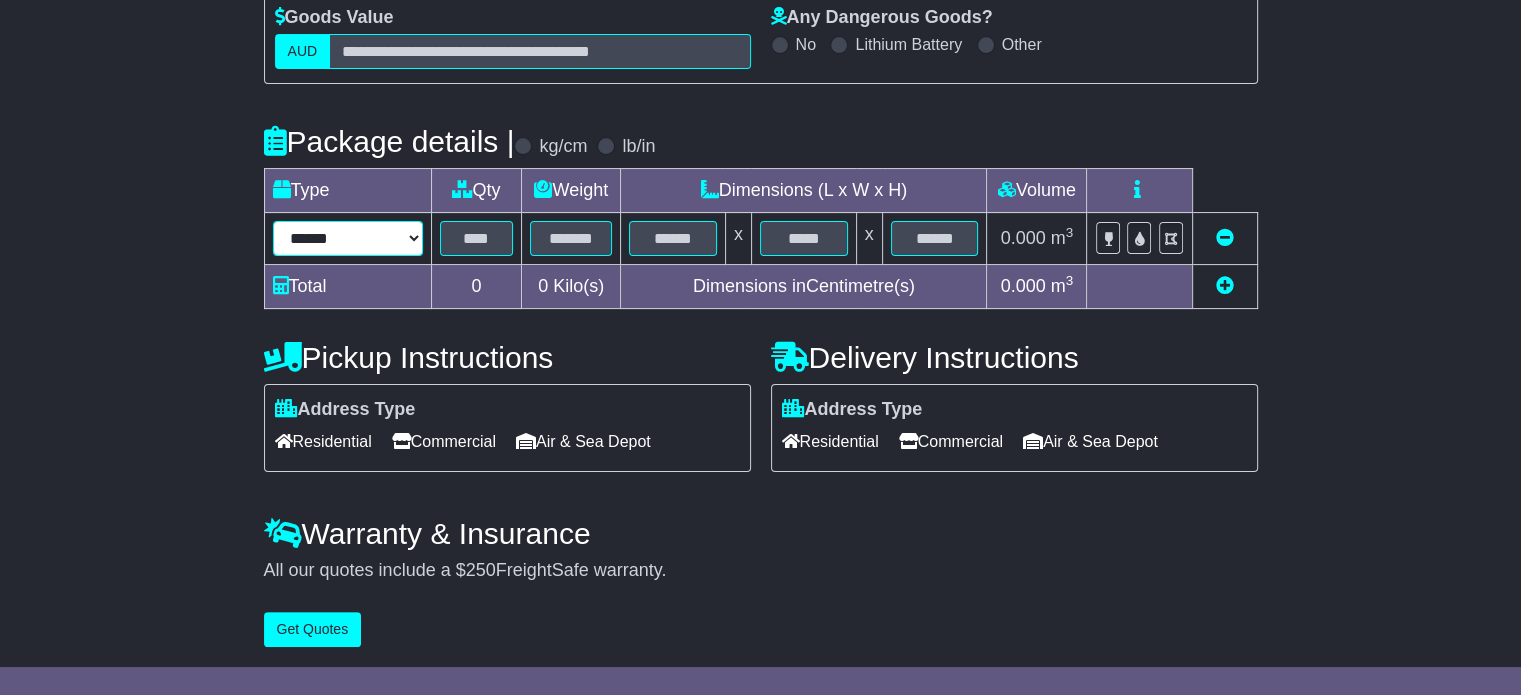 click on "****** ****** *** ******** ***** **** **** ****** *** *******" at bounding box center (348, 238) 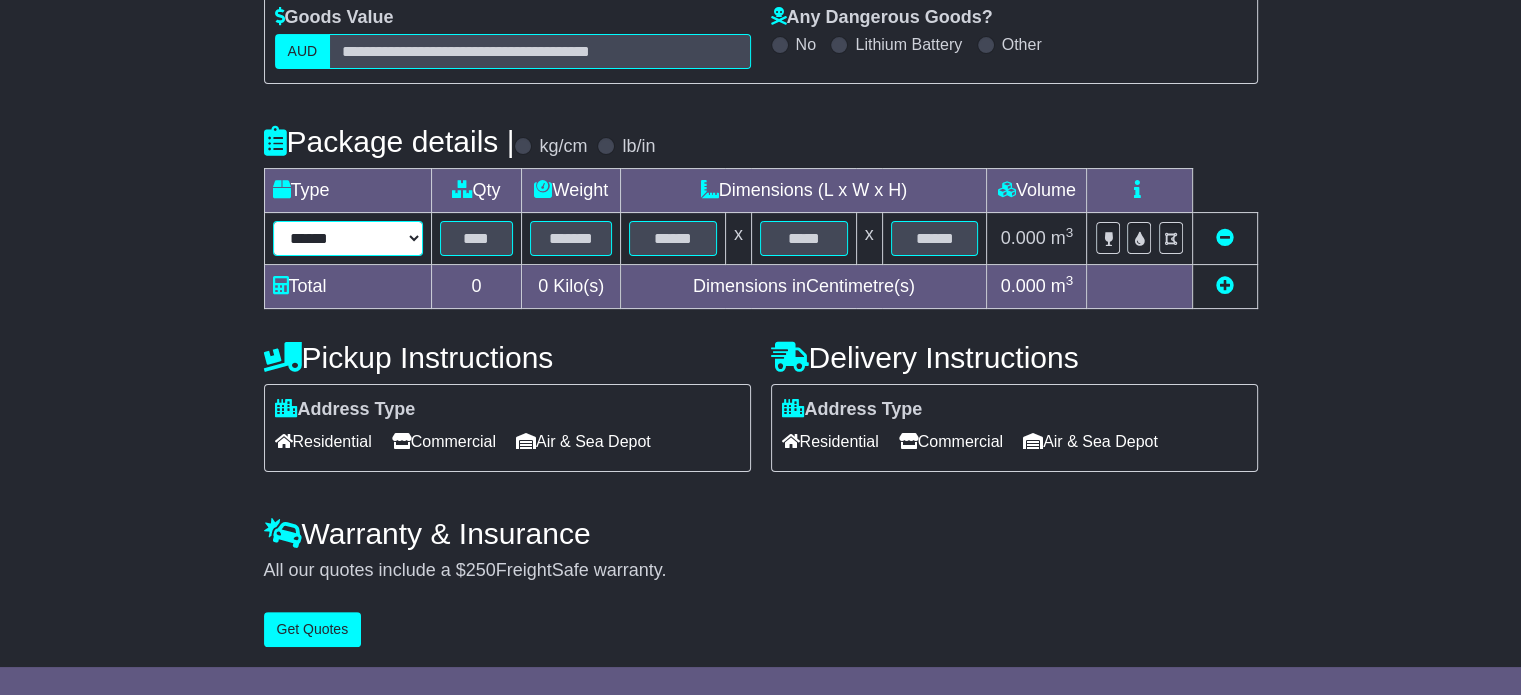 select on "*****" 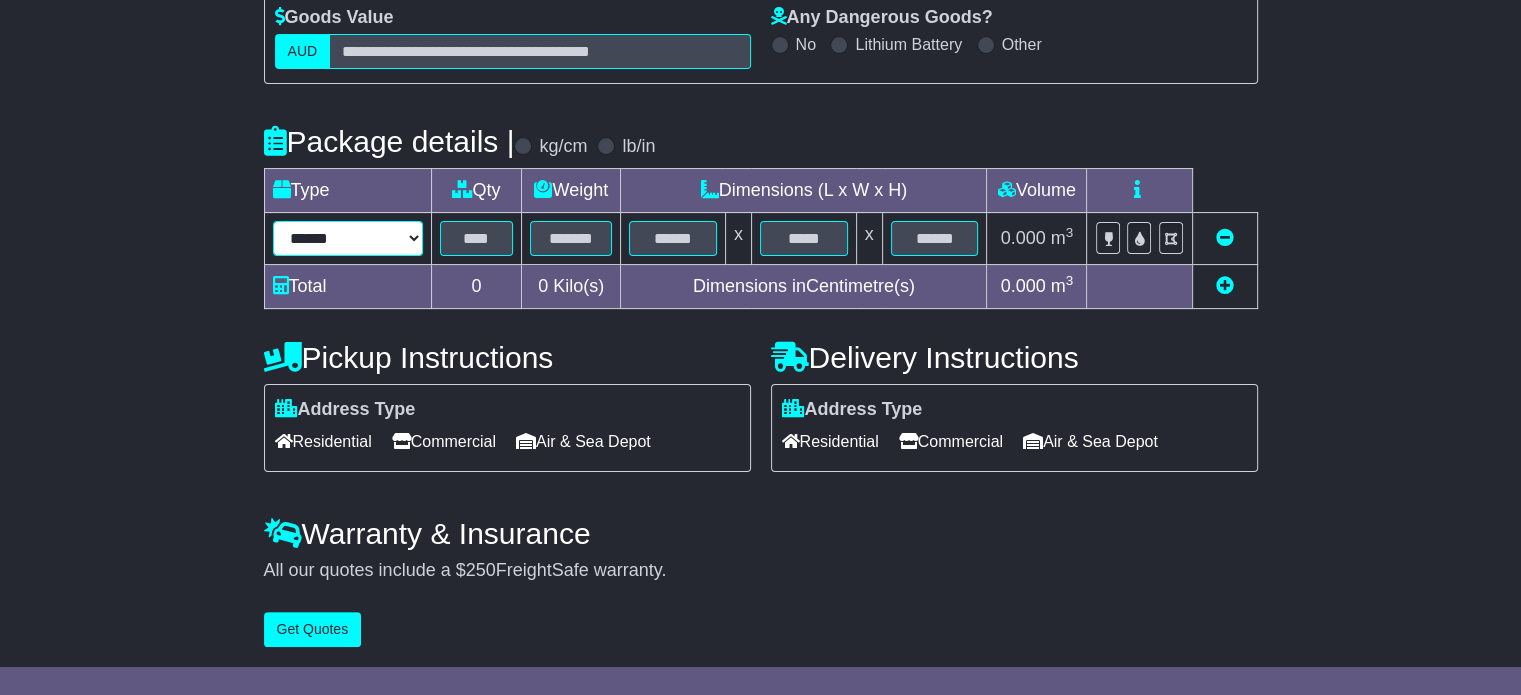 click on "****** ****** *** ******** ***** **** **** ****** *** *******" at bounding box center (348, 238) 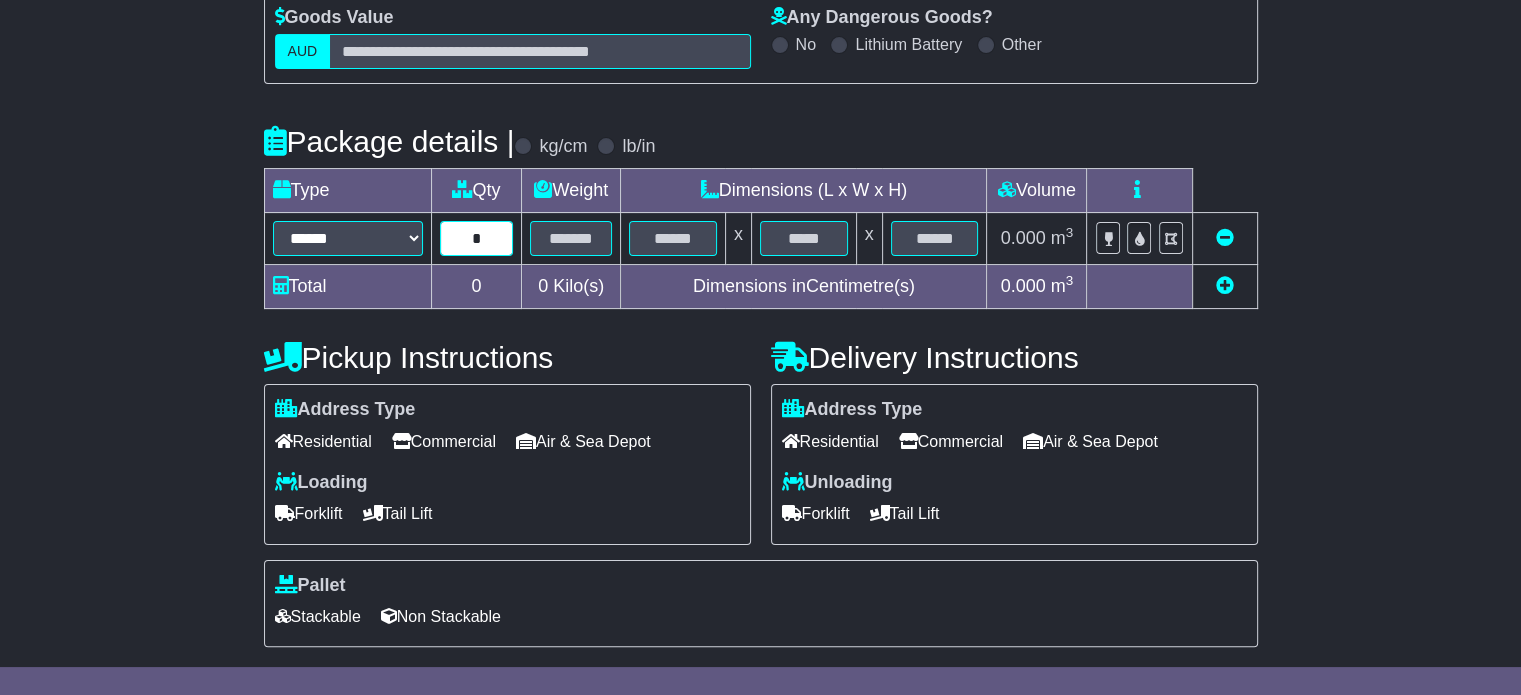 type on "*" 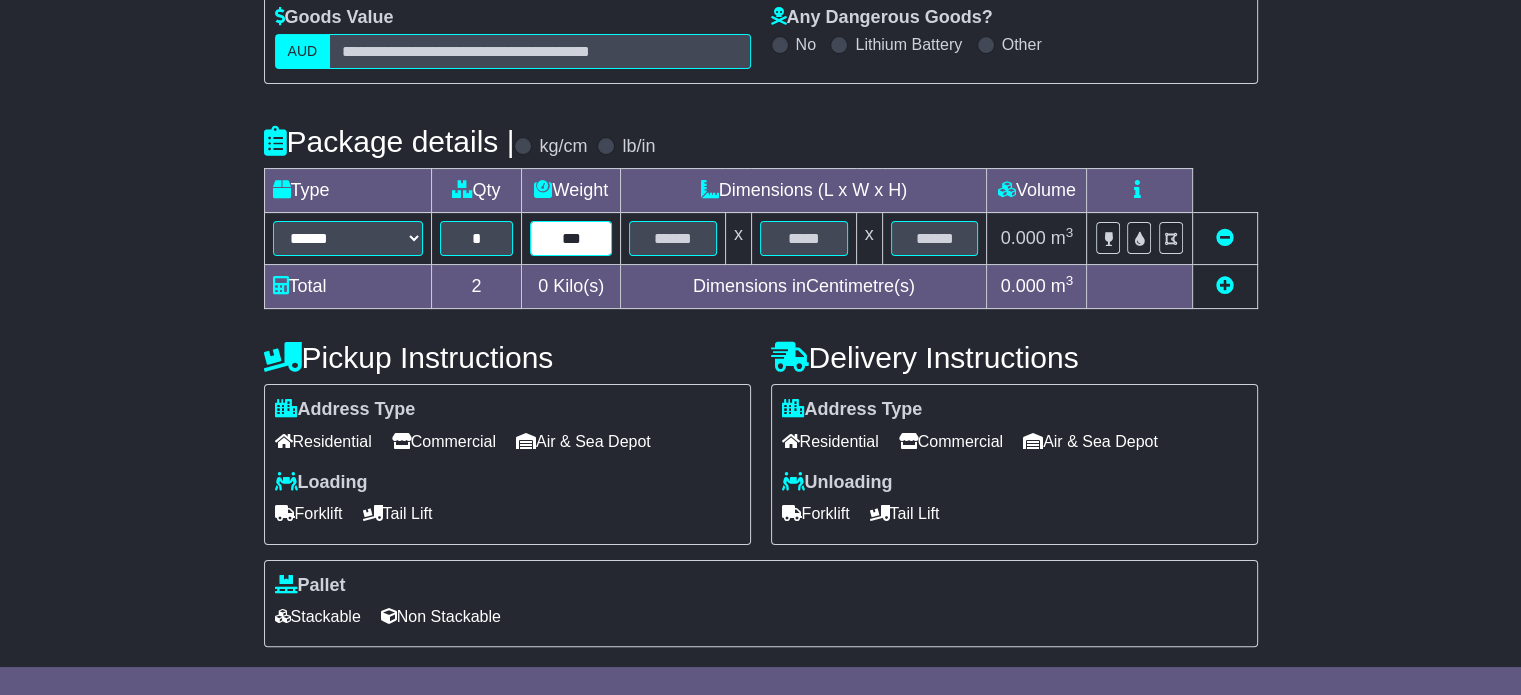 type on "***" 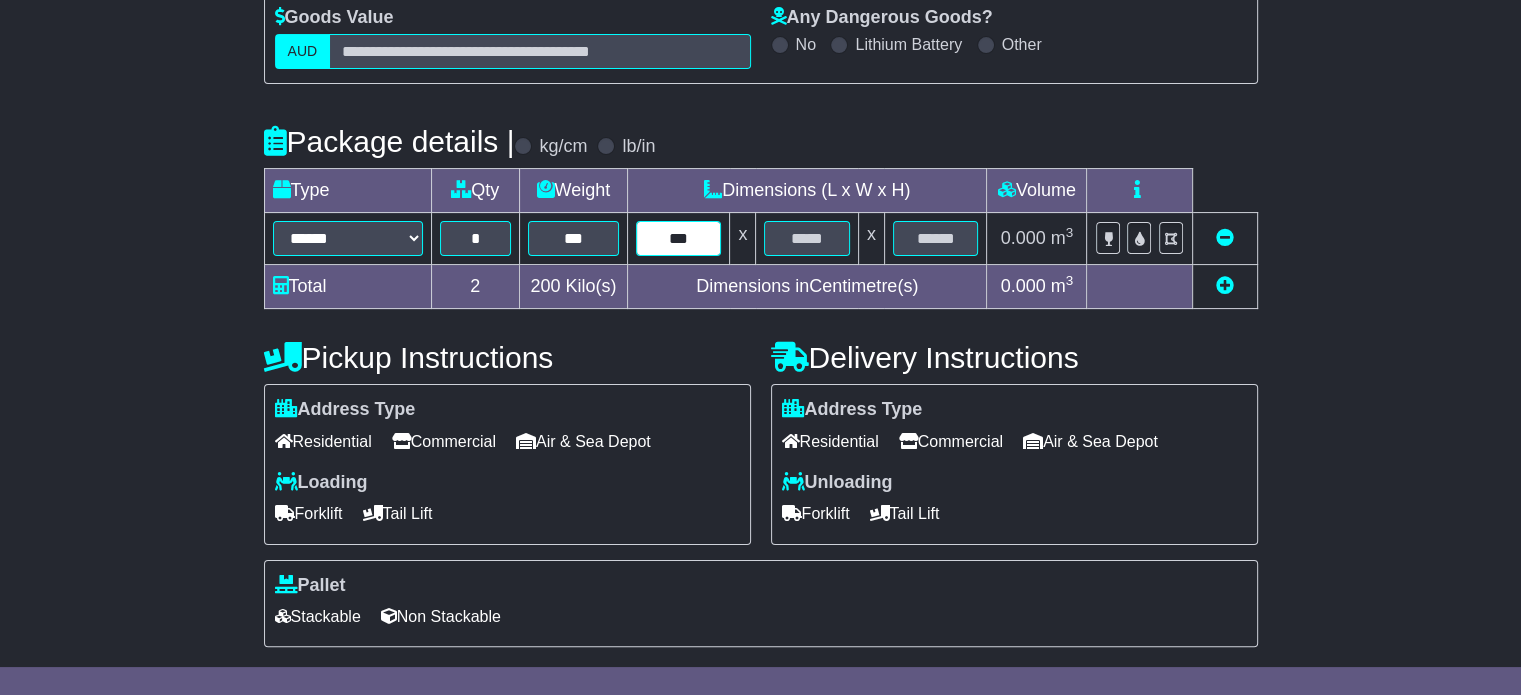 type on "***" 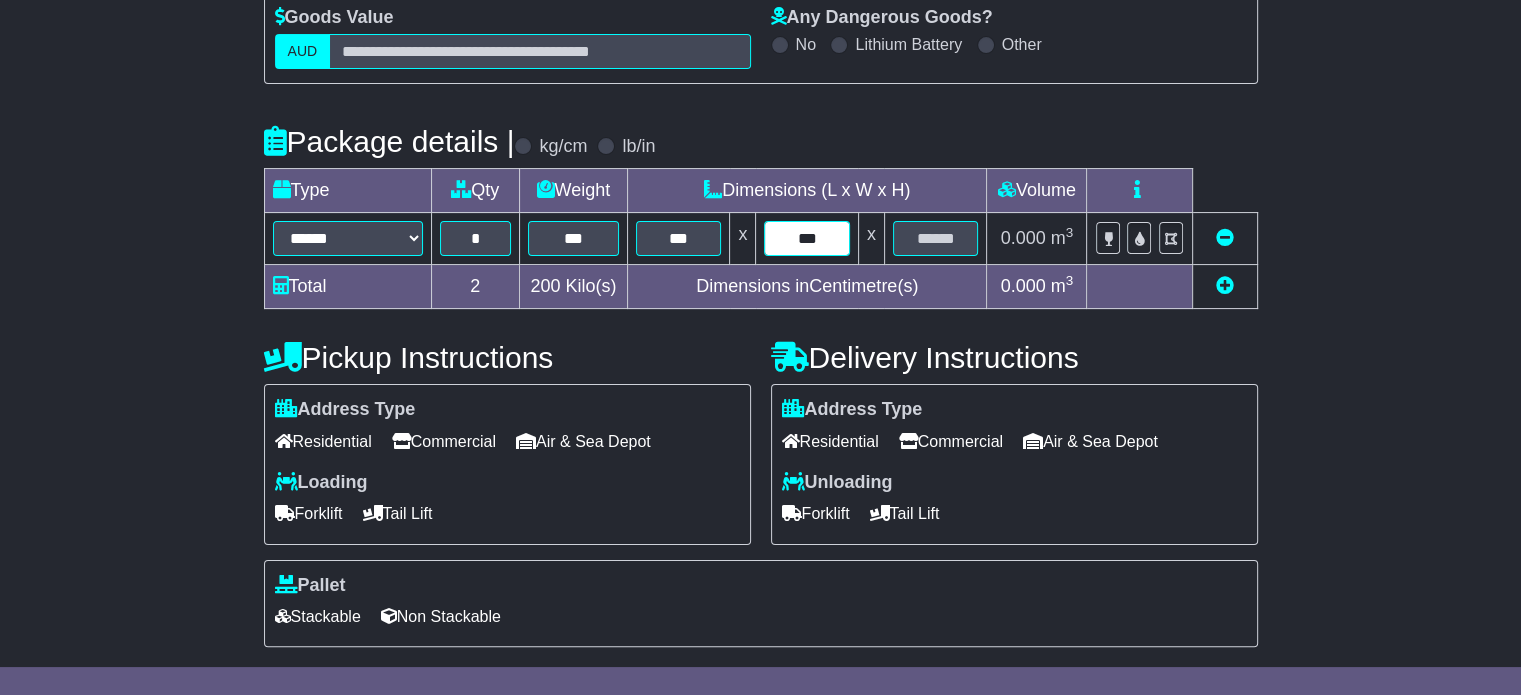 type on "***" 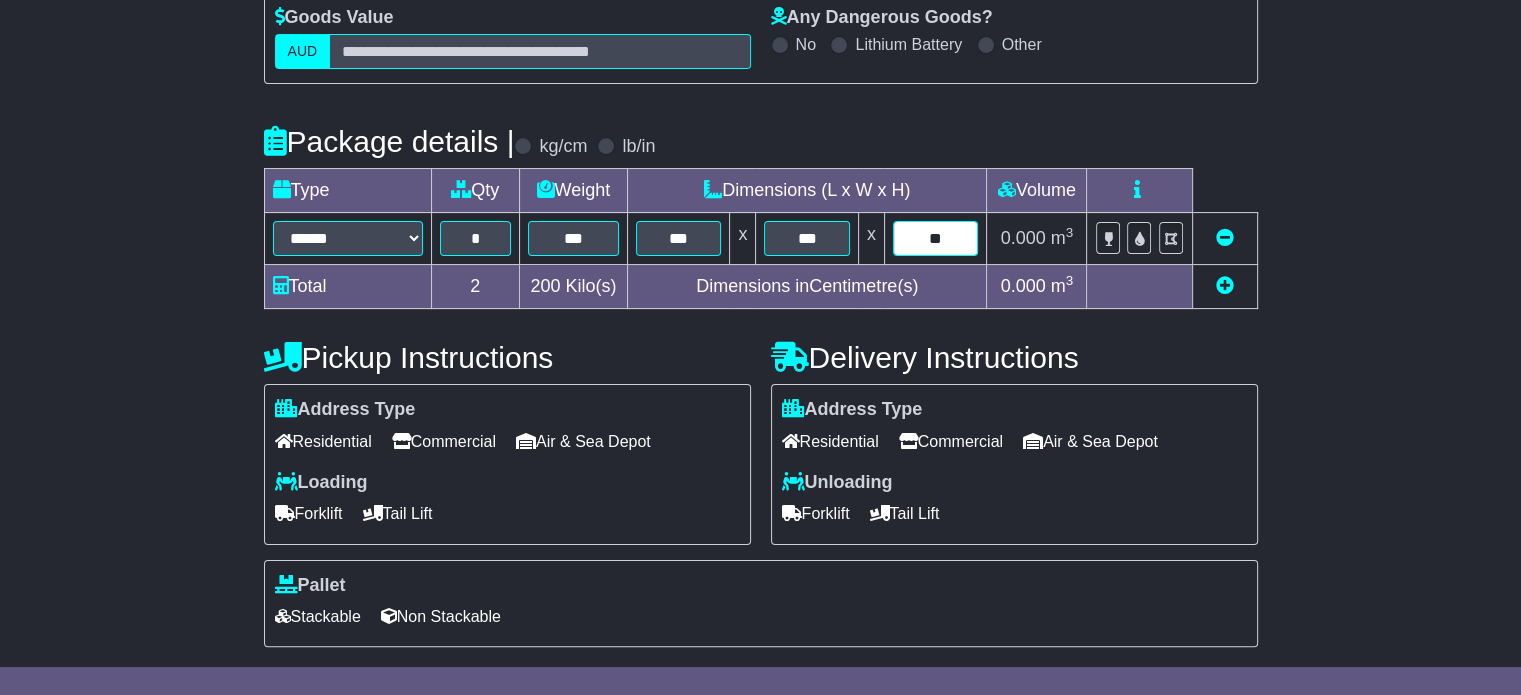 type on "**" 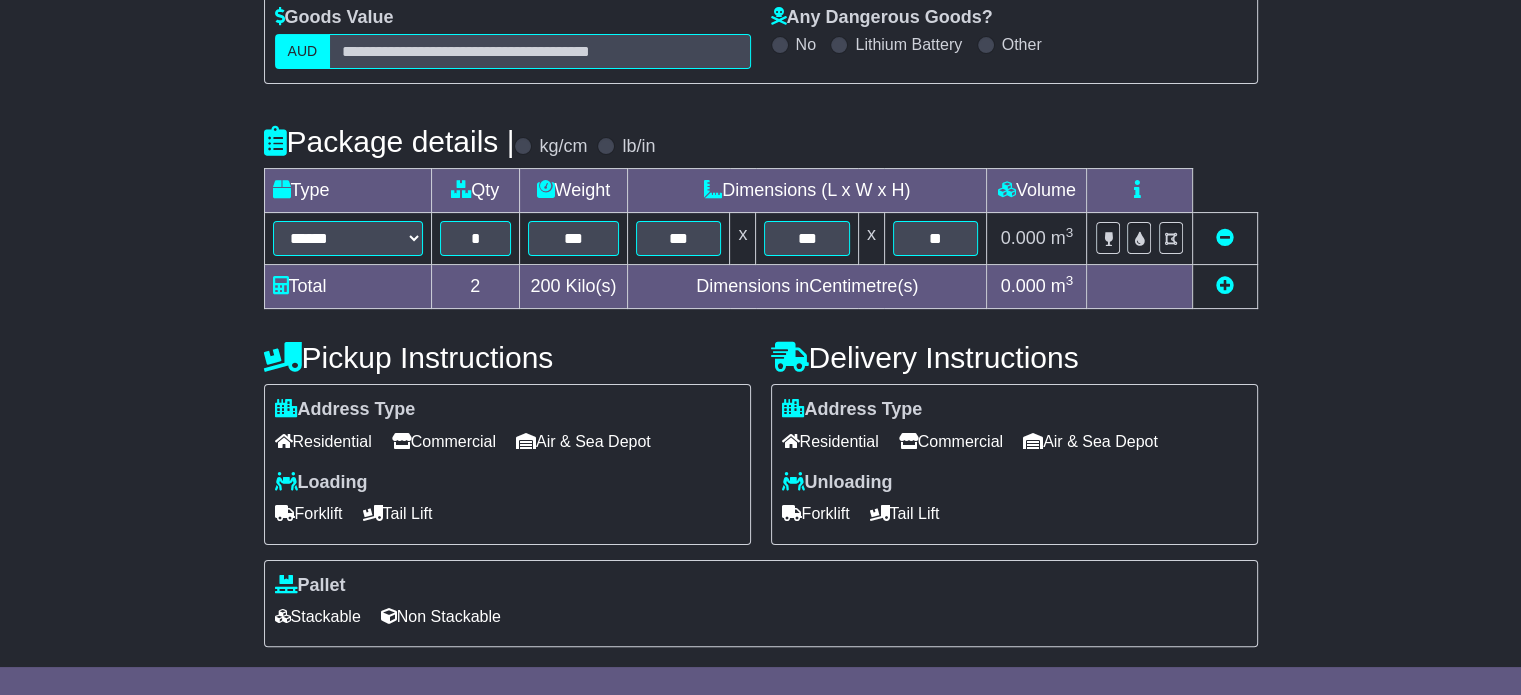 type 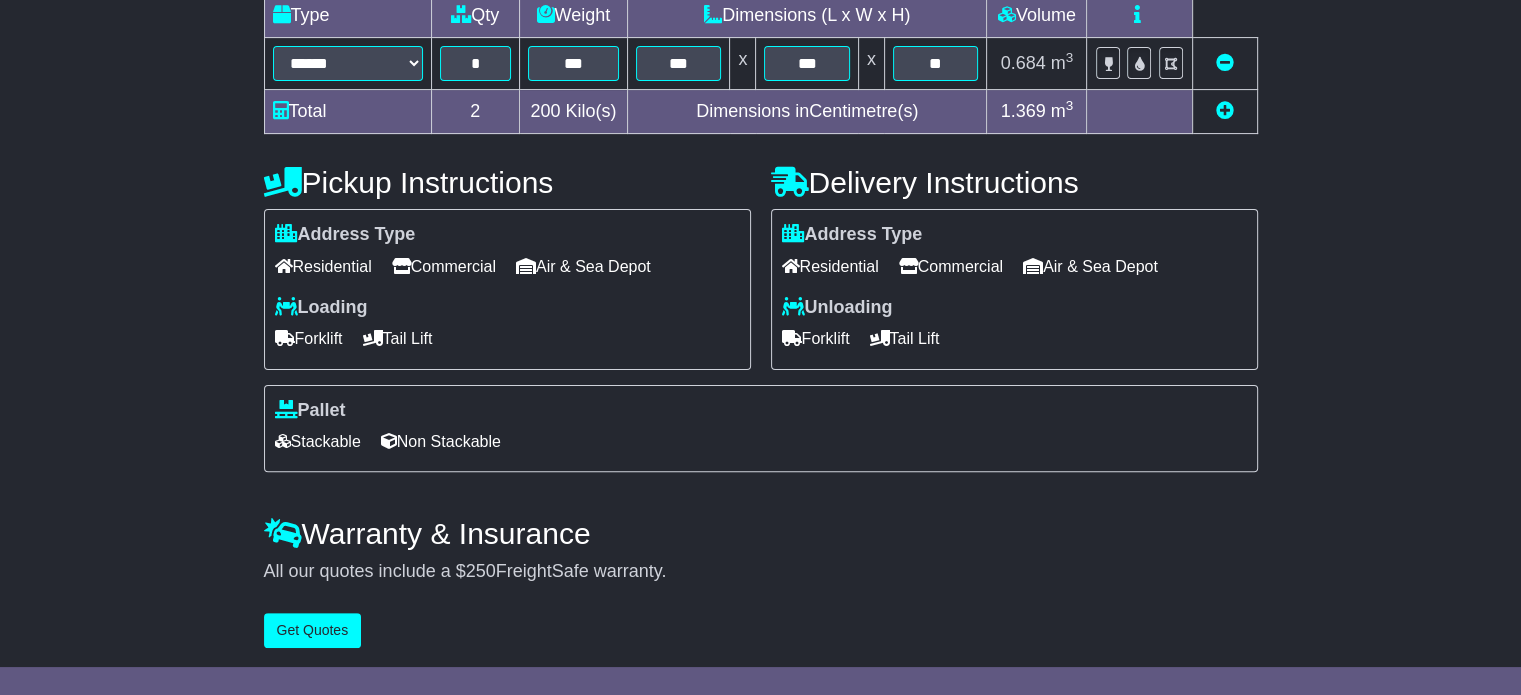 click on "Commercial" at bounding box center [444, 266] 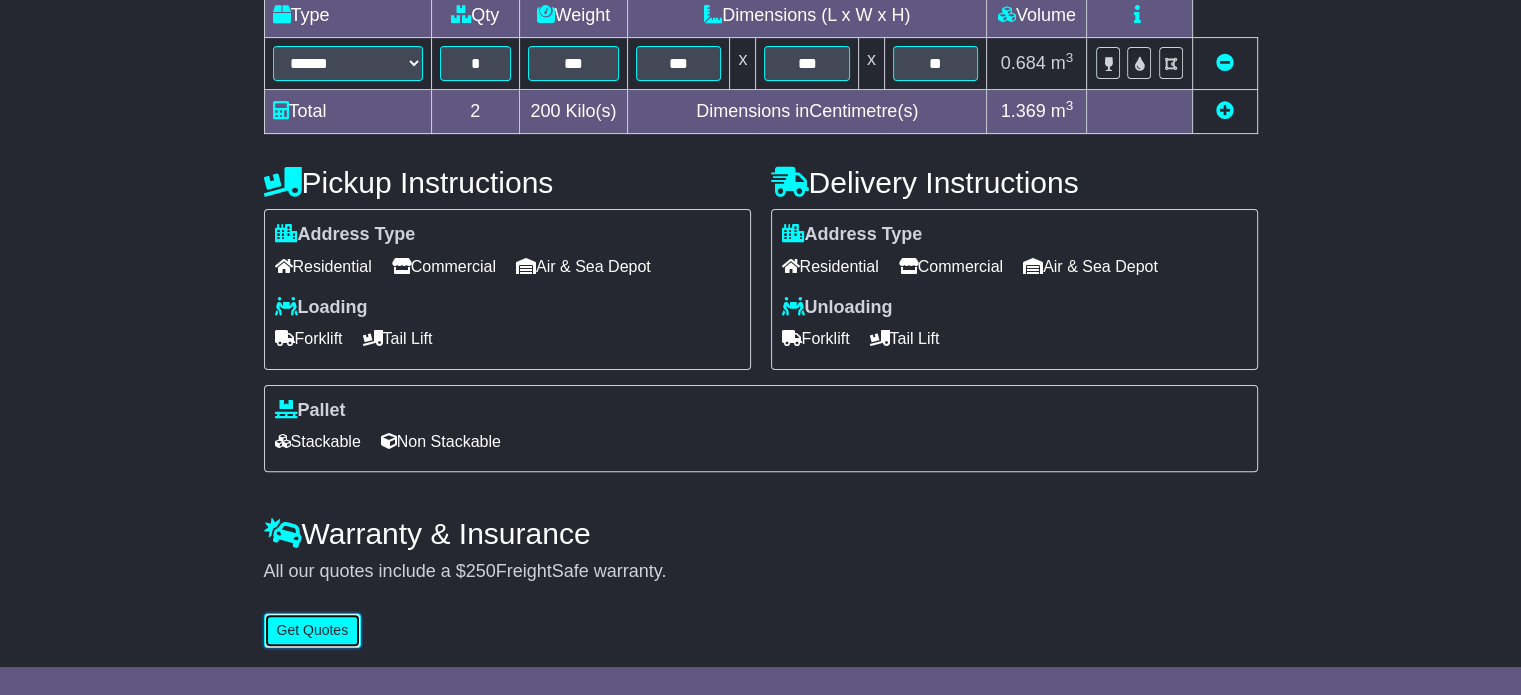 click on "Get Quotes" at bounding box center [313, 630] 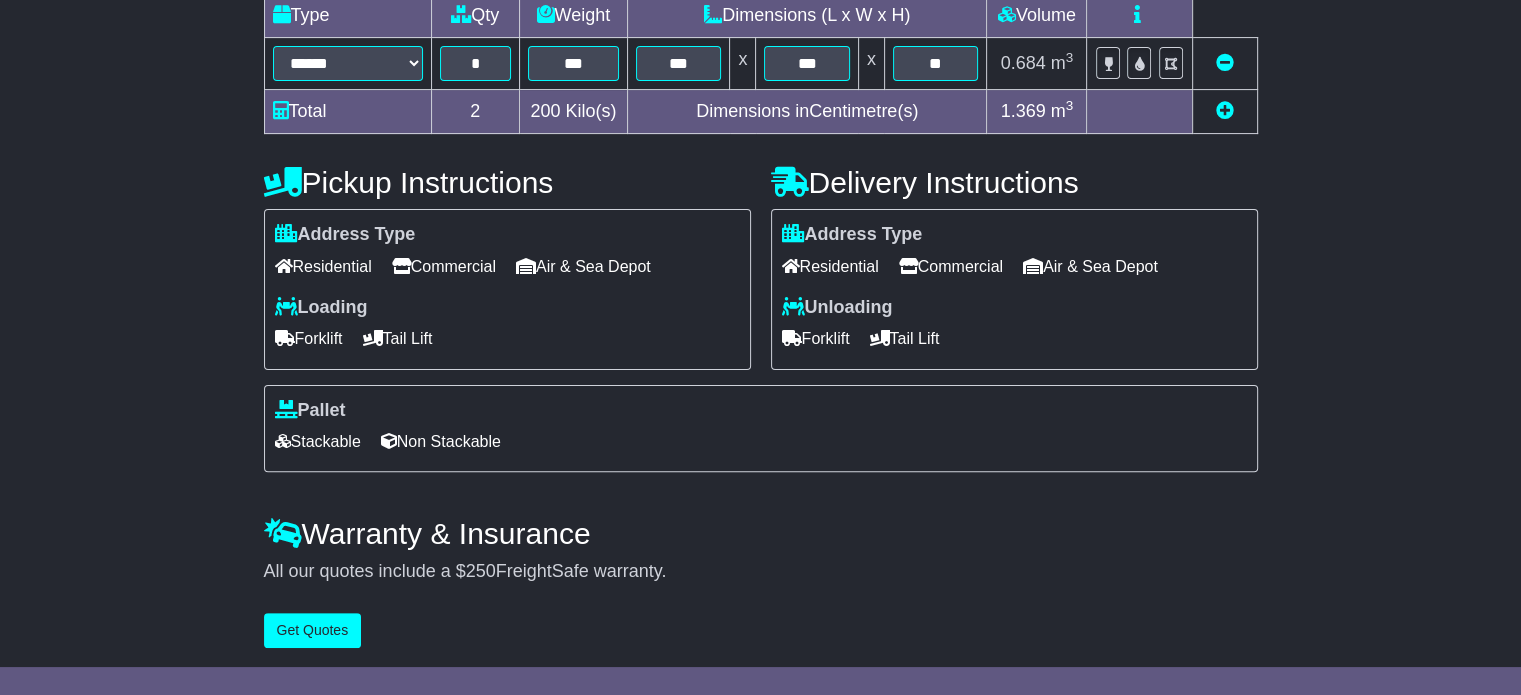 scroll, scrollTop: 0, scrollLeft: 0, axis: both 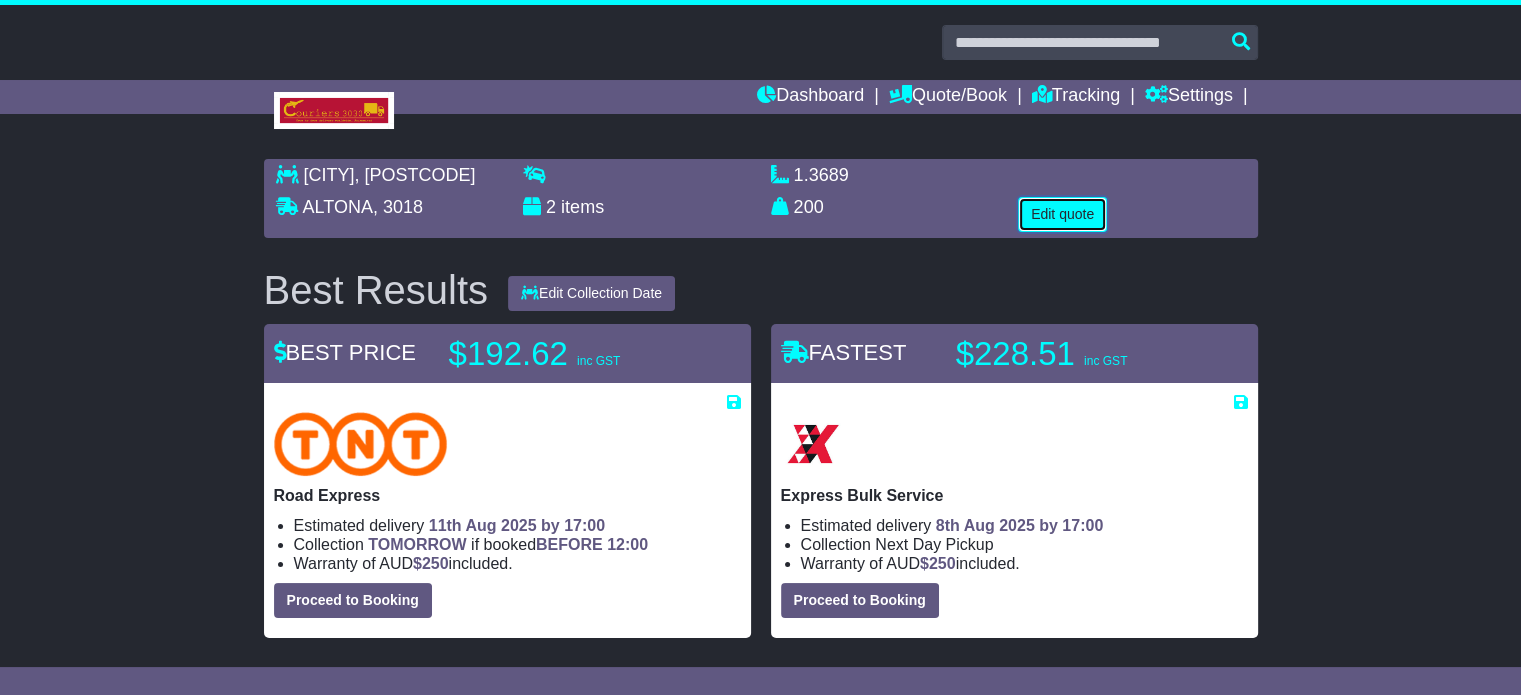 click on "Edit quote" at bounding box center (1062, 214) 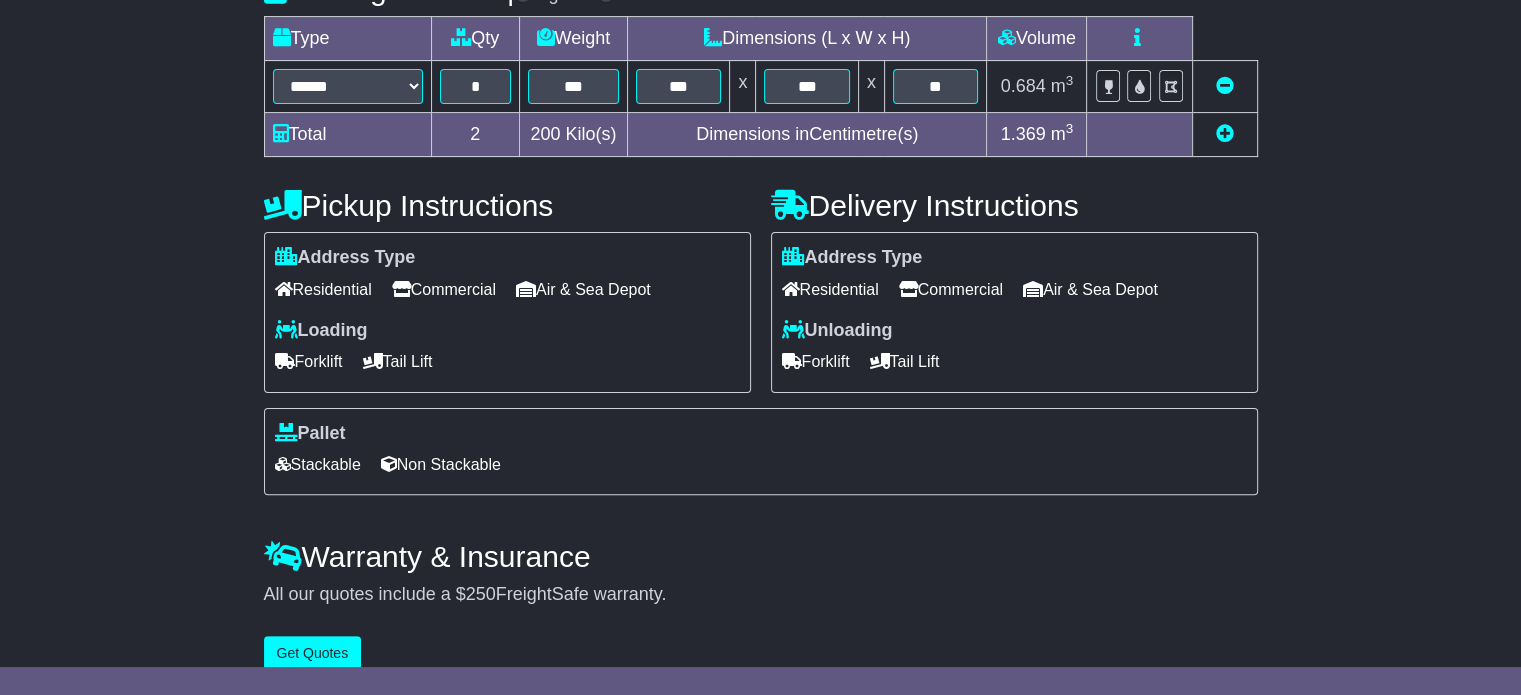 scroll, scrollTop: 540, scrollLeft: 0, axis: vertical 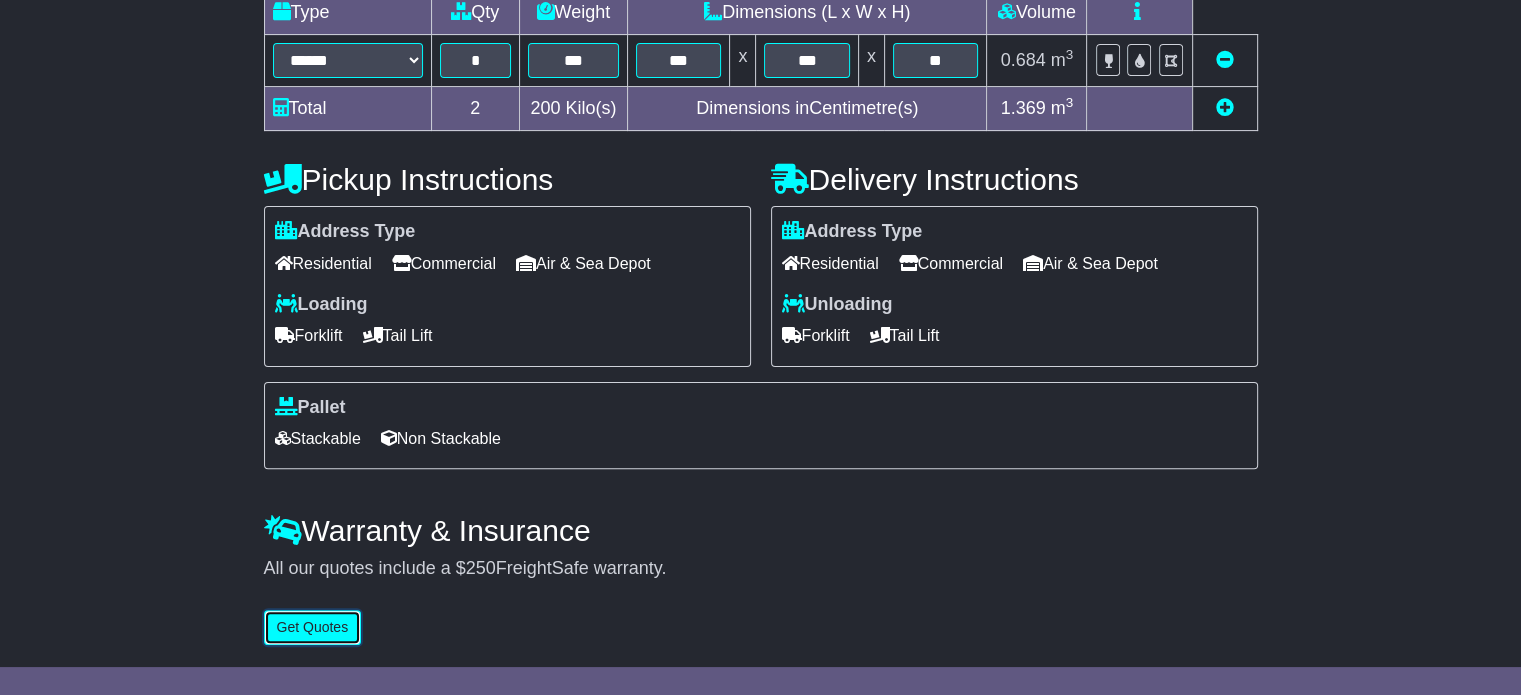drag, startPoint x: 337, startPoint y: 626, endPoint x: 417, endPoint y: 602, distance: 83.52245 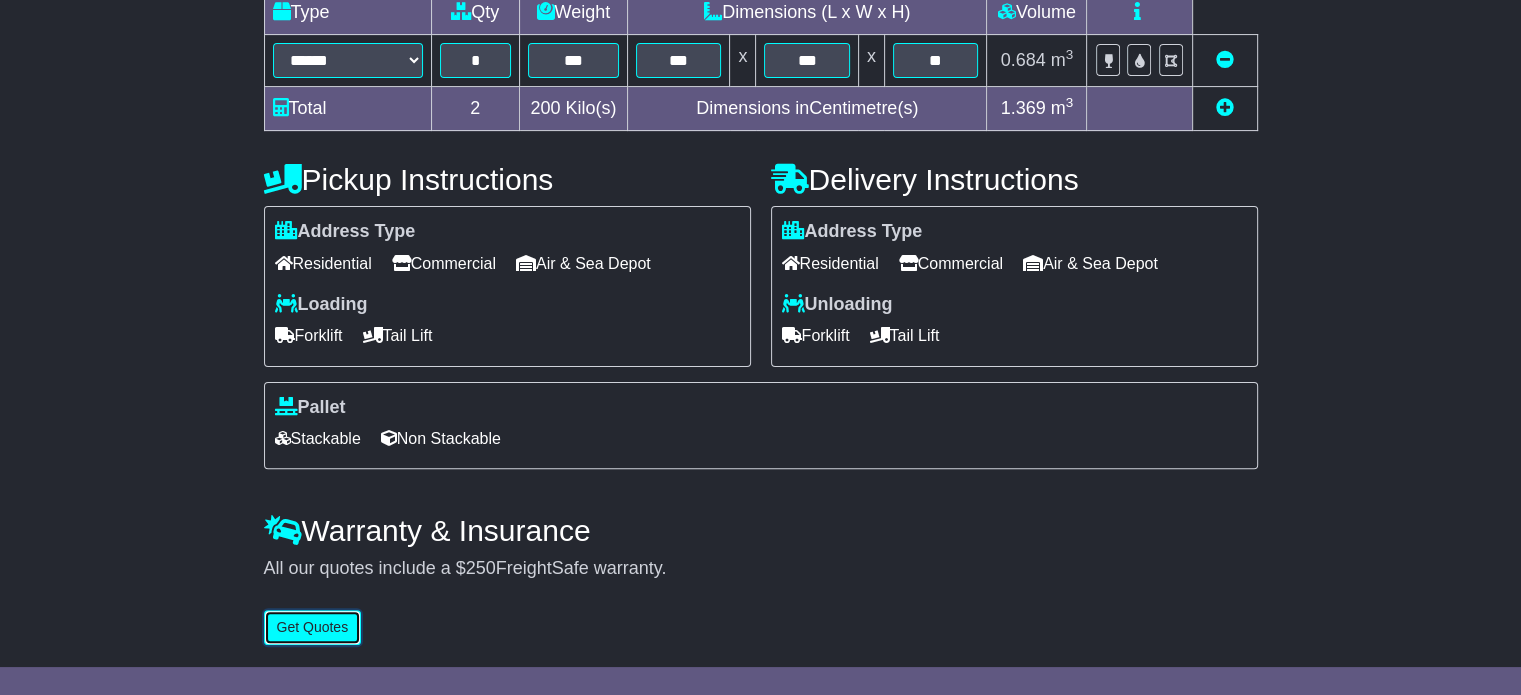 click on "Get Quotes" 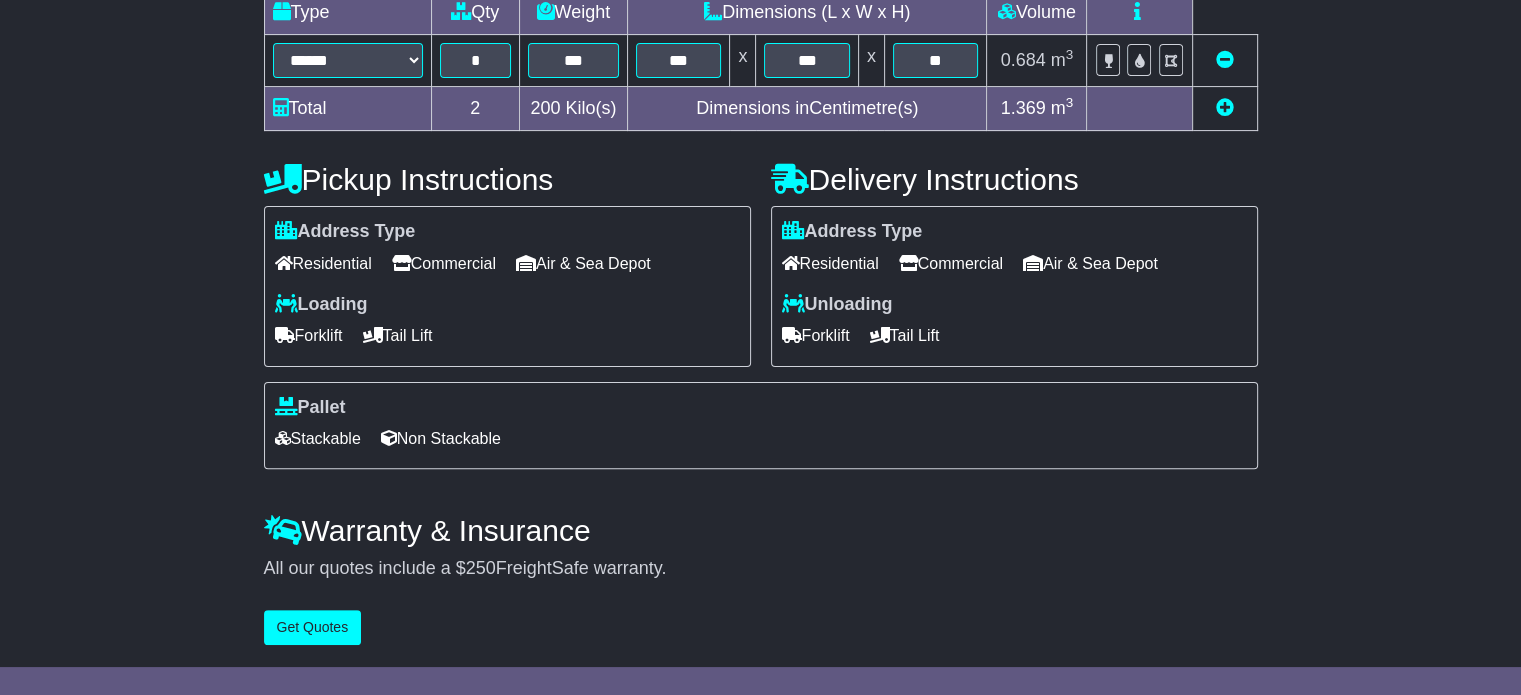 scroll, scrollTop: 0, scrollLeft: 0, axis: both 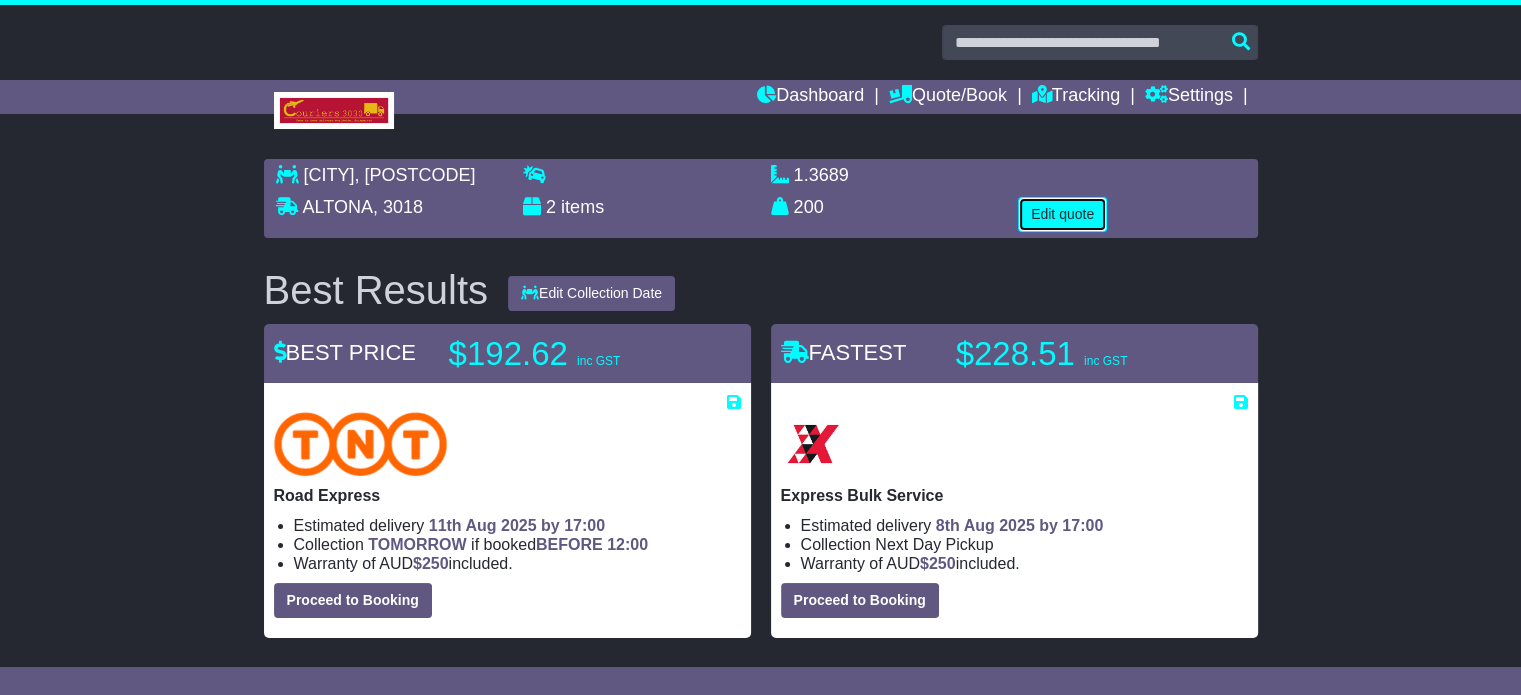 click on "Edit quote" 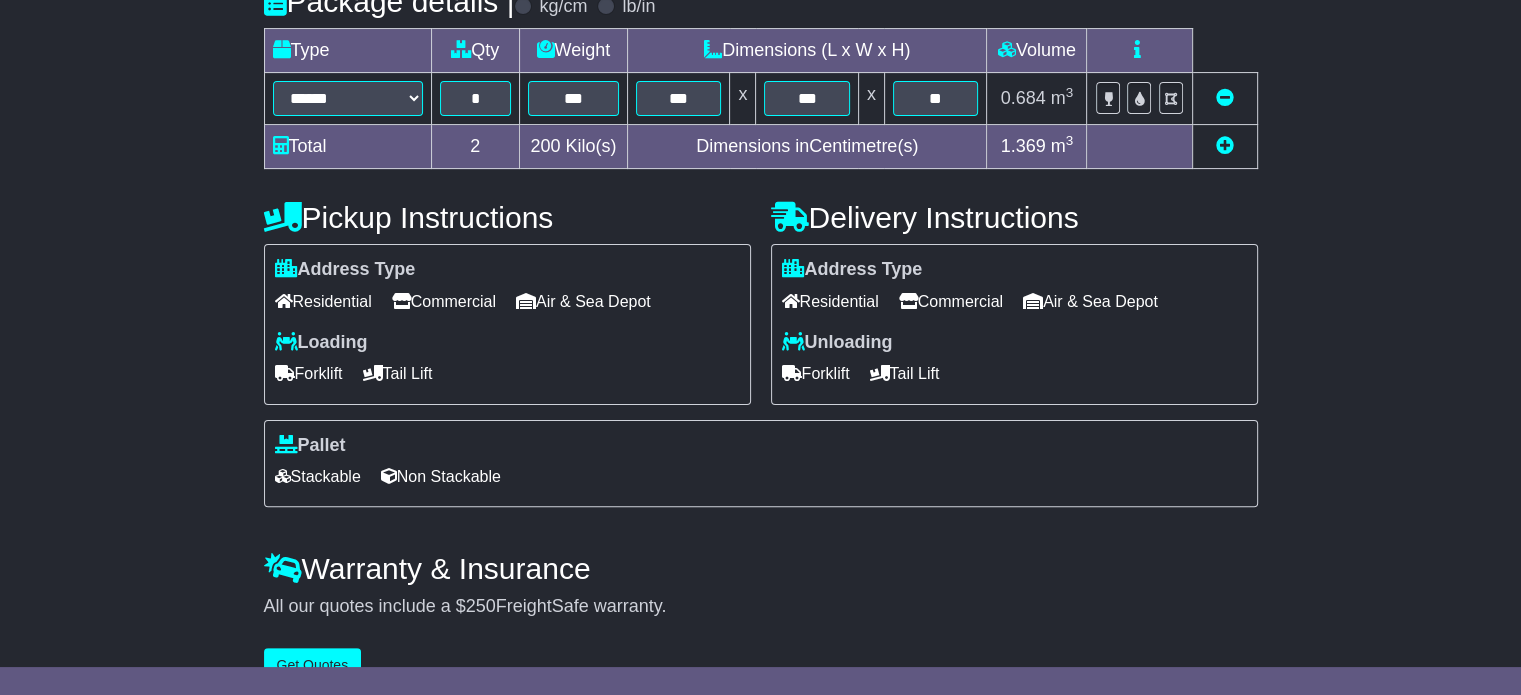scroll, scrollTop: 540, scrollLeft: 0, axis: vertical 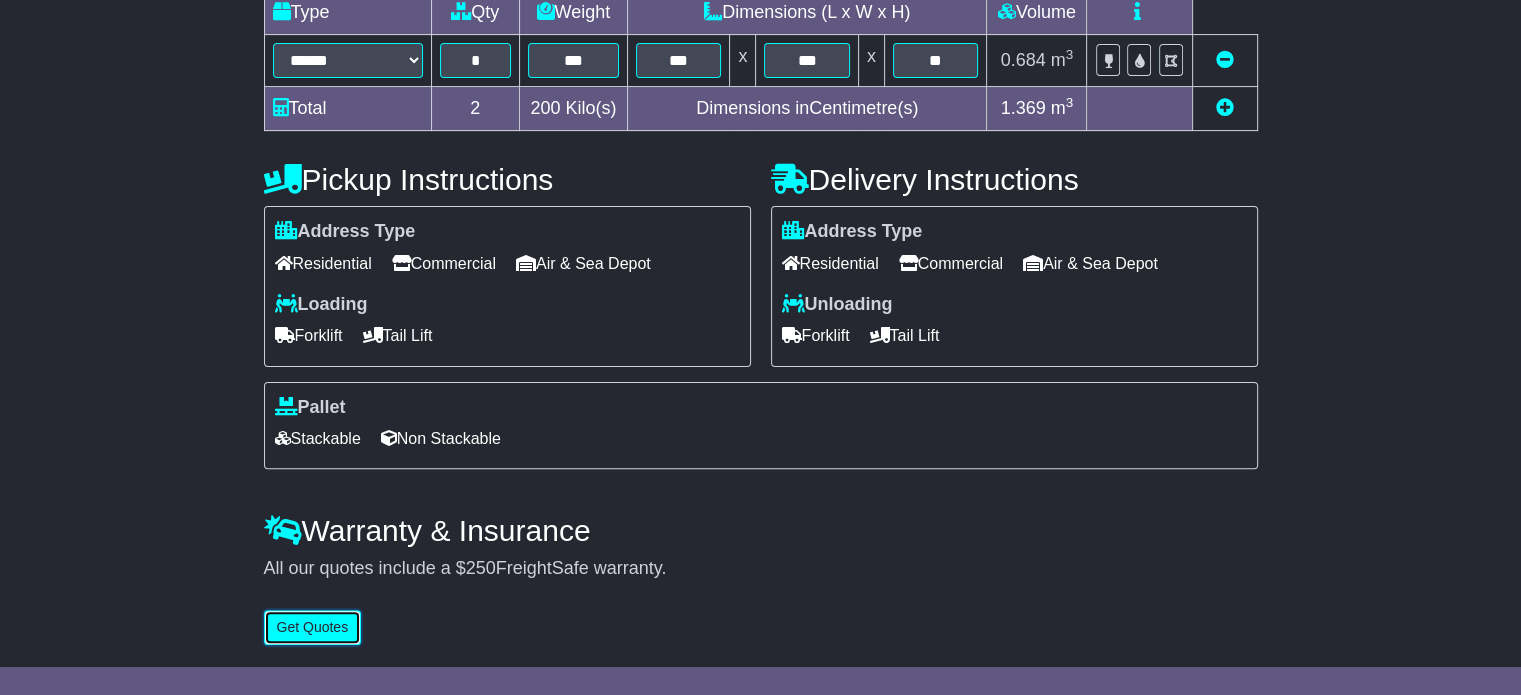click on "Get Quotes" 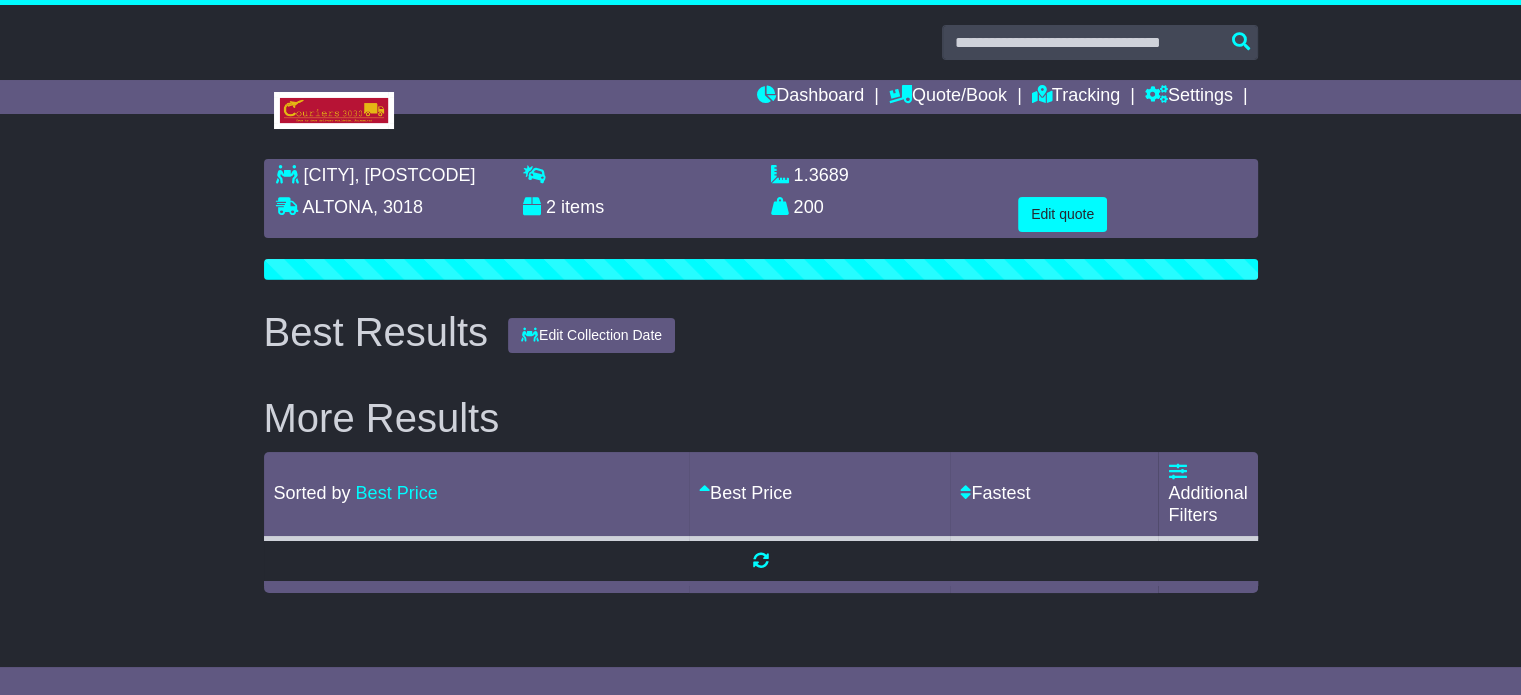scroll, scrollTop: 0, scrollLeft: 0, axis: both 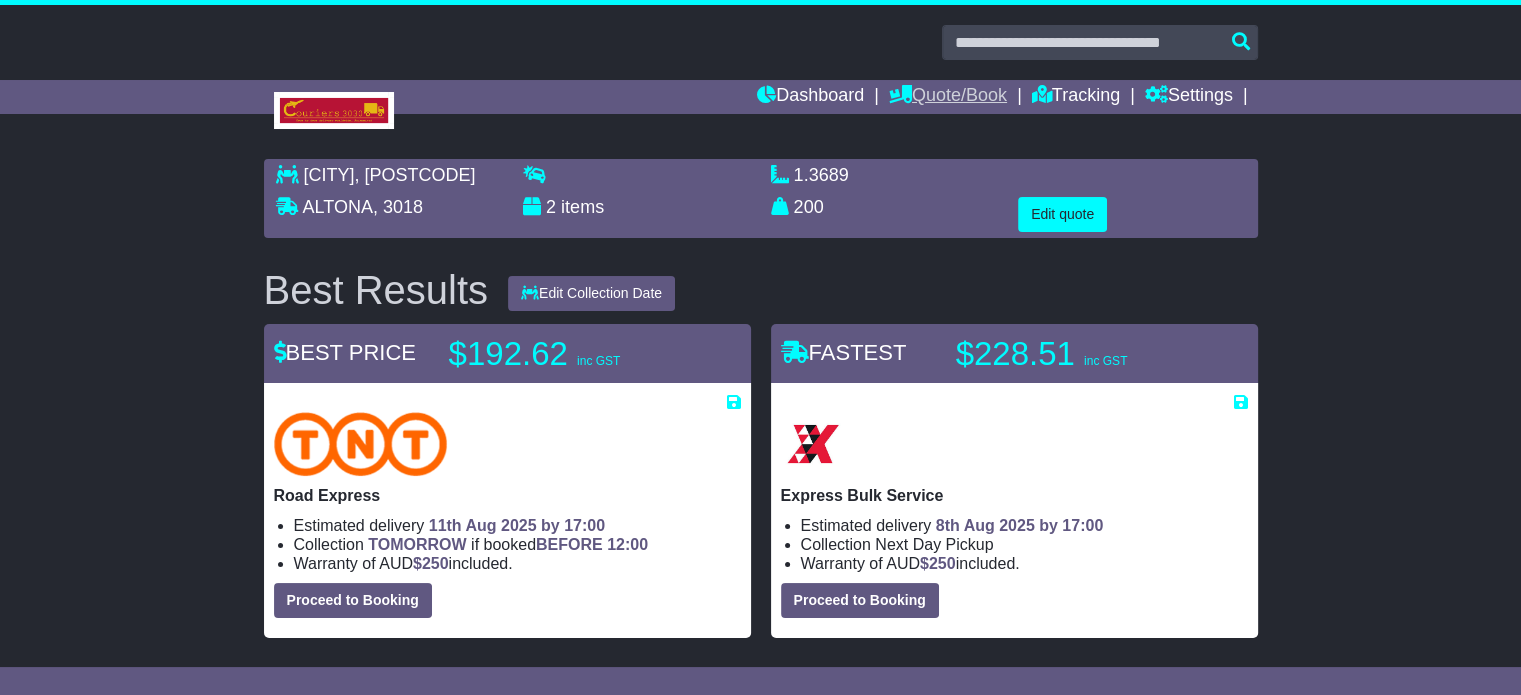 click on "Quote/Book" 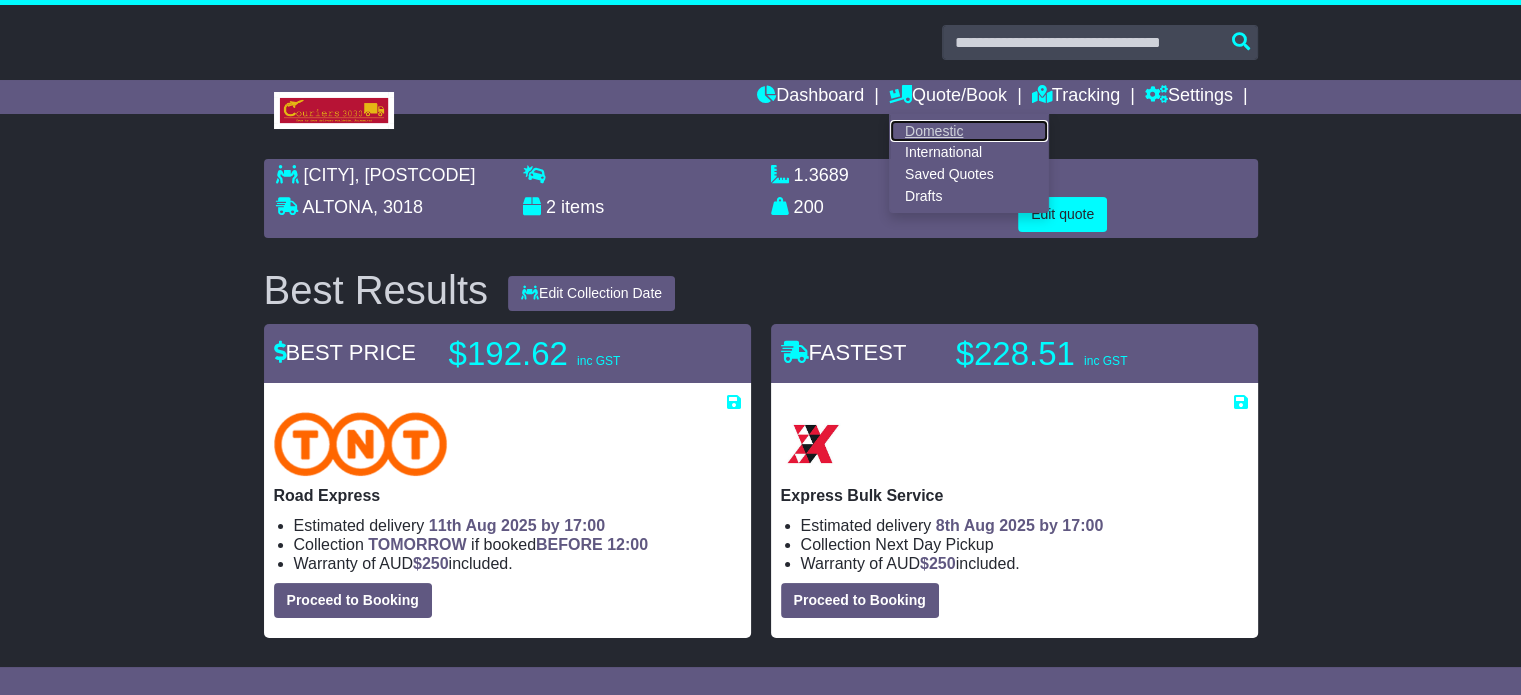 click on "Domestic" 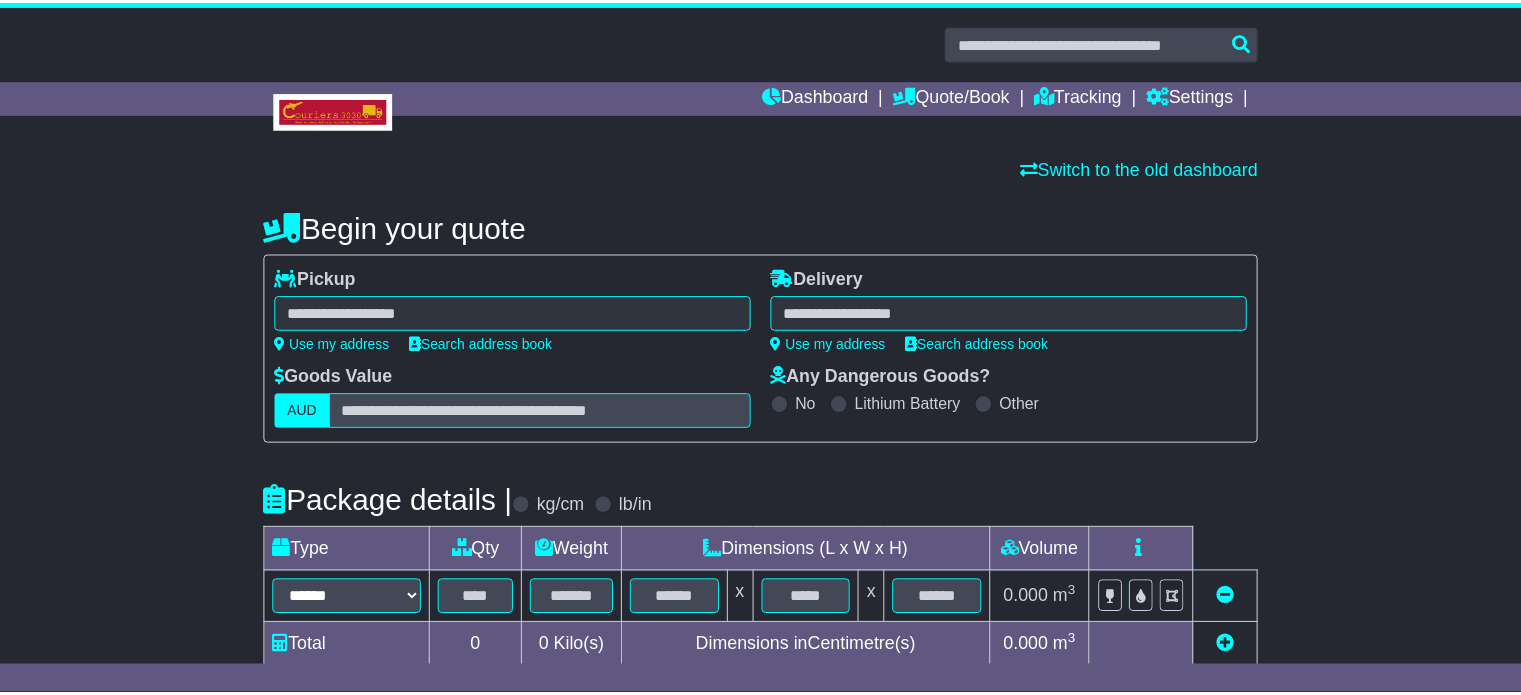 scroll, scrollTop: 0, scrollLeft: 0, axis: both 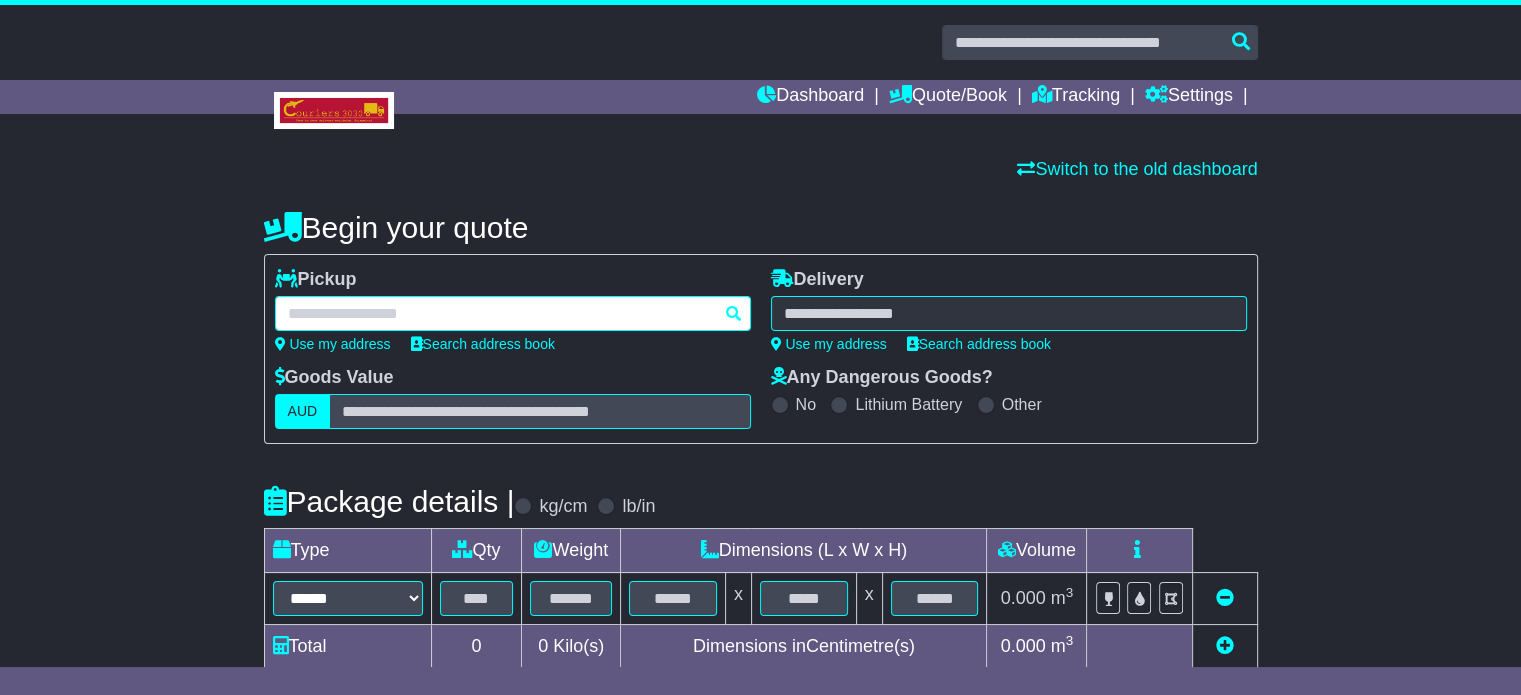 click at bounding box center [513, 313] 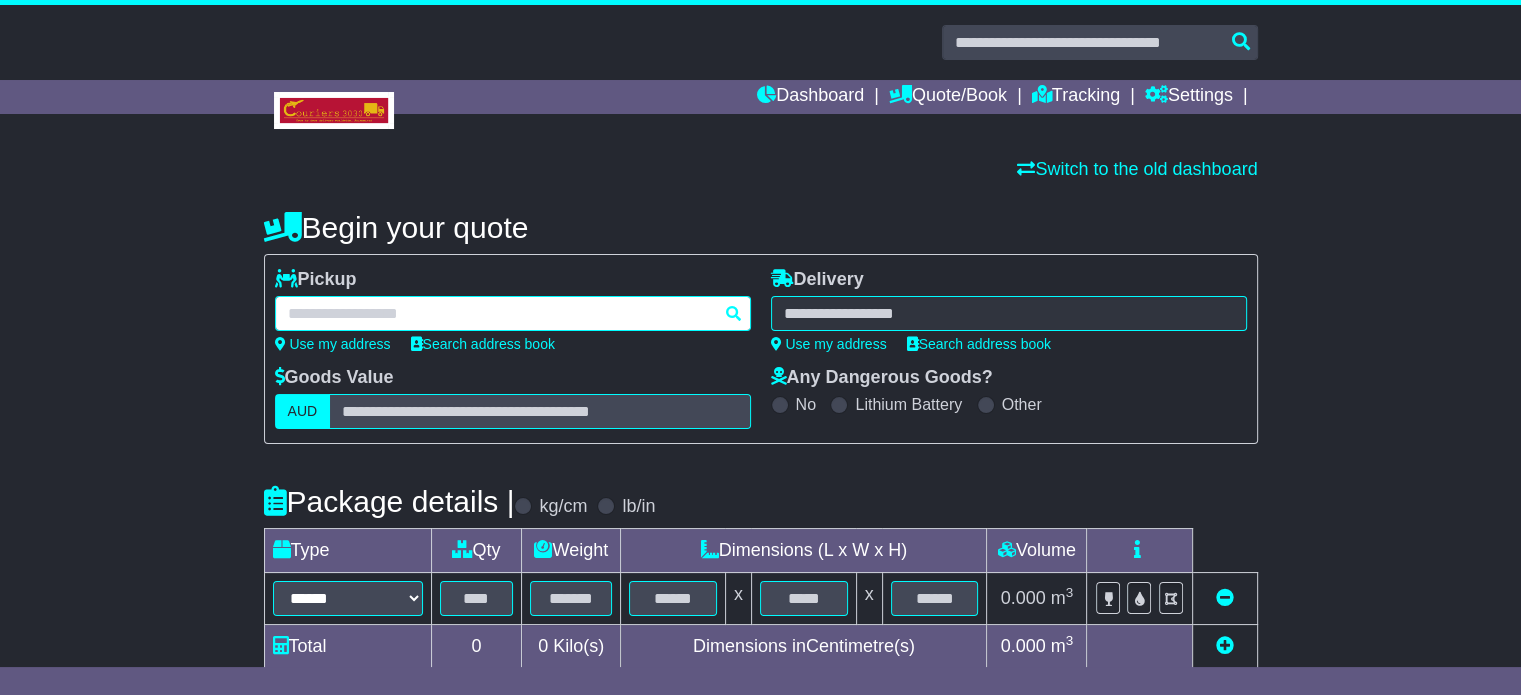 type on "********" 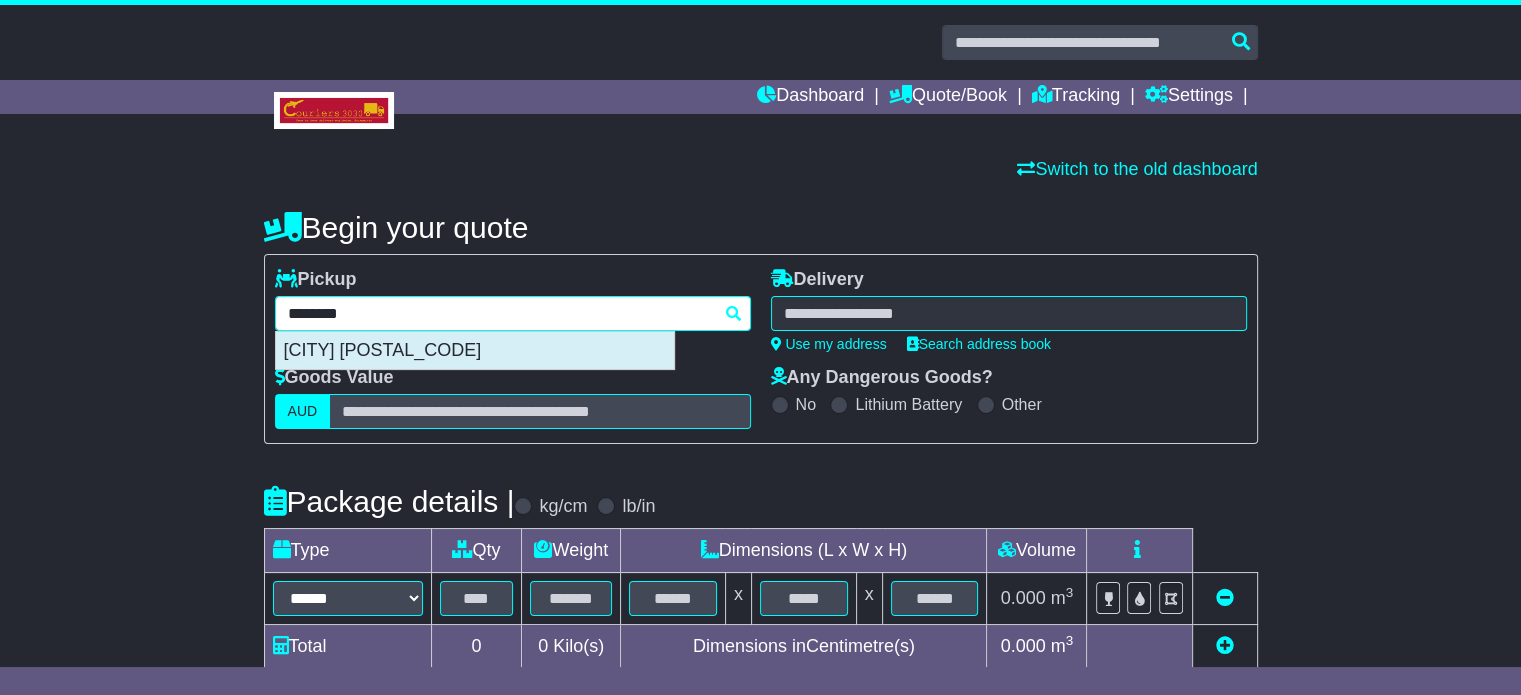 click on "WELLCAMP 4350" at bounding box center (475, 351) 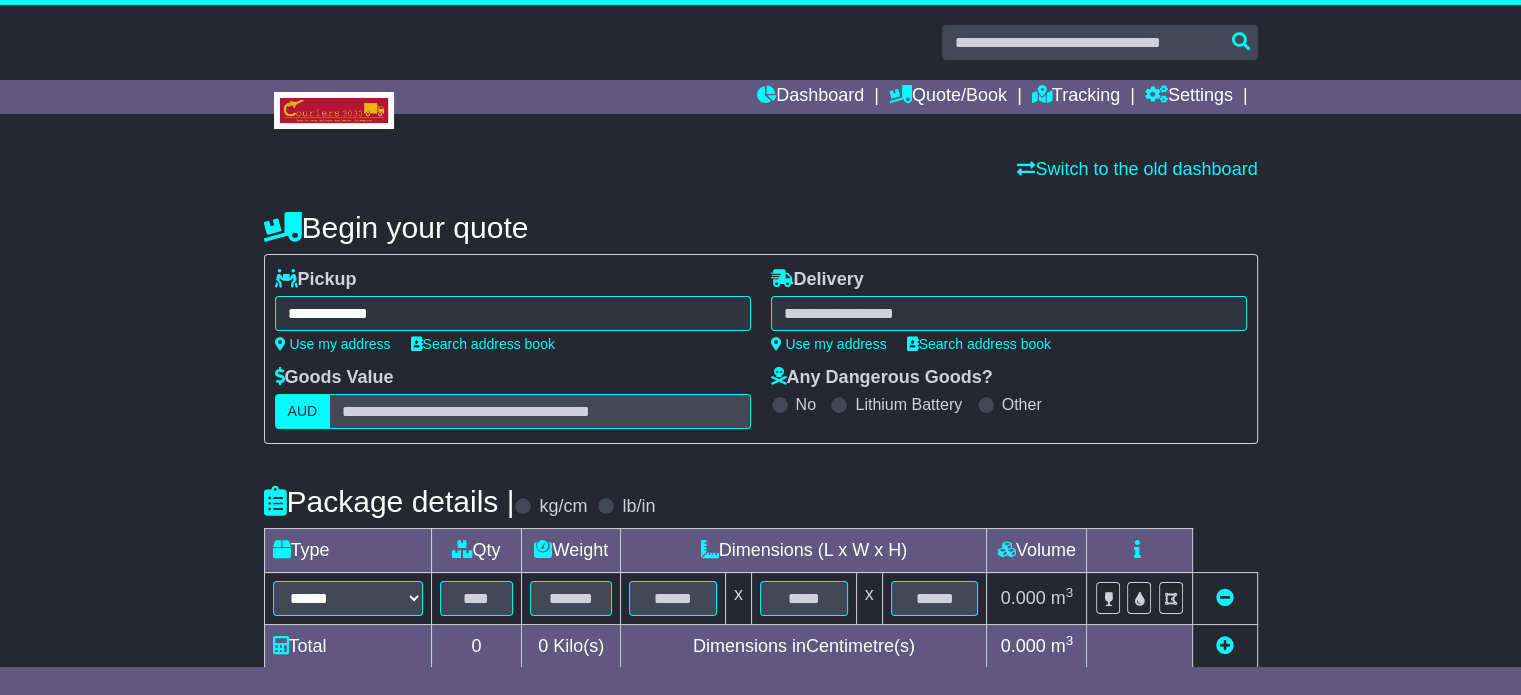type on "**********" 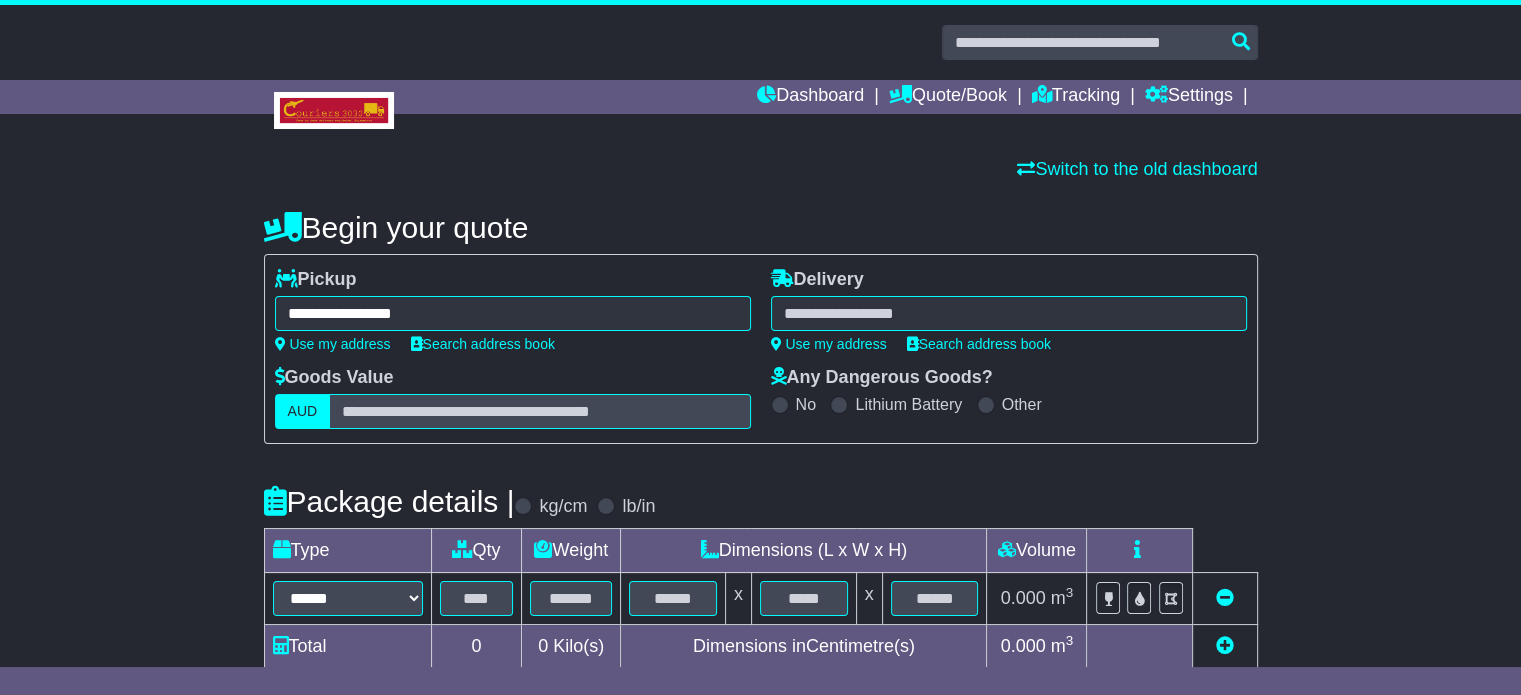 click on "**********" at bounding box center (1009, 310) 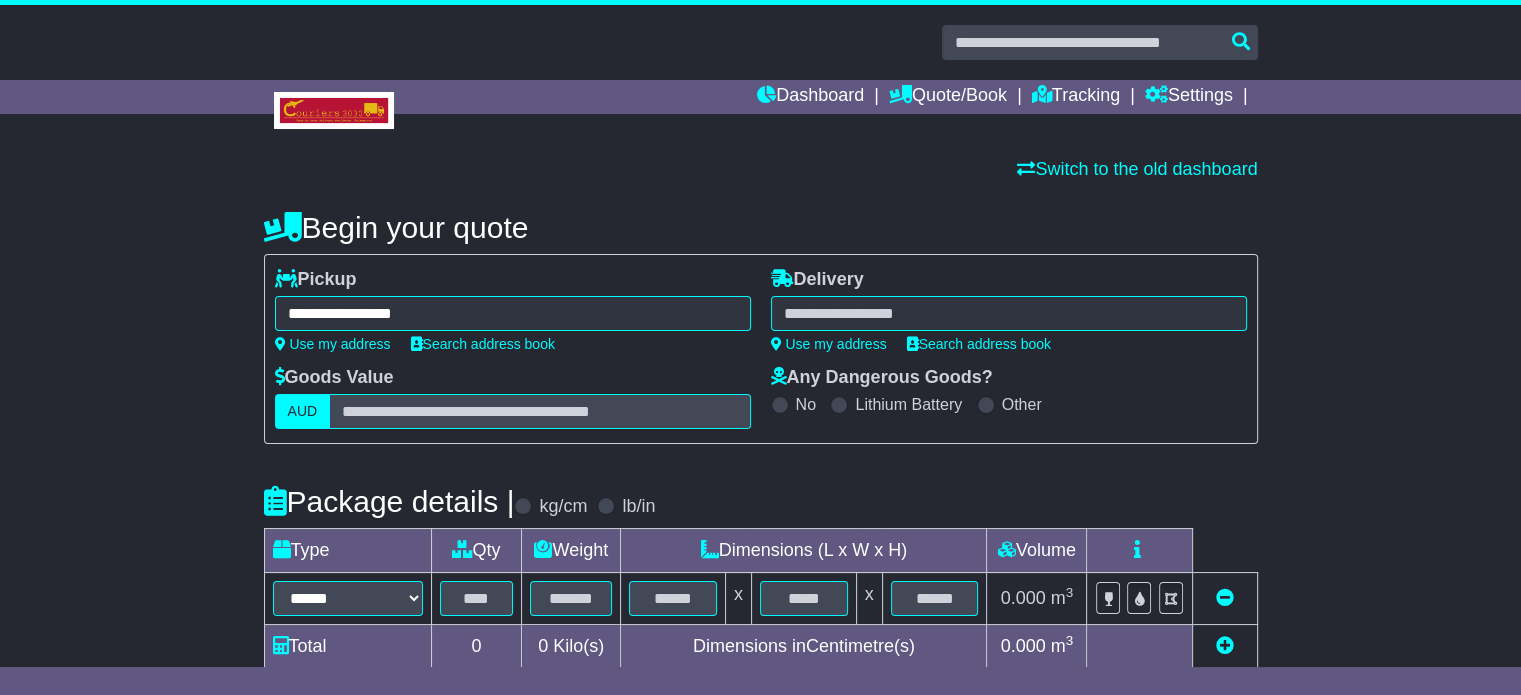 click at bounding box center [1009, 313] 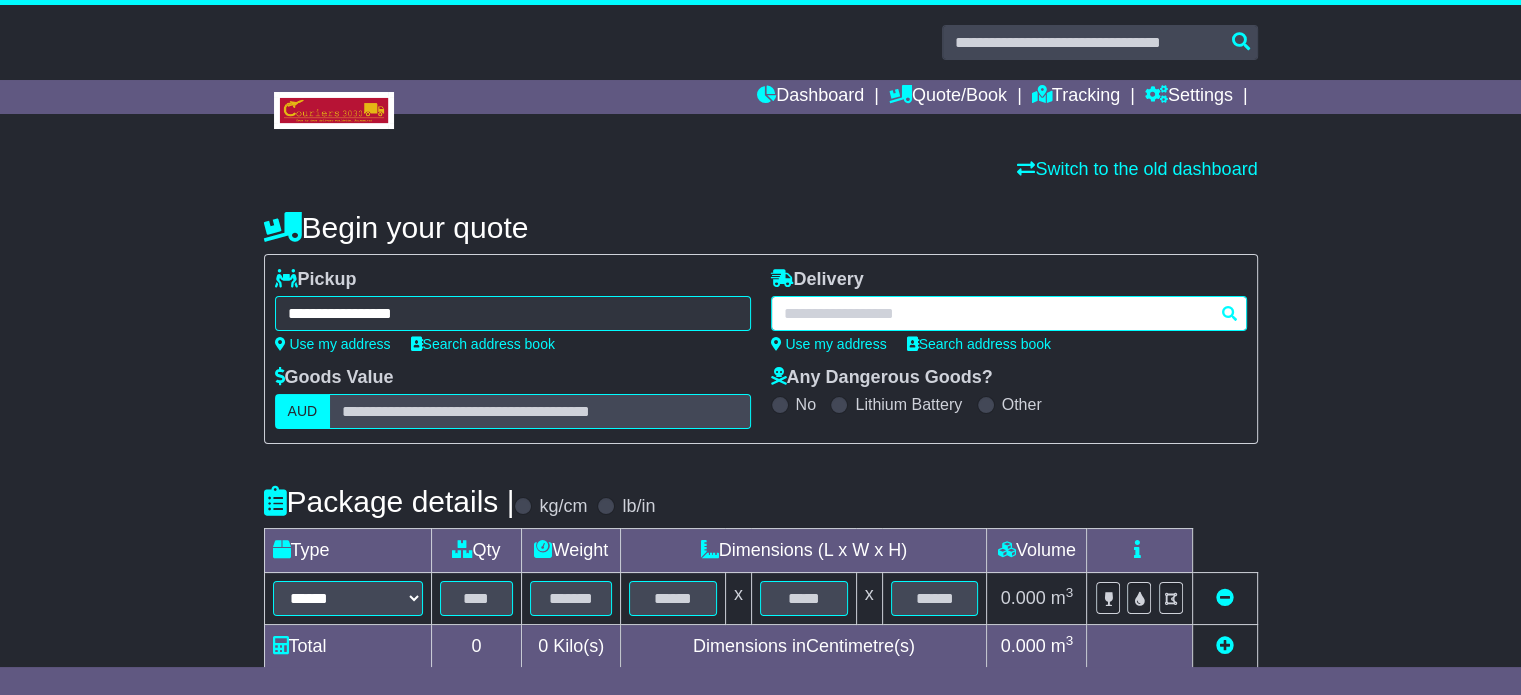 paste on "**********" 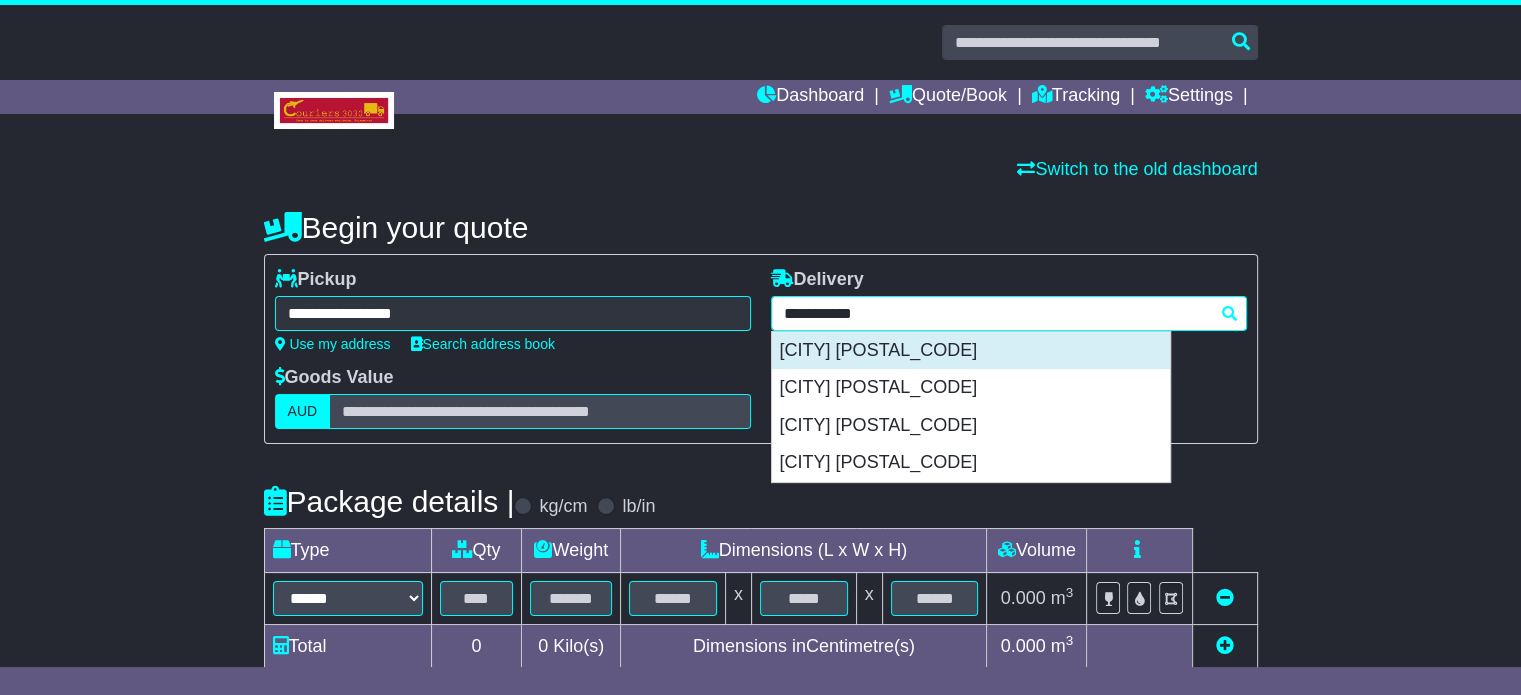 click on "ROCKHAMPTON 4700" at bounding box center (971, 351) 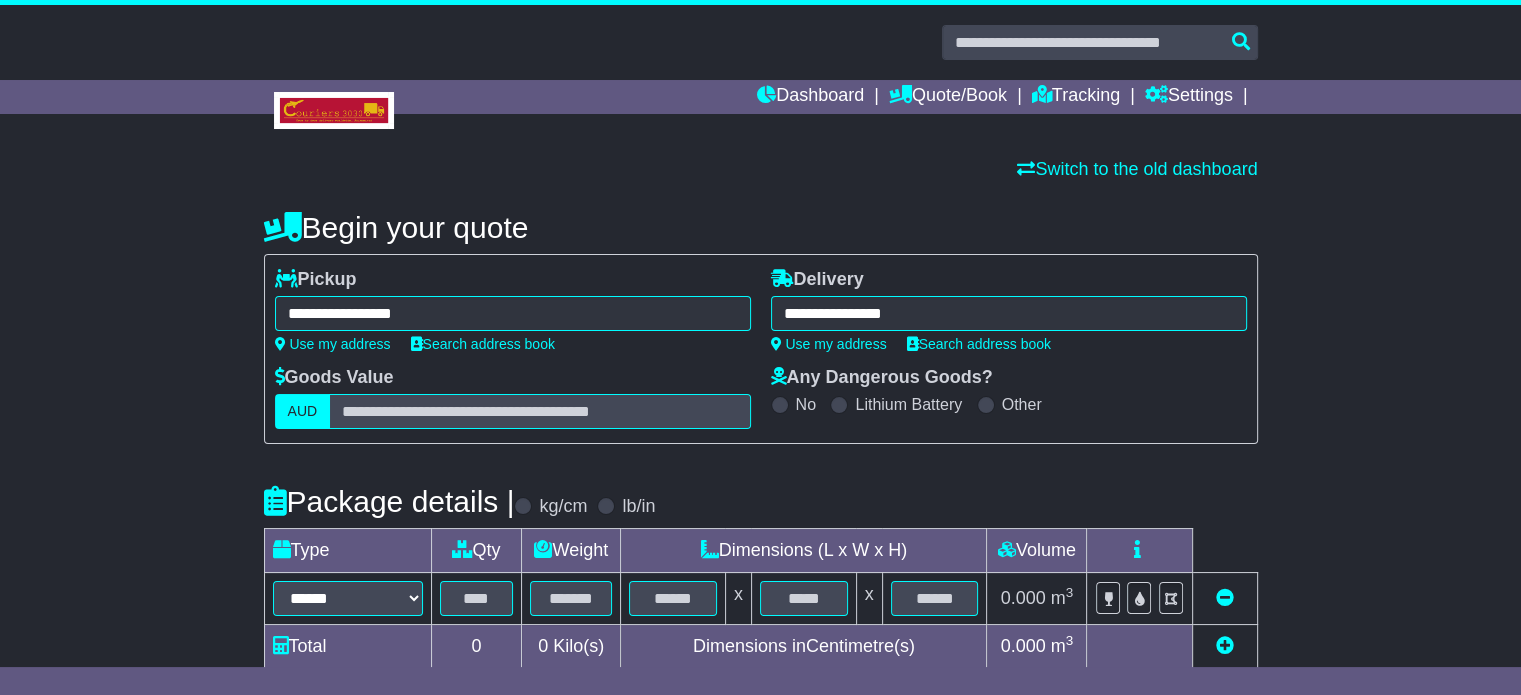 type on "**********" 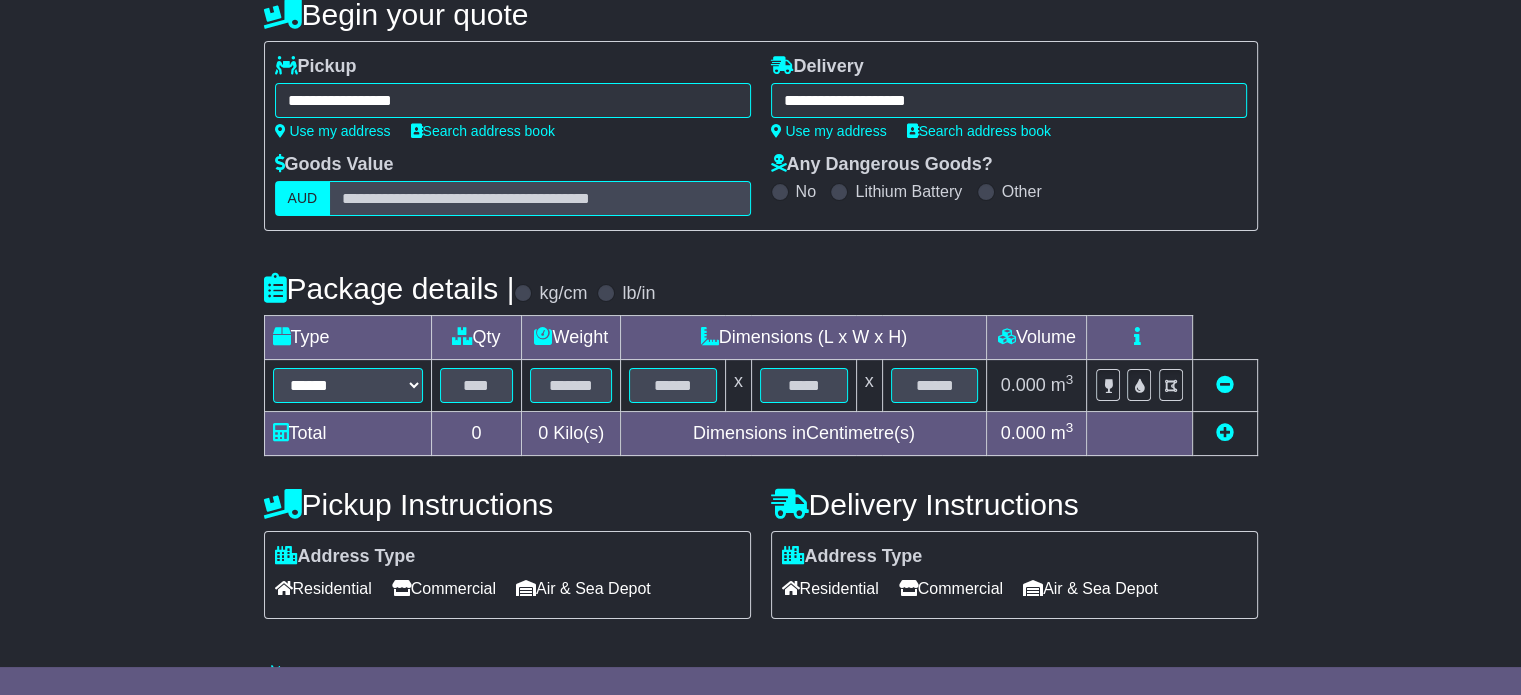 scroll, scrollTop: 360, scrollLeft: 0, axis: vertical 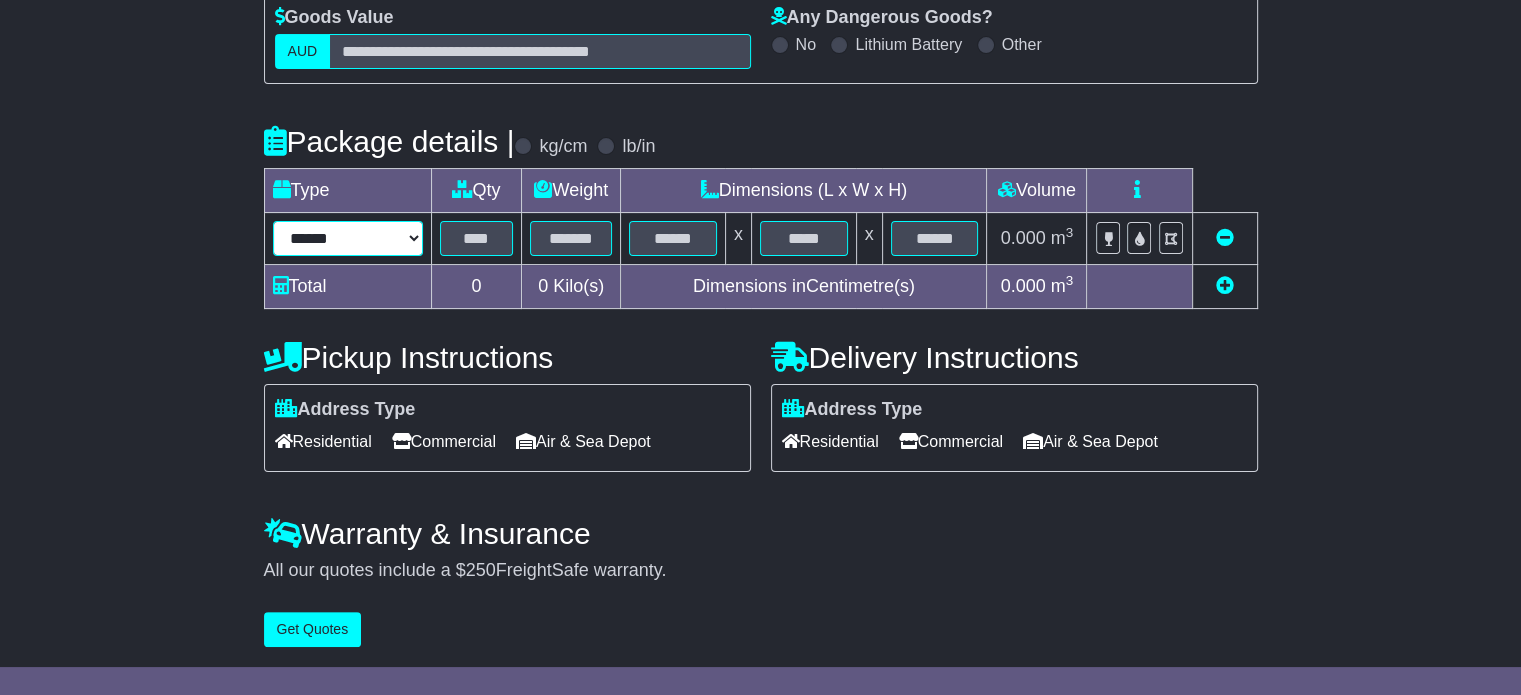 click on "****** ****** *** ******** ***** **** **** ****** *** *******" at bounding box center [348, 238] 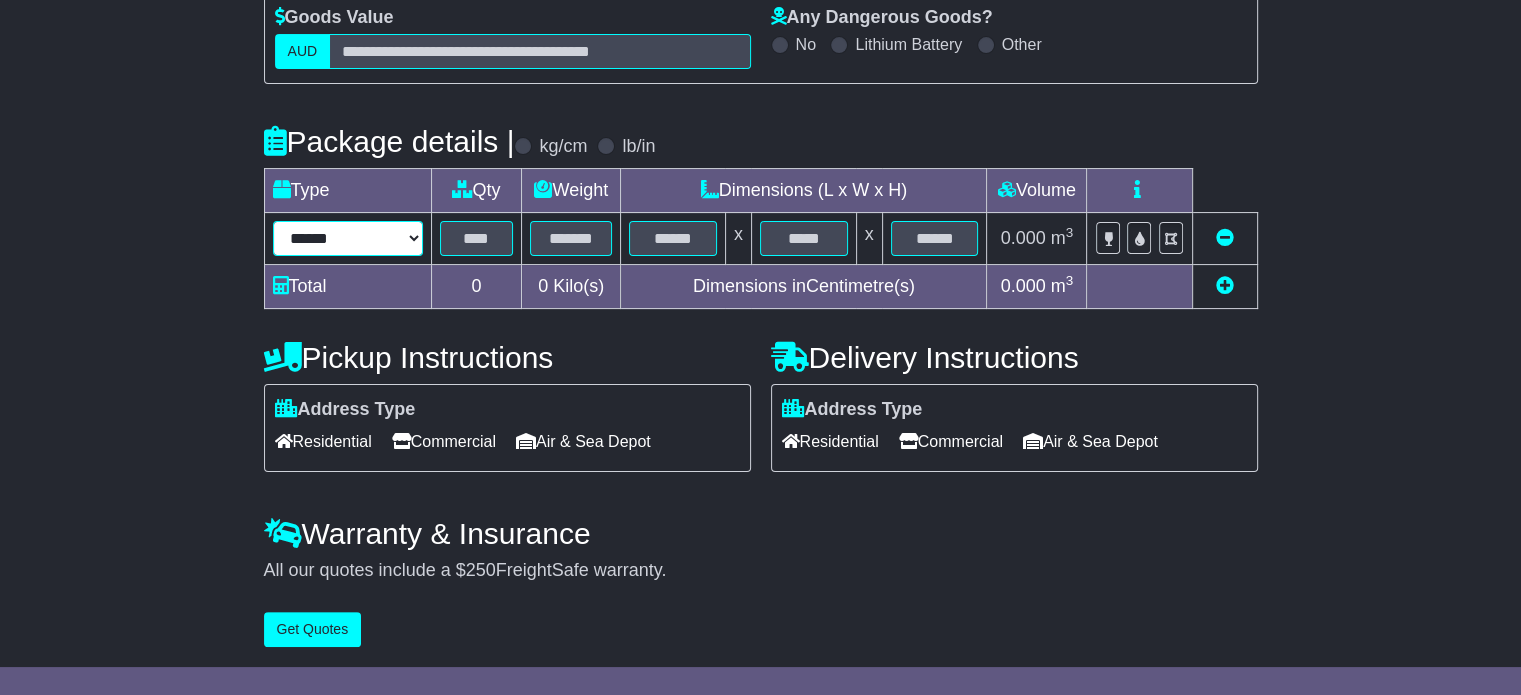 select on "*****" 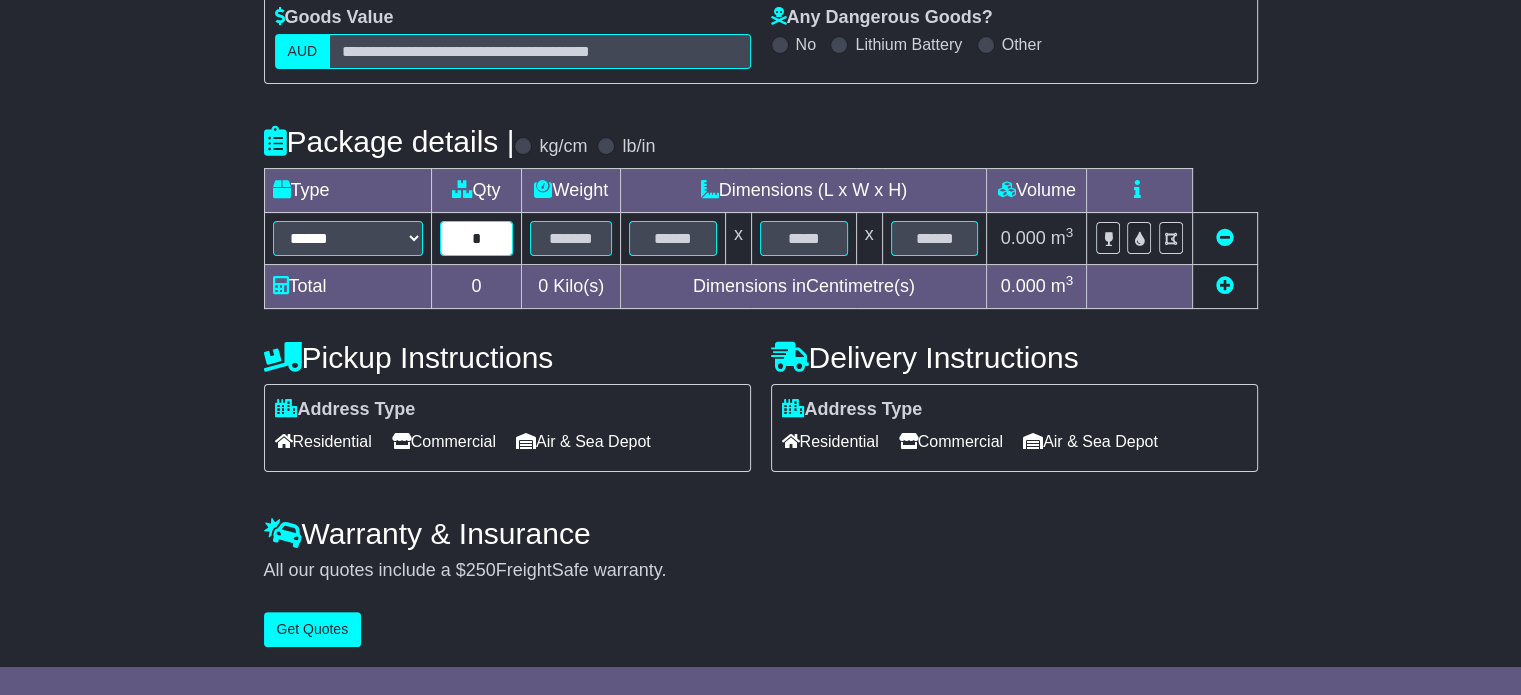 type on "*" 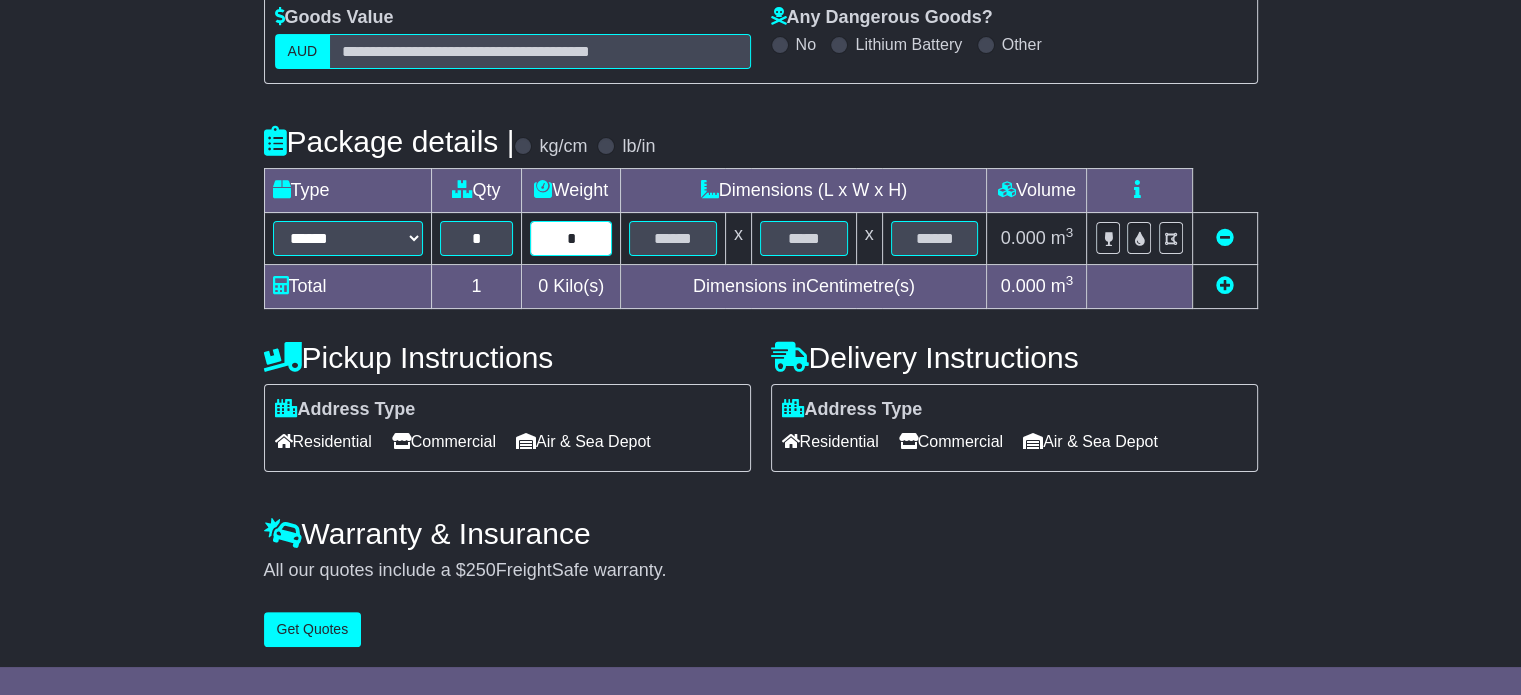 type on "*" 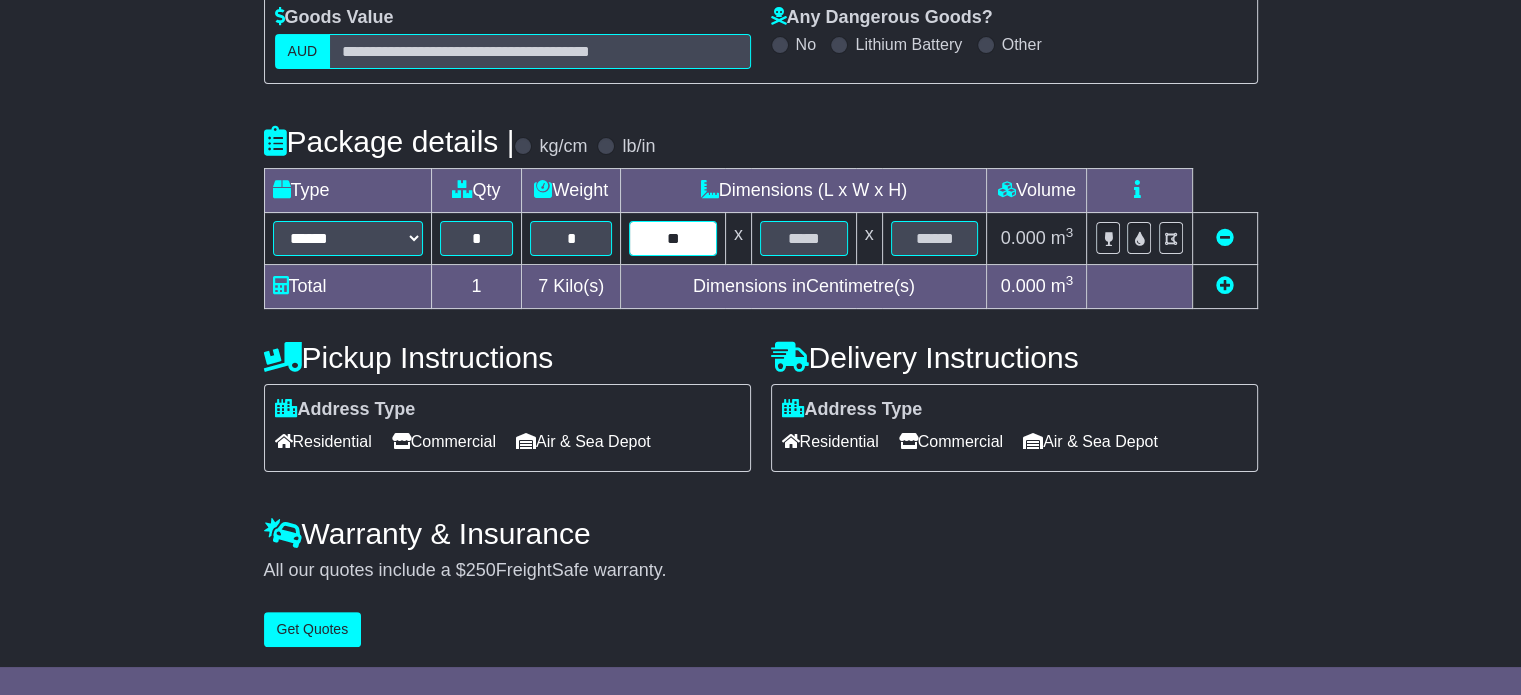 type on "**" 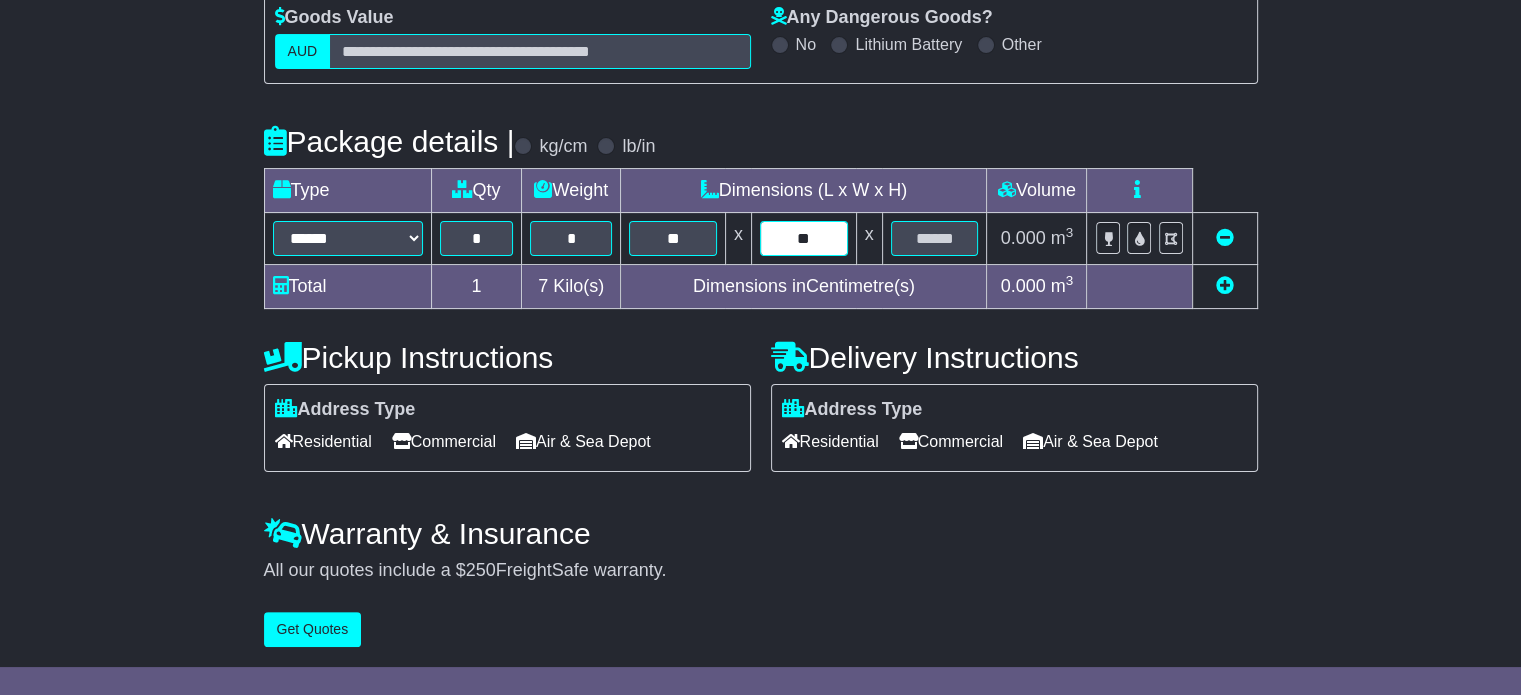type on "**" 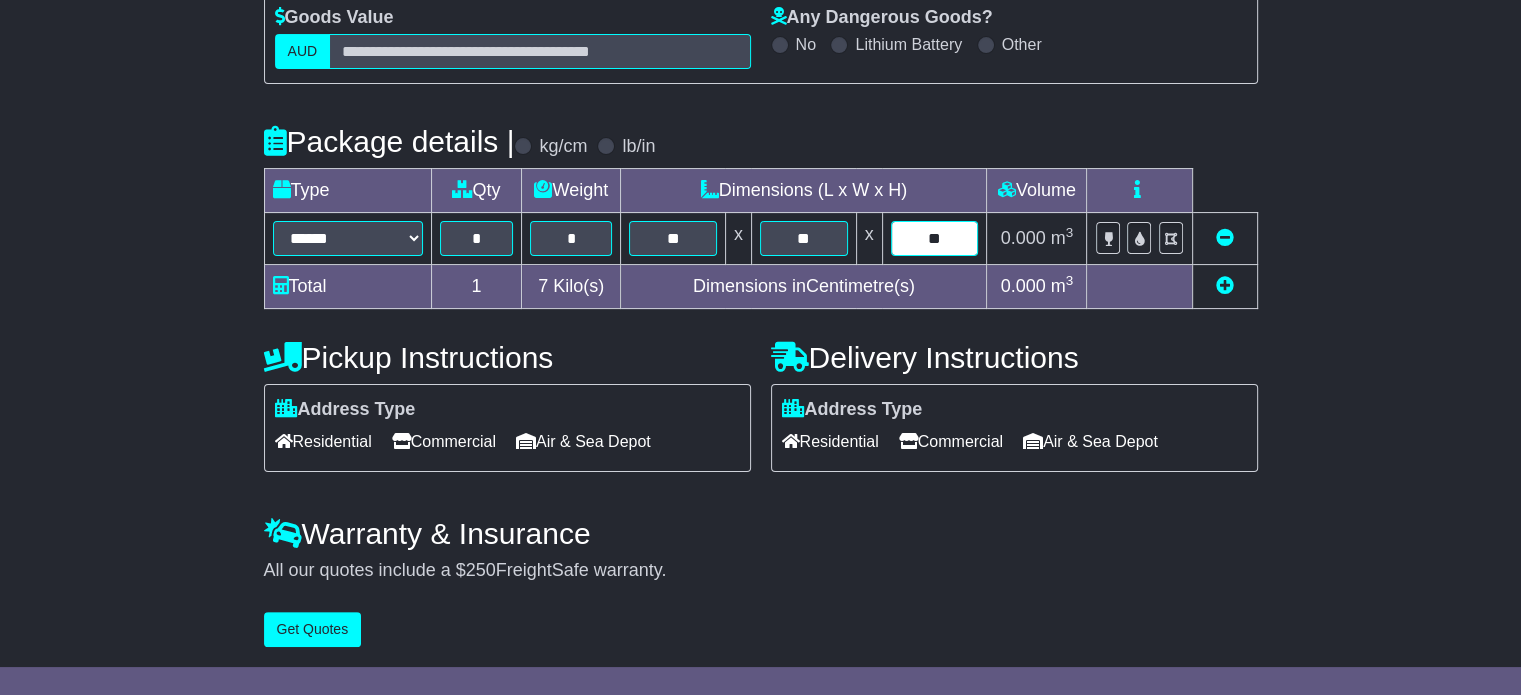 type on "**" 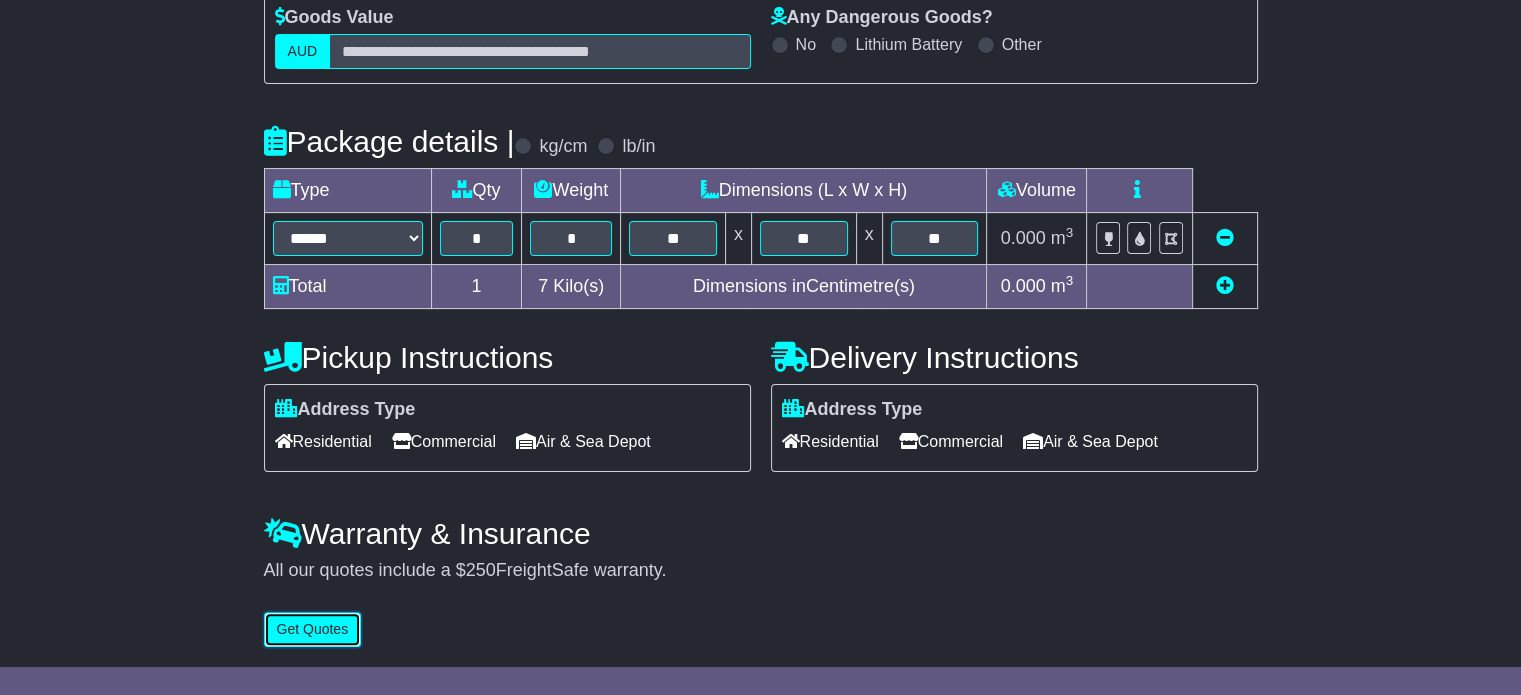 type 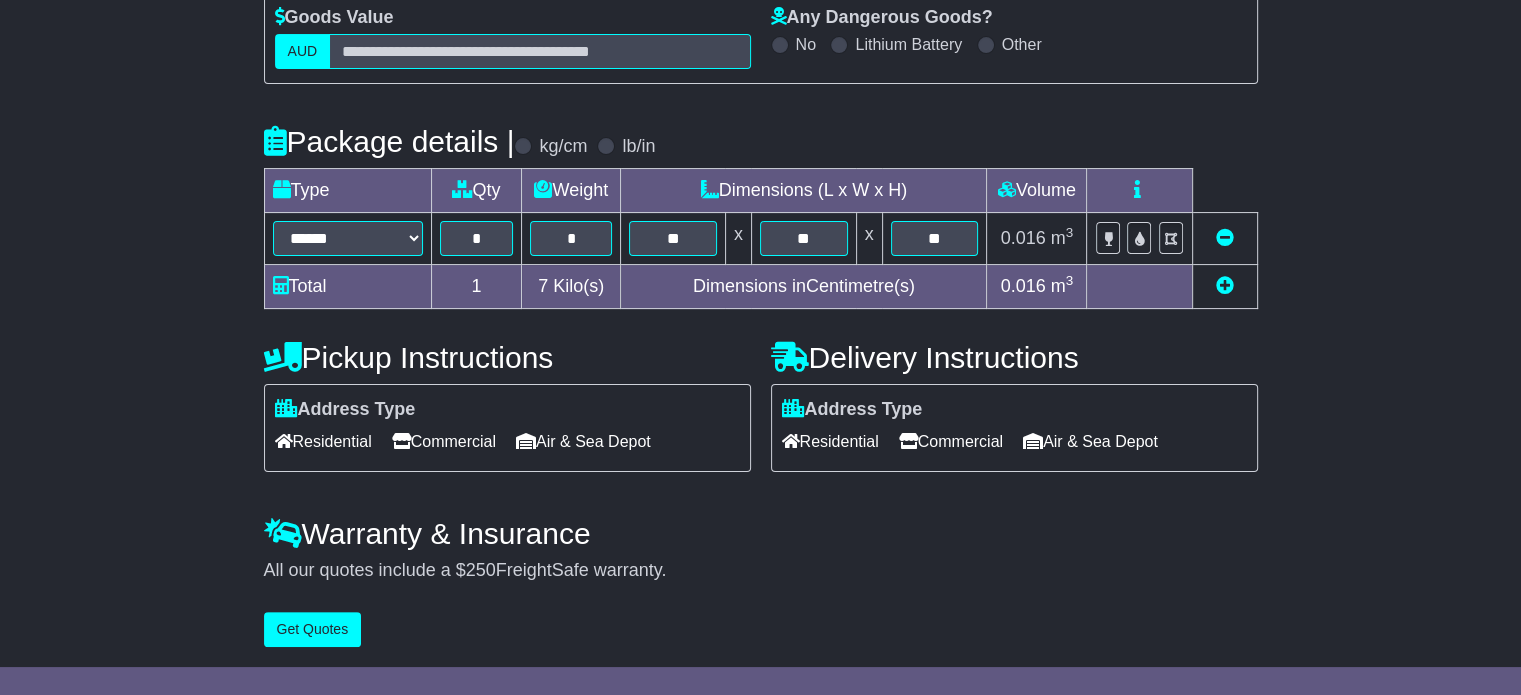 click on "Residential" at bounding box center (323, 441) 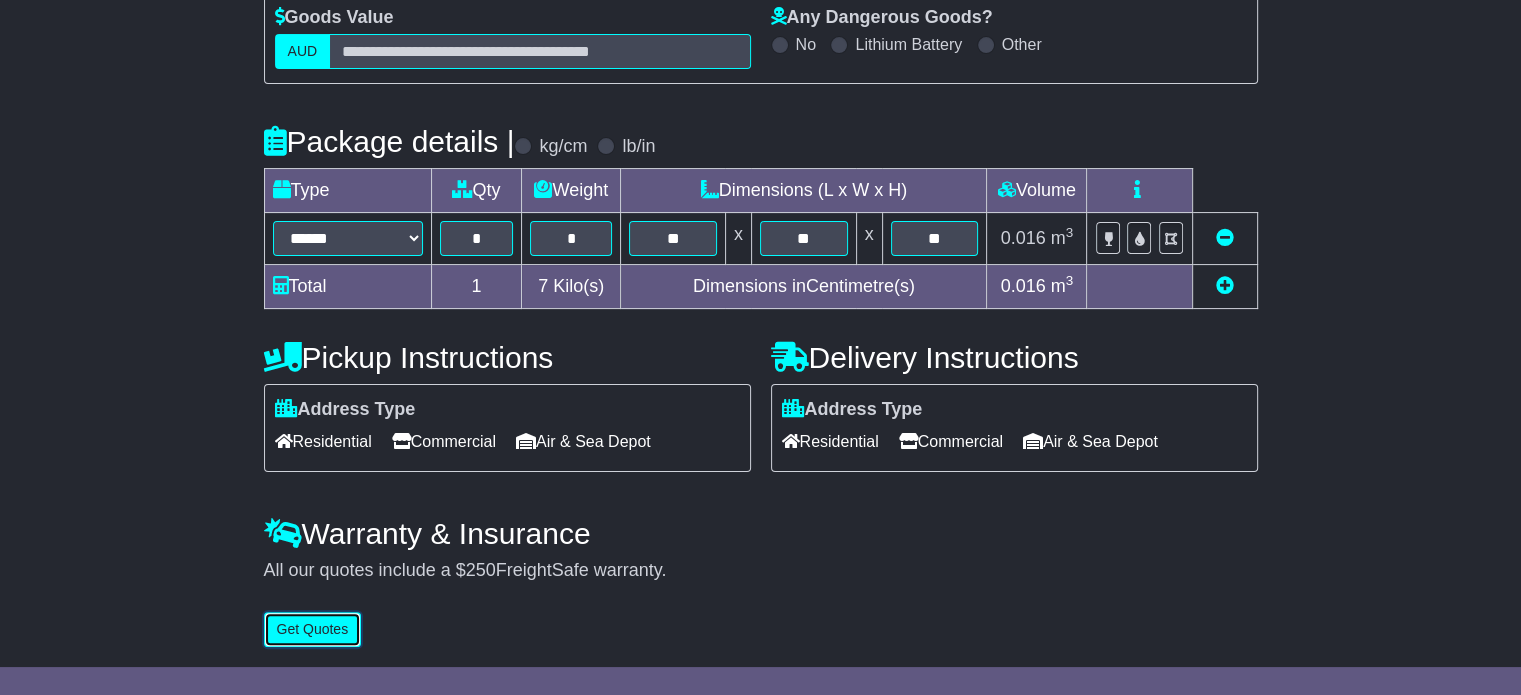 click on "Get Quotes" at bounding box center (313, 629) 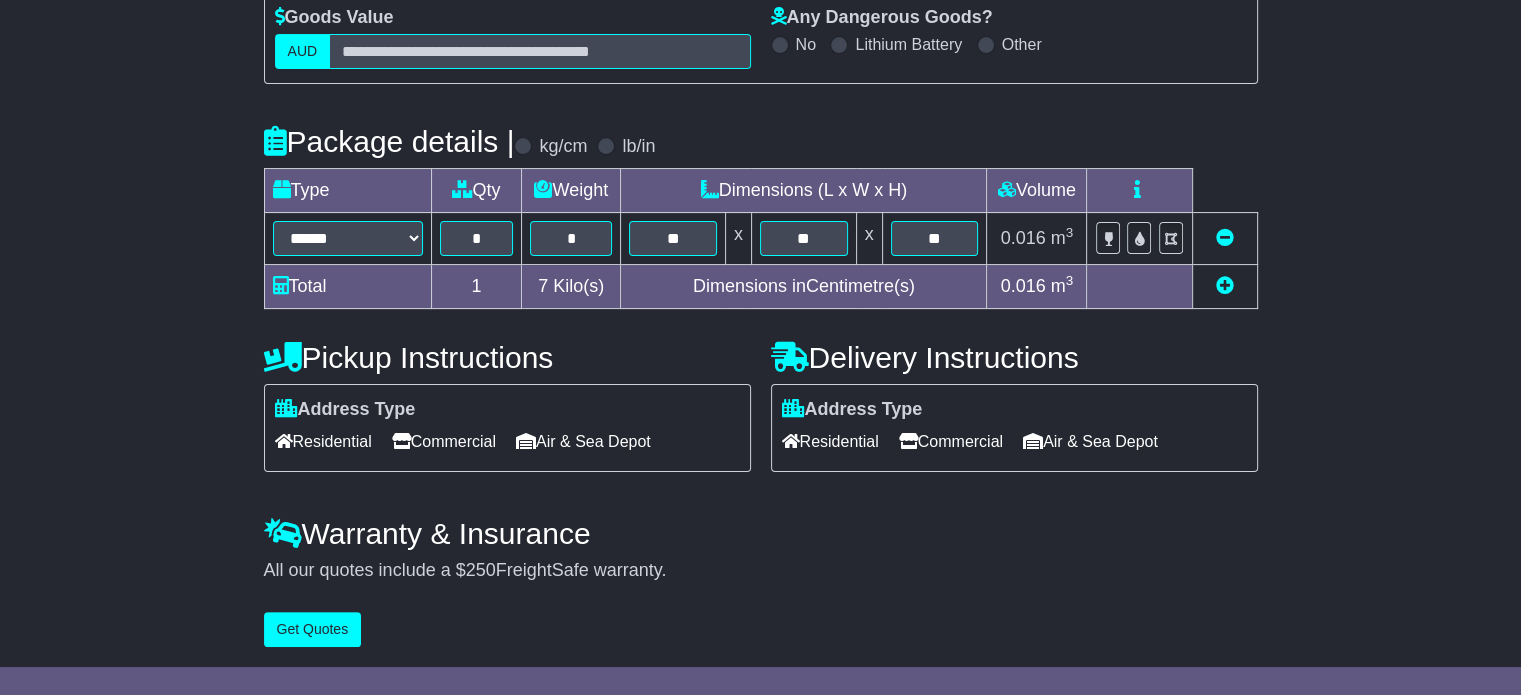 scroll, scrollTop: 0, scrollLeft: 0, axis: both 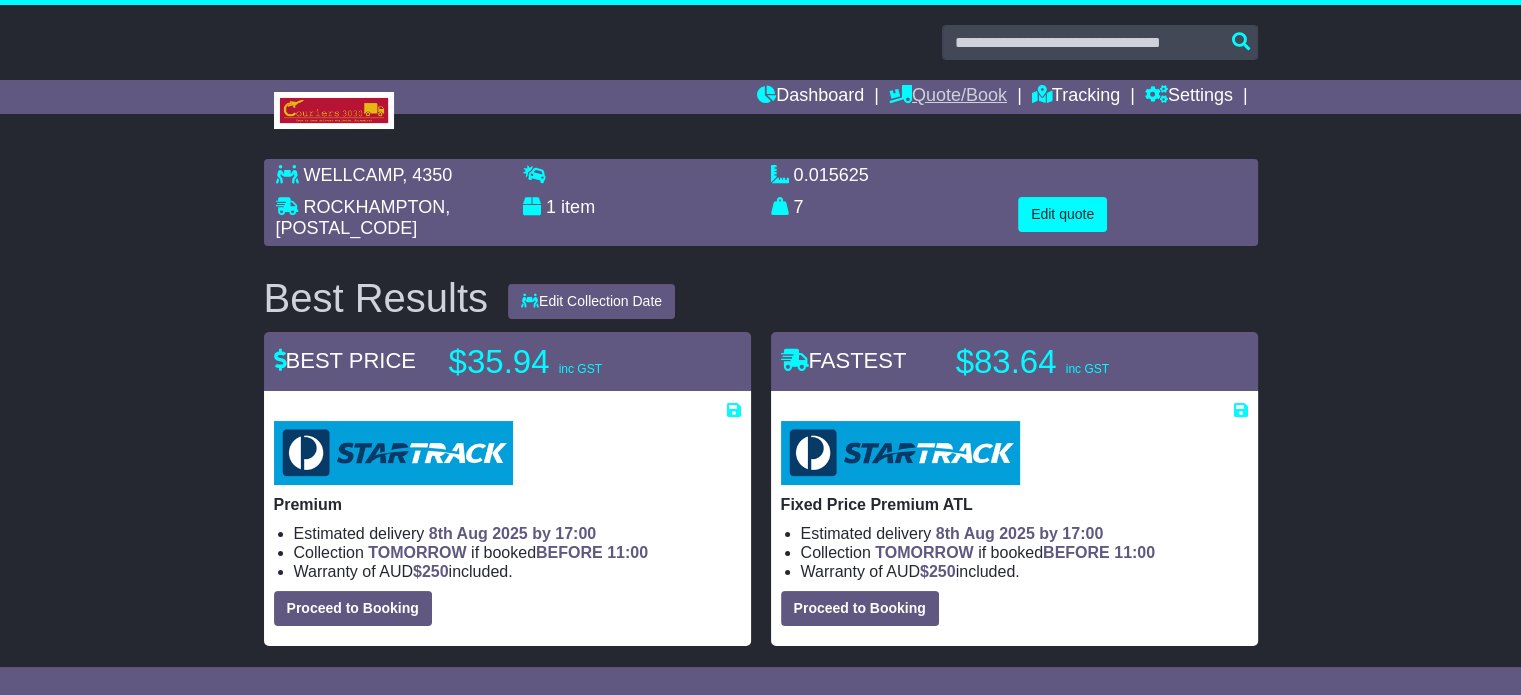 click on "Quote/Book" at bounding box center (948, 97) 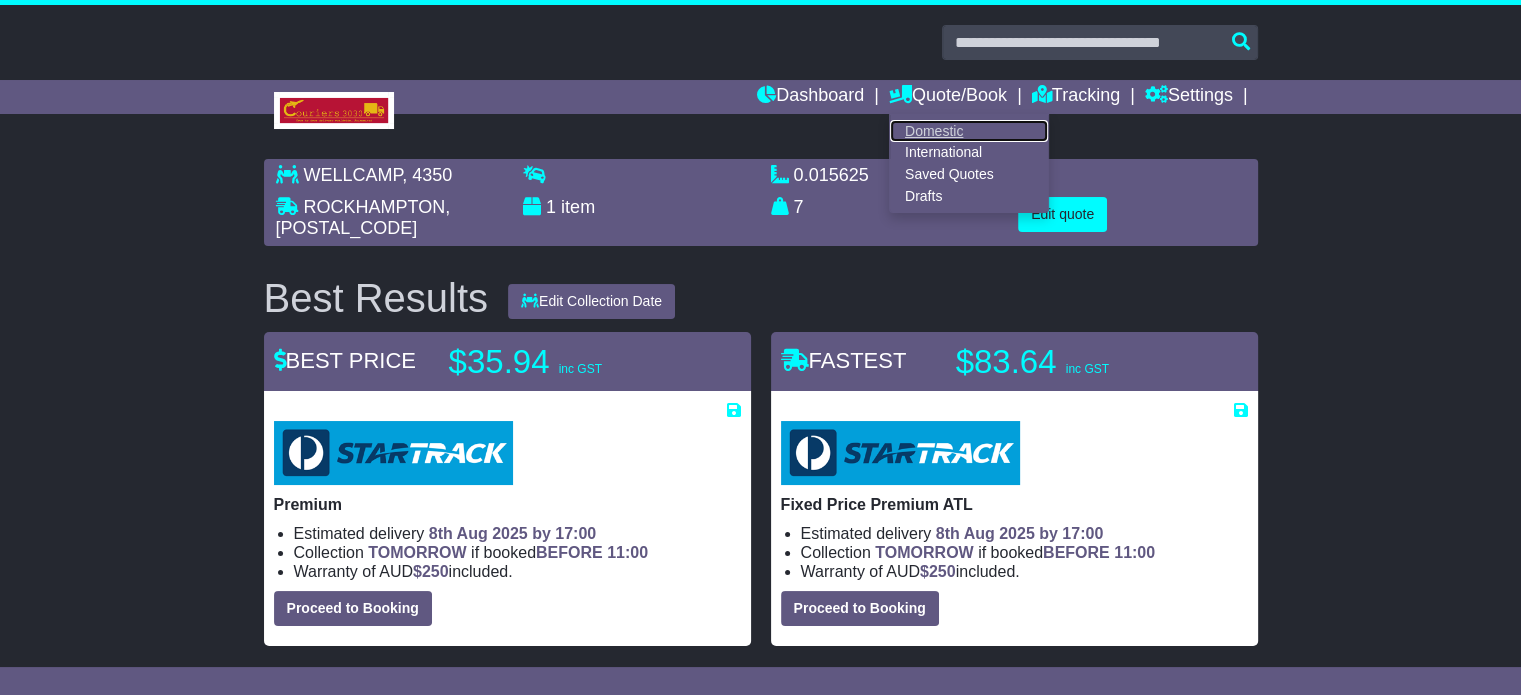 click on "Domestic" at bounding box center (969, 131) 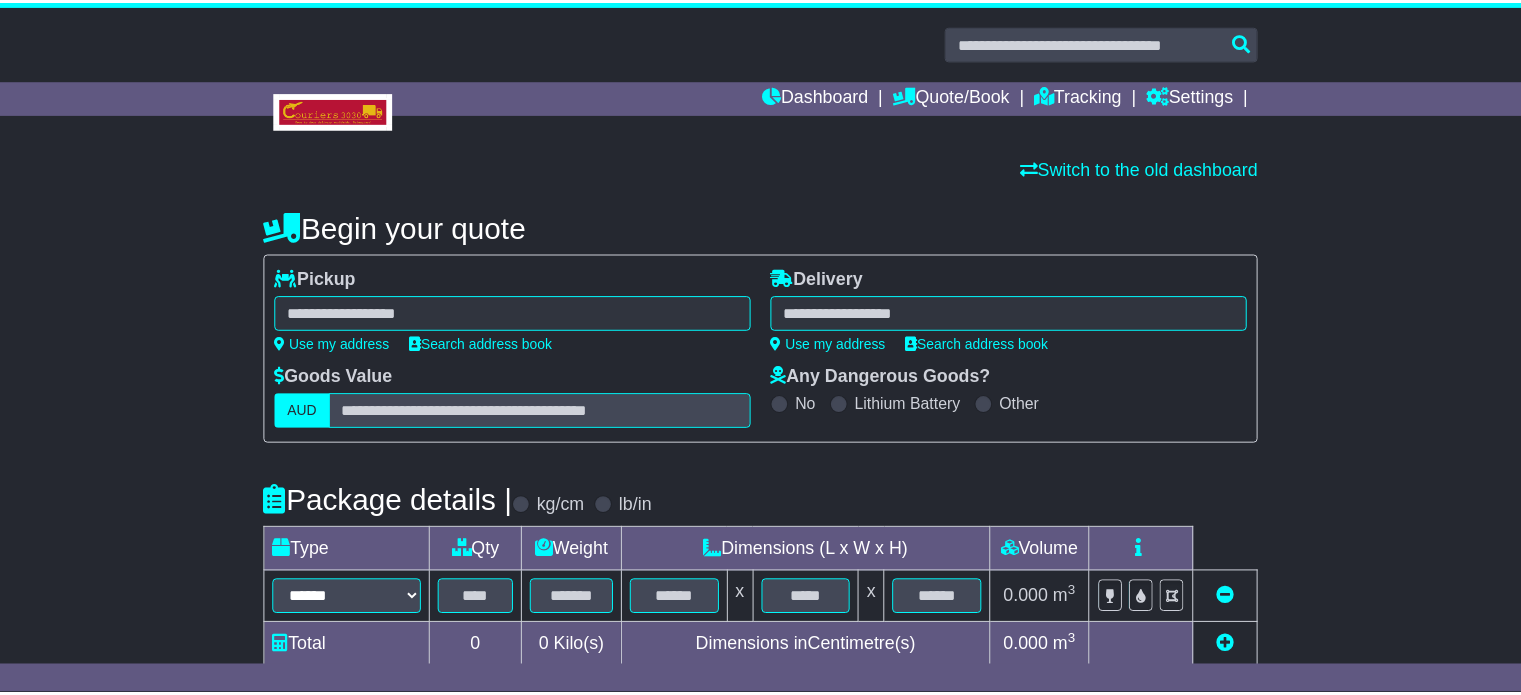 scroll, scrollTop: 0, scrollLeft: 0, axis: both 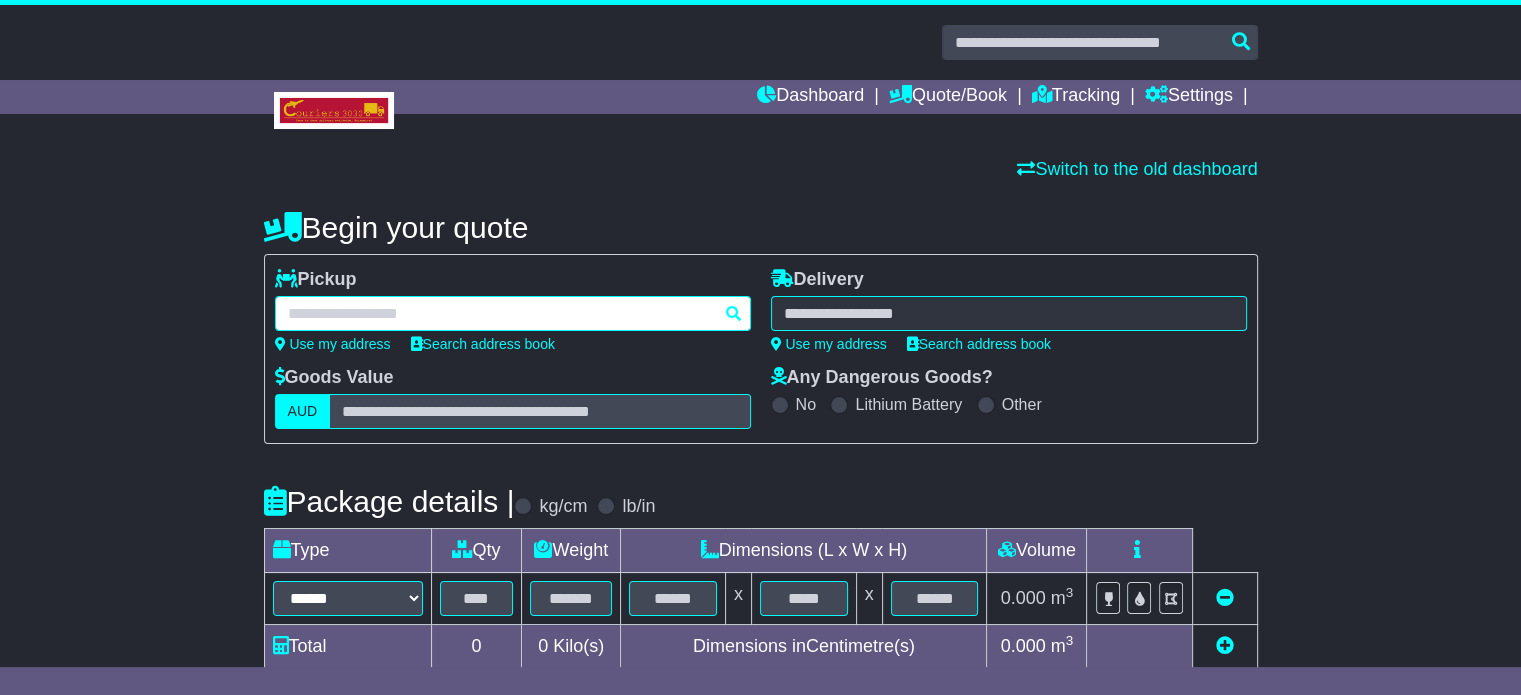 click at bounding box center [513, 313] 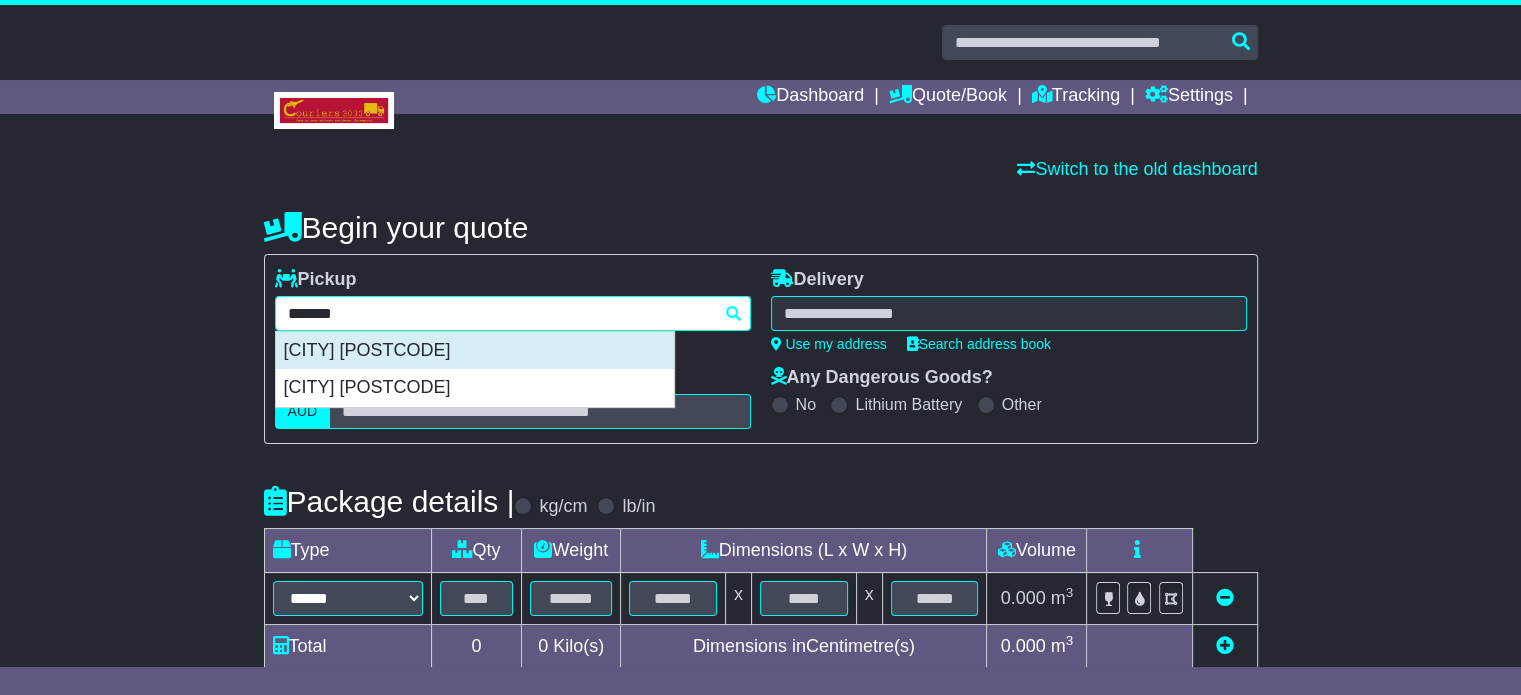 click on "[CITY] [POSTCODE]" at bounding box center (475, 351) 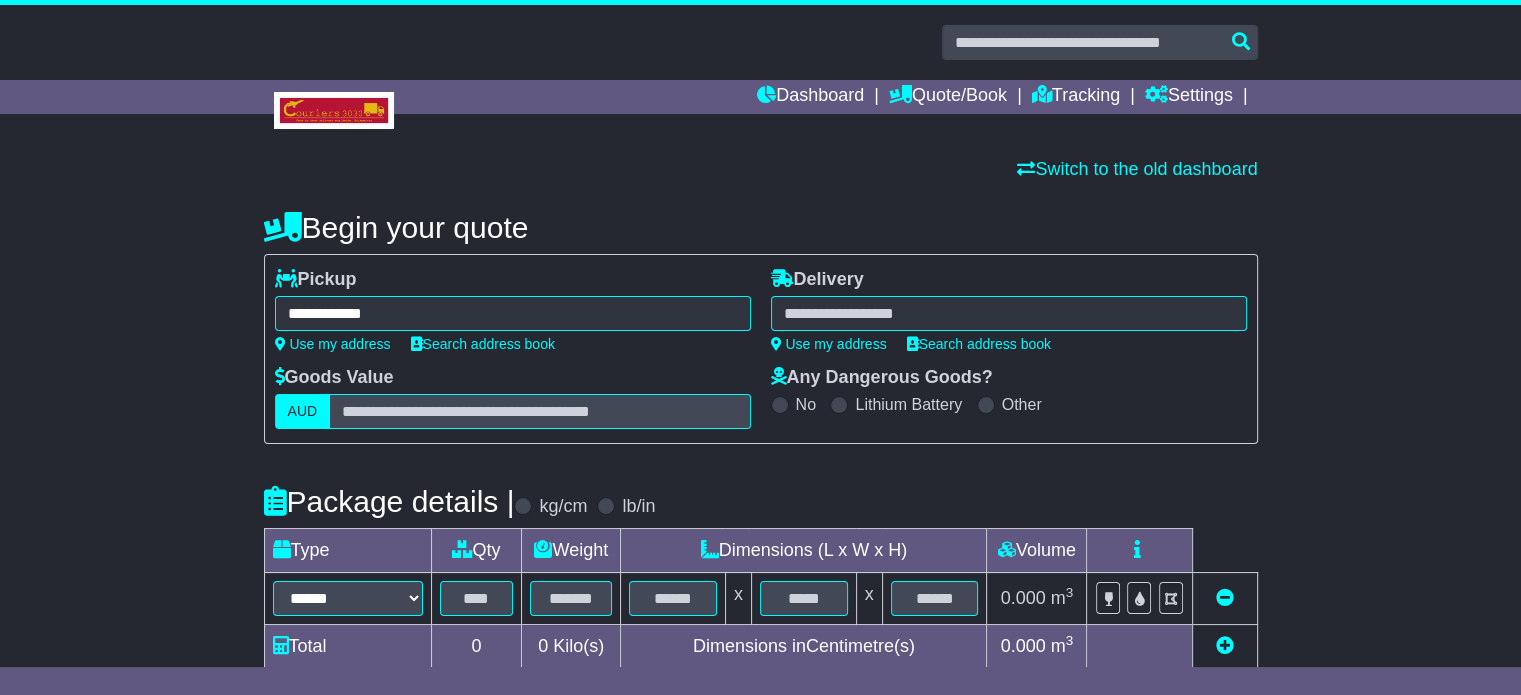 type on "**********" 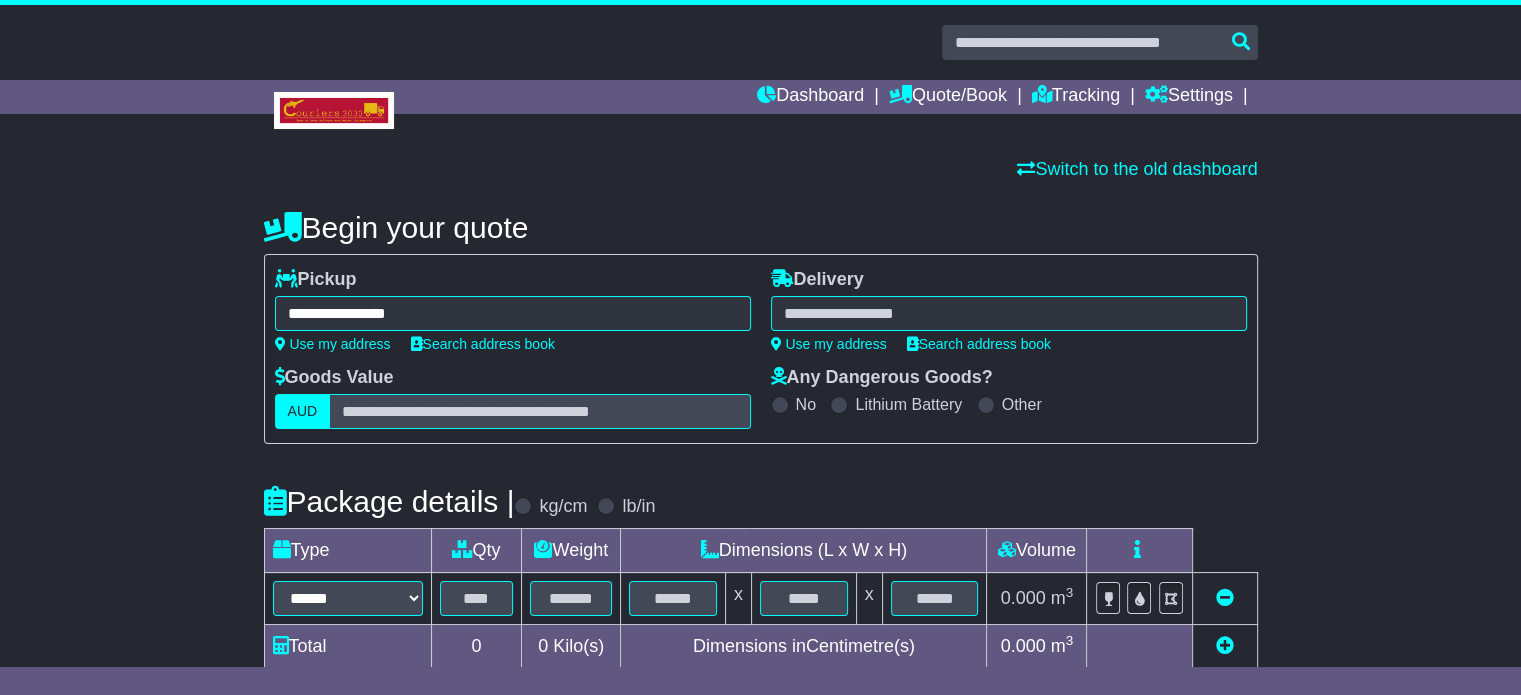 click at bounding box center [1009, 313] 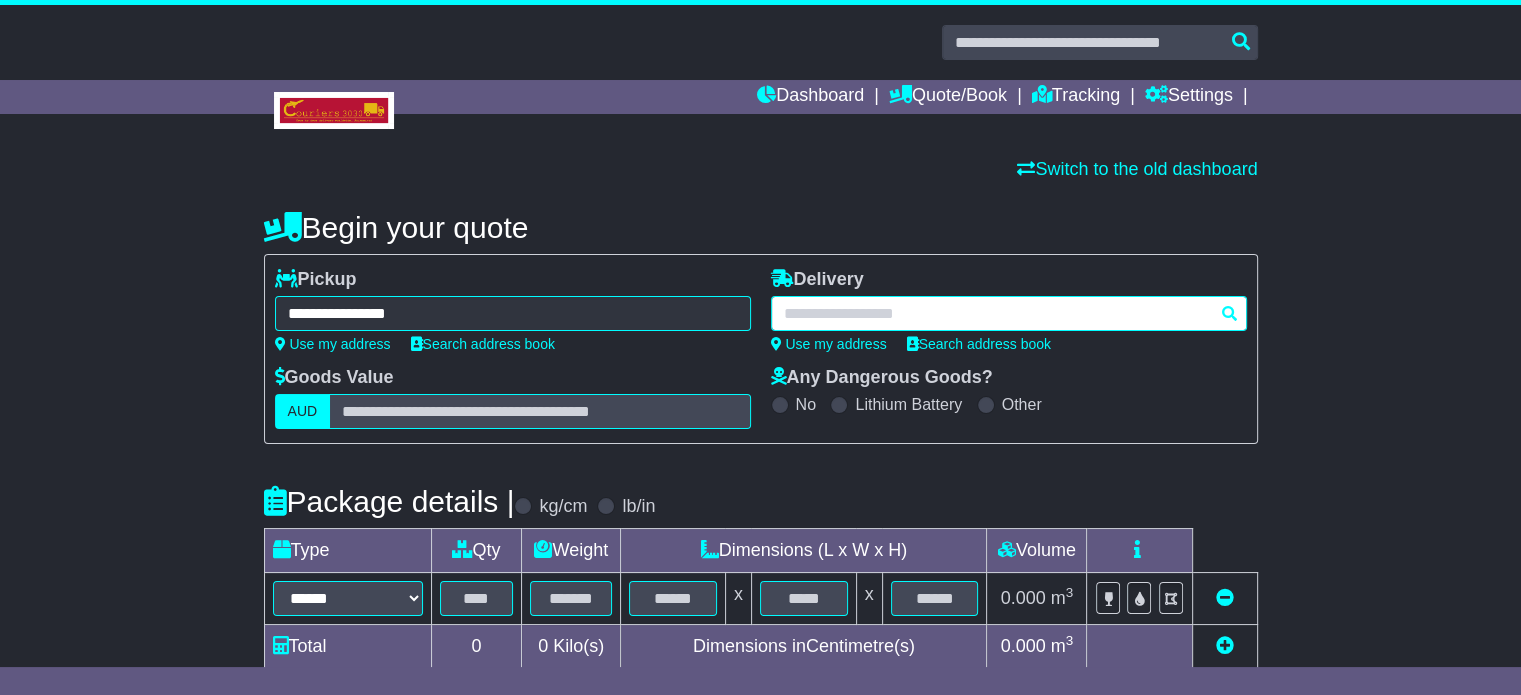 paste on "*********" 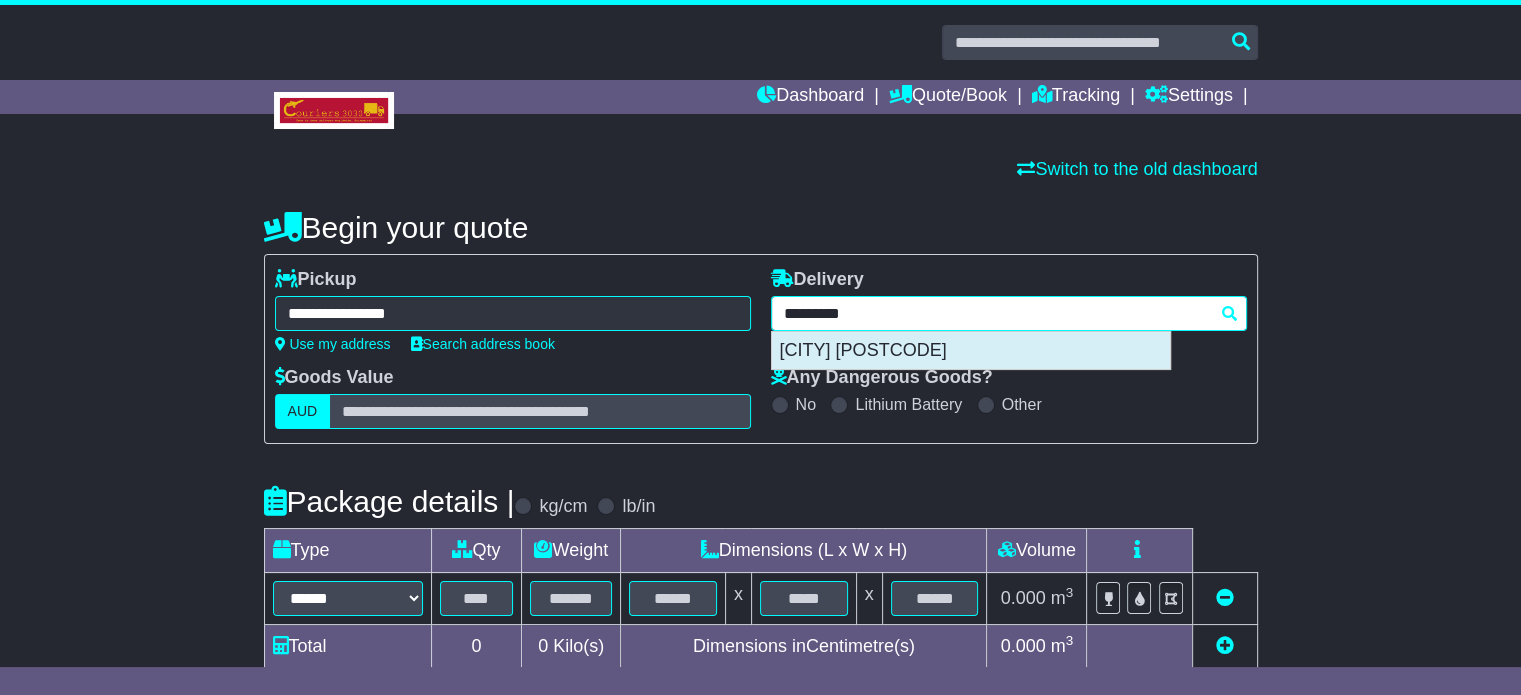 click on "[CITY] [POSTCODE]" at bounding box center [971, 351] 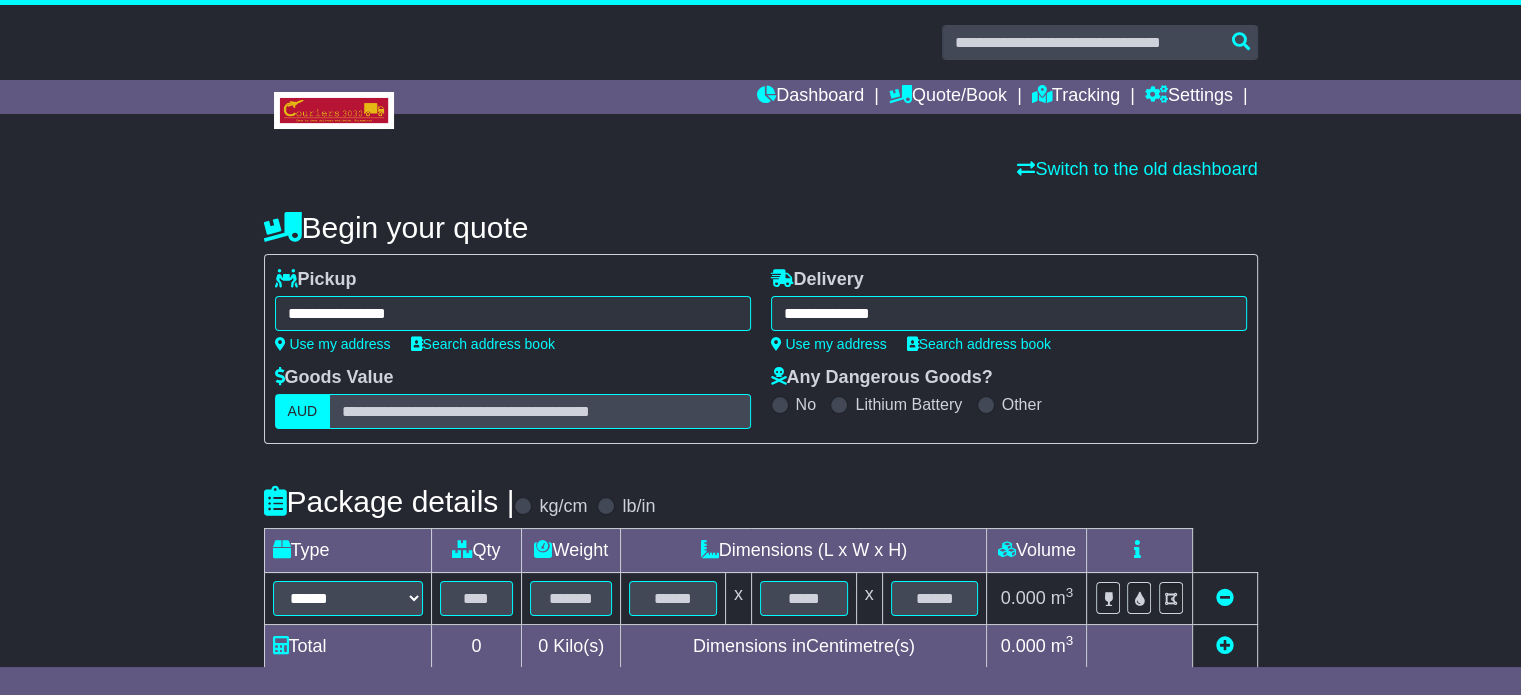 type on "**********" 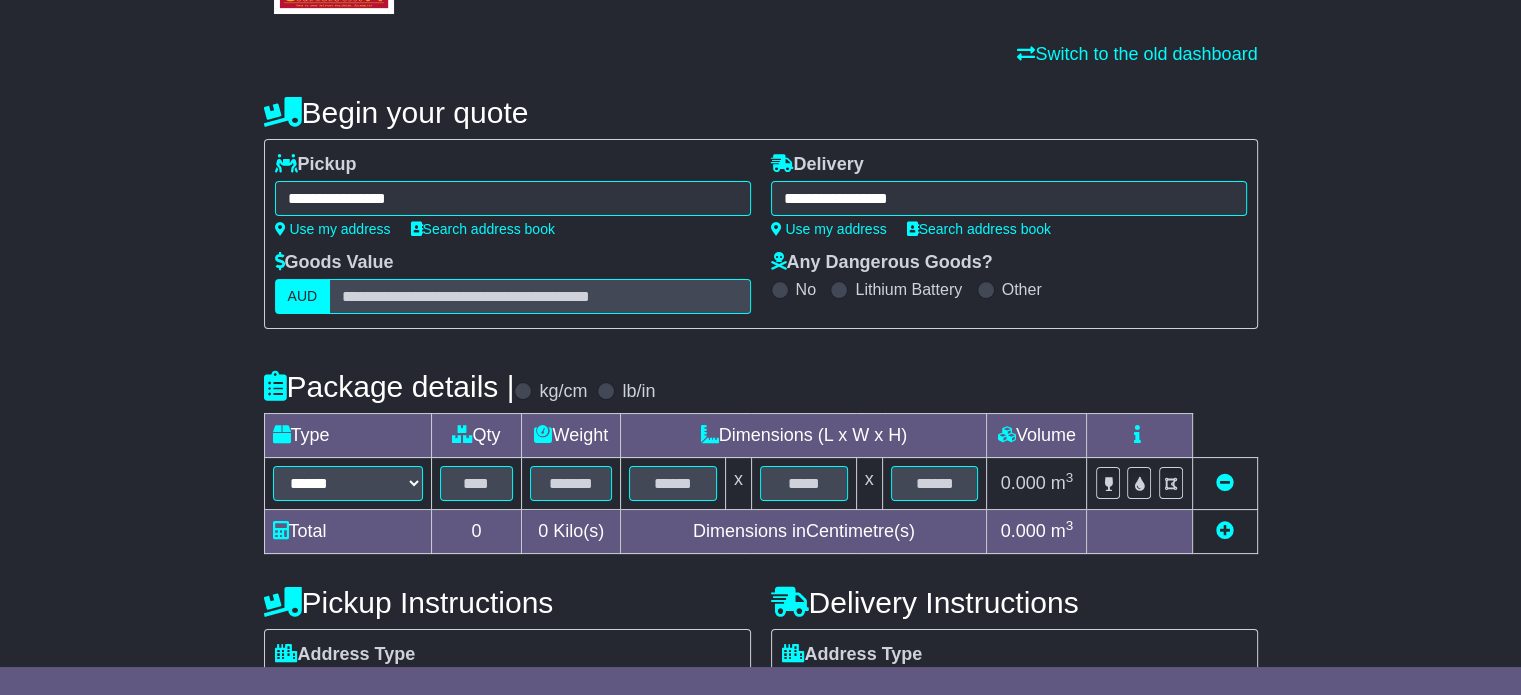 scroll, scrollTop: 200, scrollLeft: 0, axis: vertical 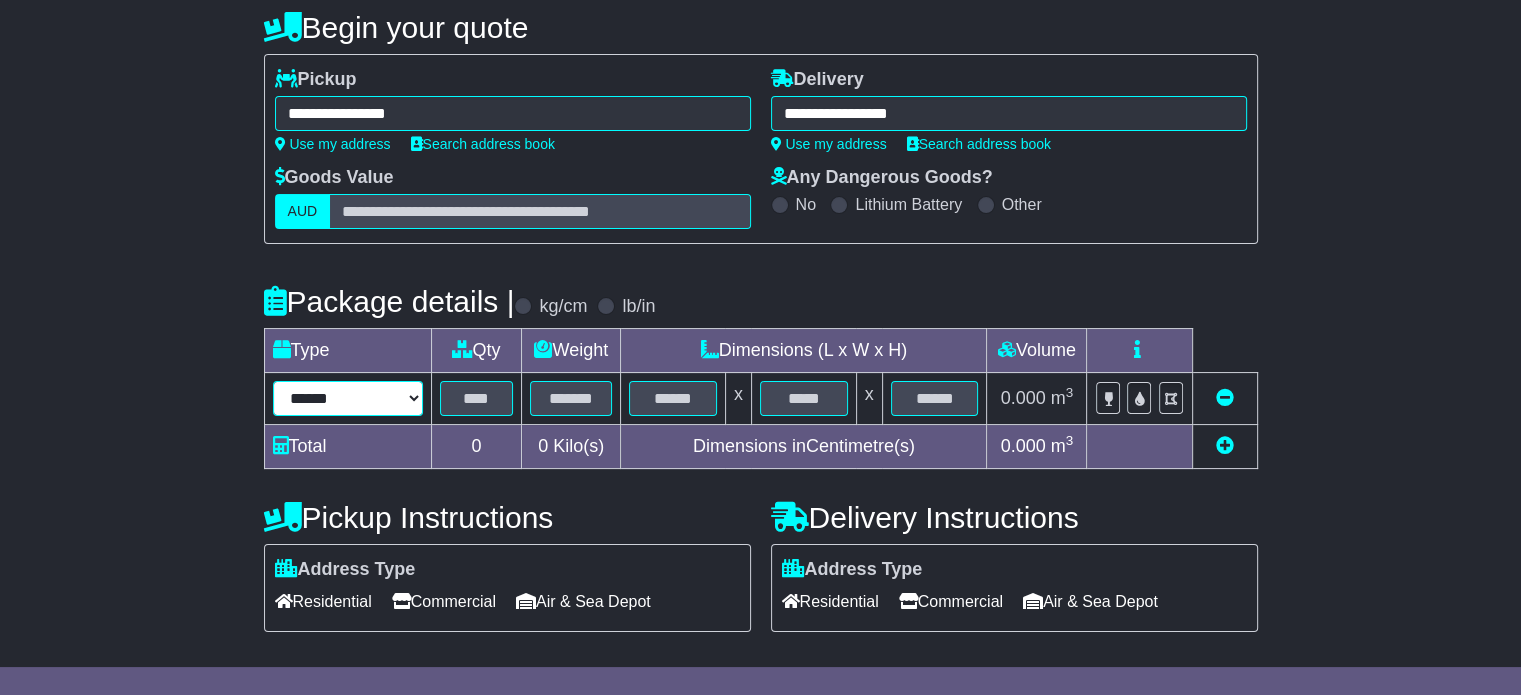 click on "****** ****** *** ******** ***** **** **** ****** *** *******" at bounding box center (348, 398) 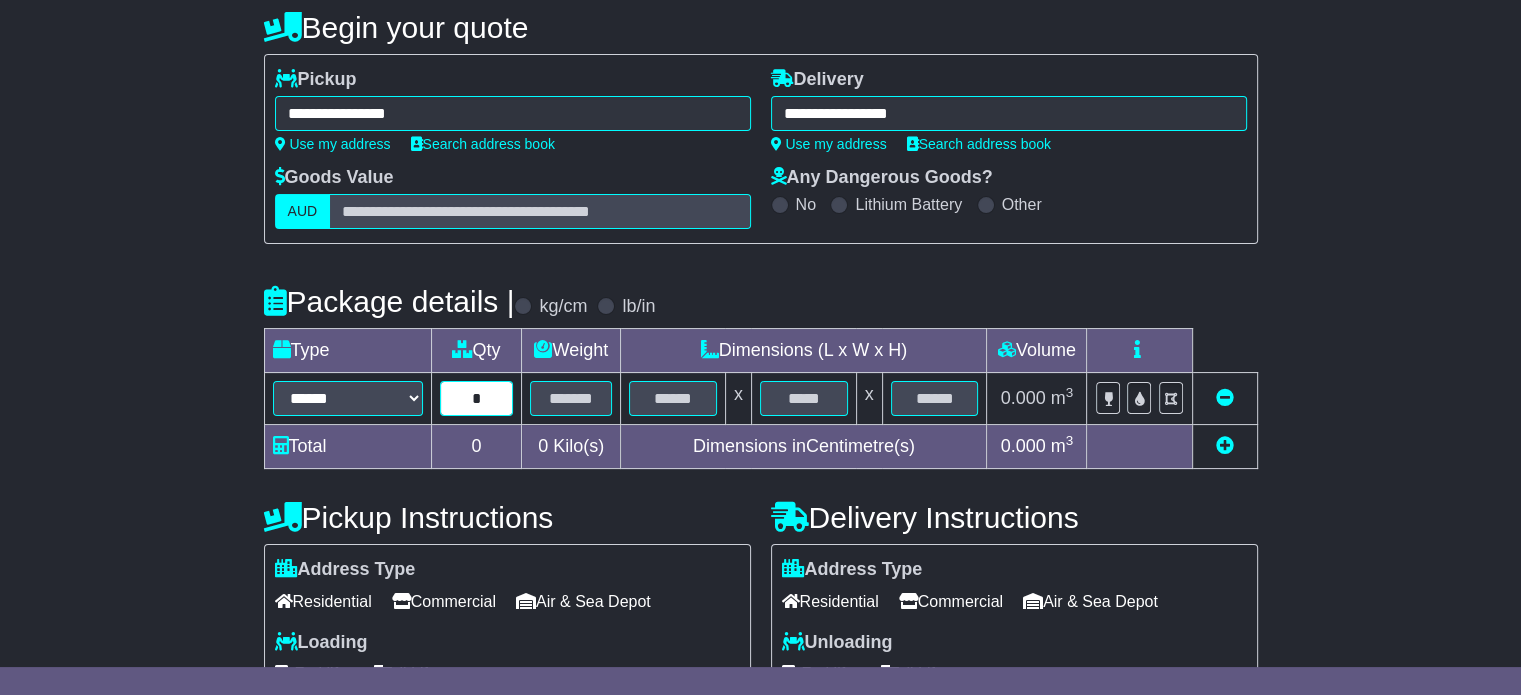 type on "*" 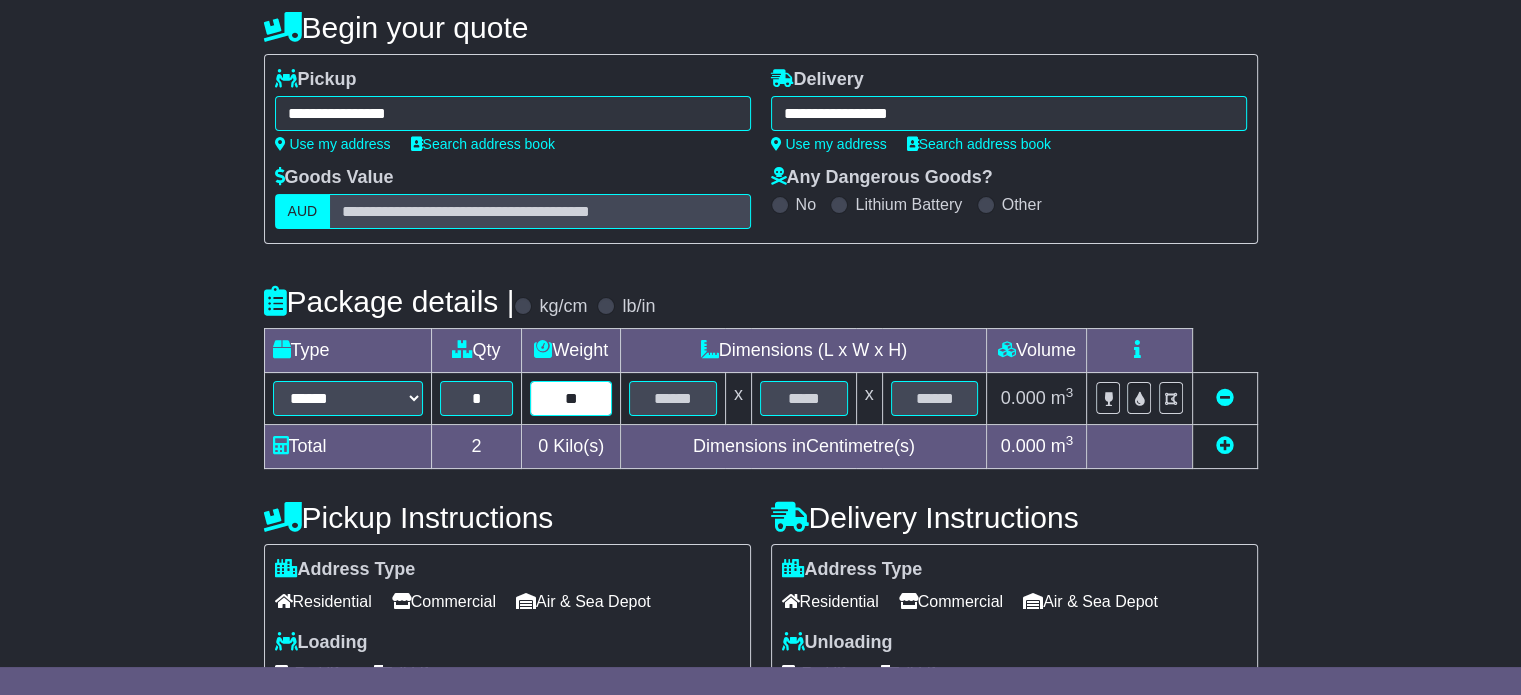 type on "**" 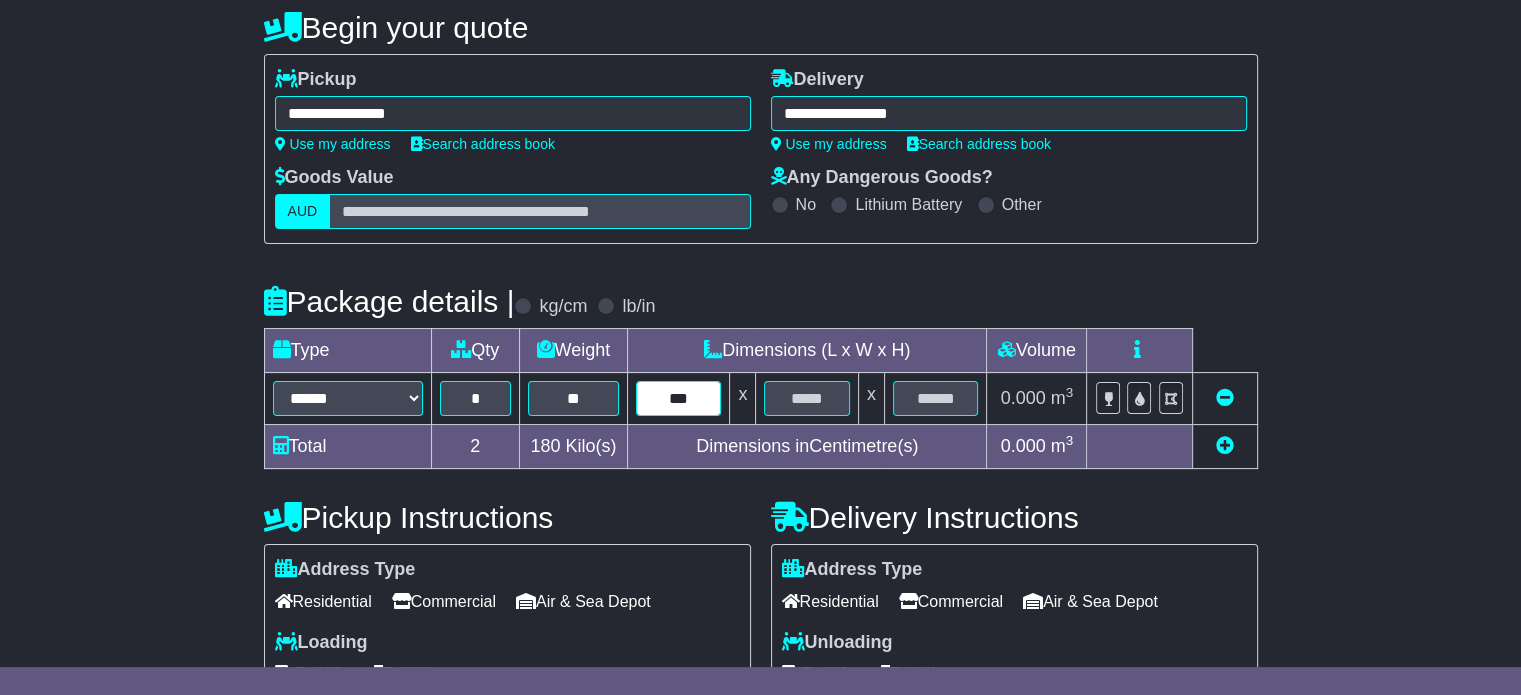 type on "***" 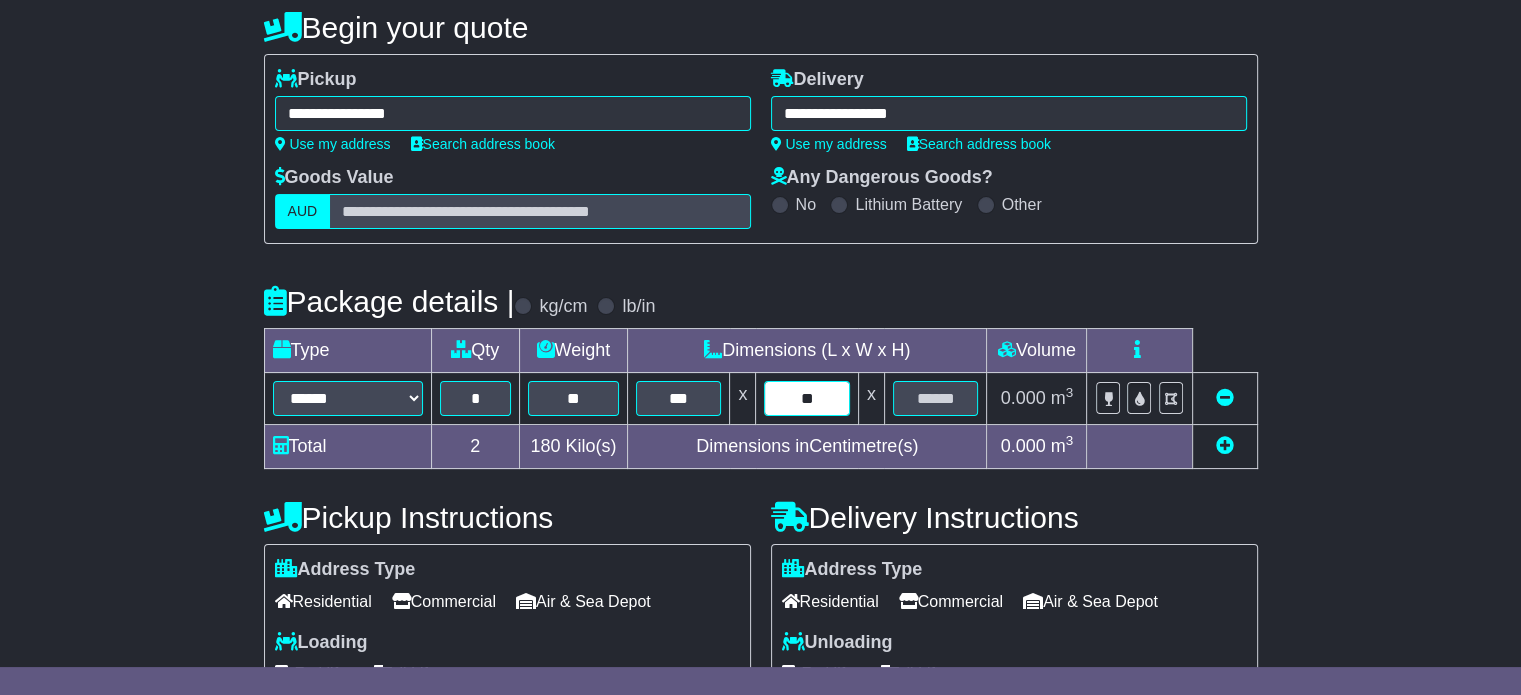 type on "**" 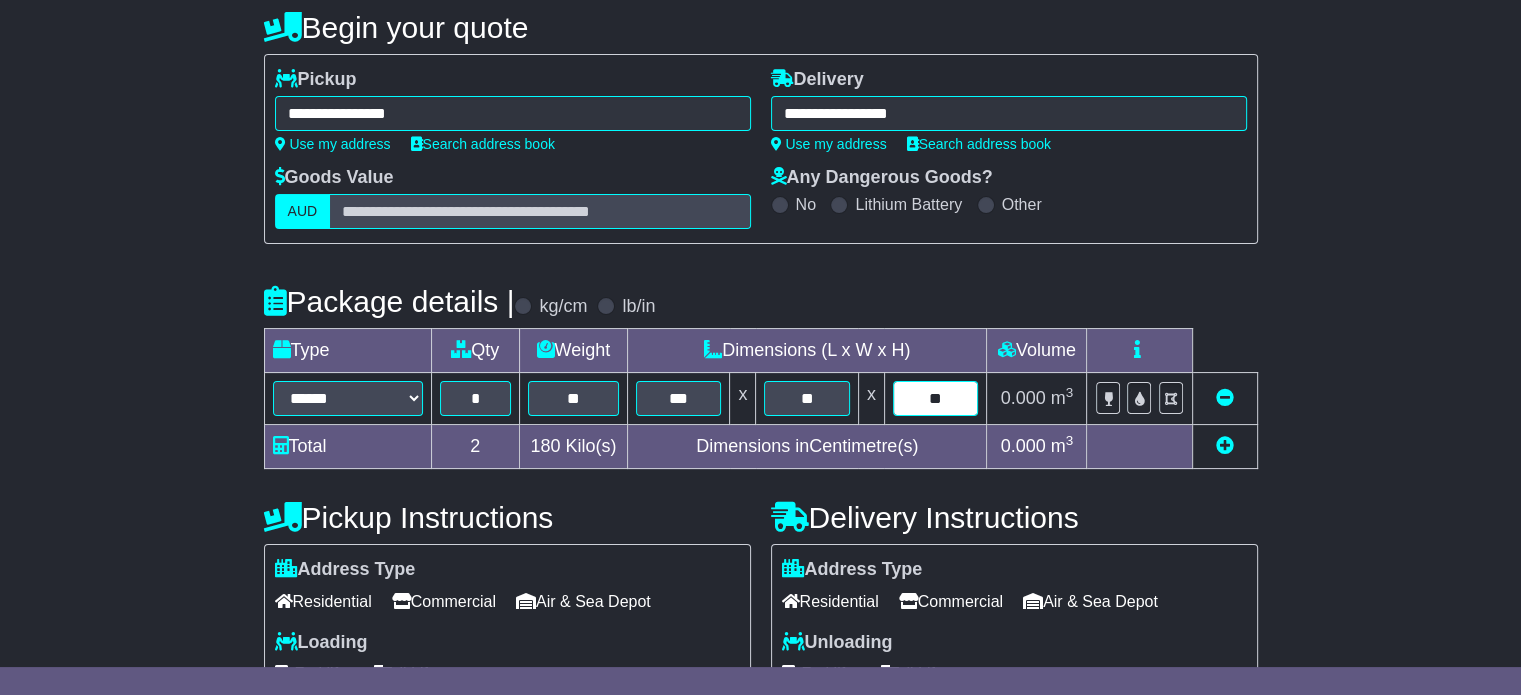 type on "**" 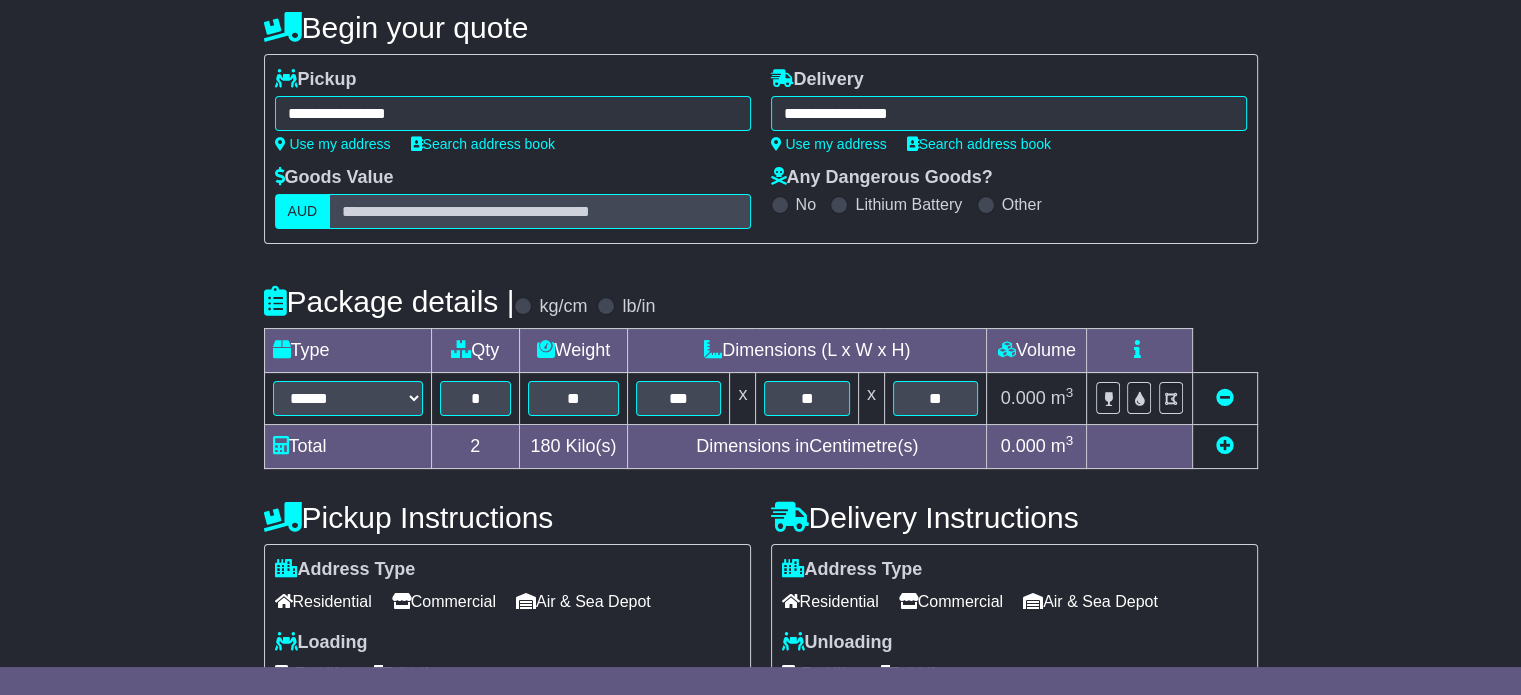 scroll, scrollTop: 535, scrollLeft: 0, axis: vertical 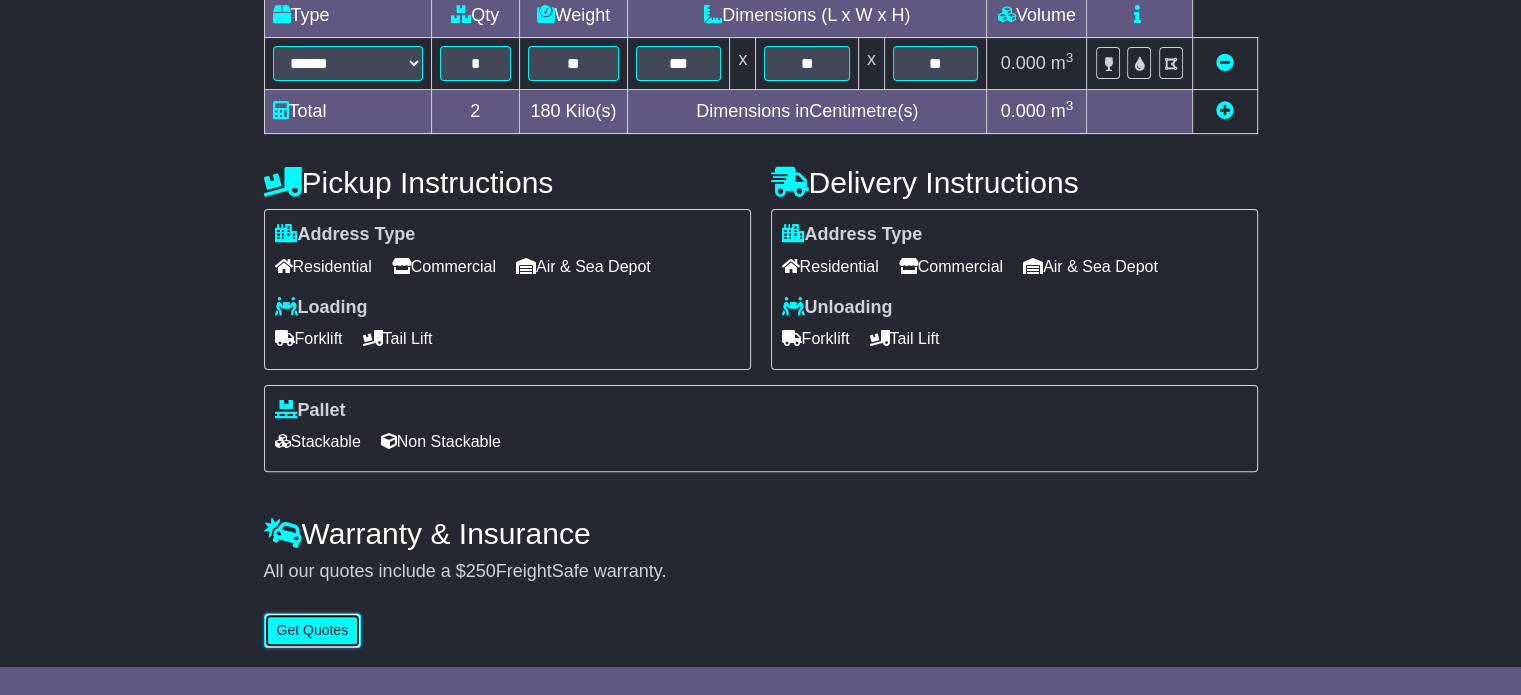 type 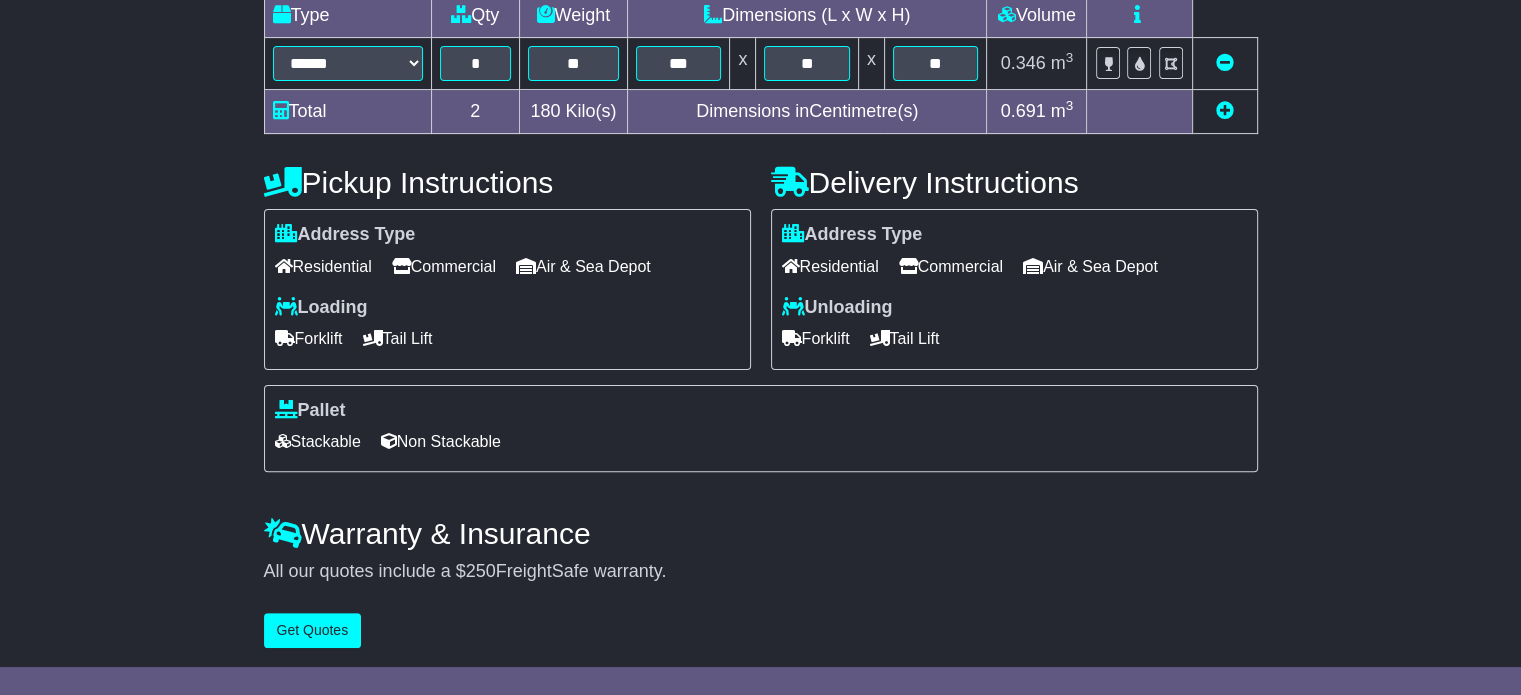 click on "Commercial" at bounding box center [444, 266] 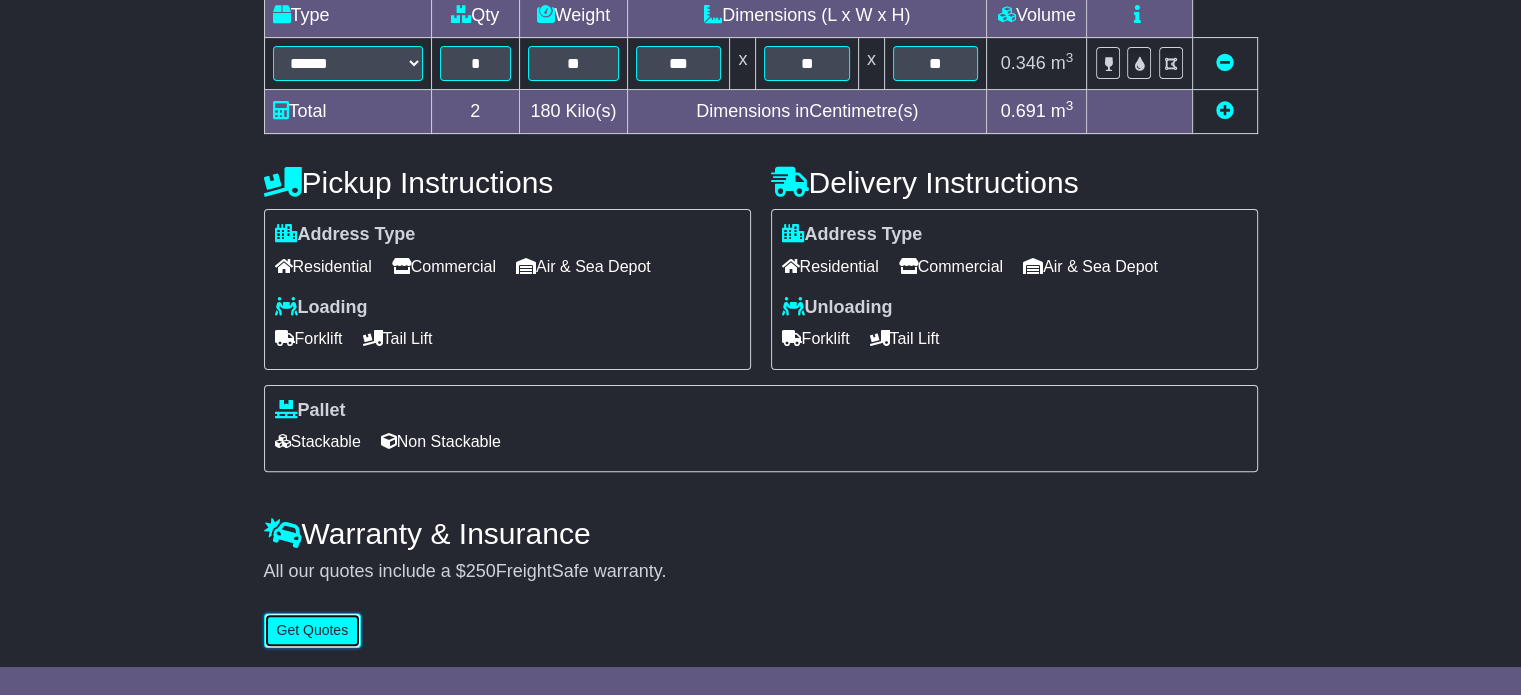 click on "Get Quotes" at bounding box center [313, 630] 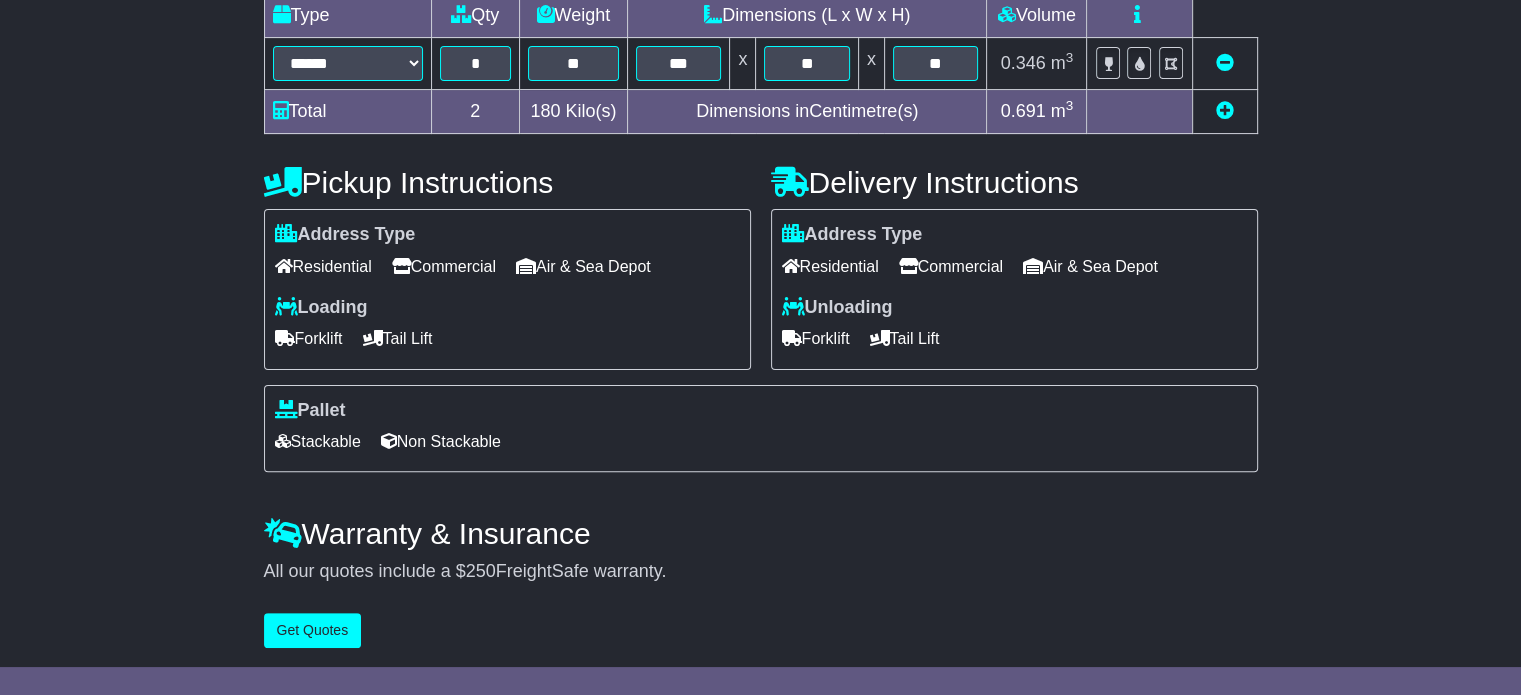 scroll, scrollTop: 0, scrollLeft: 0, axis: both 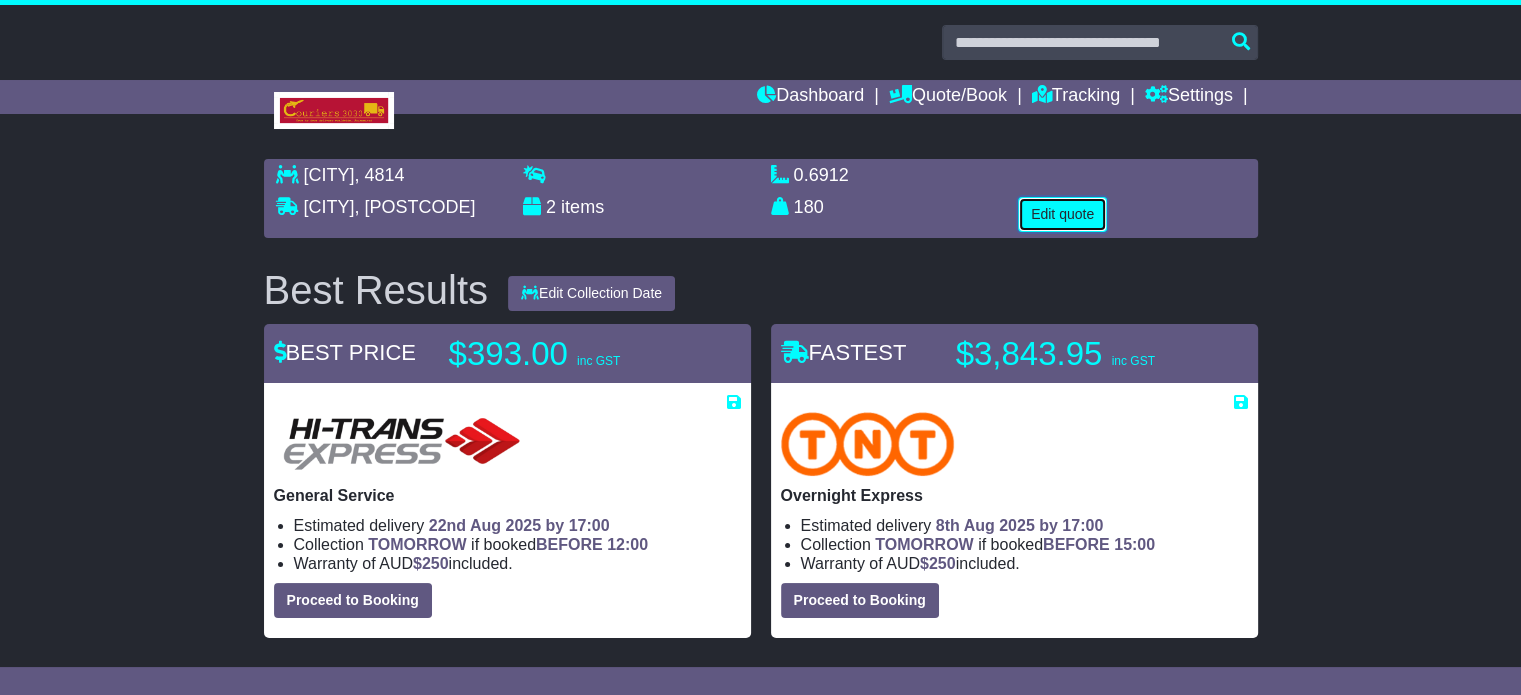 click on "Edit quote" at bounding box center [1062, 214] 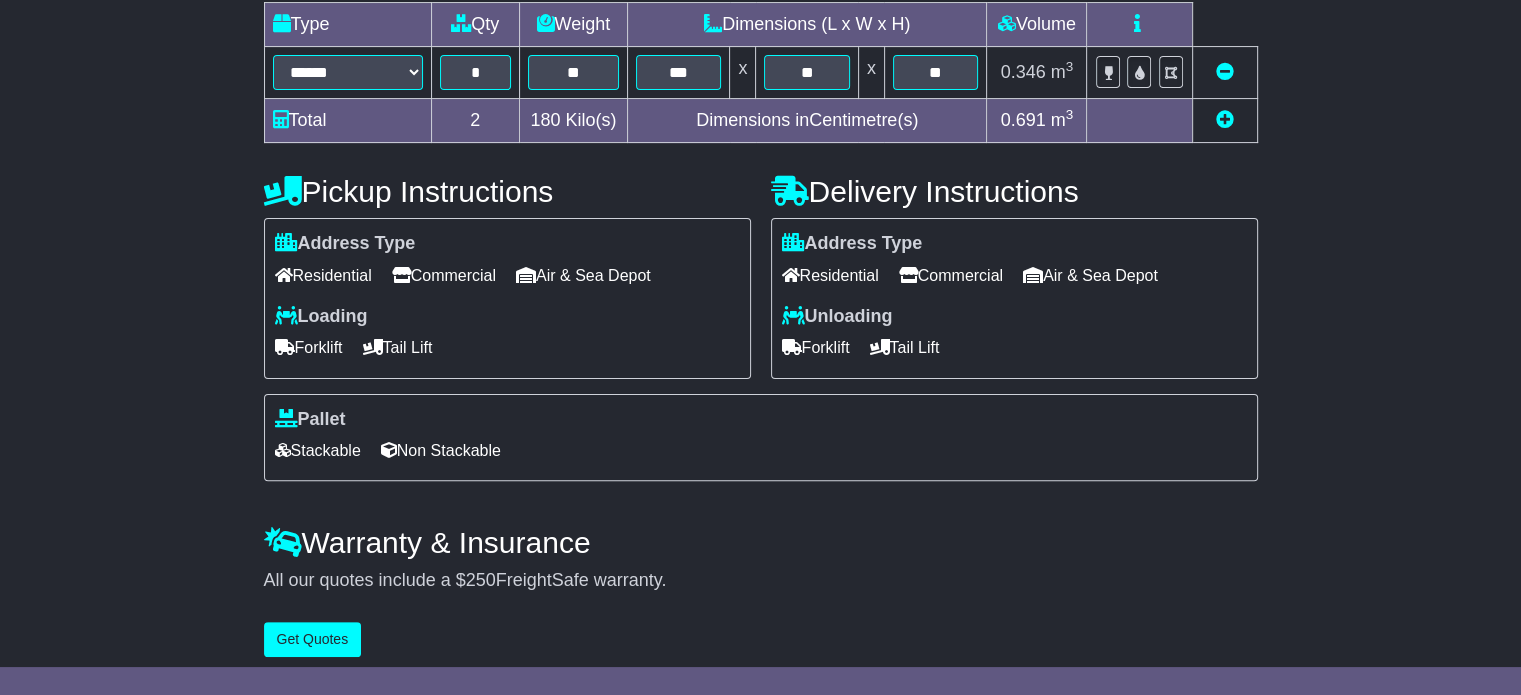 scroll, scrollTop: 540, scrollLeft: 0, axis: vertical 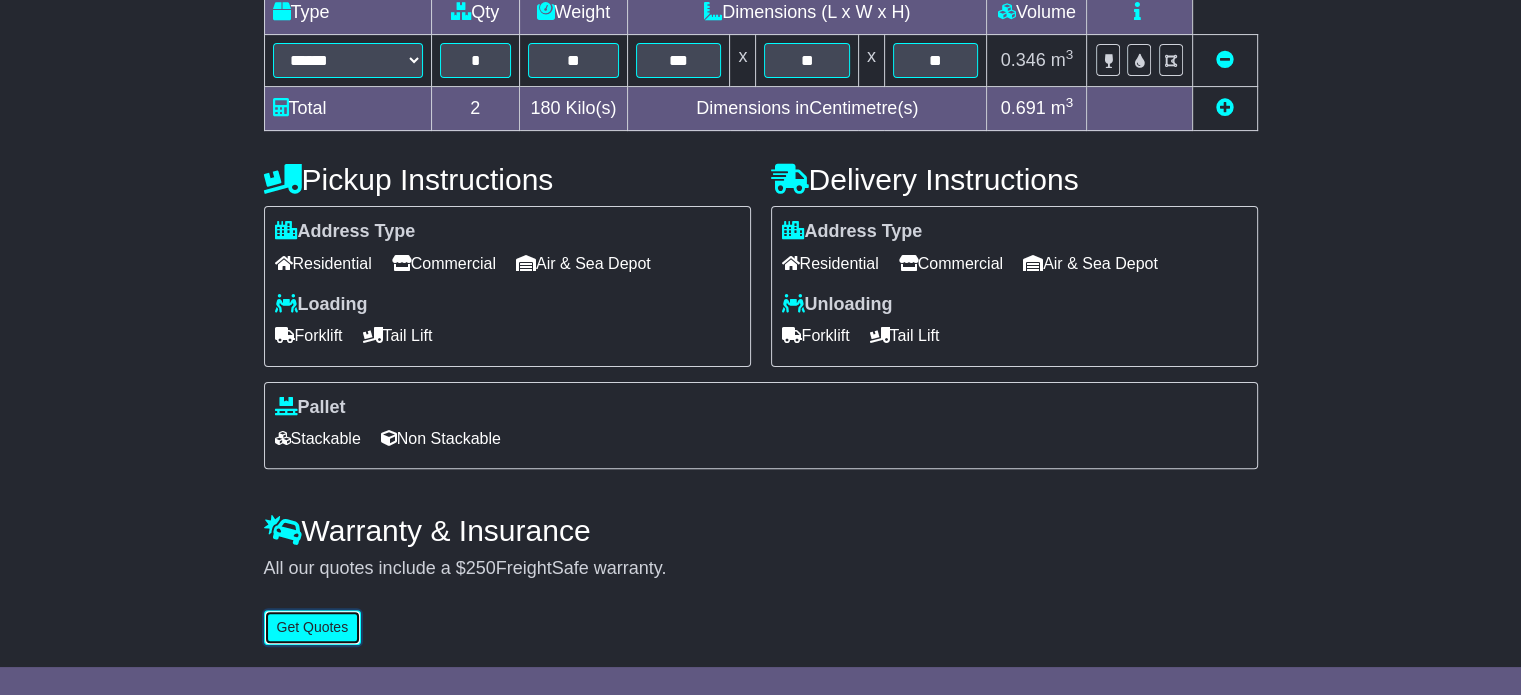 click on "Get Quotes" at bounding box center [313, 627] 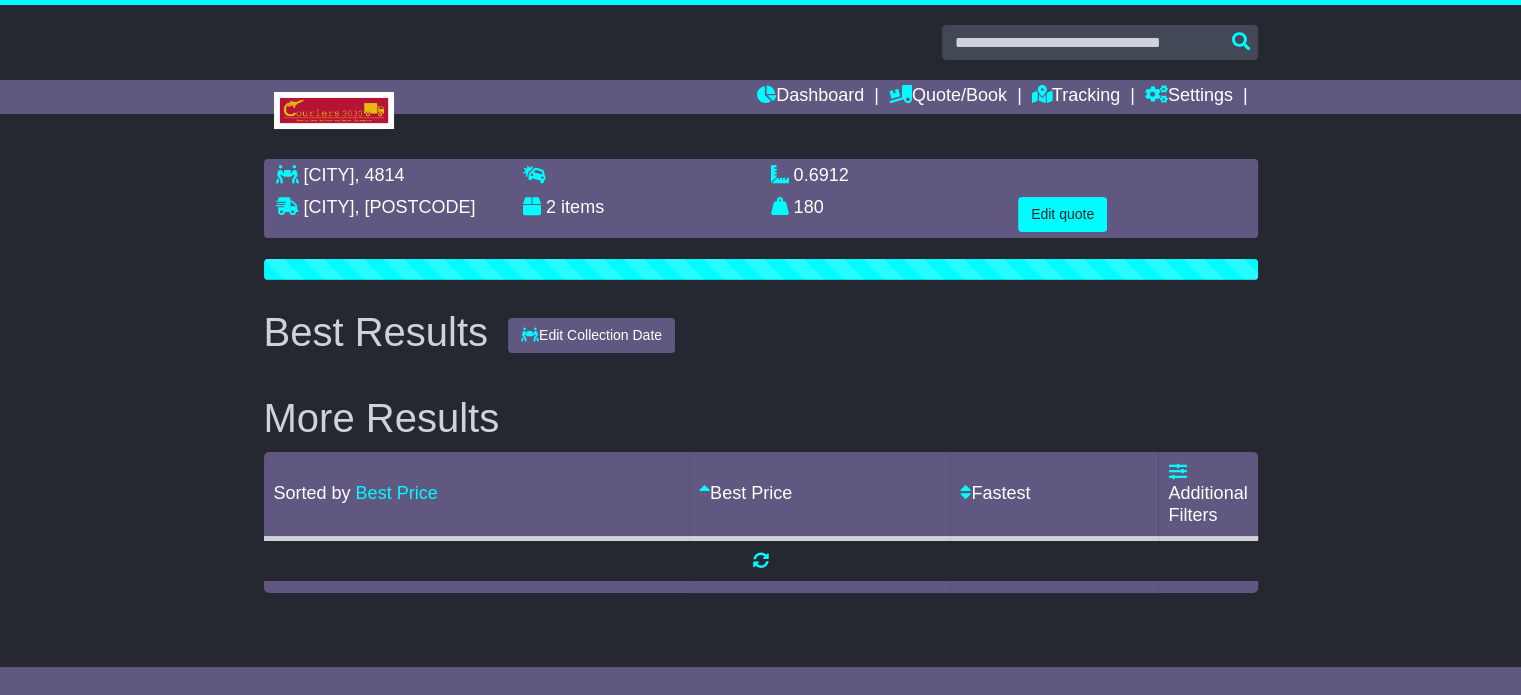 scroll, scrollTop: 0, scrollLeft: 0, axis: both 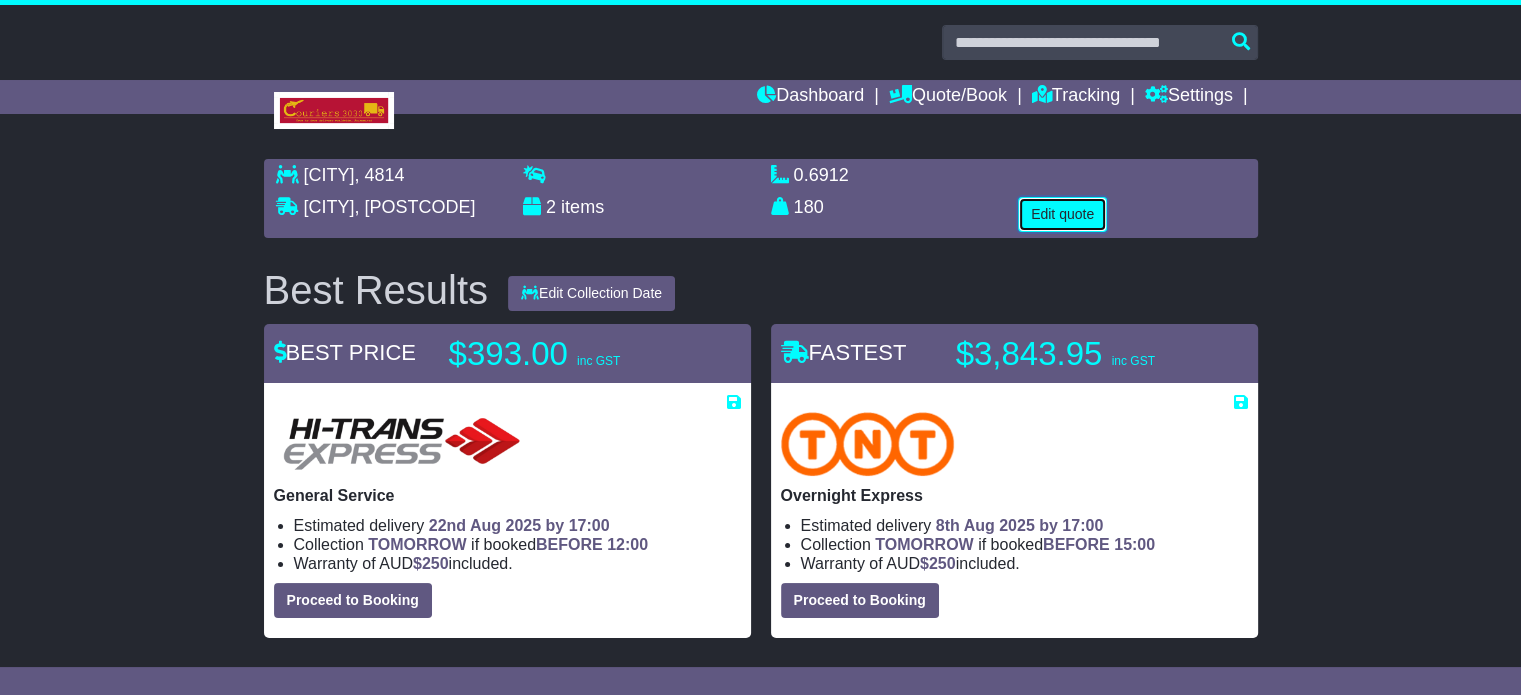 click on "Edit quote" at bounding box center [1062, 214] 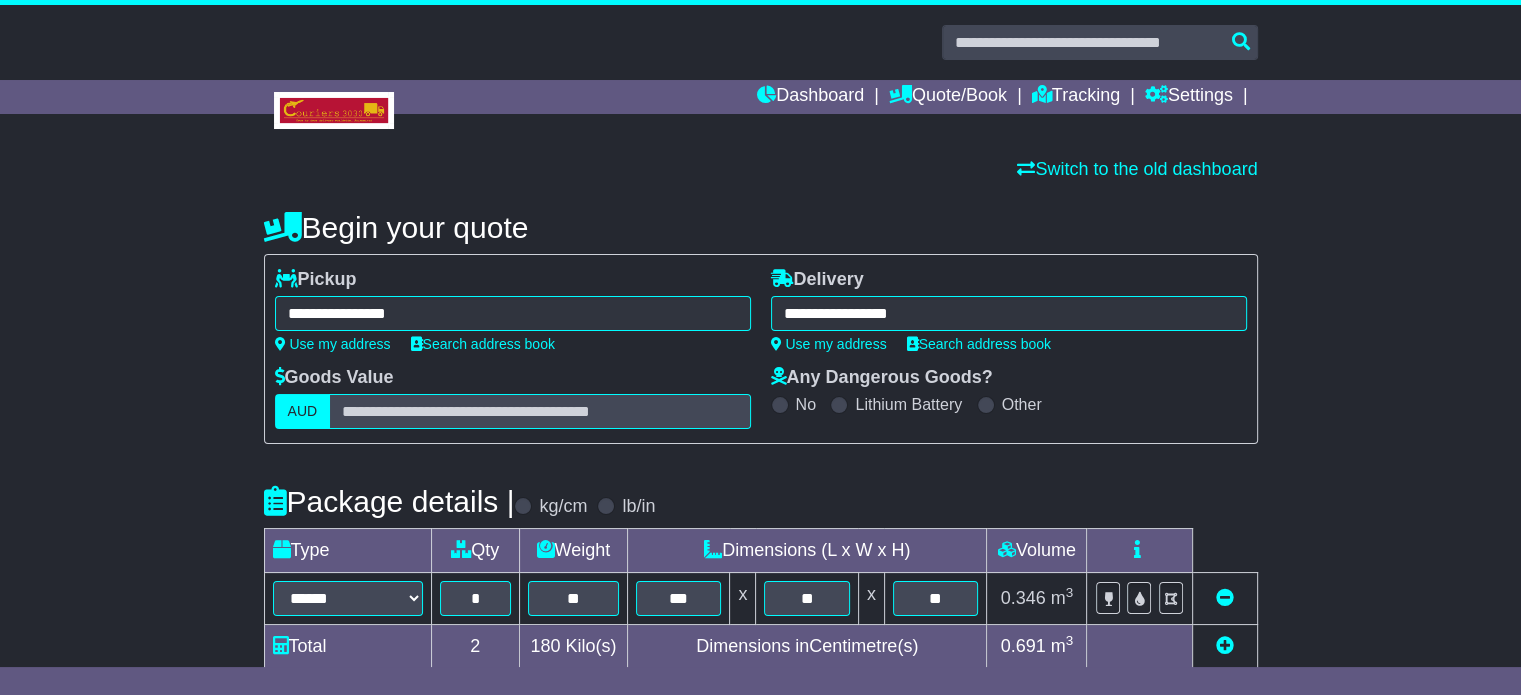 click on "**********" at bounding box center (513, 313) 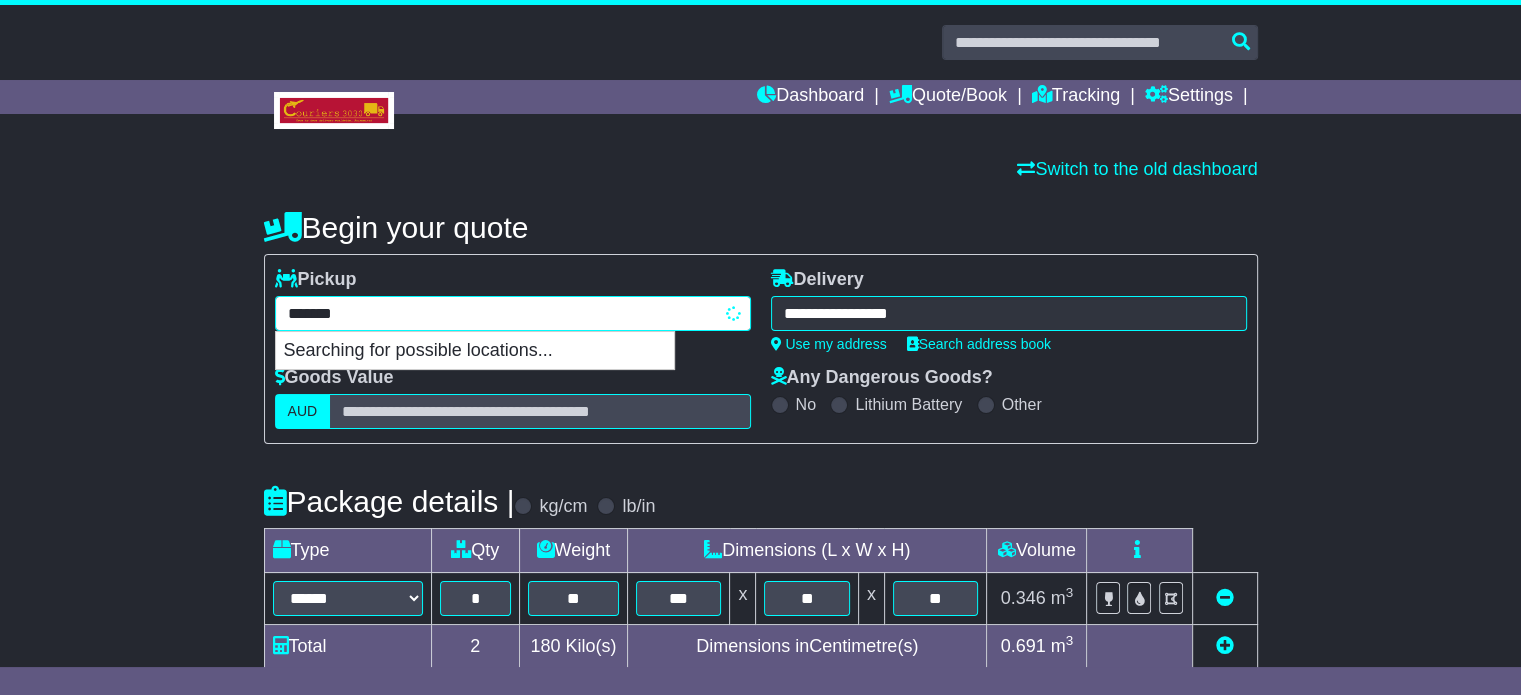 click on "*******" at bounding box center [513, 313] 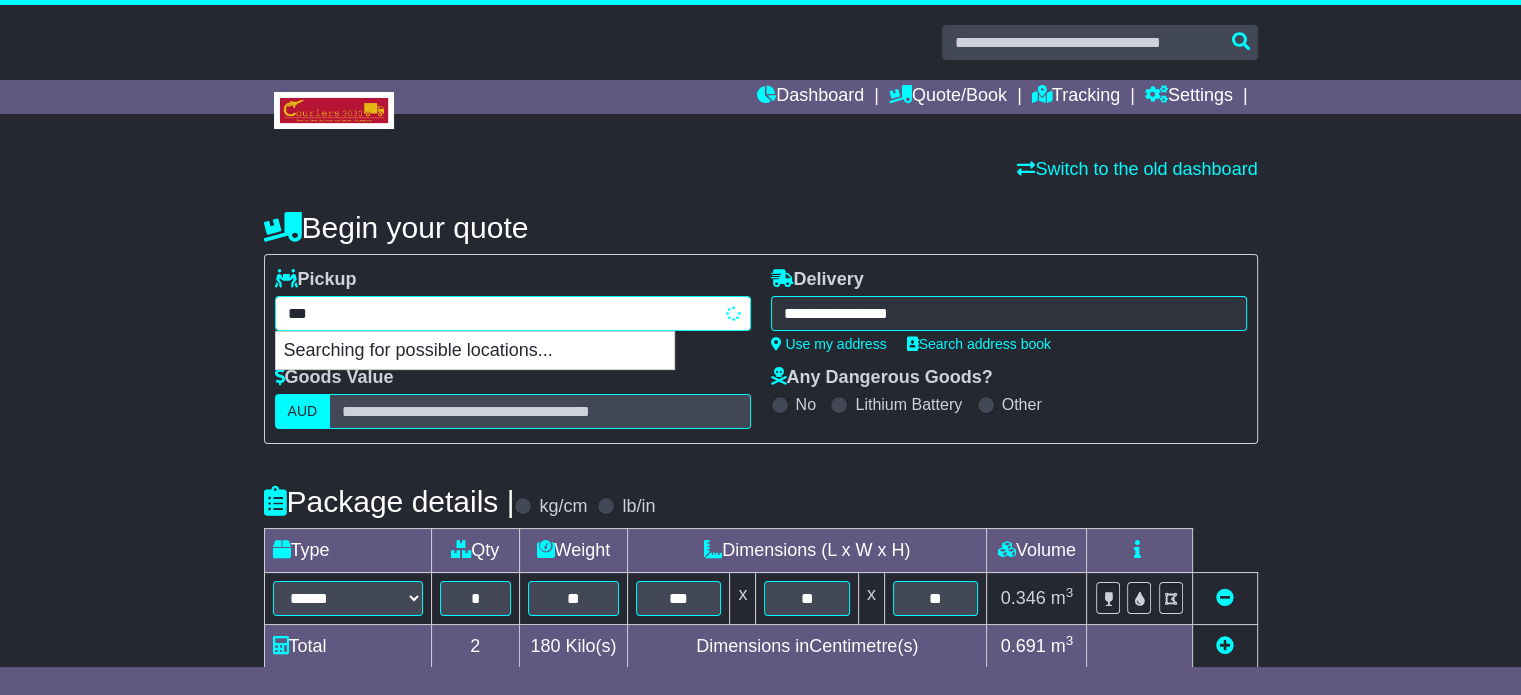 type on "****" 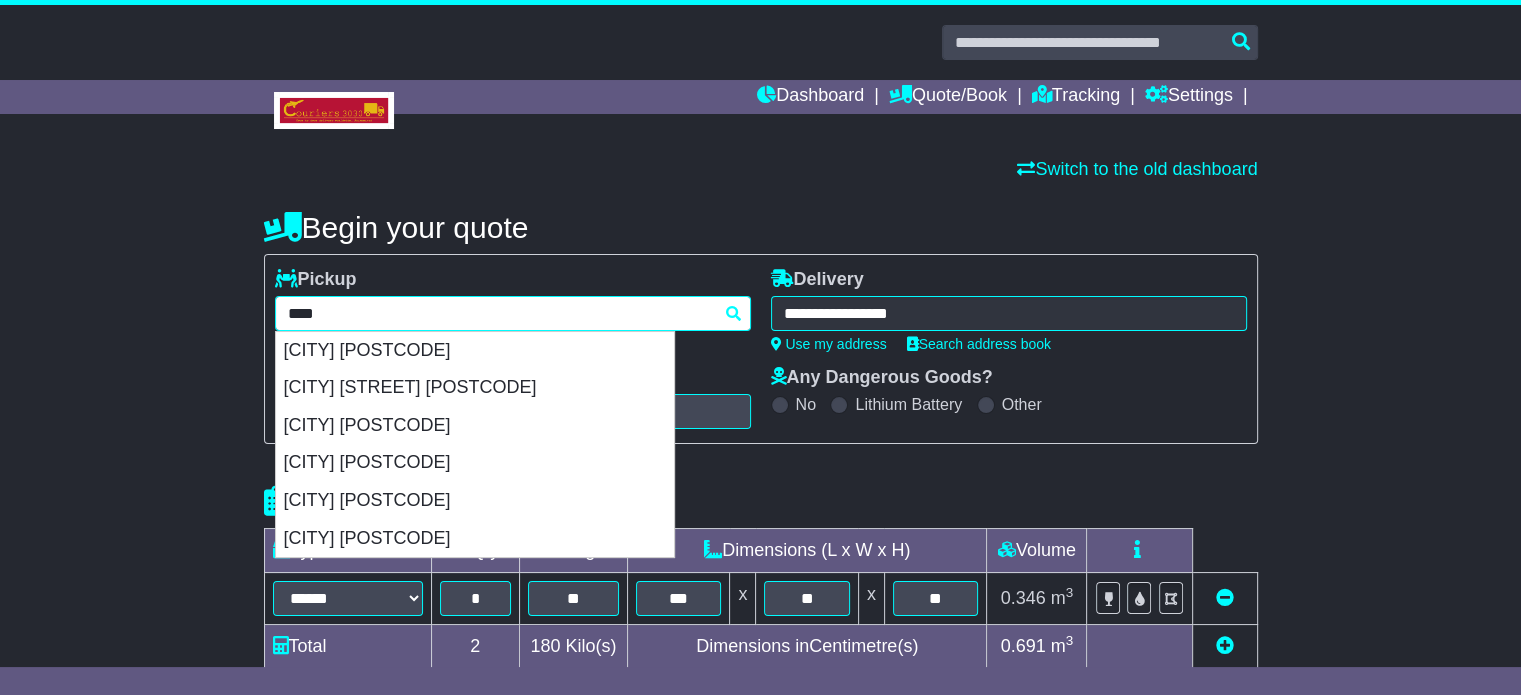 click on "[CITY] [POSTAL_CODE]" at bounding box center [475, 351] 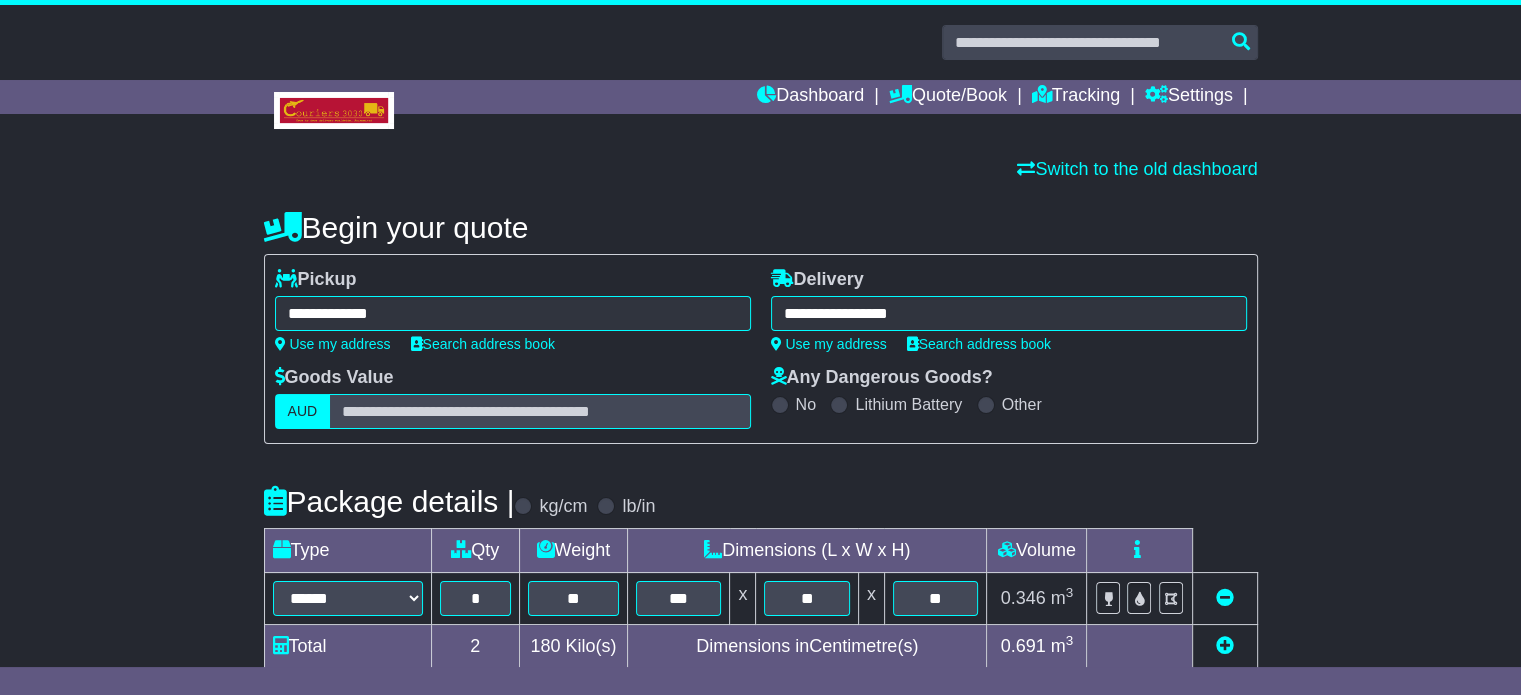 type on "**********" 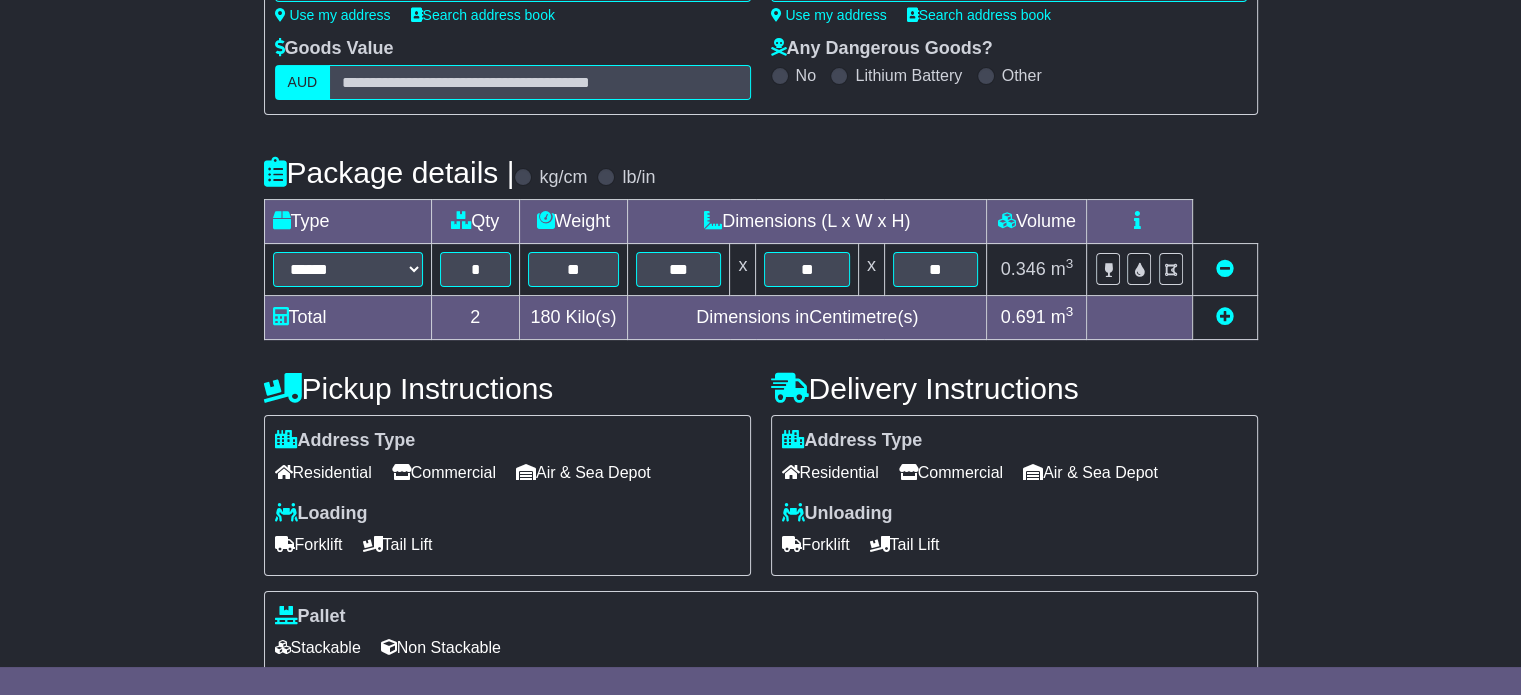 scroll, scrollTop: 540, scrollLeft: 0, axis: vertical 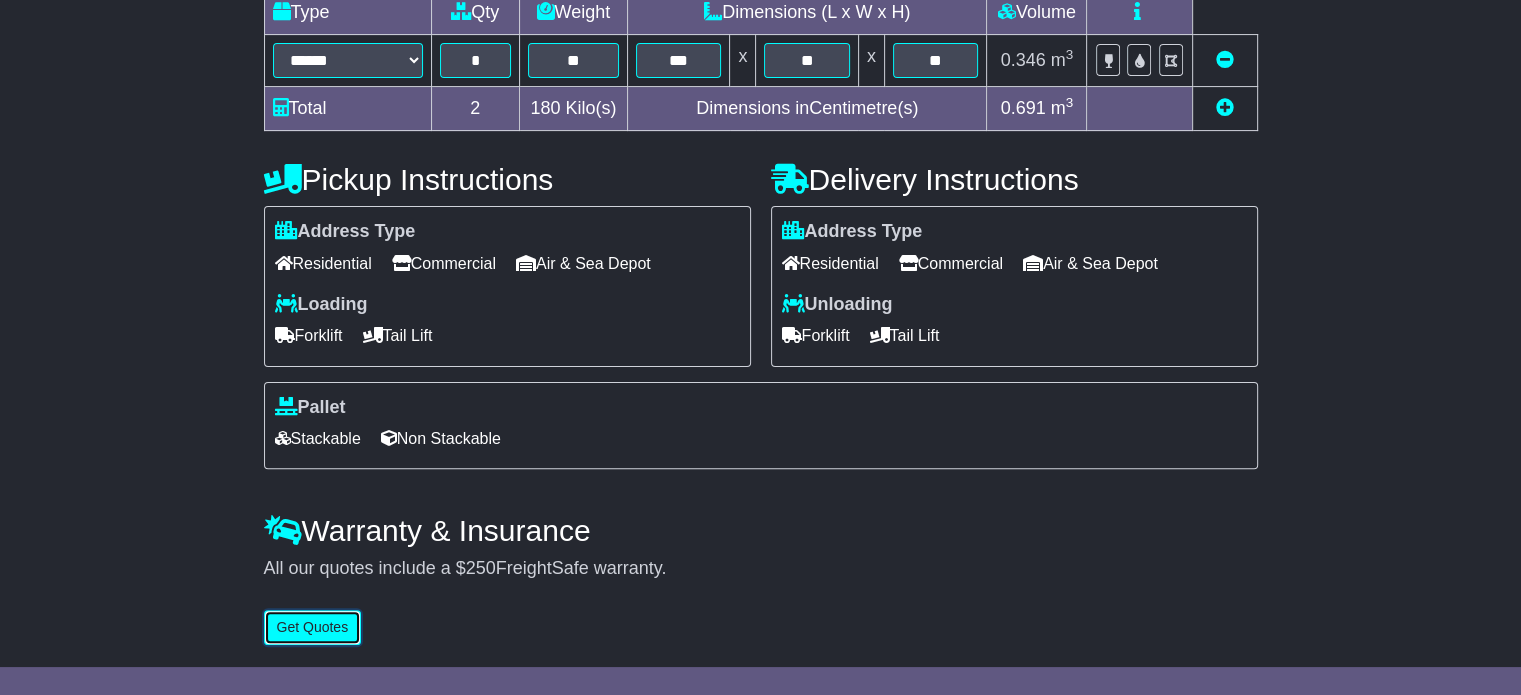 click on "Get Quotes" at bounding box center (313, 627) 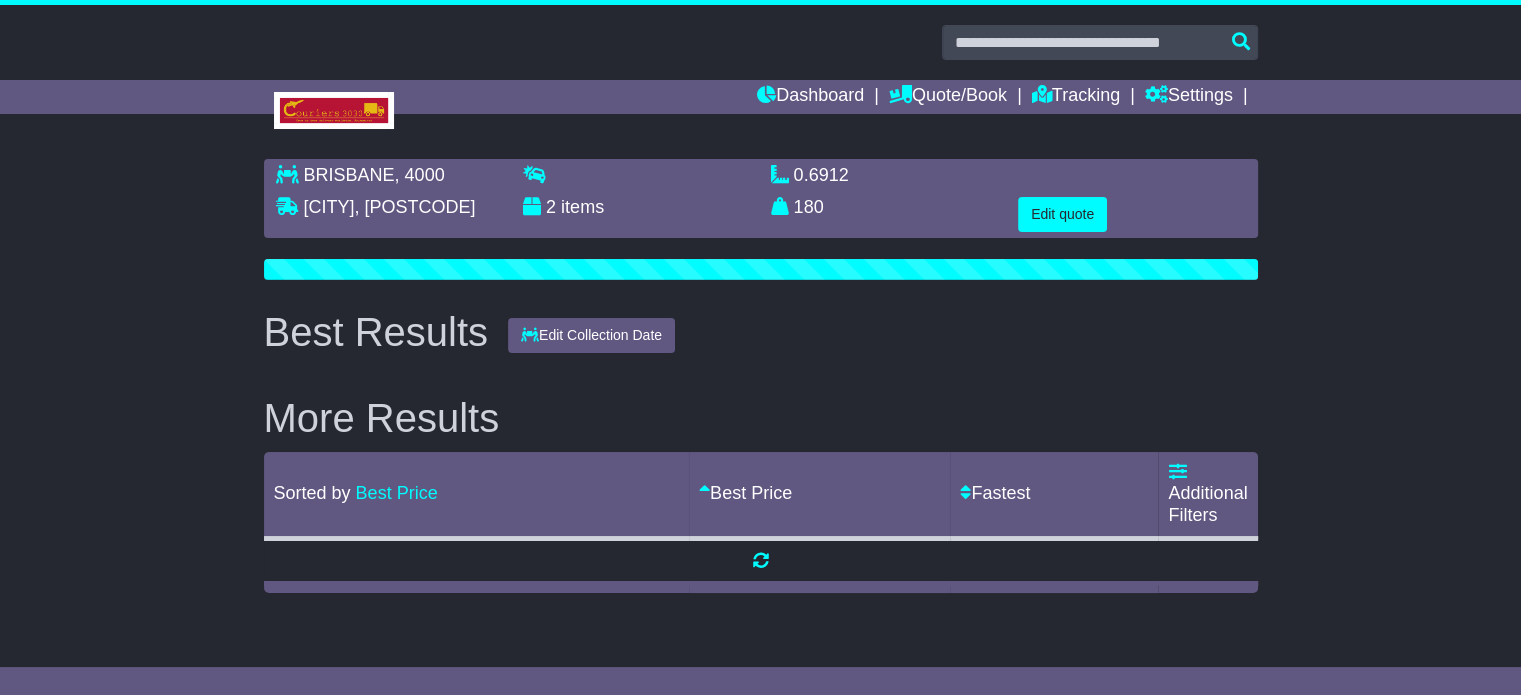 scroll, scrollTop: 0, scrollLeft: 0, axis: both 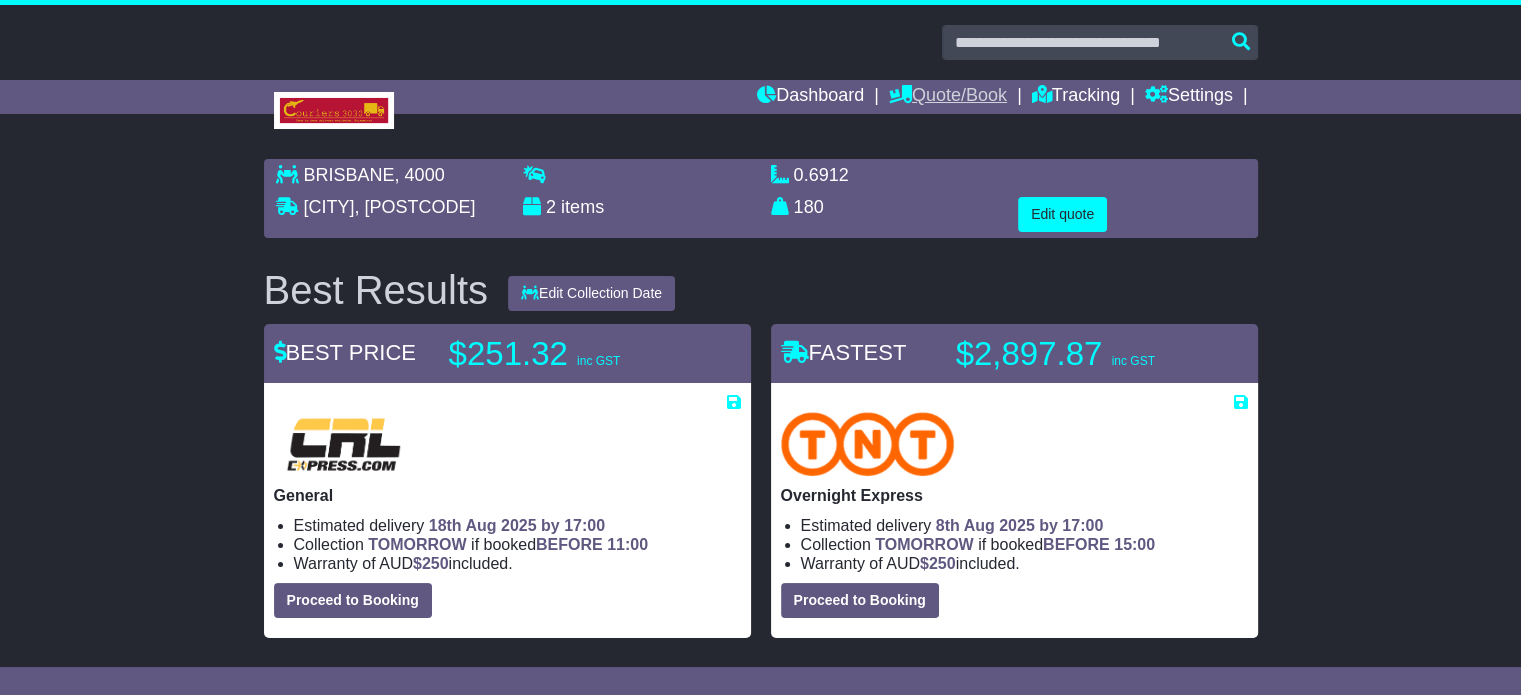 click on "Quote/Book" at bounding box center [948, 97] 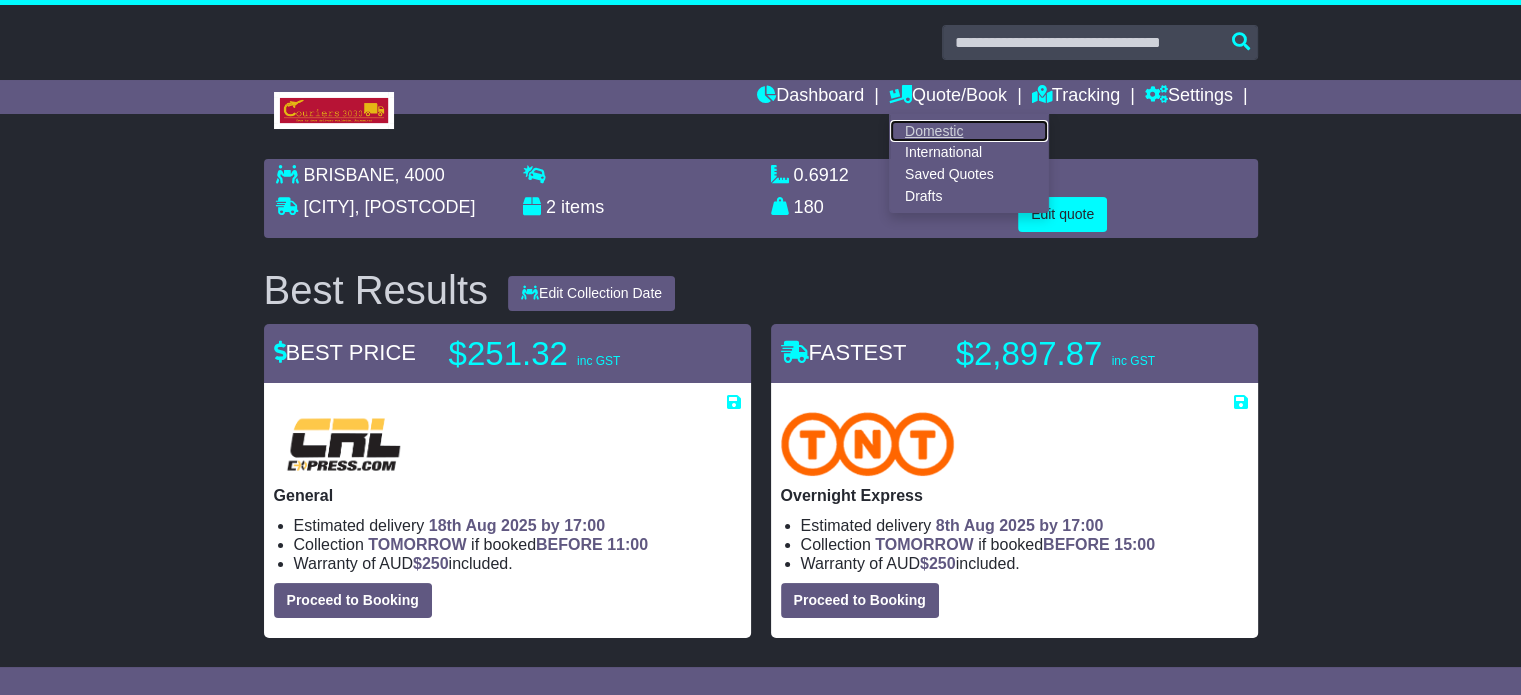 click on "Domestic" at bounding box center [969, 131] 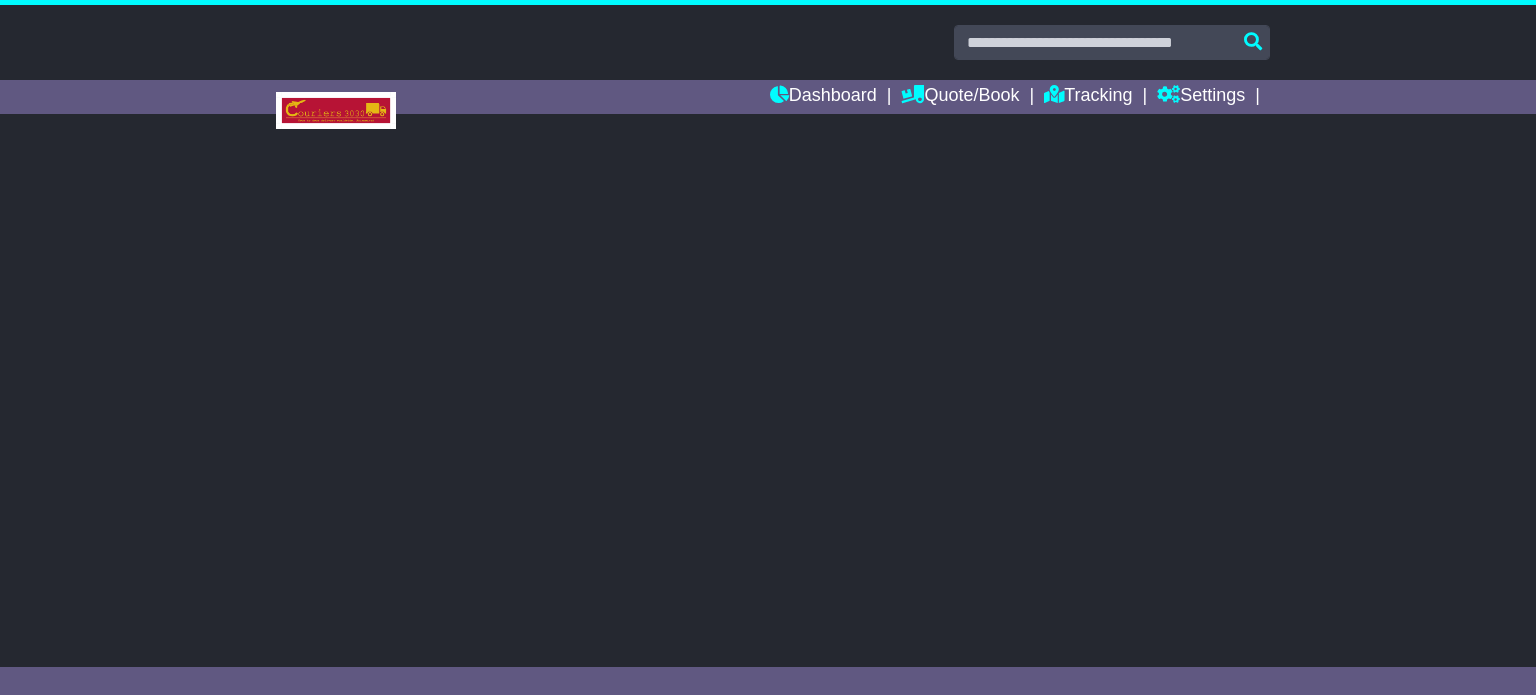 scroll, scrollTop: 0, scrollLeft: 0, axis: both 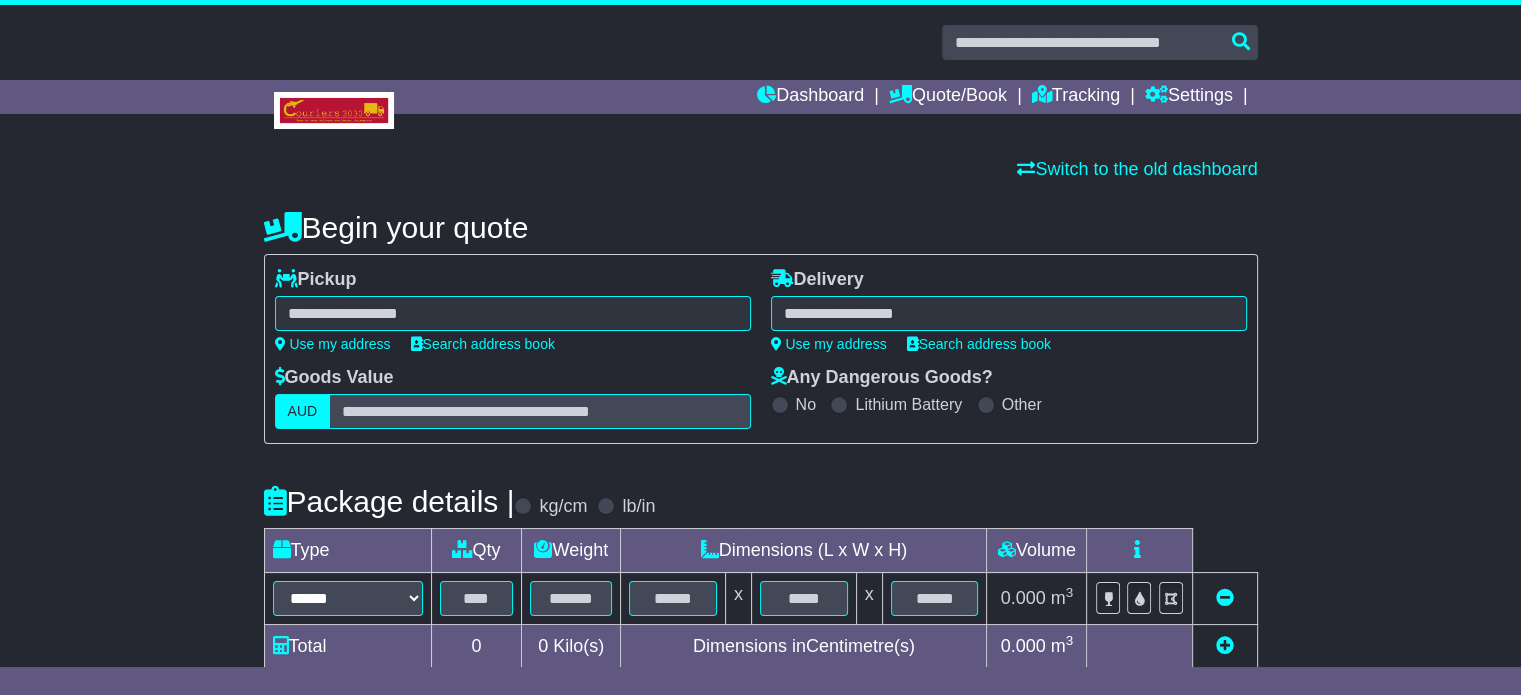 click at bounding box center (513, 313) 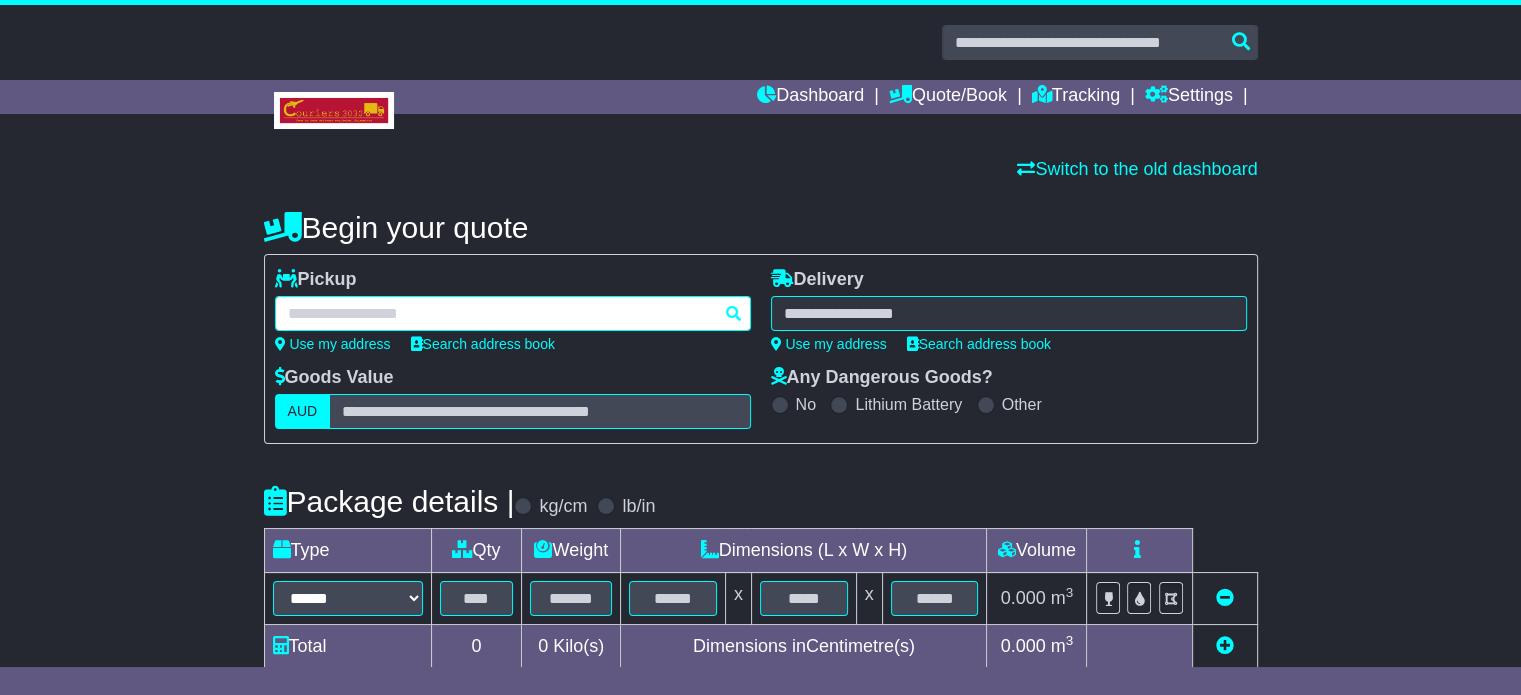 paste on "**********" 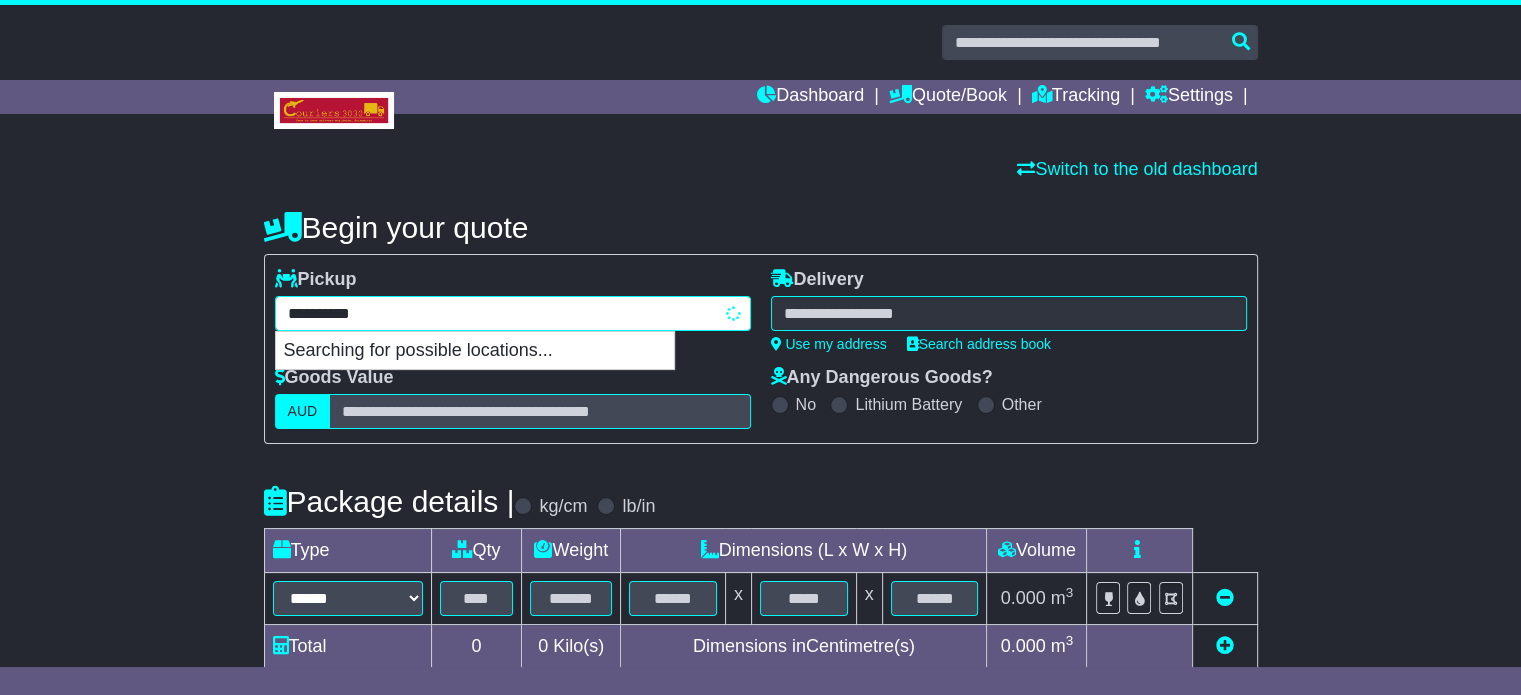 type on "*********" 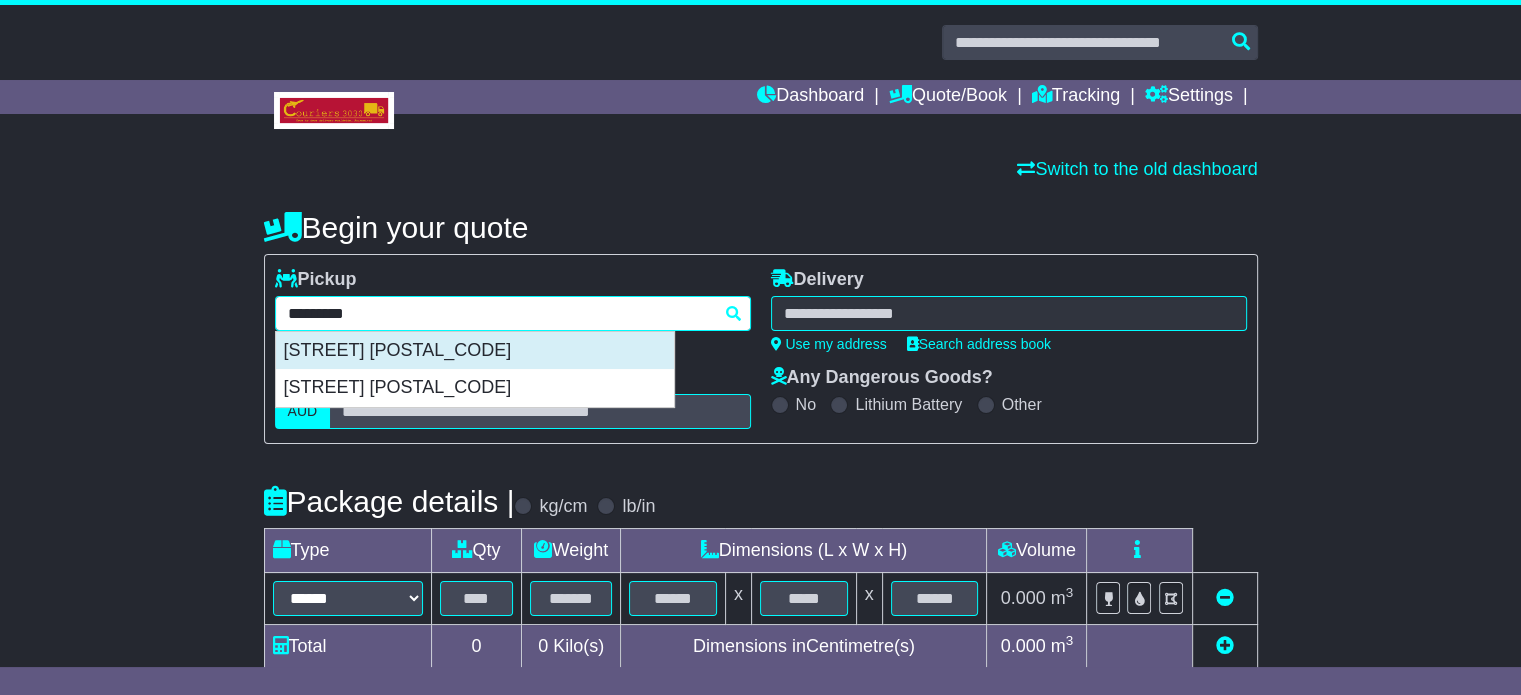 click on "[STREET] [POSTAL_CODE]" at bounding box center (475, 351) 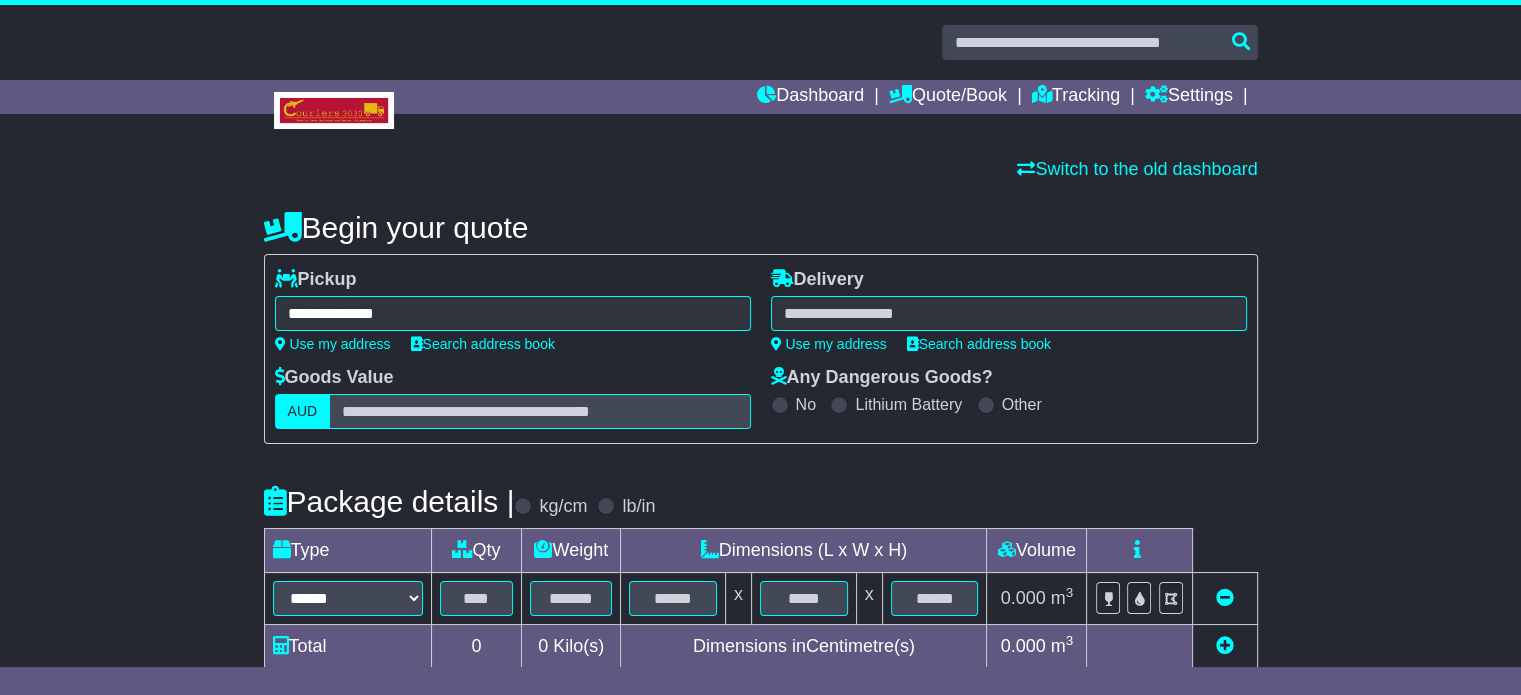 type on "**********" 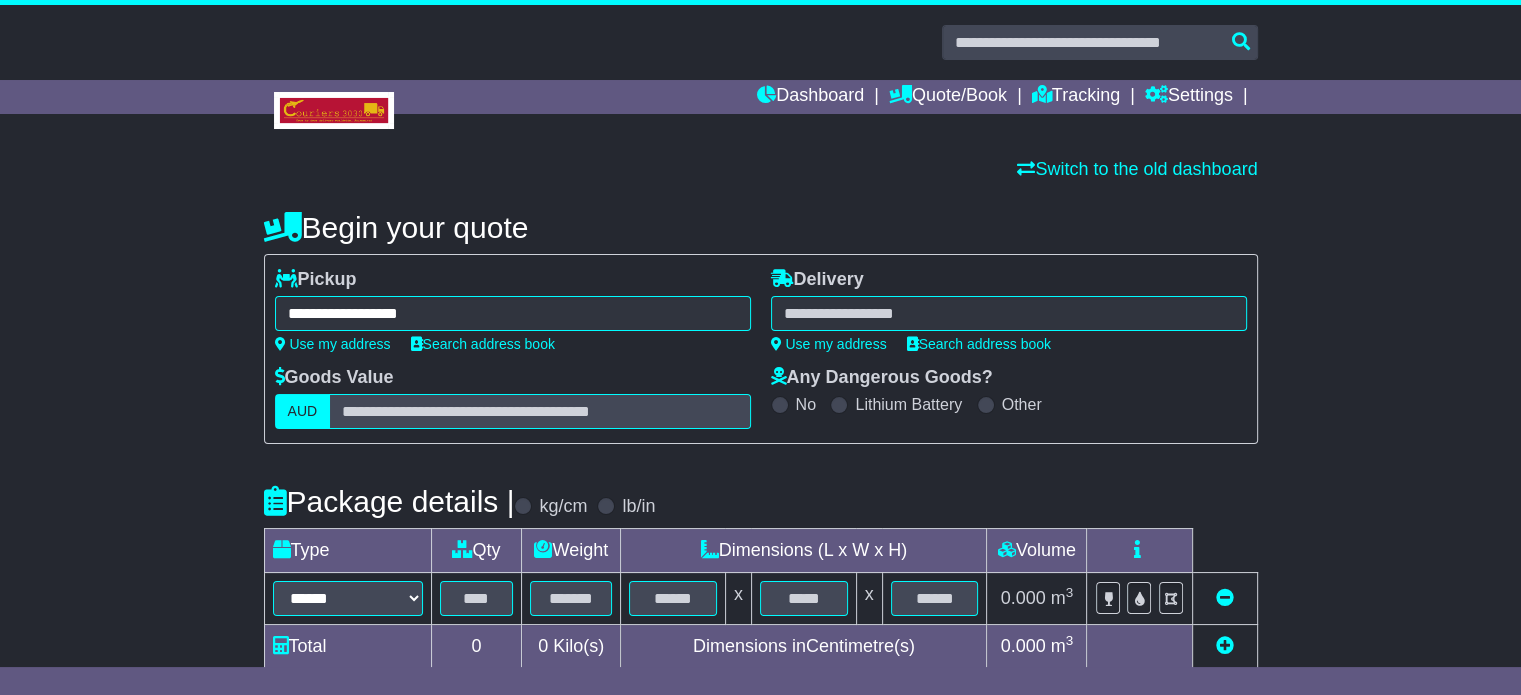 click at bounding box center (1009, 313) 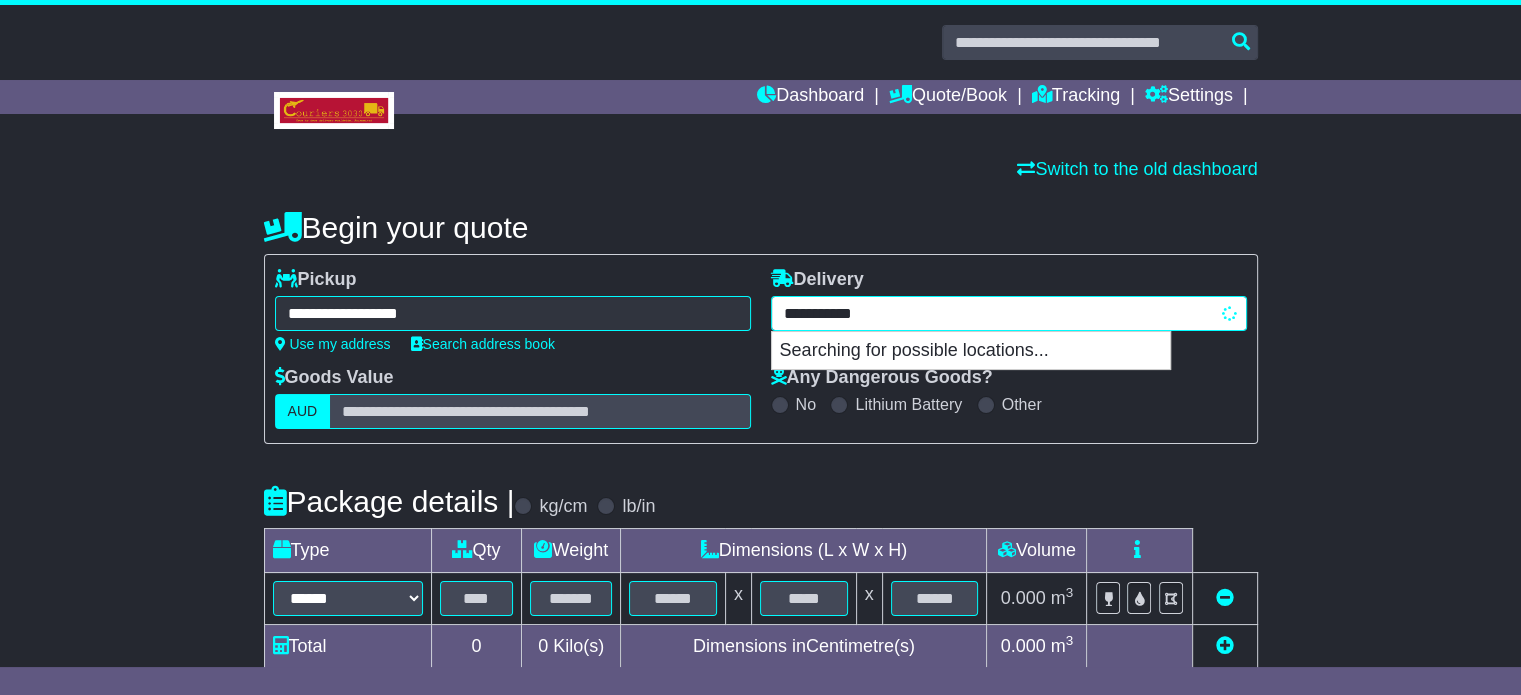 type on "**********" 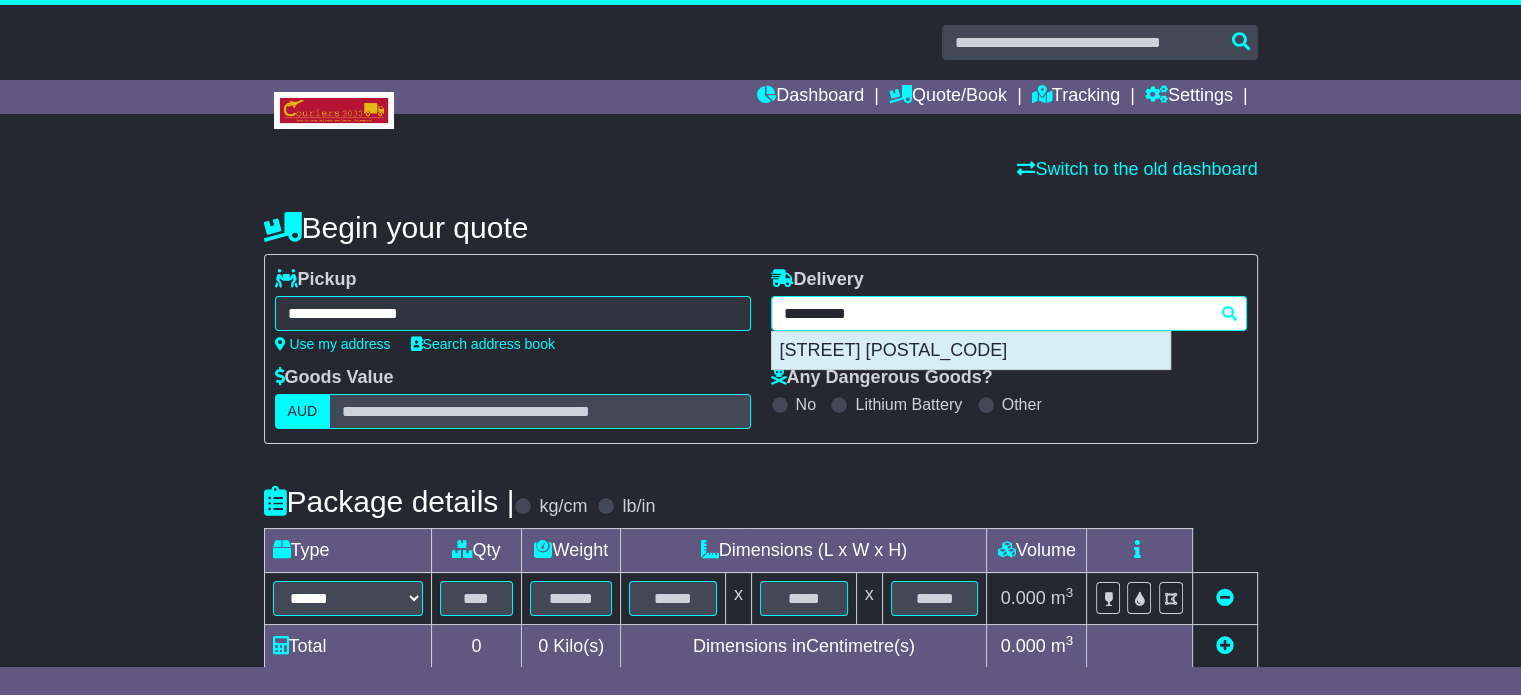 click on "[STREET] [POSTAL_CODE]" at bounding box center [971, 351] 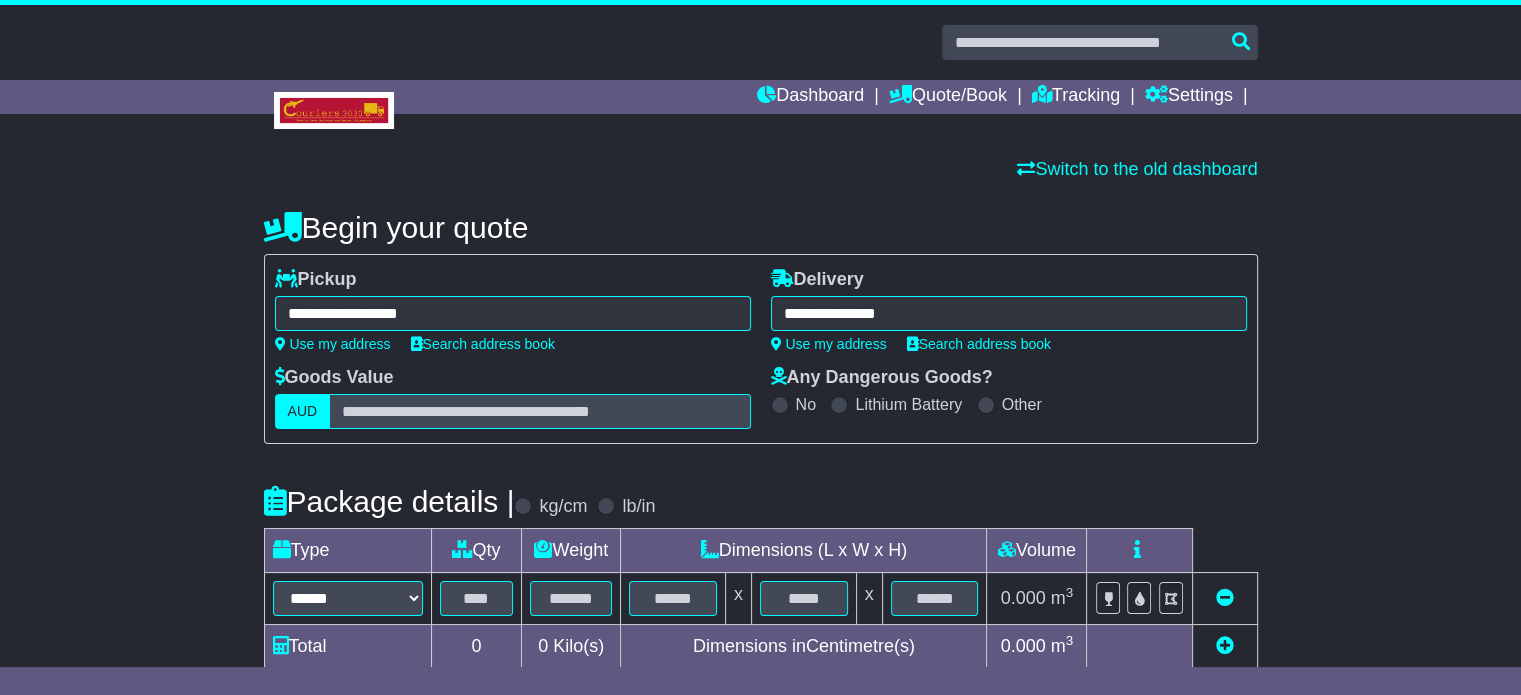 type on "**********" 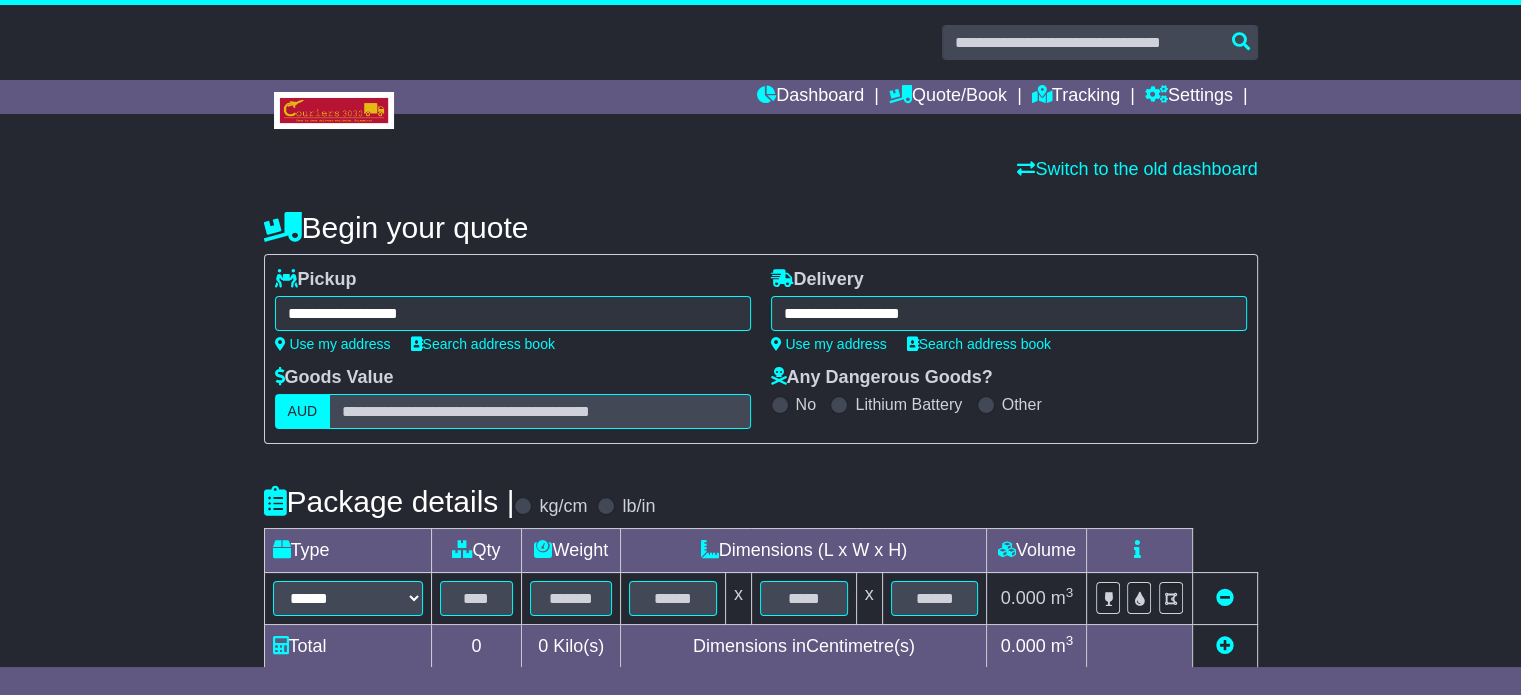 scroll, scrollTop: 200, scrollLeft: 0, axis: vertical 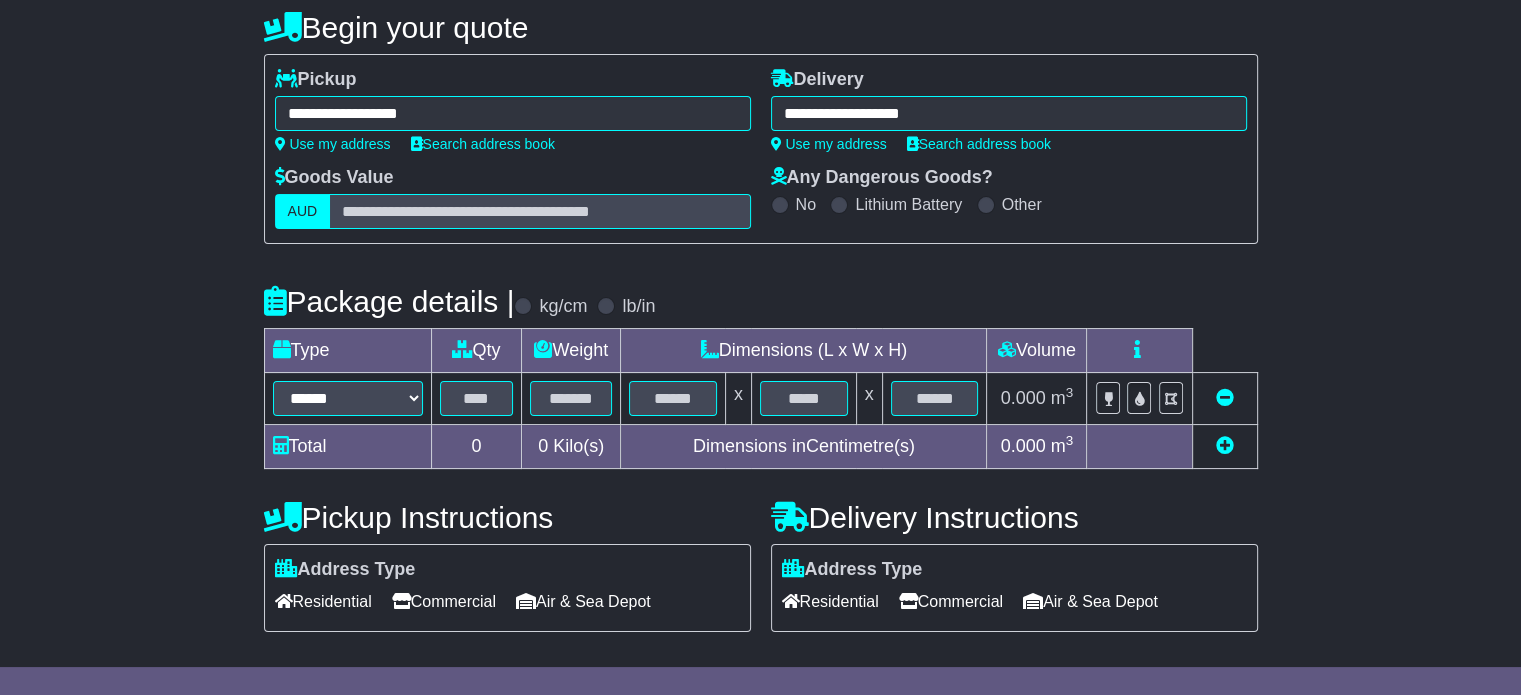 click at bounding box center (1225, 445) 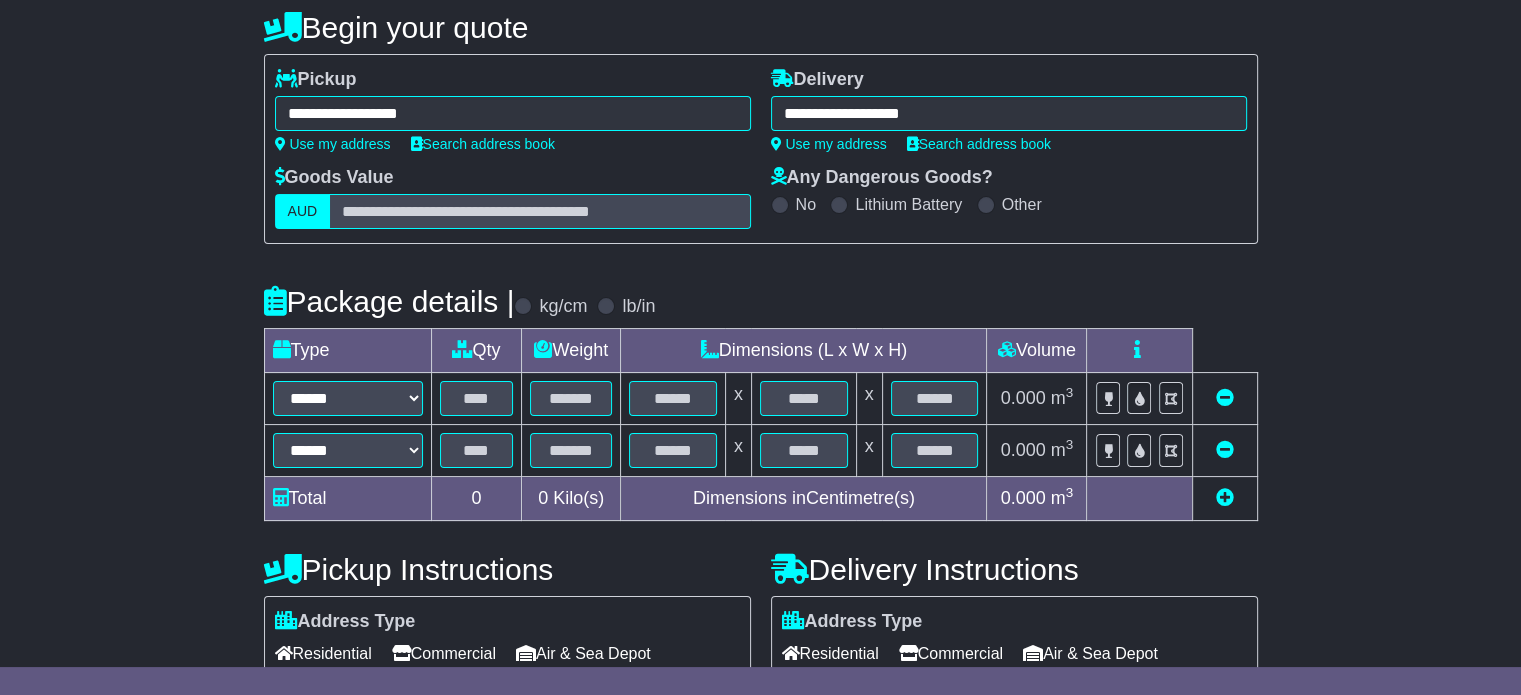 click at bounding box center [1225, 497] 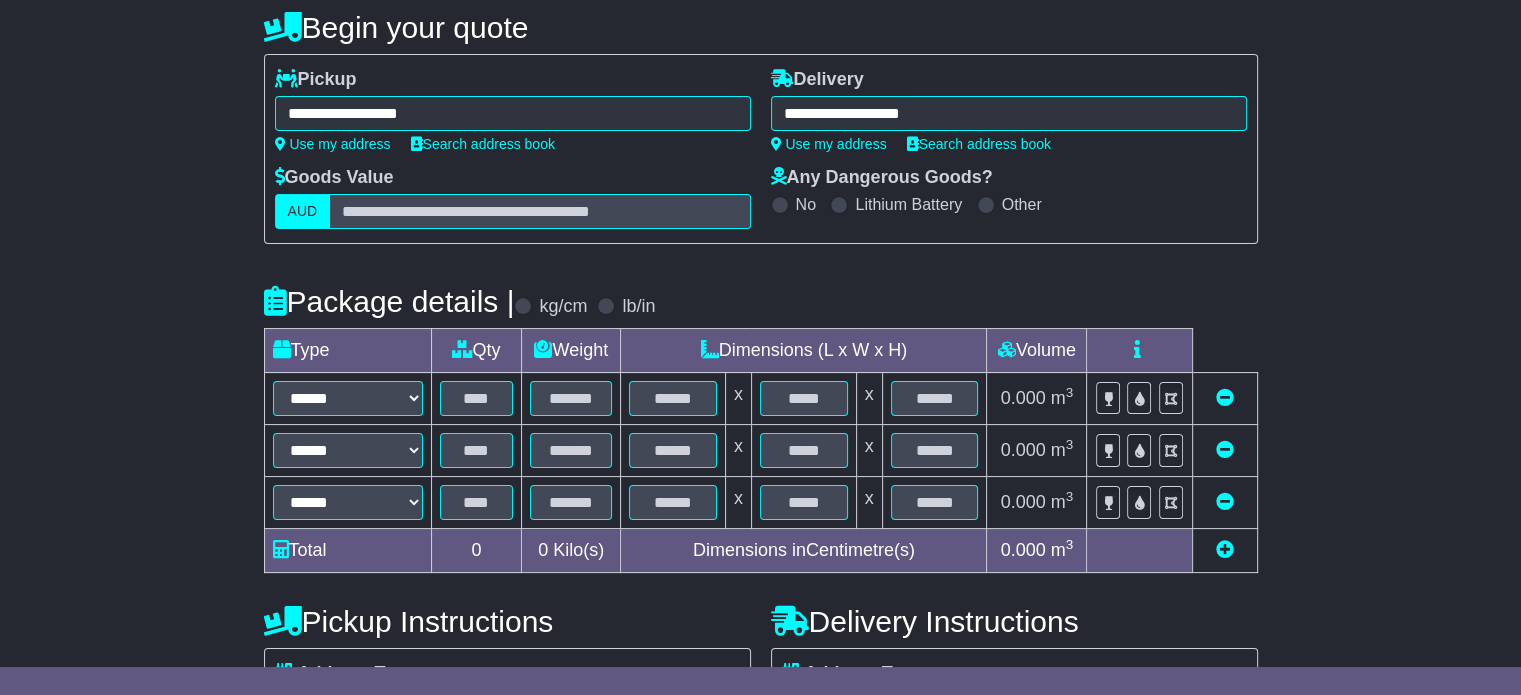 click at bounding box center (1225, 549) 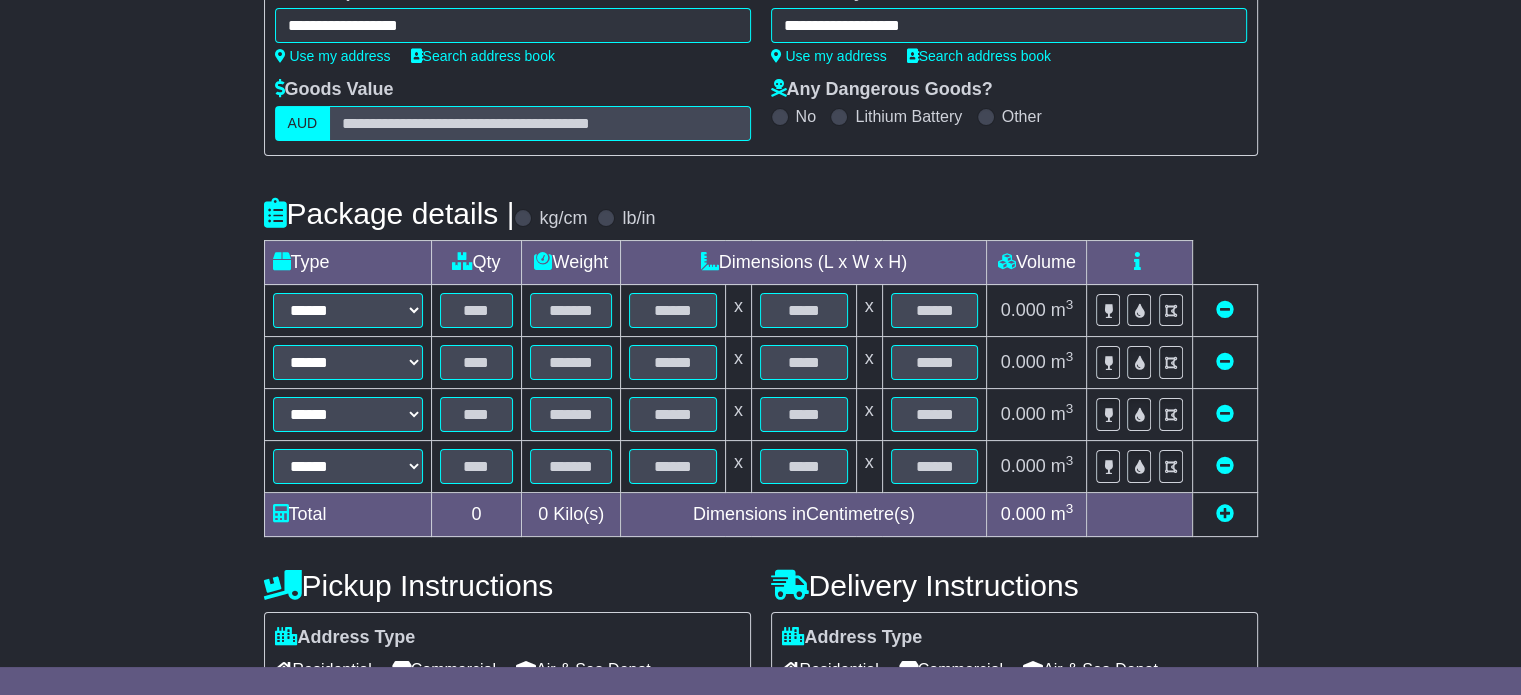 scroll, scrollTop: 400, scrollLeft: 0, axis: vertical 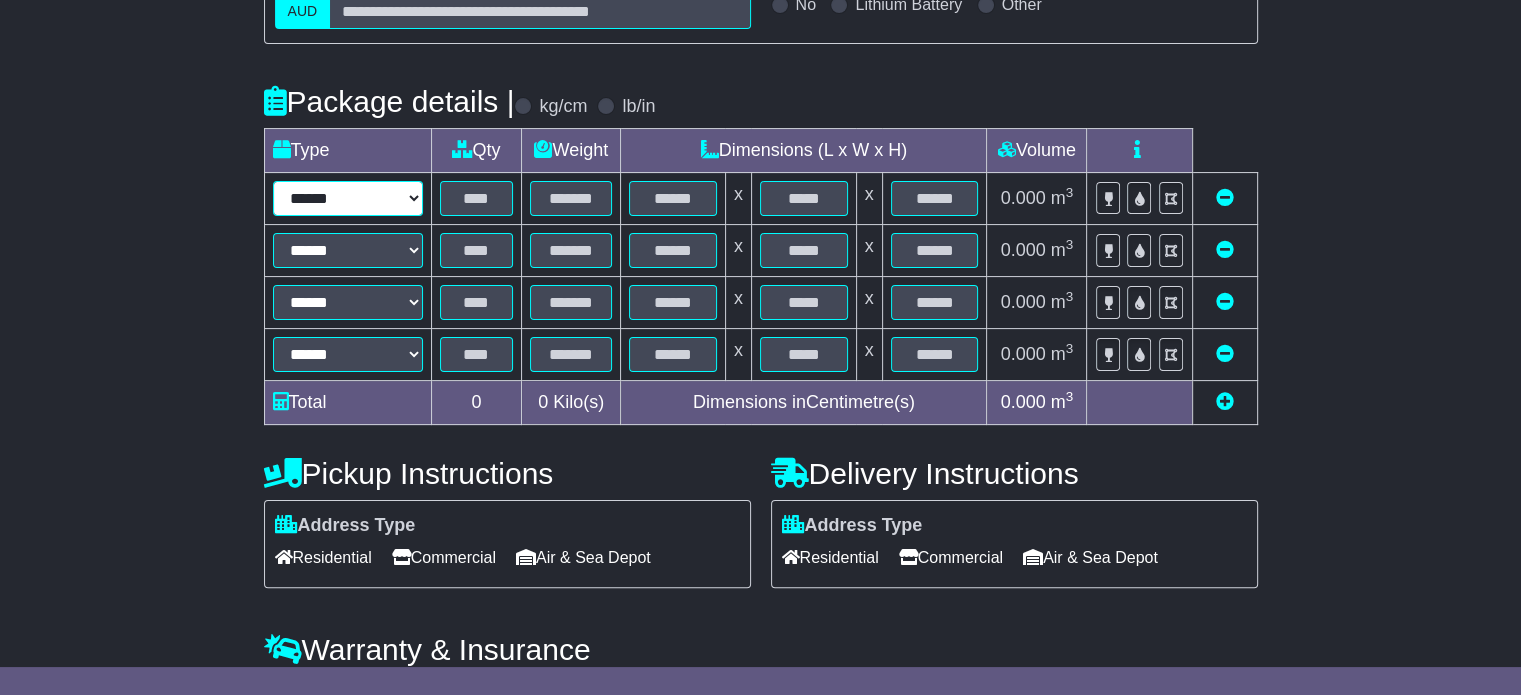 click on "****** ****** *** ******** ***** **** **** ****** *** *******" at bounding box center (348, 198) 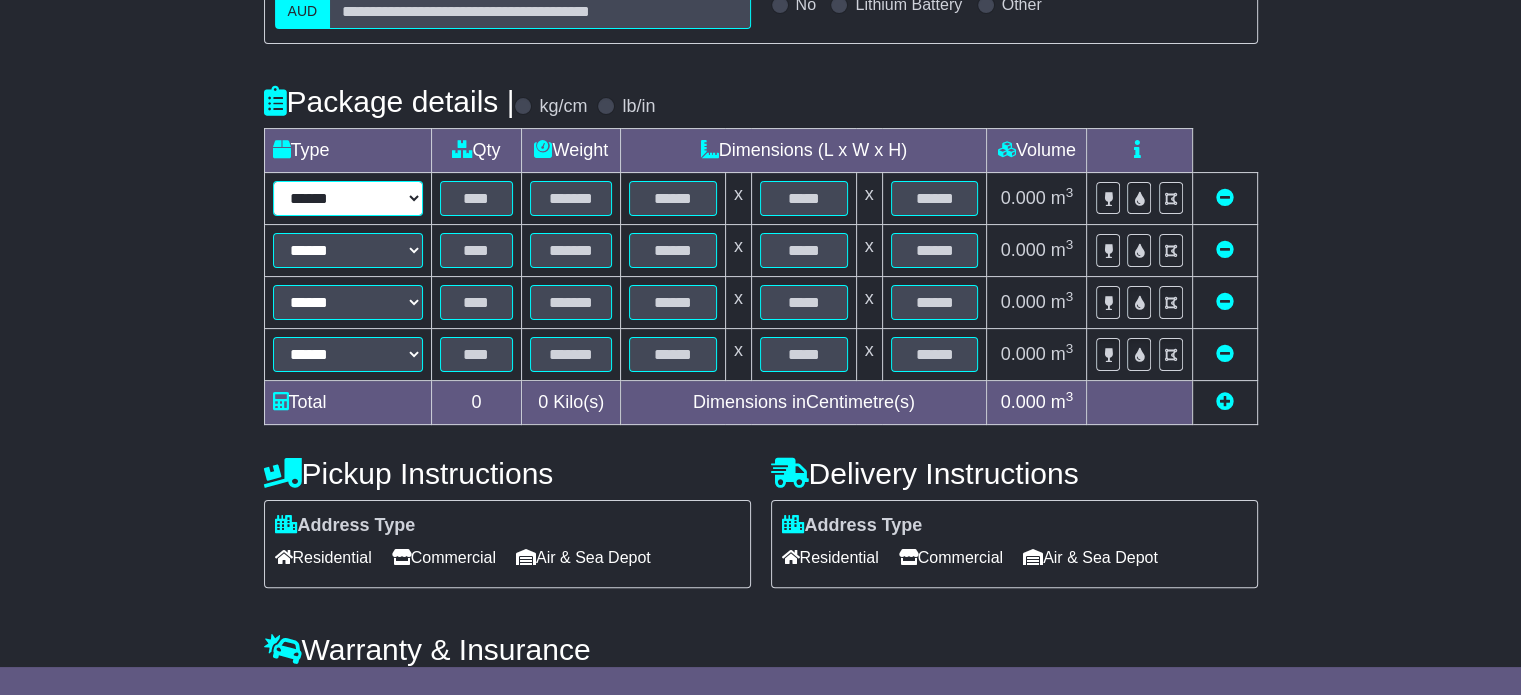 select on "*****" 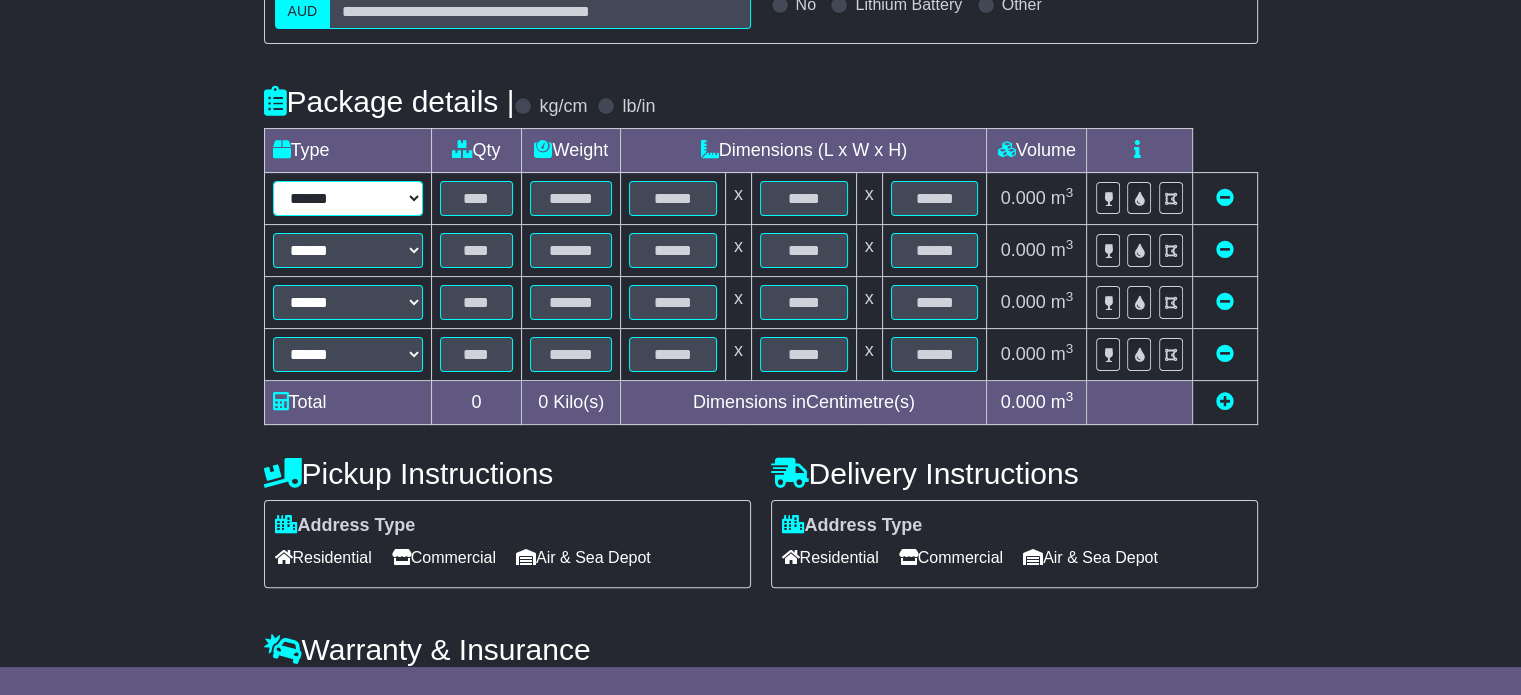 click on "****** ****** *** ******** ***** **** **** ****** *** *******" at bounding box center [348, 198] 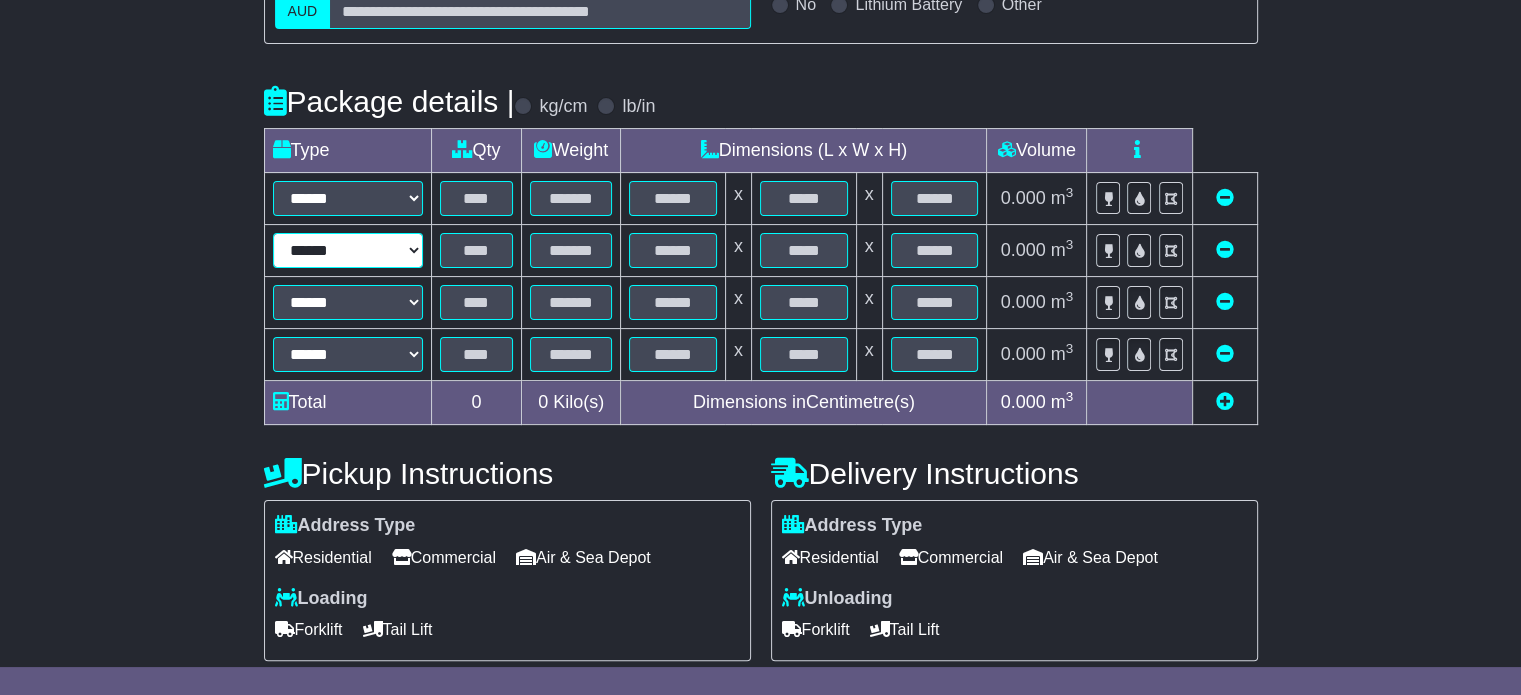 drag, startPoint x: 356, startPoint y: 245, endPoint x: 354, endPoint y: 259, distance: 14.142136 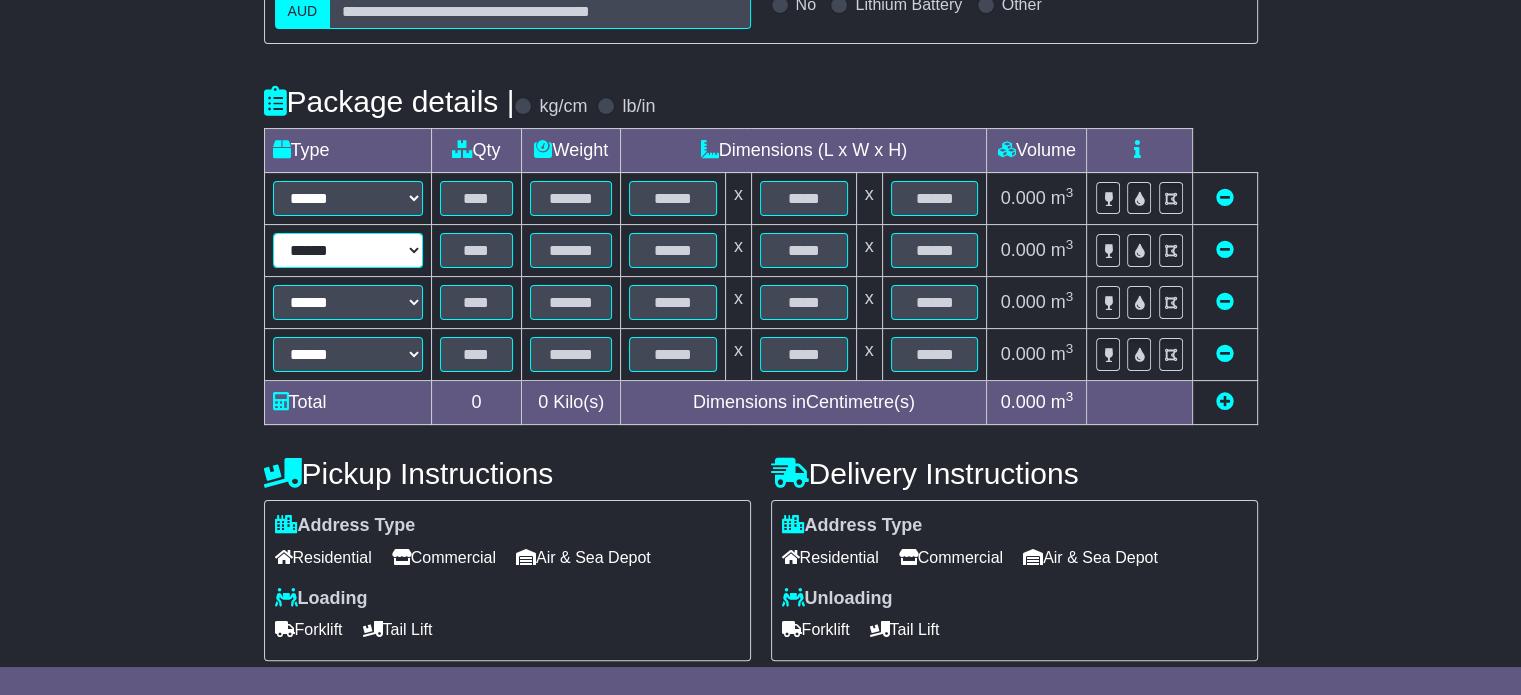 select on "*****" 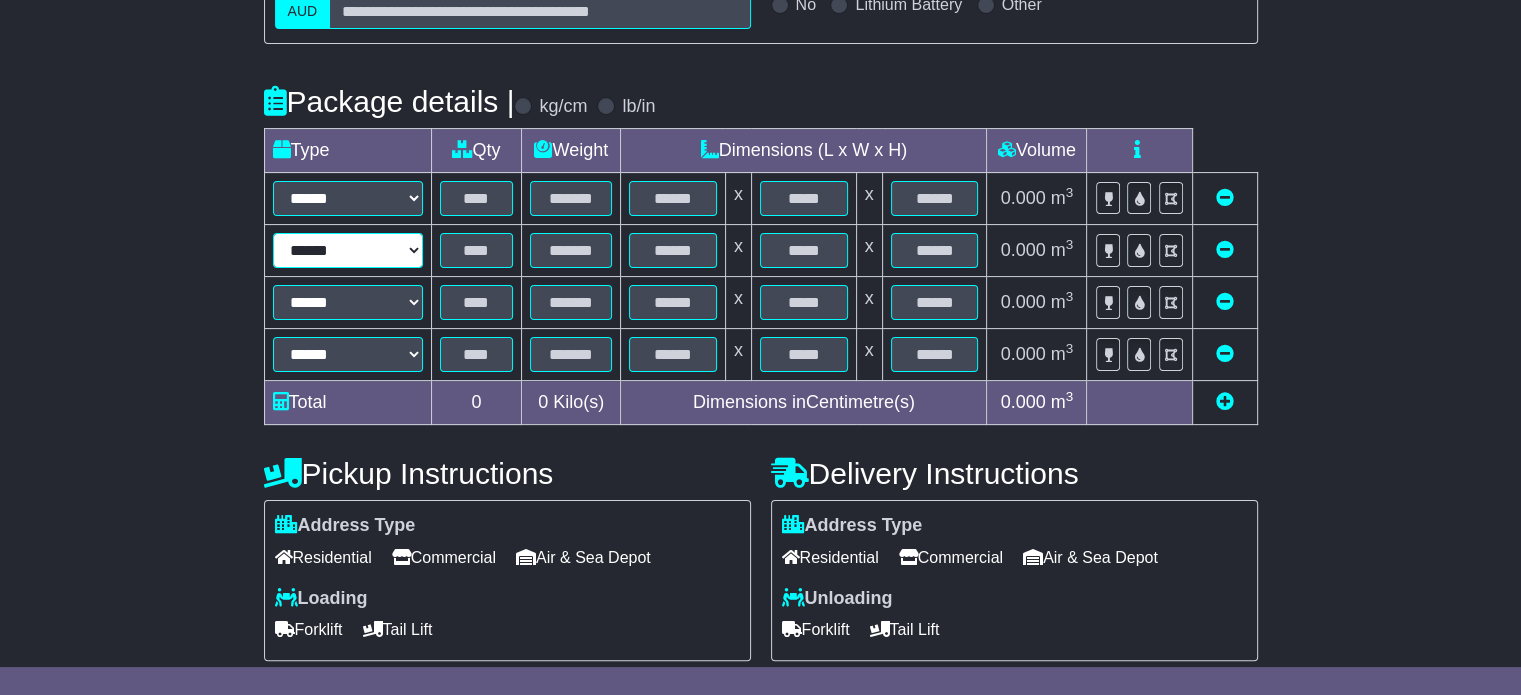 click on "****** ****** *** ******** ***** **** **** ****** *** *******" at bounding box center [348, 250] 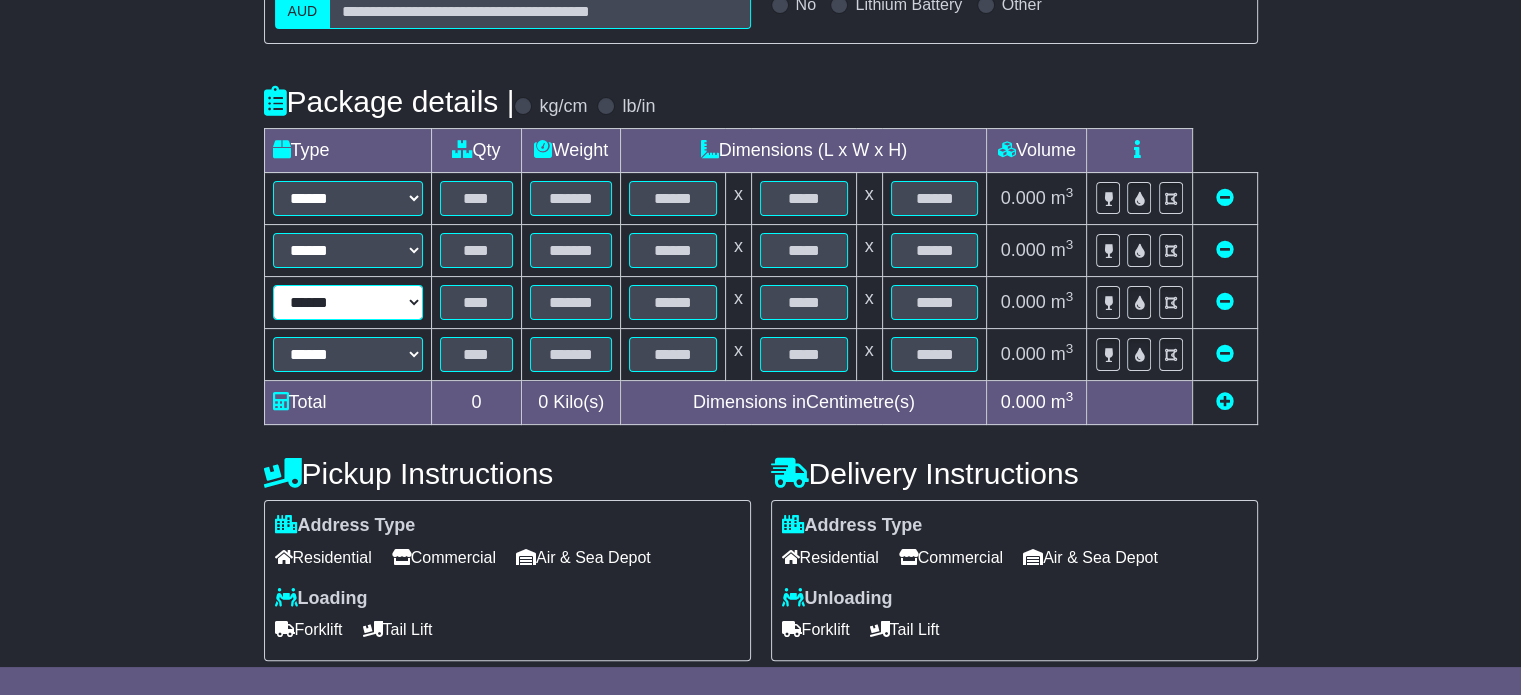 click on "****** ****** *** ******** ***** **** **** ****** *** *******" at bounding box center [348, 302] 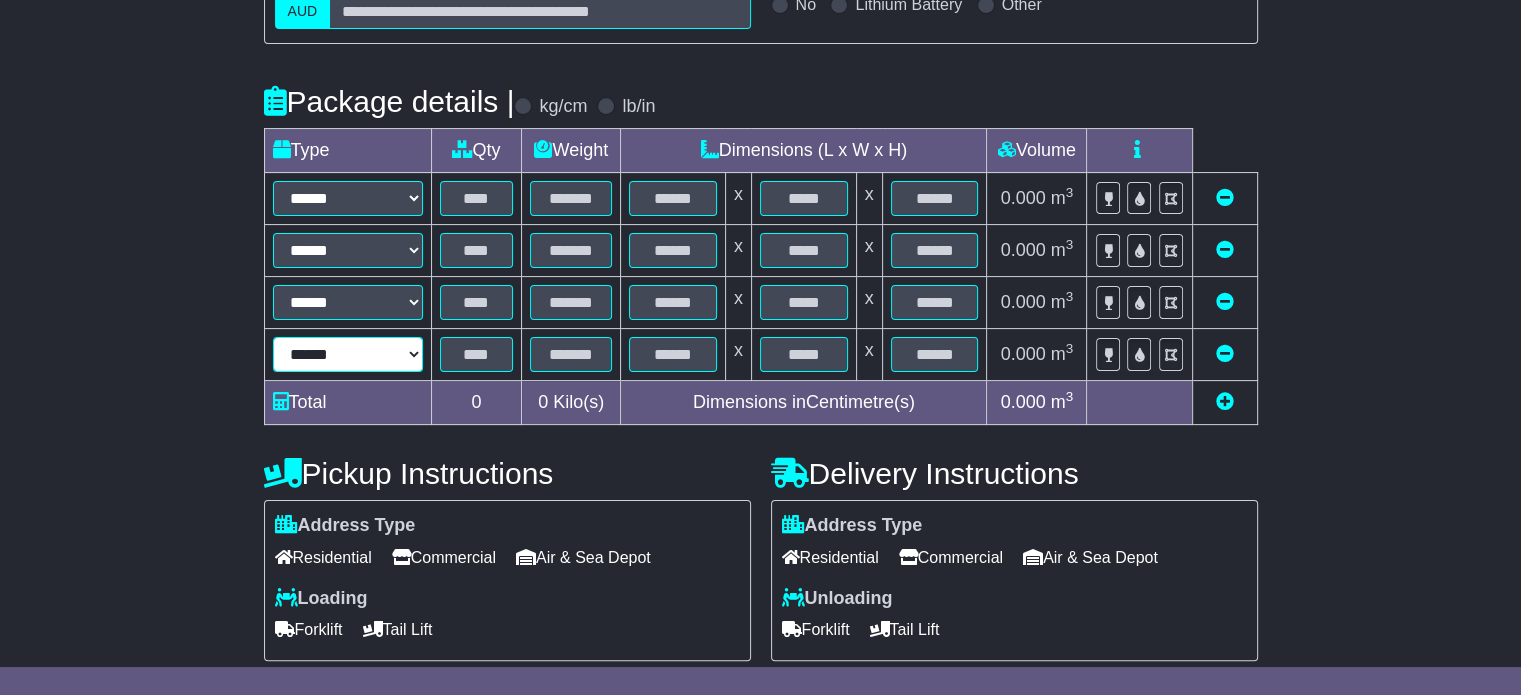click on "****** ****** *** ******** ***** **** **** ****** *** *******" at bounding box center [348, 354] 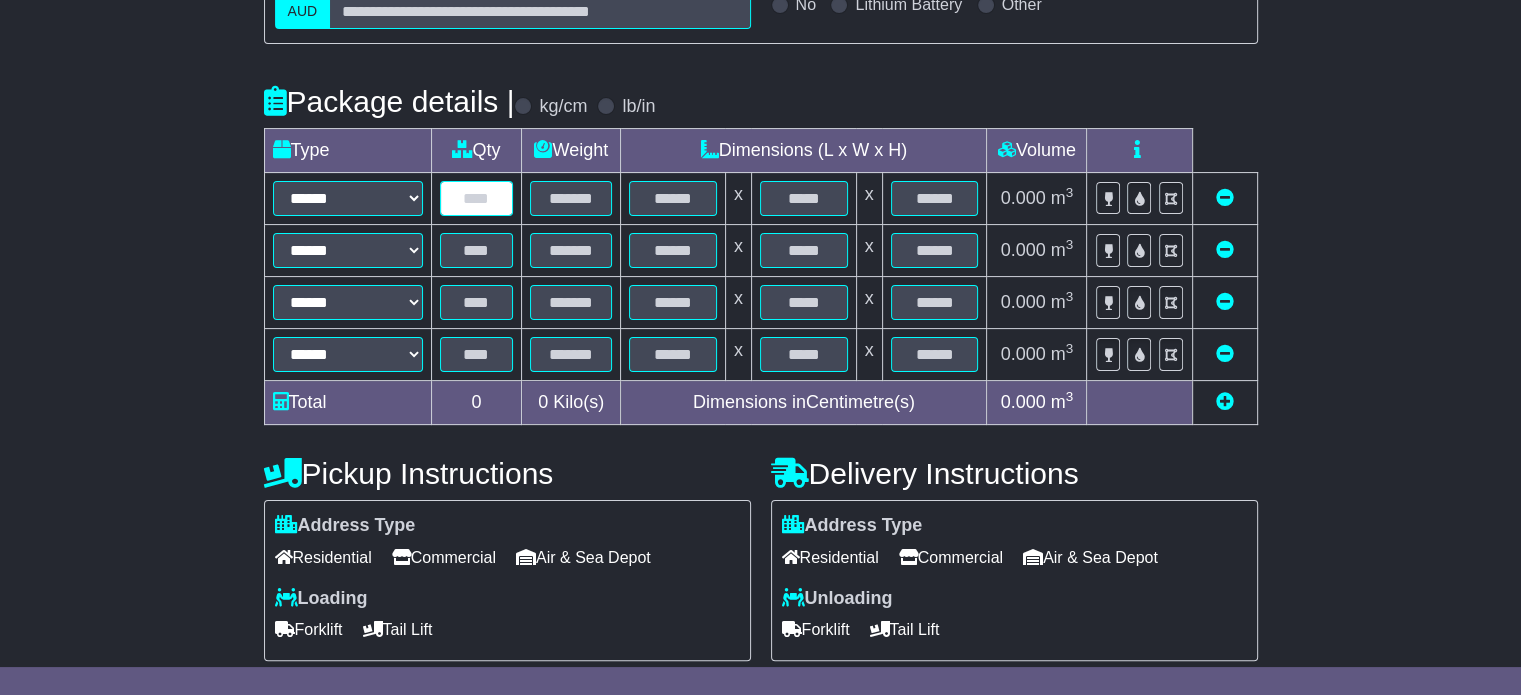 click at bounding box center (477, 198) 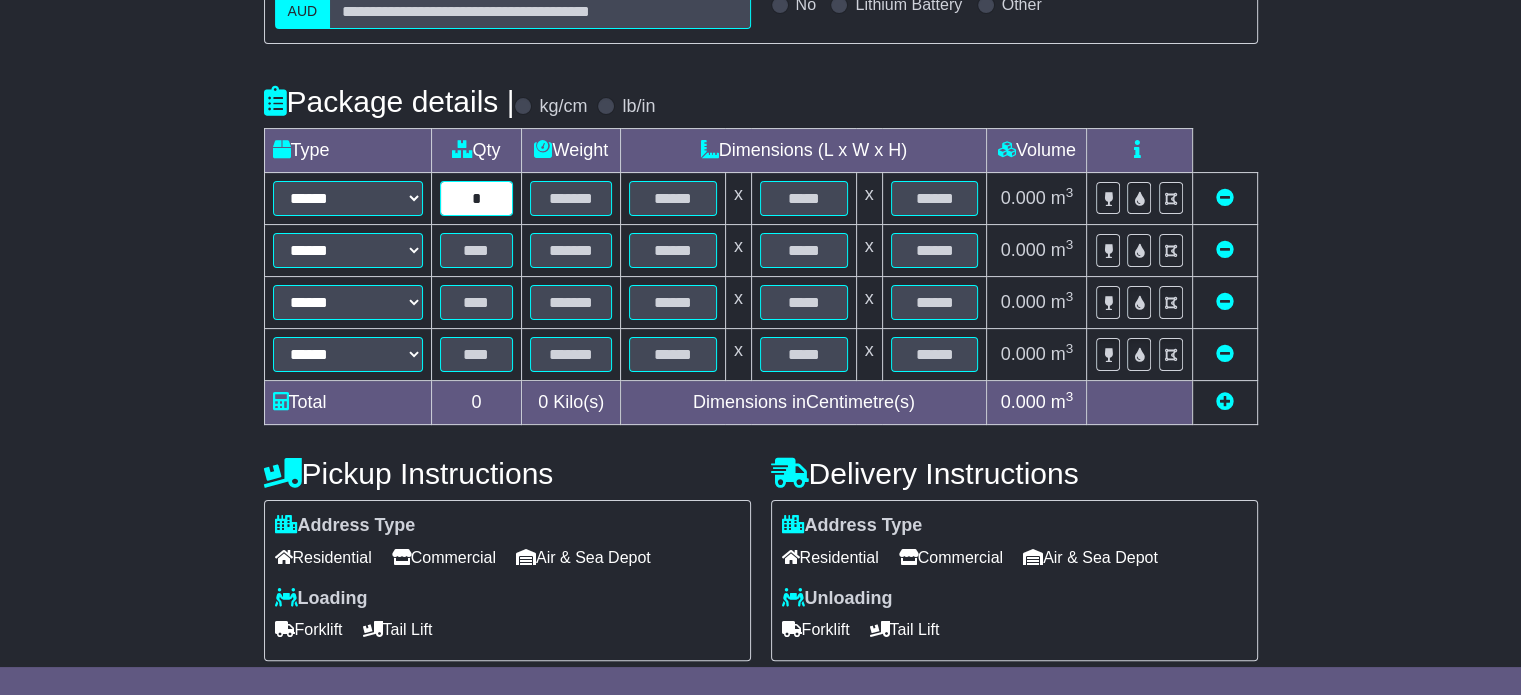 type on "*" 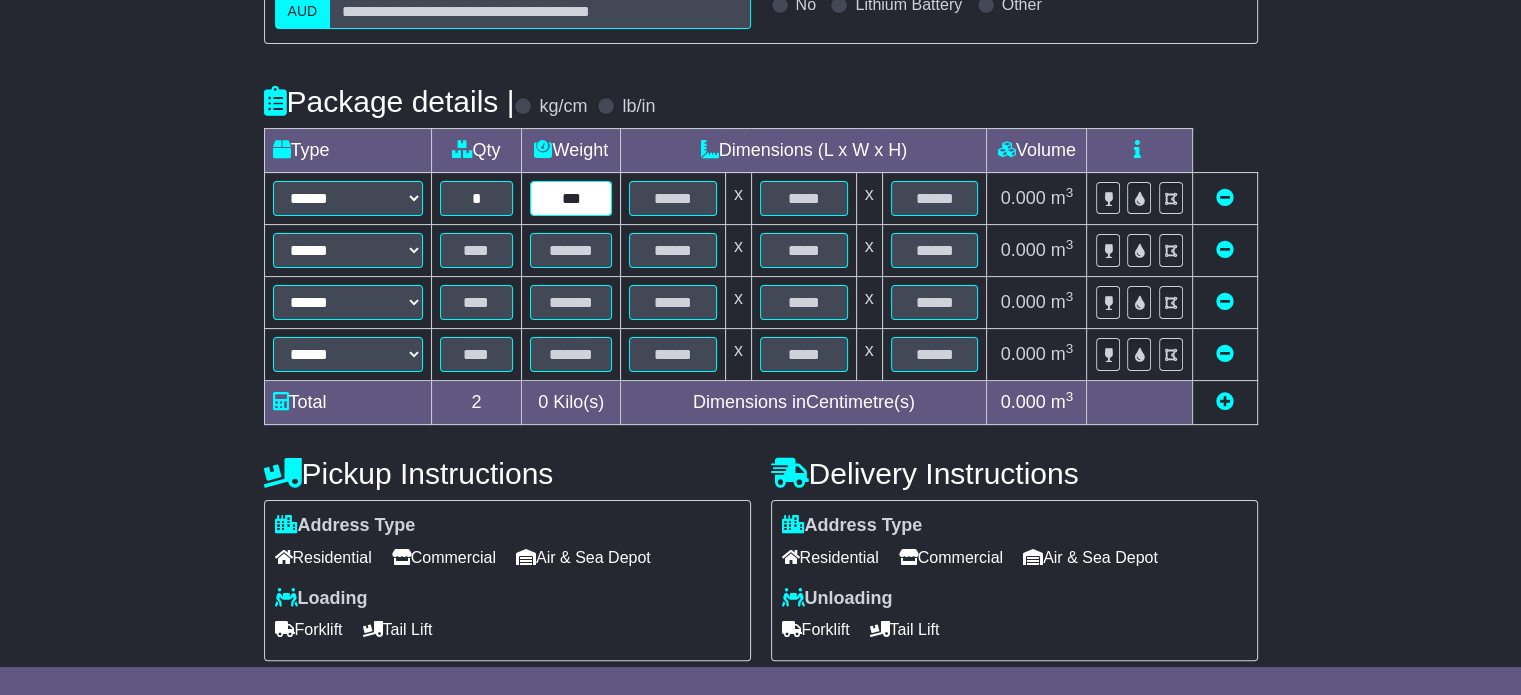 type on "***" 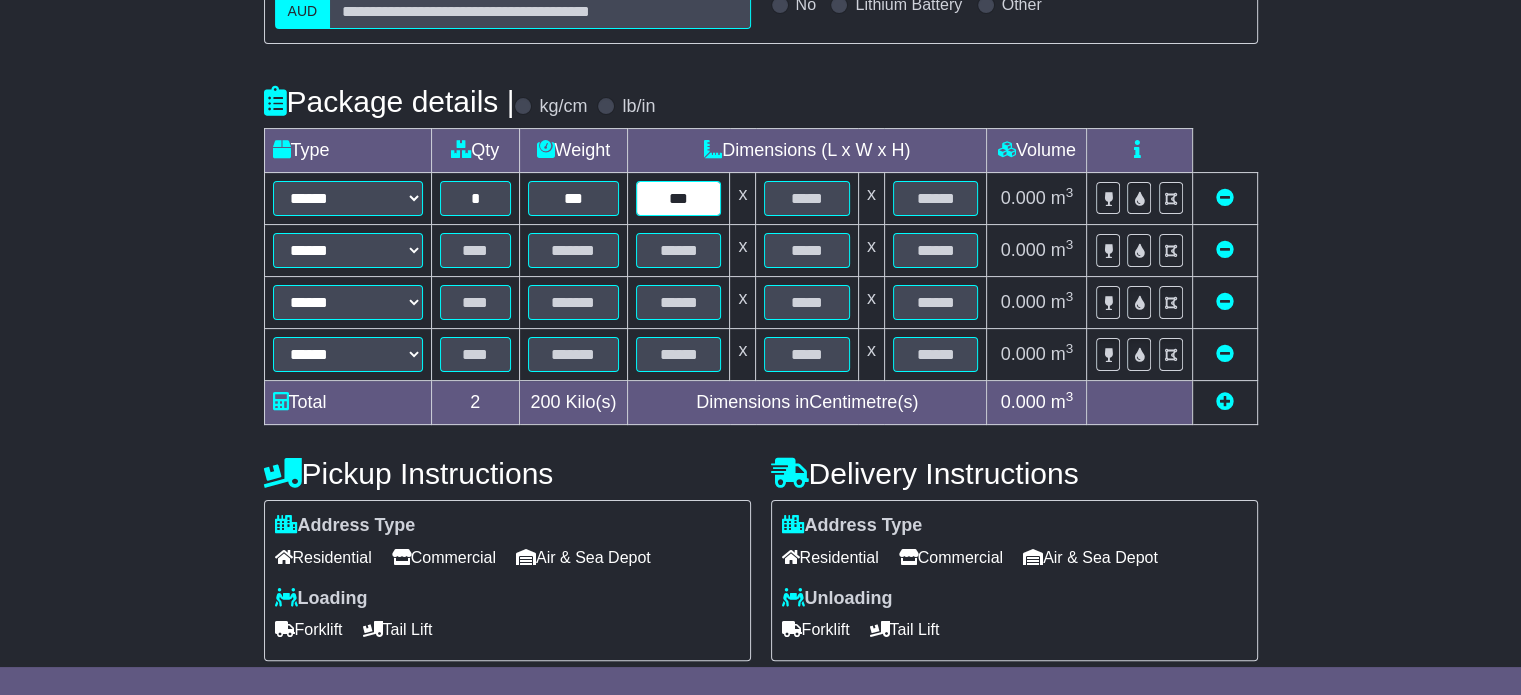 type on "***" 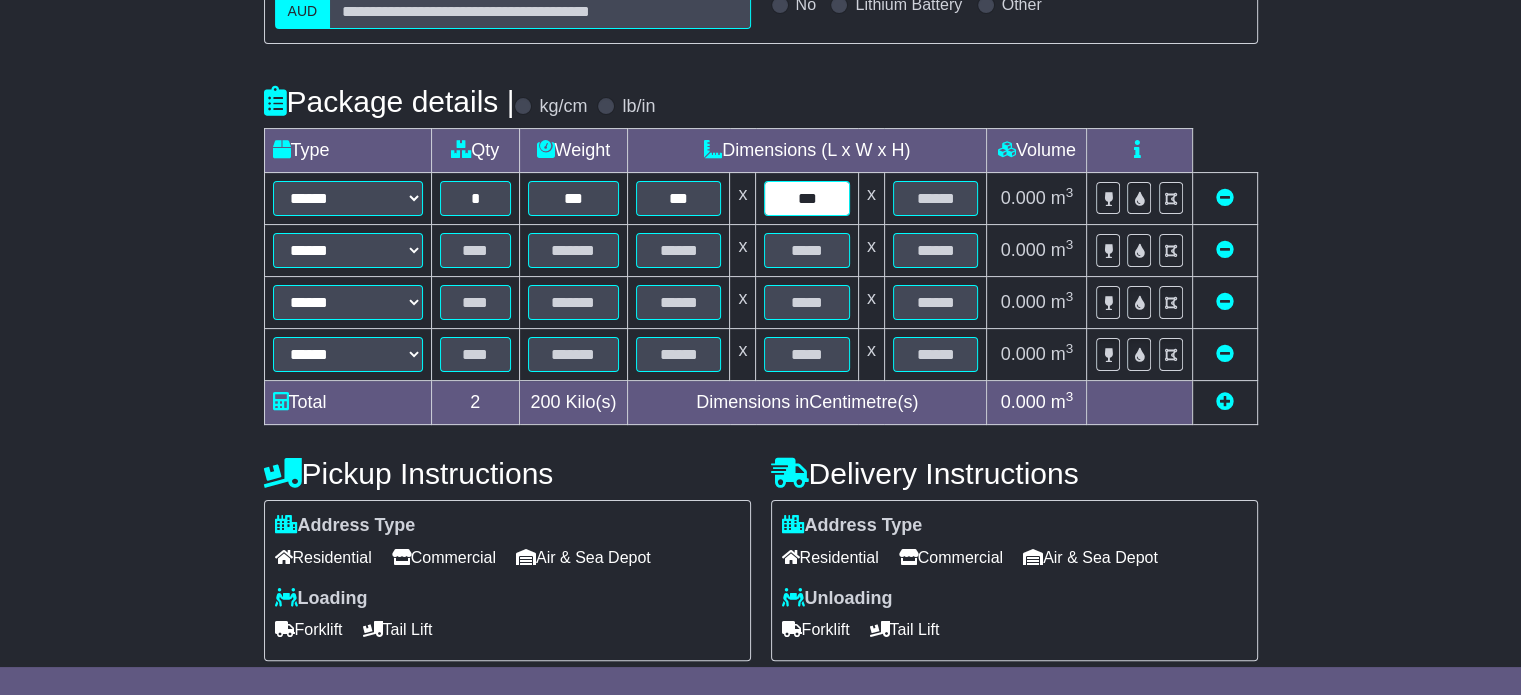 type on "***" 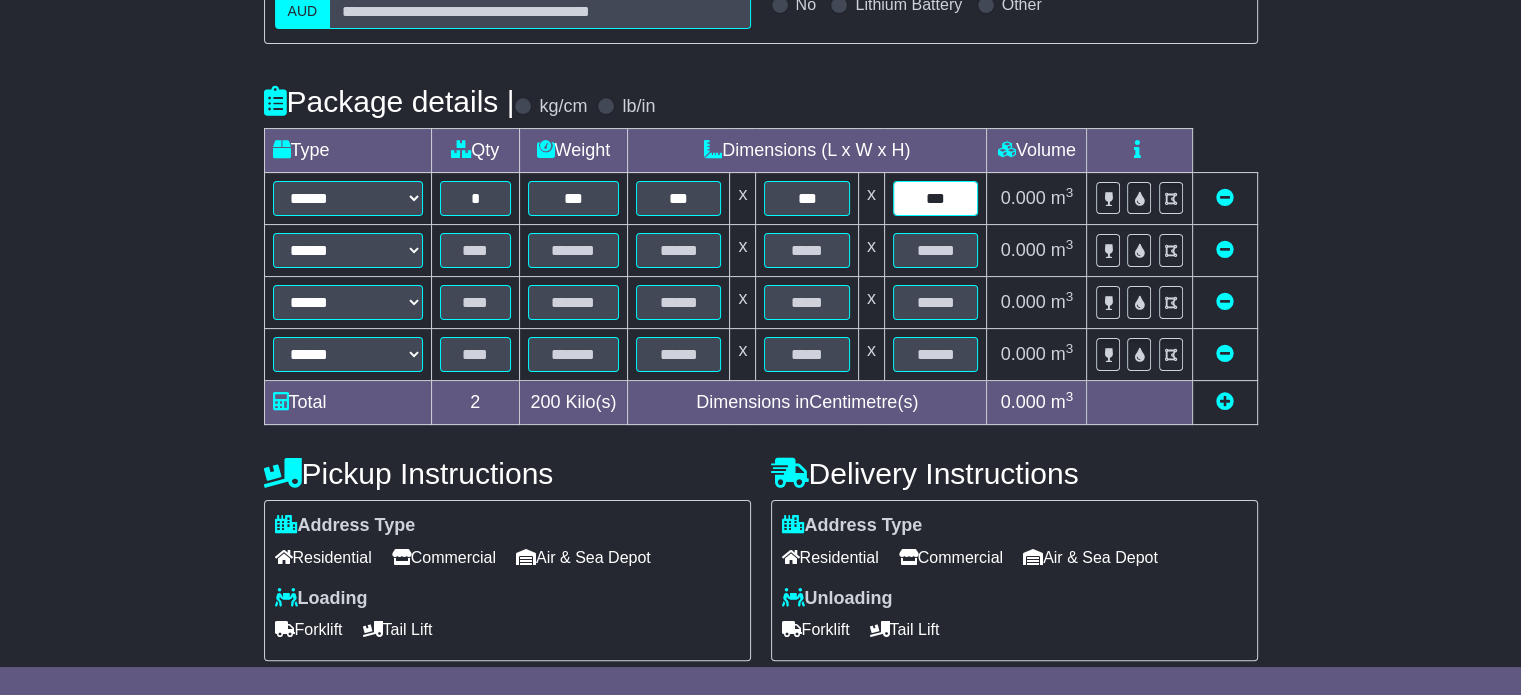 type on "***" 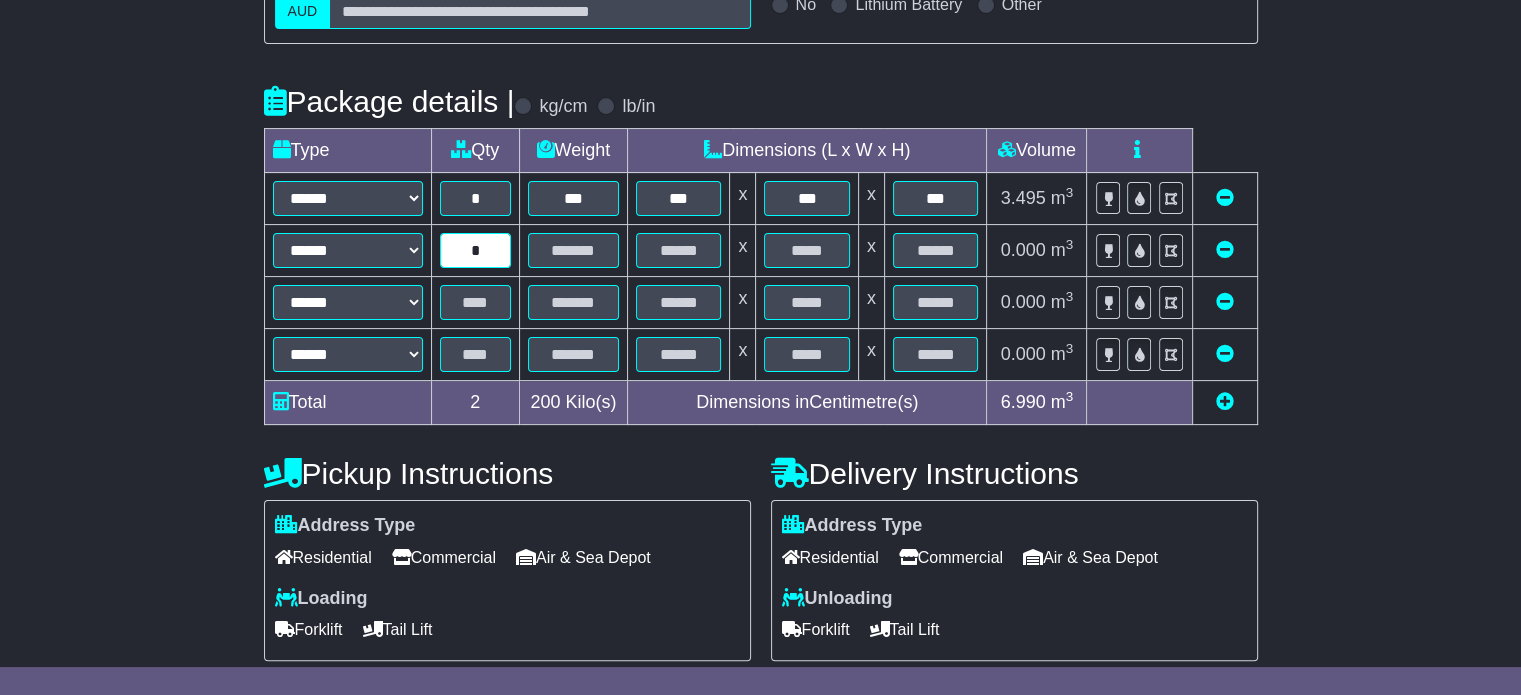 type on "*" 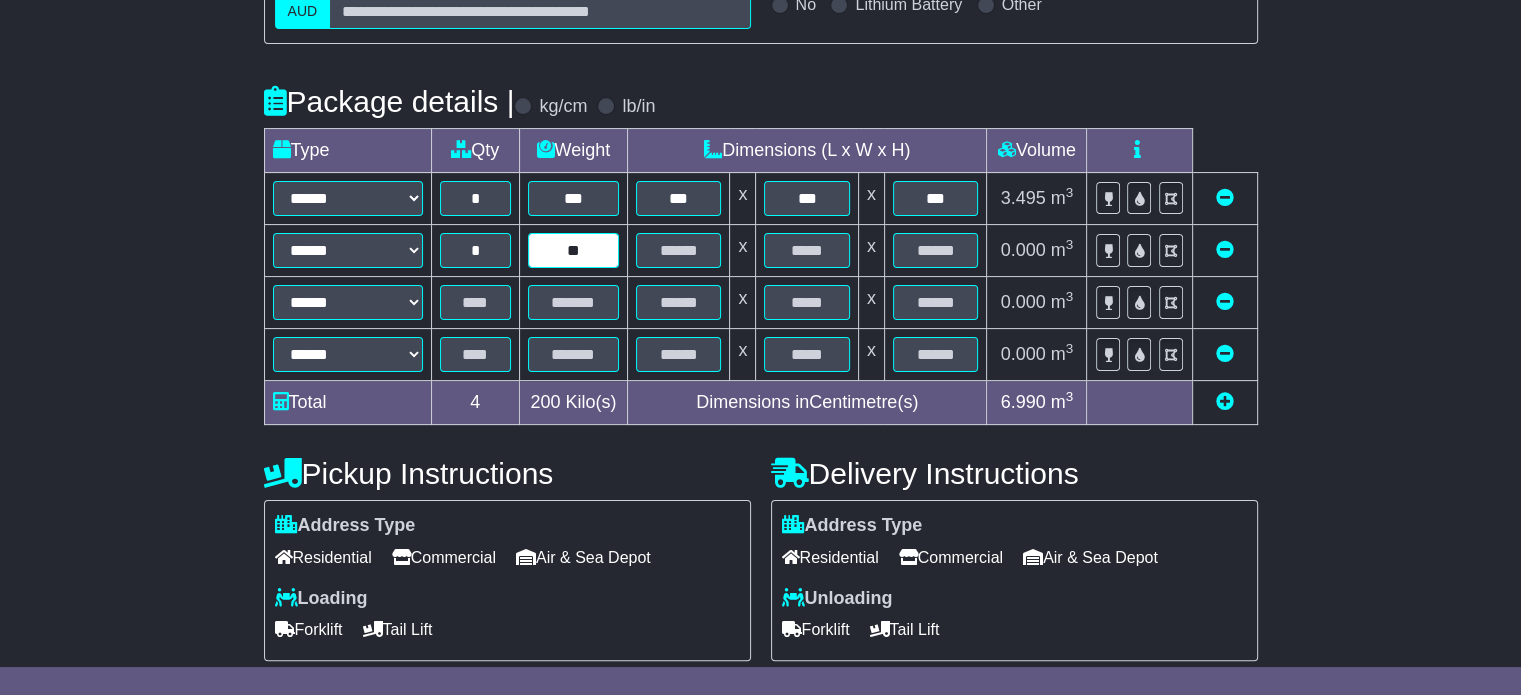 type on "**" 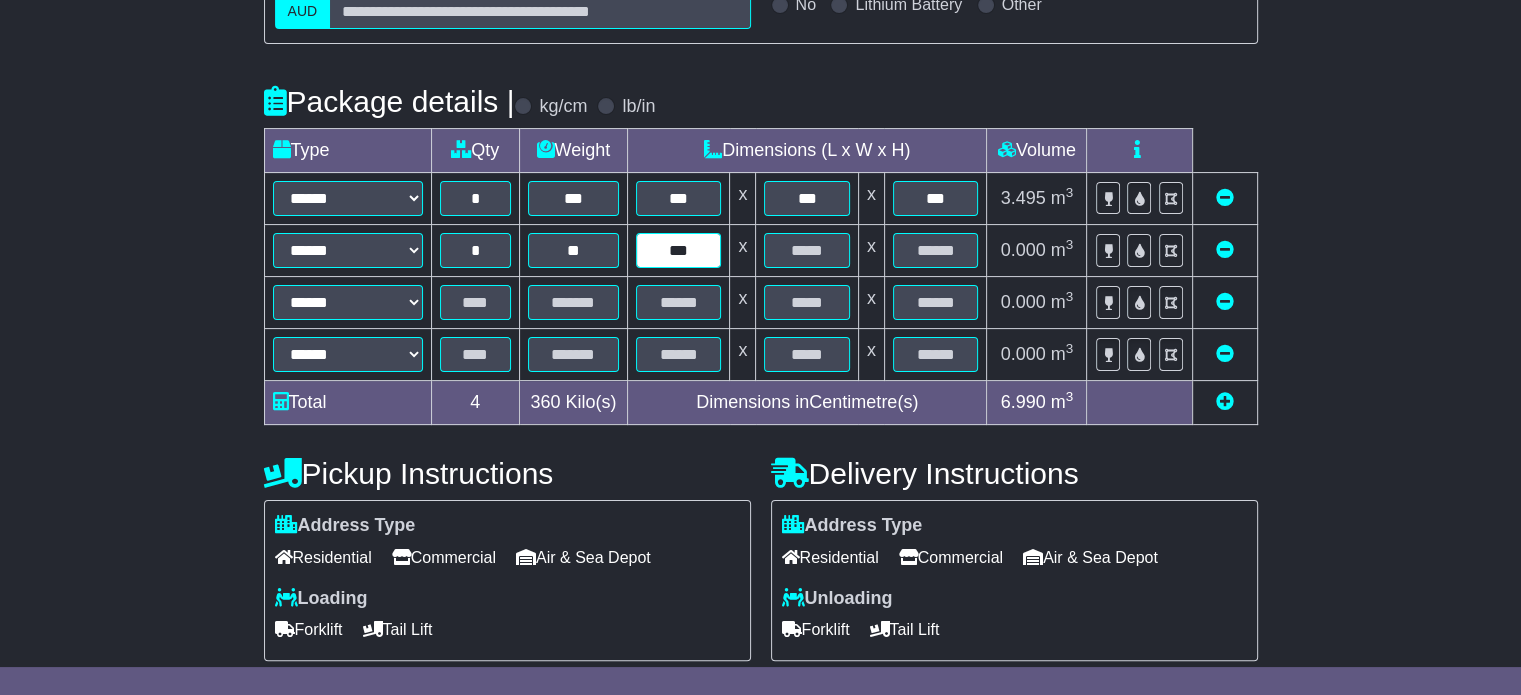type on "***" 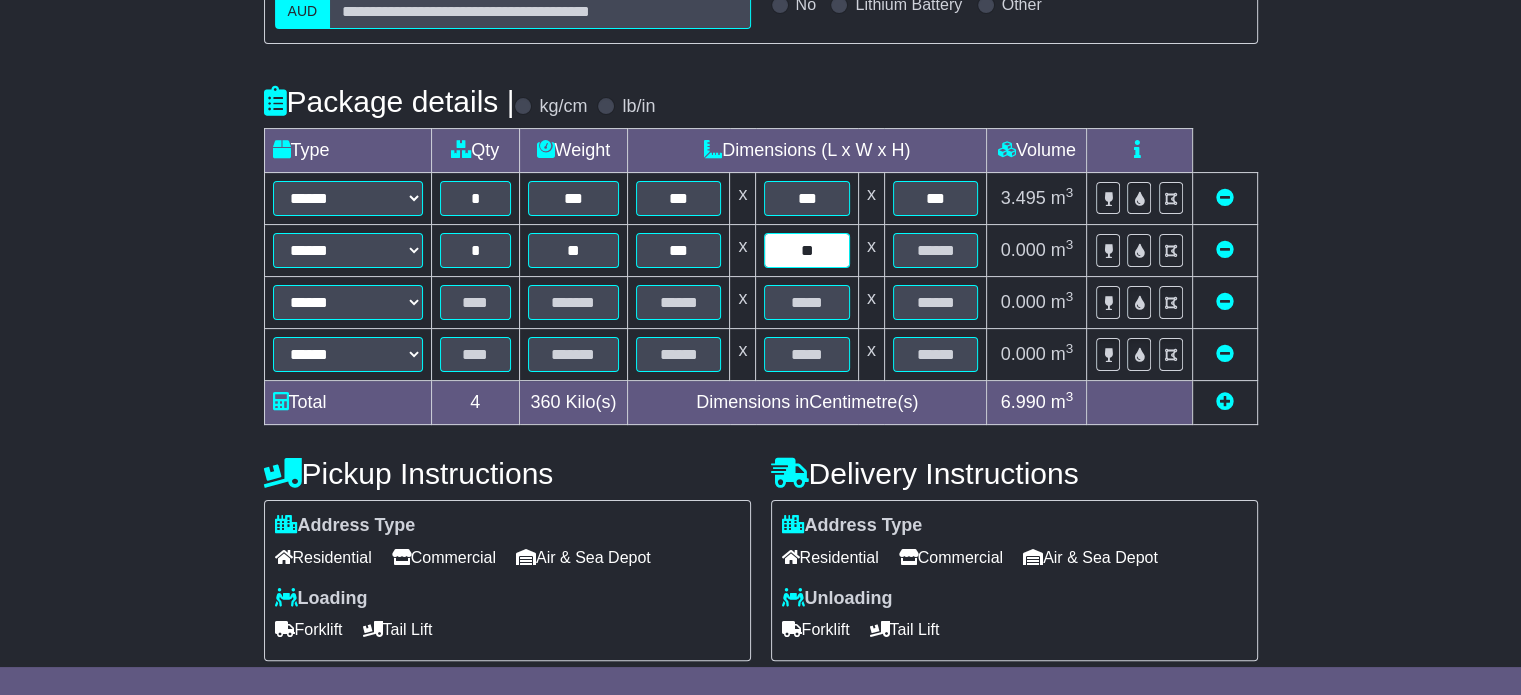 type on "**" 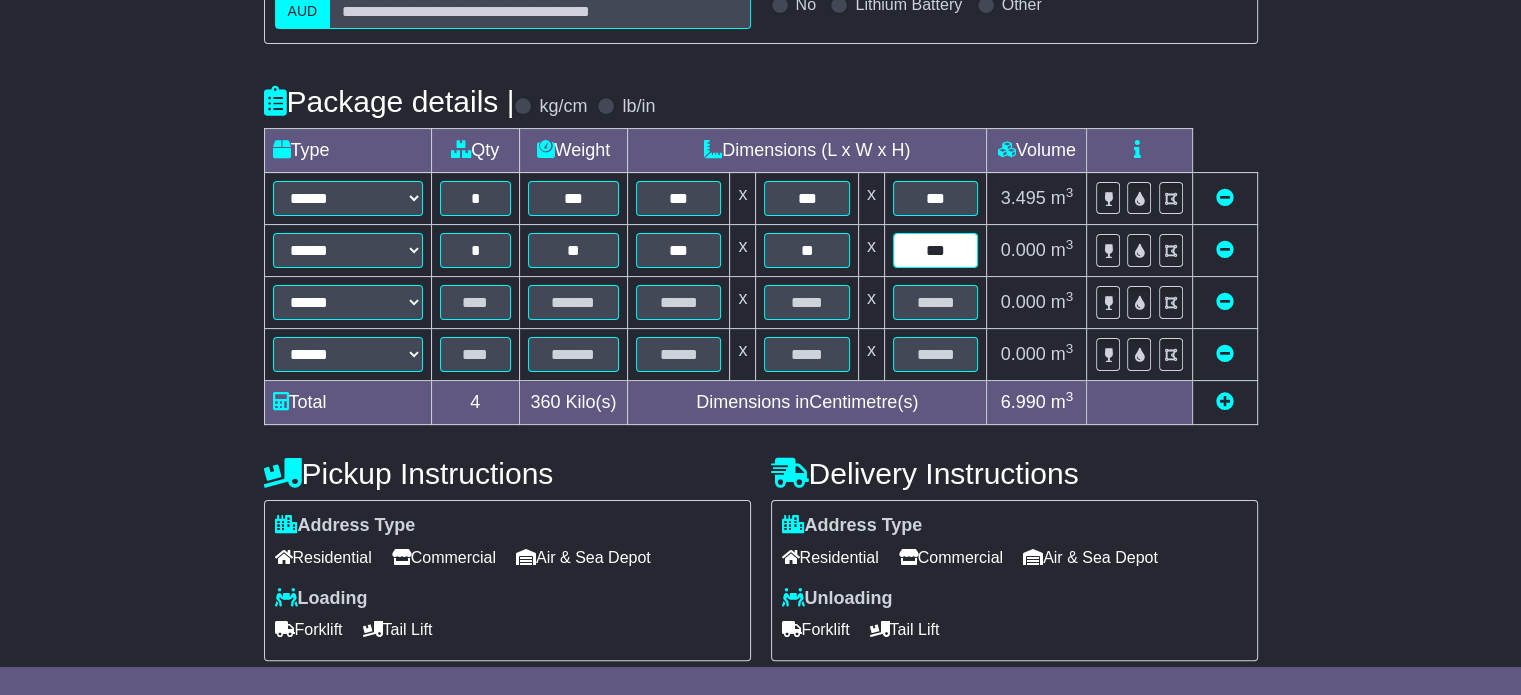 type on "***" 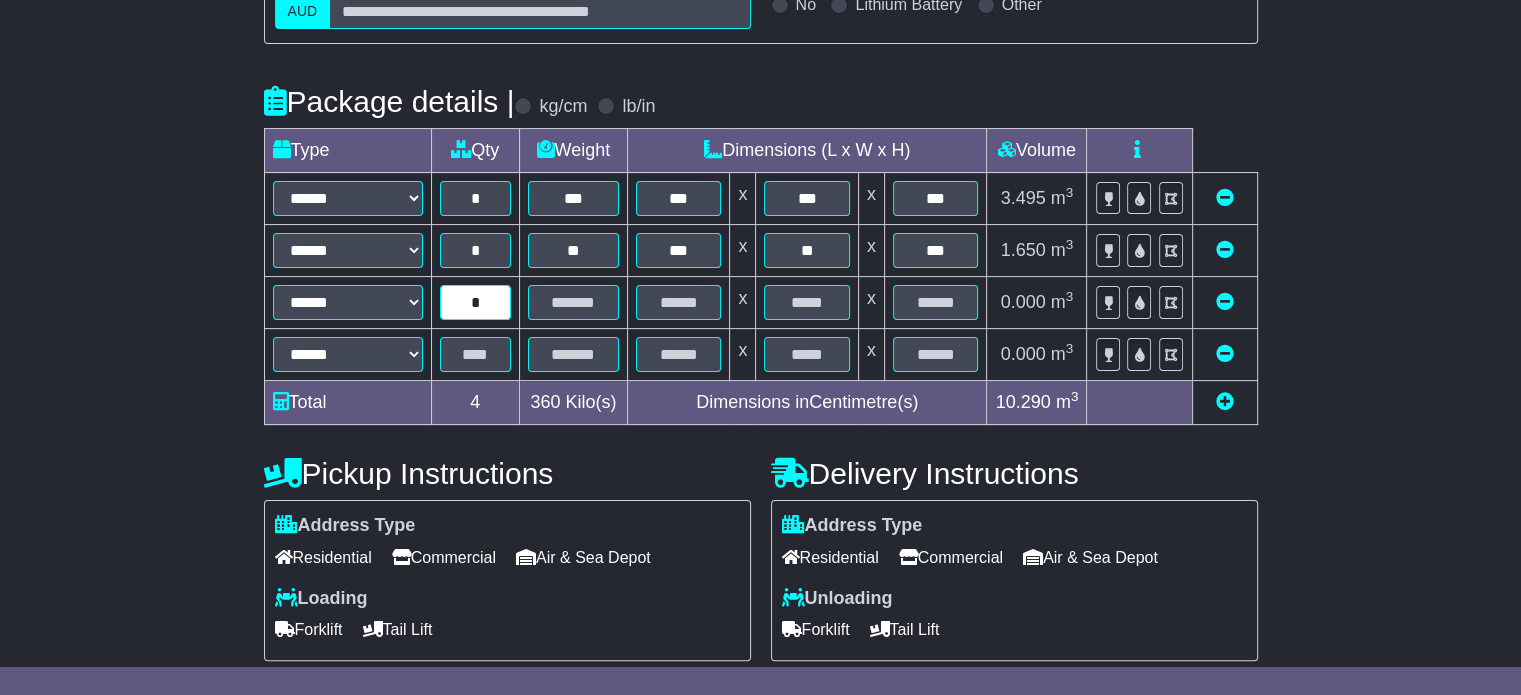 type on "*" 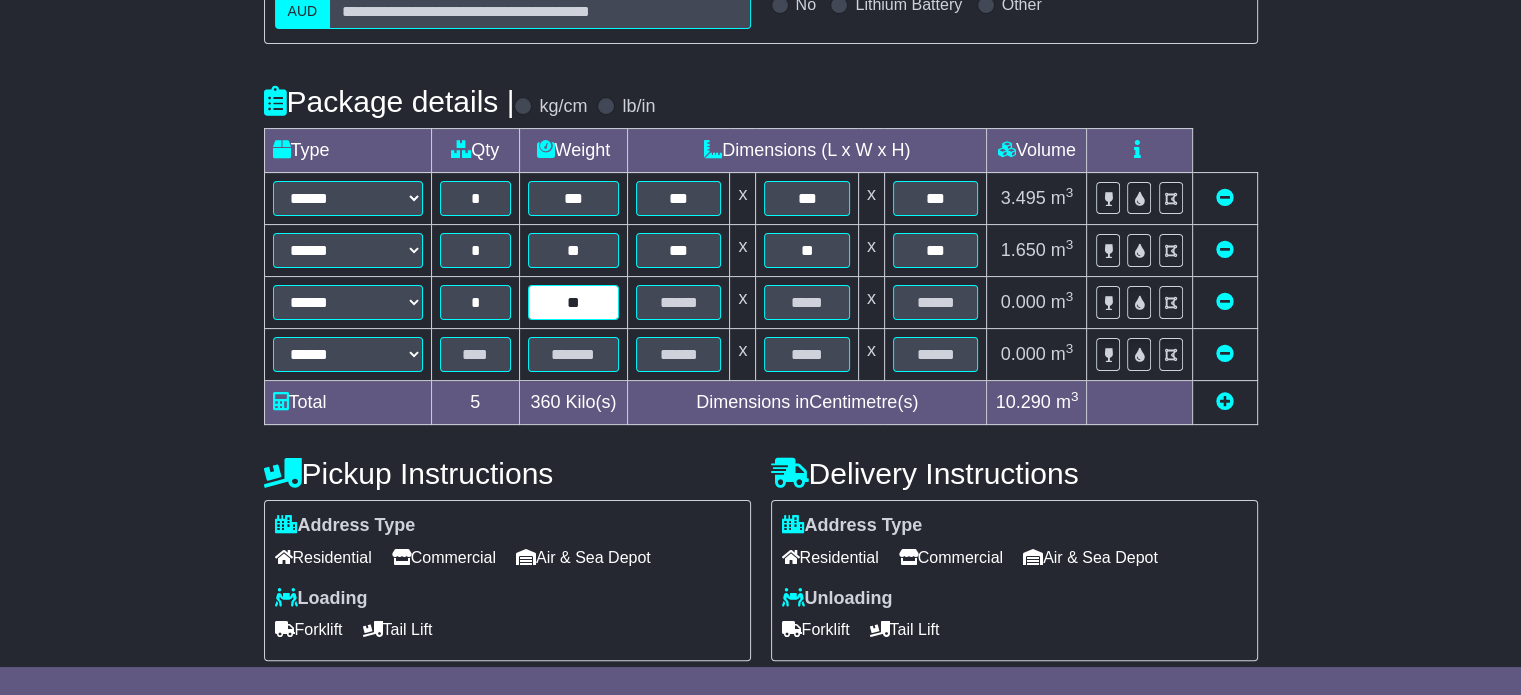 type on "**" 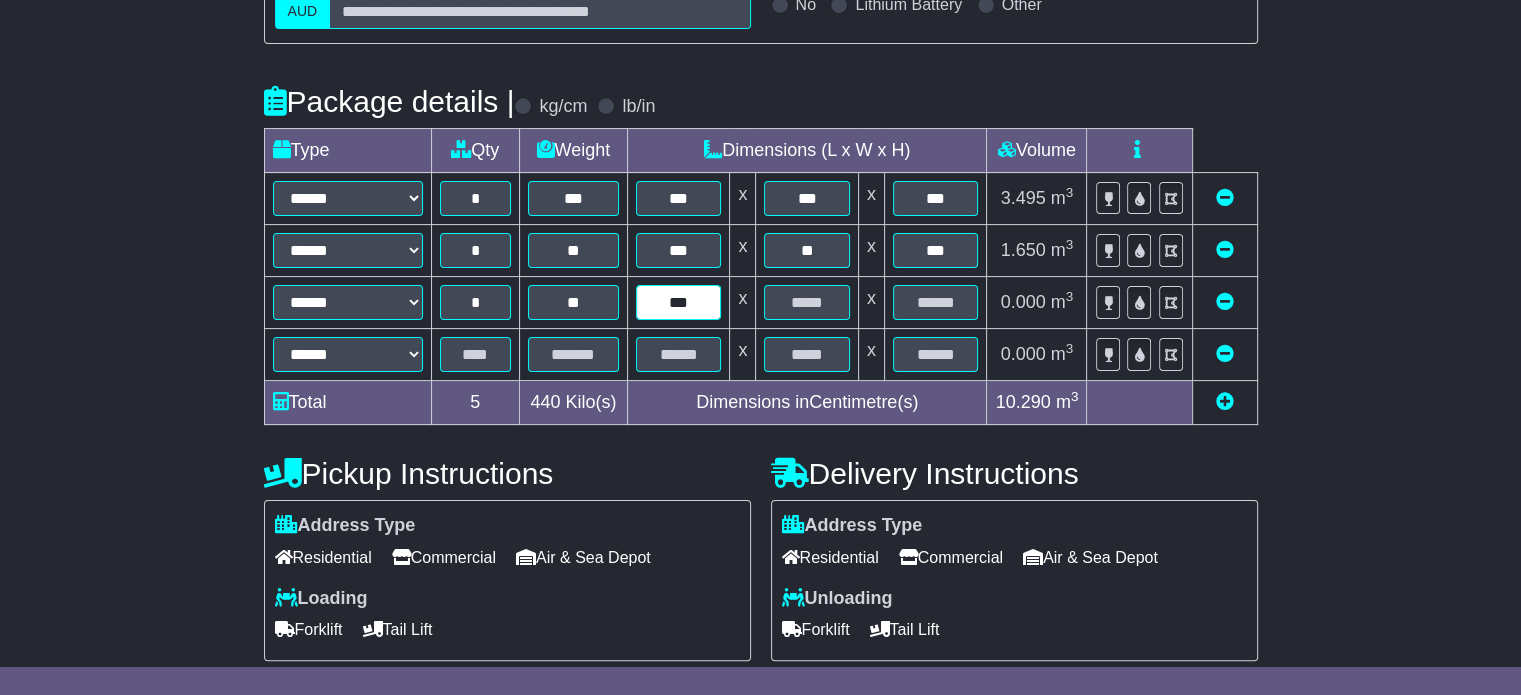 type on "***" 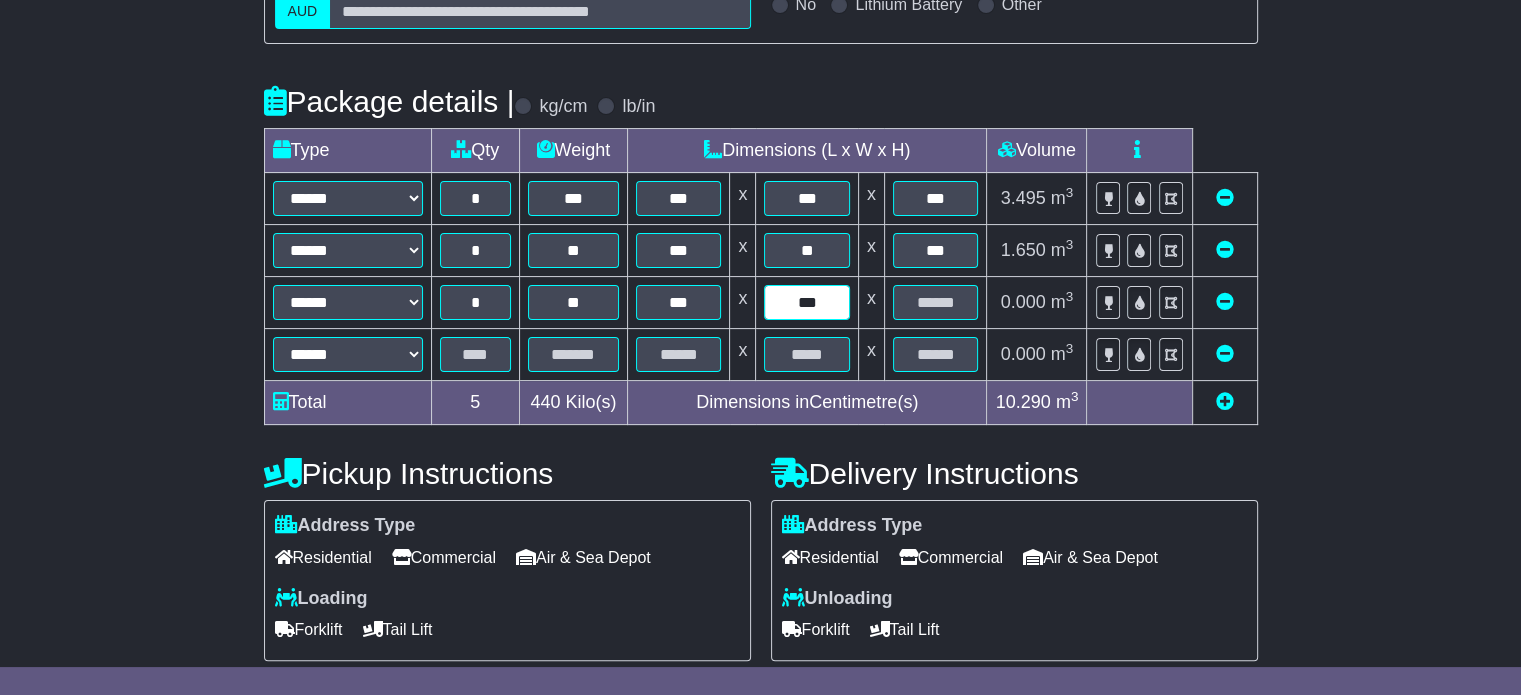 type on "***" 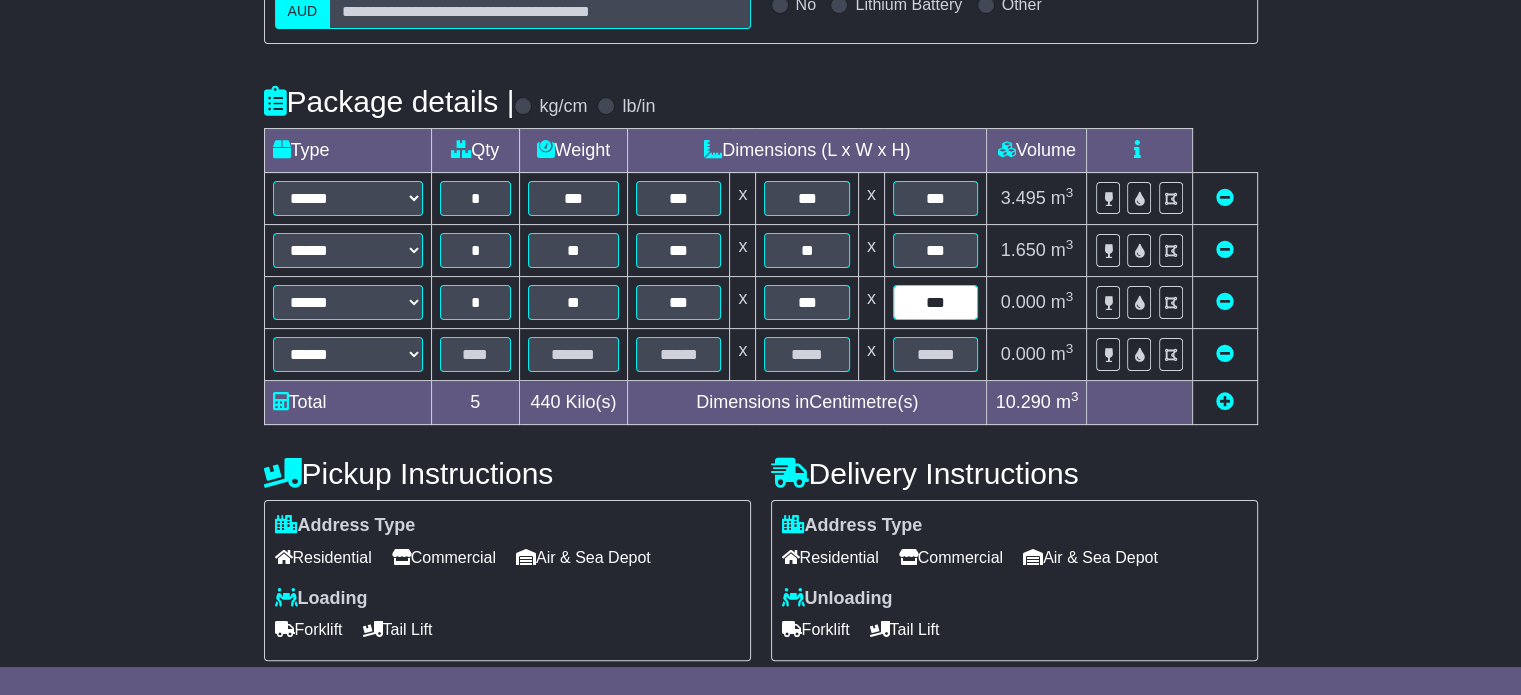 type on "***" 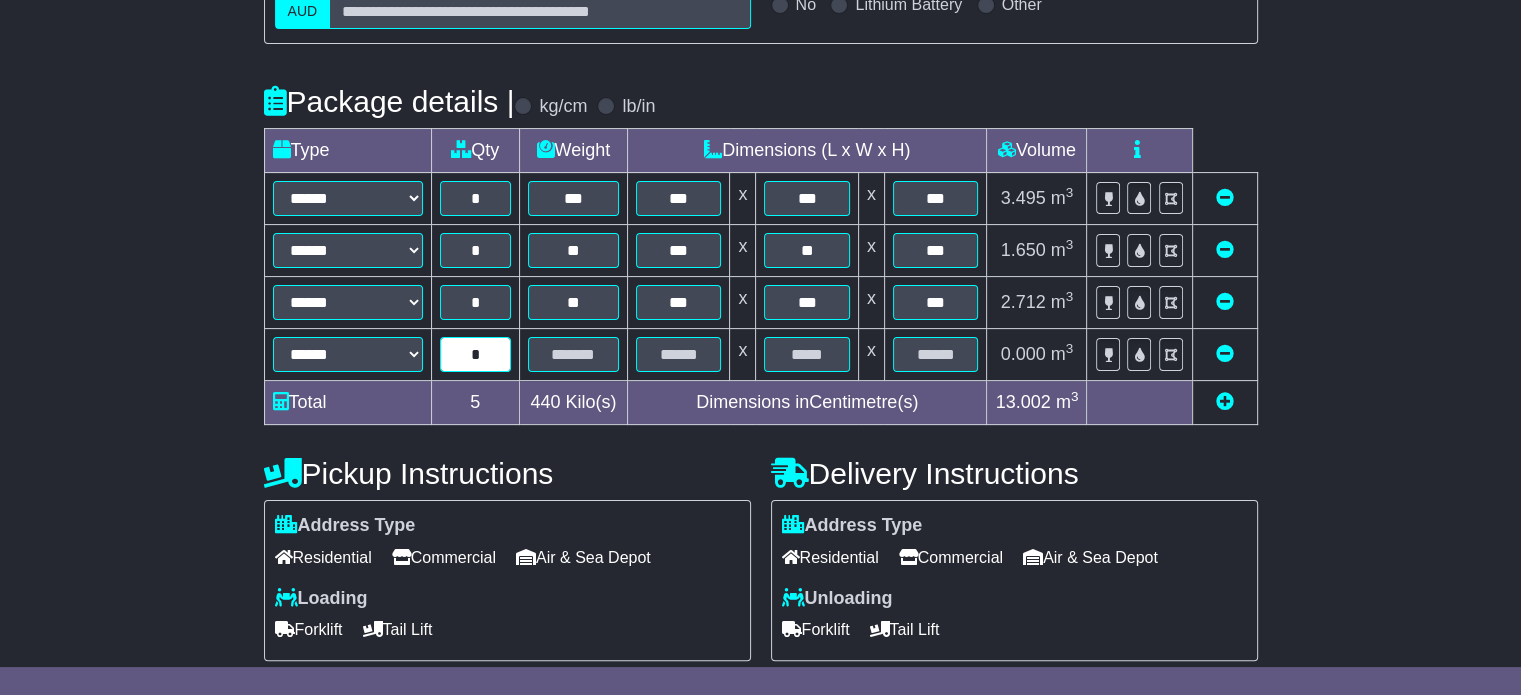 type on "*" 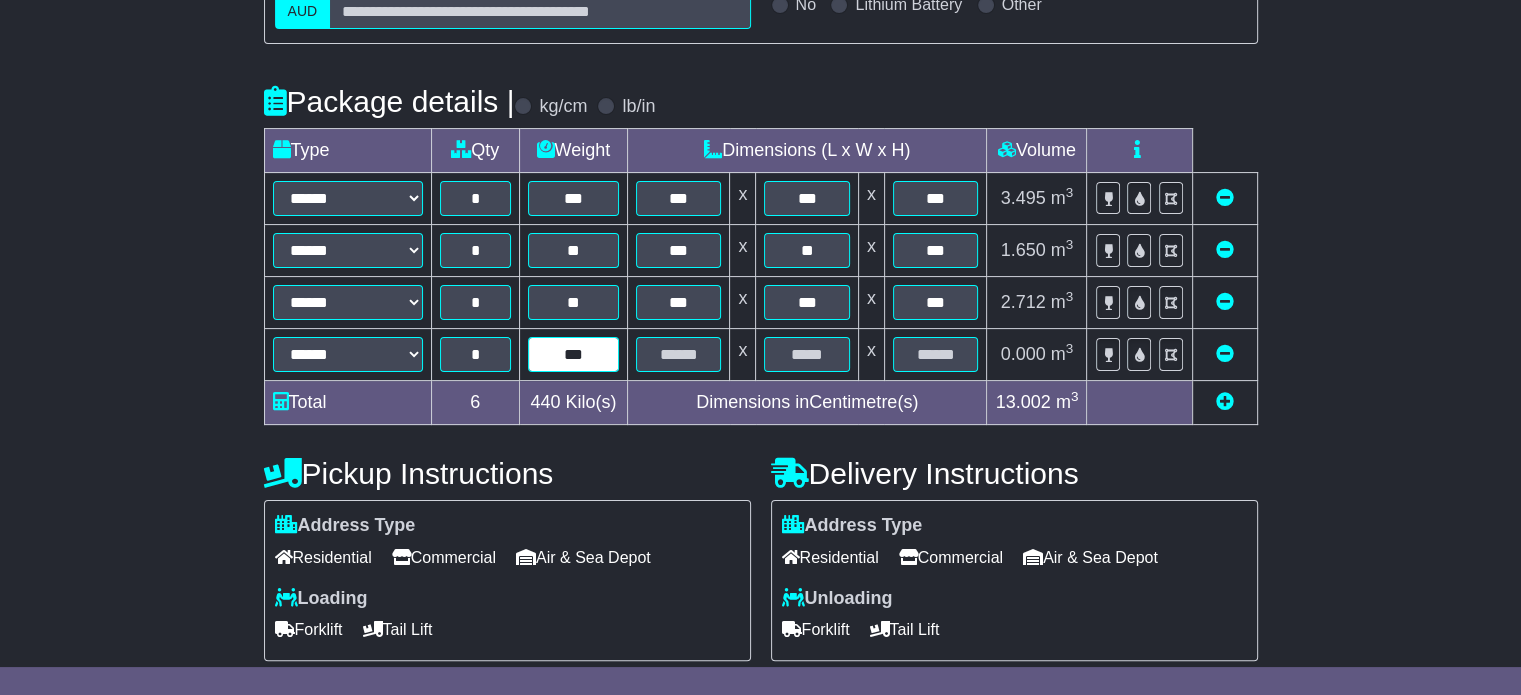 type on "***" 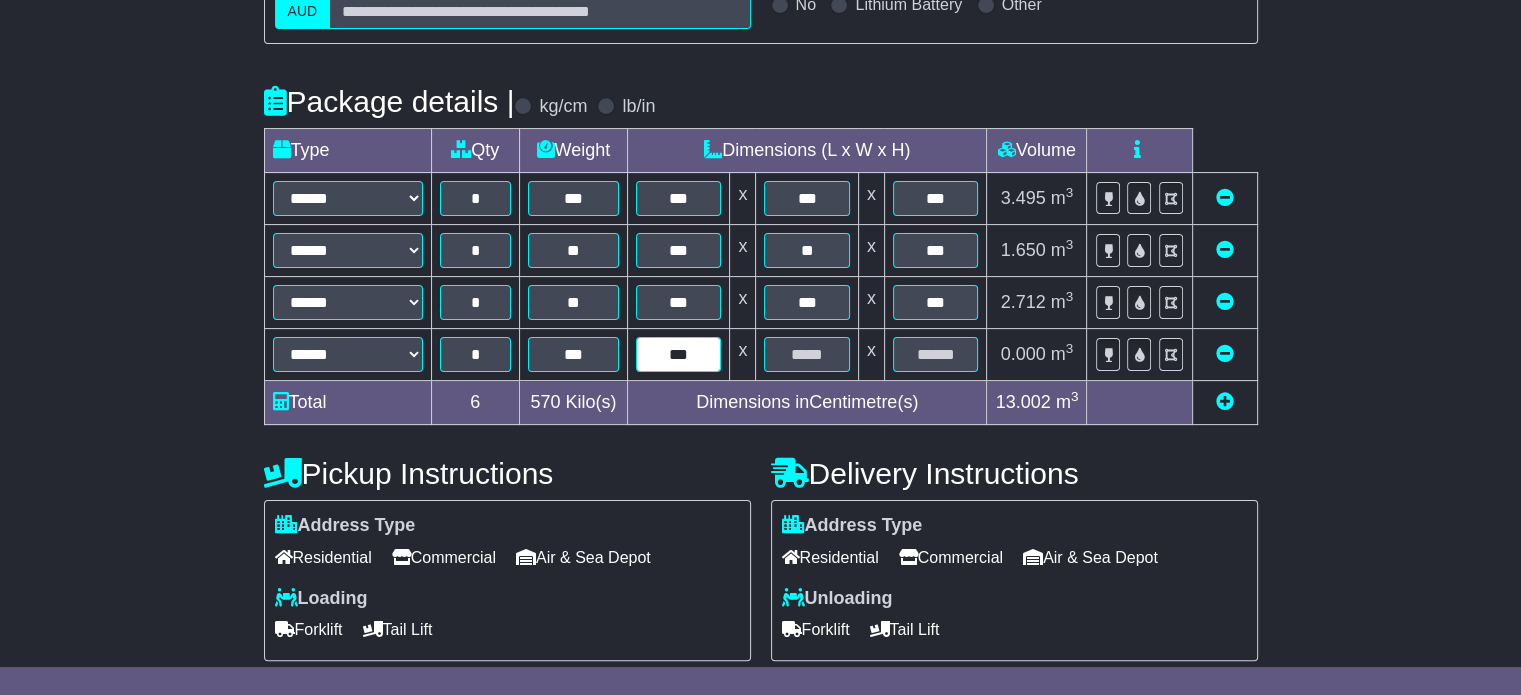 type on "***" 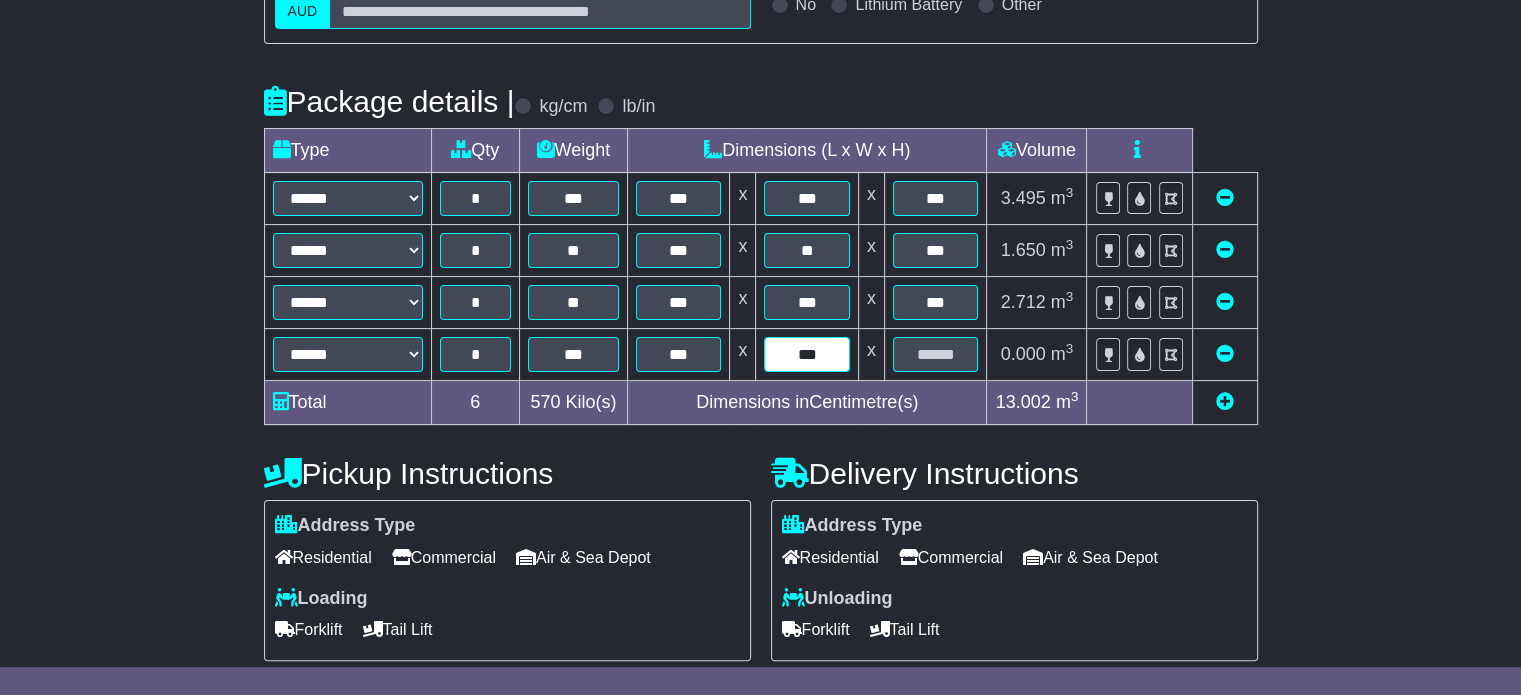type on "***" 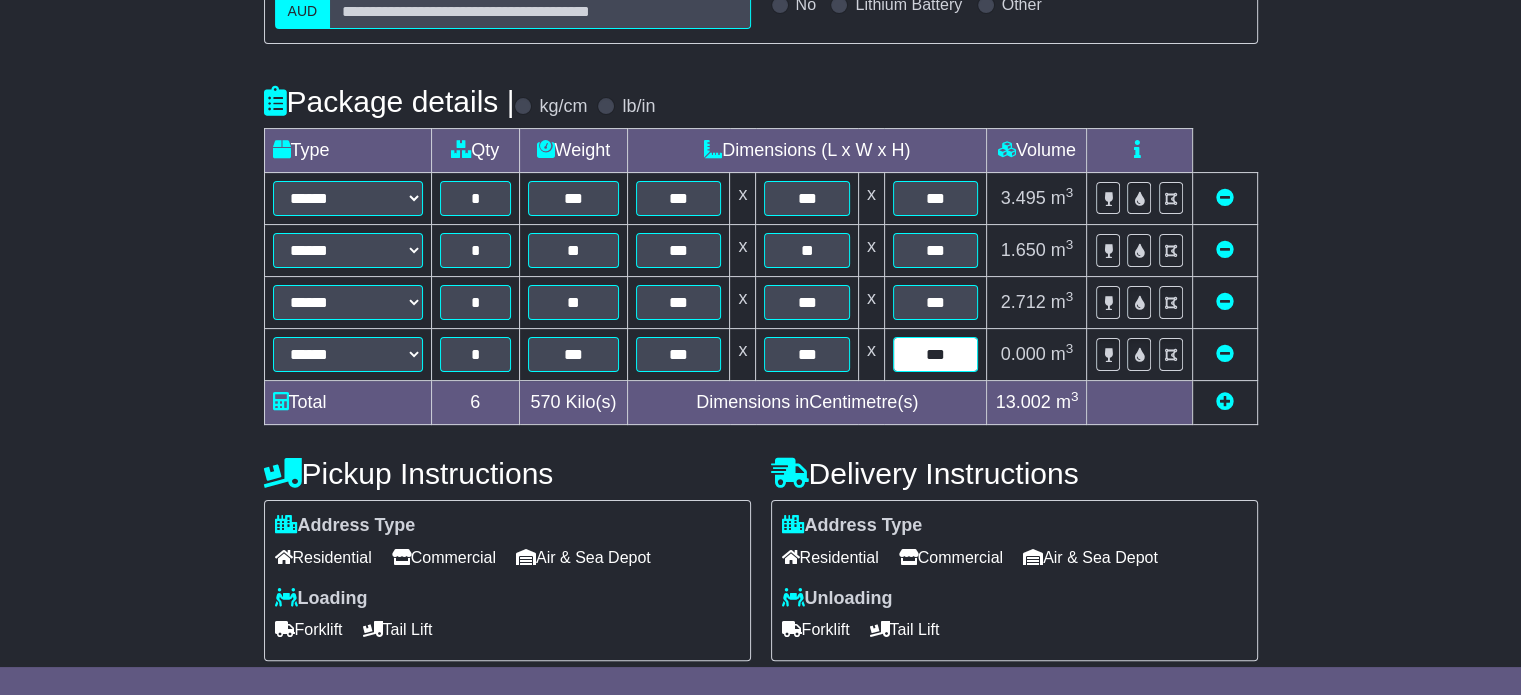 type on "***" 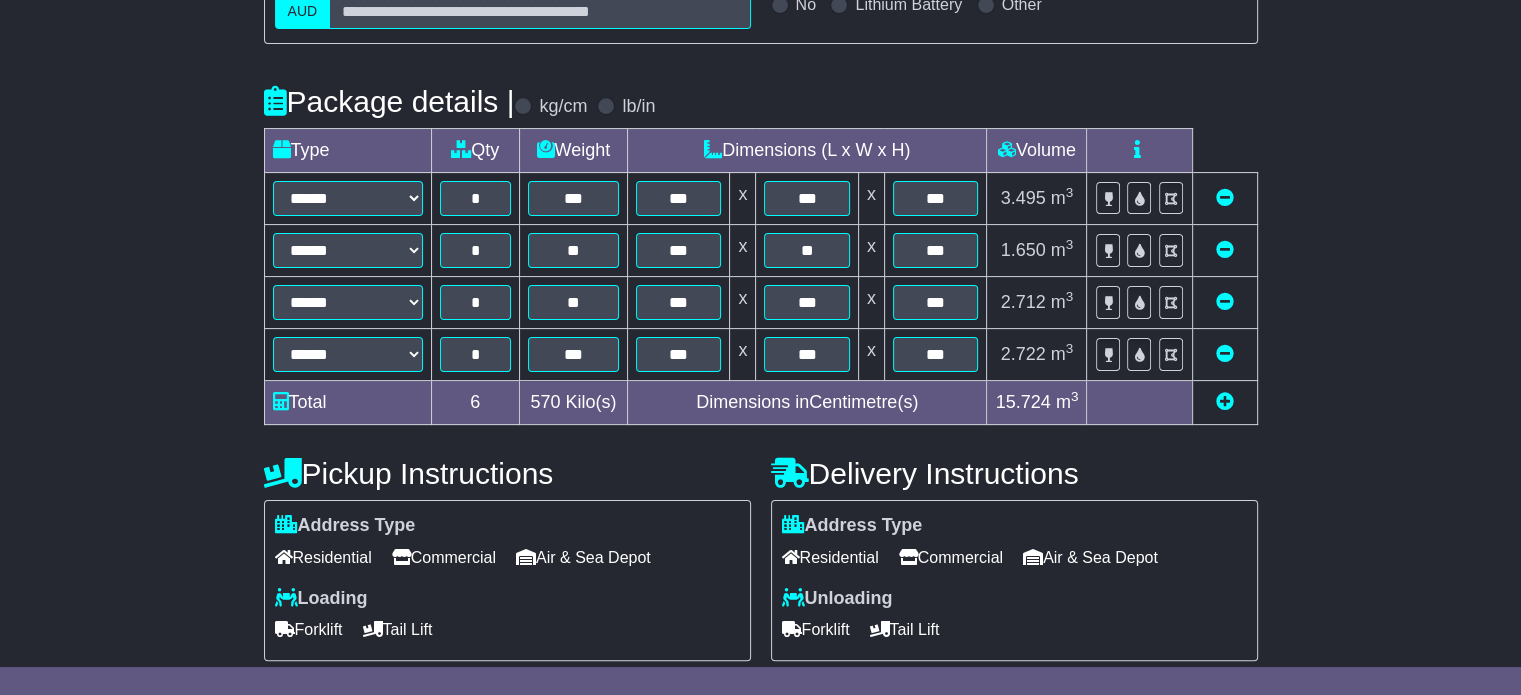type 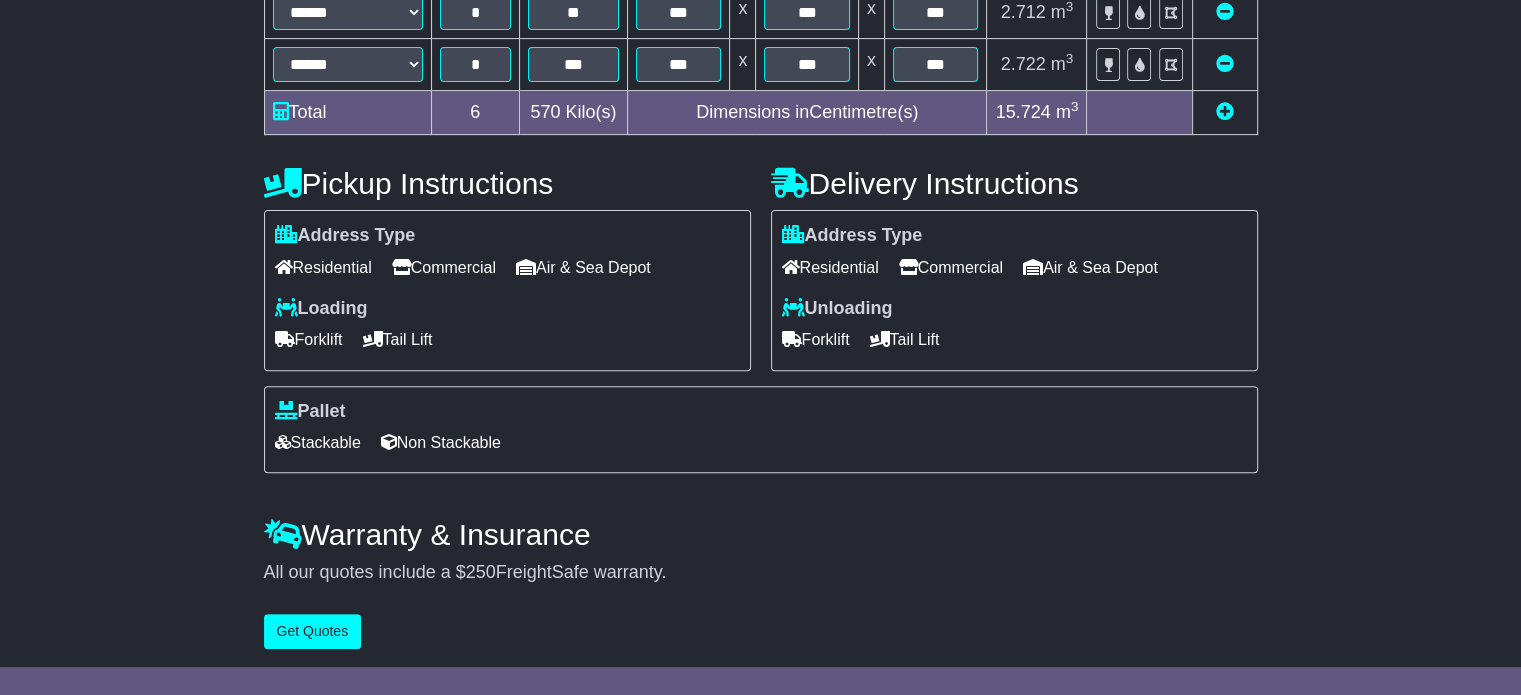 click on "Commercial" at bounding box center [951, 267] 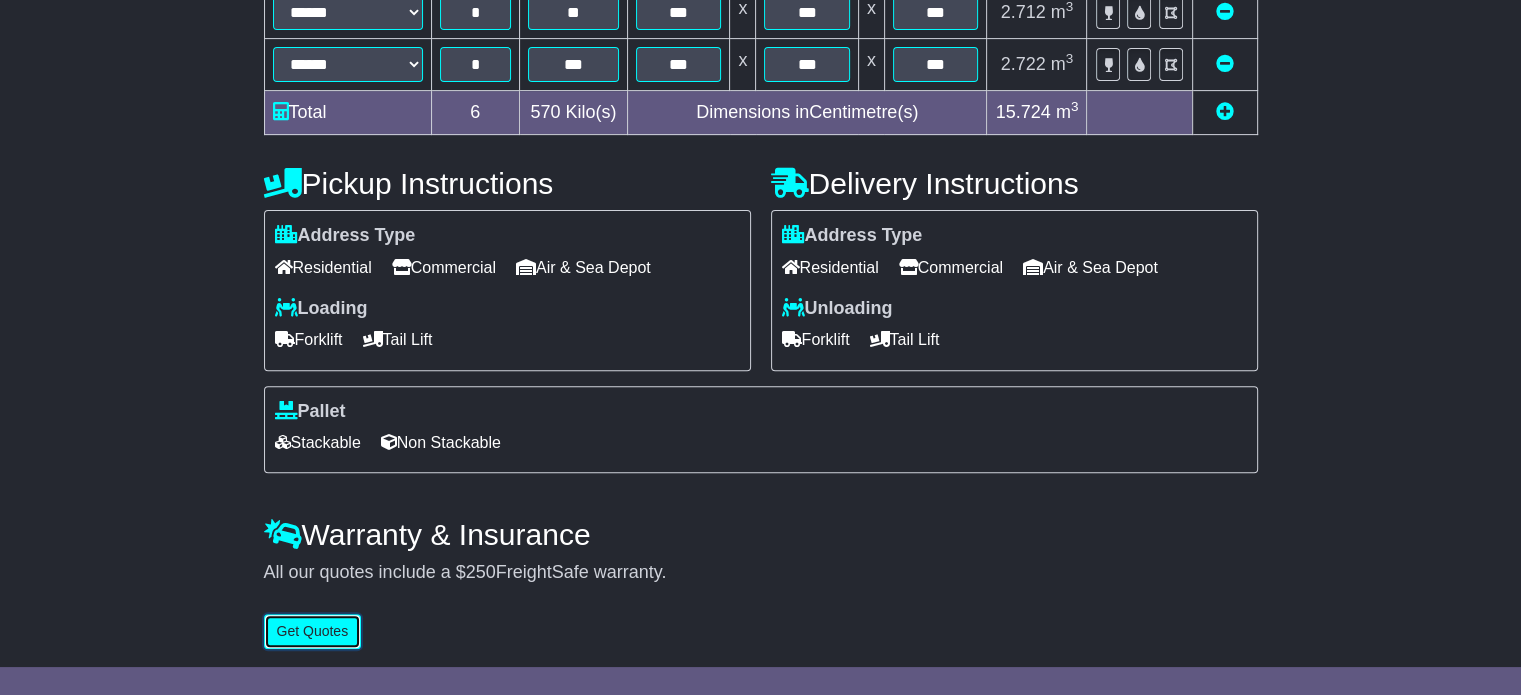 click on "Get Quotes" at bounding box center [313, 631] 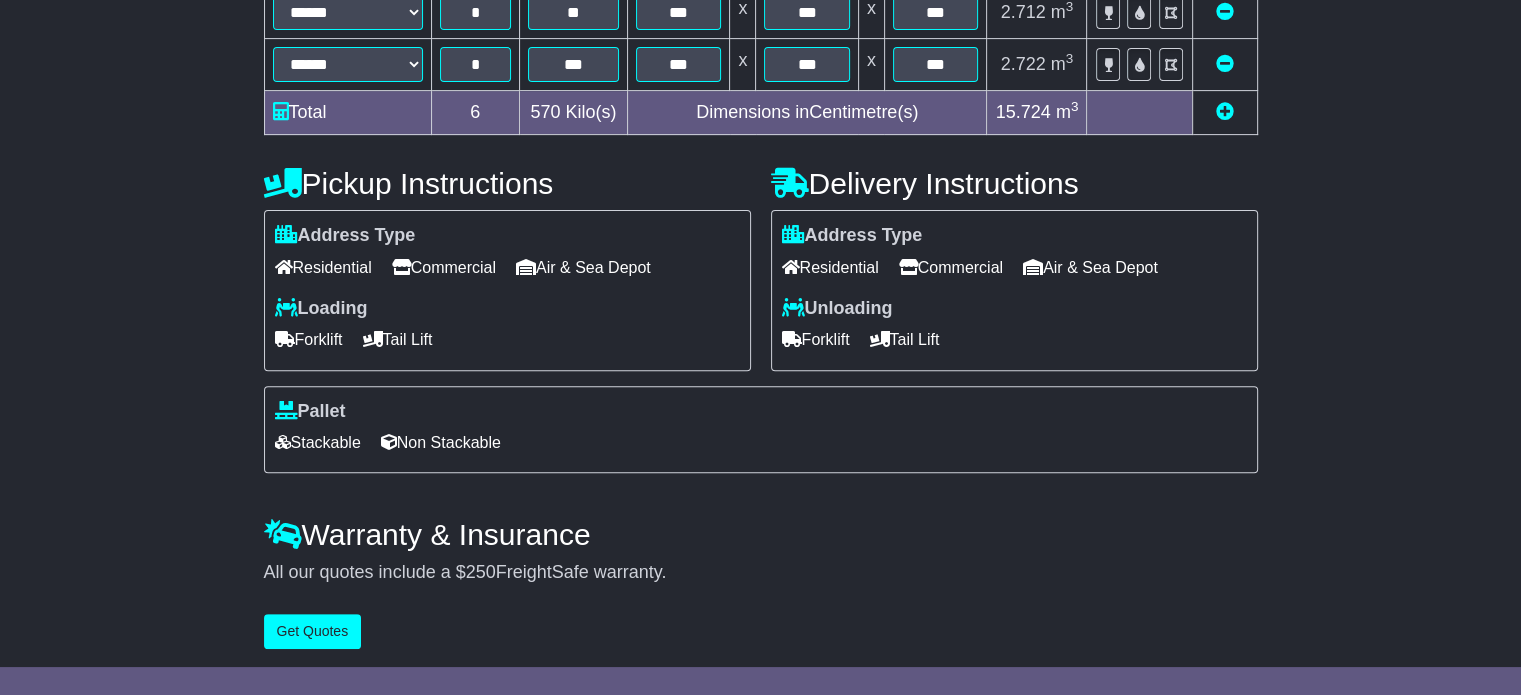 scroll, scrollTop: 0, scrollLeft: 0, axis: both 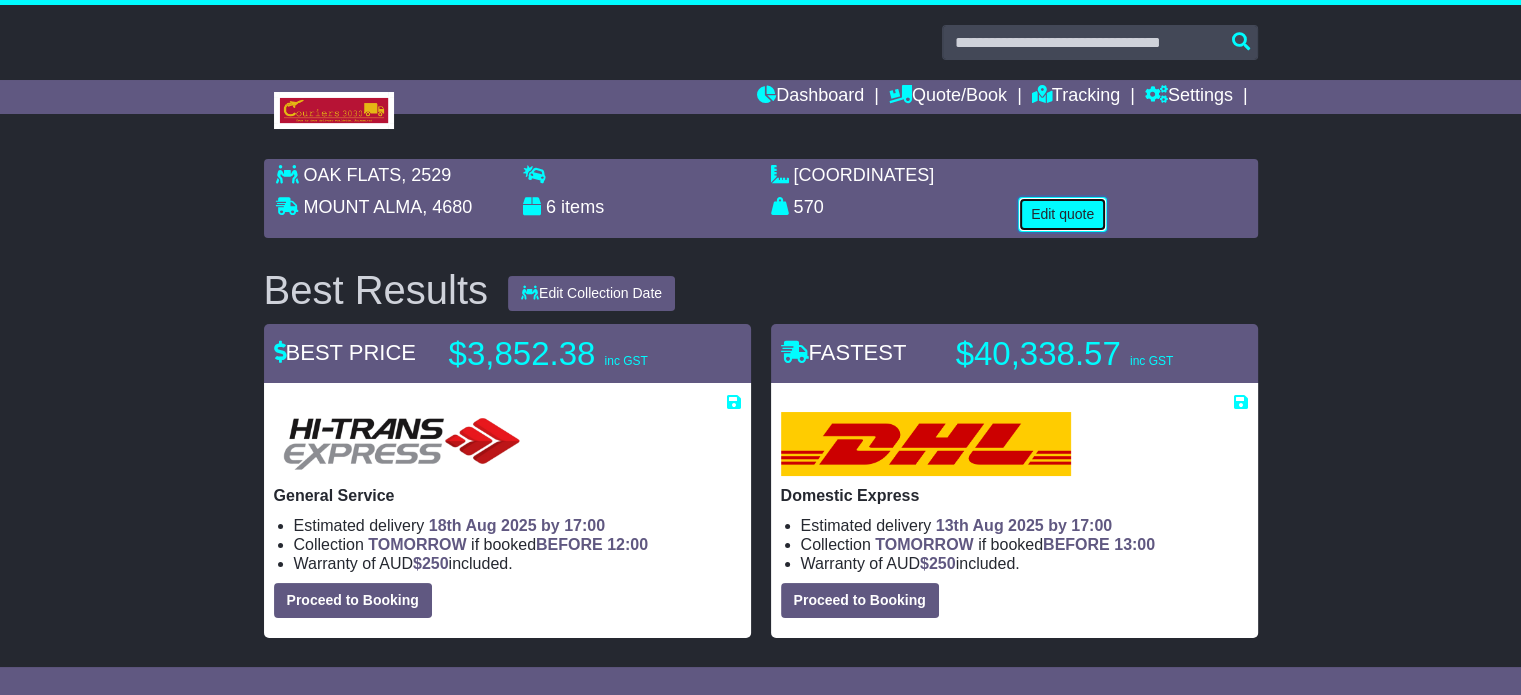 click on "Edit quote" at bounding box center (1062, 214) 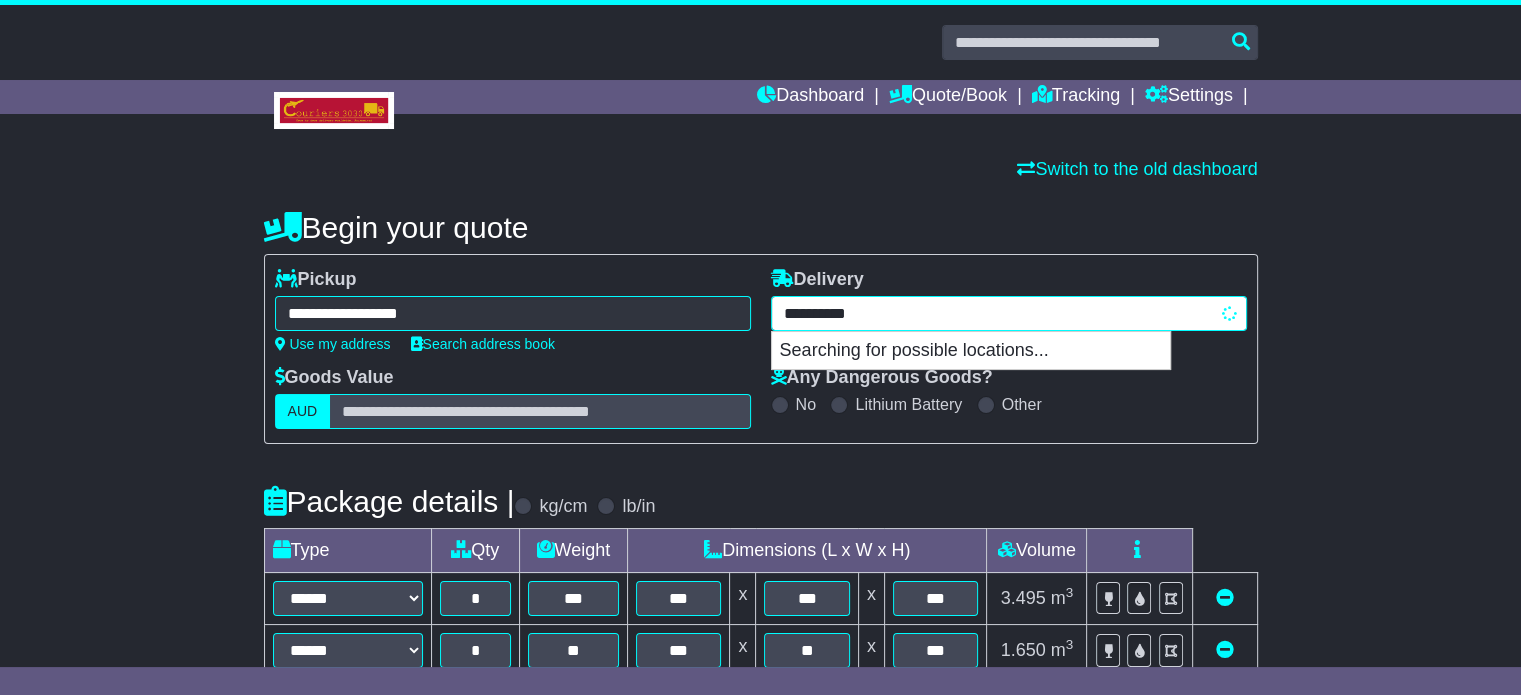 click on "**********" at bounding box center (1009, 313) 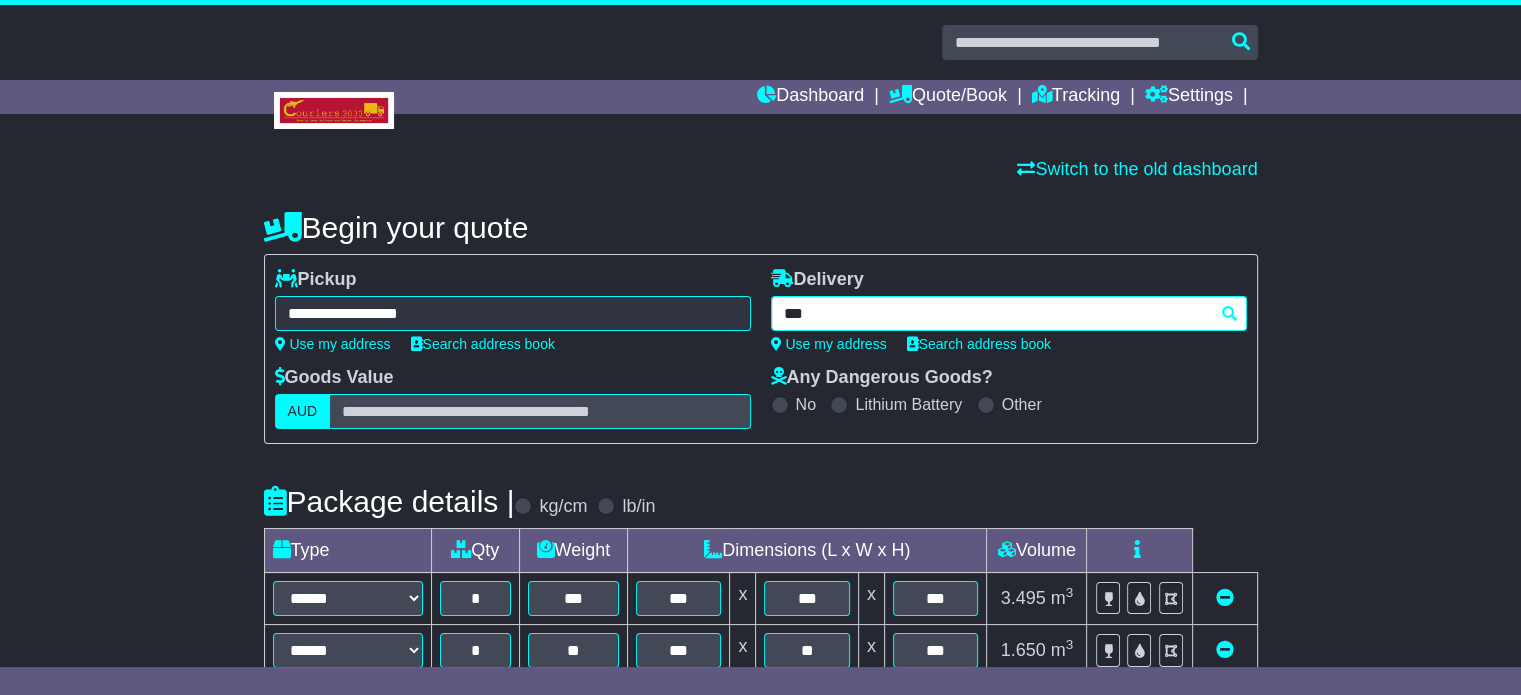 type on "****" 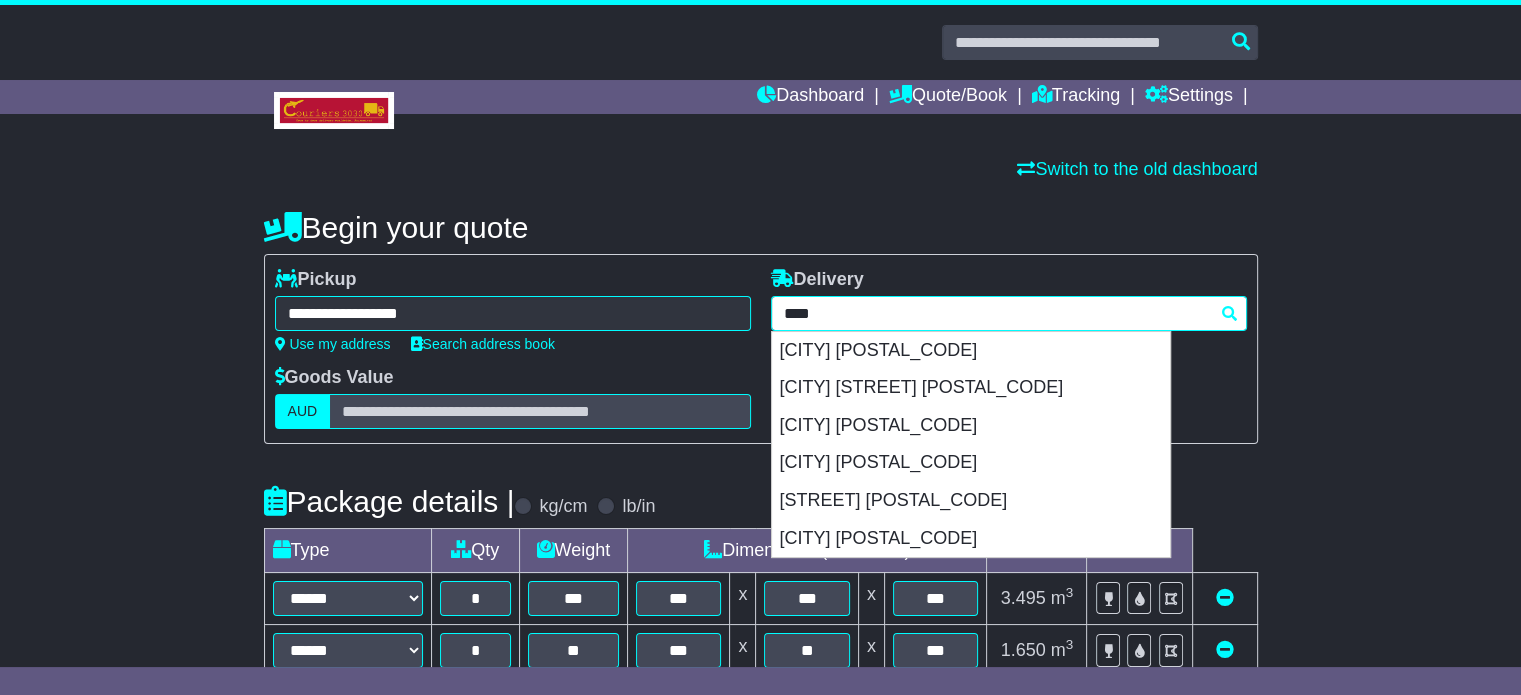 click on "BRISBANE 4000" at bounding box center [971, 351] 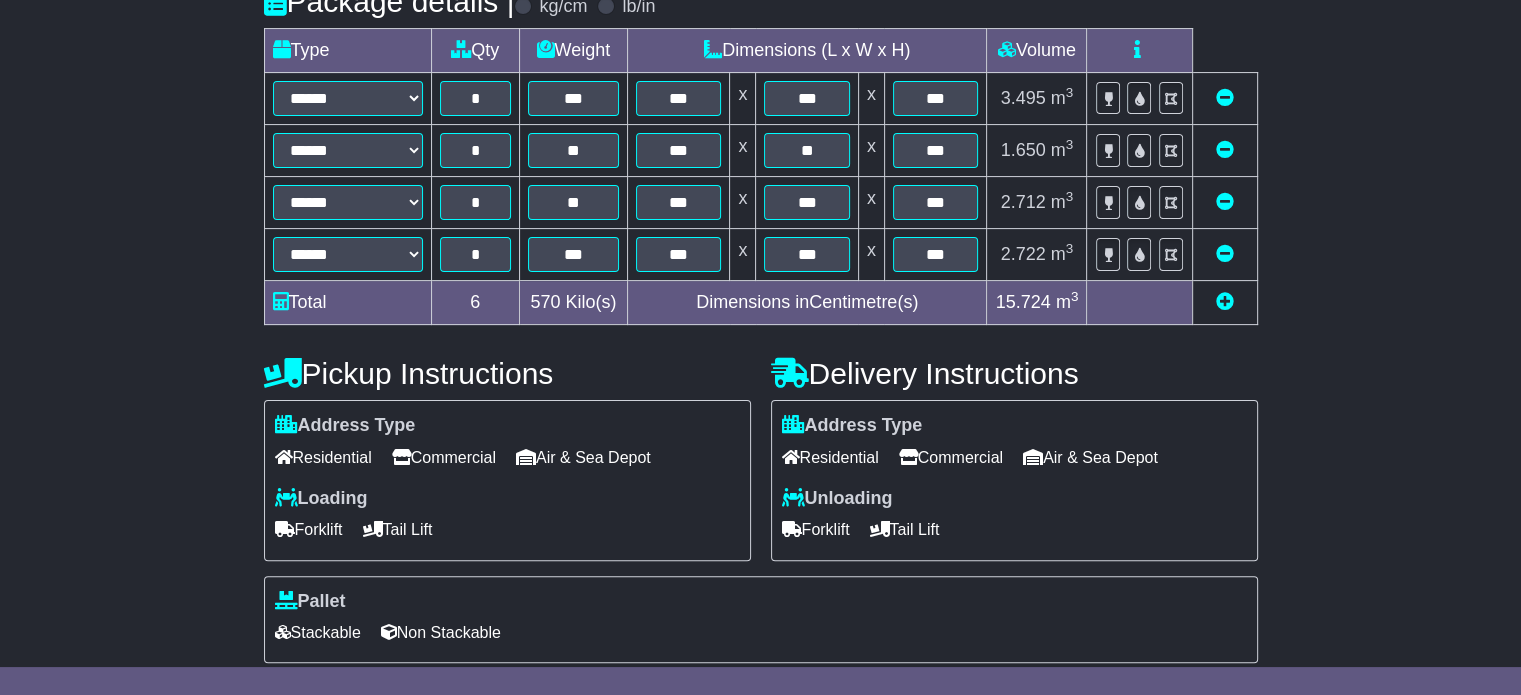 type on "**********" 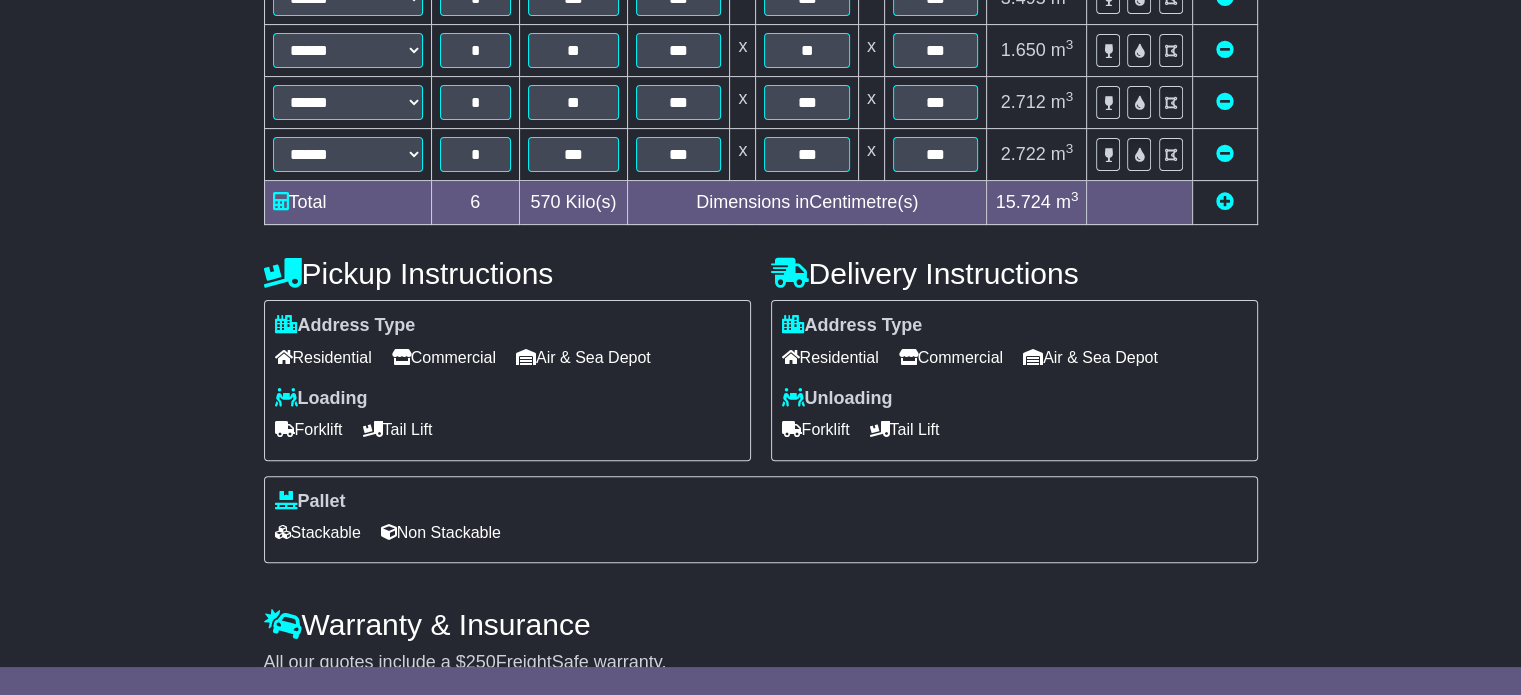 scroll, scrollTop: 695, scrollLeft: 0, axis: vertical 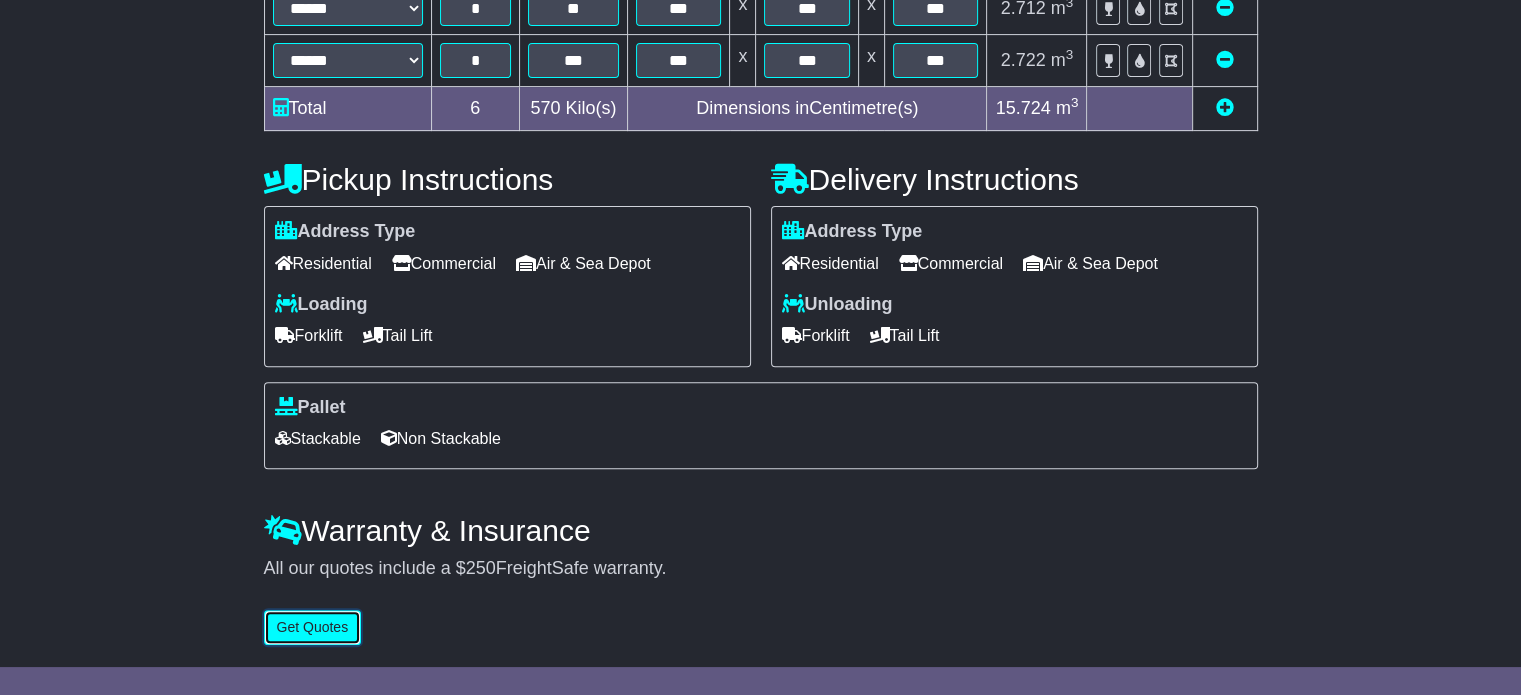 click on "Get Quotes" at bounding box center (313, 627) 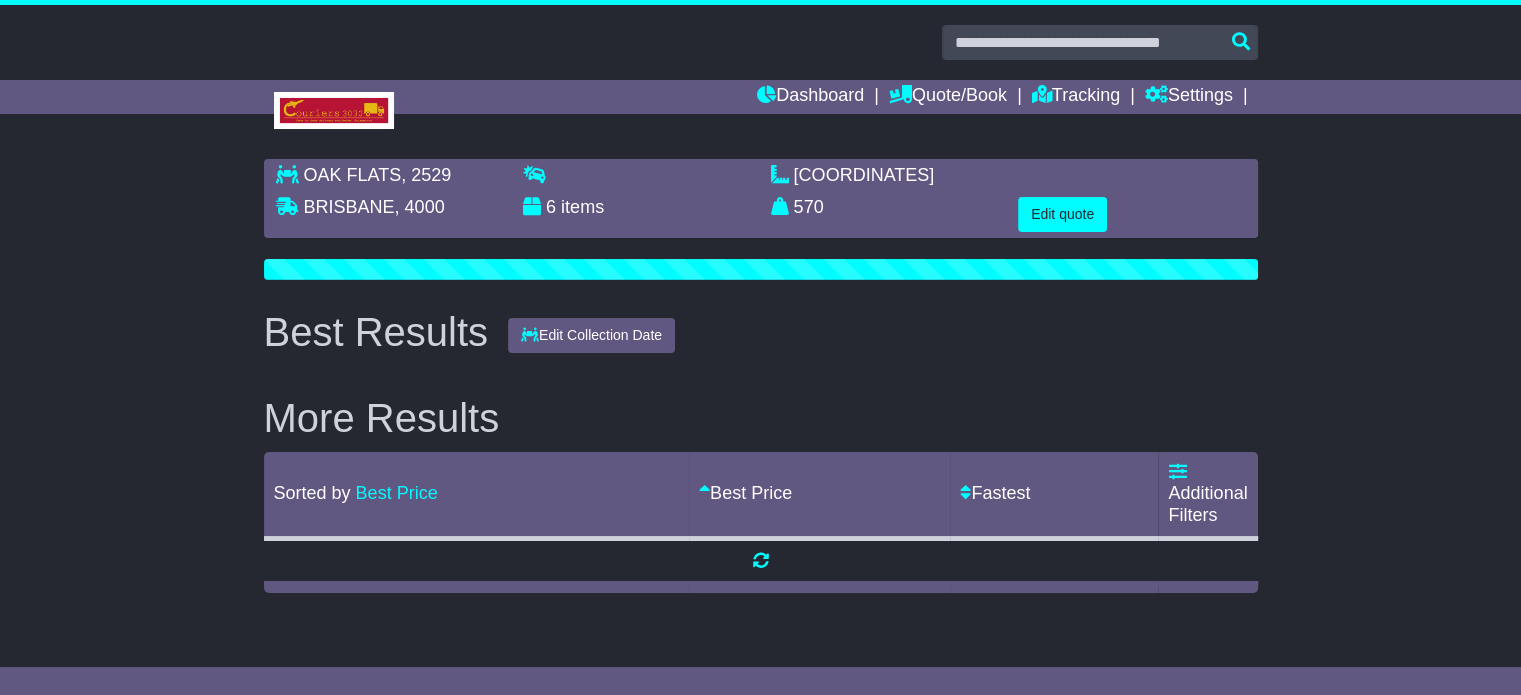scroll, scrollTop: 0, scrollLeft: 0, axis: both 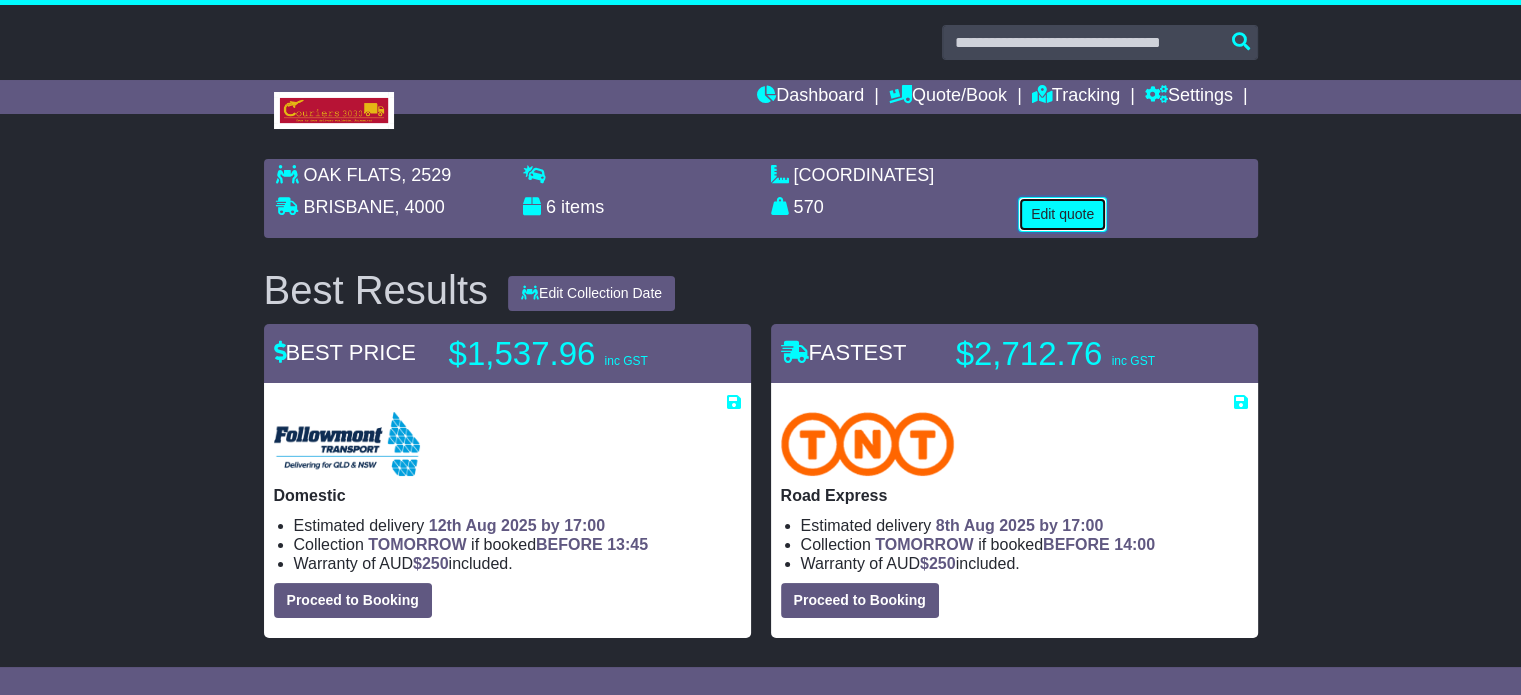 click on "Edit quote" at bounding box center (1062, 214) 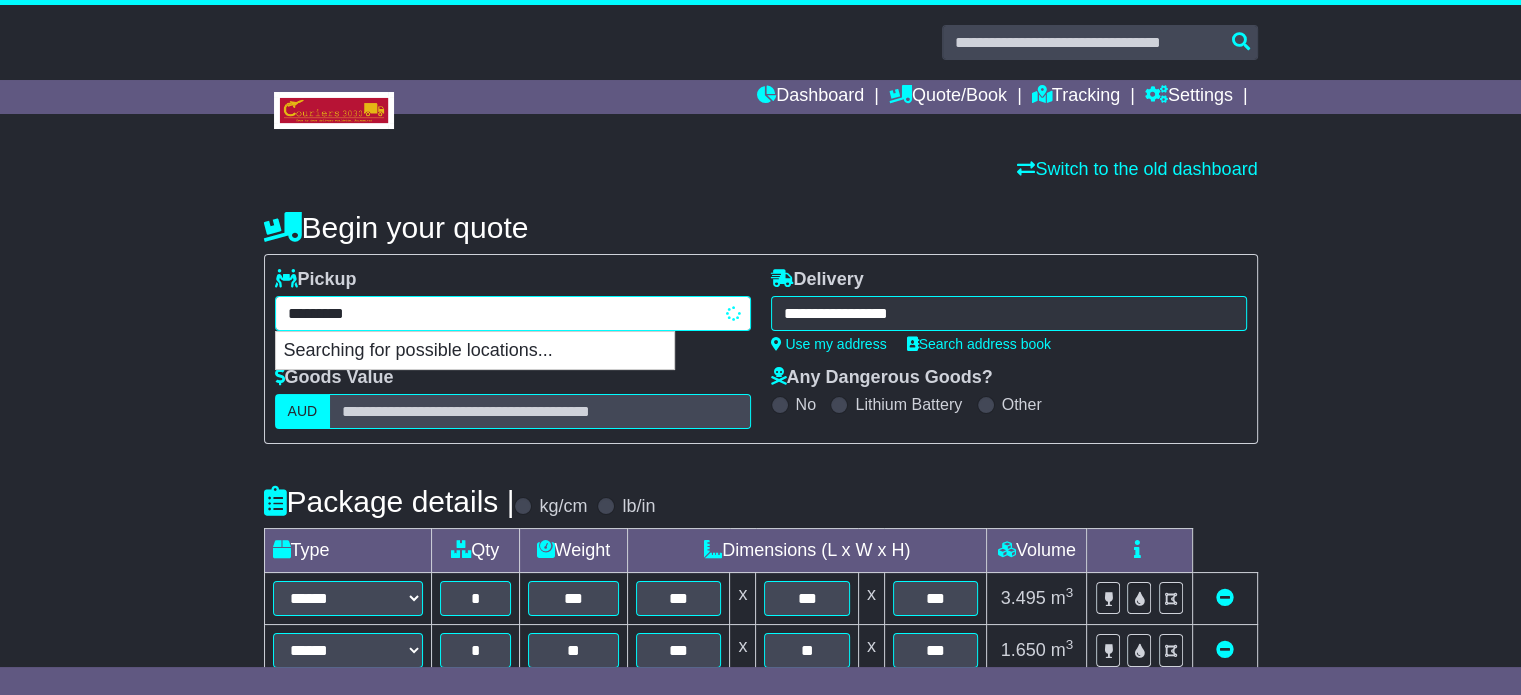 click on "**********" at bounding box center (513, 313) 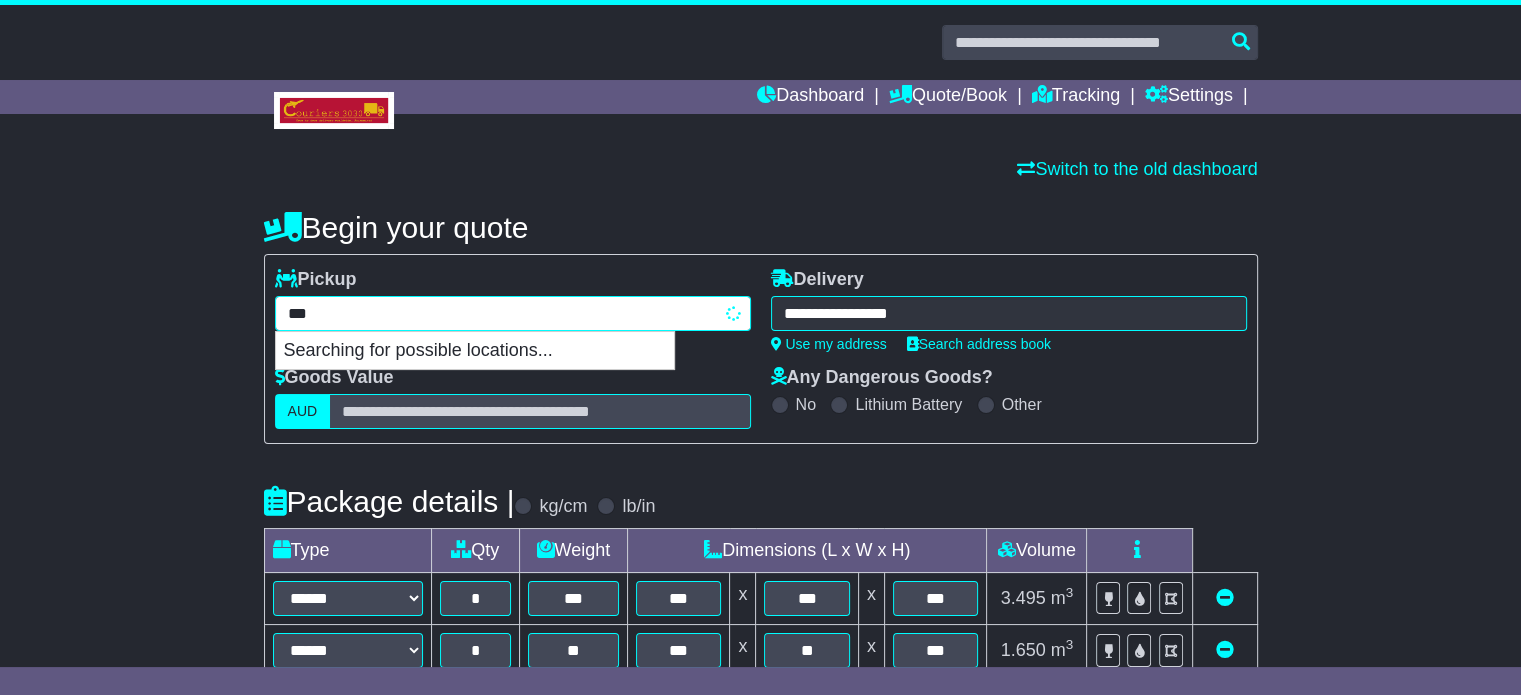 type on "****" 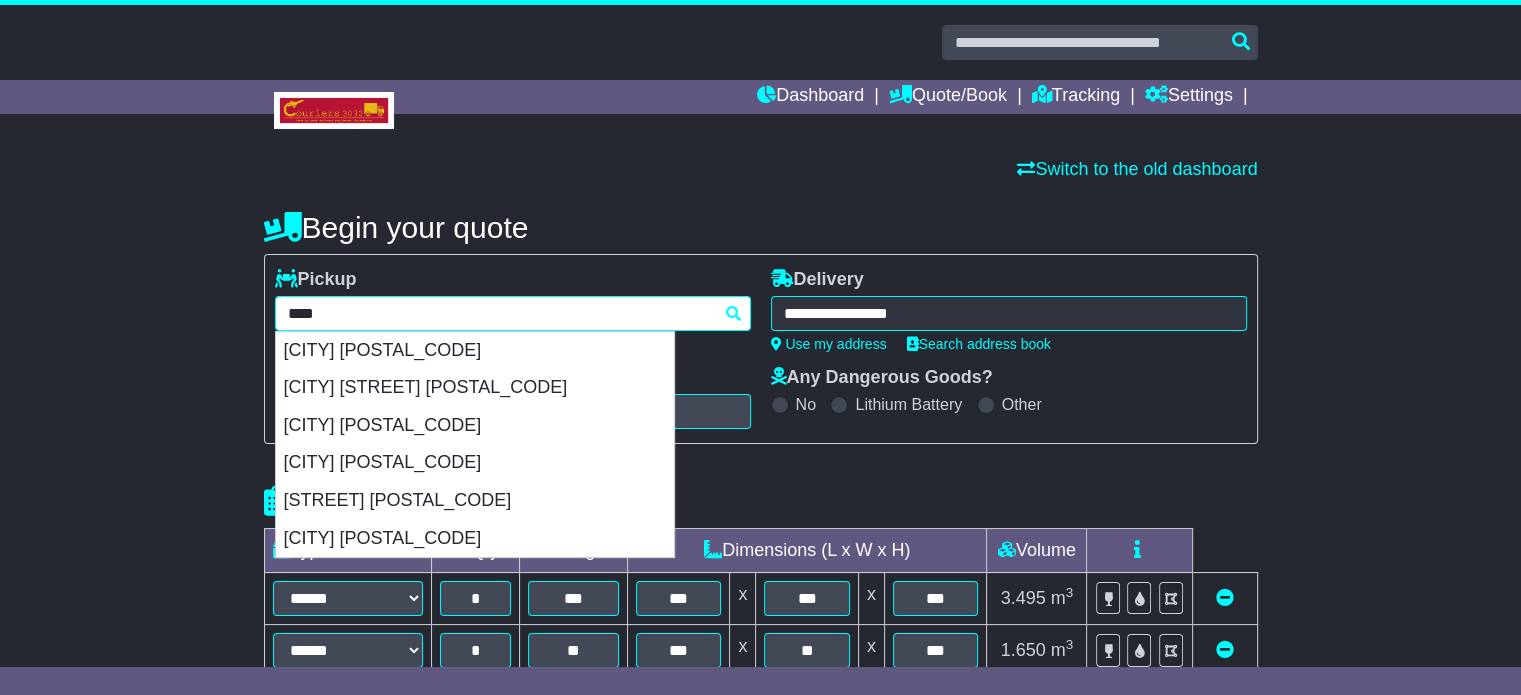 click on "BRISBANE 4000" at bounding box center [475, 351] 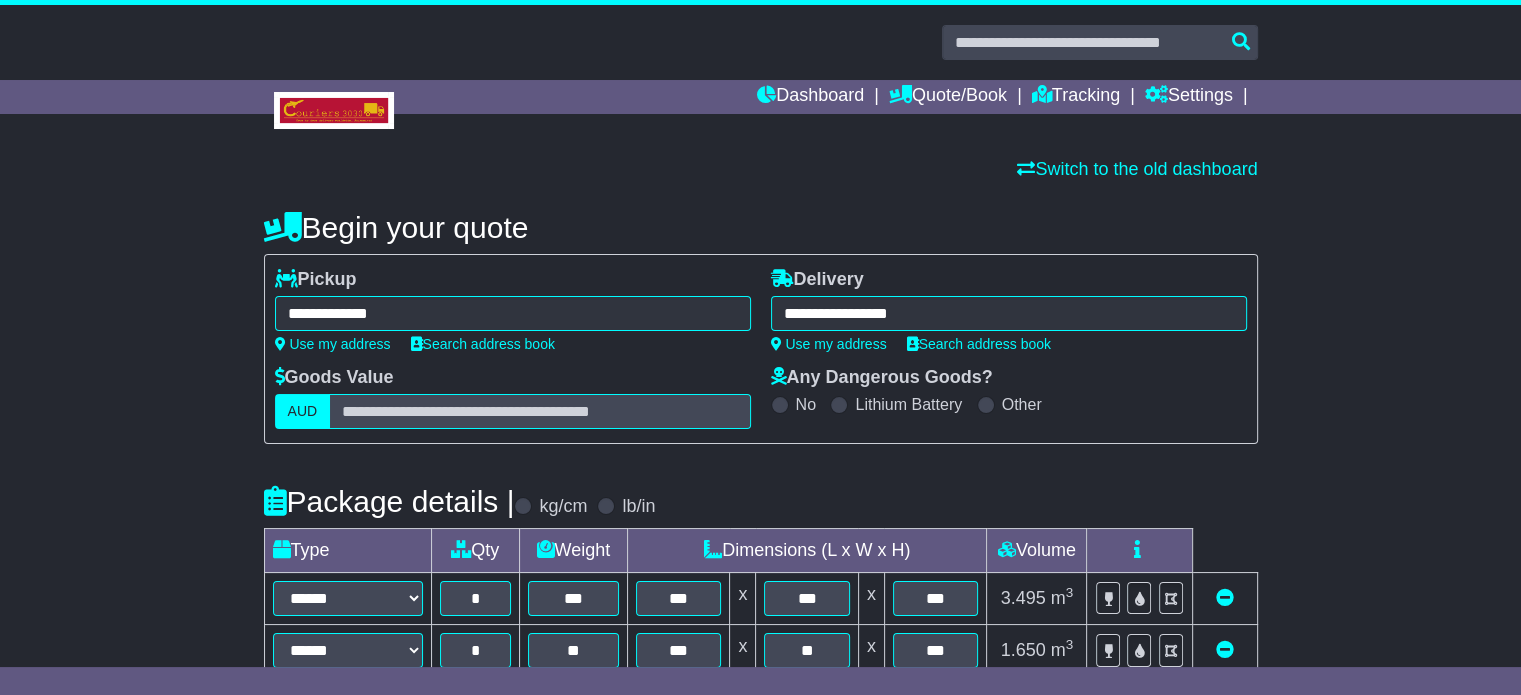 type on "**********" 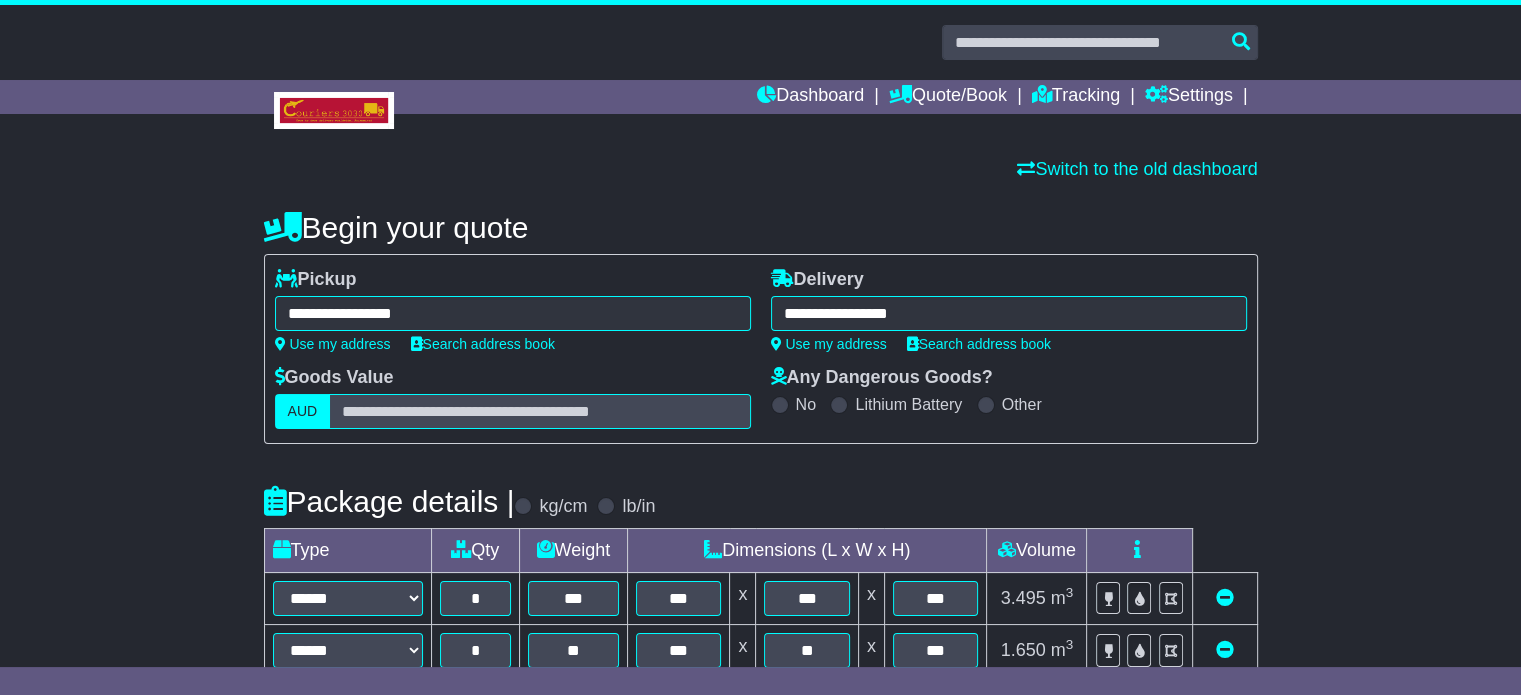 click on "**********" at bounding box center [1009, 313] 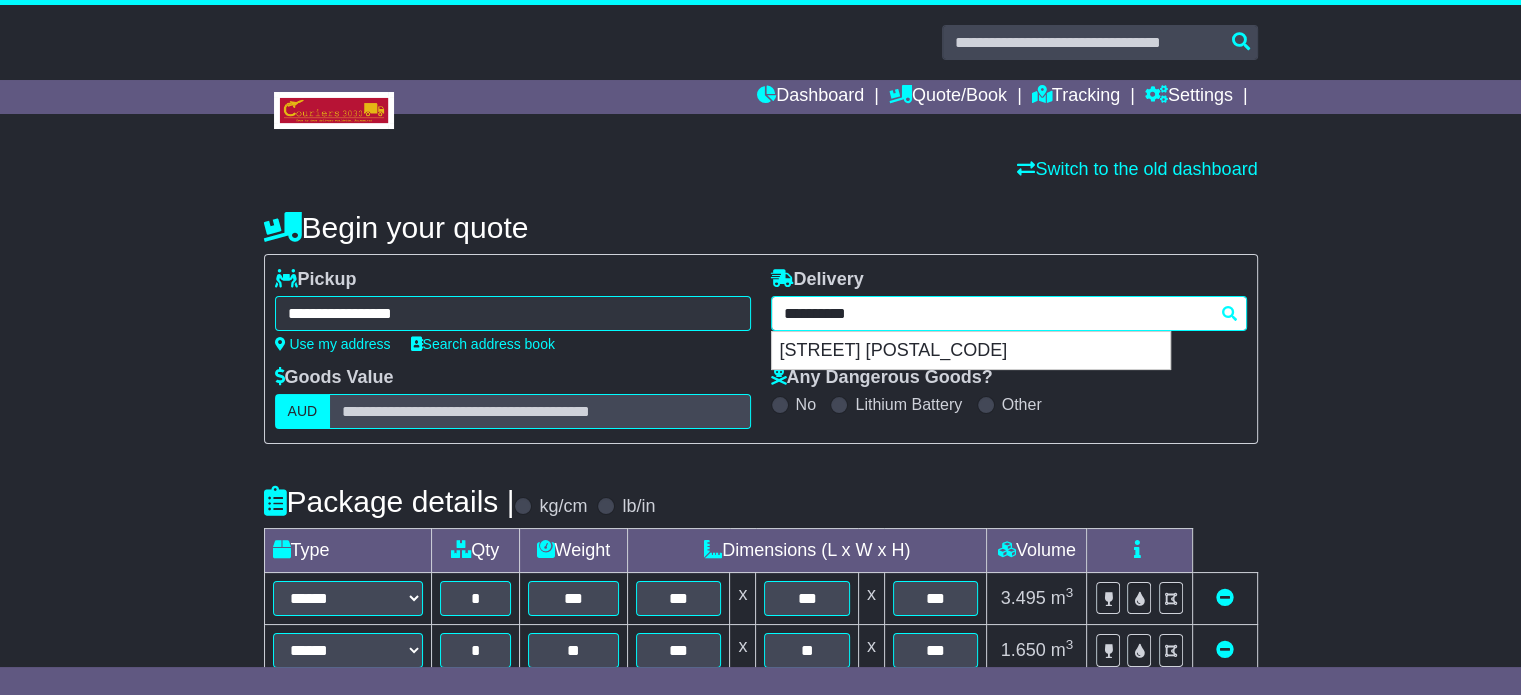 click on "**********" at bounding box center [1009, 313] 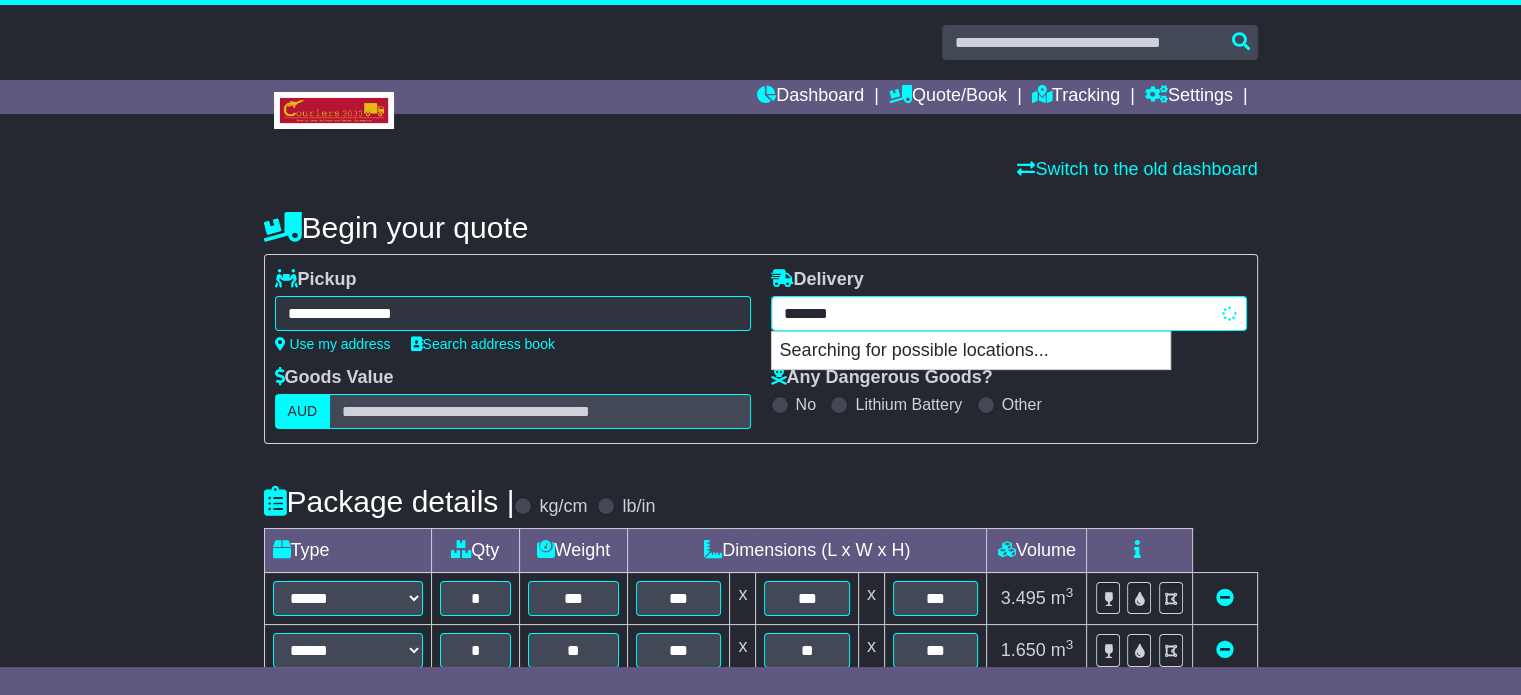 type on "********" 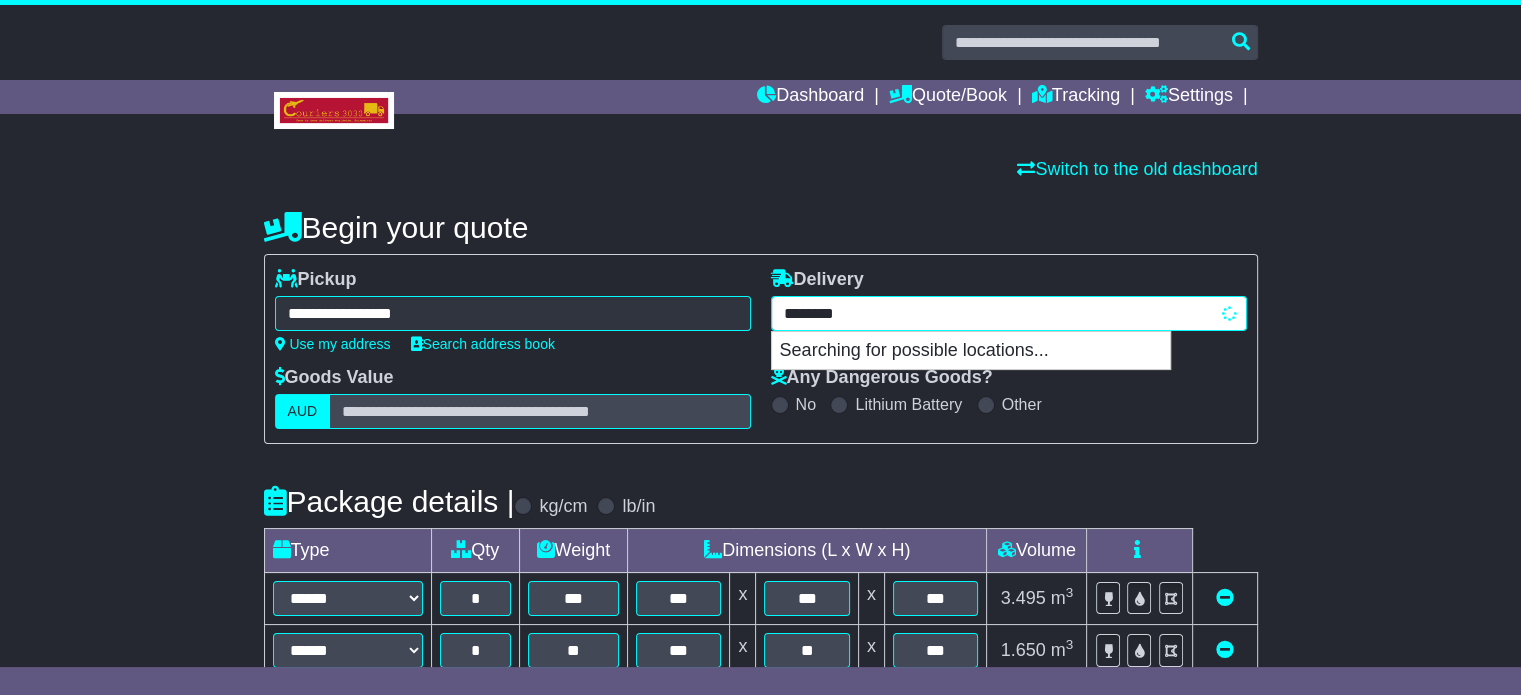 type on "**********" 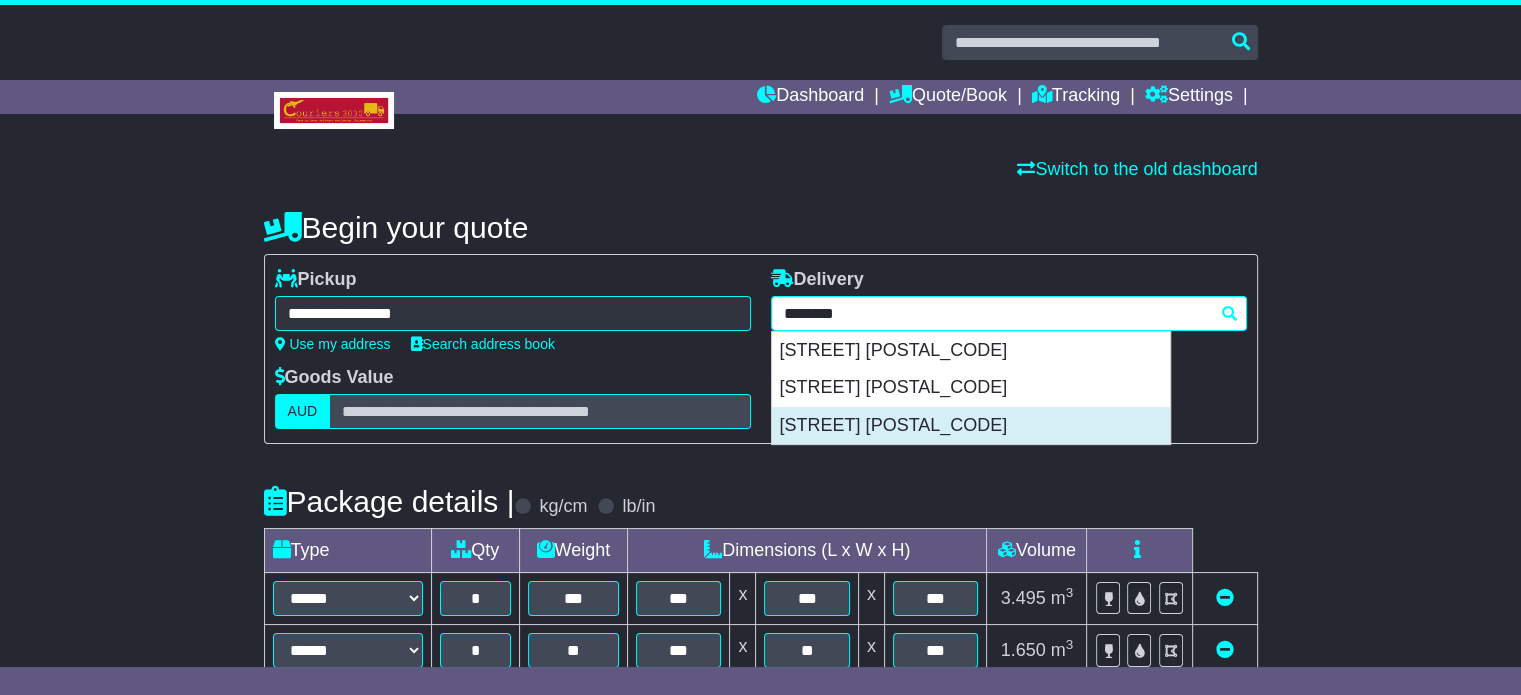 click on "MOUNT ALMA 4680" at bounding box center [971, 426] 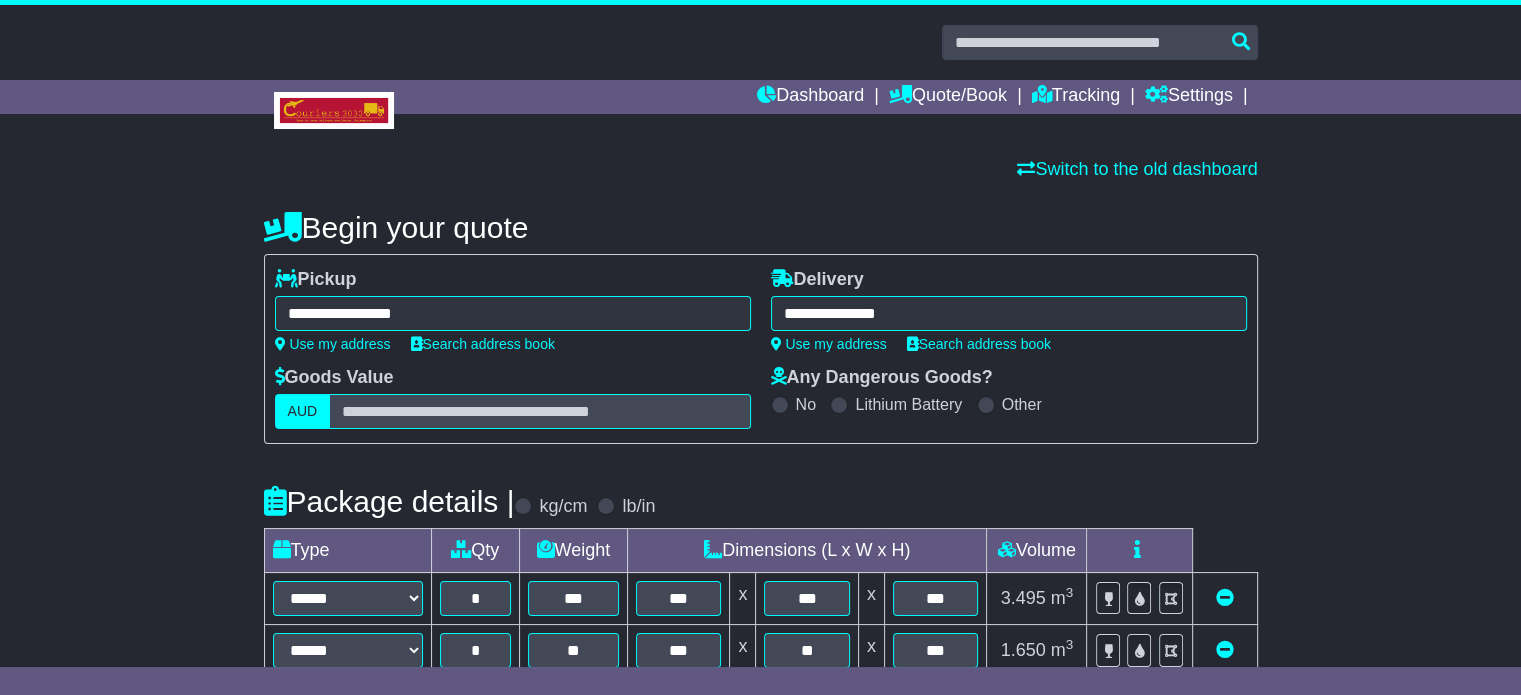 type on "**********" 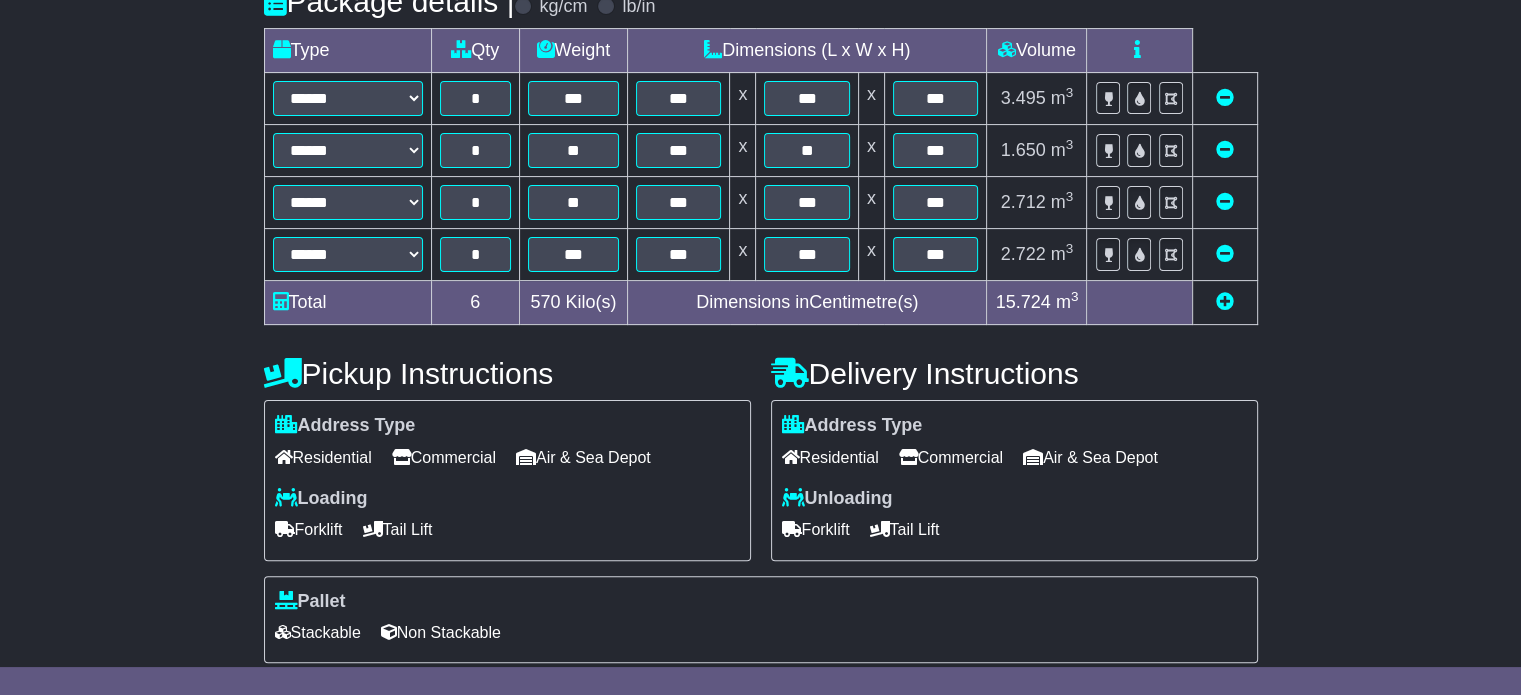 scroll, scrollTop: 695, scrollLeft: 0, axis: vertical 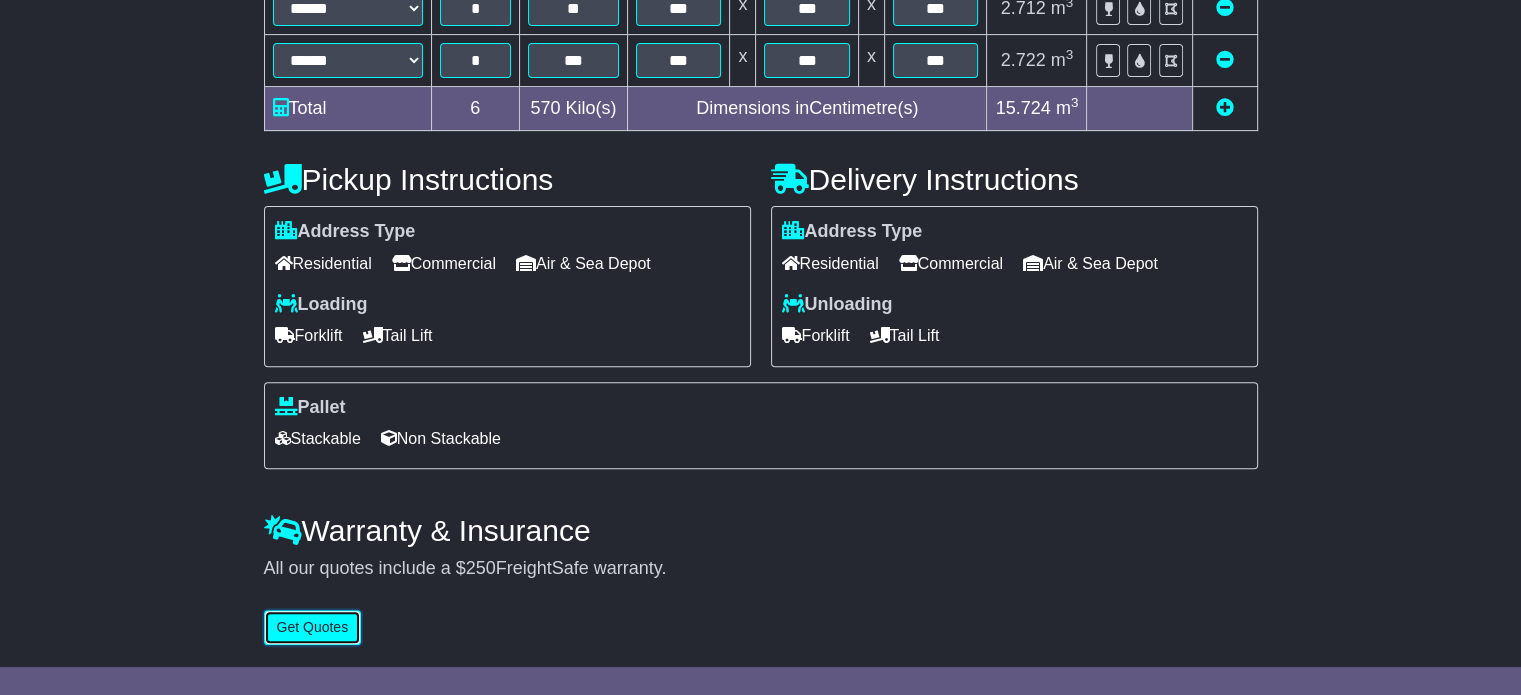drag, startPoint x: 305, startPoint y: 625, endPoint x: 336, endPoint y: 602, distance: 38.600517 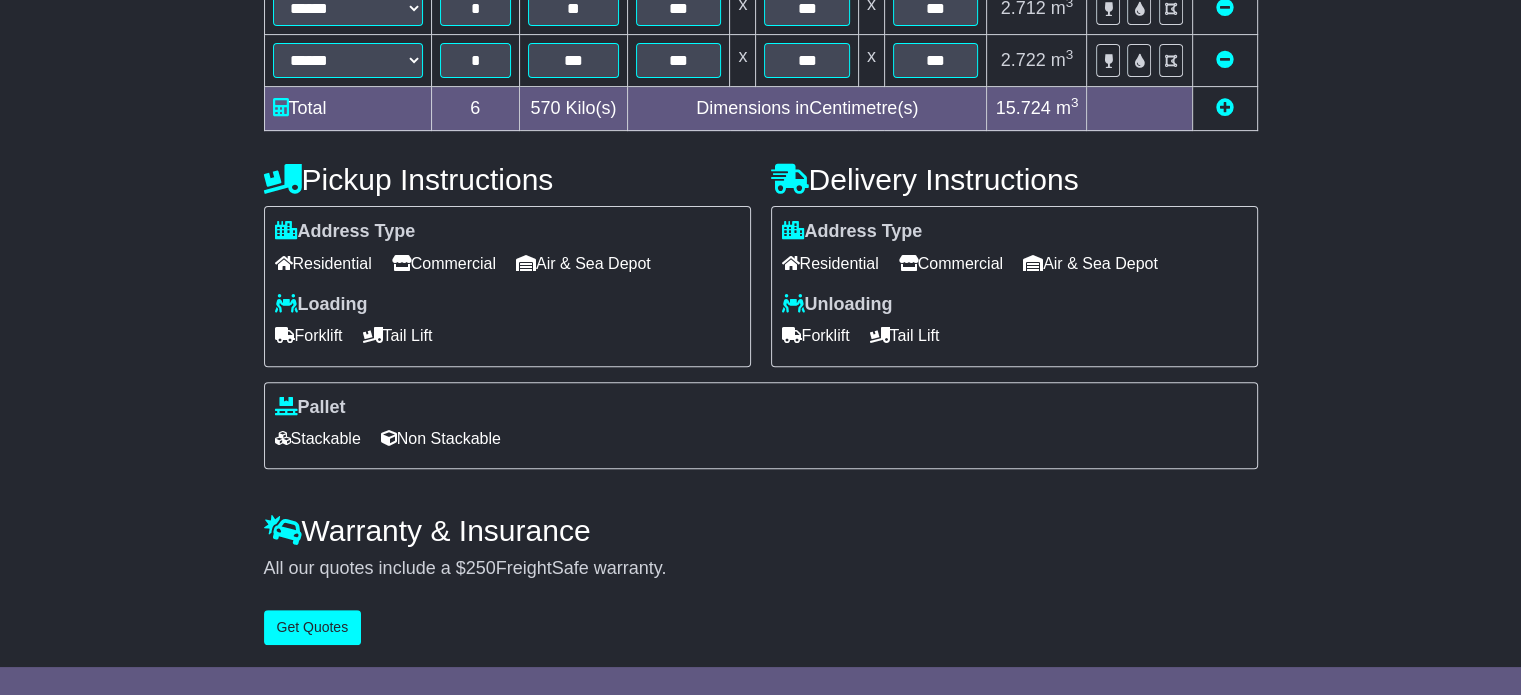 scroll, scrollTop: 0, scrollLeft: 0, axis: both 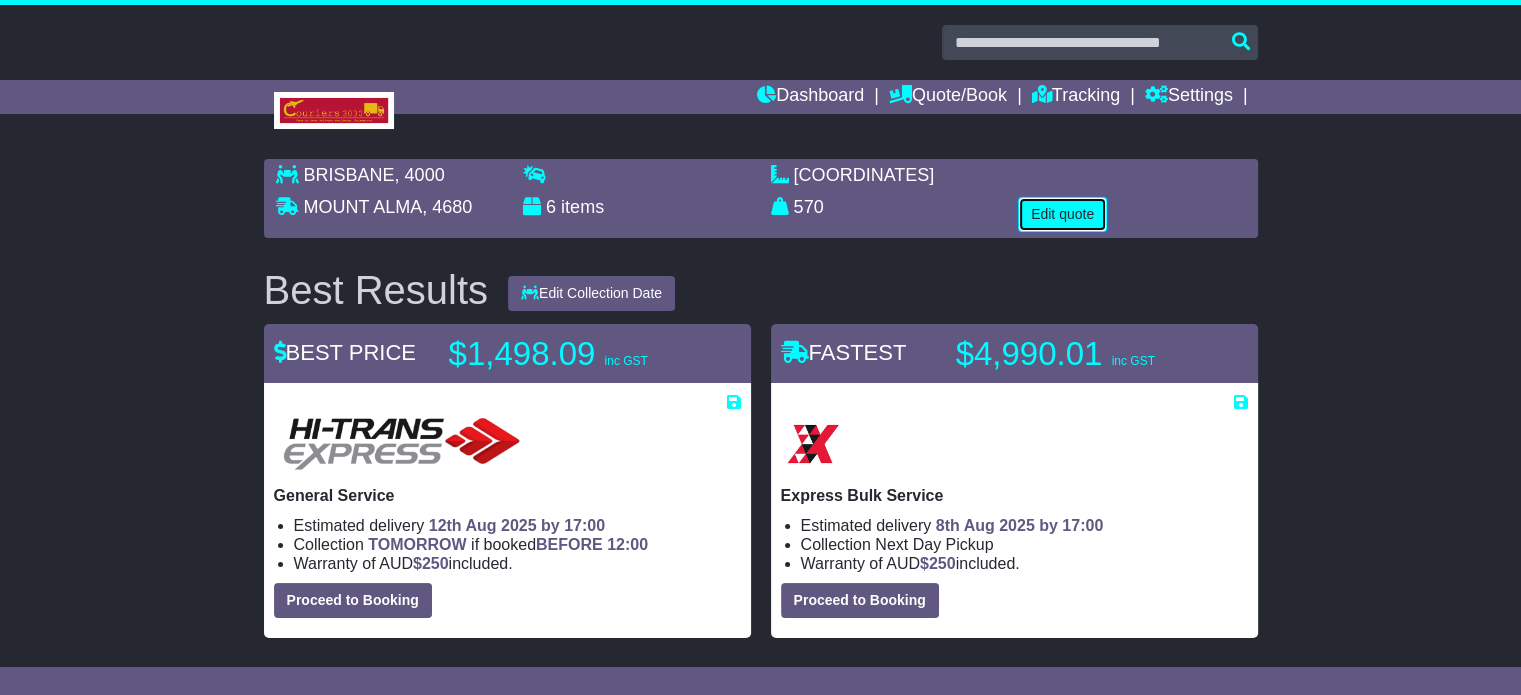 click on "Edit quote" at bounding box center [1062, 214] 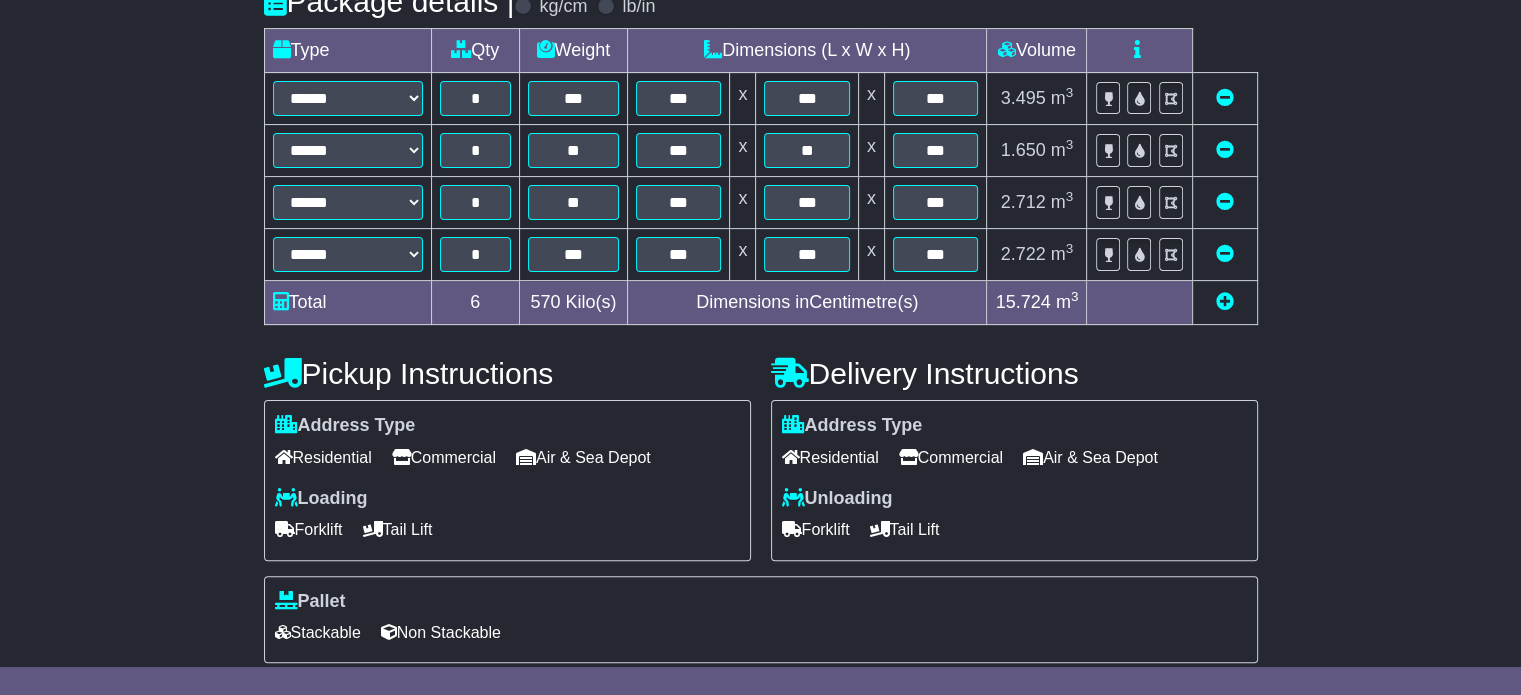 scroll, scrollTop: 0, scrollLeft: 0, axis: both 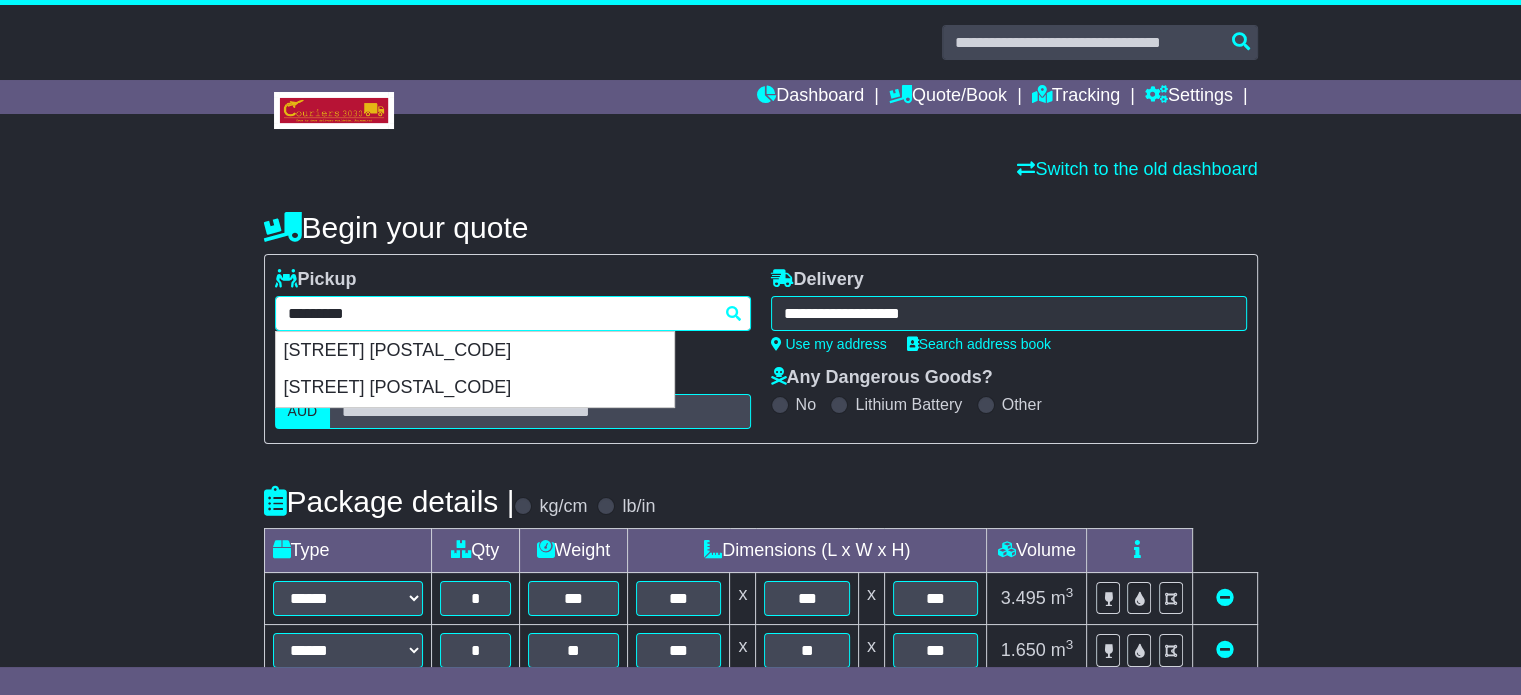 click on "**********" at bounding box center [513, 313] 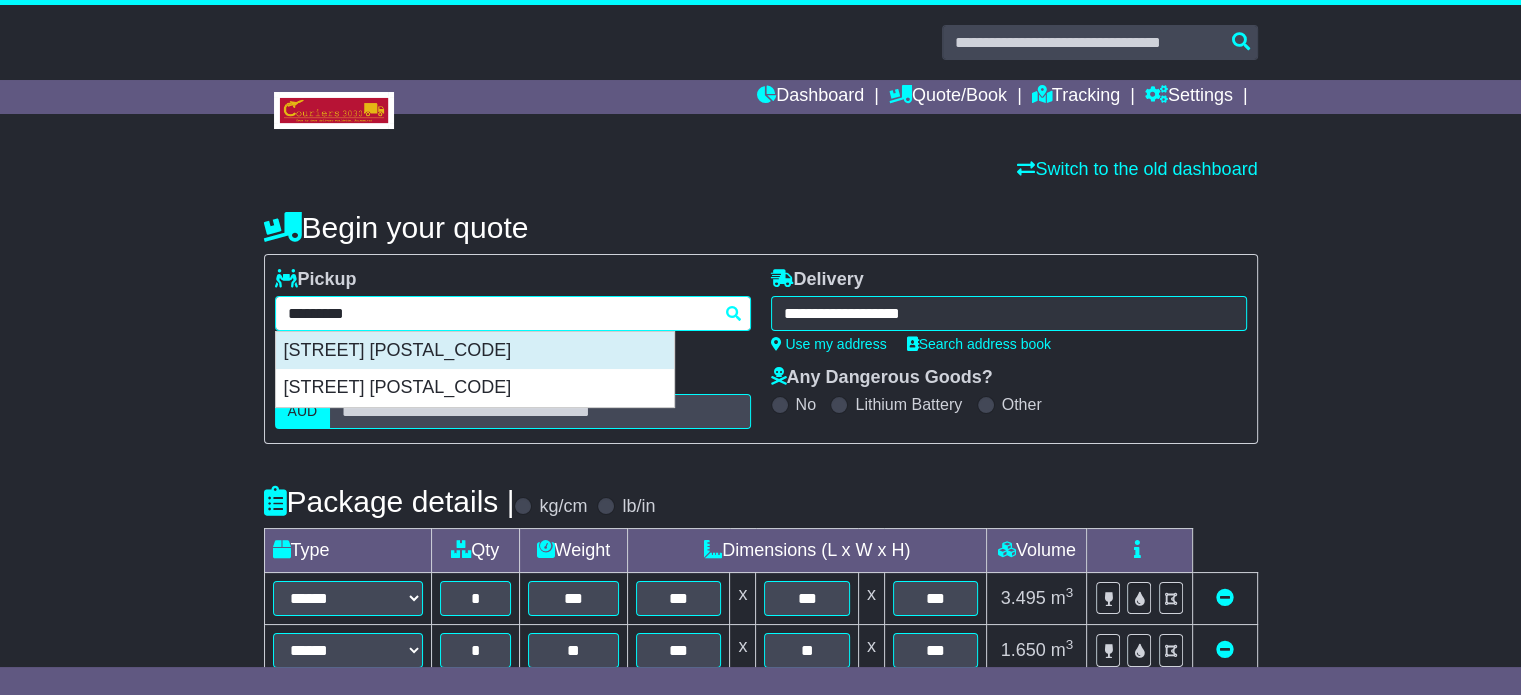 click on "OAK FLATS 2529" at bounding box center [475, 351] 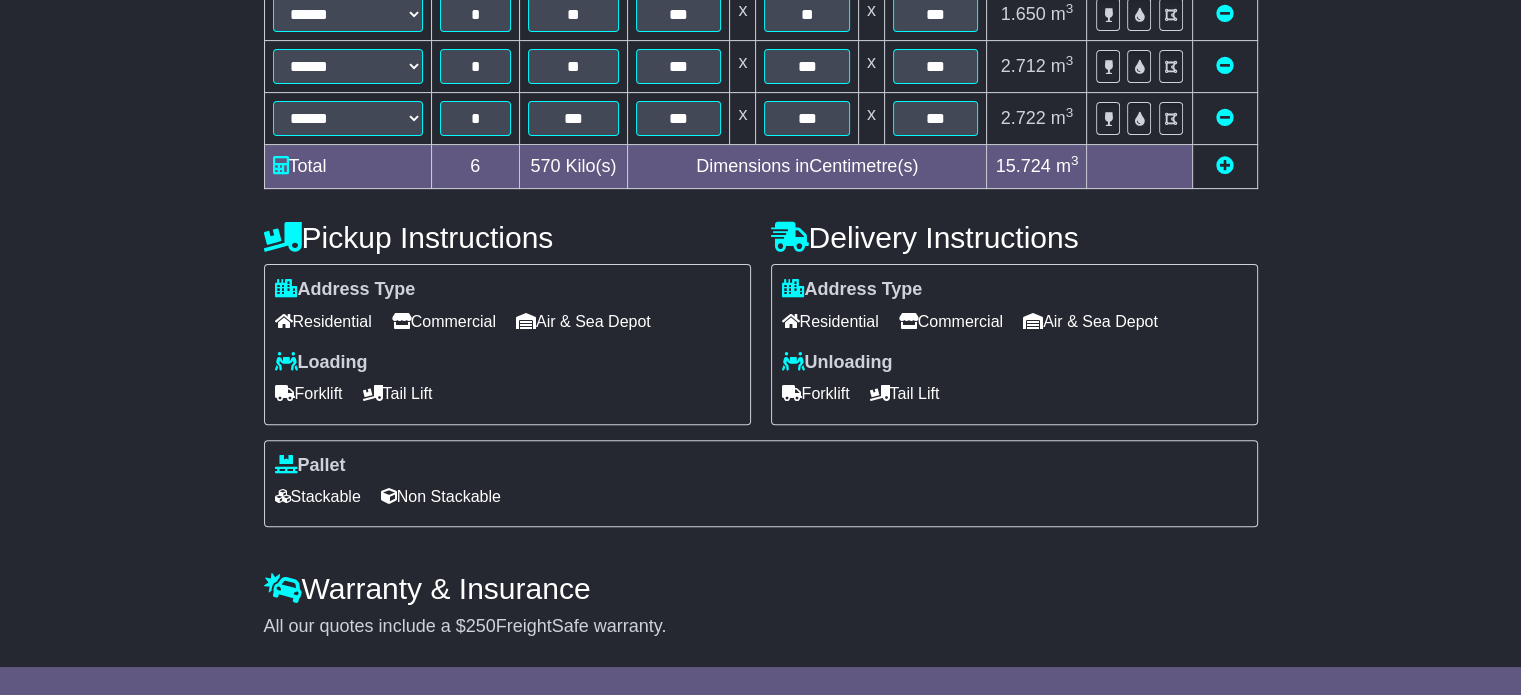 scroll, scrollTop: 695, scrollLeft: 0, axis: vertical 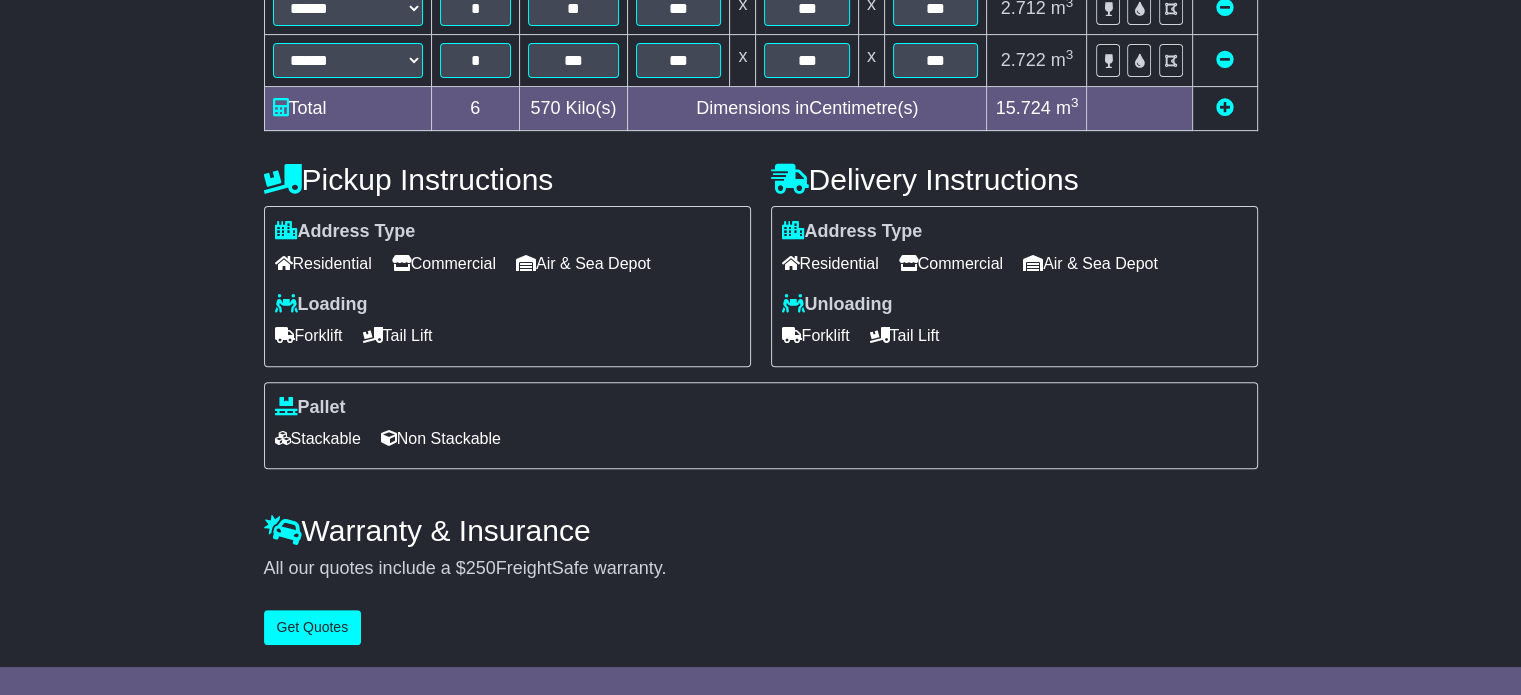 type on "**********" 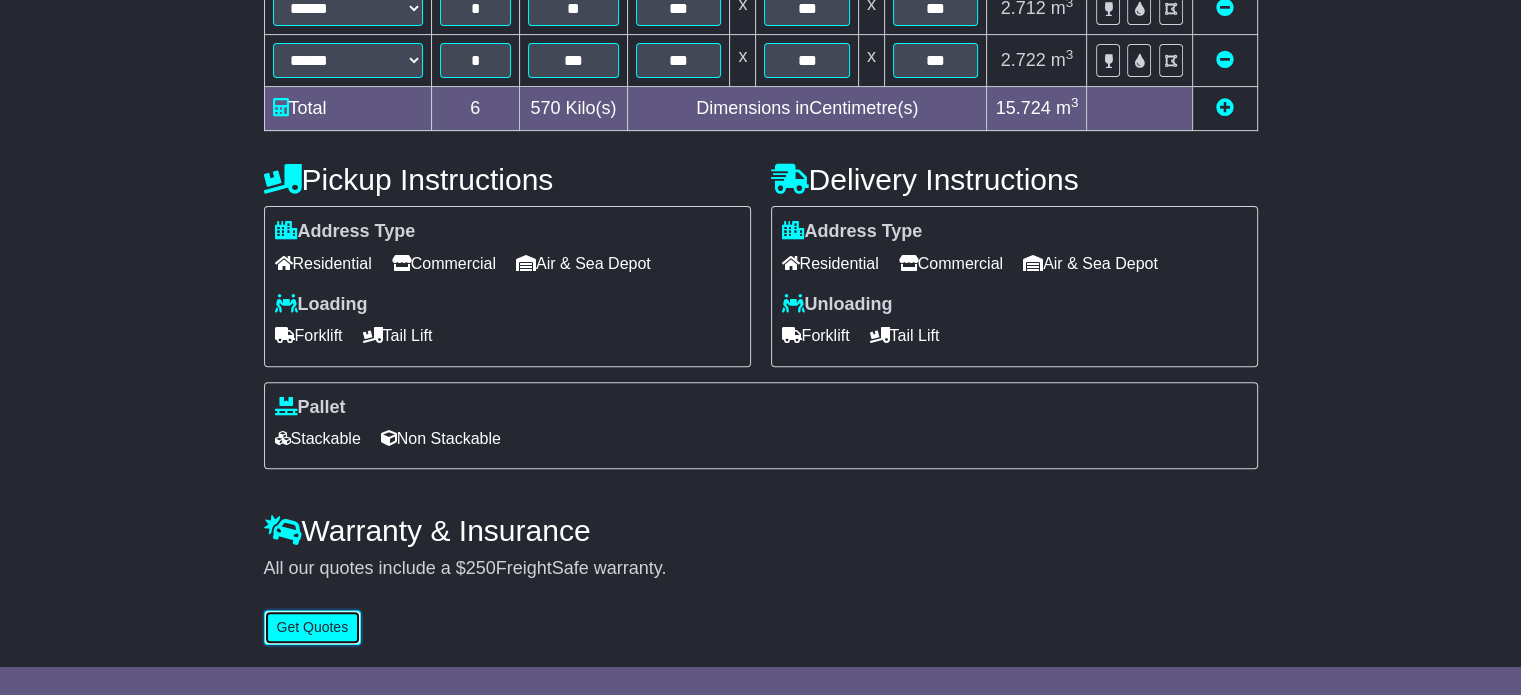 drag, startPoint x: 319, startPoint y: 627, endPoint x: 364, endPoint y: 607, distance: 49.24429 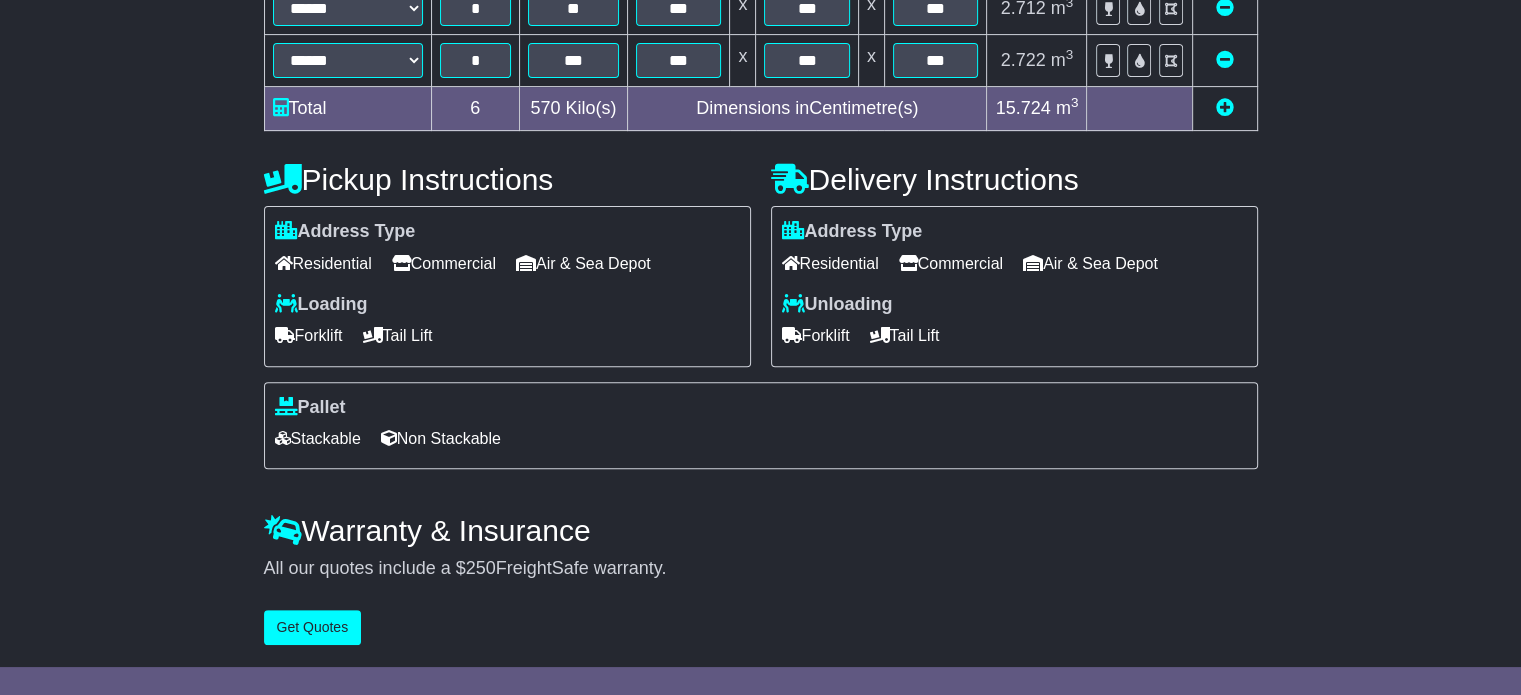 scroll, scrollTop: 0, scrollLeft: 0, axis: both 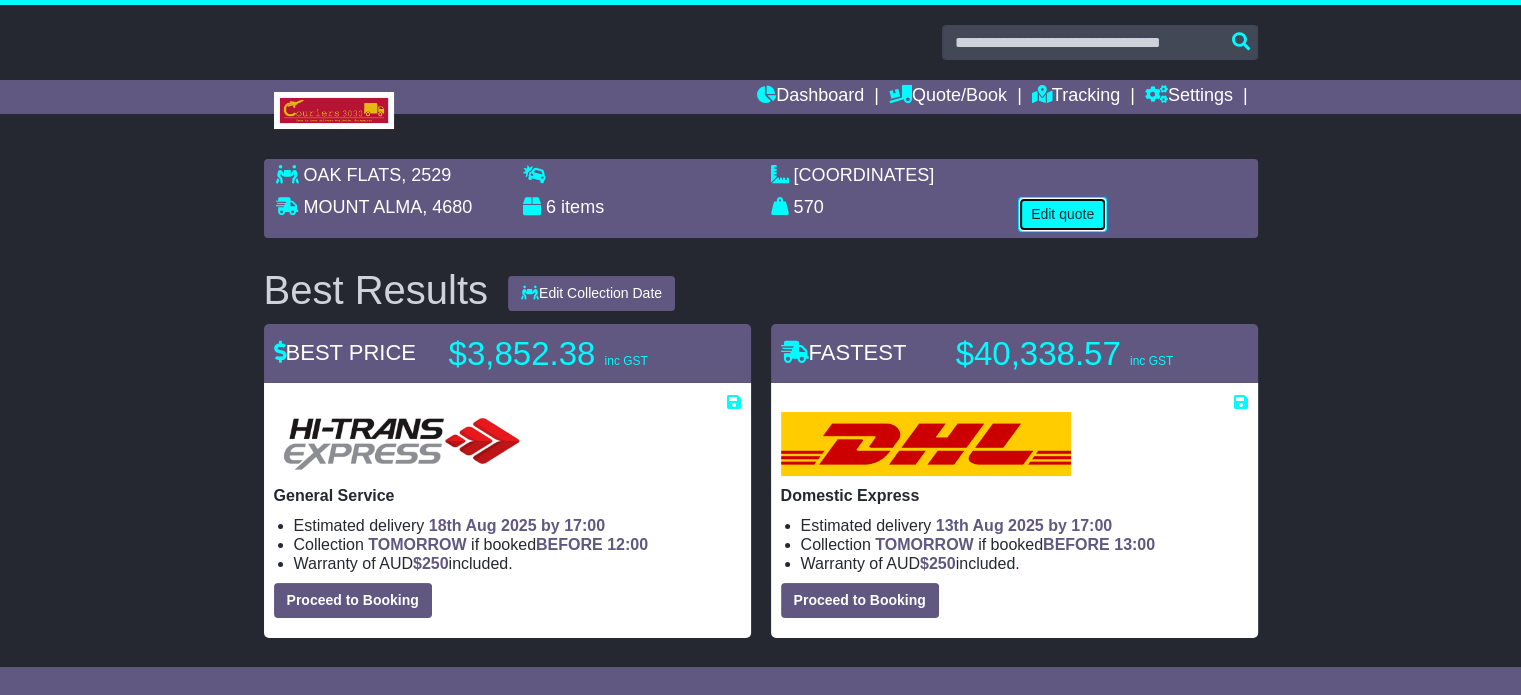 click on "Edit quote" at bounding box center (1062, 214) 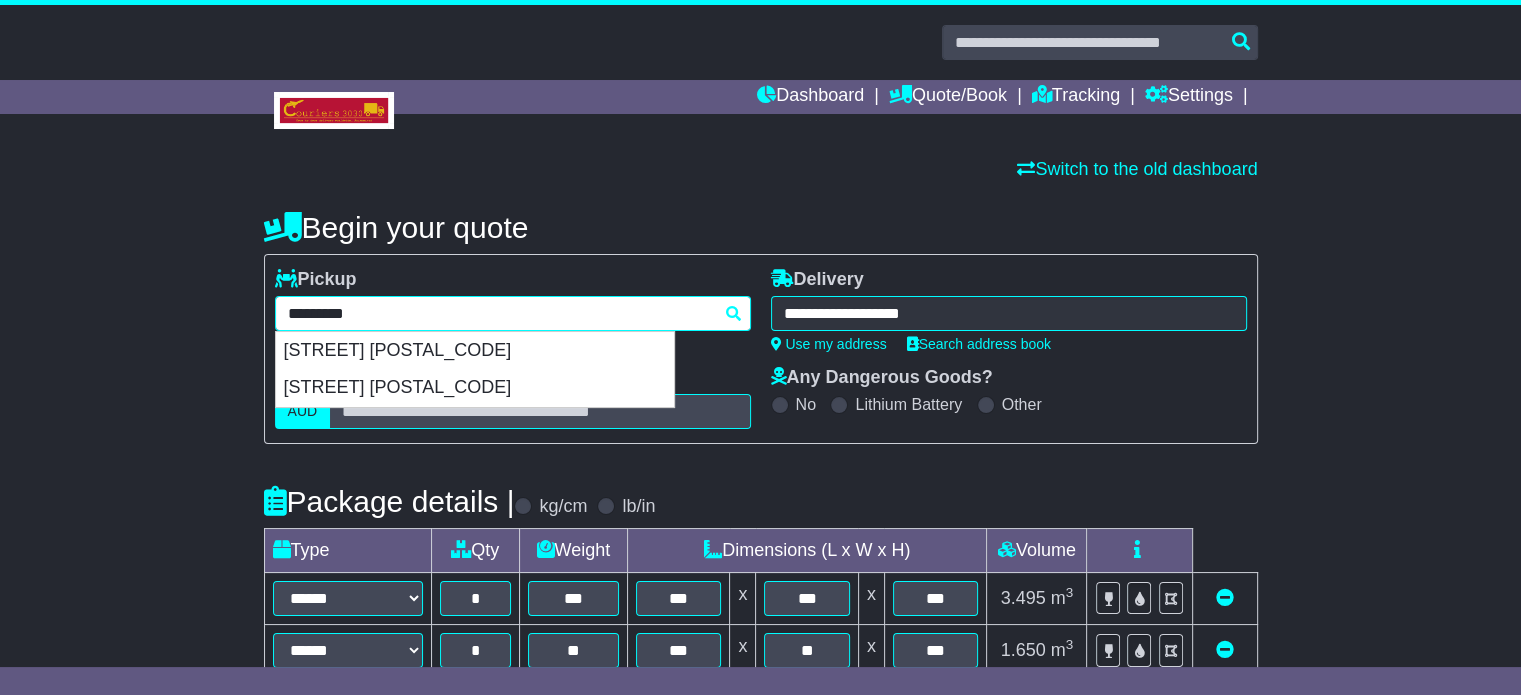 click on "**********" at bounding box center [513, 313] 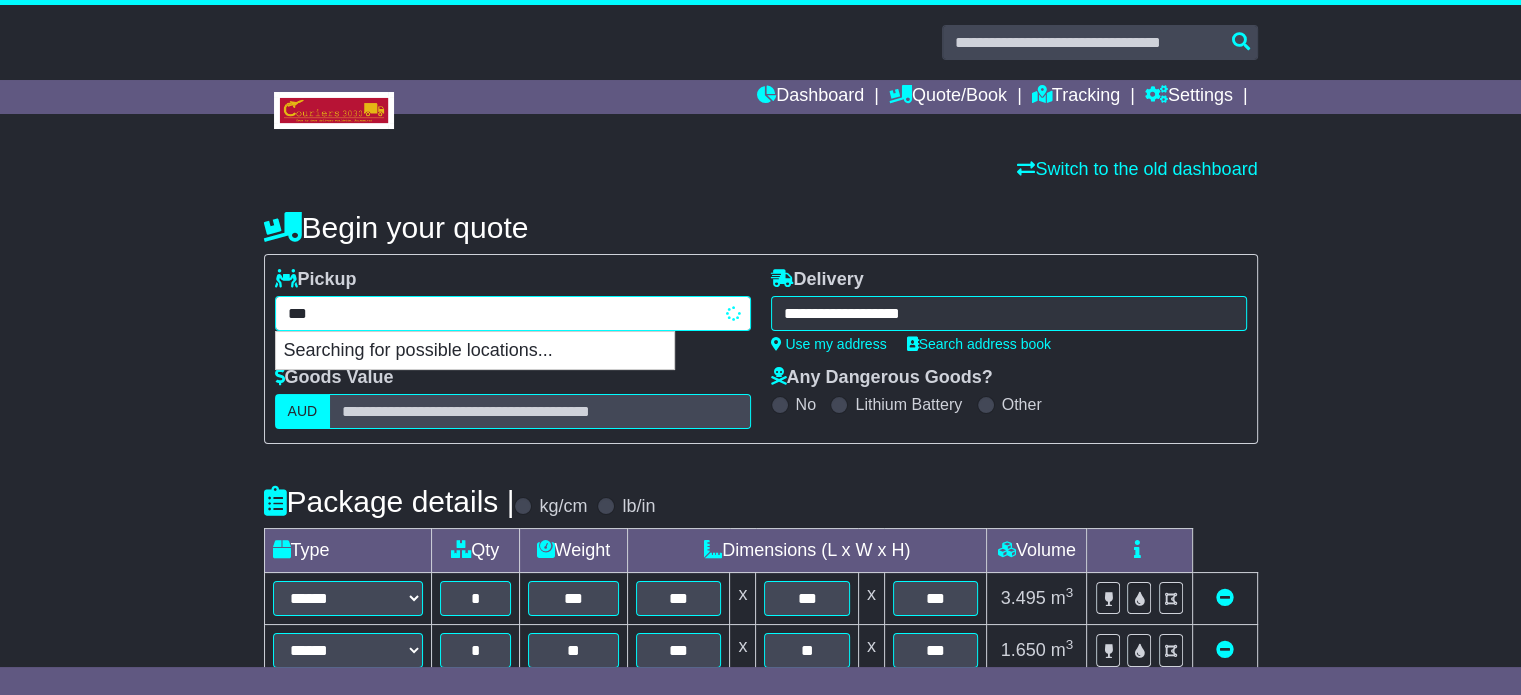 type on "****" 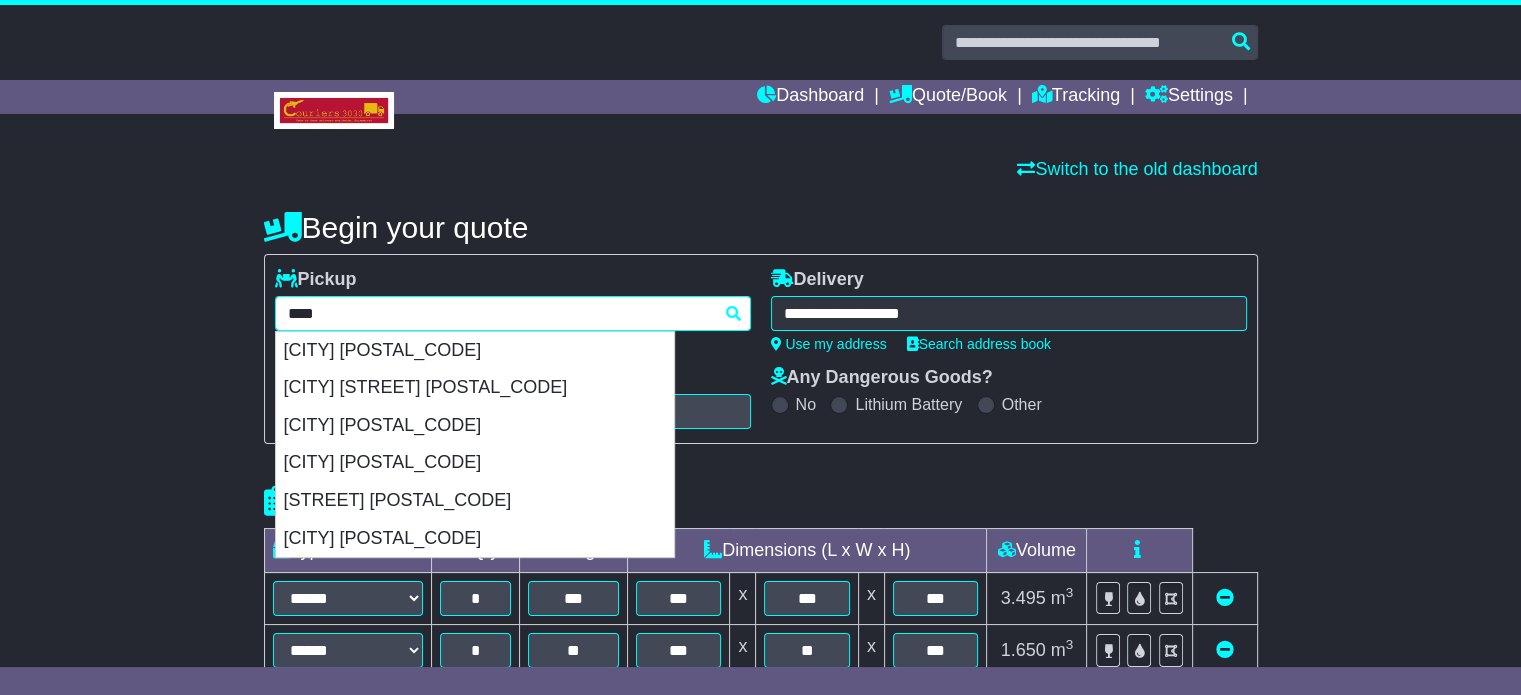 click on "BRISBANE 4000" at bounding box center [475, 351] 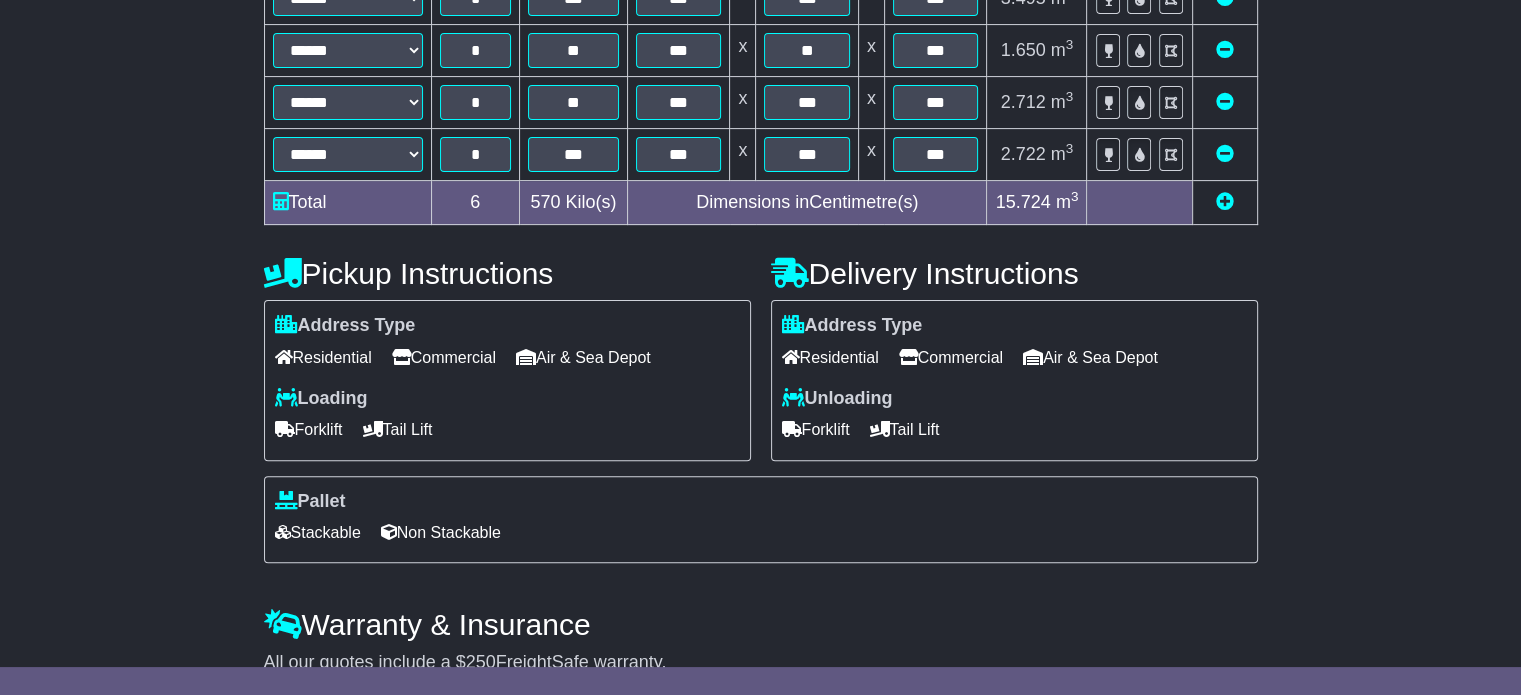 type on "**********" 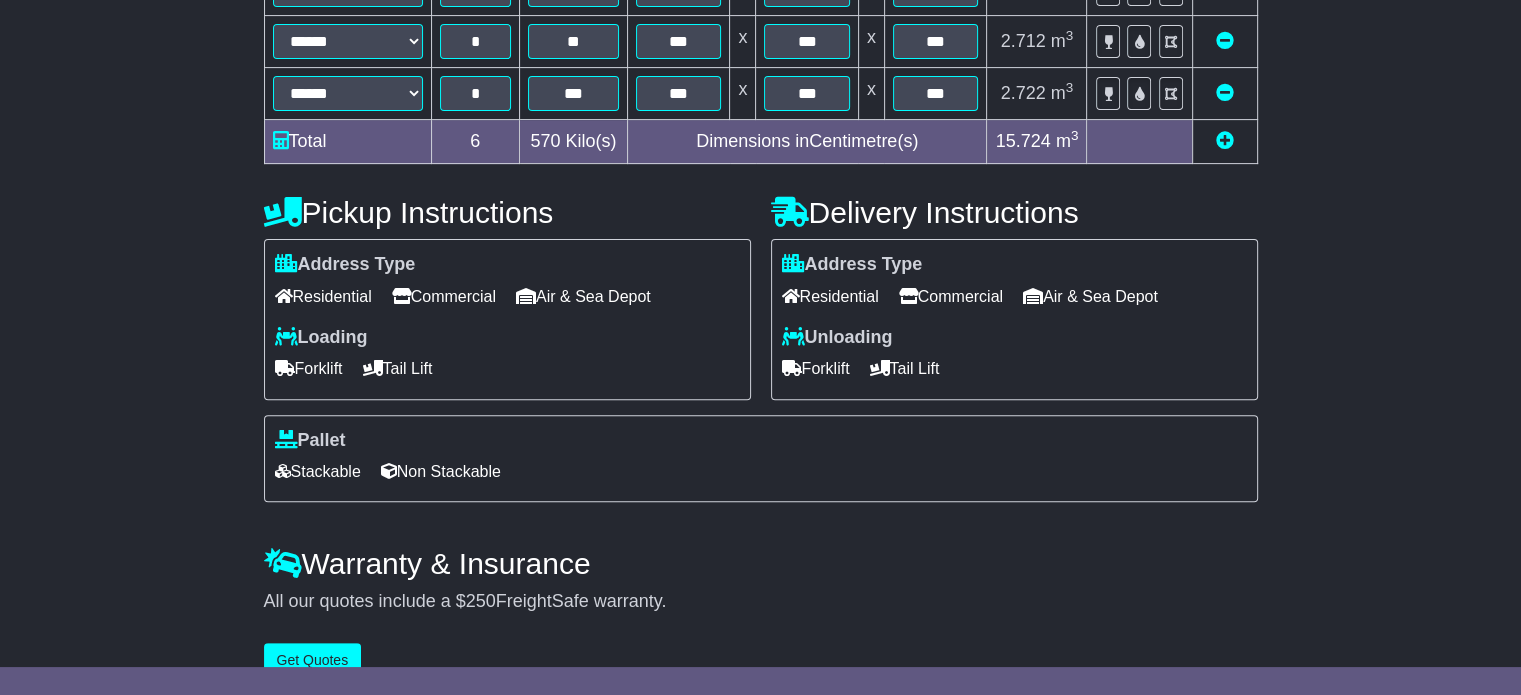scroll, scrollTop: 695, scrollLeft: 0, axis: vertical 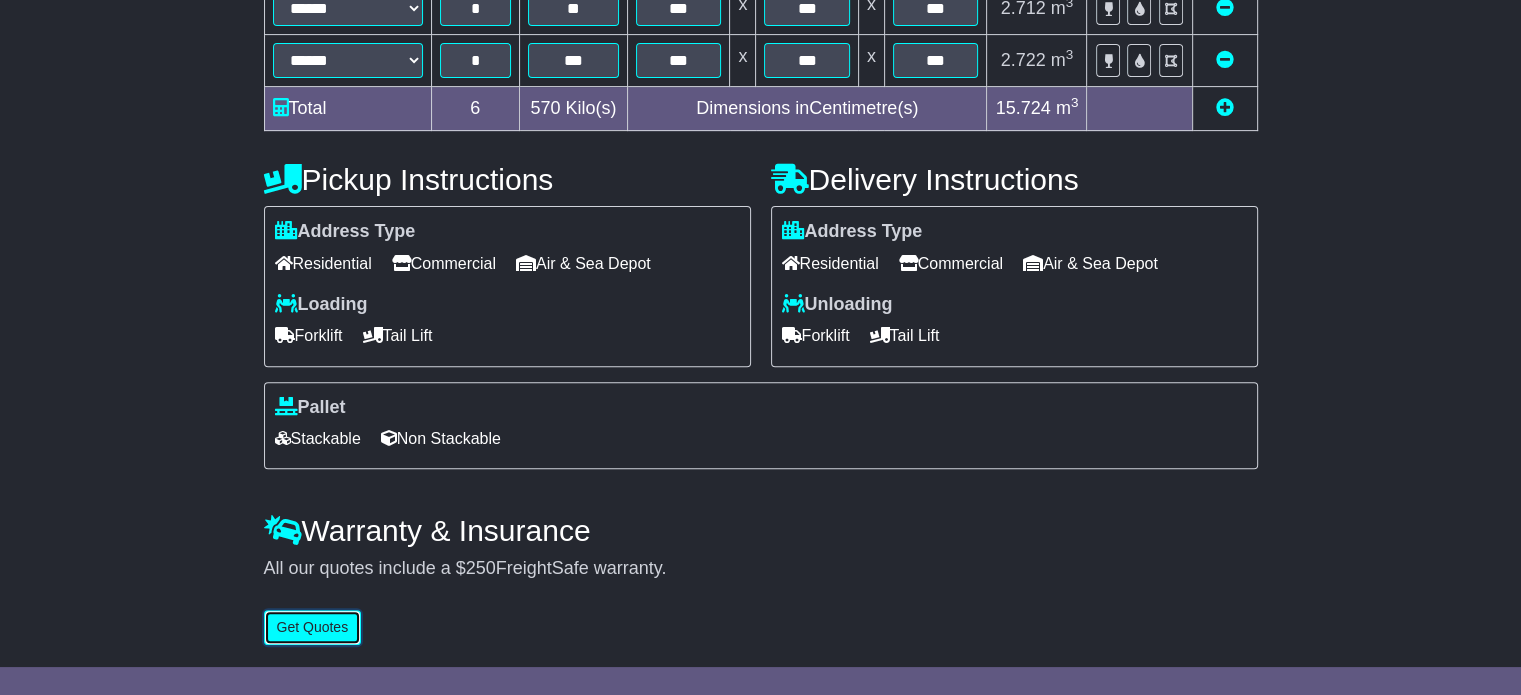 click on "Get Quotes" at bounding box center [313, 627] 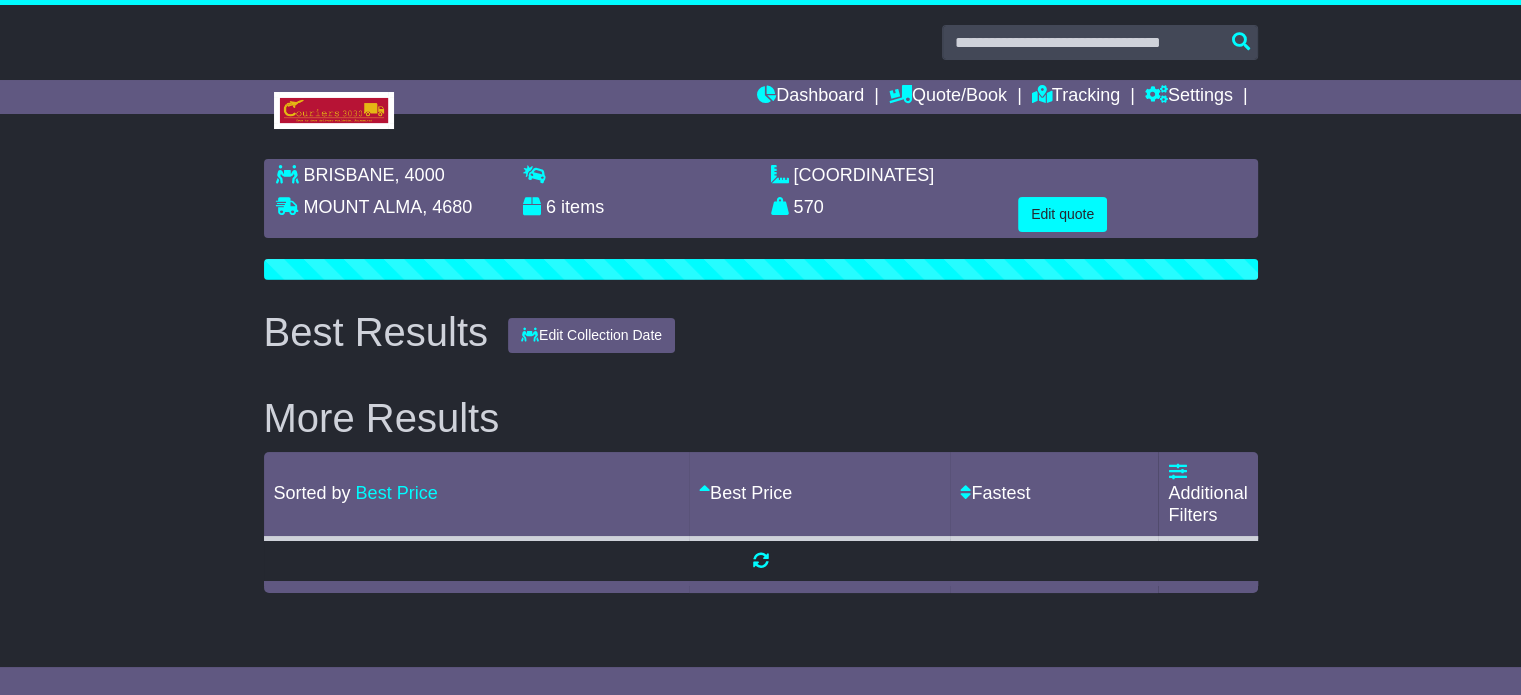 scroll, scrollTop: 0, scrollLeft: 0, axis: both 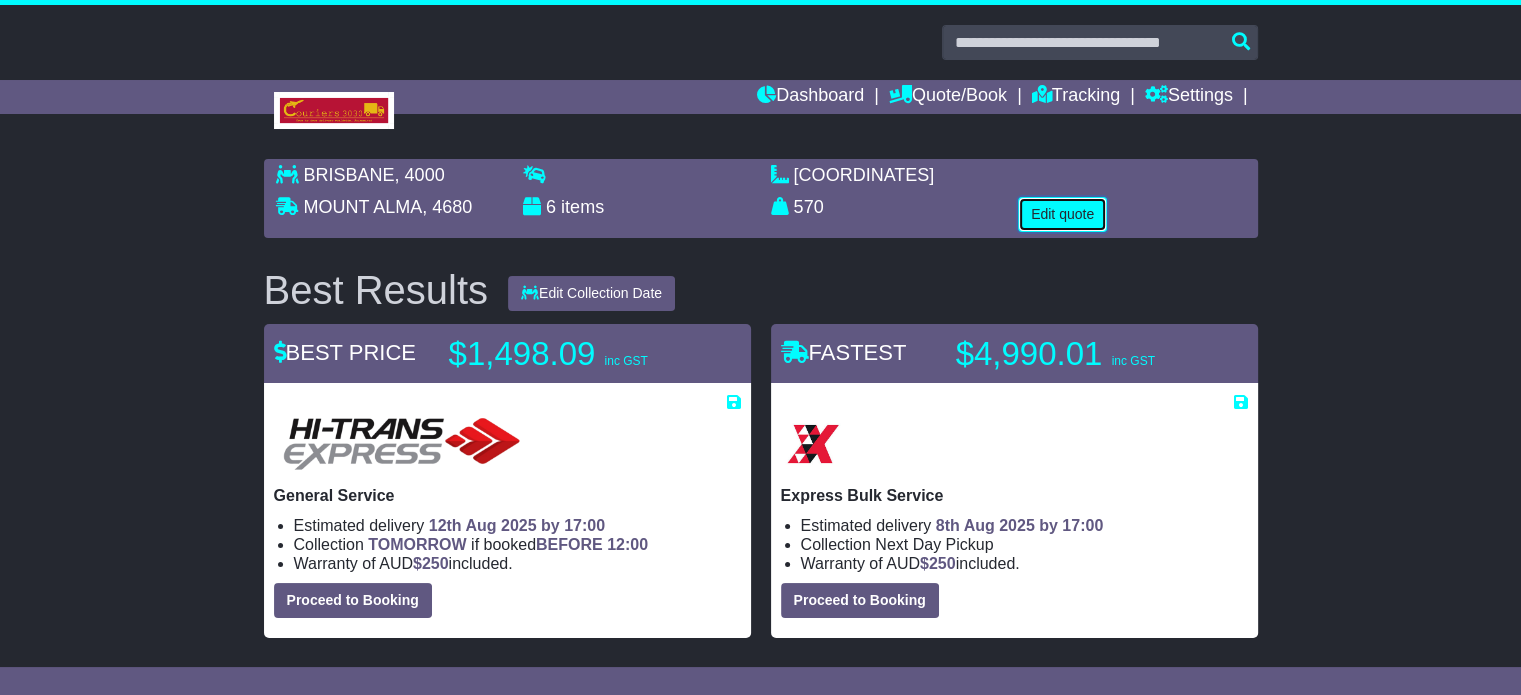 click on "Edit quote" at bounding box center [1062, 214] 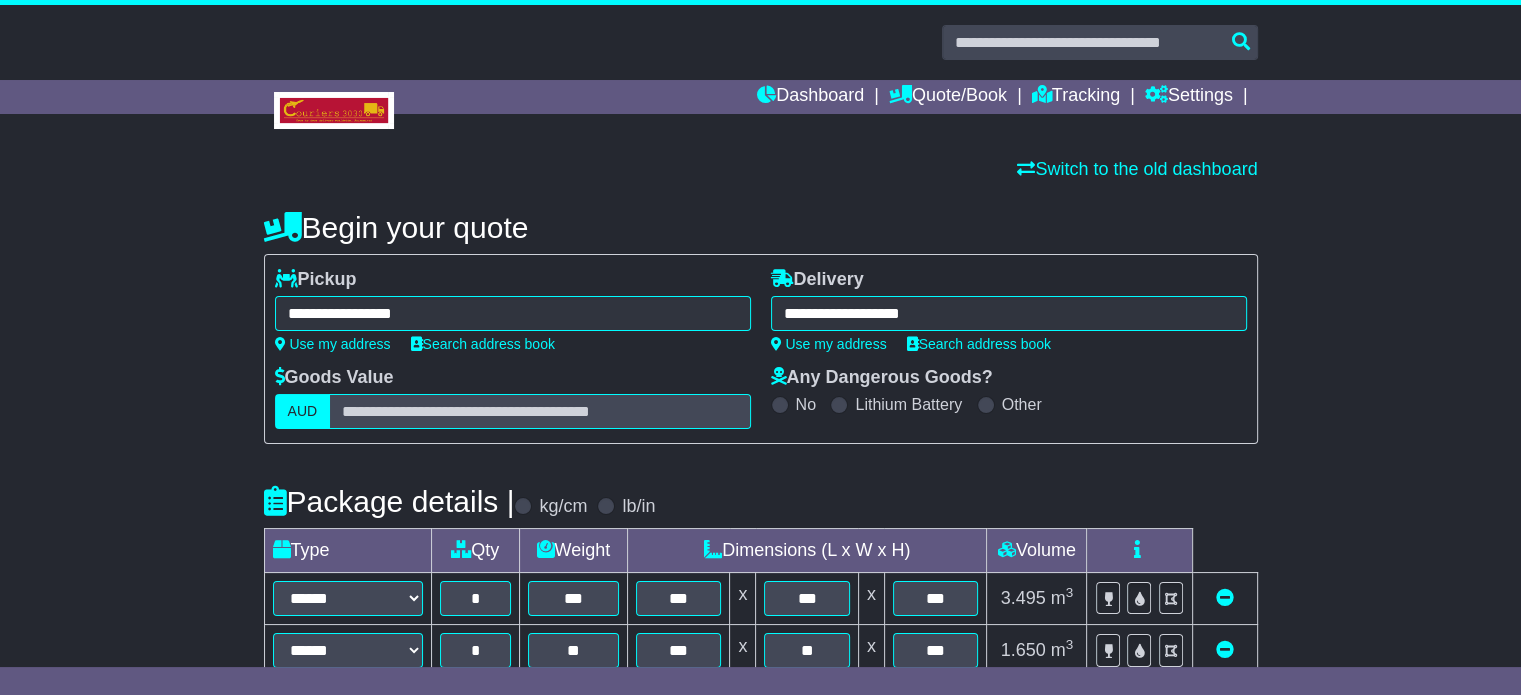 click on "**********" at bounding box center (513, 313) 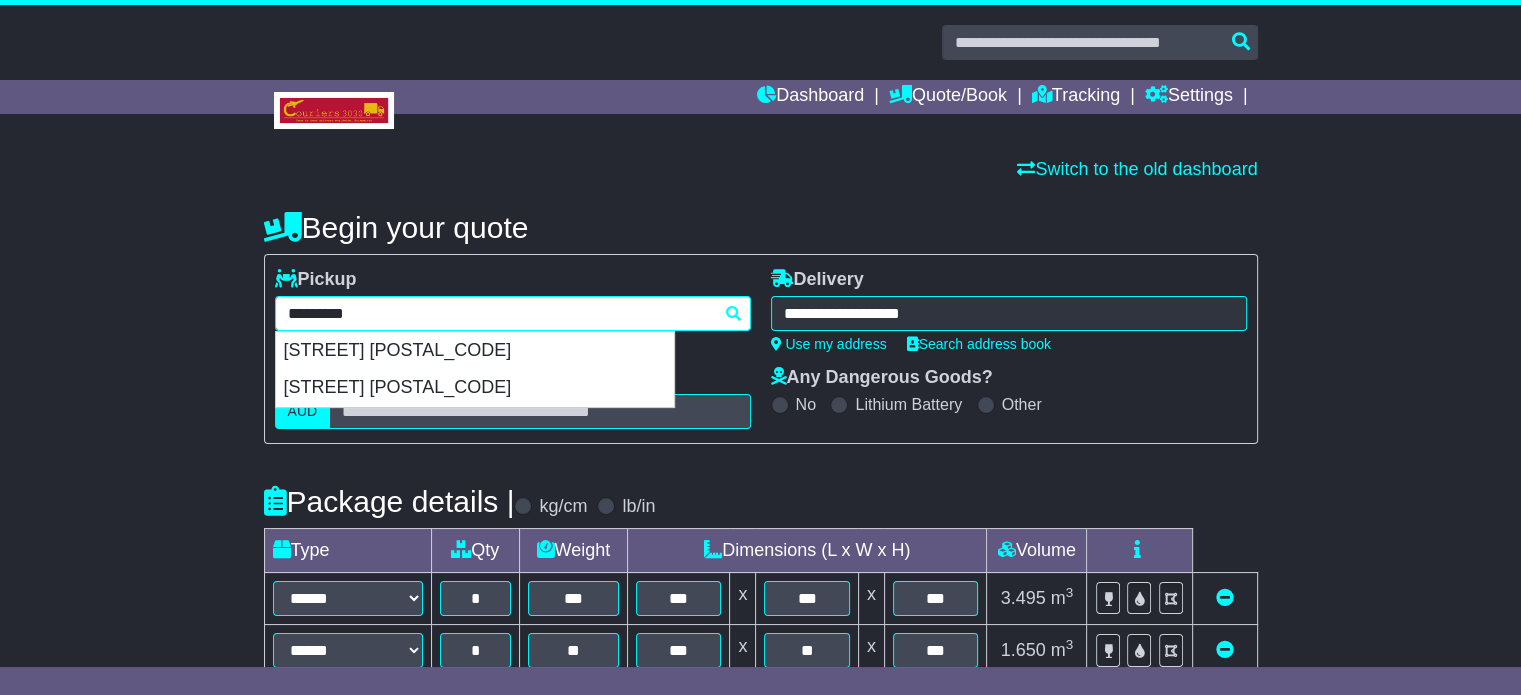 click on "*********" at bounding box center [513, 313] 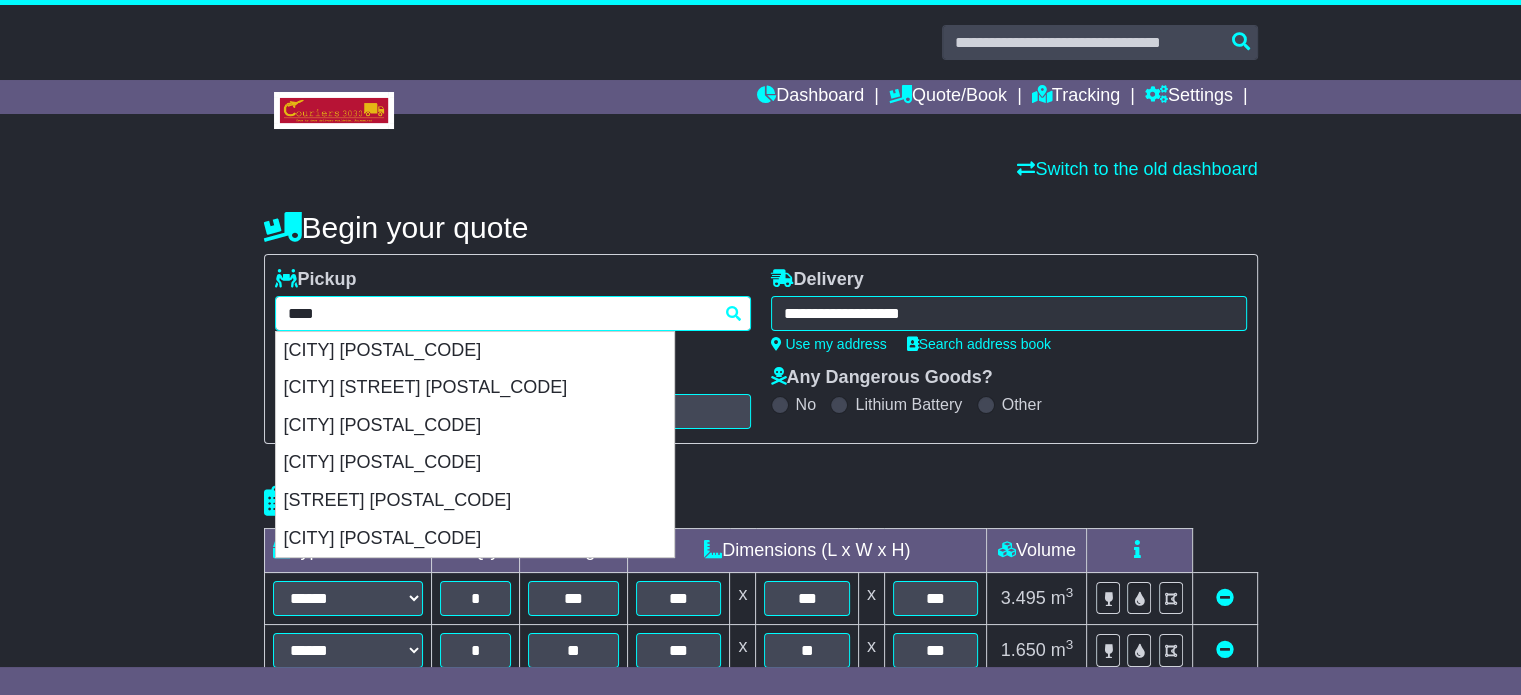 type on "****" 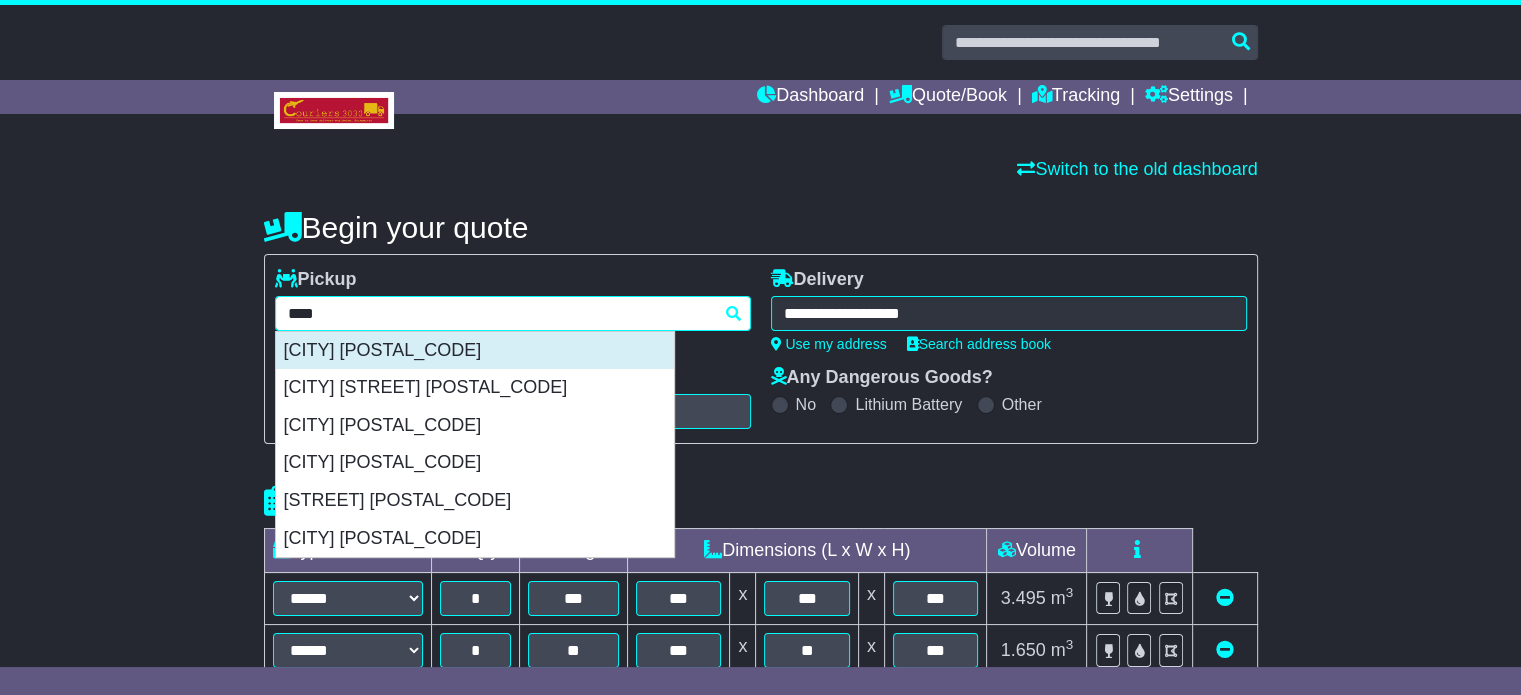 click on "BRISBANE 4000" at bounding box center [475, 351] 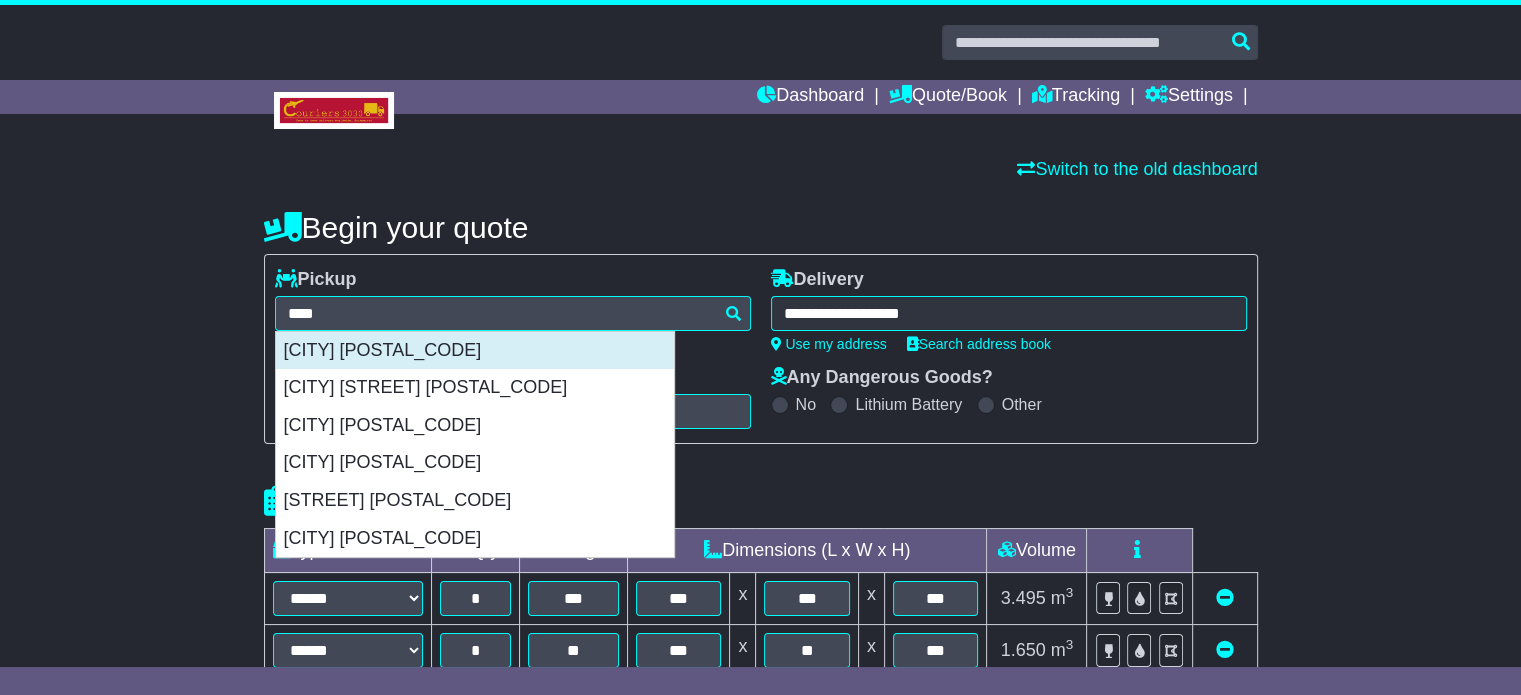 type on "**********" 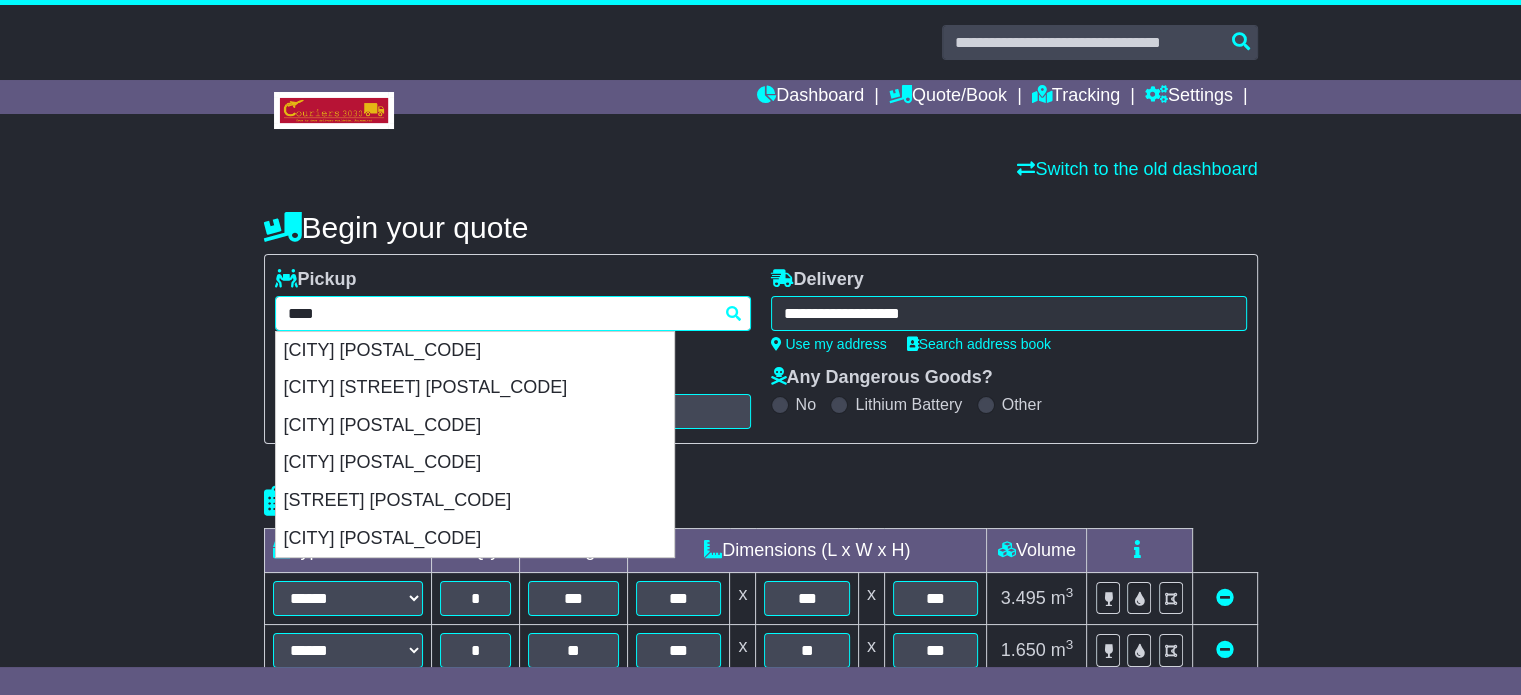 click on "**********" at bounding box center [513, 313] 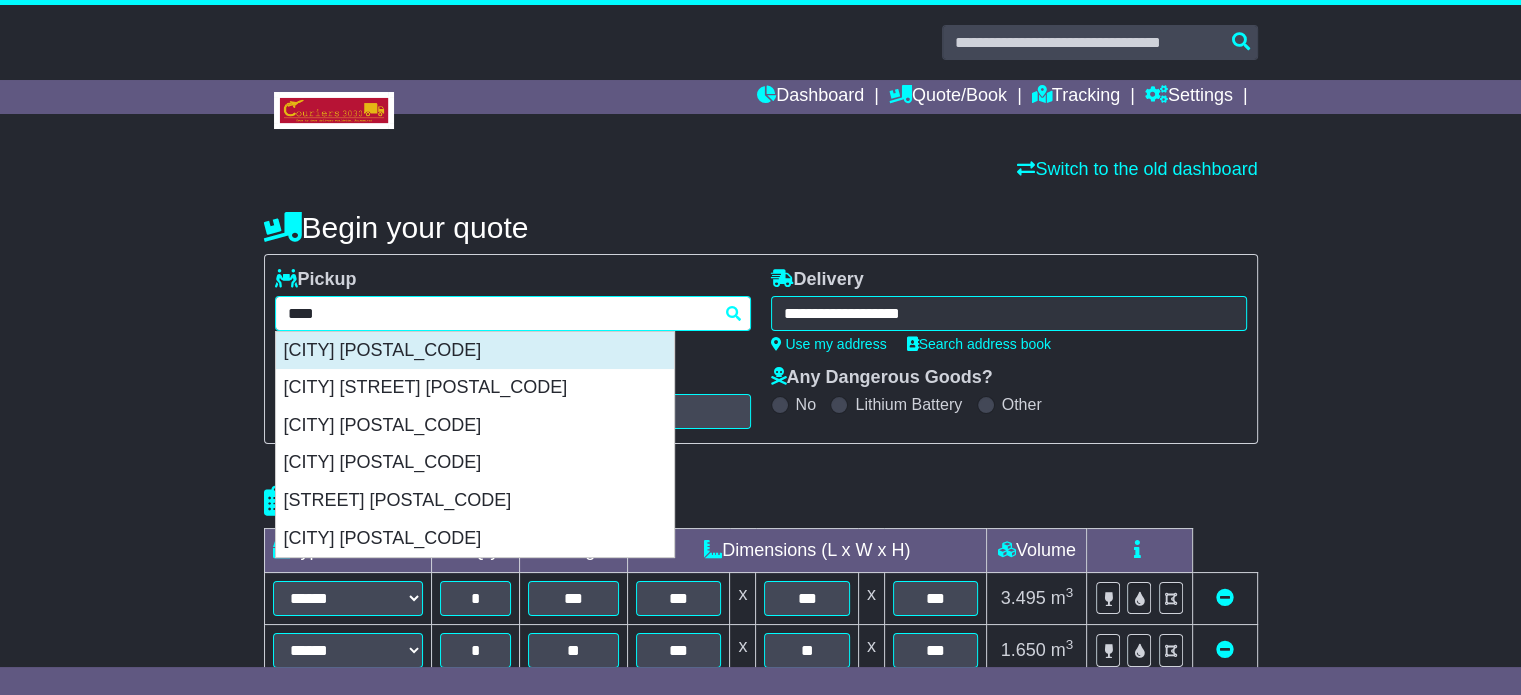 click on "BRISBANE 4000" at bounding box center (475, 351) 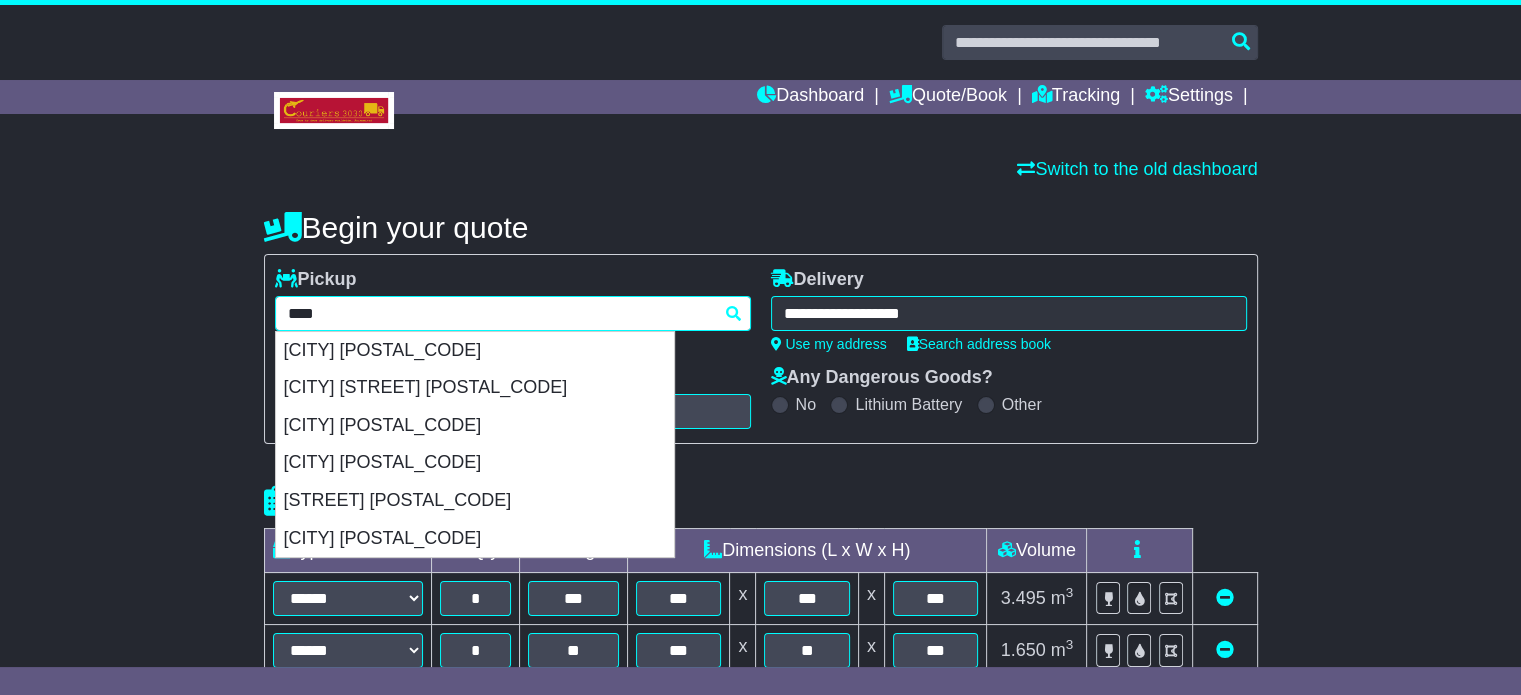 drag, startPoint x: 274, startPoint y: 319, endPoint x: 400, endPoint y: 326, distance: 126.1943 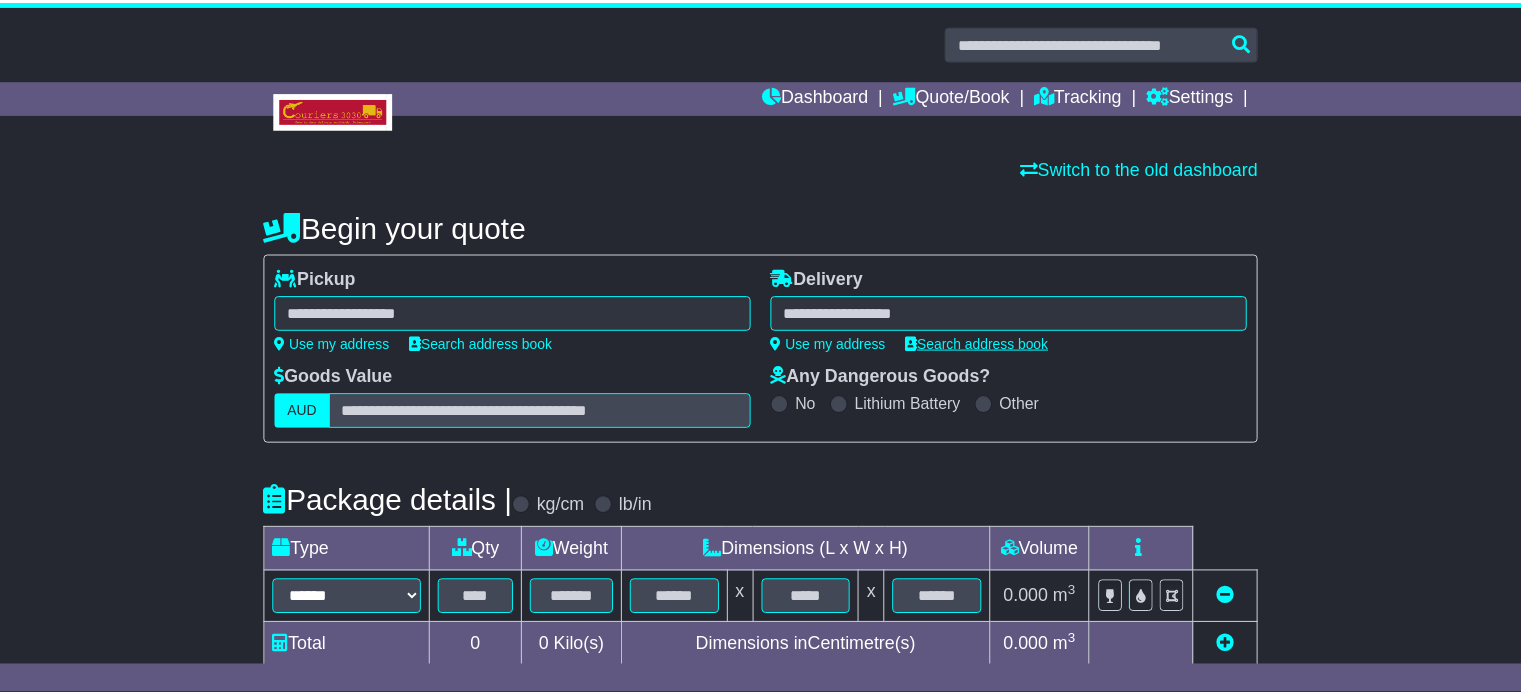 scroll, scrollTop: 0, scrollLeft: 0, axis: both 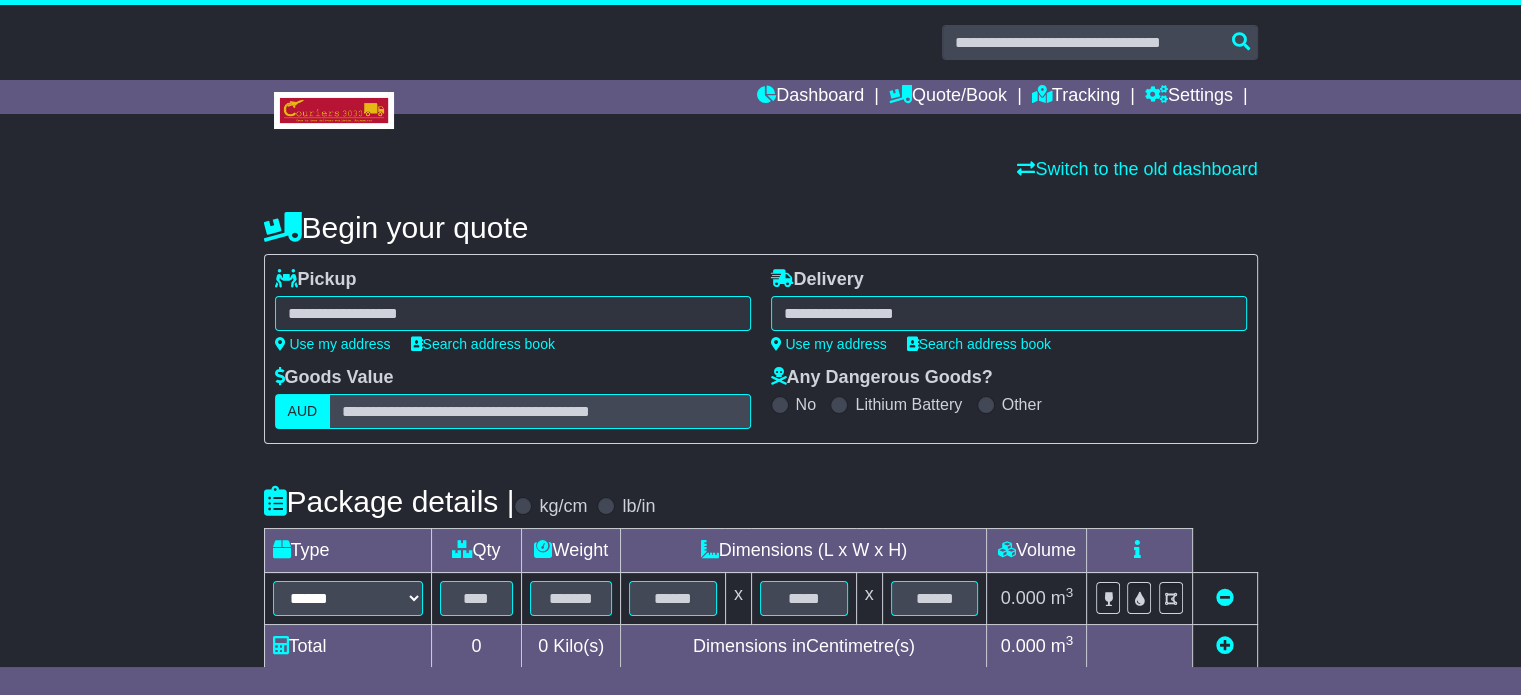 click at bounding box center [513, 313] 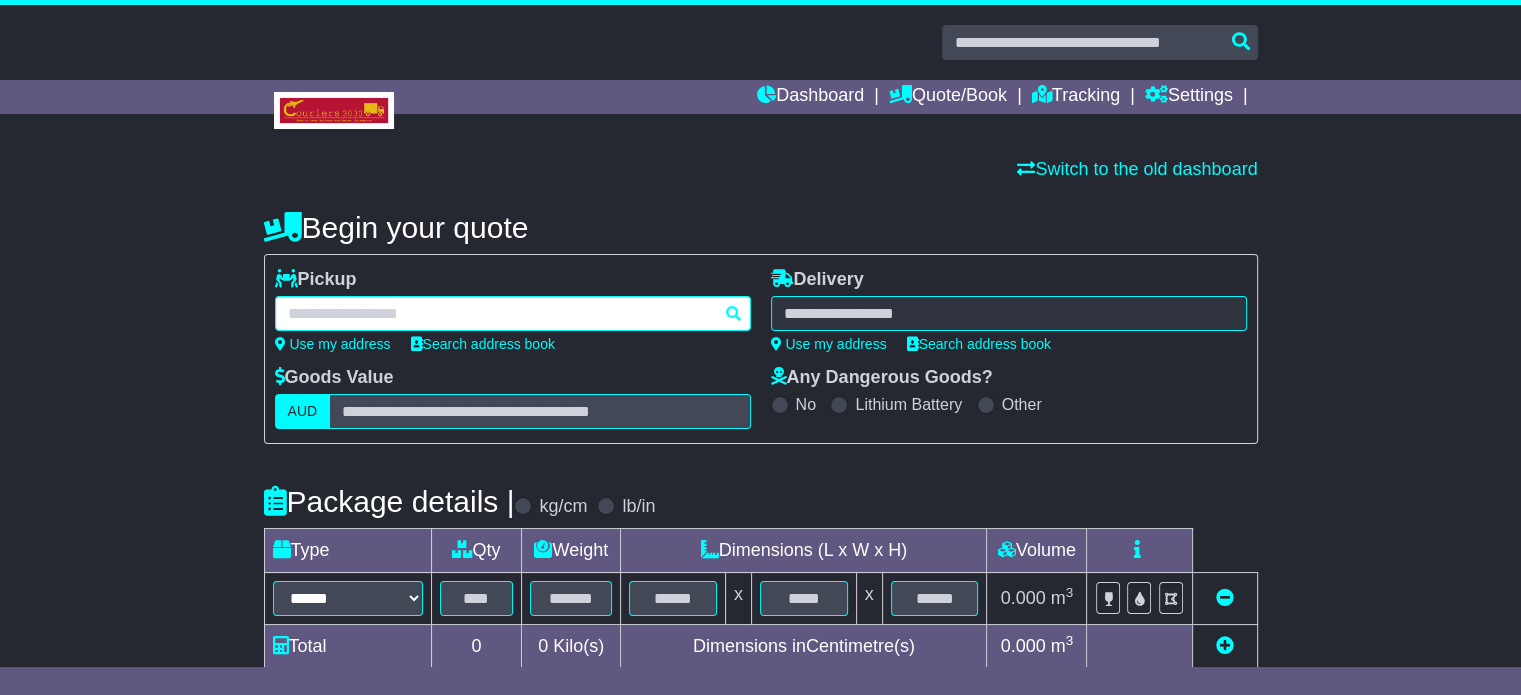 paste on "**********" 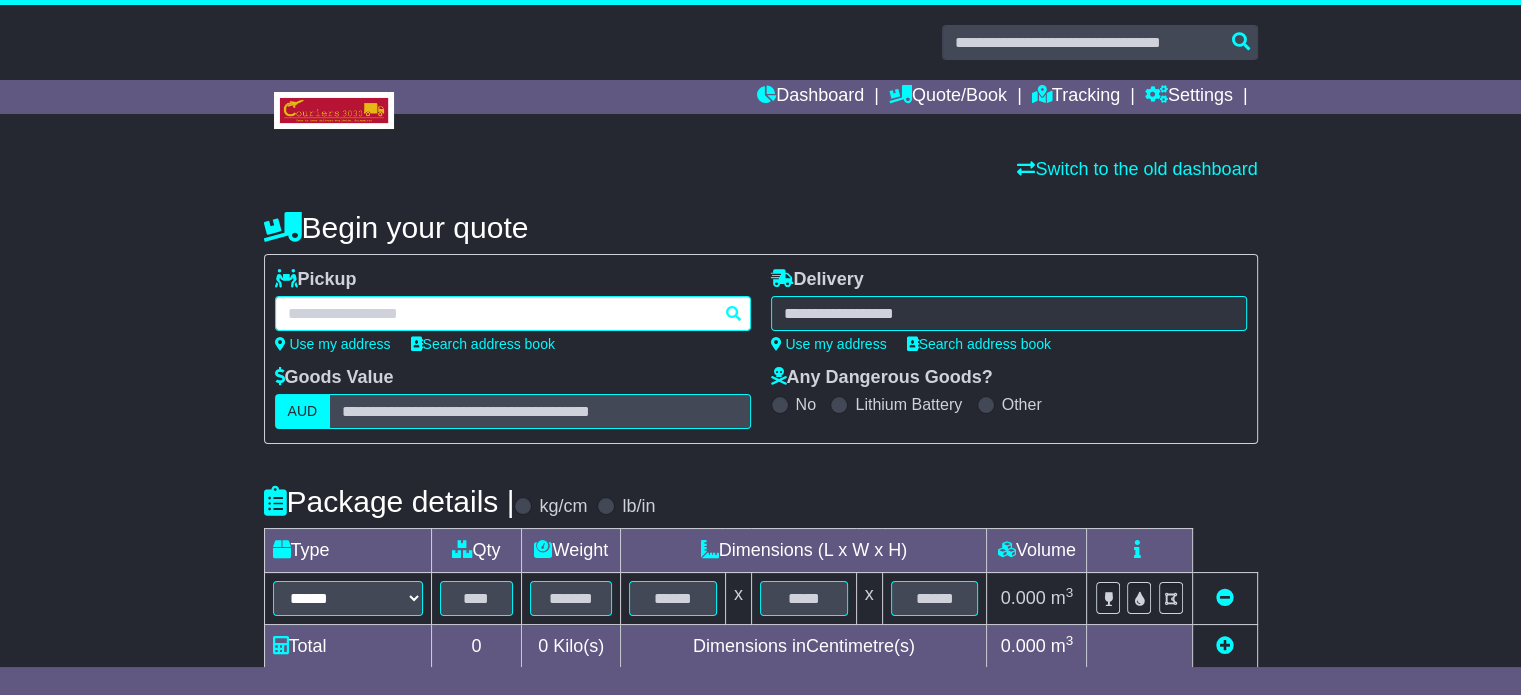 type on "**********" 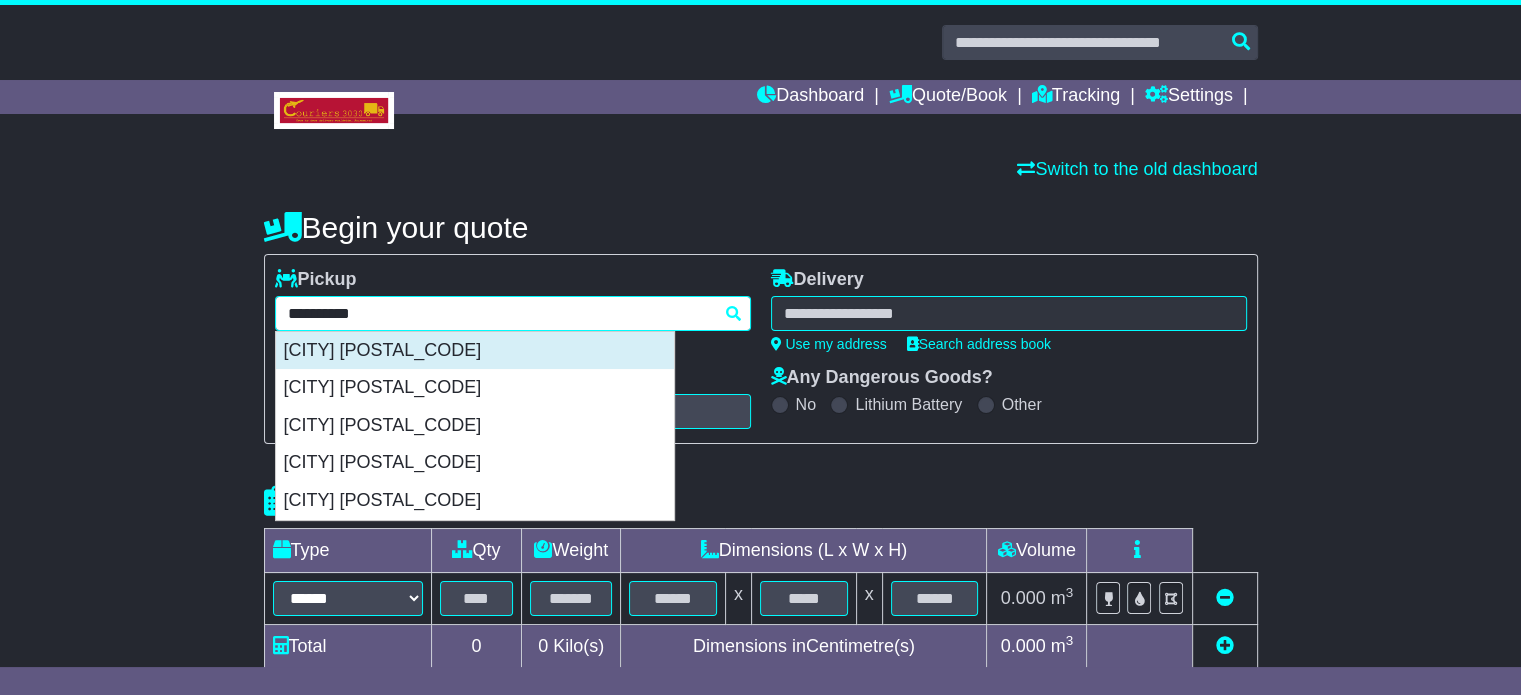 click on "[CITY] [POSTAL_CODE]" at bounding box center [475, 351] 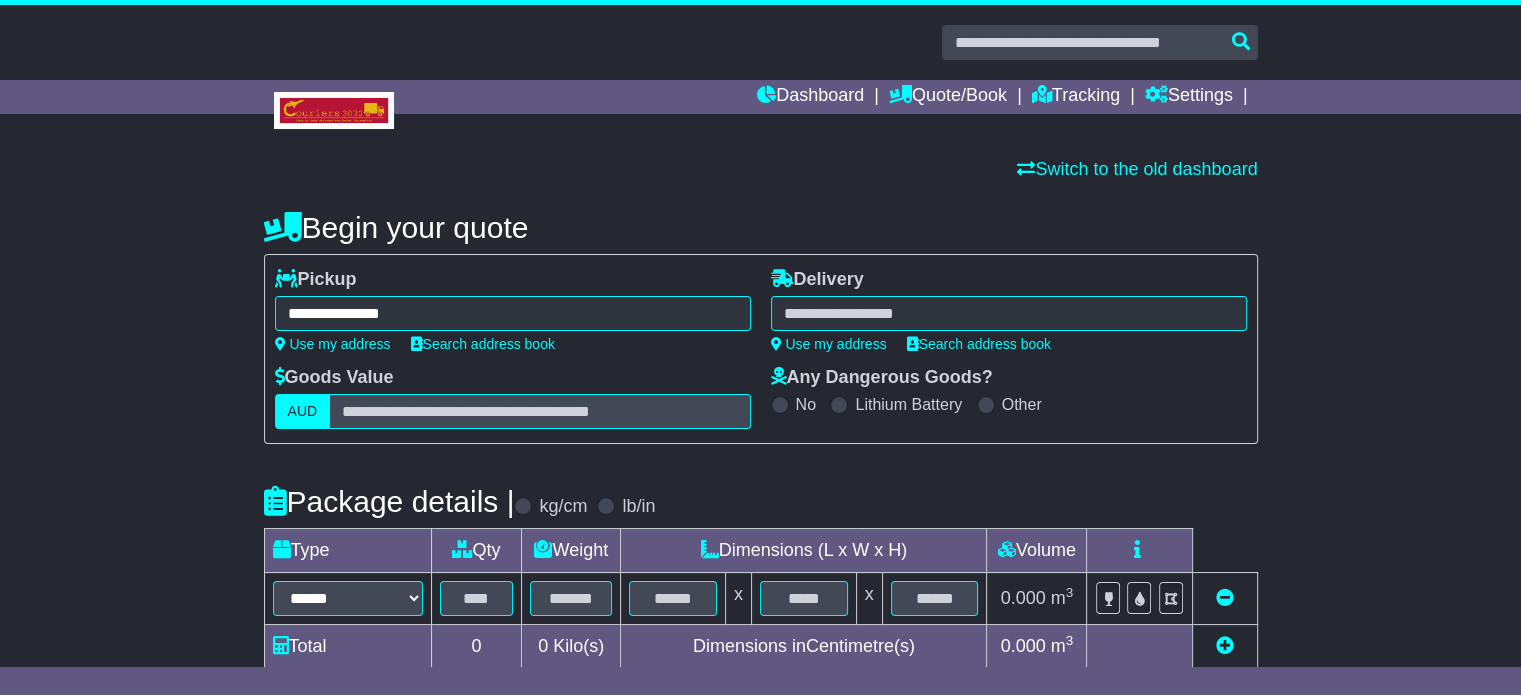 type on "**********" 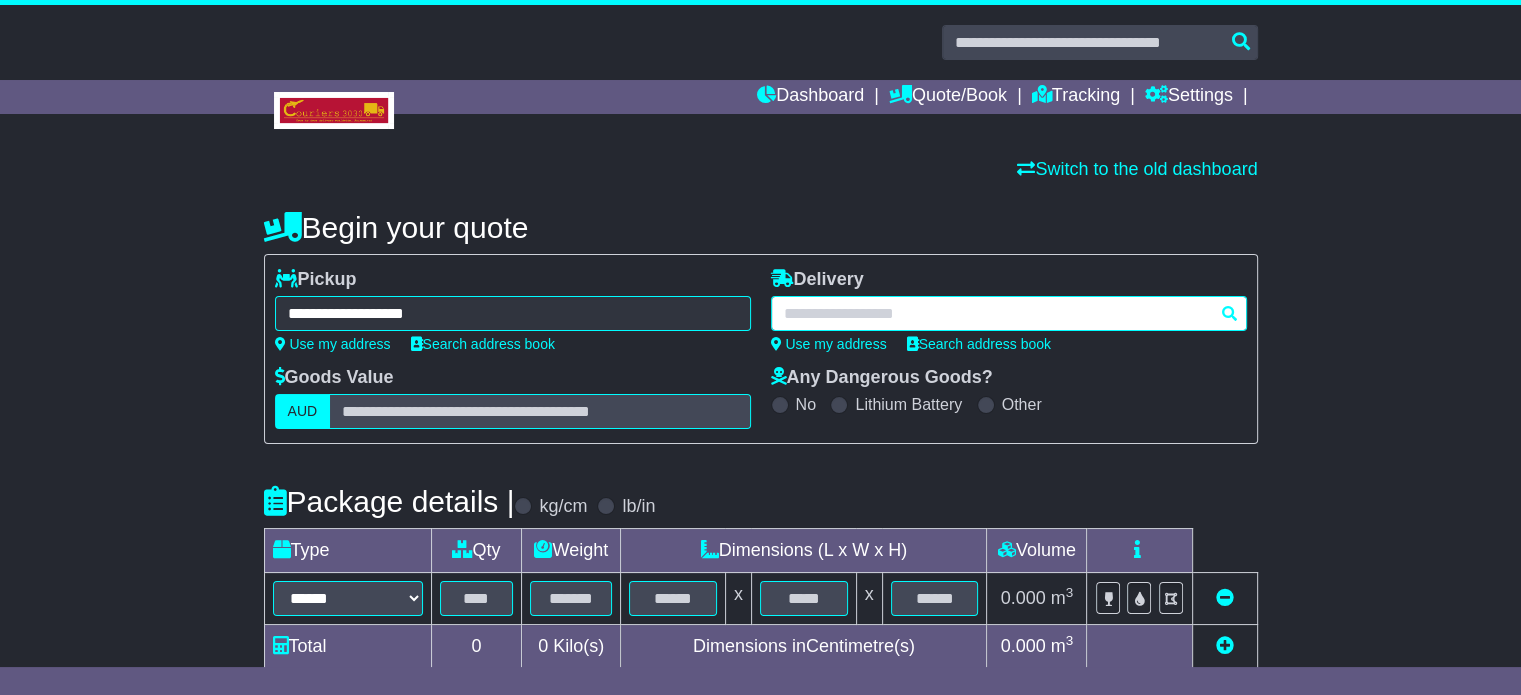 click at bounding box center [1009, 313] 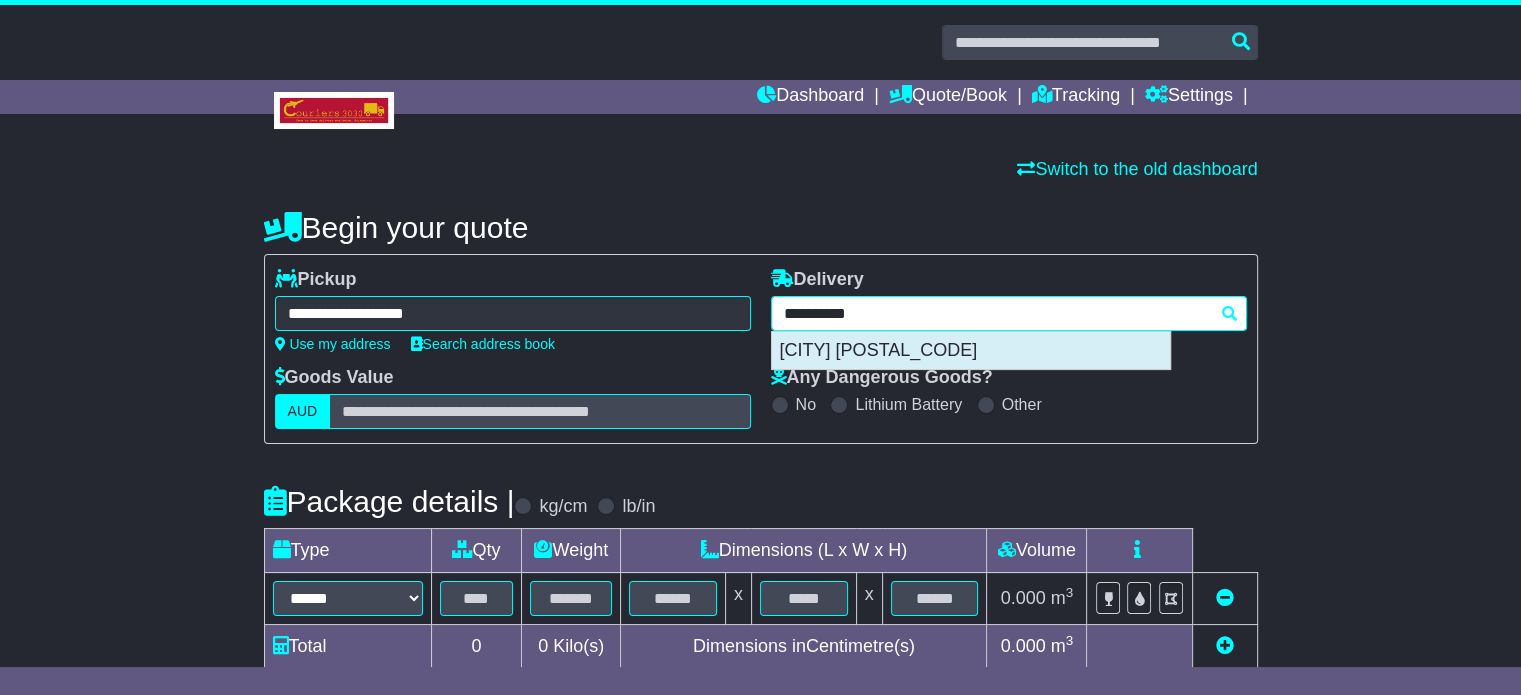 click on "[CITY] [POSTAL_CODE]" at bounding box center [971, 351] 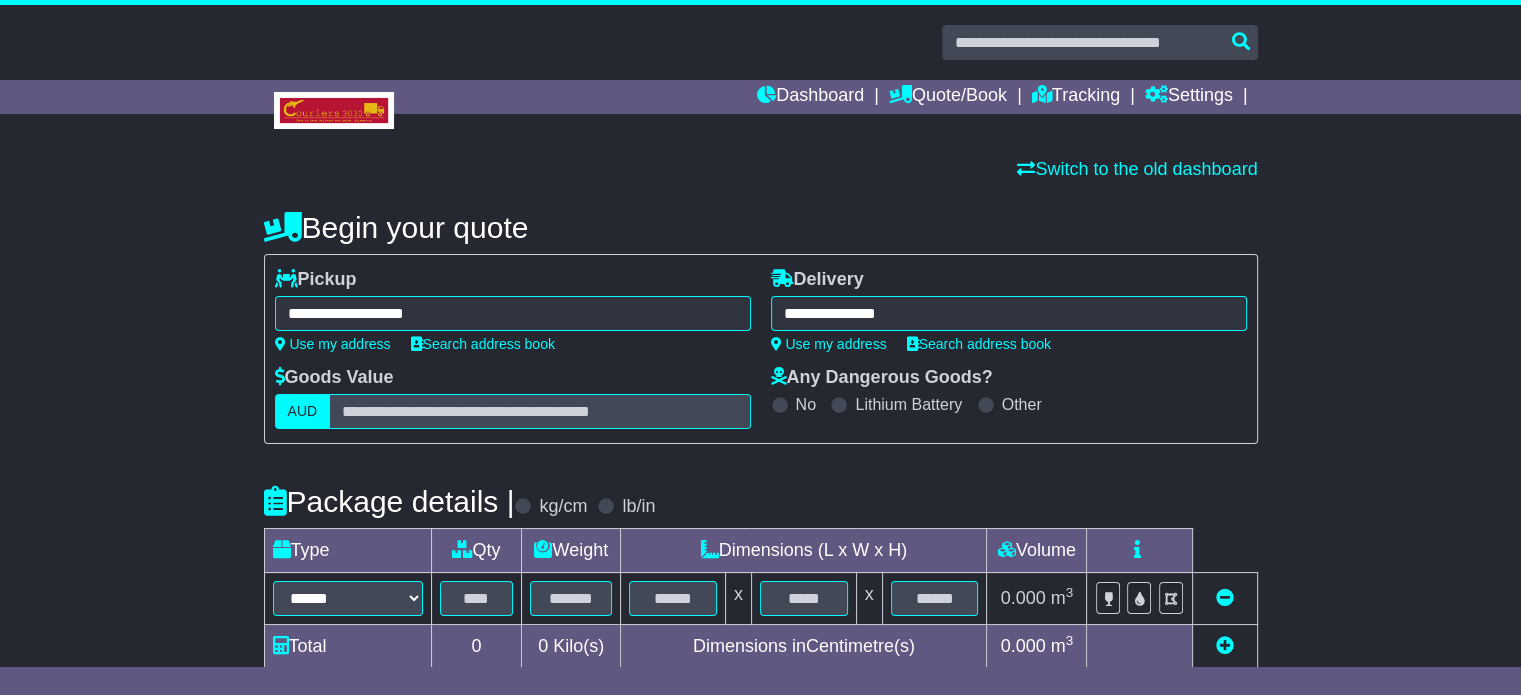 type on "**********" 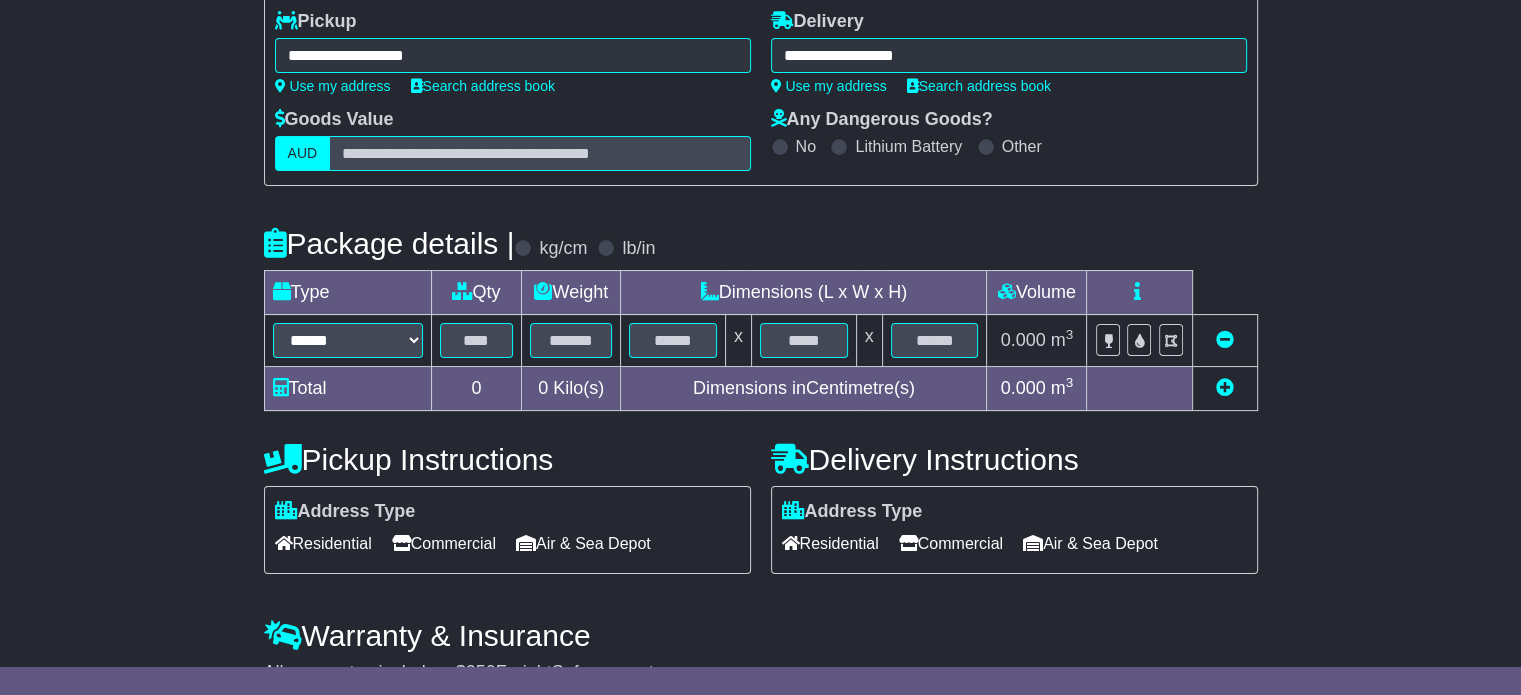 scroll, scrollTop: 360, scrollLeft: 0, axis: vertical 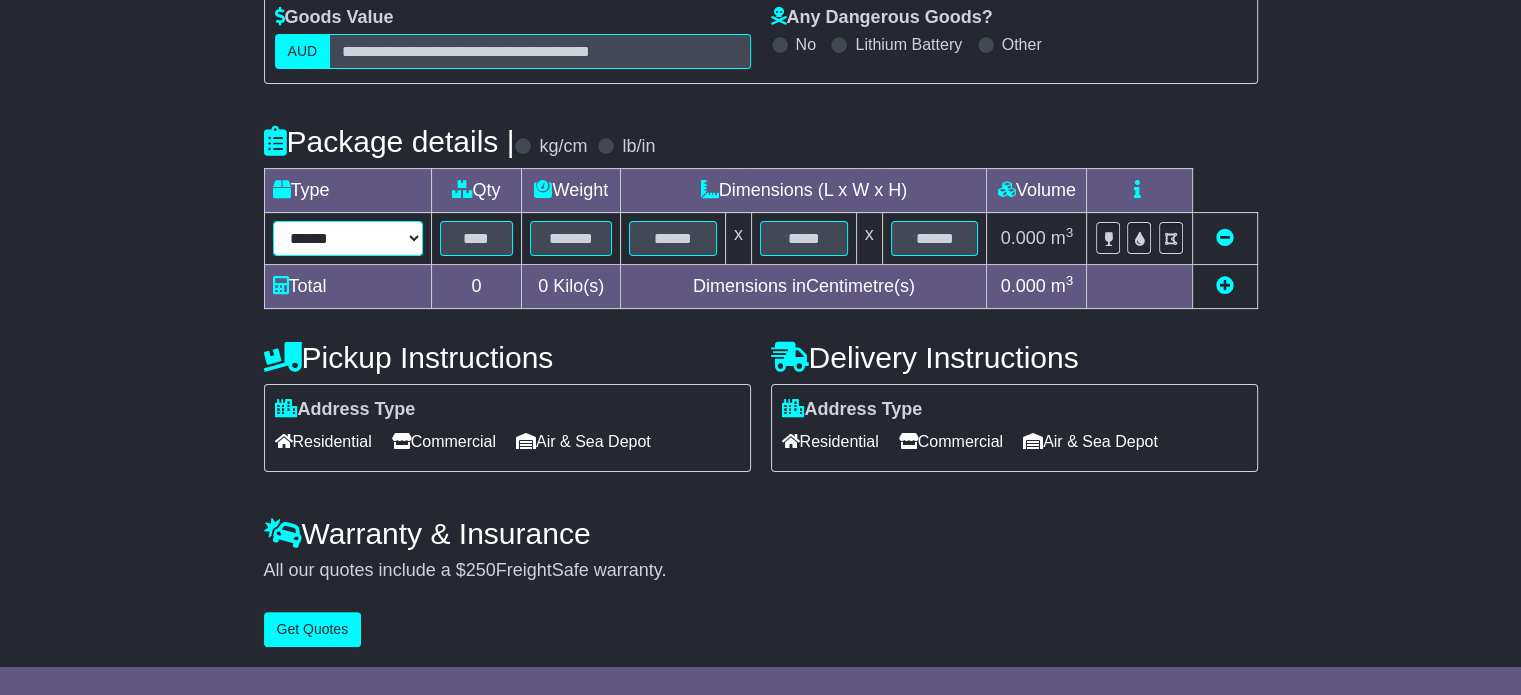 click on "****** ****** *** ******** ***** **** **** ****** *** *******" at bounding box center [348, 238] 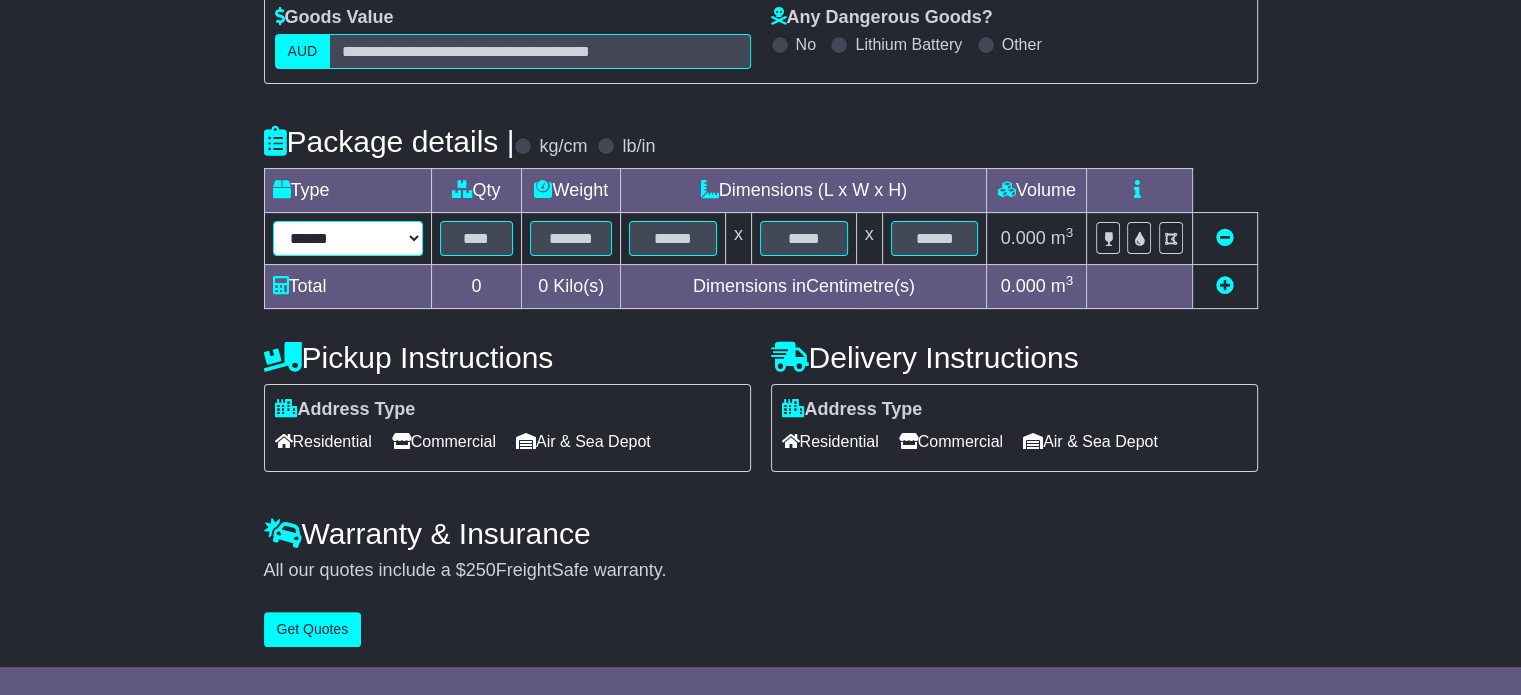 select on "*****" 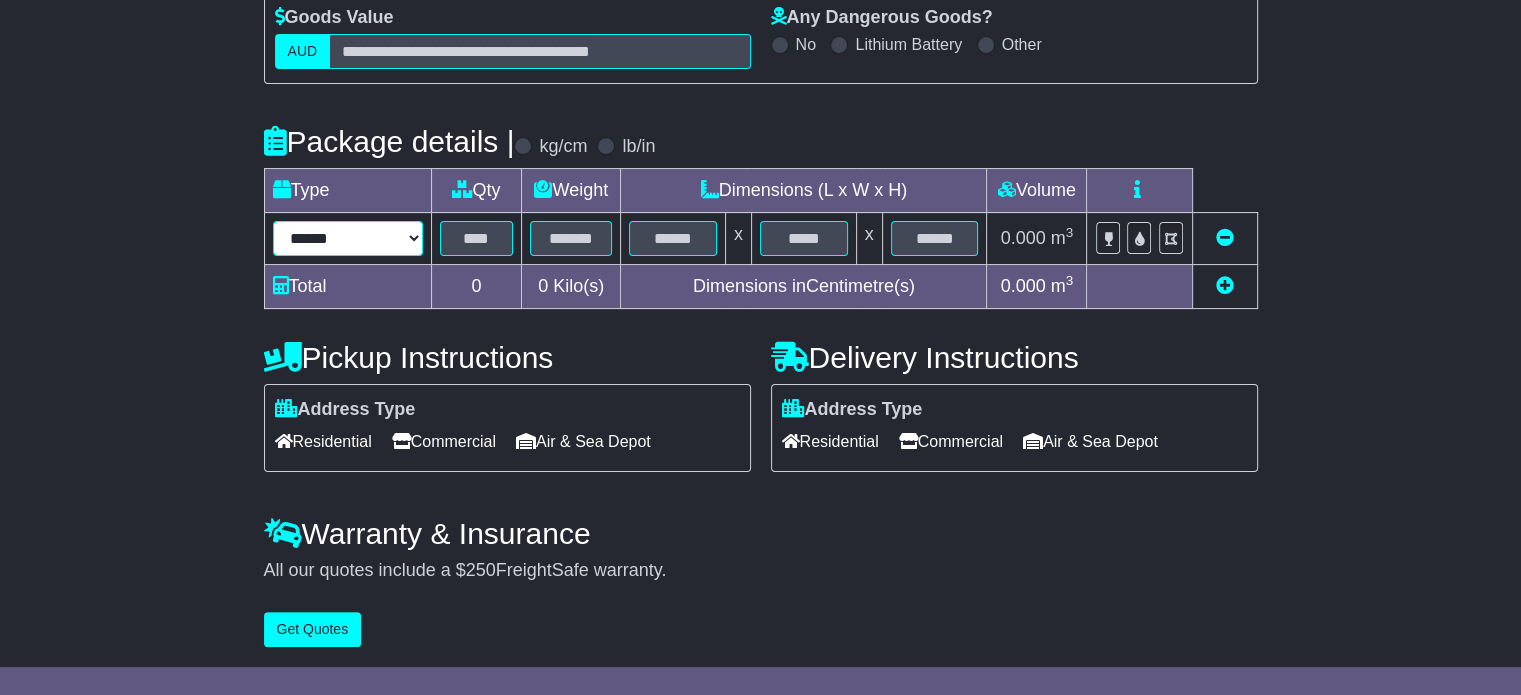 click on "****** ****** *** ******** ***** **** **** ****** *** *******" at bounding box center (348, 238) 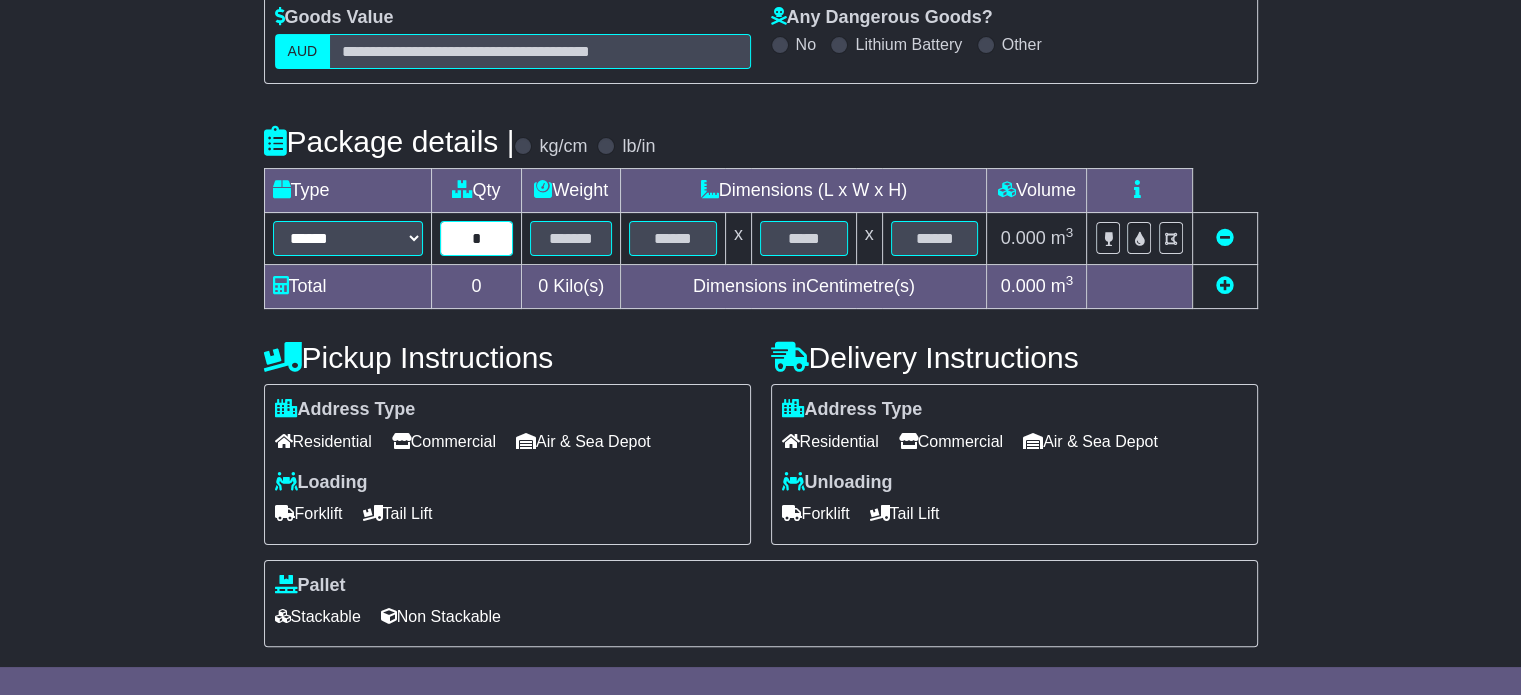 type on "*" 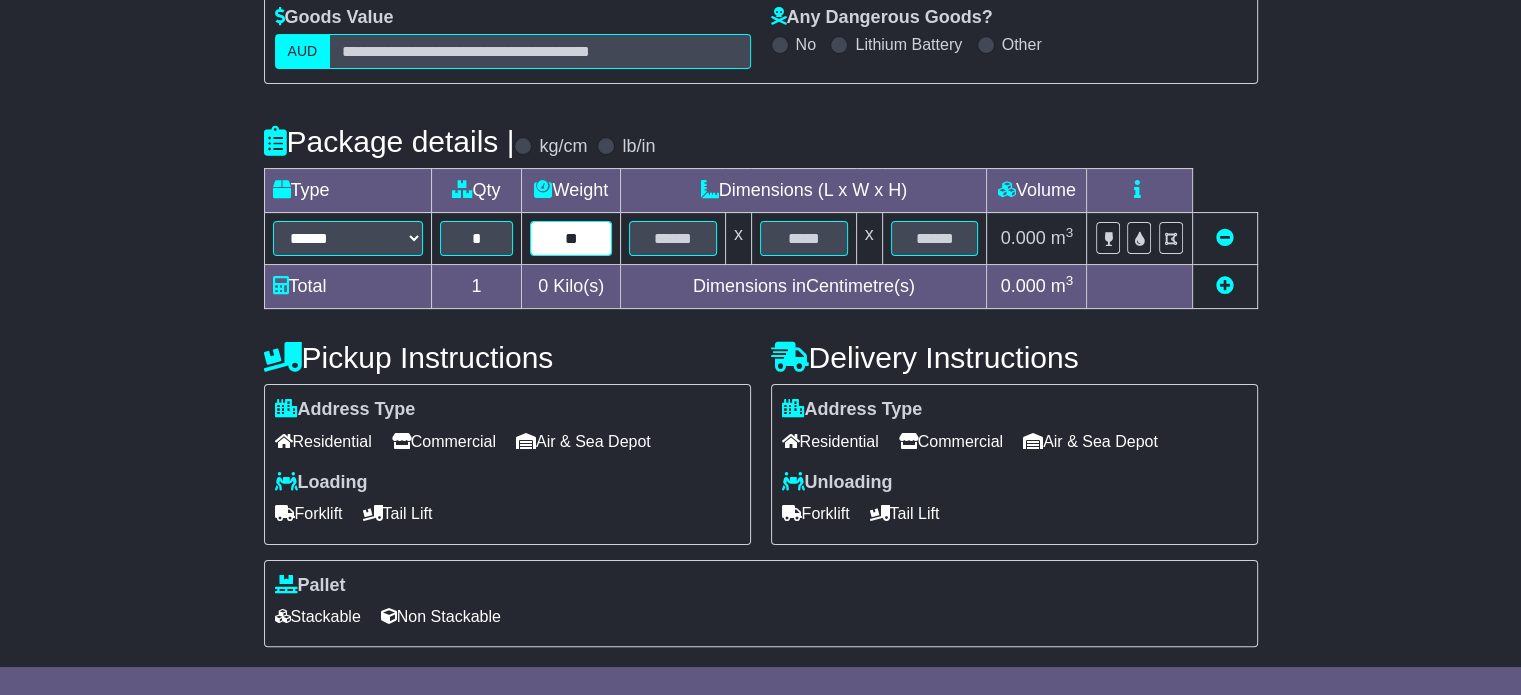type on "**" 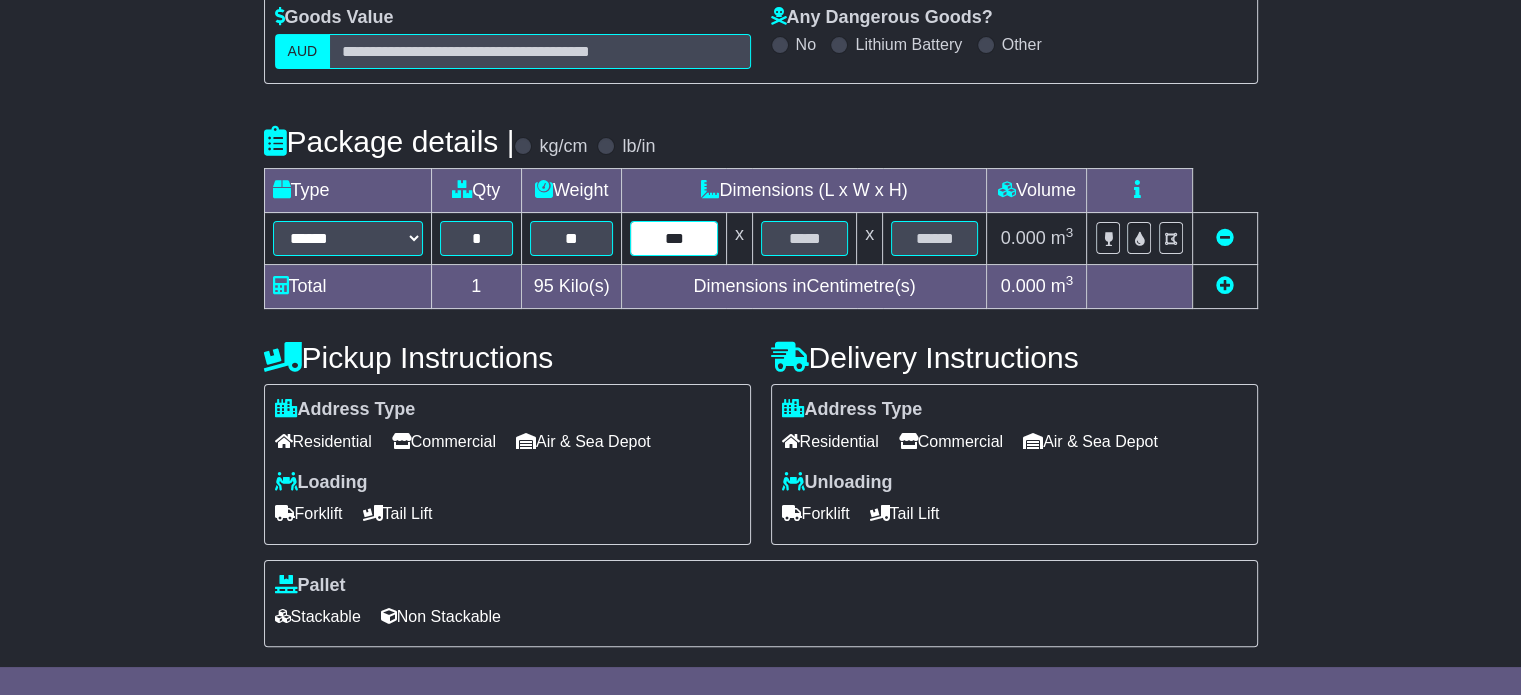 type on "***" 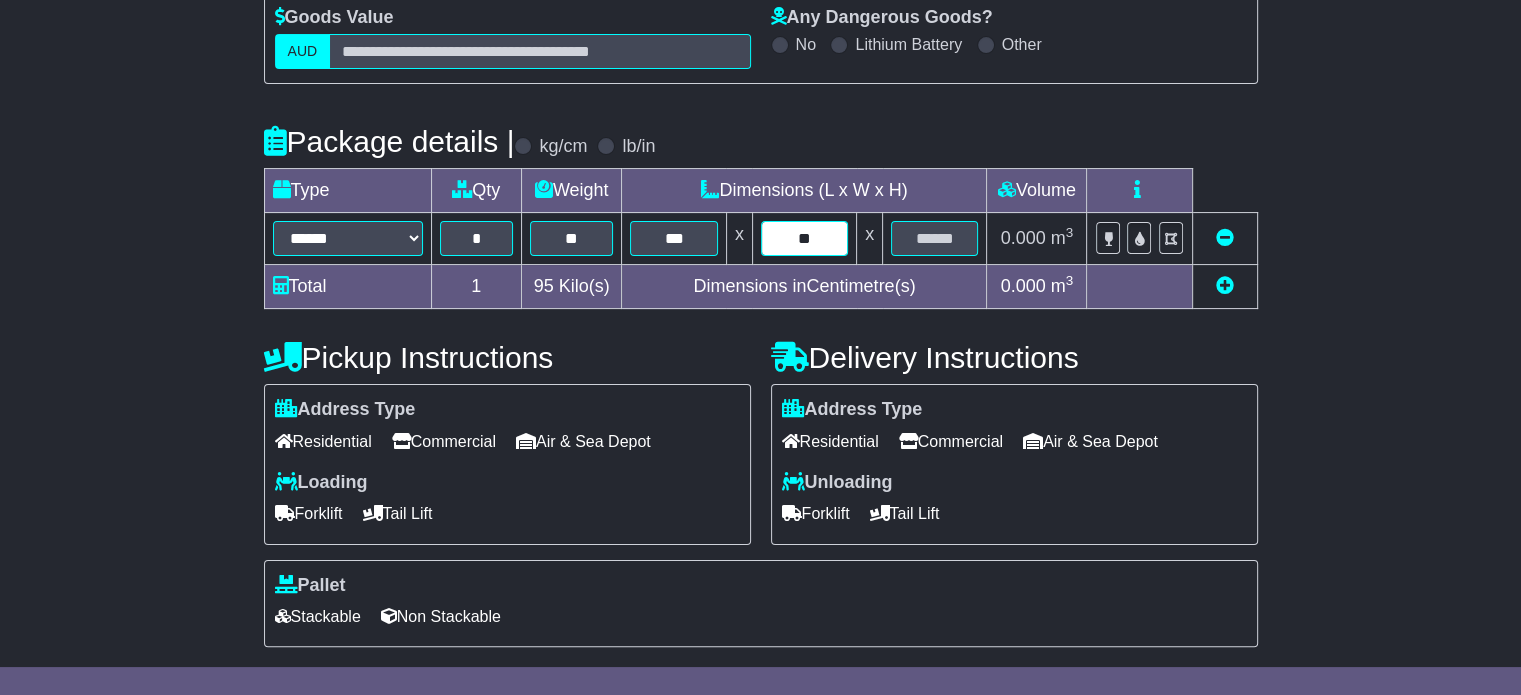 type on "**" 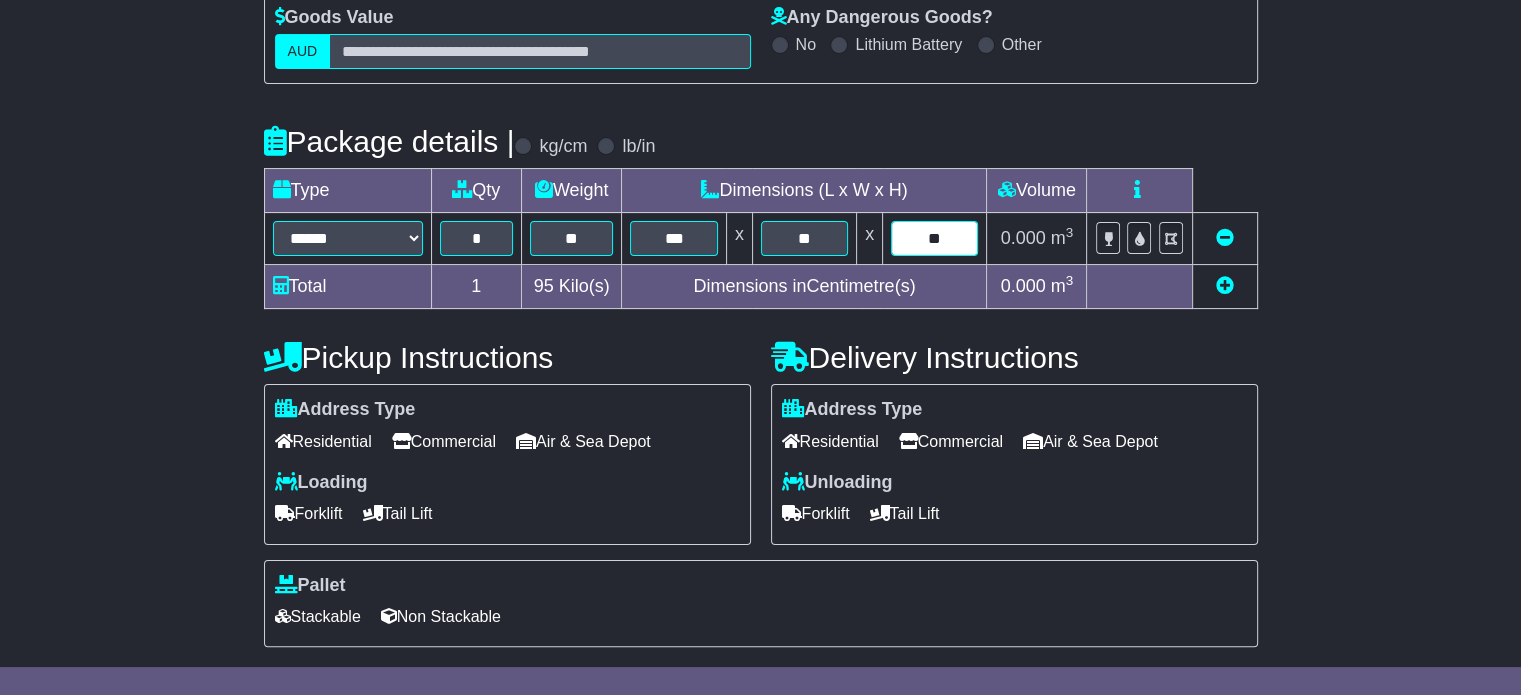 type on "**" 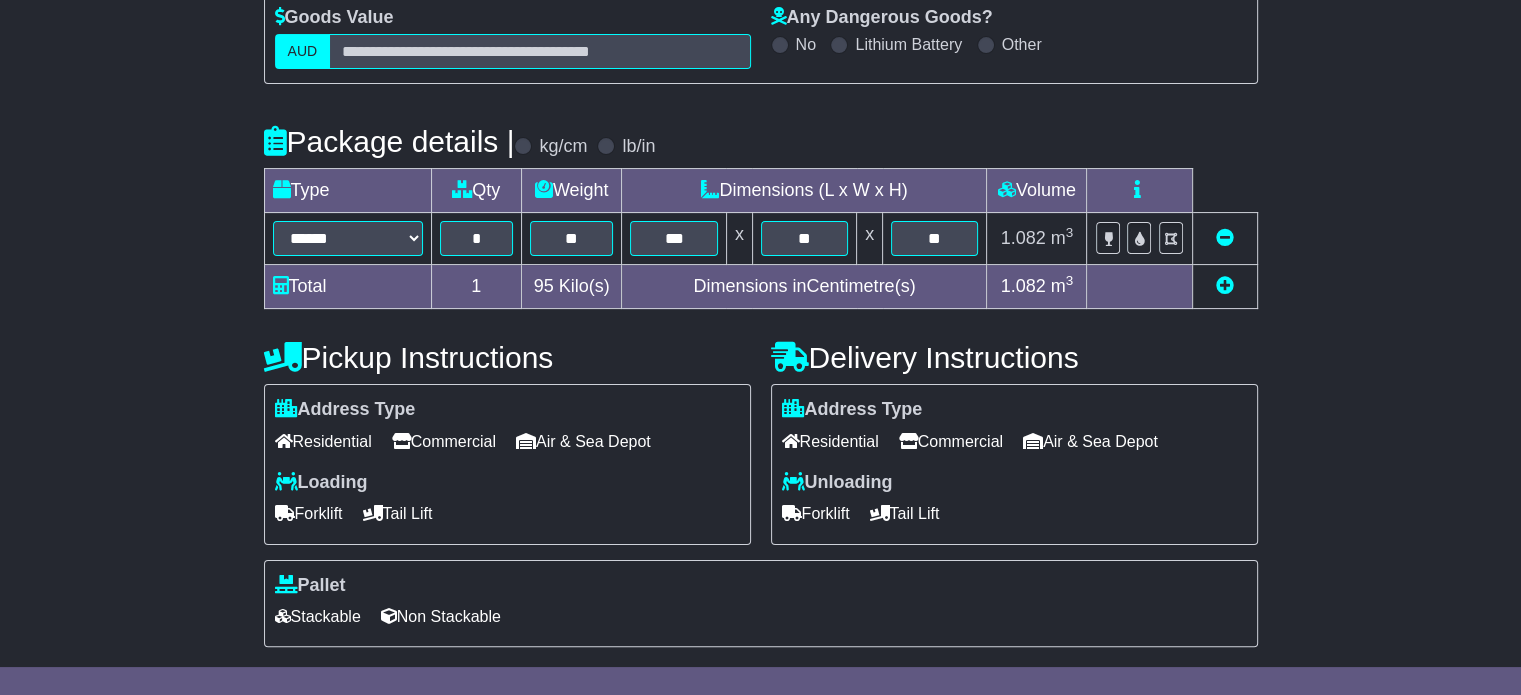 type 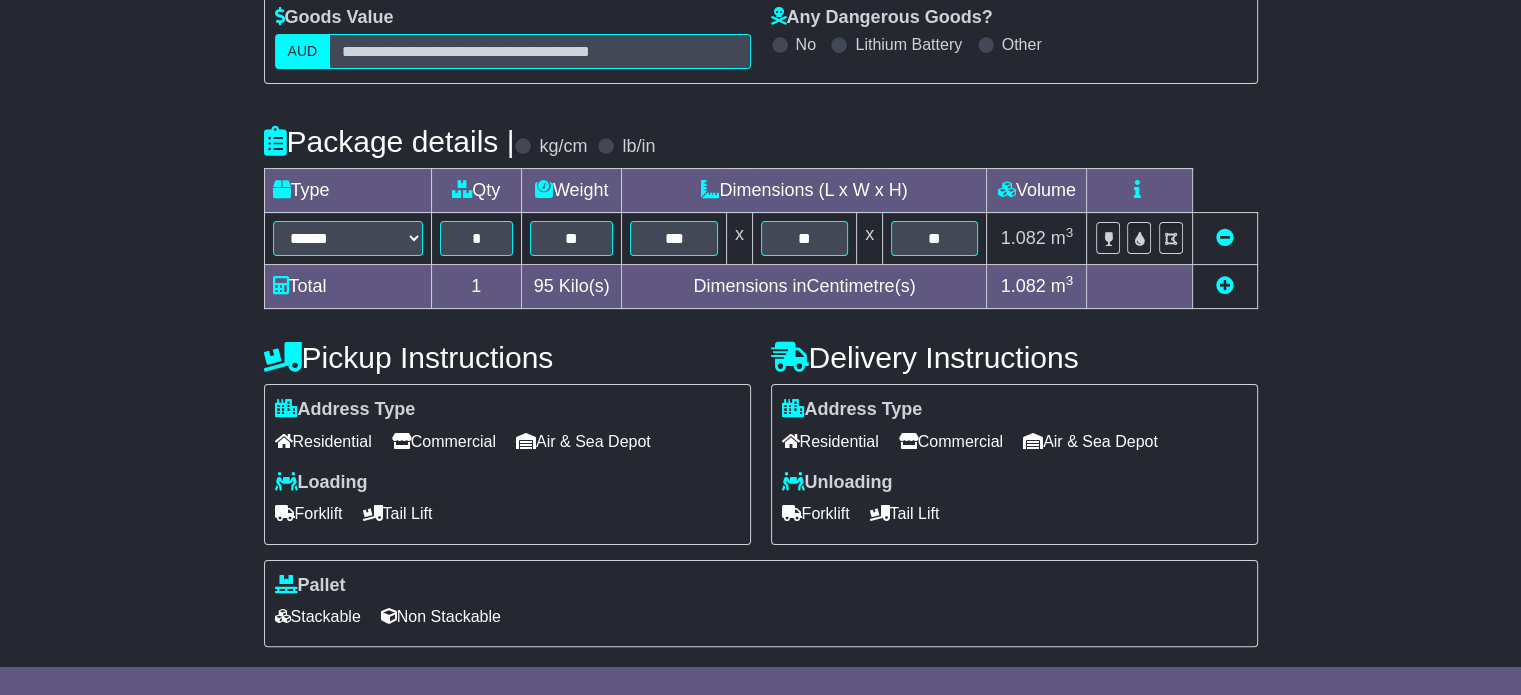 scroll, scrollTop: 535, scrollLeft: 0, axis: vertical 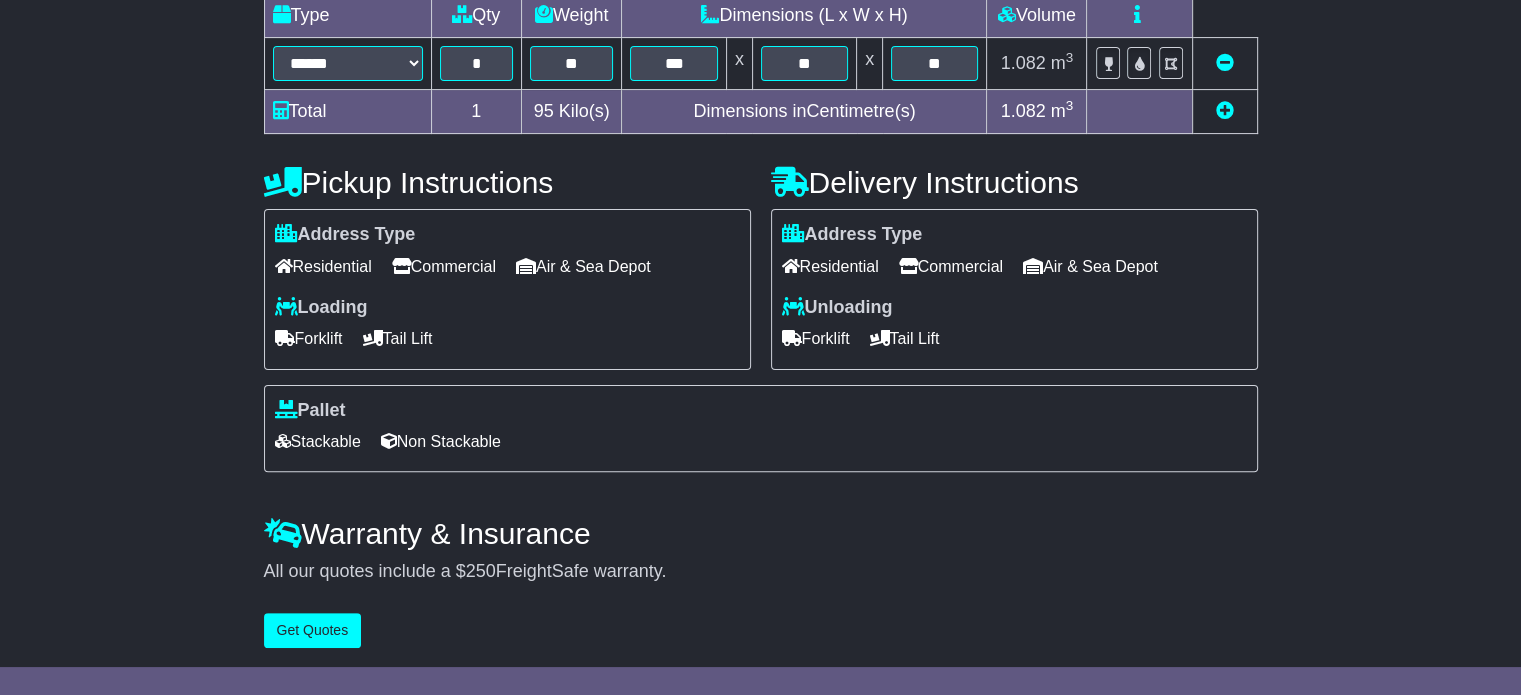 click 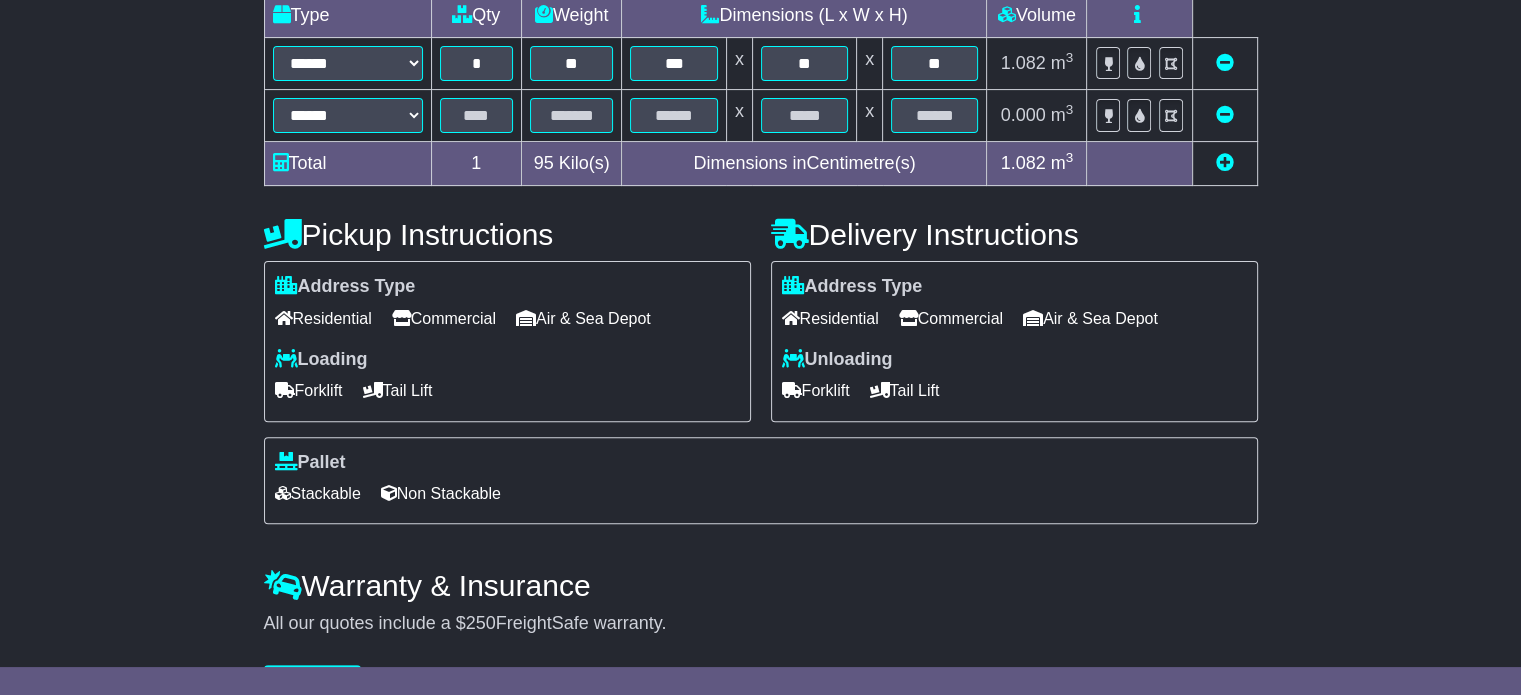 click 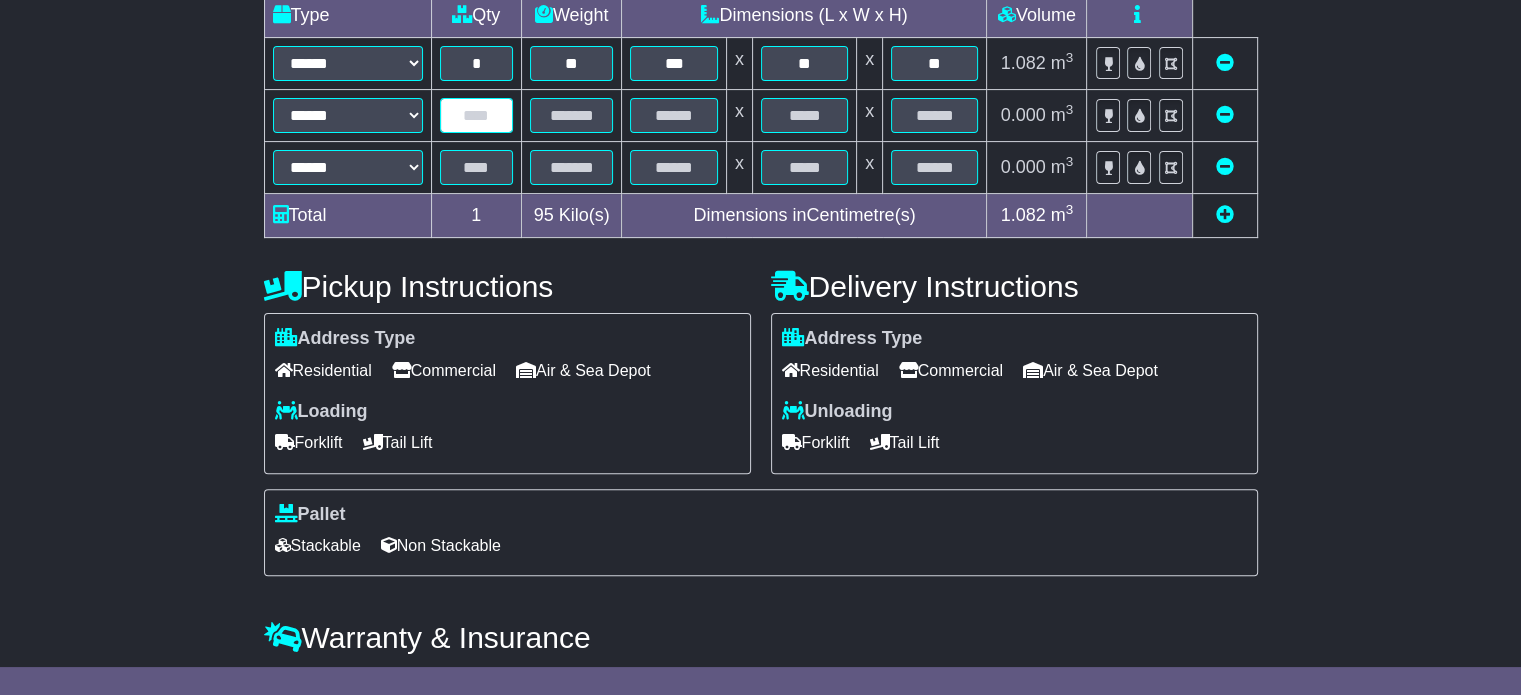 click 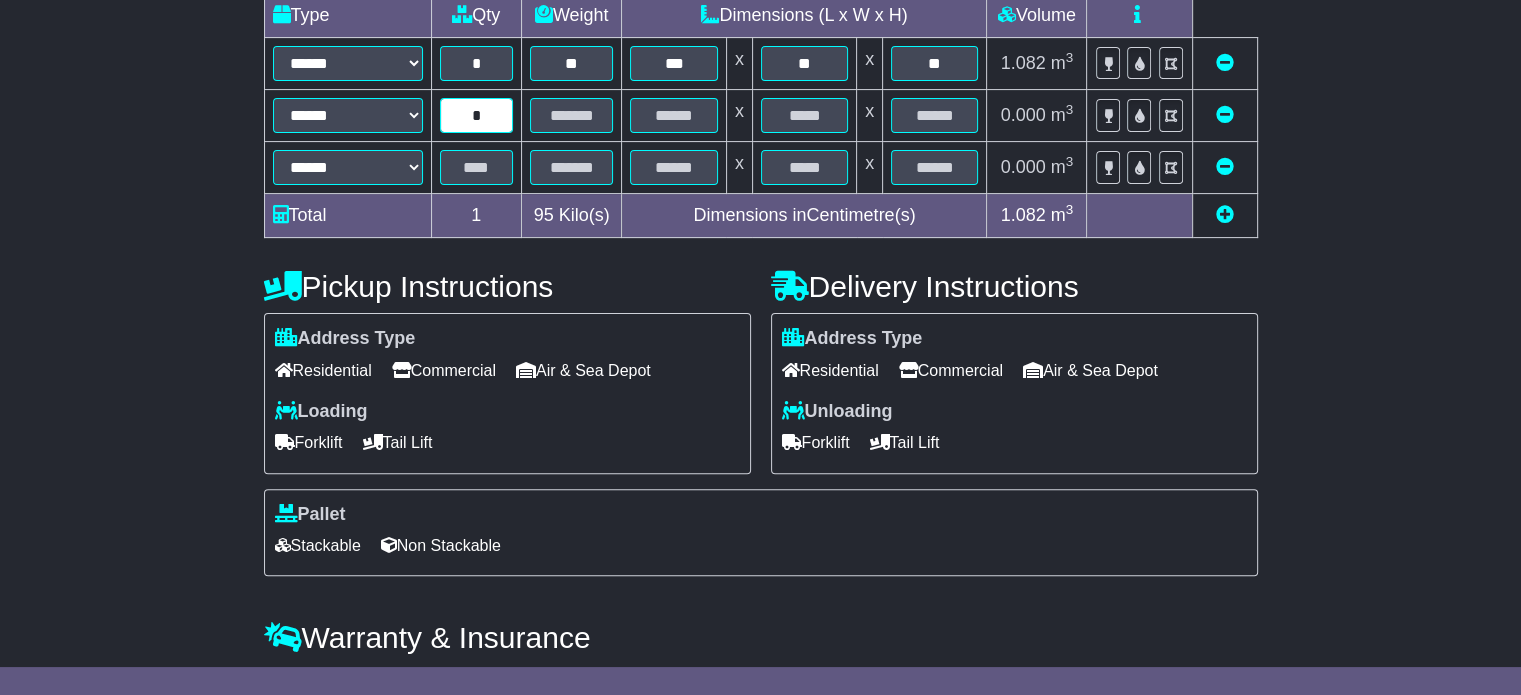 type on "*" 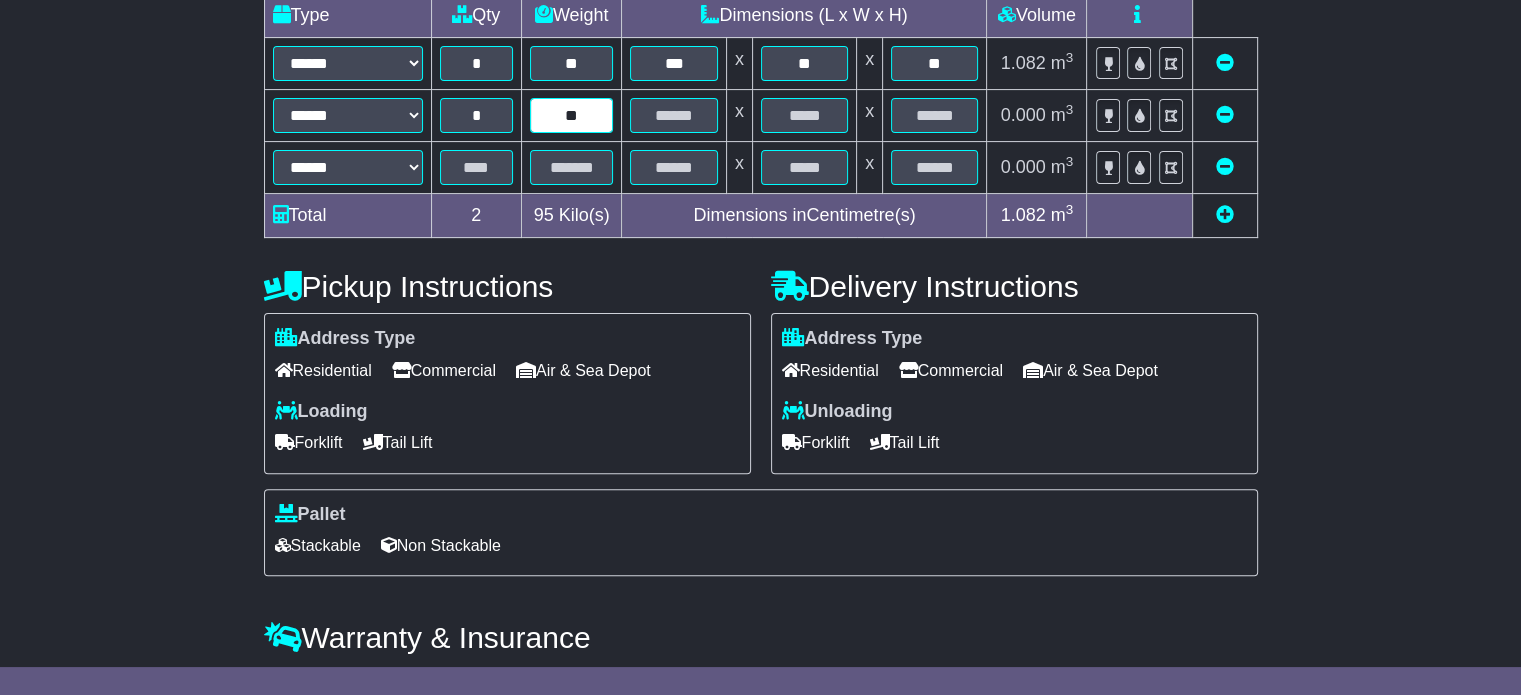 type on "**" 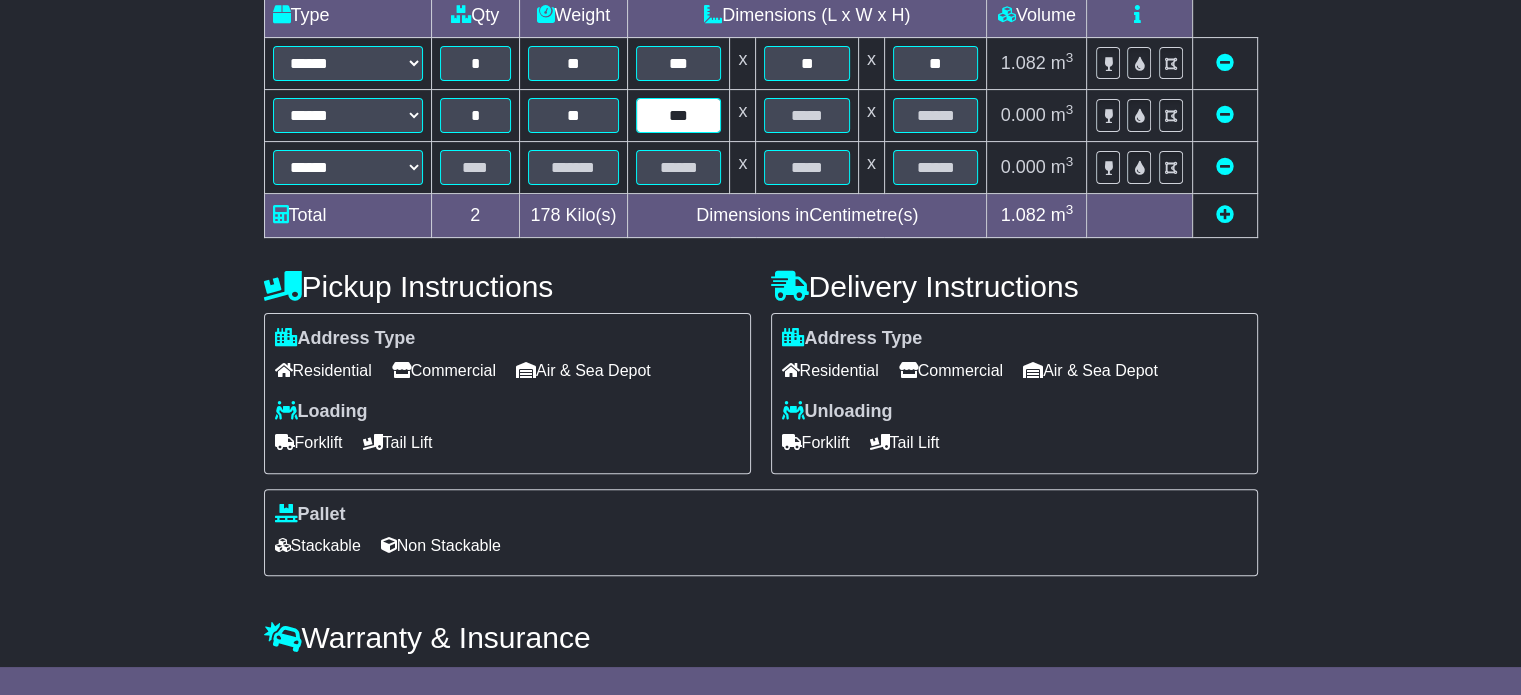 type on "***" 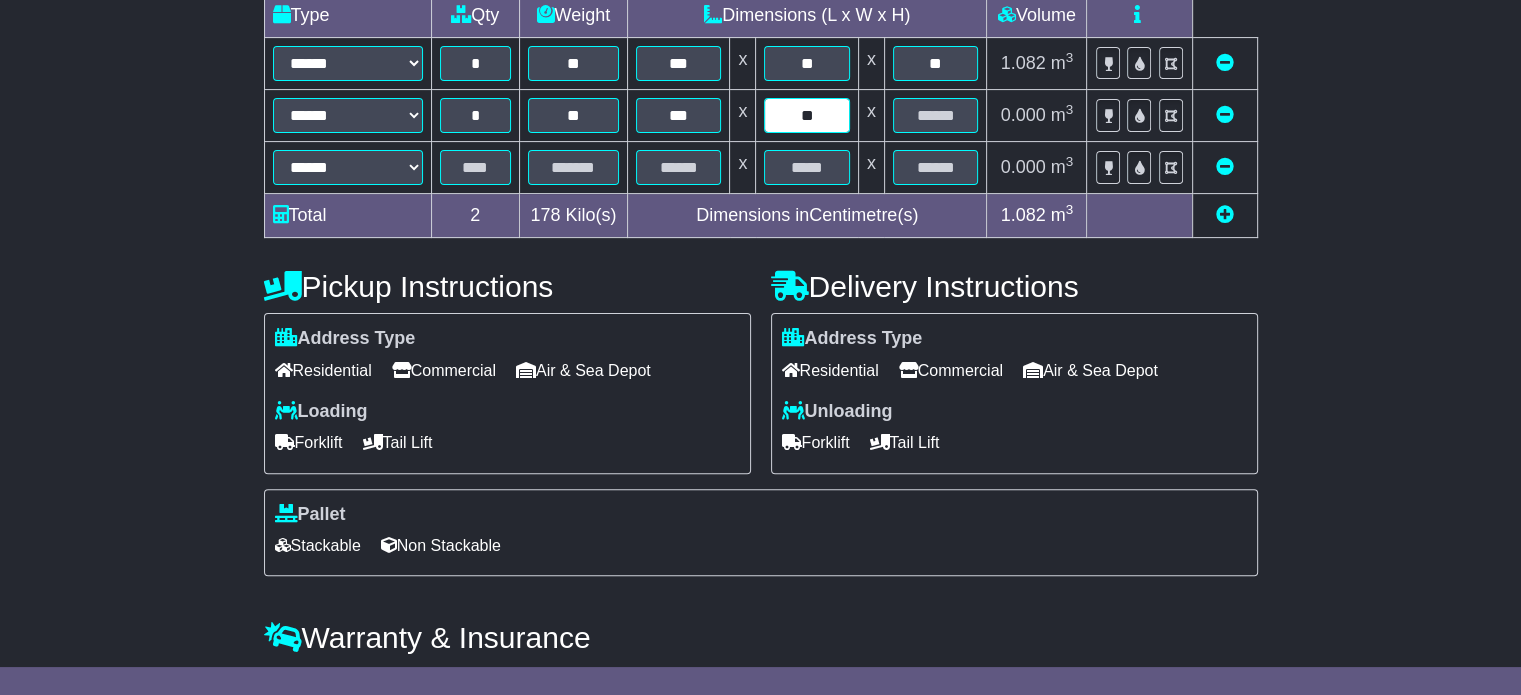 type on "**" 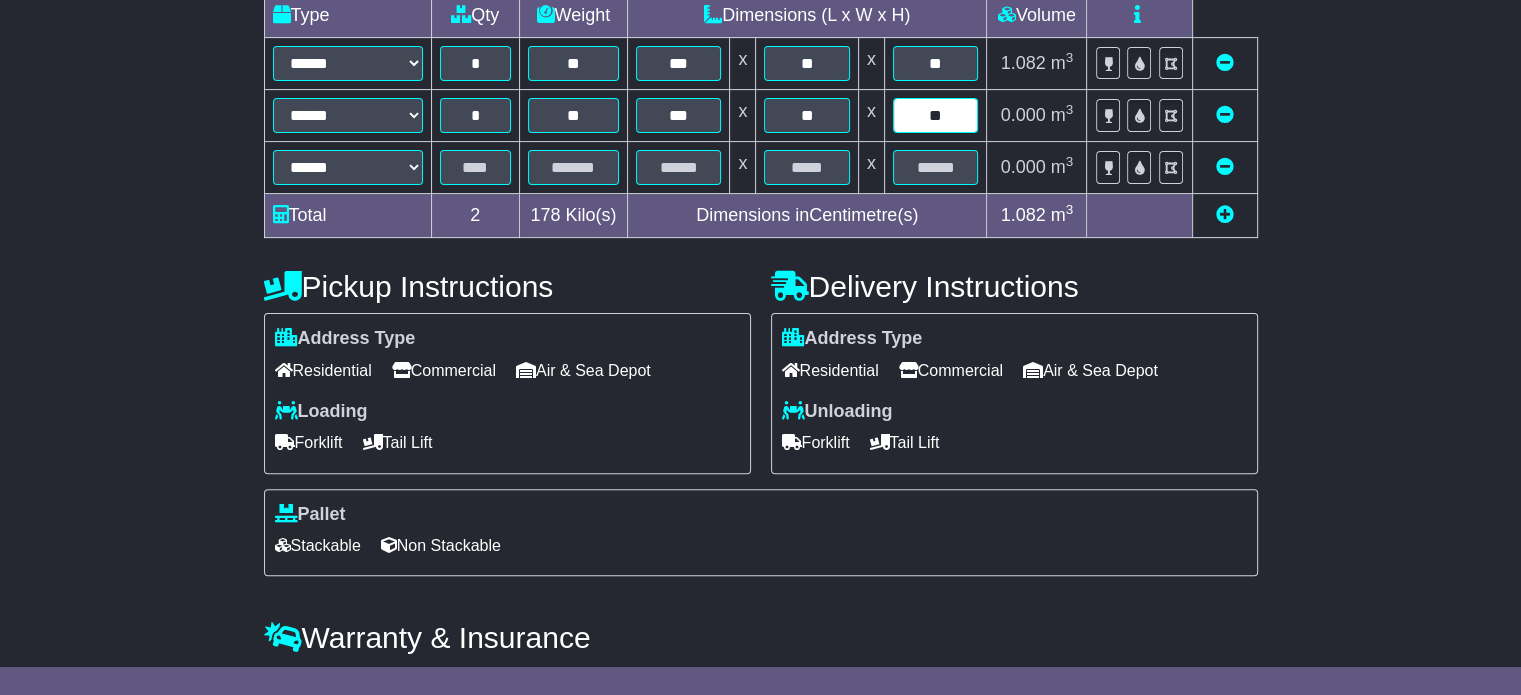 type on "**" 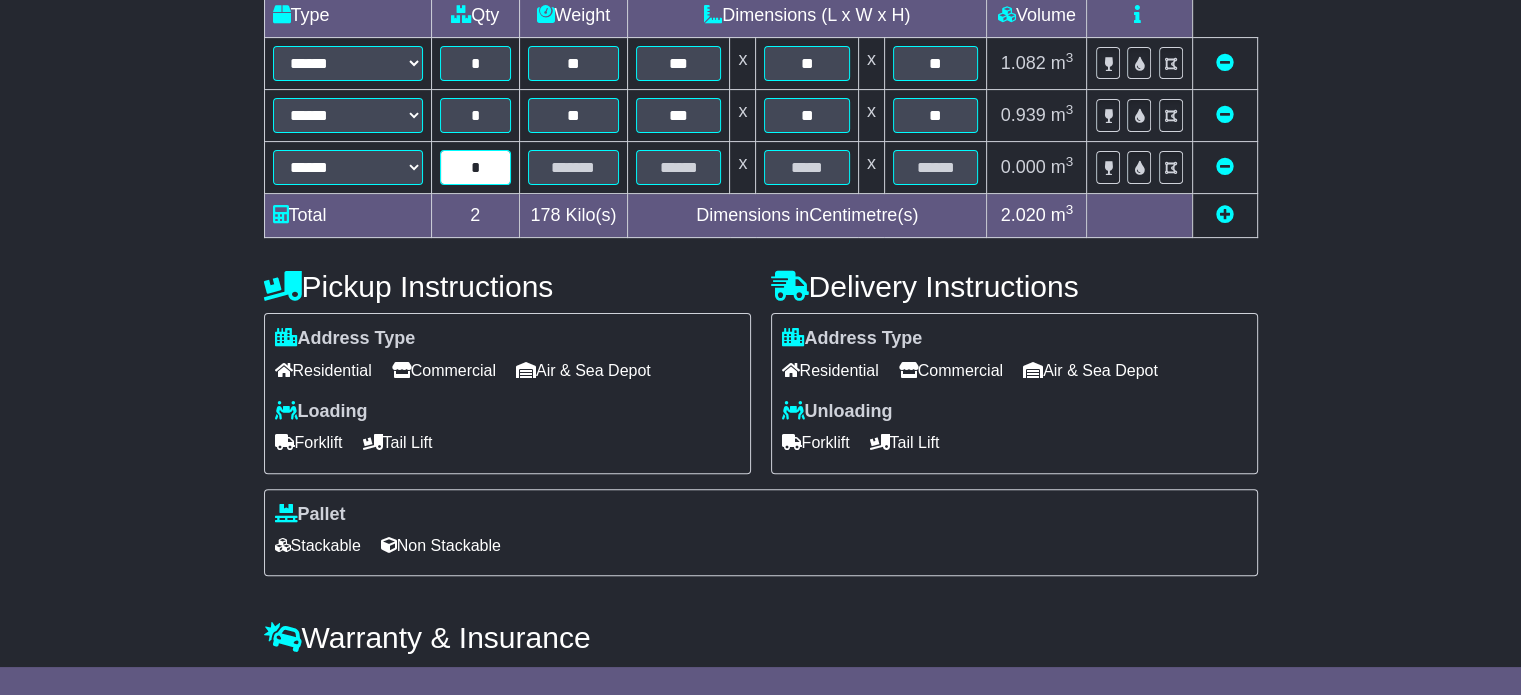 type on "*" 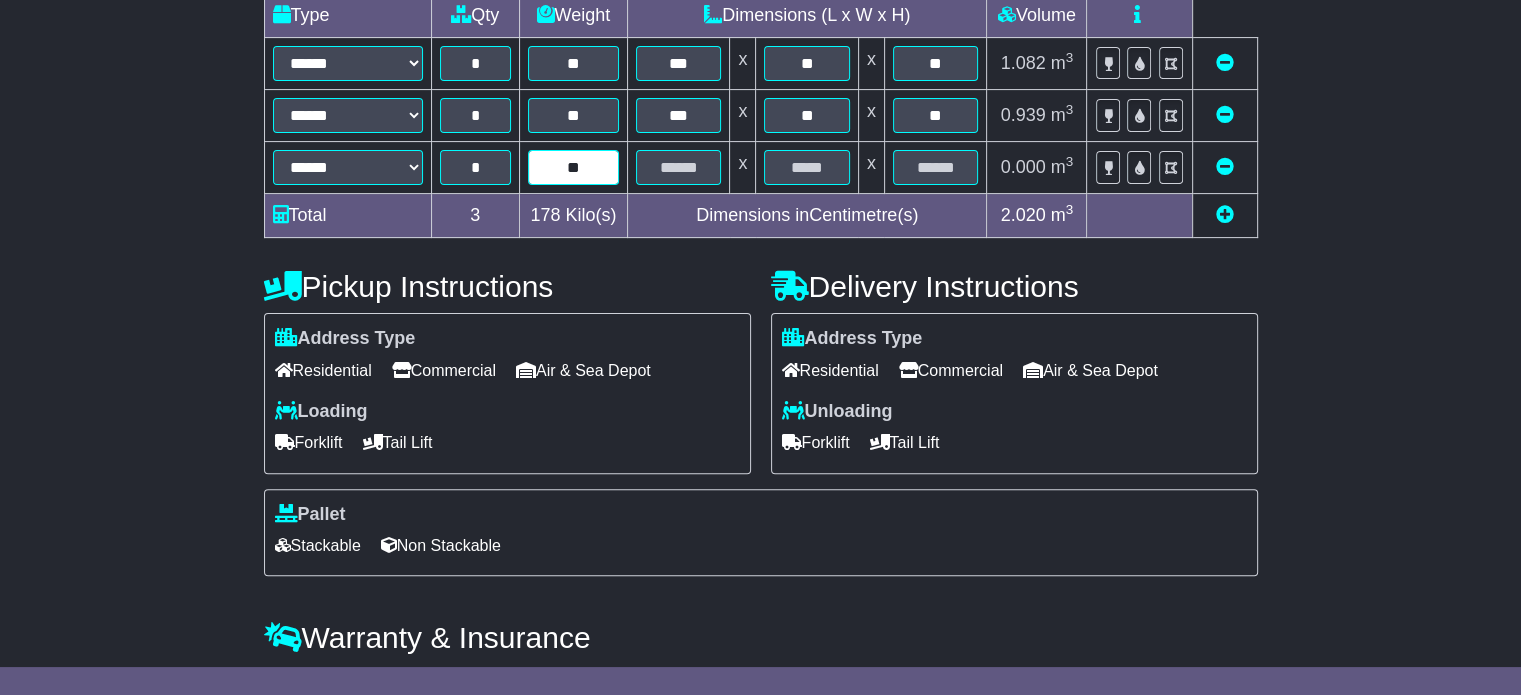 type on "**" 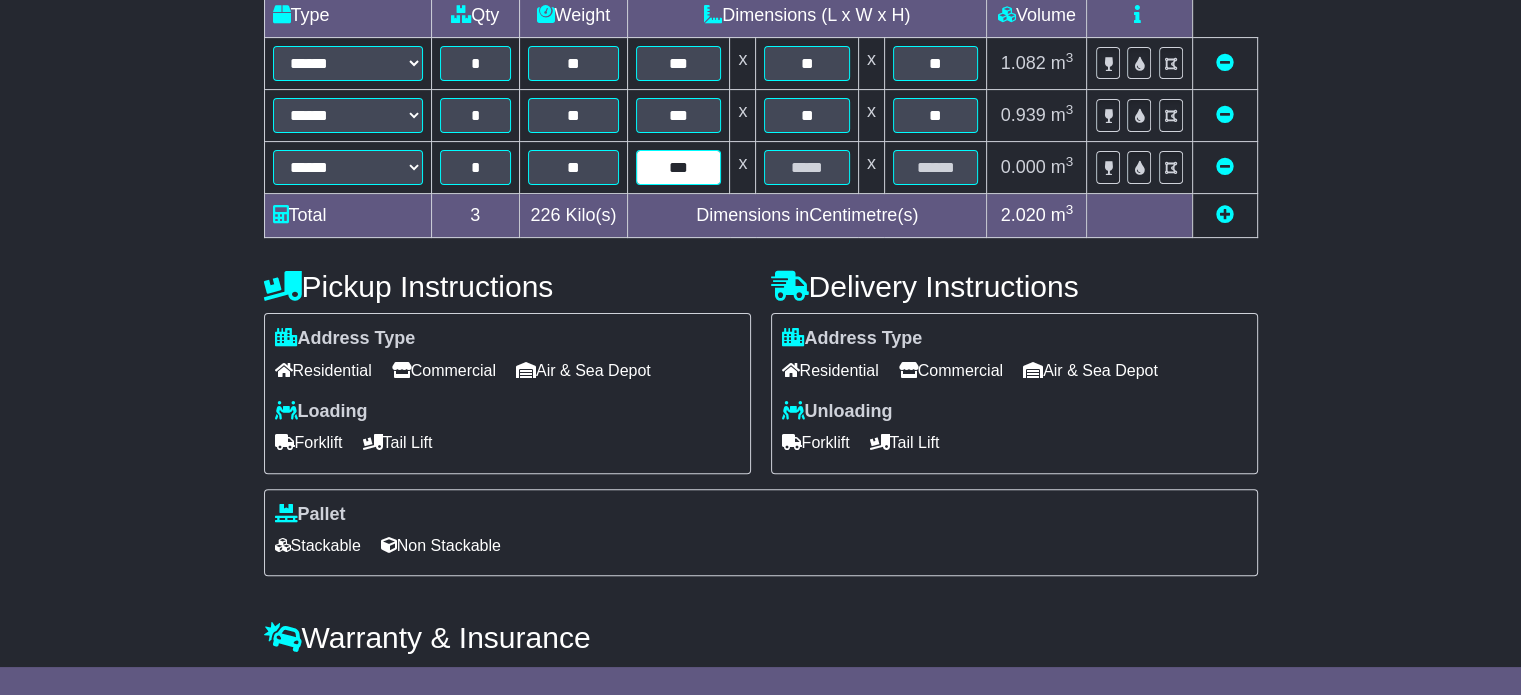 type on "***" 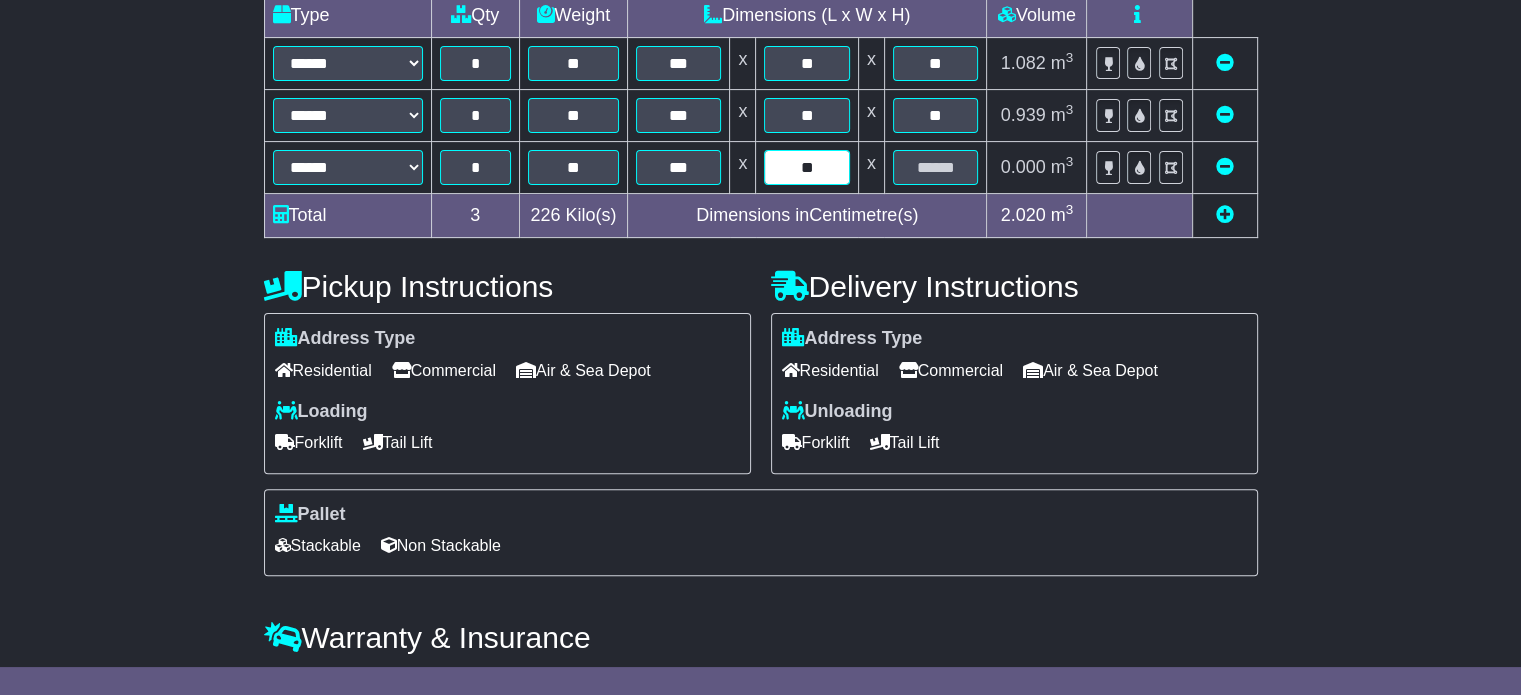type on "**" 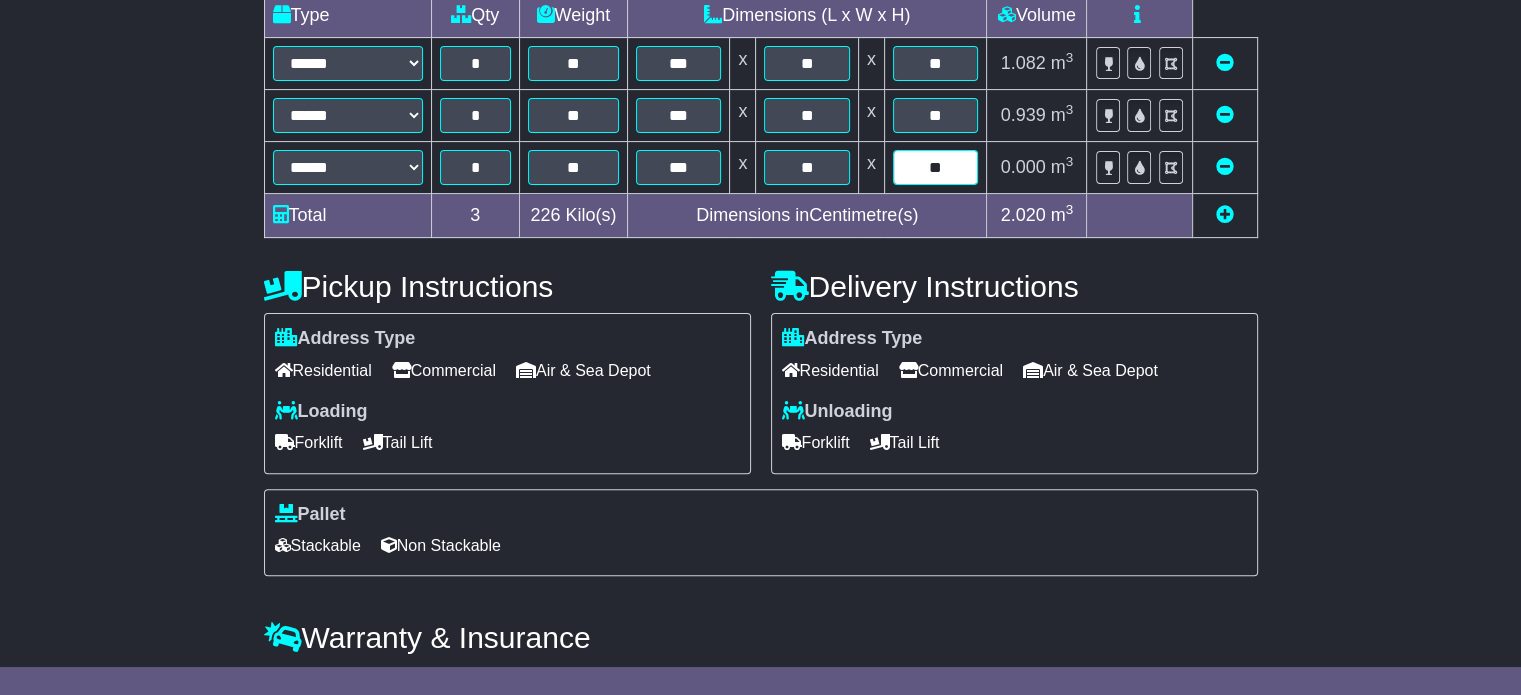 type on "**" 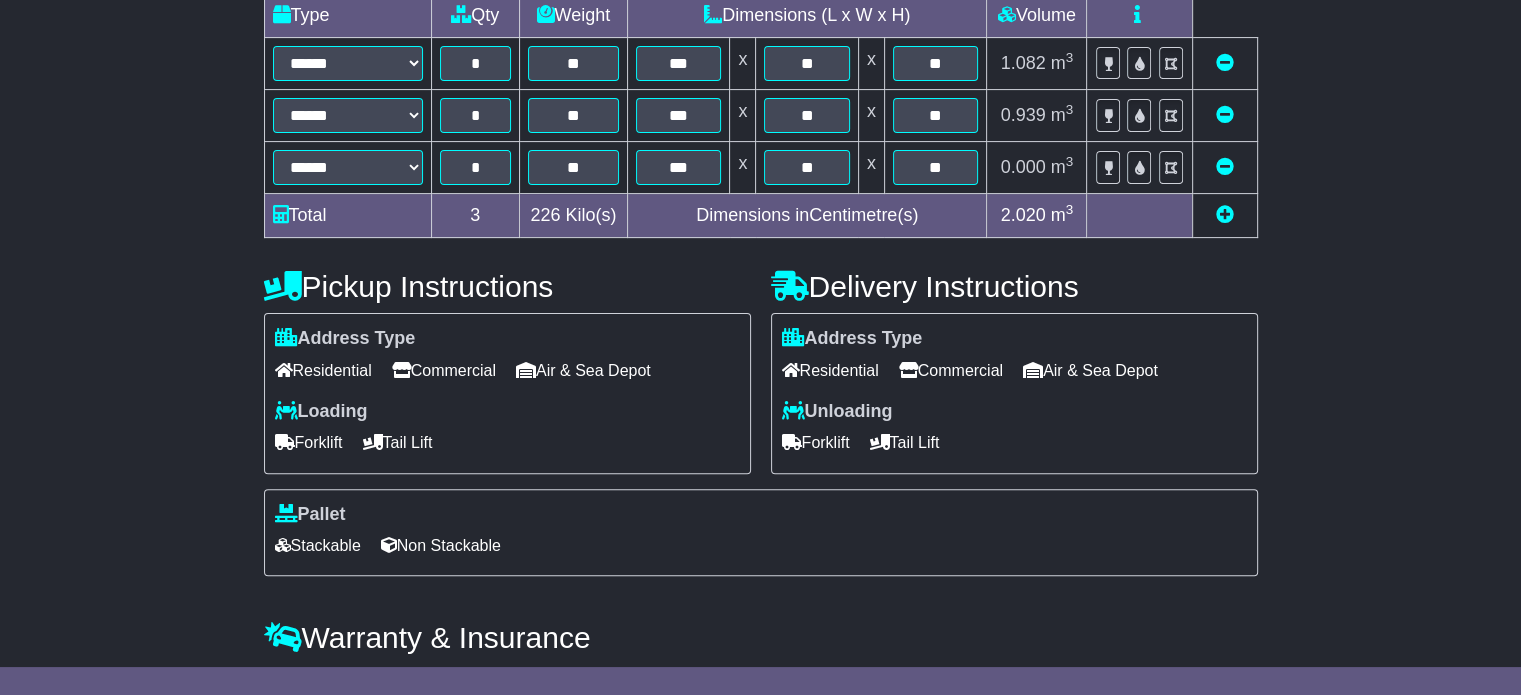 scroll, scrollTop: 638, scrollLeft: 0, axis: vertical 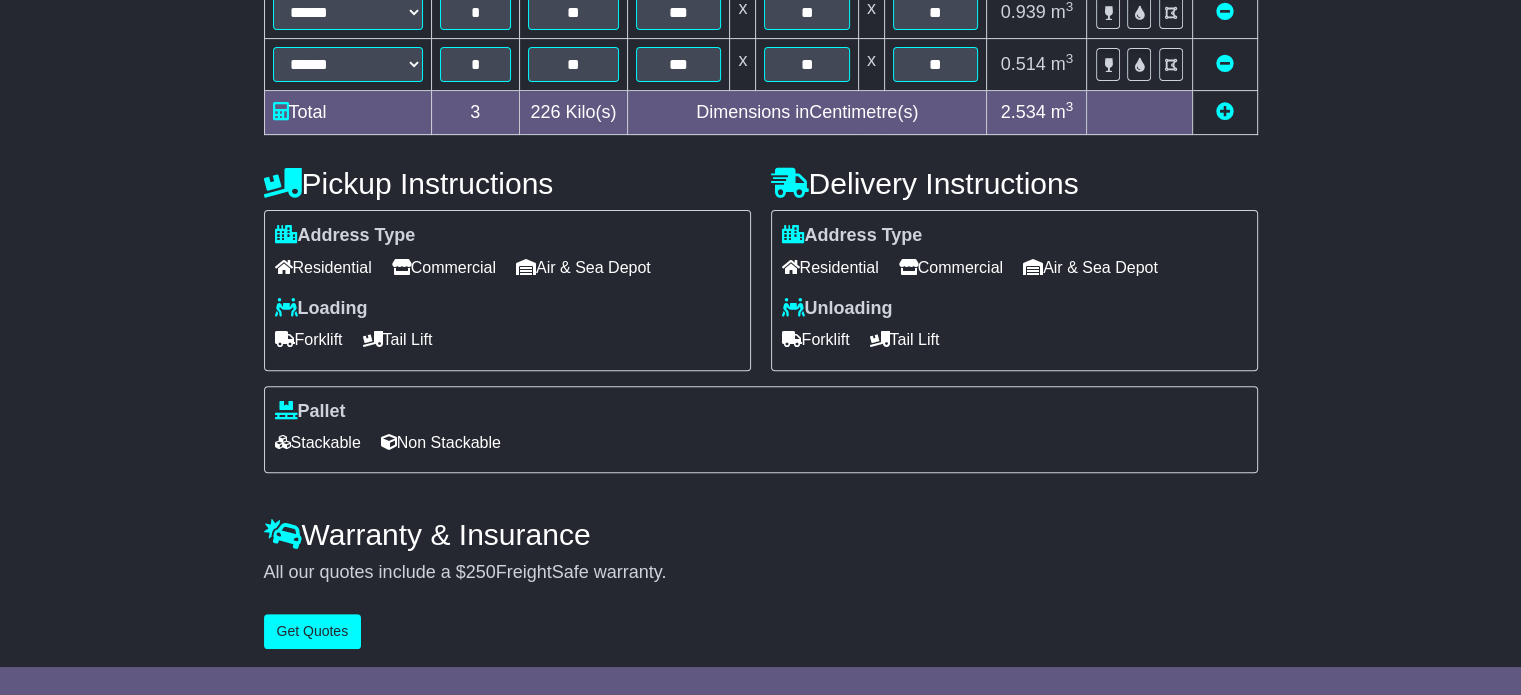 click on "Commercial" 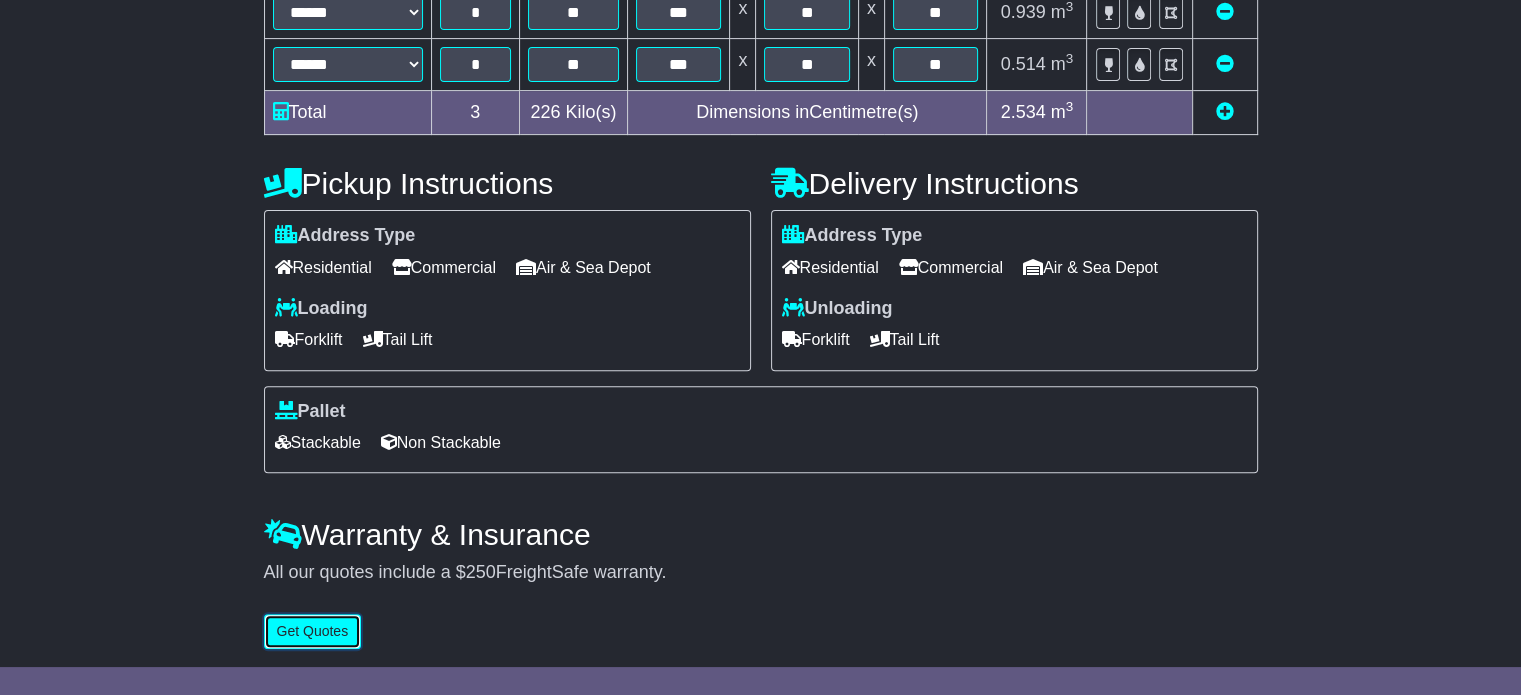 click on "Get Quotes" 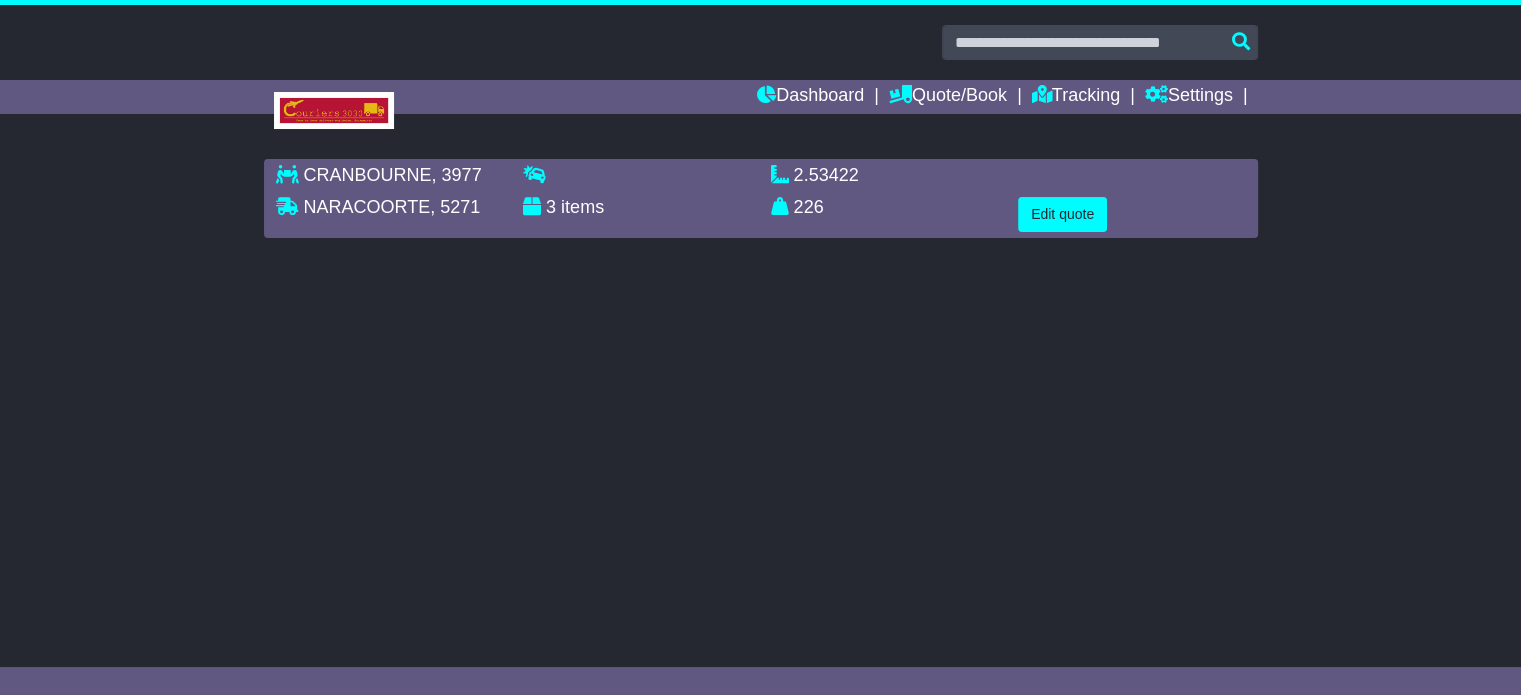 scroll, scrollTop: 0, scrollLeft: 0, axis: both 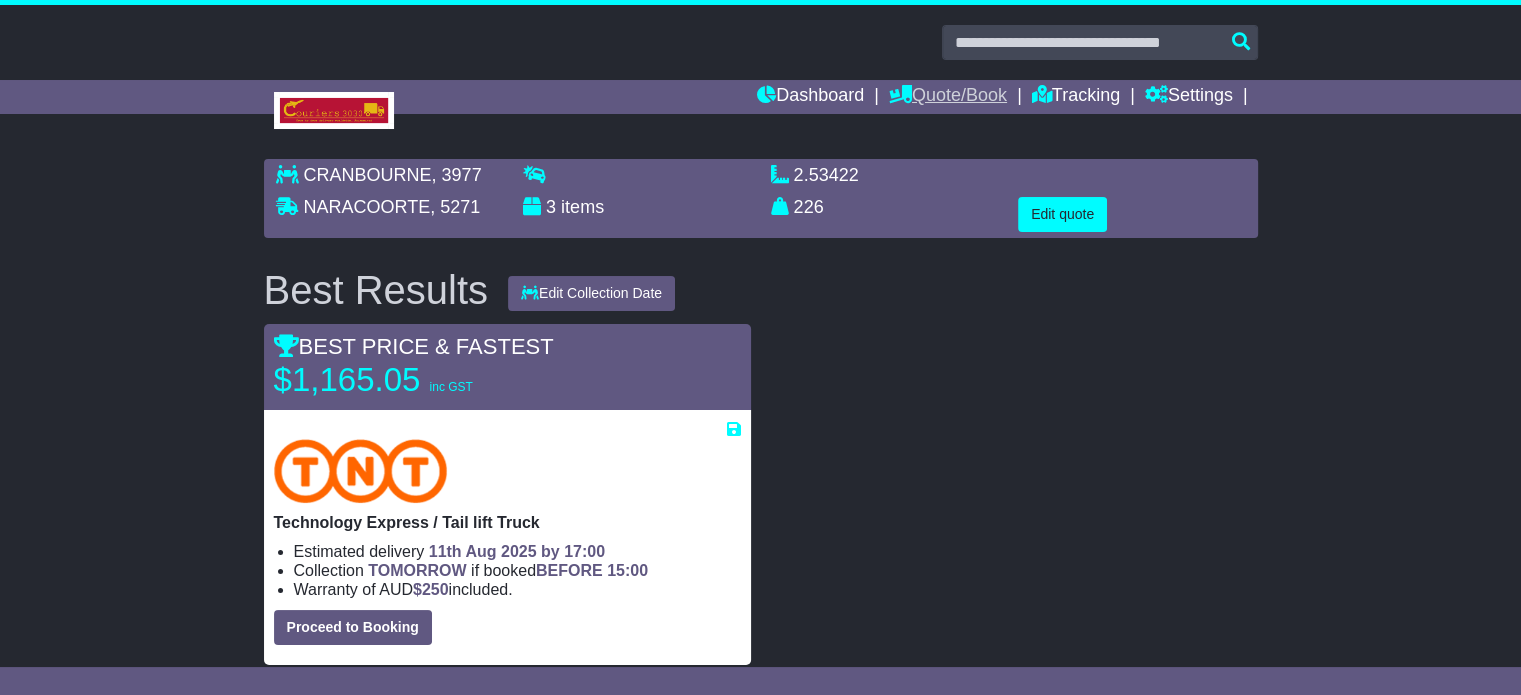 click on "Quote/Book" 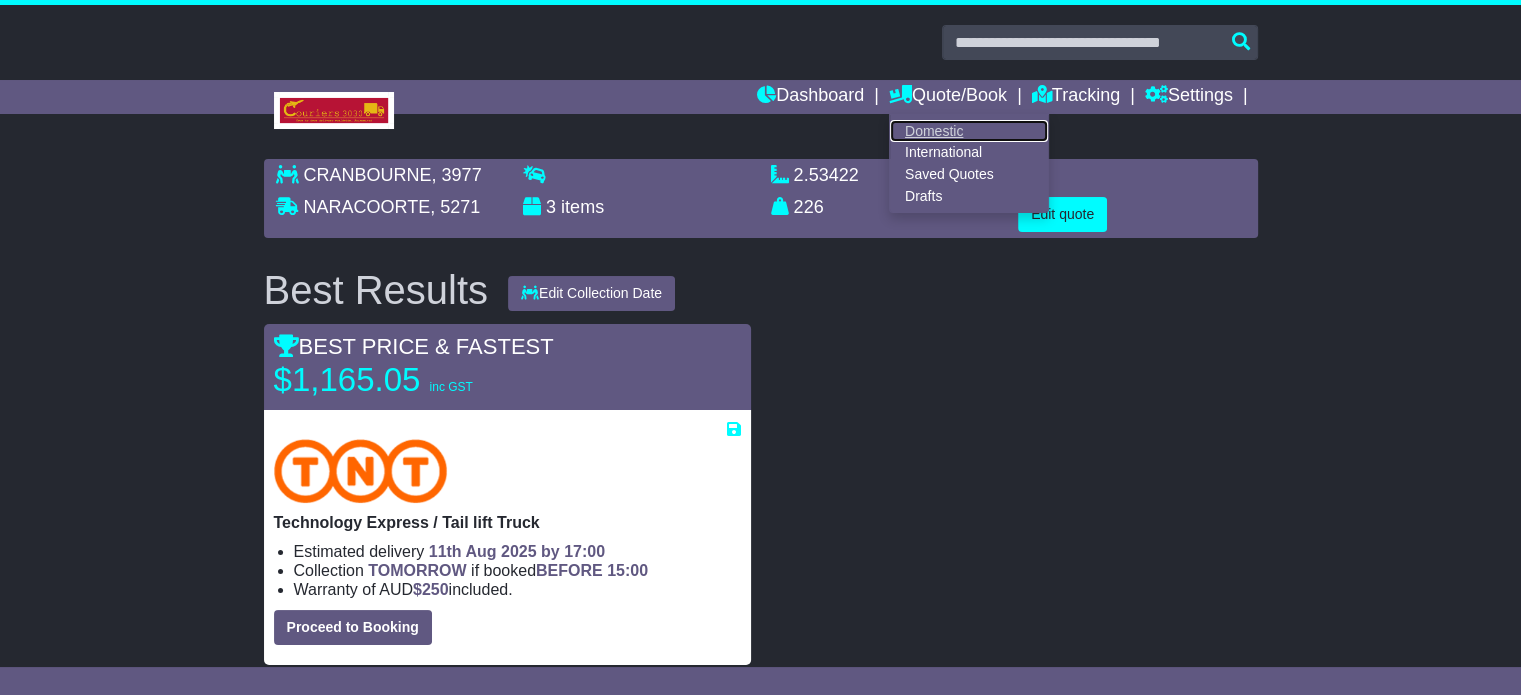 click on "Domestic" 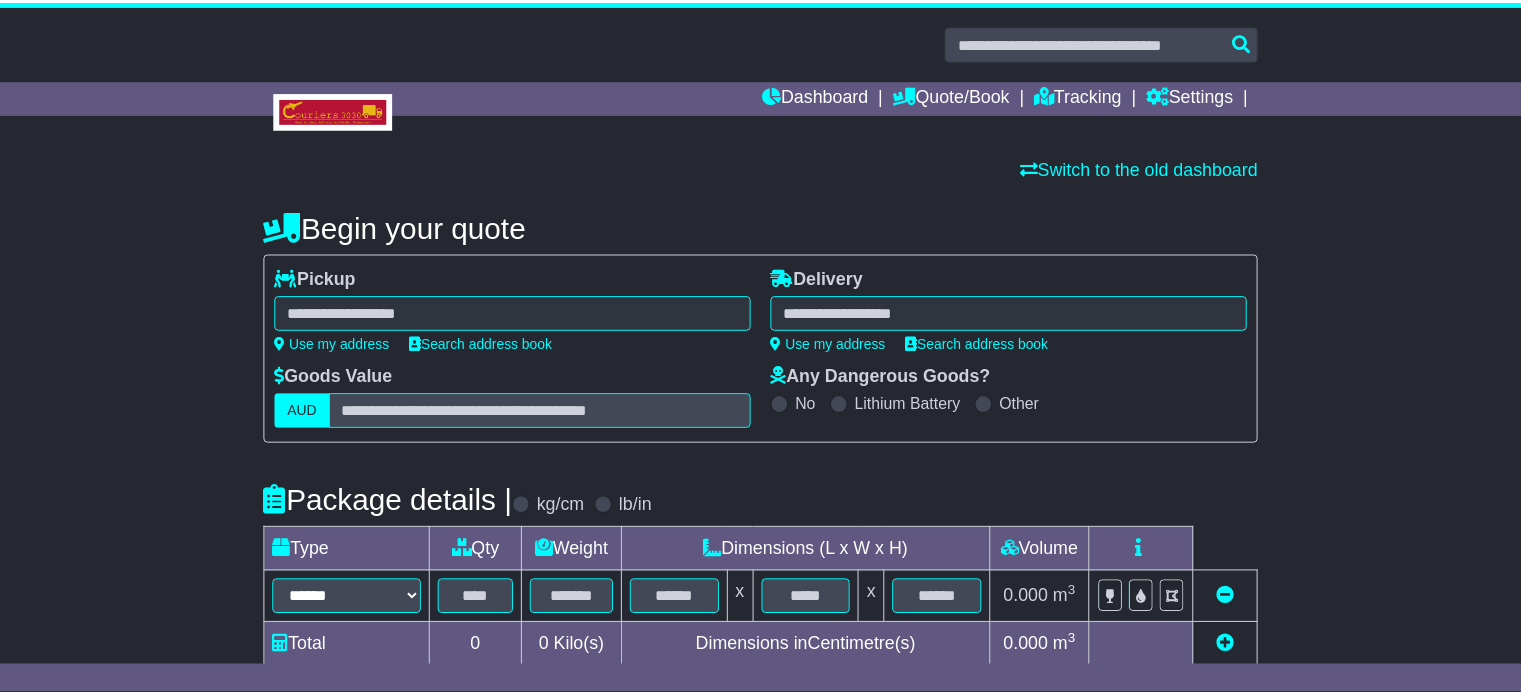 scroll, scrollTop: 0, scrollLeft: 0, axis: both 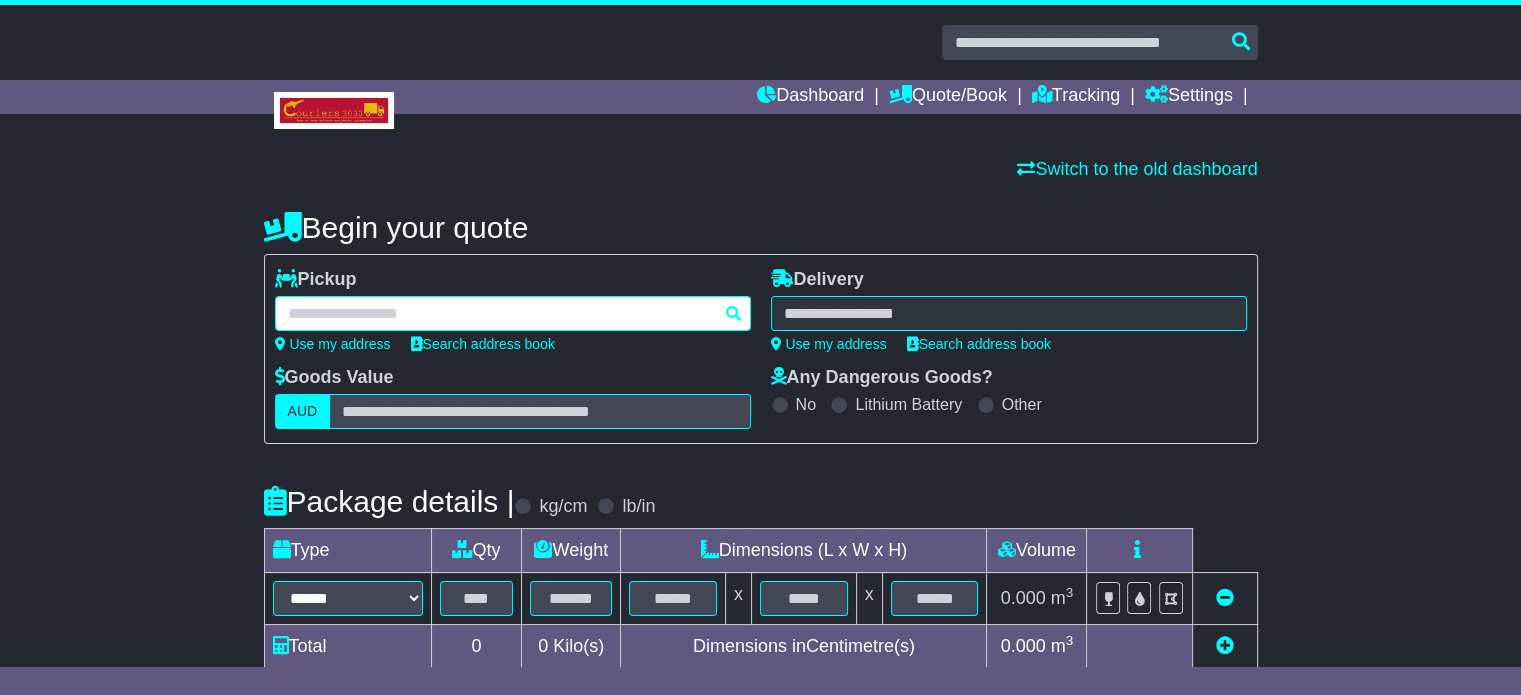 click at bounding box center [513, 313] 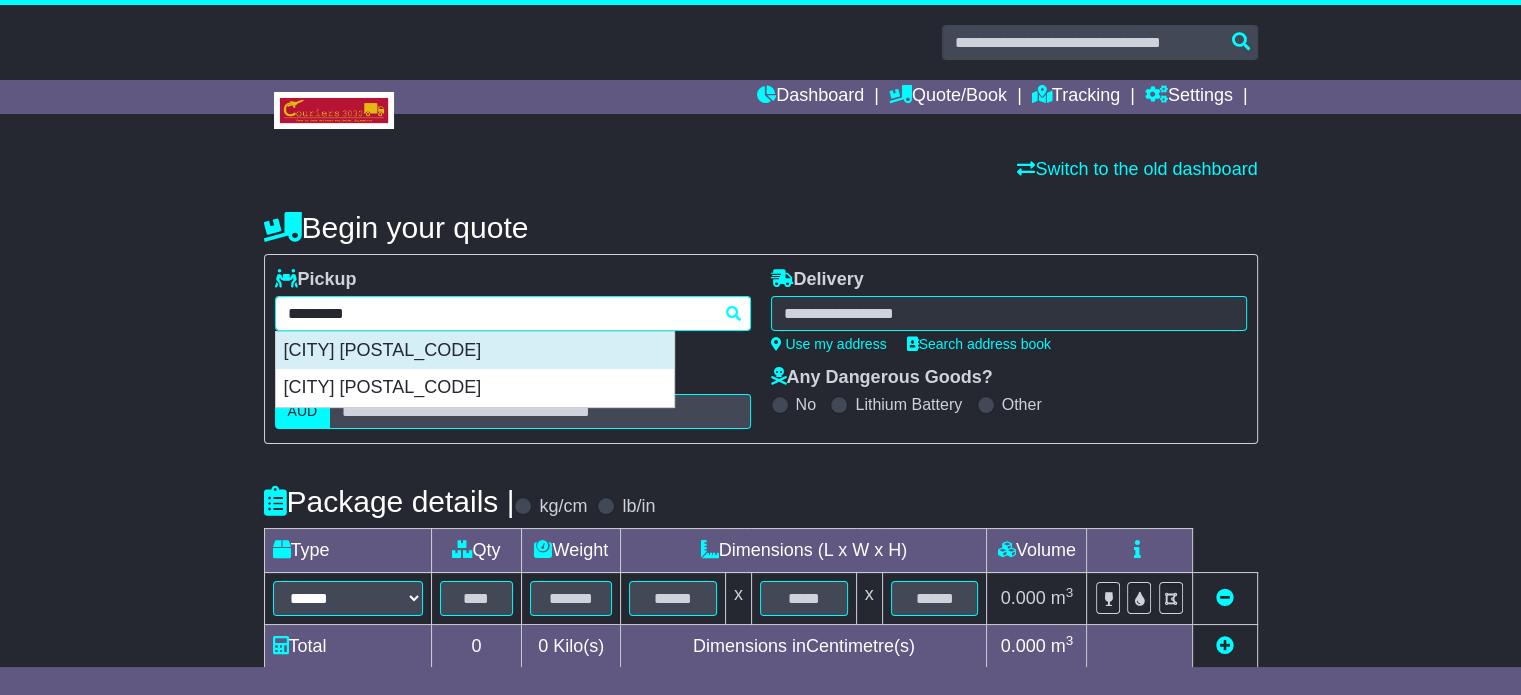 click on "[CITY] [POSTAL_CODE]" at bounding box center (475, 351) 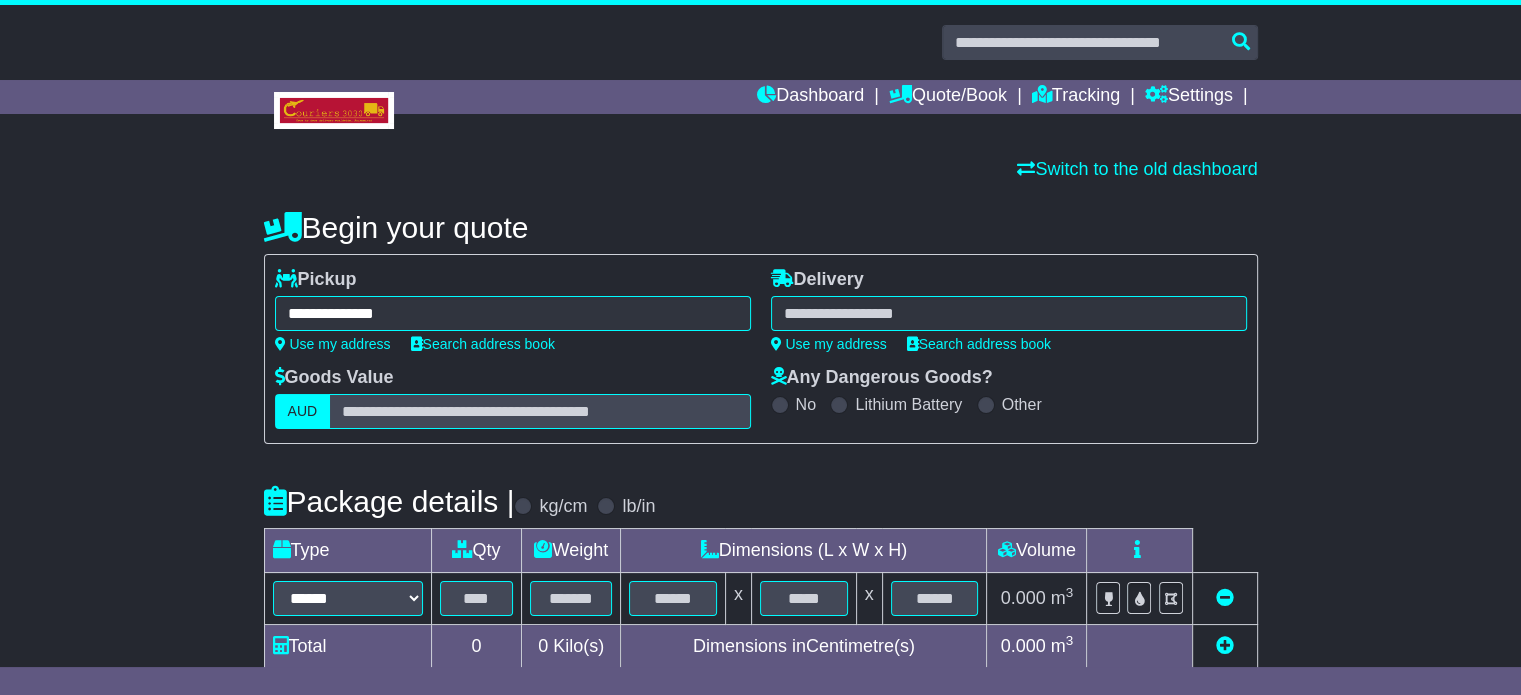 type on "**********" 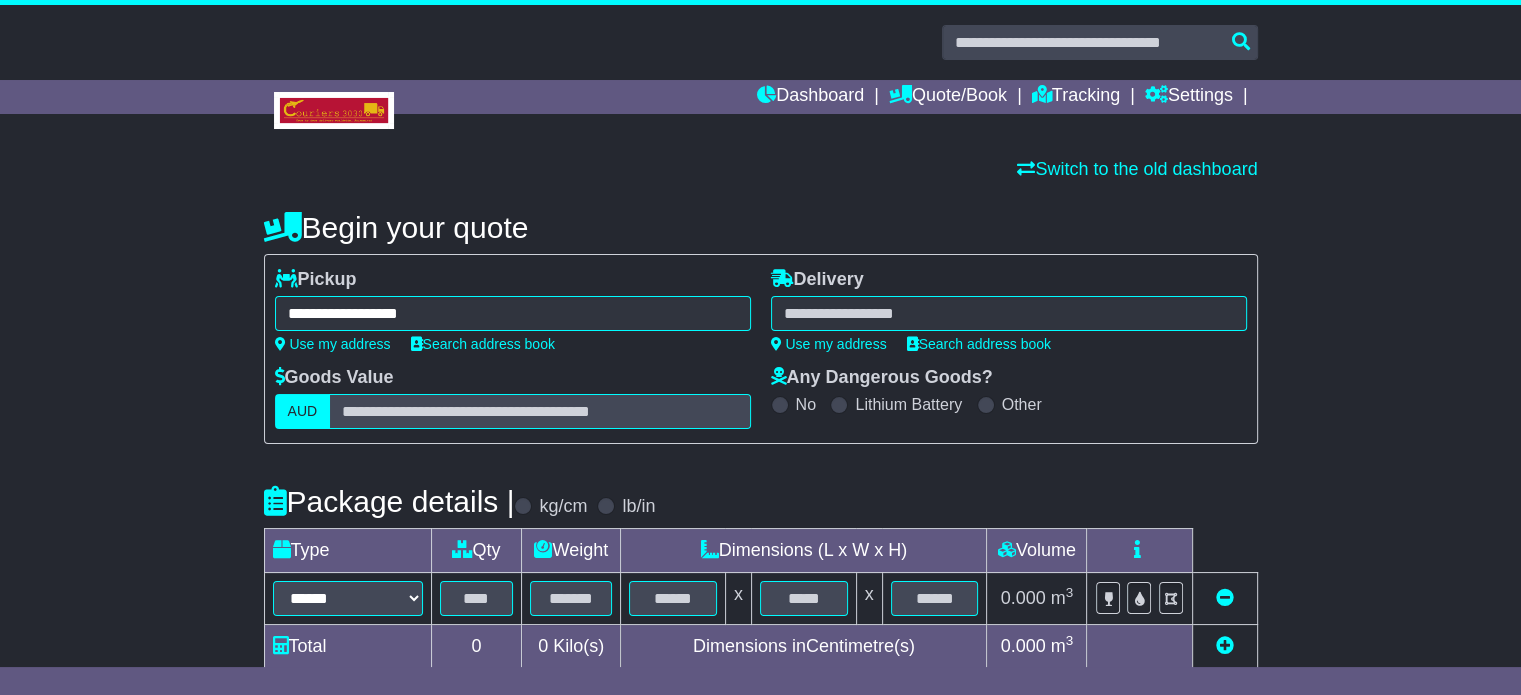click at bounding box center (1009, 313) 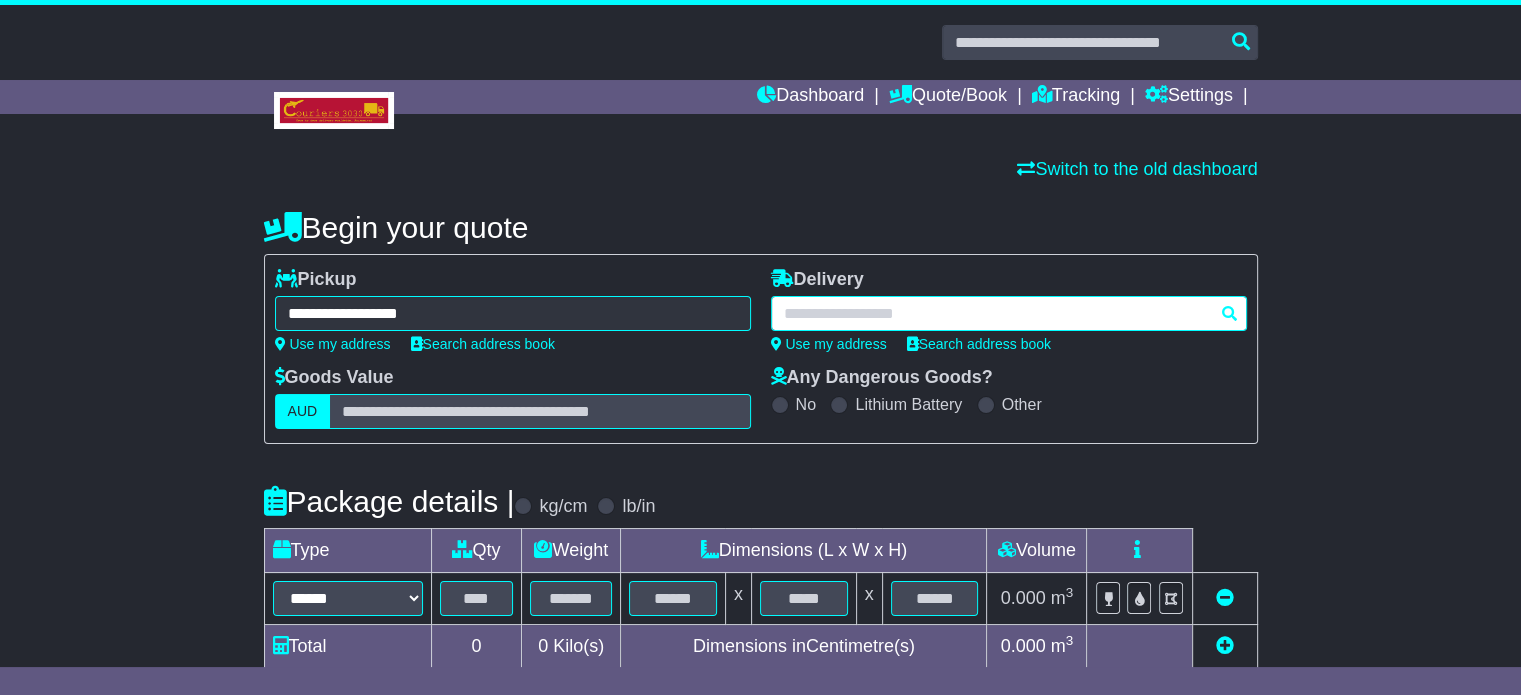 paste on "********" 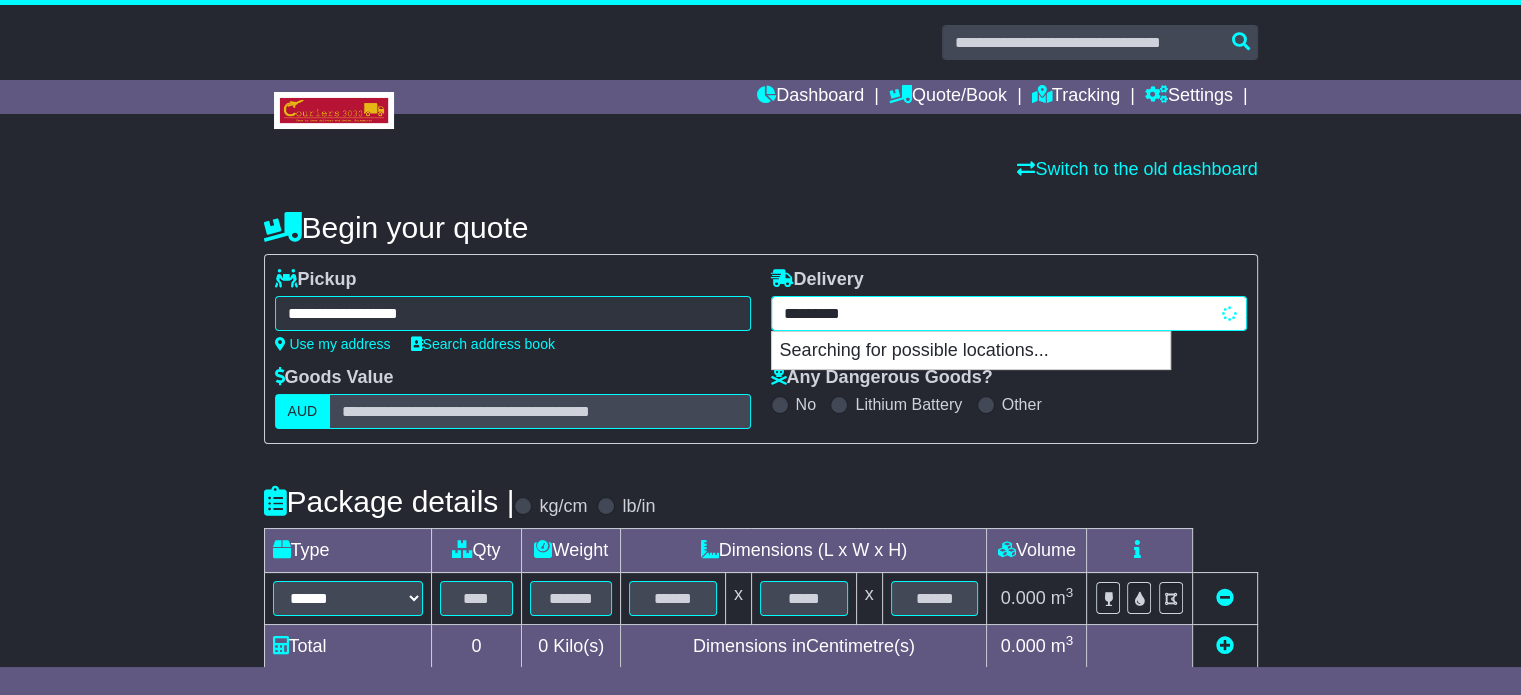 type on "**********" 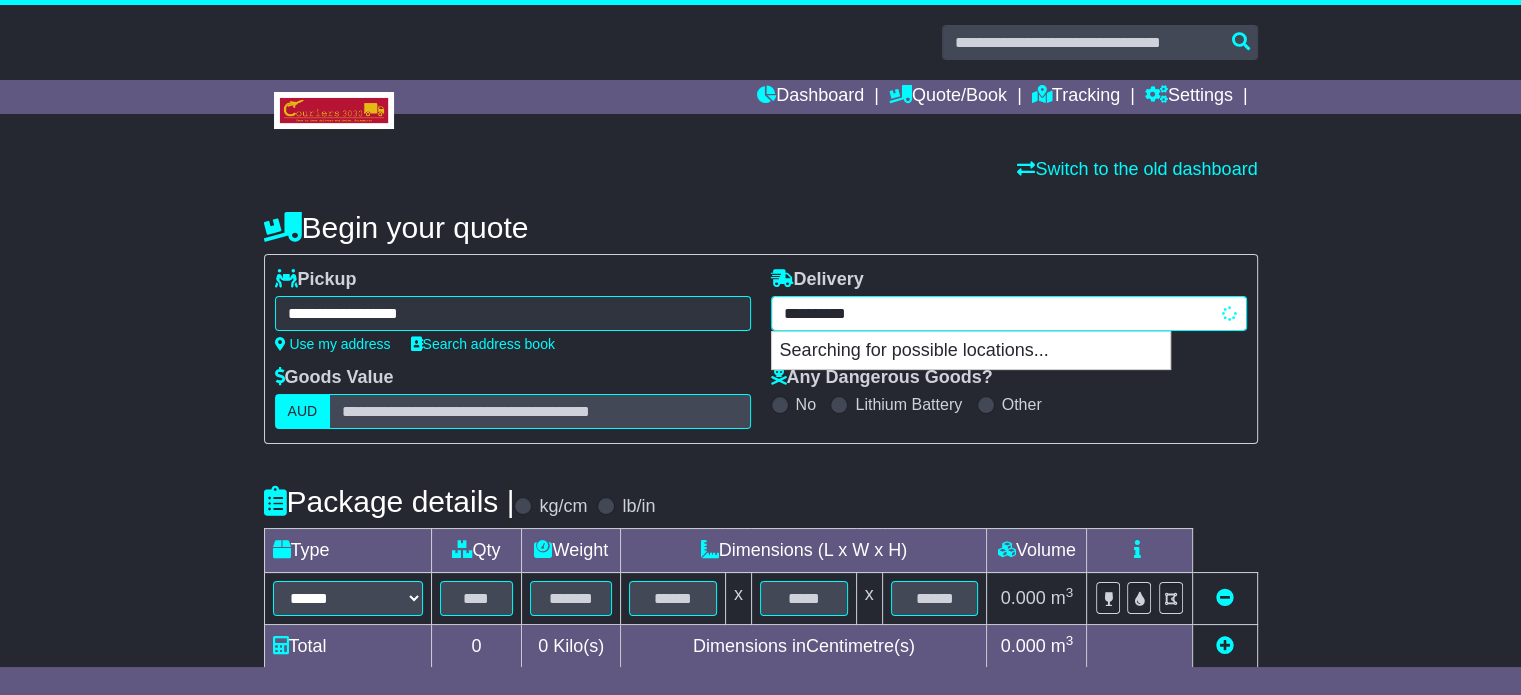 type on "**********" 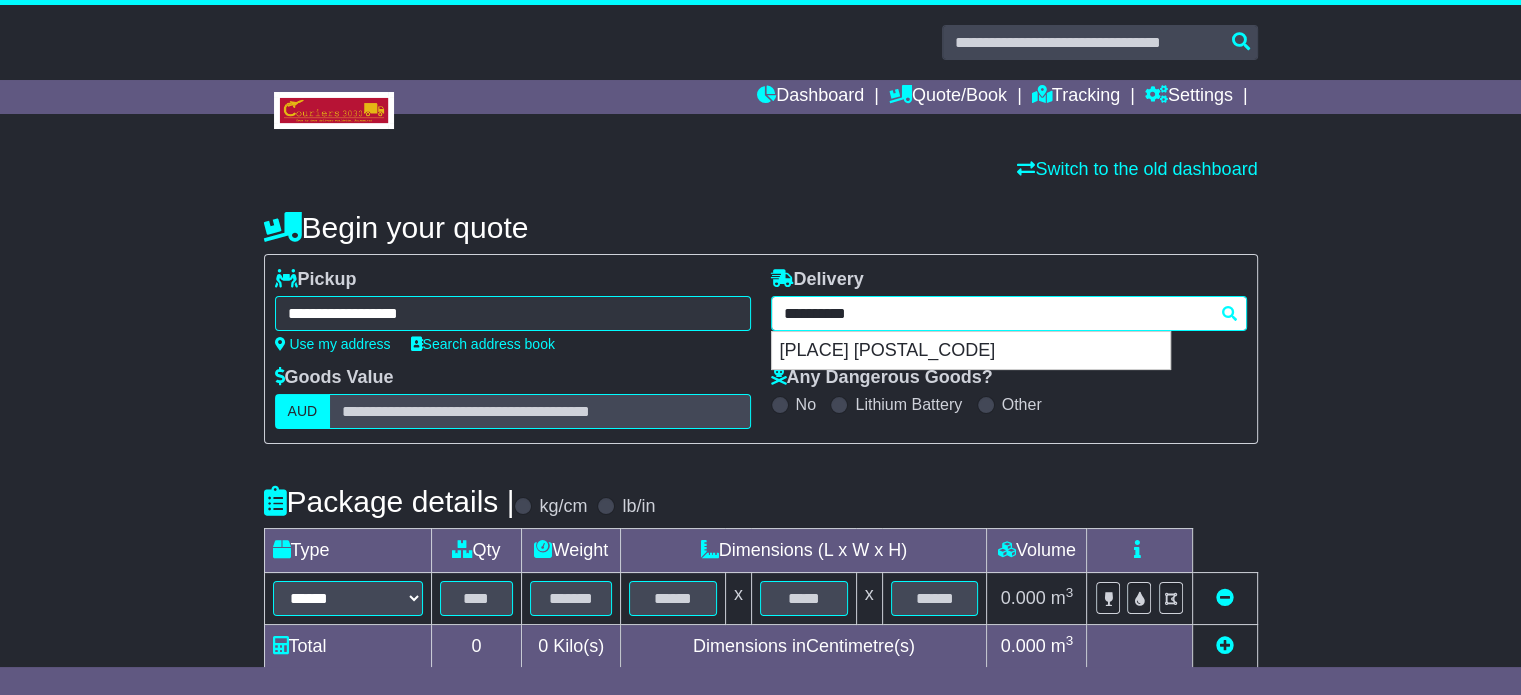 click on "MCMAHONS POINT 2060" at bounding box center (971, 351) 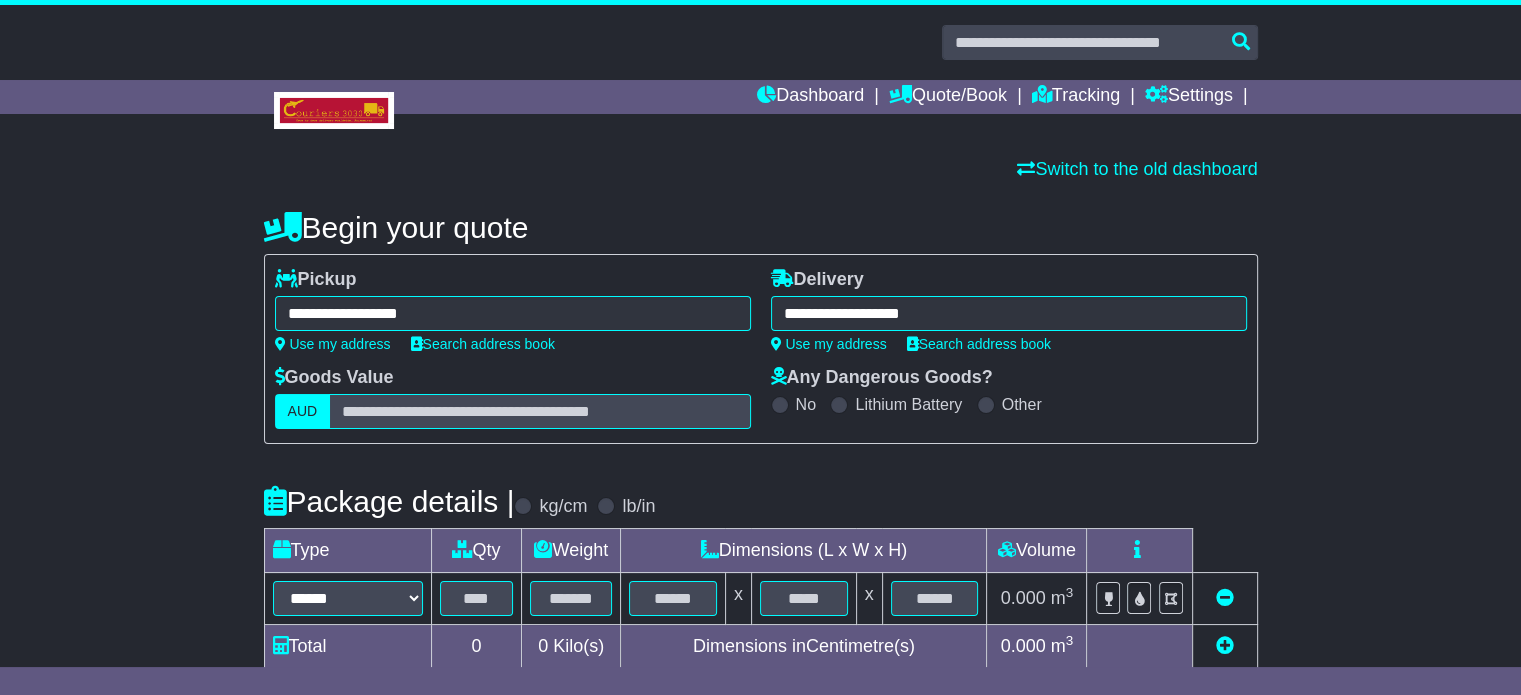 type on "**********" 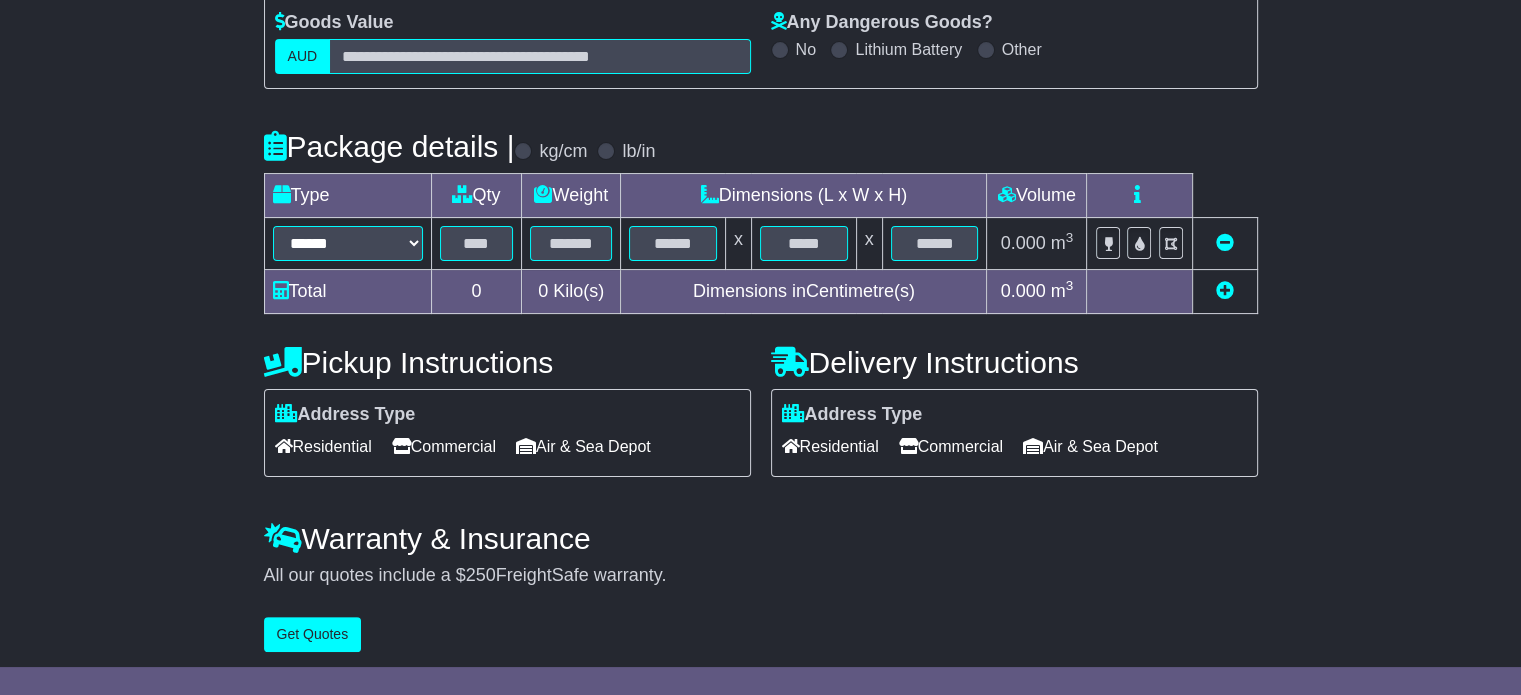 scroll, scrollTop: 360, scrollLeft: 0, axis: vertical 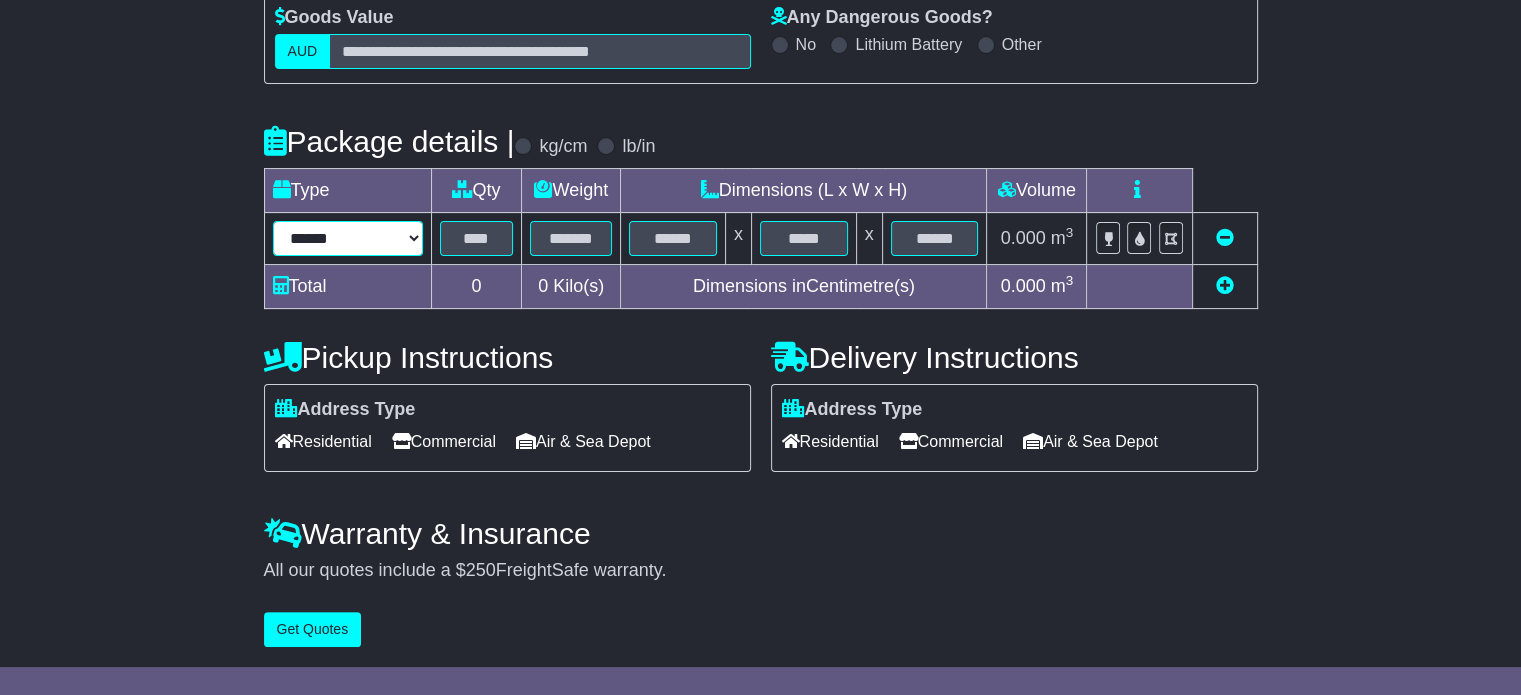 click on "****** ****** *** ******** ***** **** **** ****** *** *******" at bounding box center (348, 238) 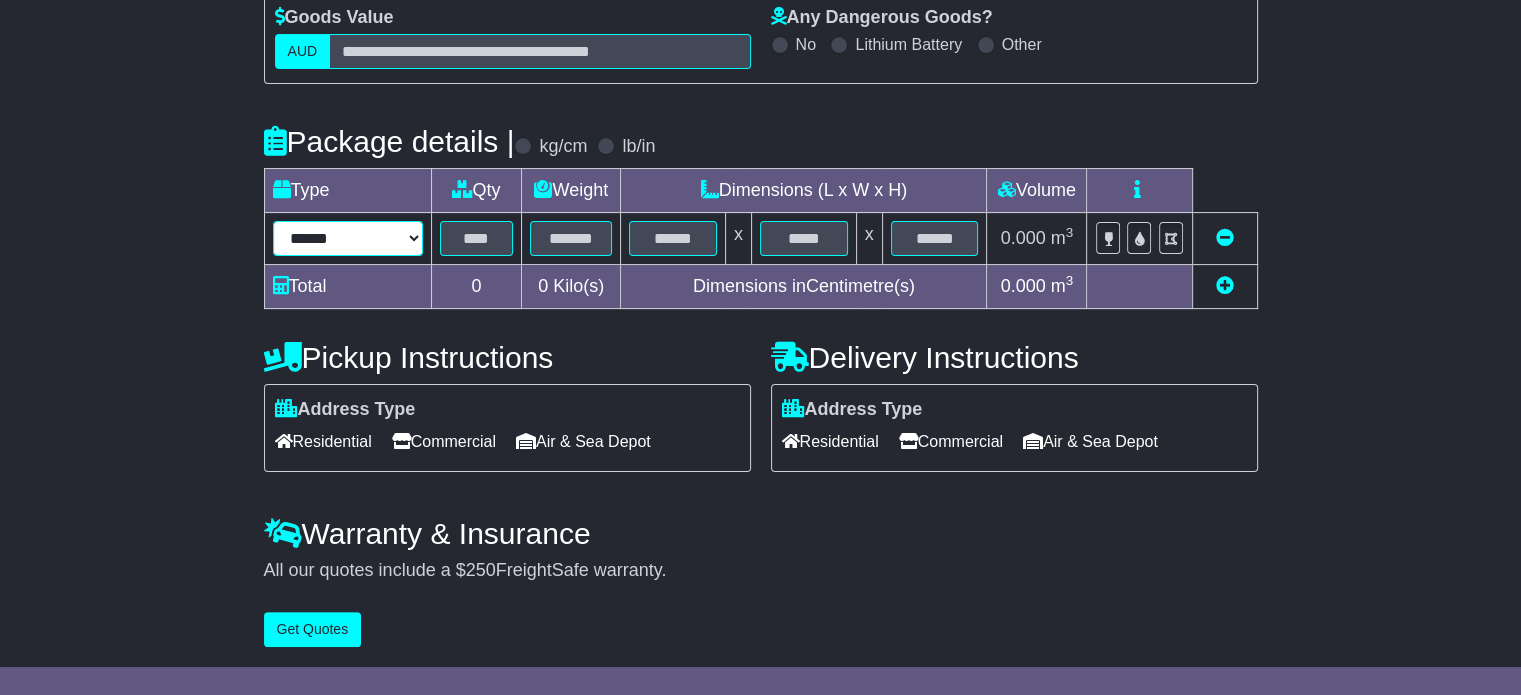 select on "*****" 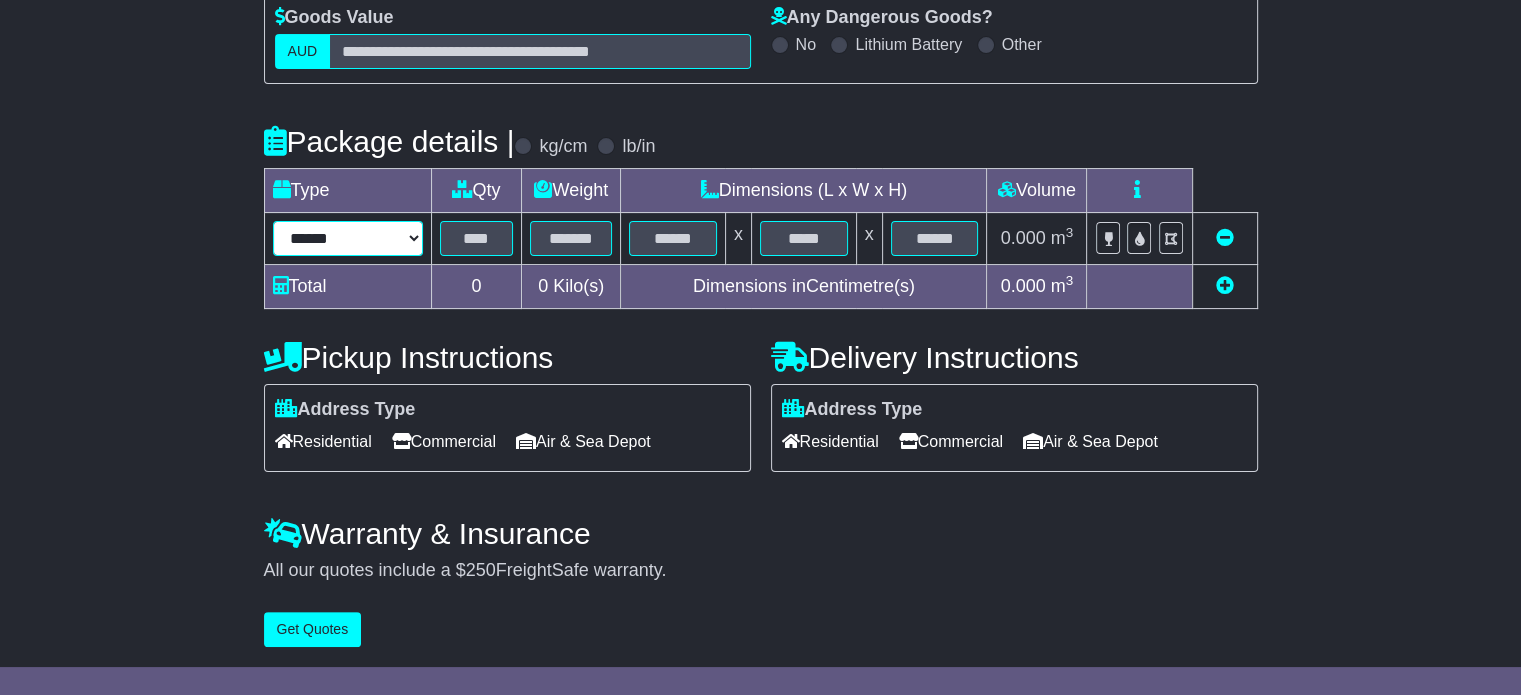 click on "****** ****** *** ******** ***** **** **** ****** *** *******" at bounding box center [348, 238] 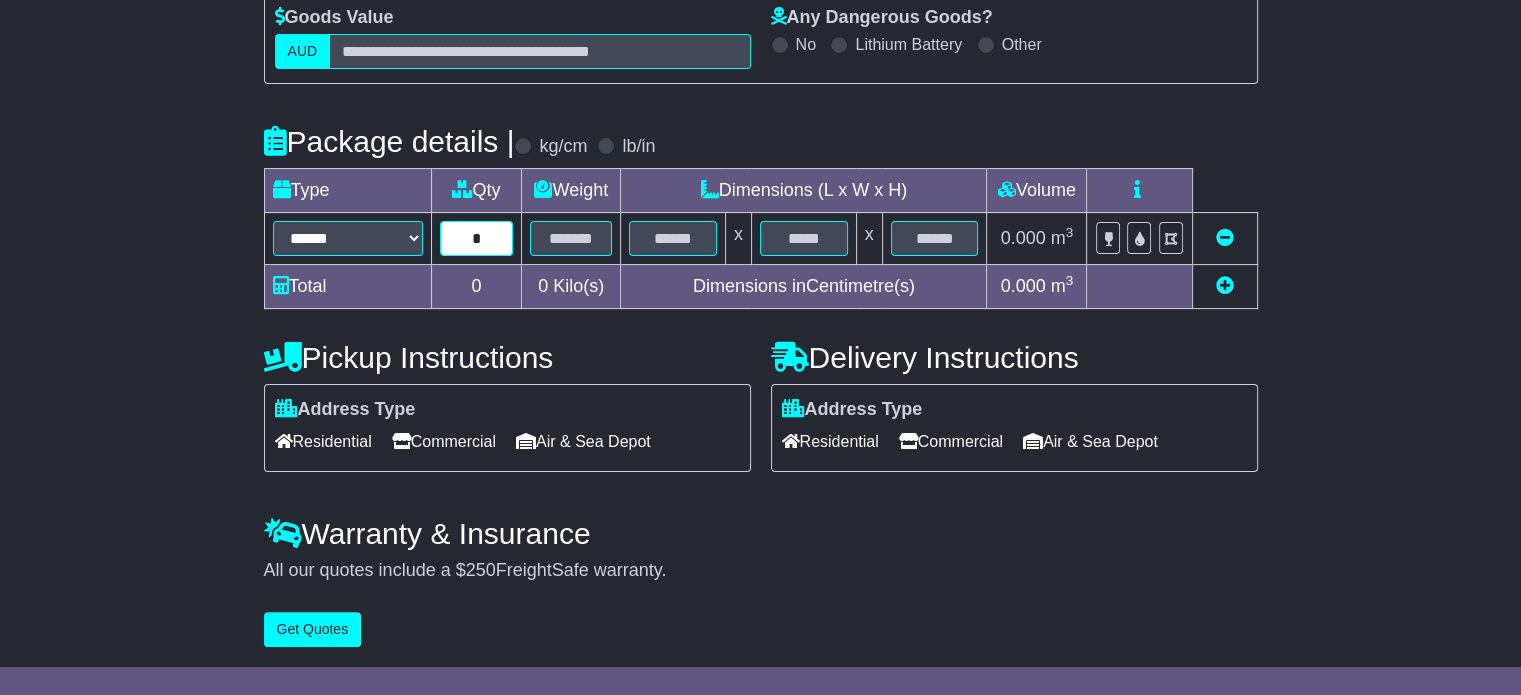 type on "*" 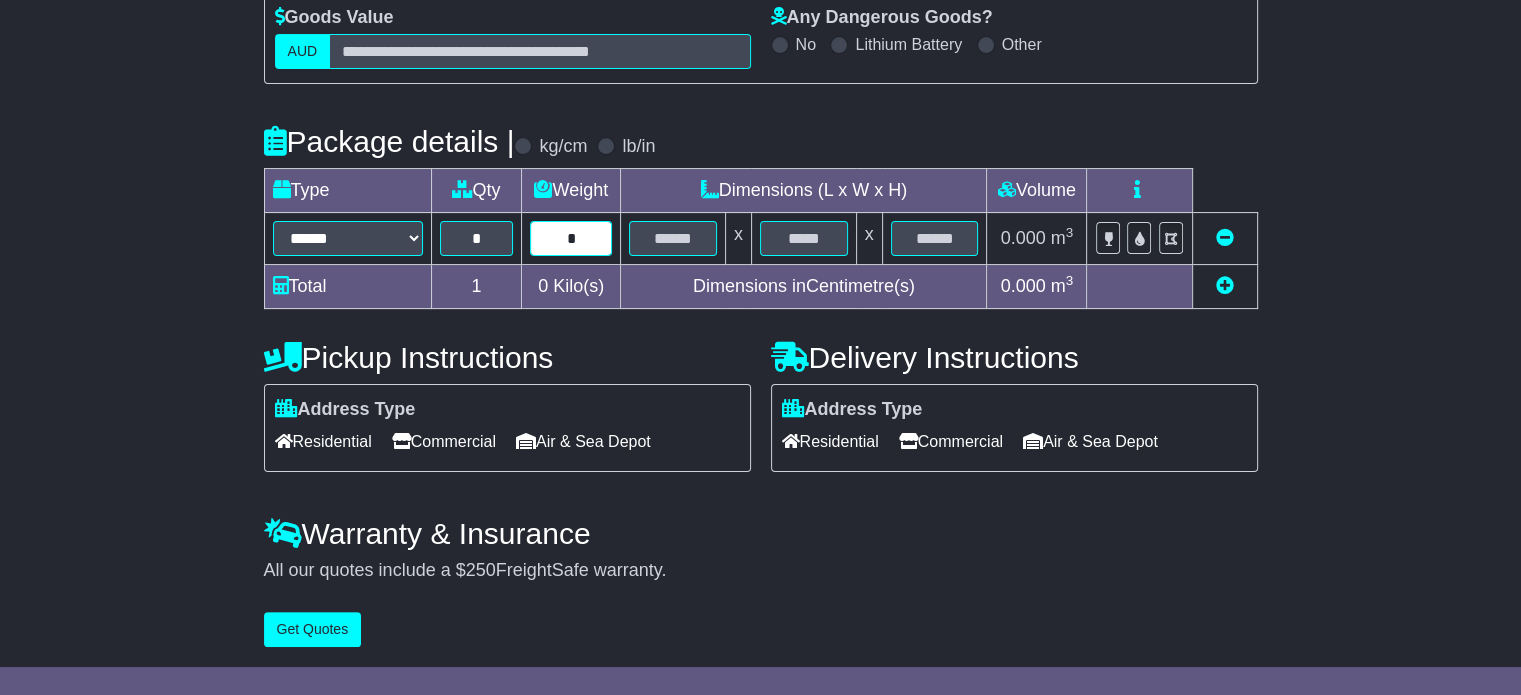 type on "*" 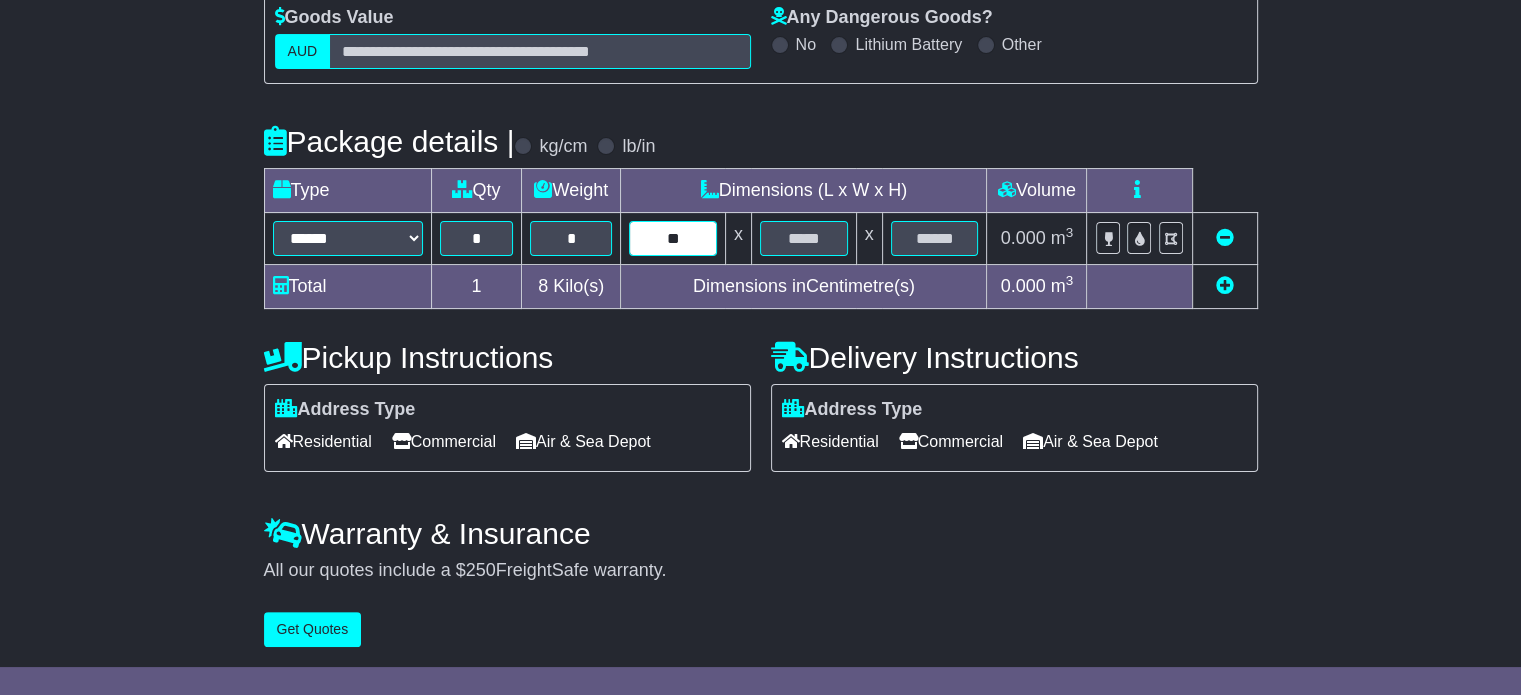 type on "**" 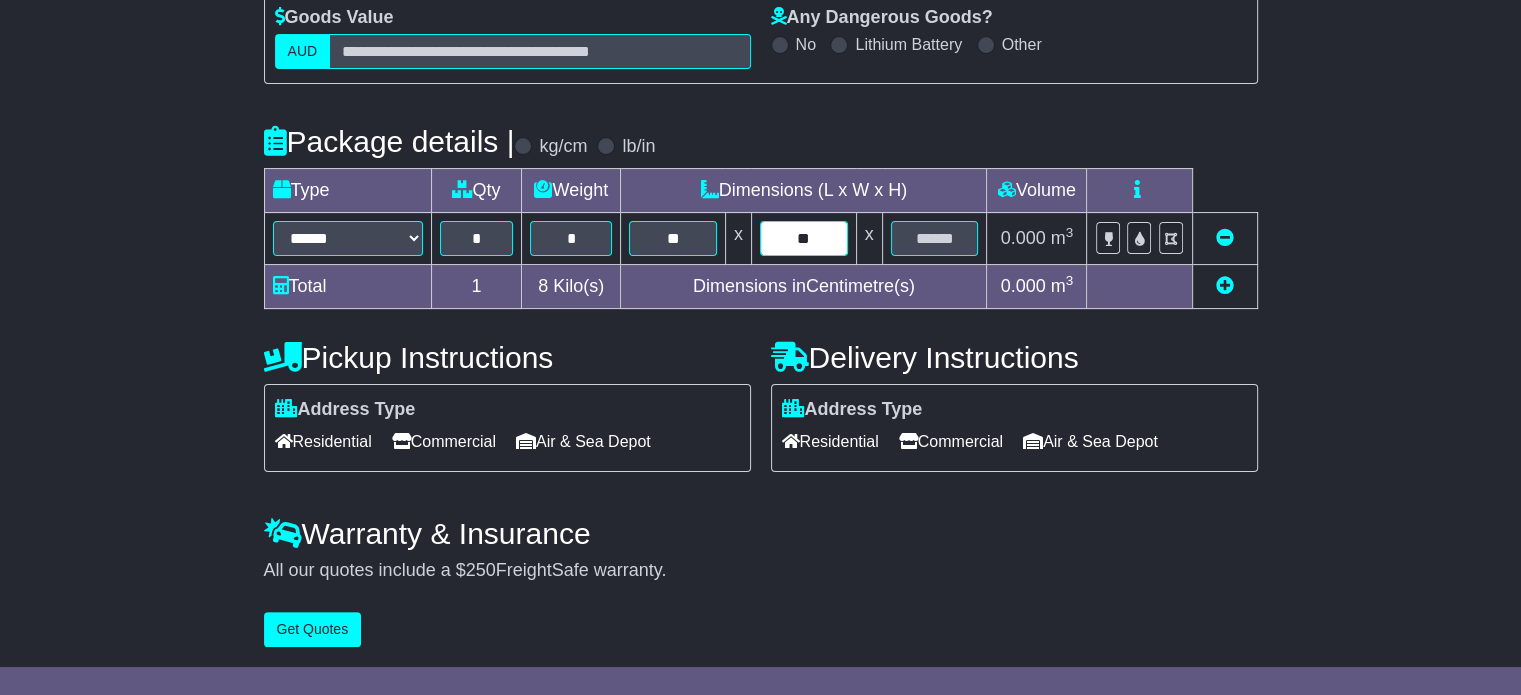type on "**" 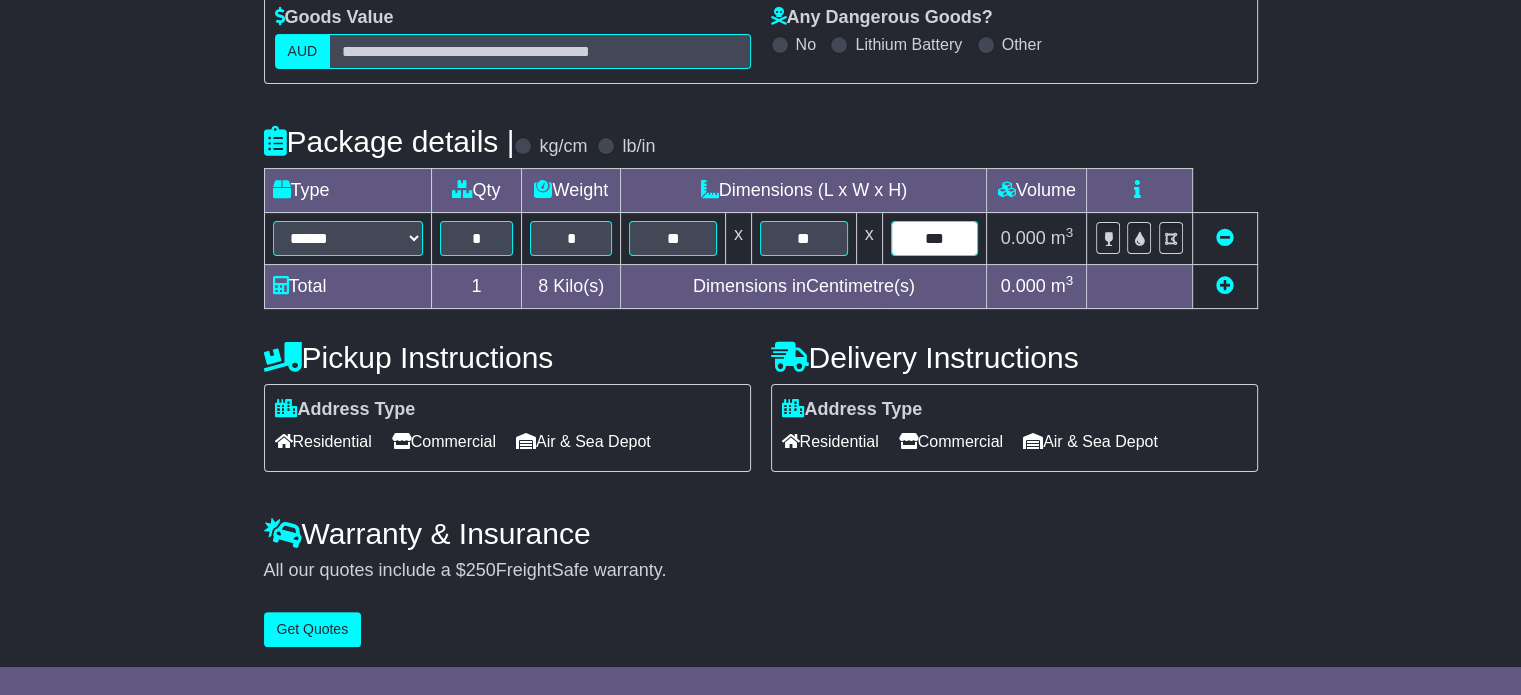 type on "***" 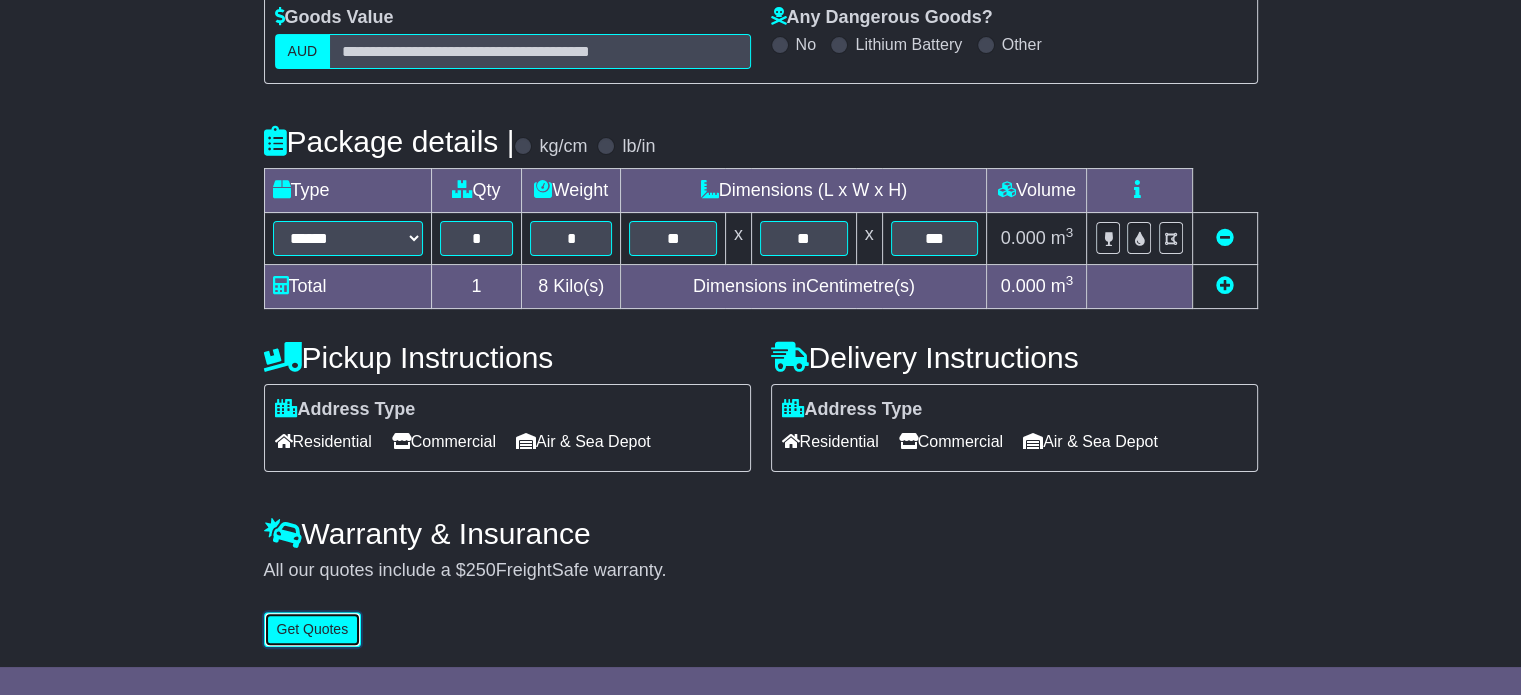 type 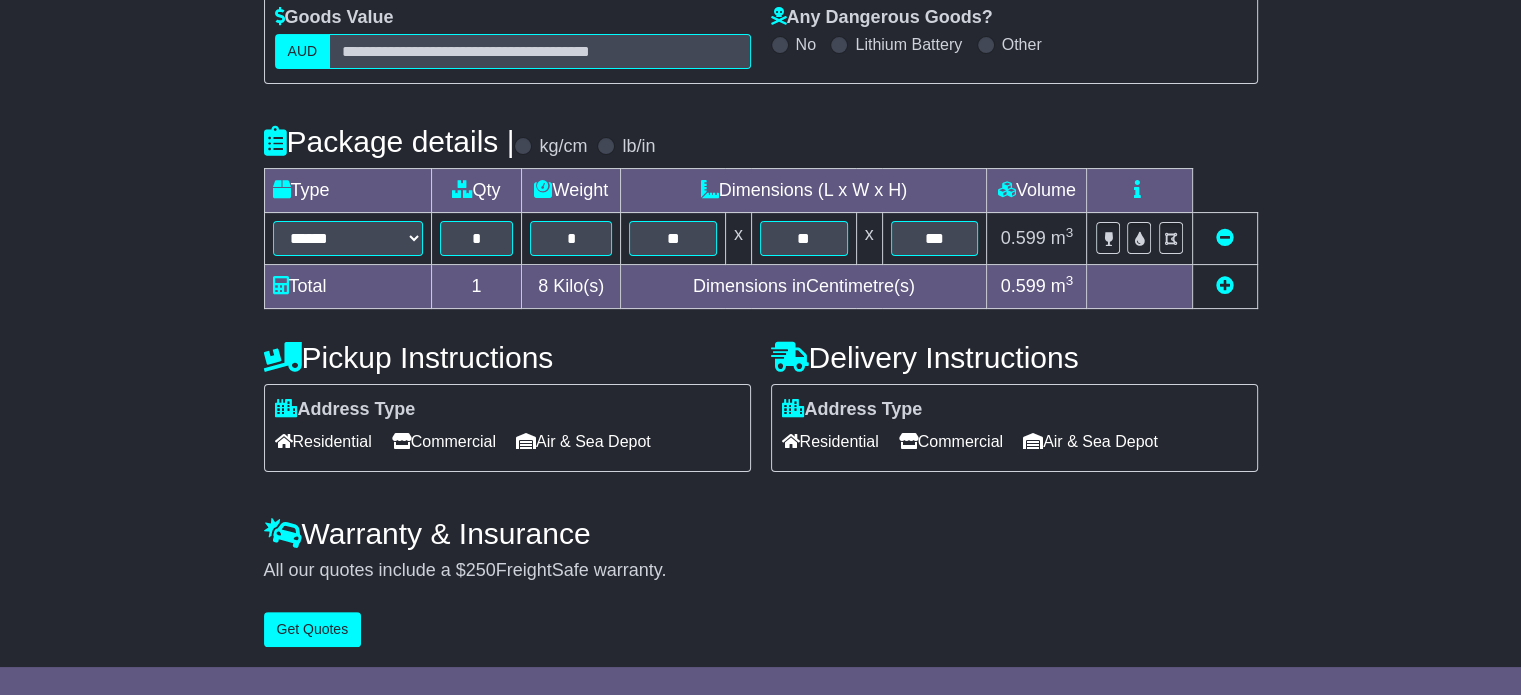 click on "Residential" at bounding box center (323, 441) 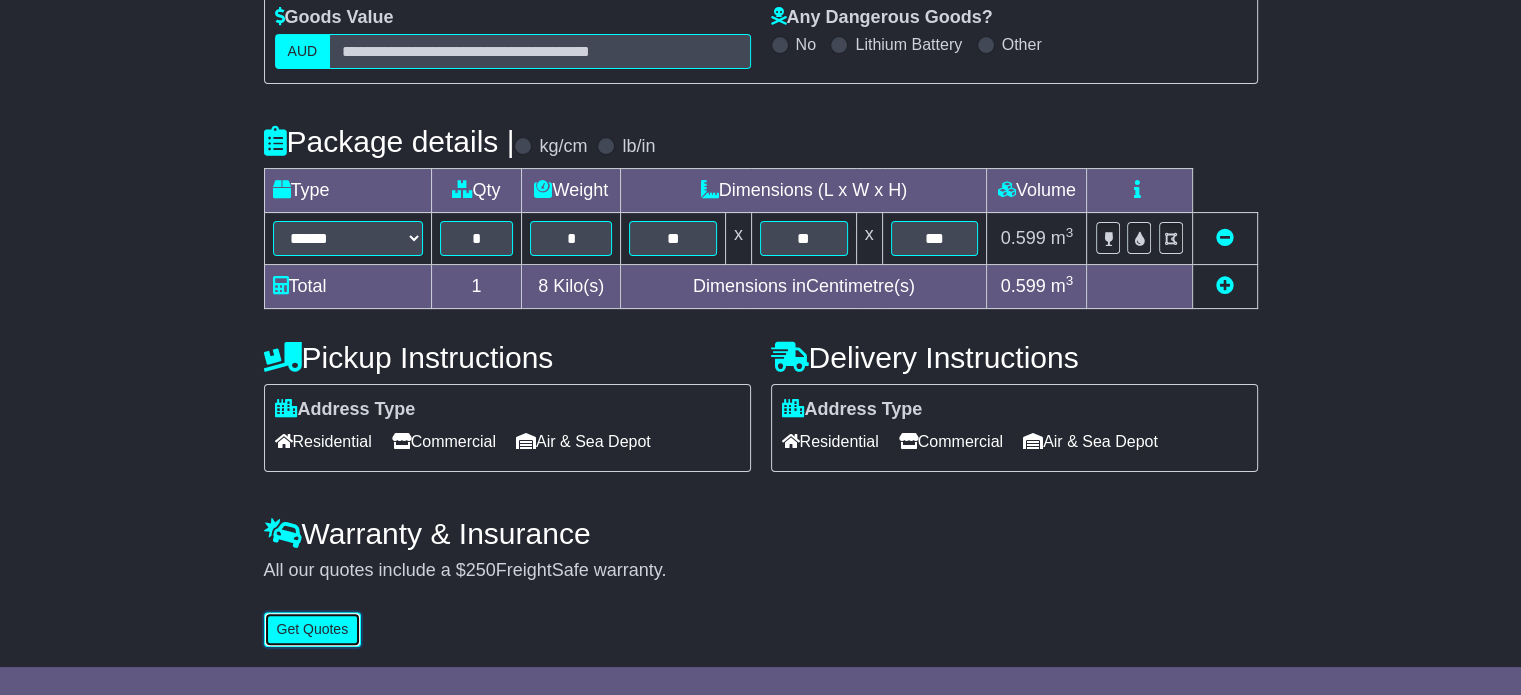 click on "Get Quotes" at bounding box center [313, 629] 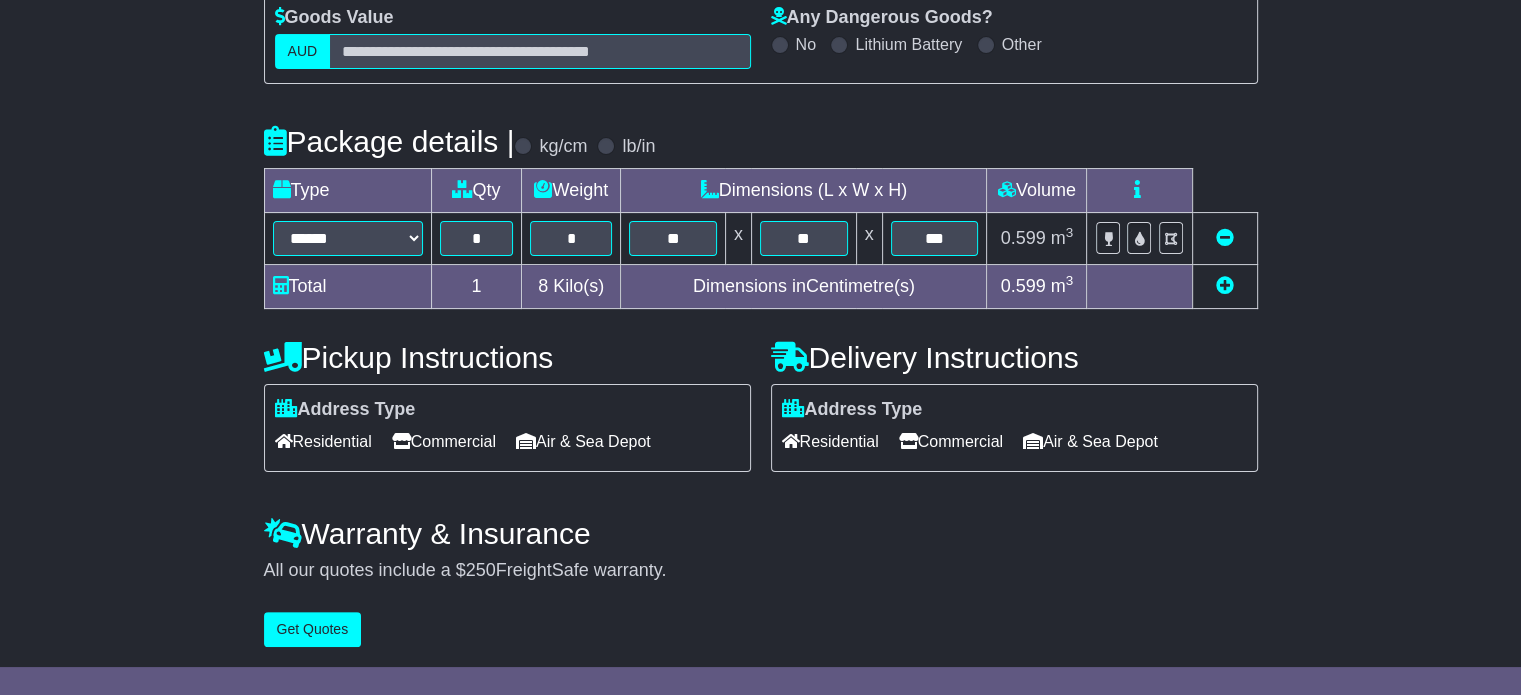 scroll, scrollTop: 0, scrollLeft: 0, axis: both 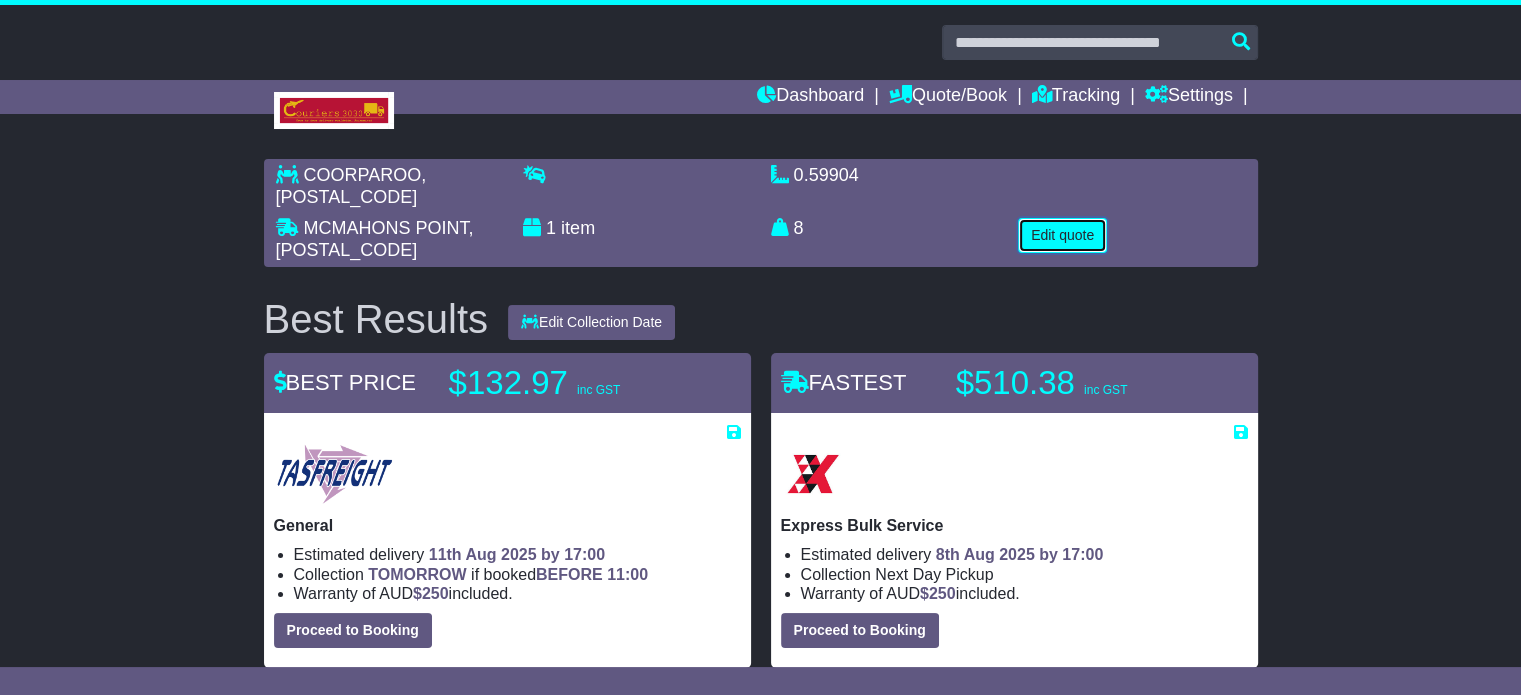 click on "Edit quote" at bounding box center (1062, 235) 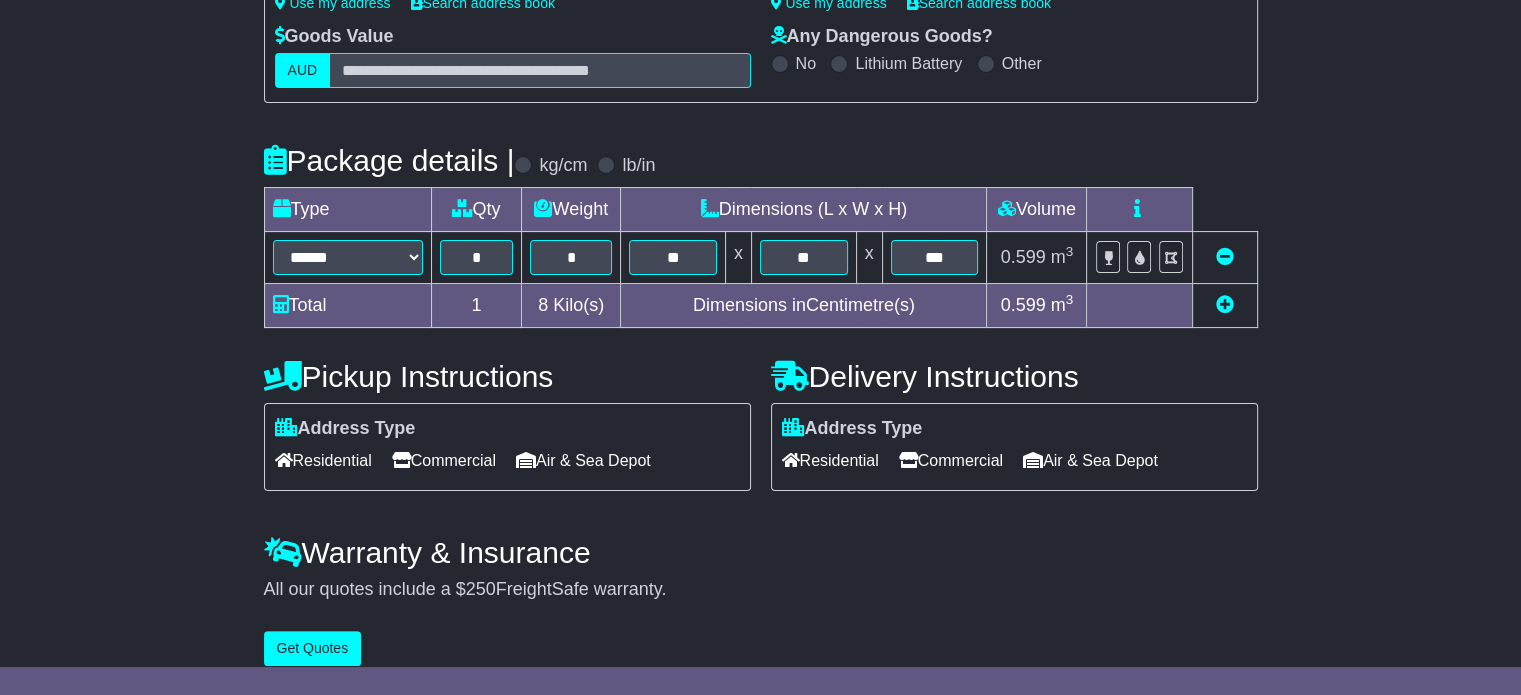 scroll, scrollTop: 361, scrollLeft: 0, axis: vertical 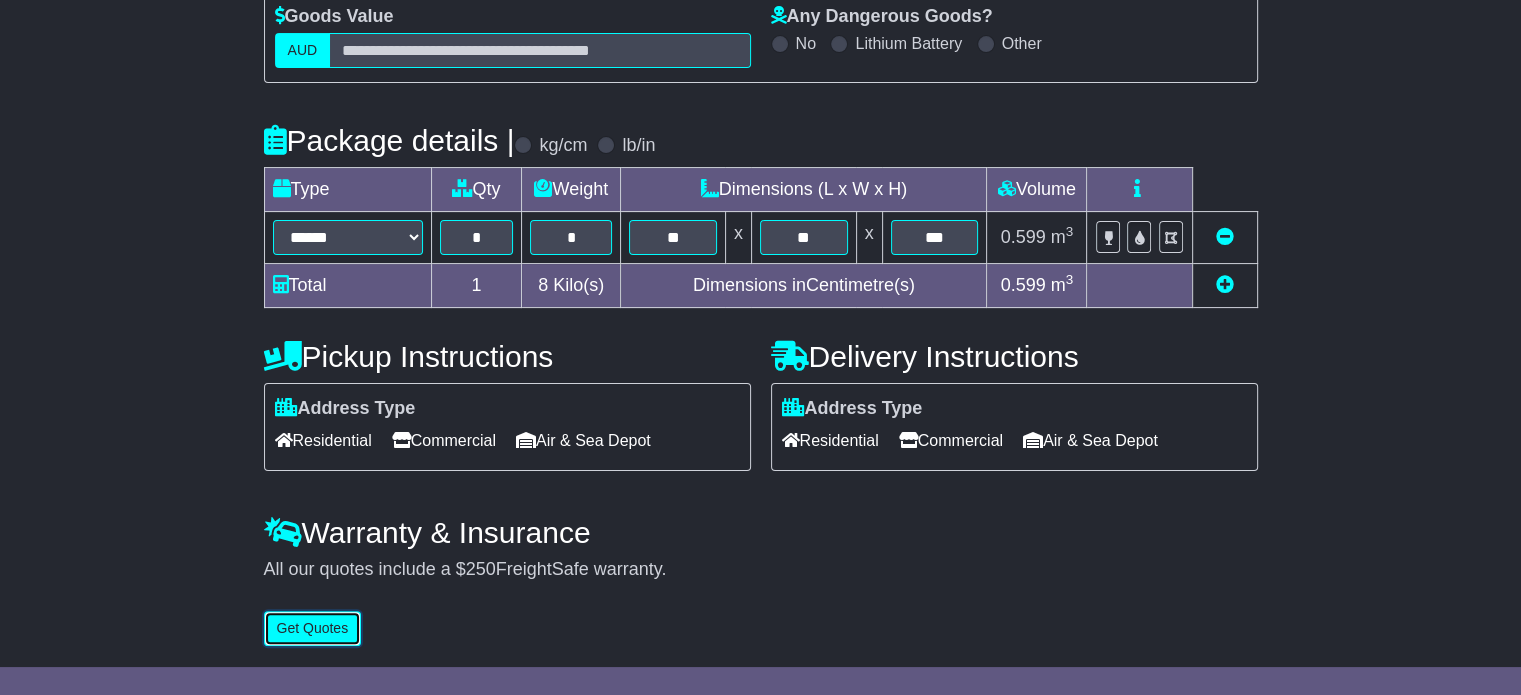 click on "Get Quotes" at bounding box center [313, 628] 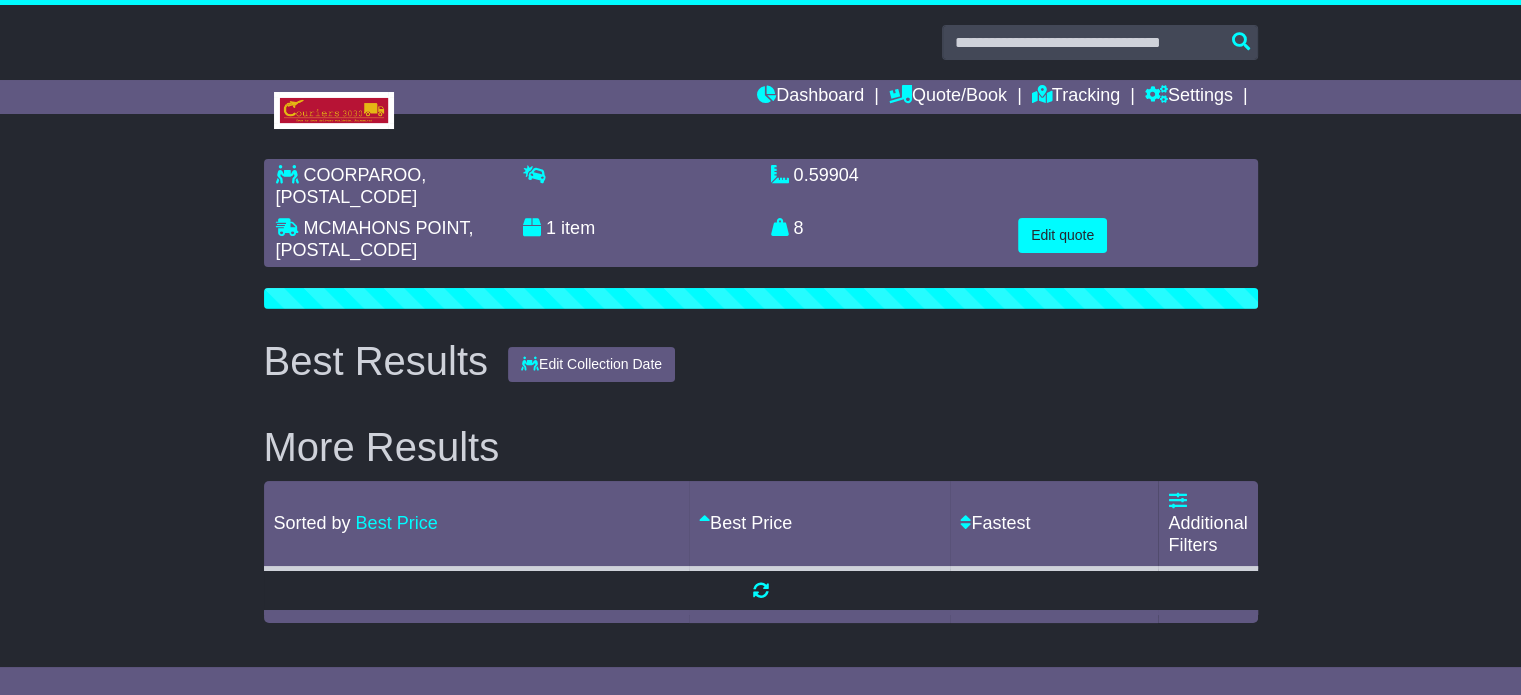 scroll, scrollTop: 0, scrollLeft: 0, axis: both 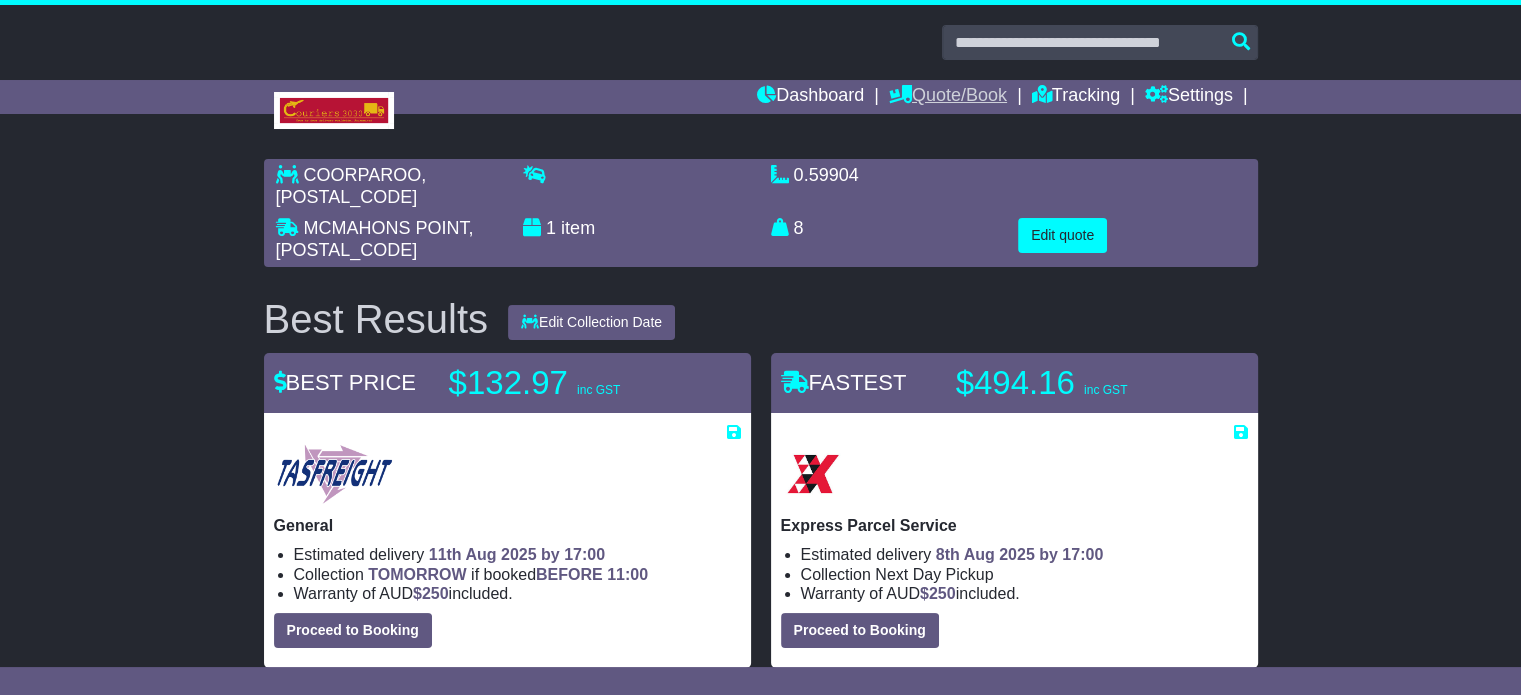 click on "Quote/Book" at bounding box center (948, 97) 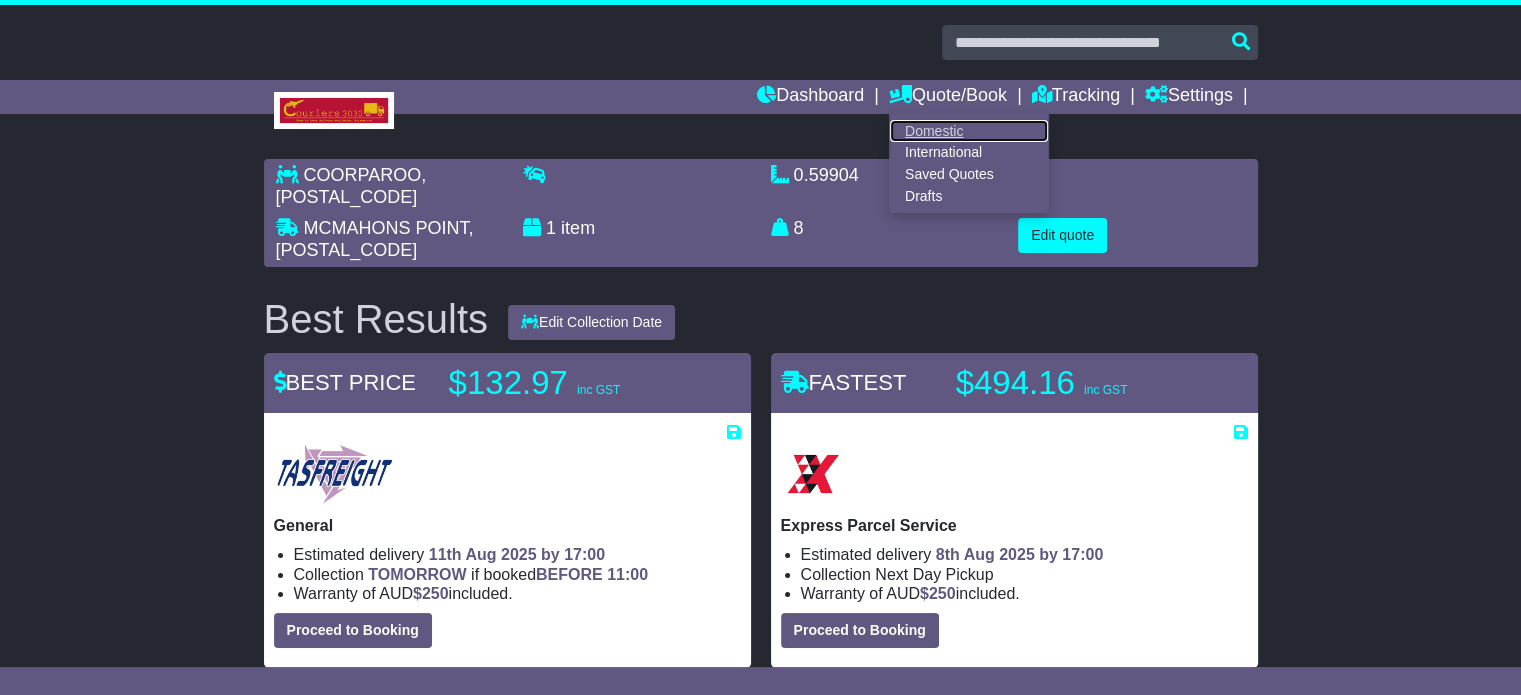 click on "Domestic" at bounding box center [969, 131] 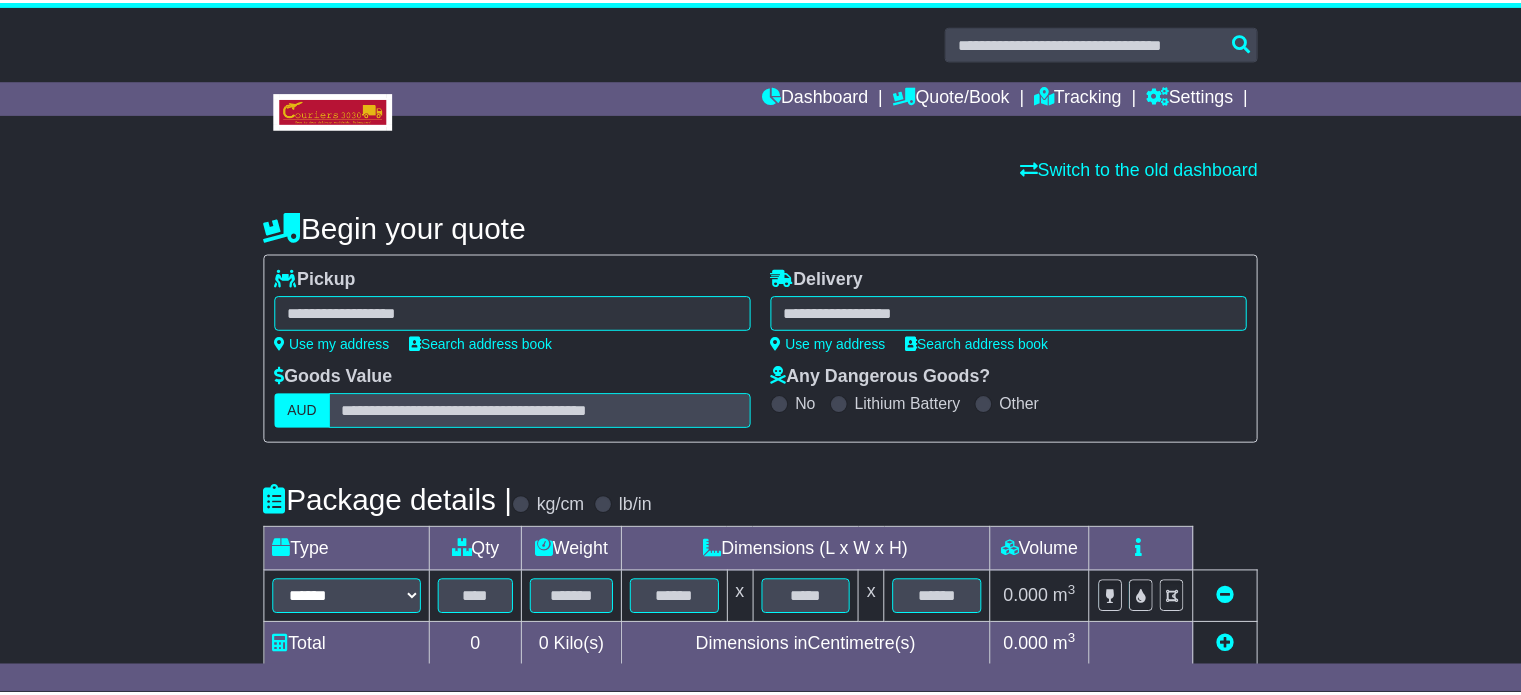 scroll, scrollTop: 0, scrollLeft: 0, axis: both 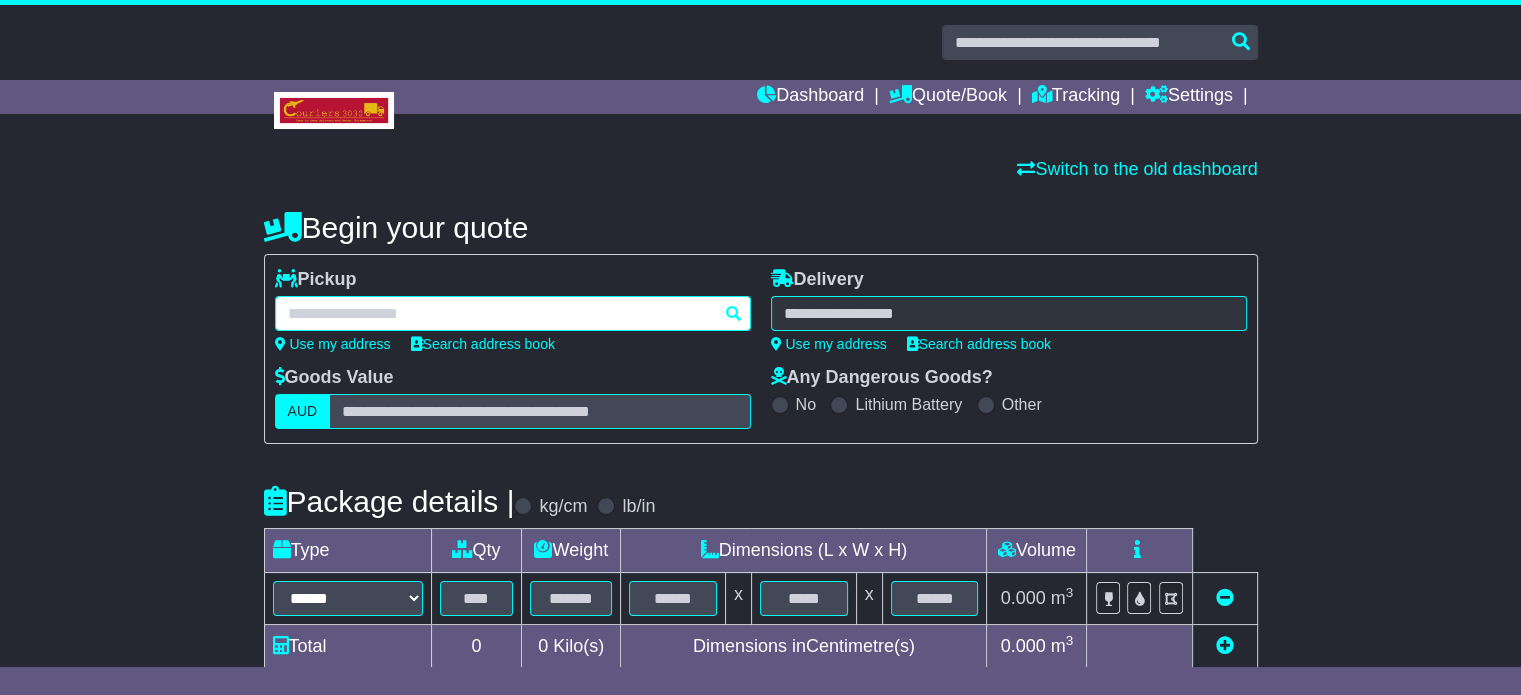 click at bounding box center (513, 313) 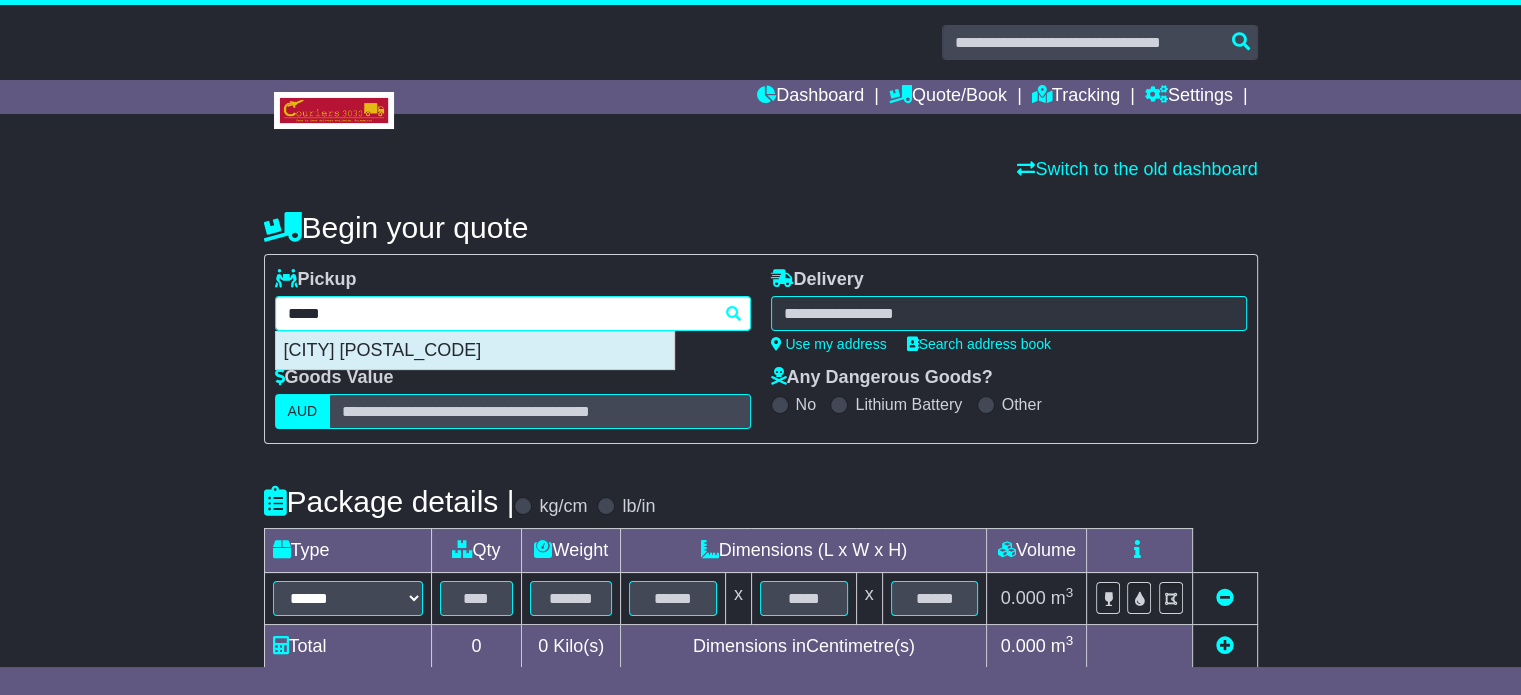 click on "[CITY] [POSTAL_CODE]" at bounding box center [475, 351] 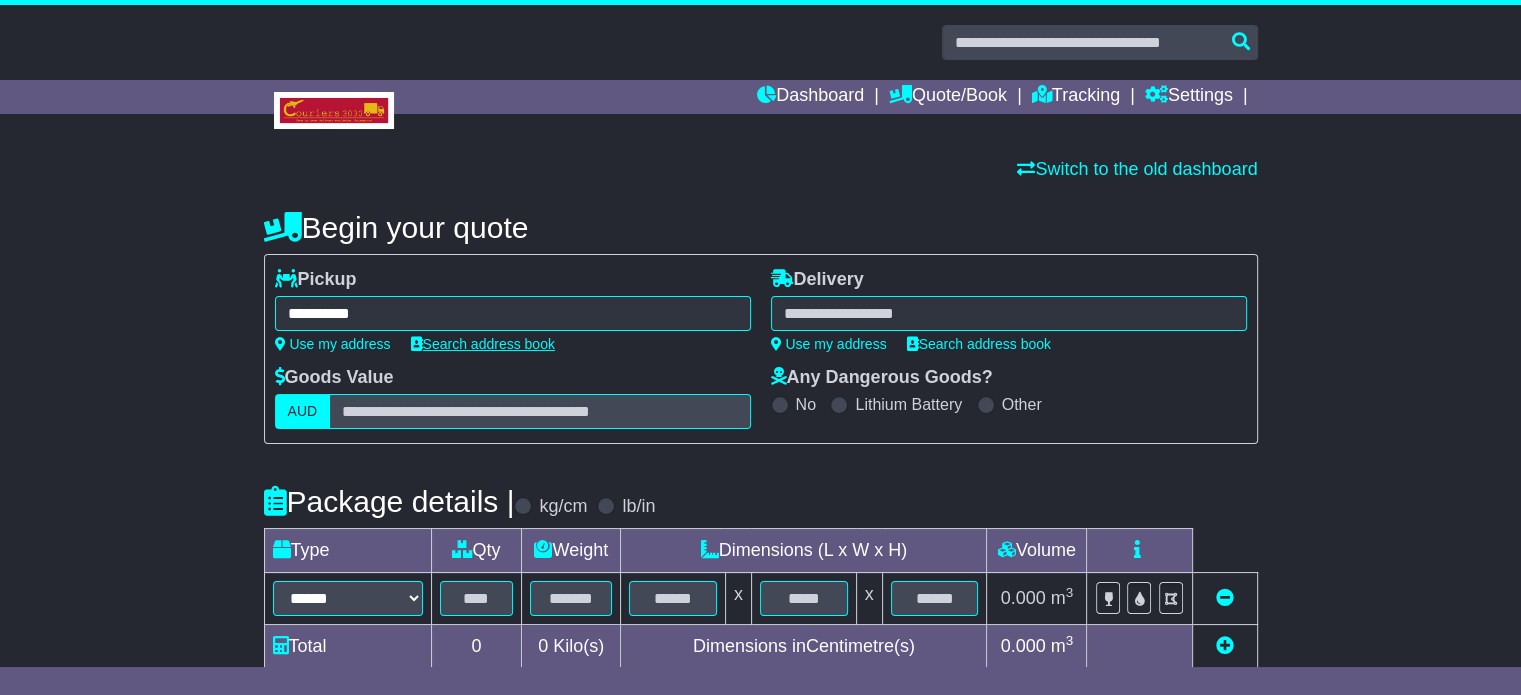 type on "**********" 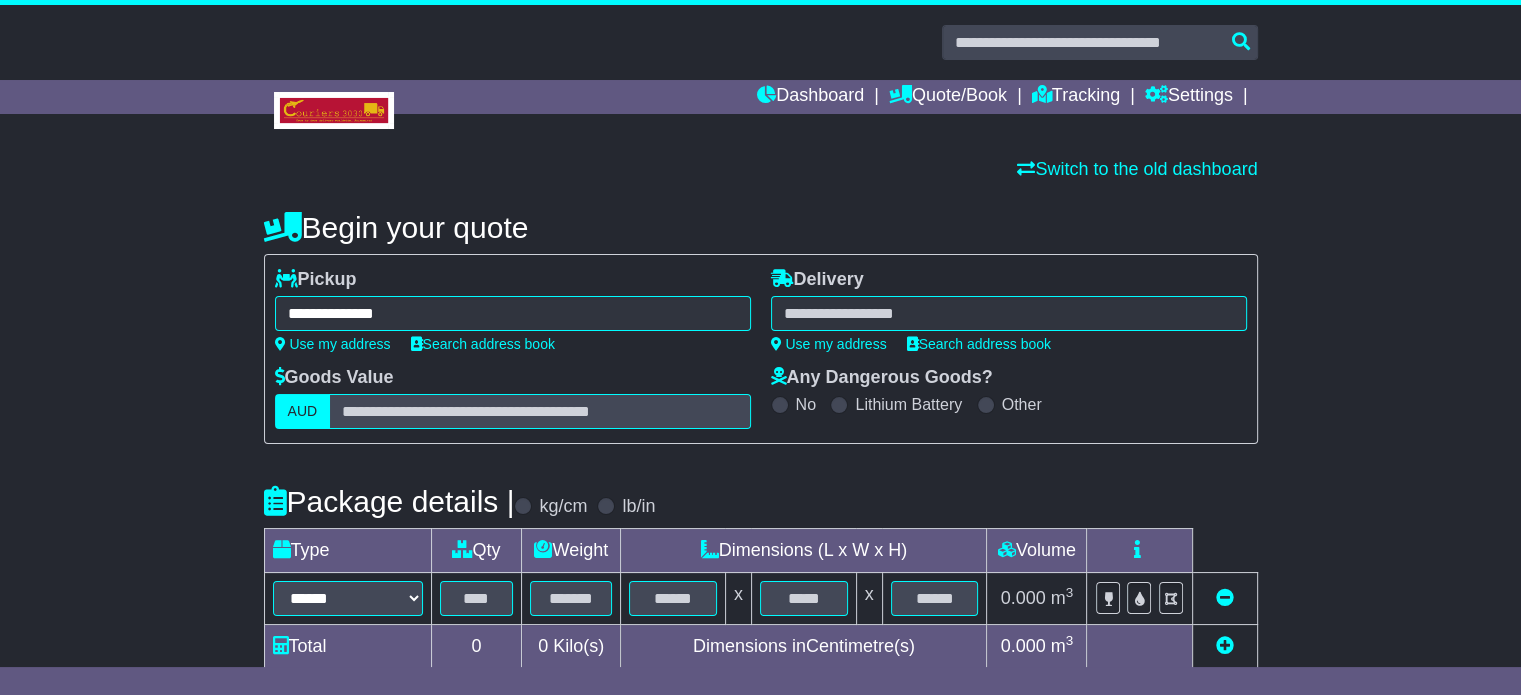 click on "**********" at bounding box center (513, 313) 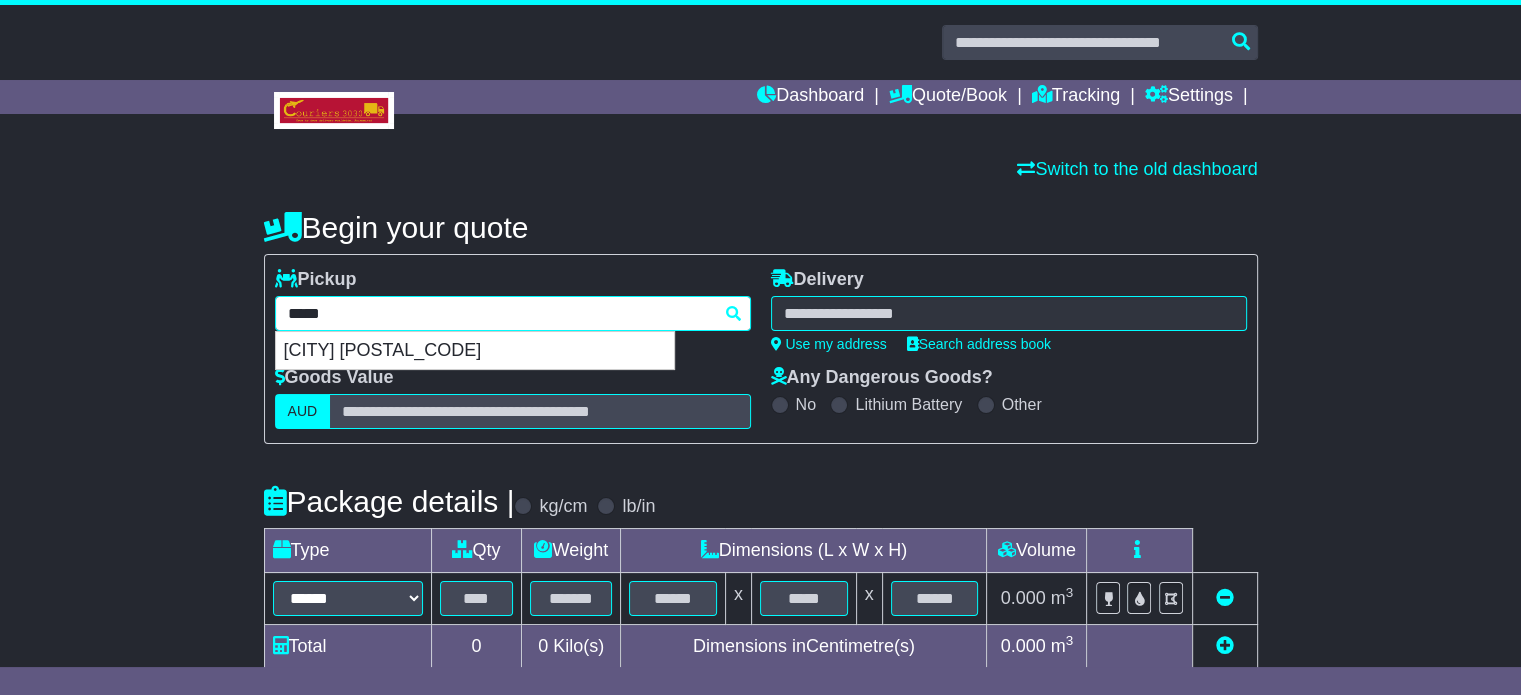 click on "*****" at bounding box center [513, 313] 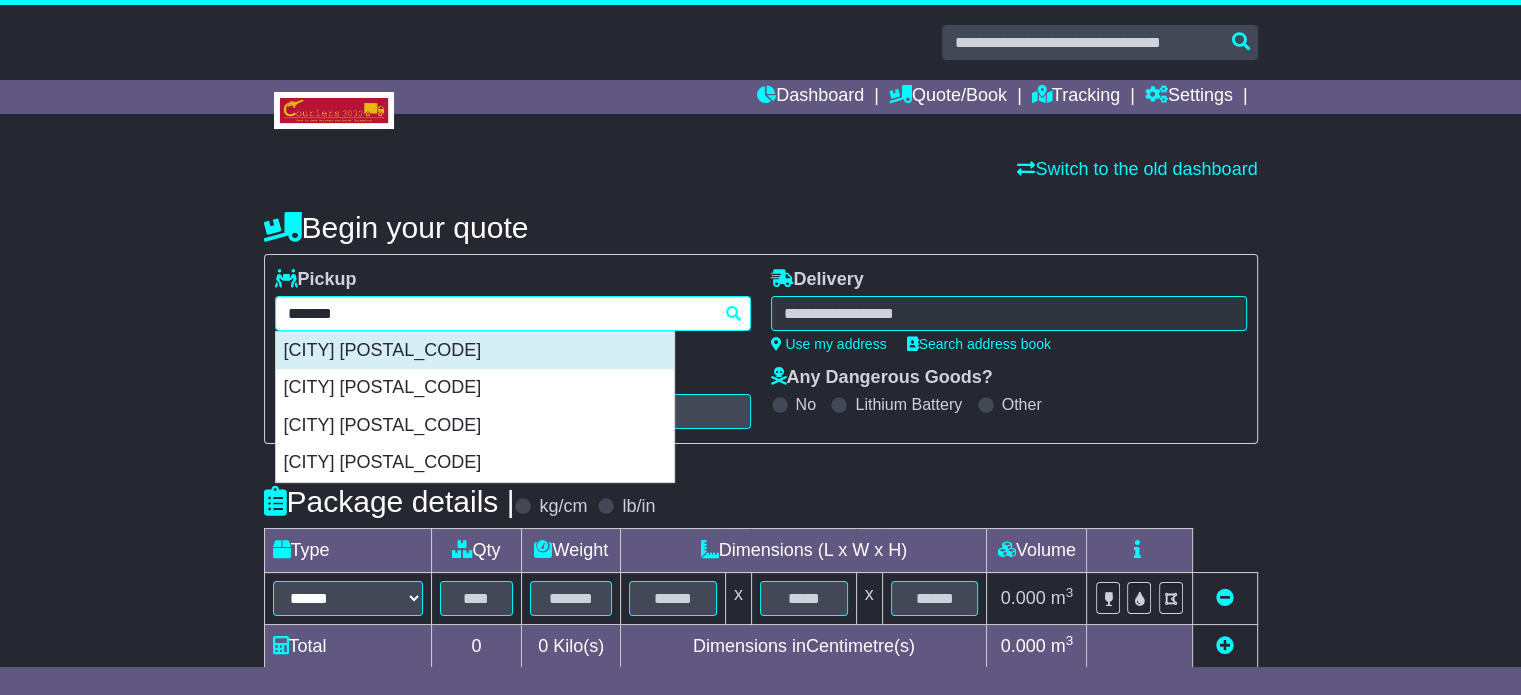click on "[CITY] [POSTAL_CODE]" at bounding box center (475, 351) 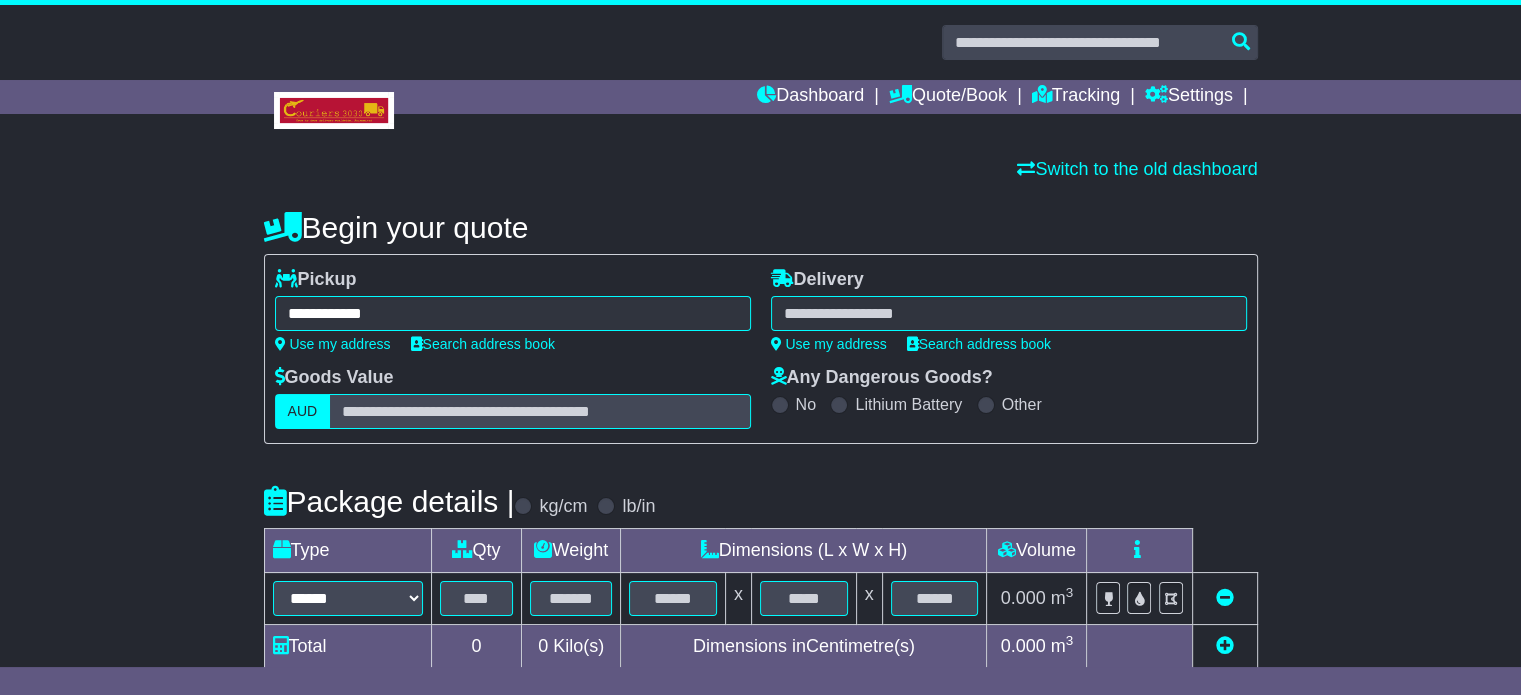 type on "**********" 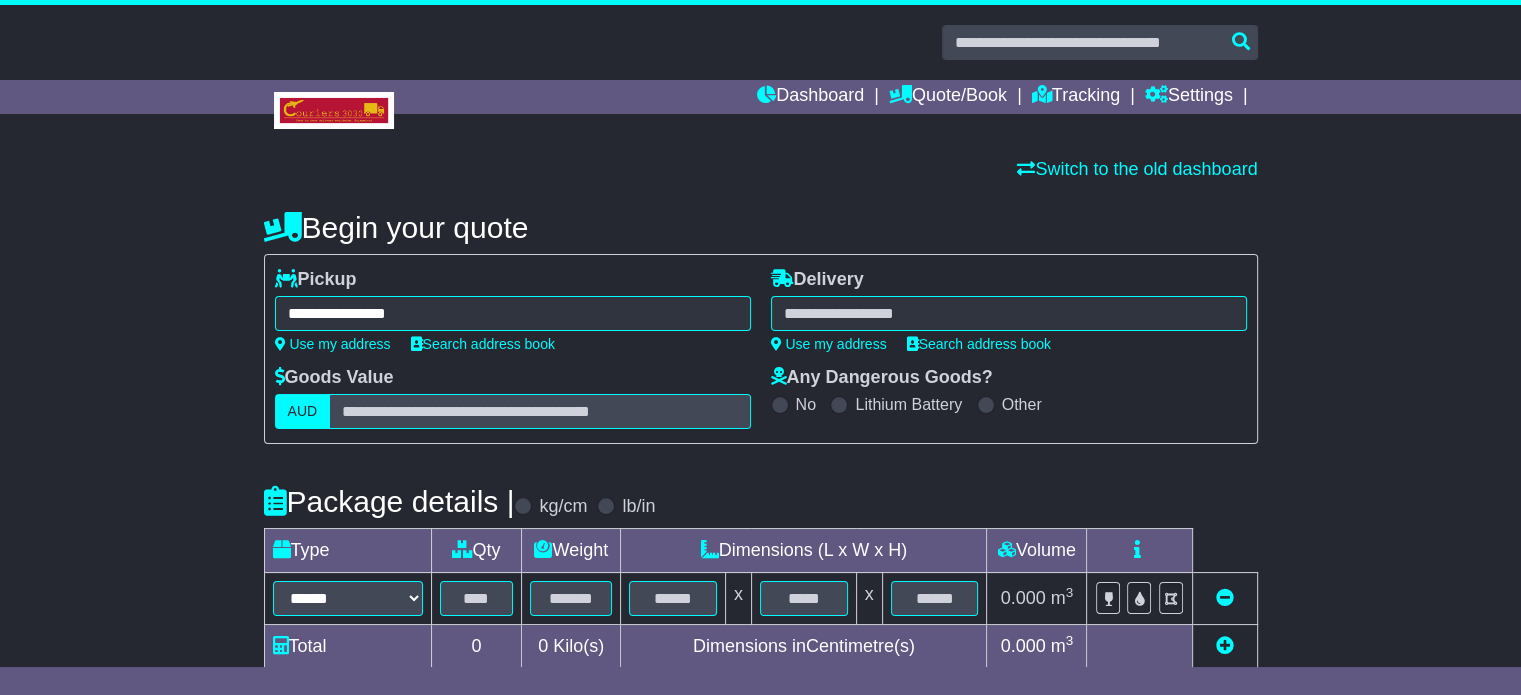 click at bounding box center (1009, 313) 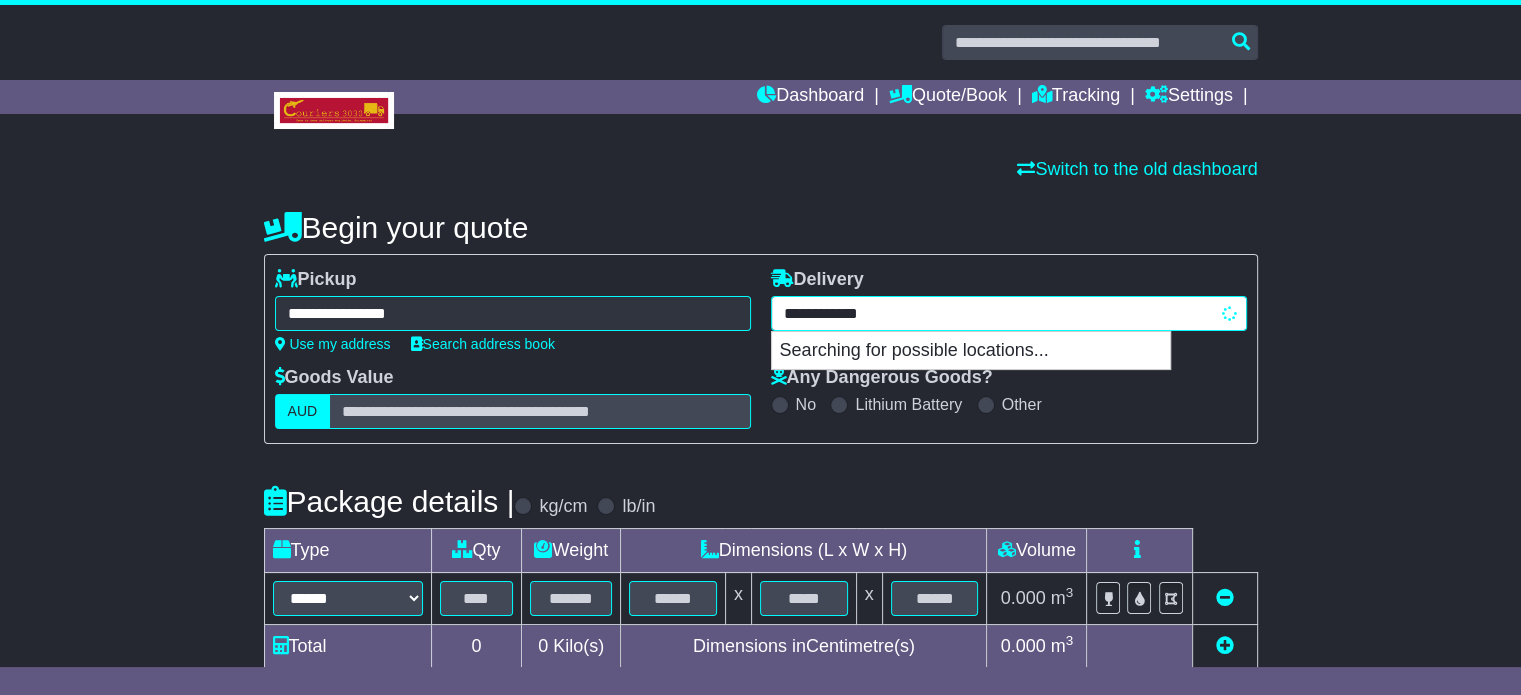 type on "**********" 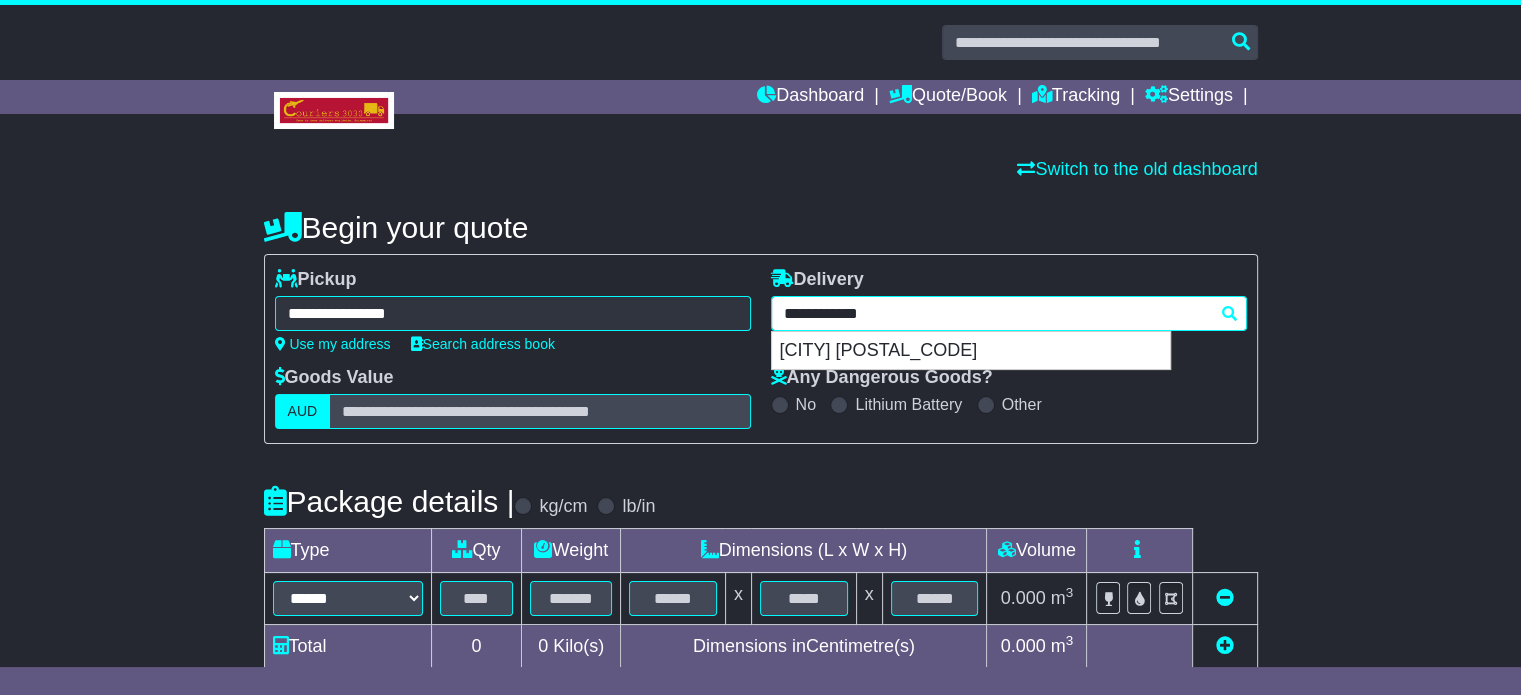 drag, startPoint x: 973, startPoint y: 354, endPoint x: 924, endPoint y: 393, distance: 62.625874 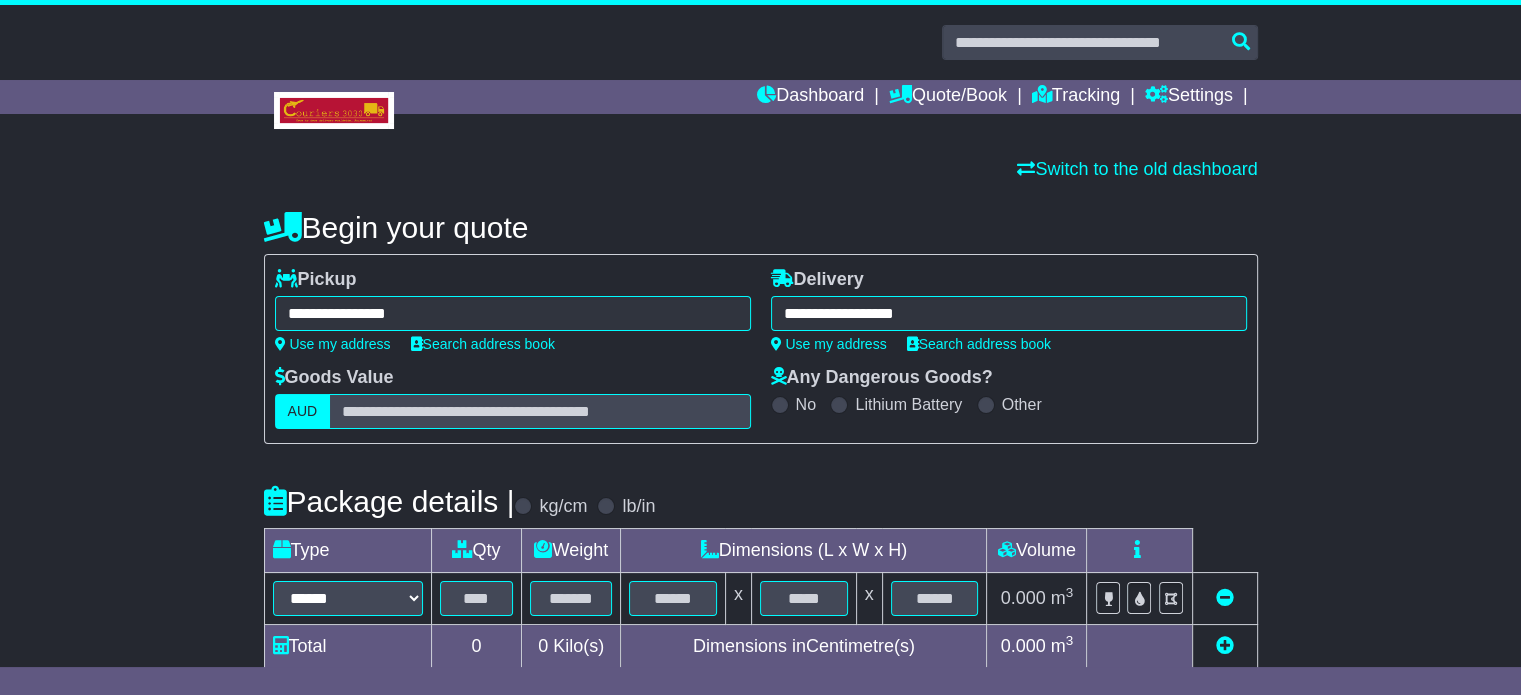 type on "**********" 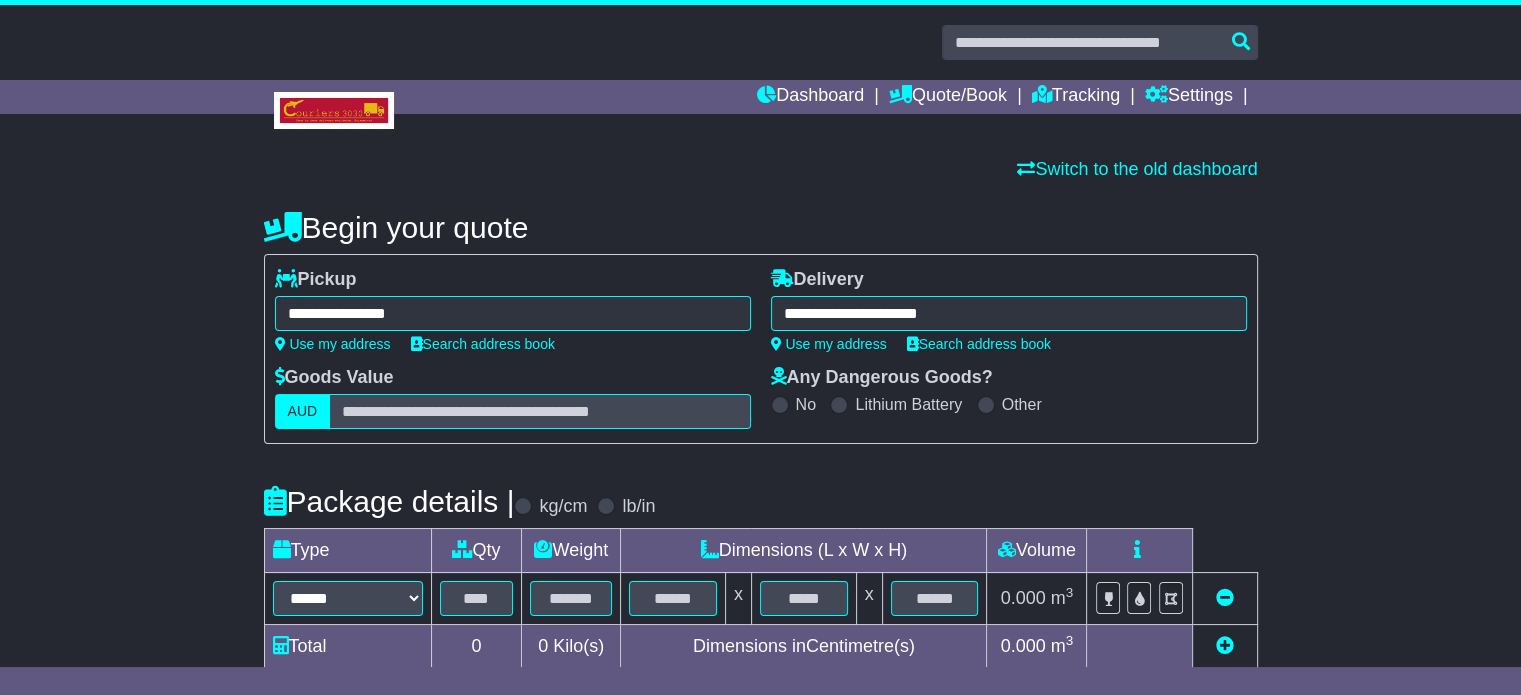 scroll, scrollTop: 300, scrollLeft: 0, axis: vertical 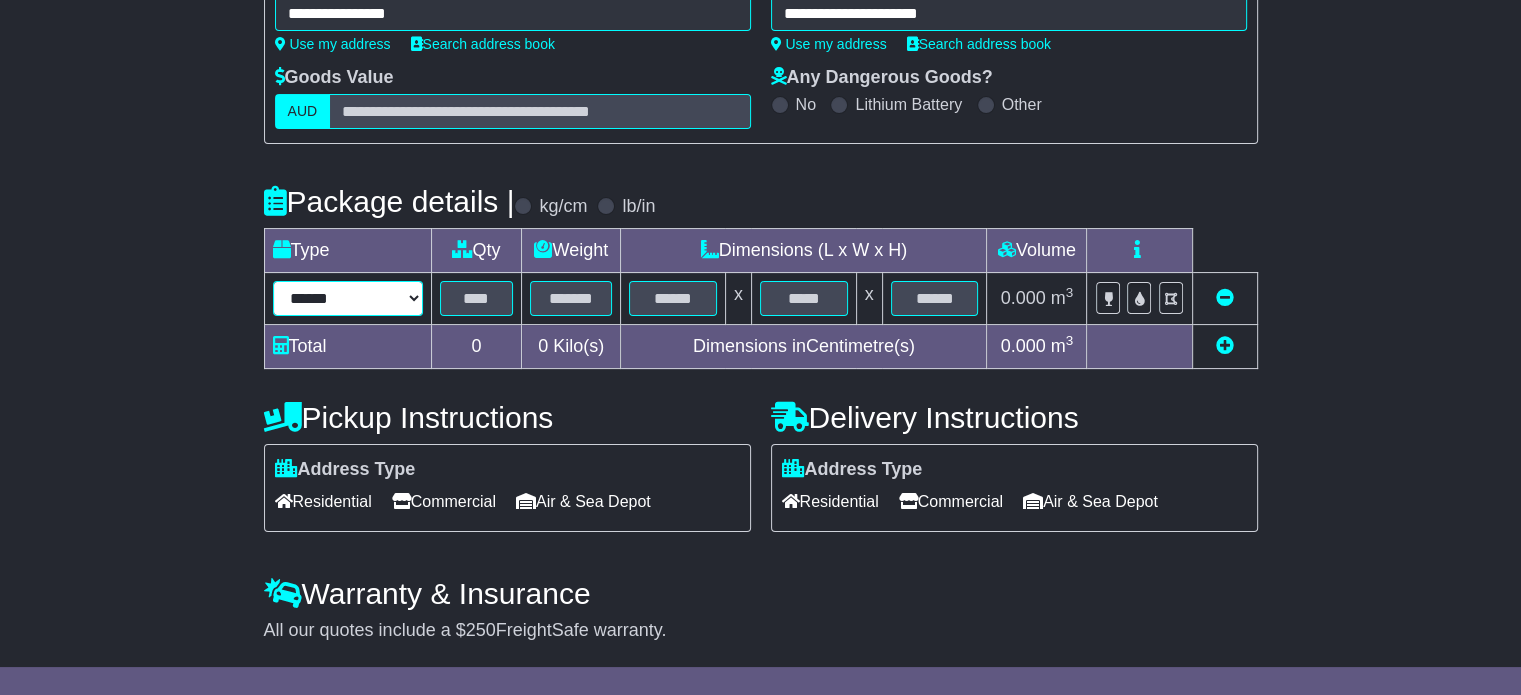 click on "****** ****** *** ******** ***** **** **** ****** *** *******" at bounding box center [348, 298] 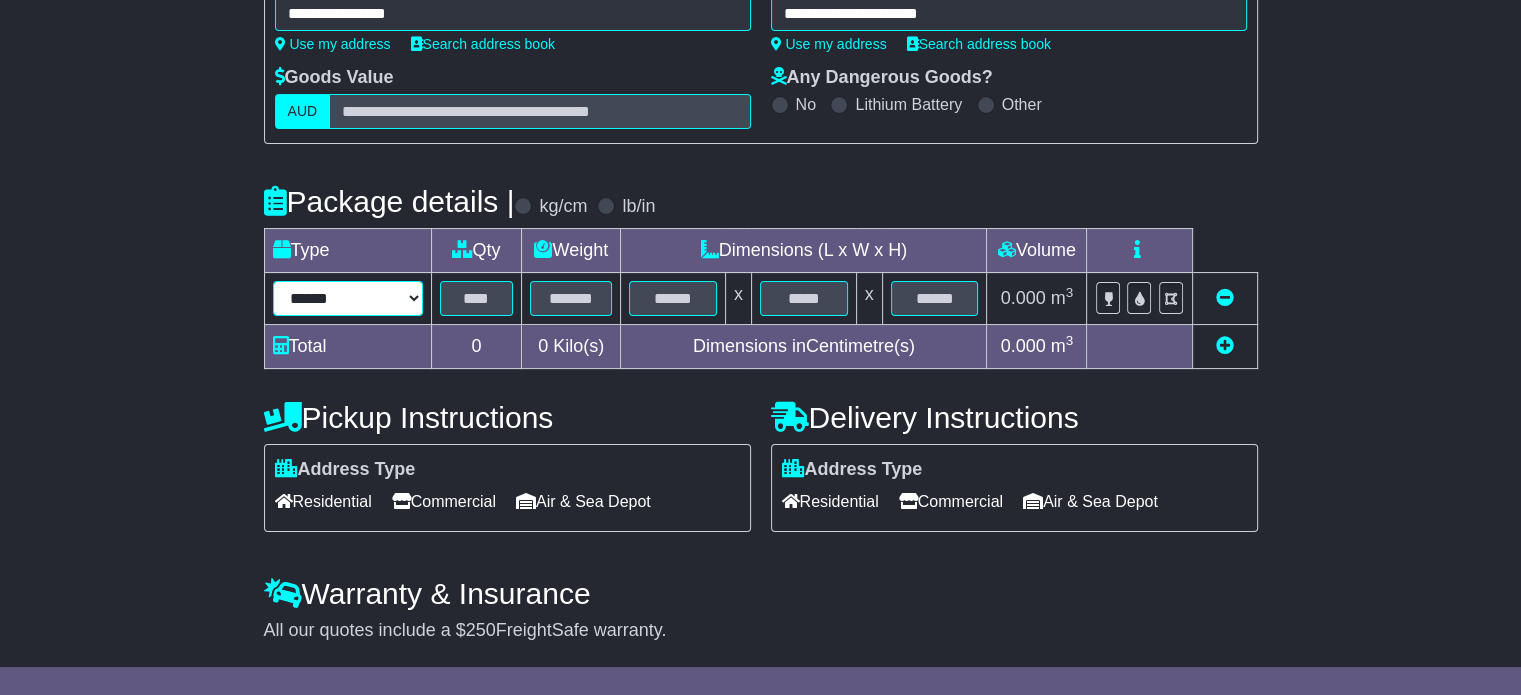 select on "*****" 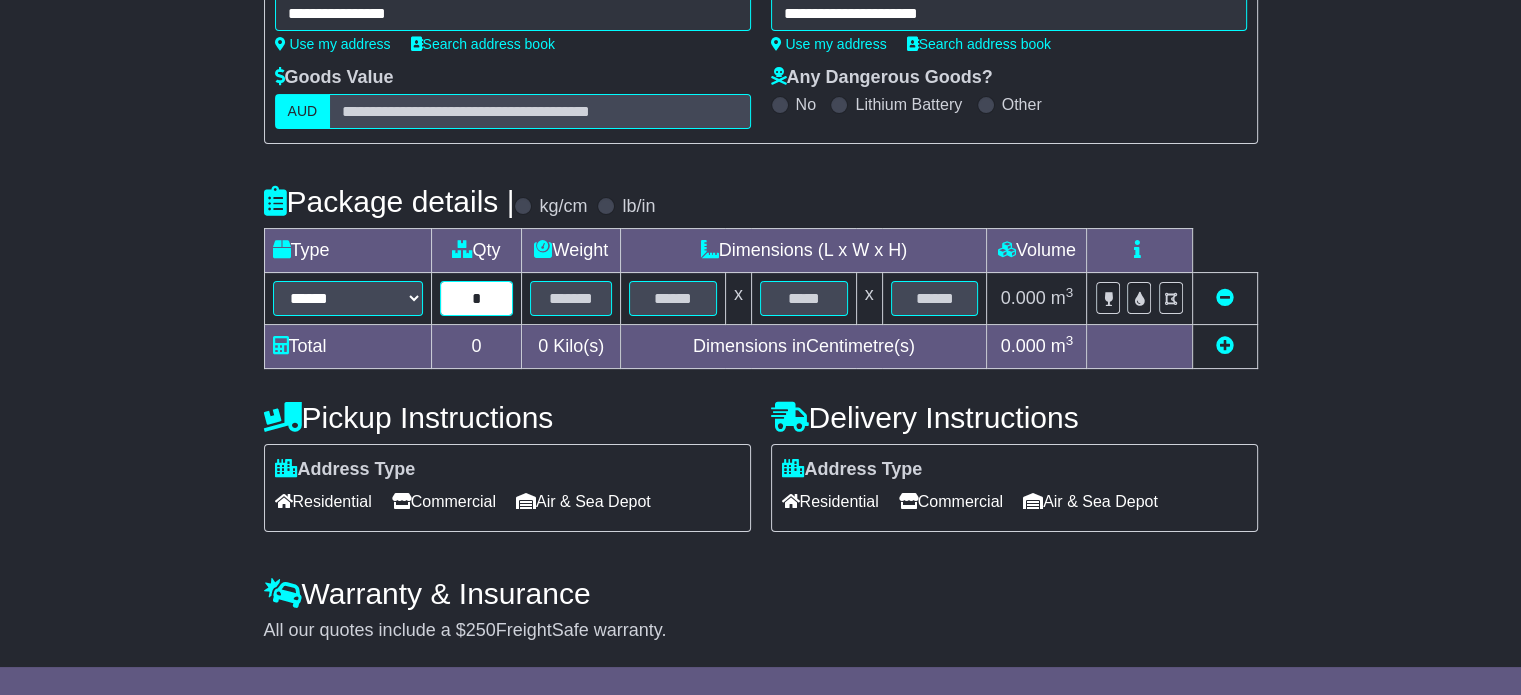 type on "*" 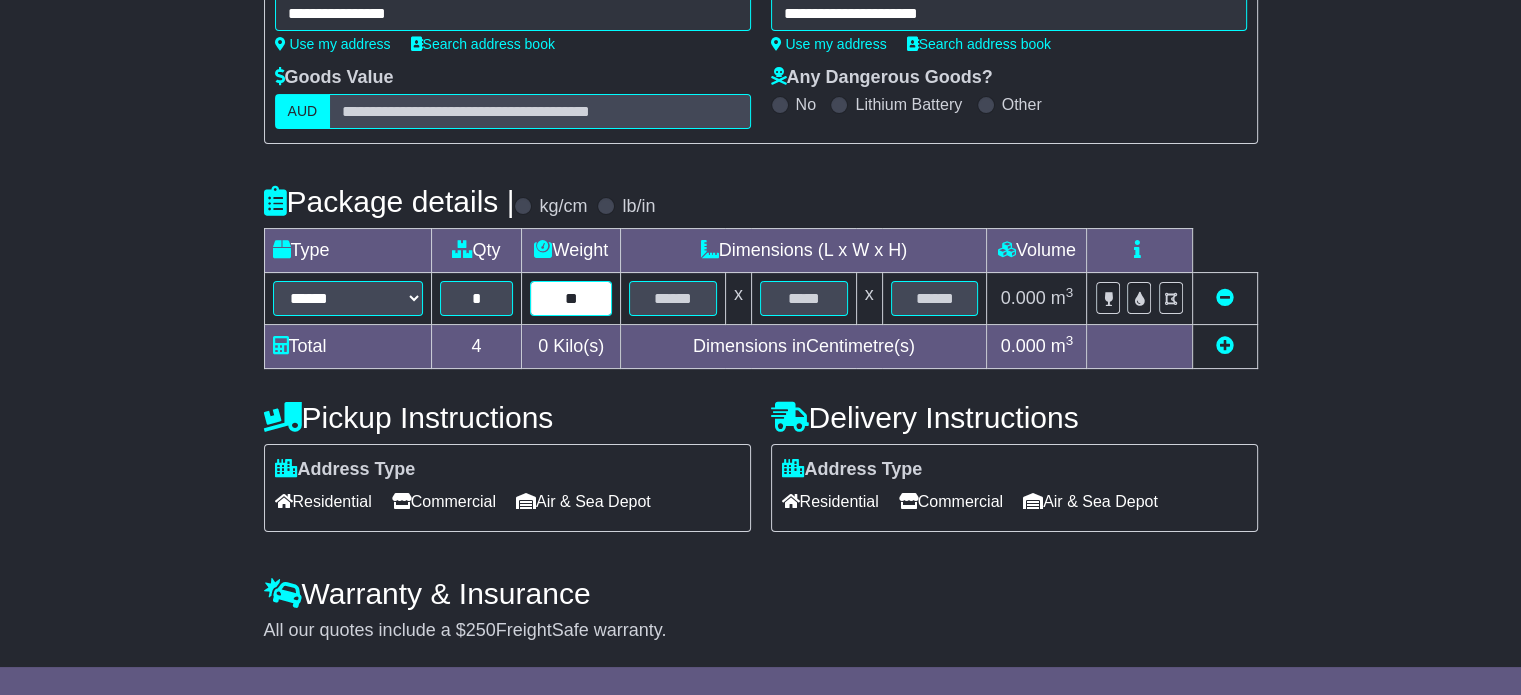 type on "**" 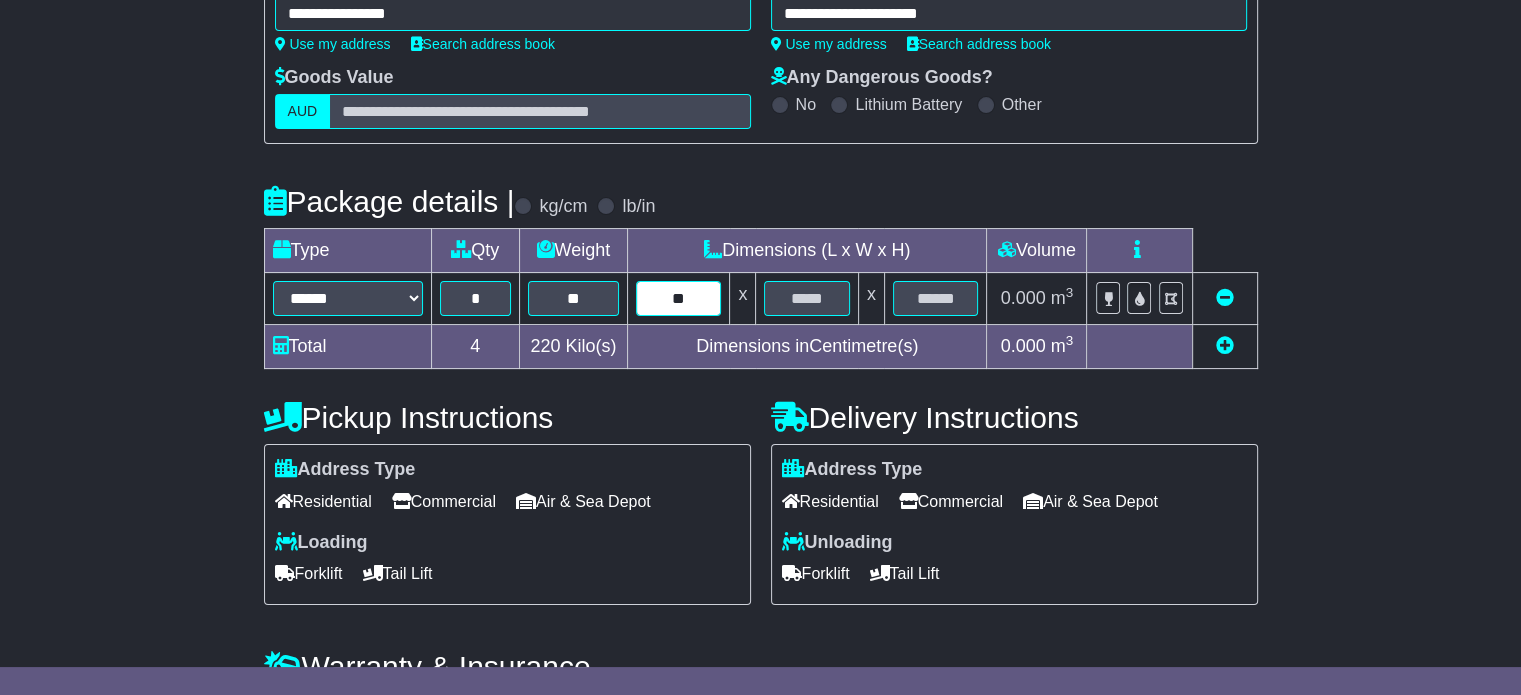 type on "**" 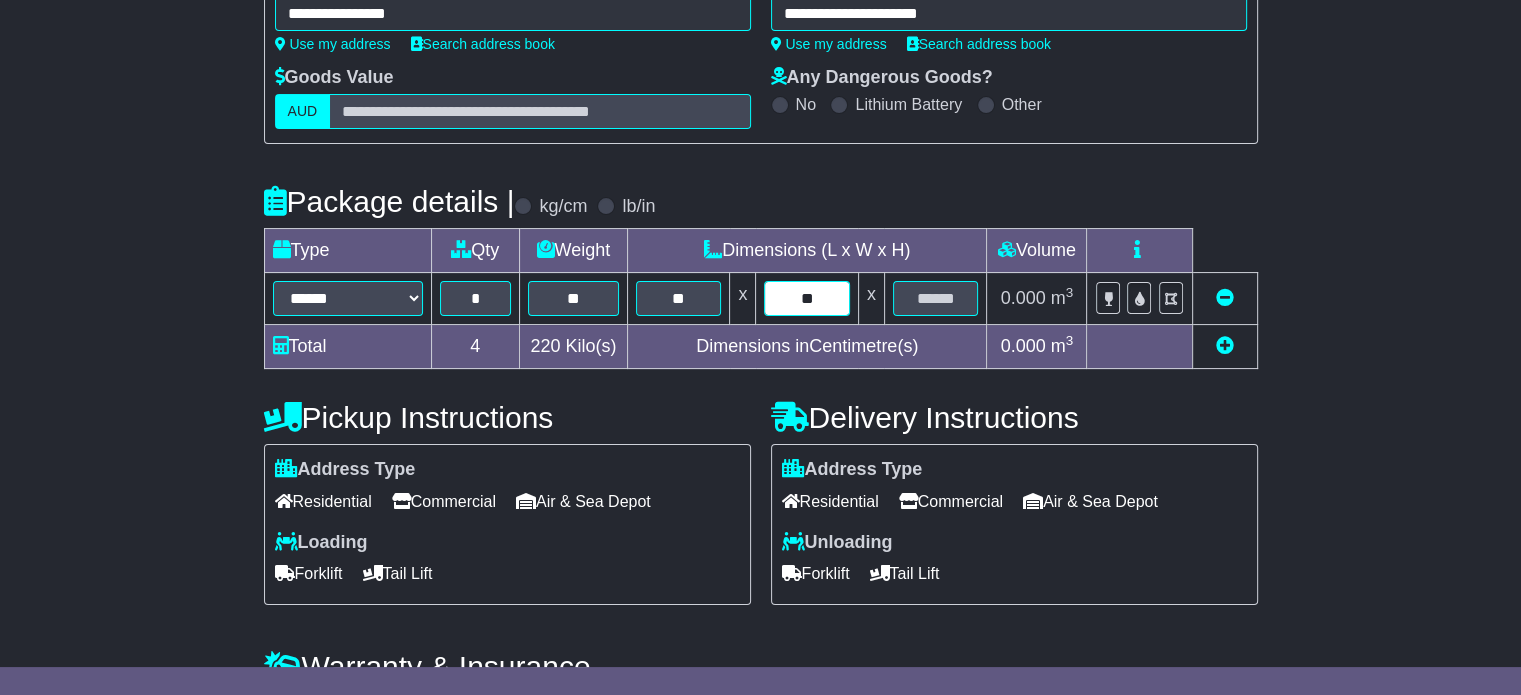 type on "**" 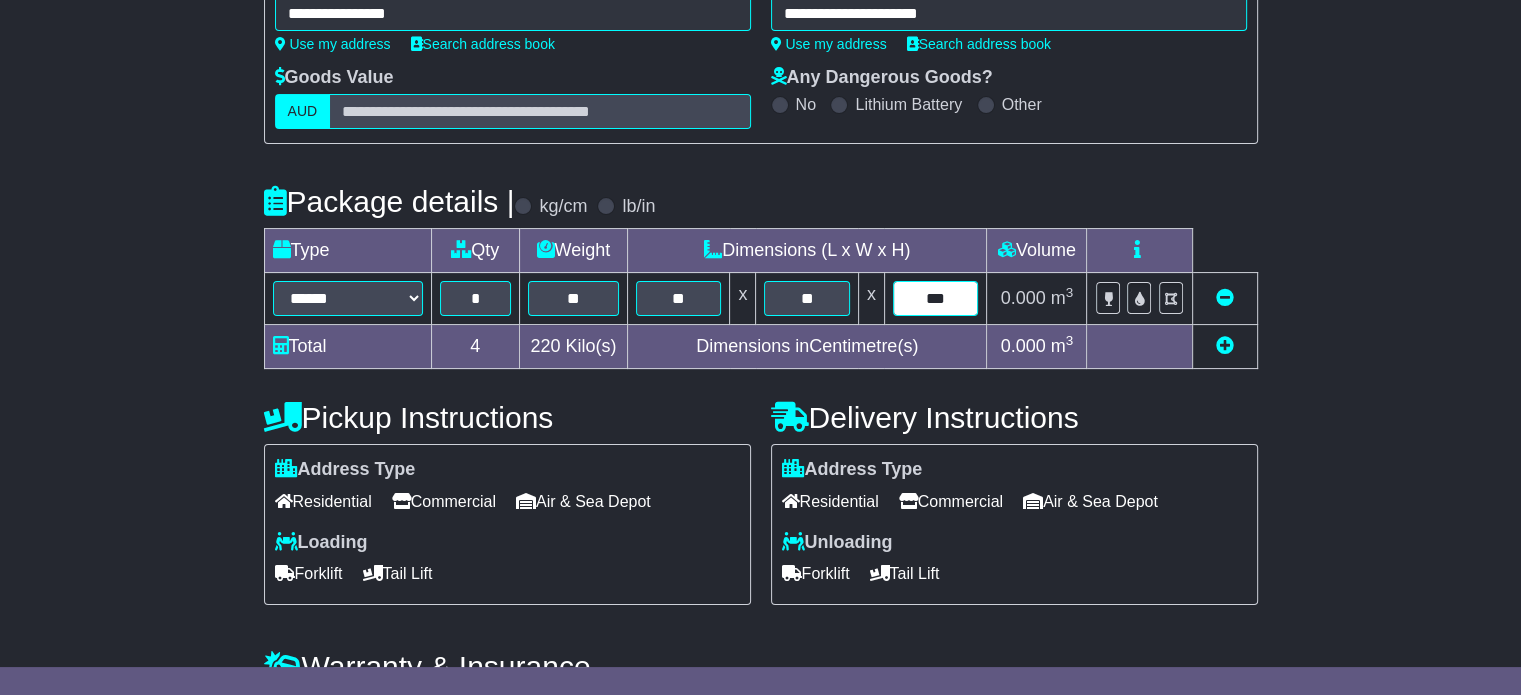 type on "***" 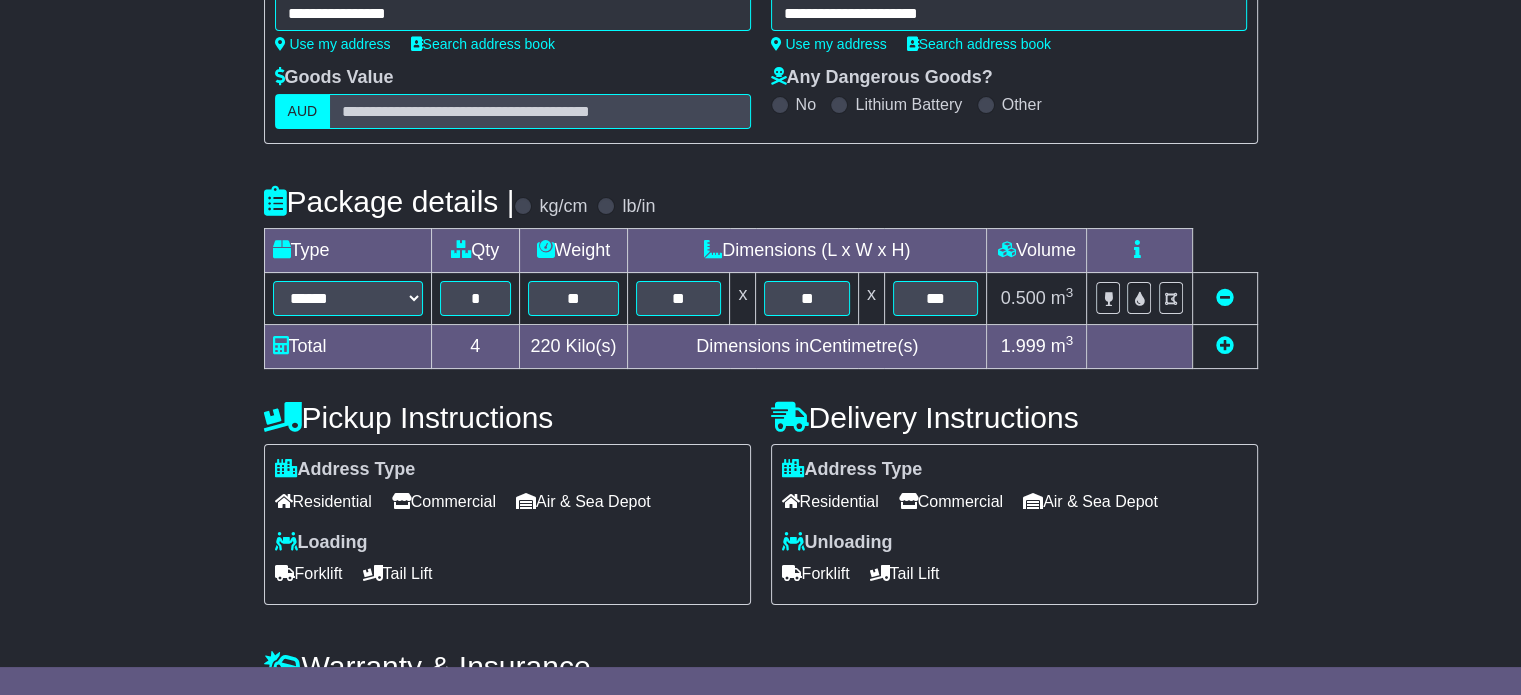 scroll, scrollTop: 432, scrollLeft: 0, axis: vertical 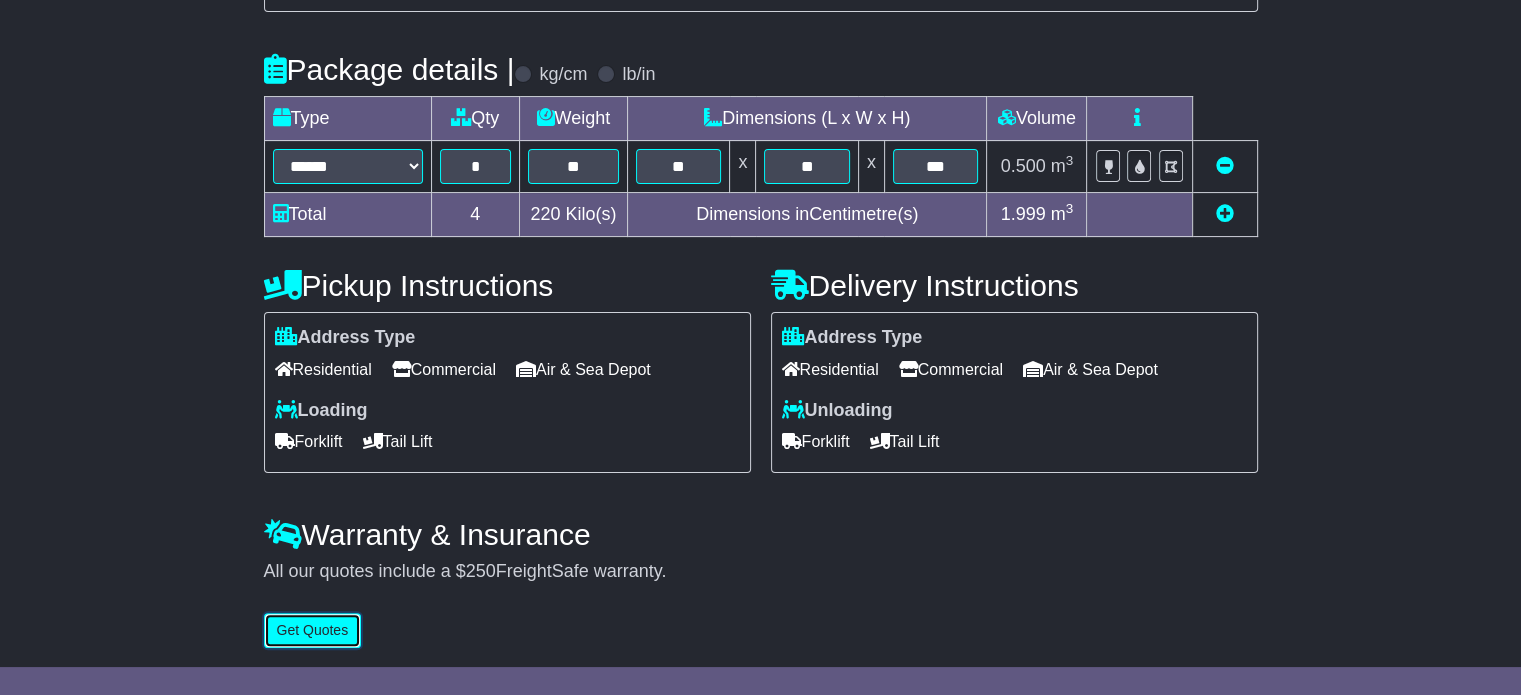 type 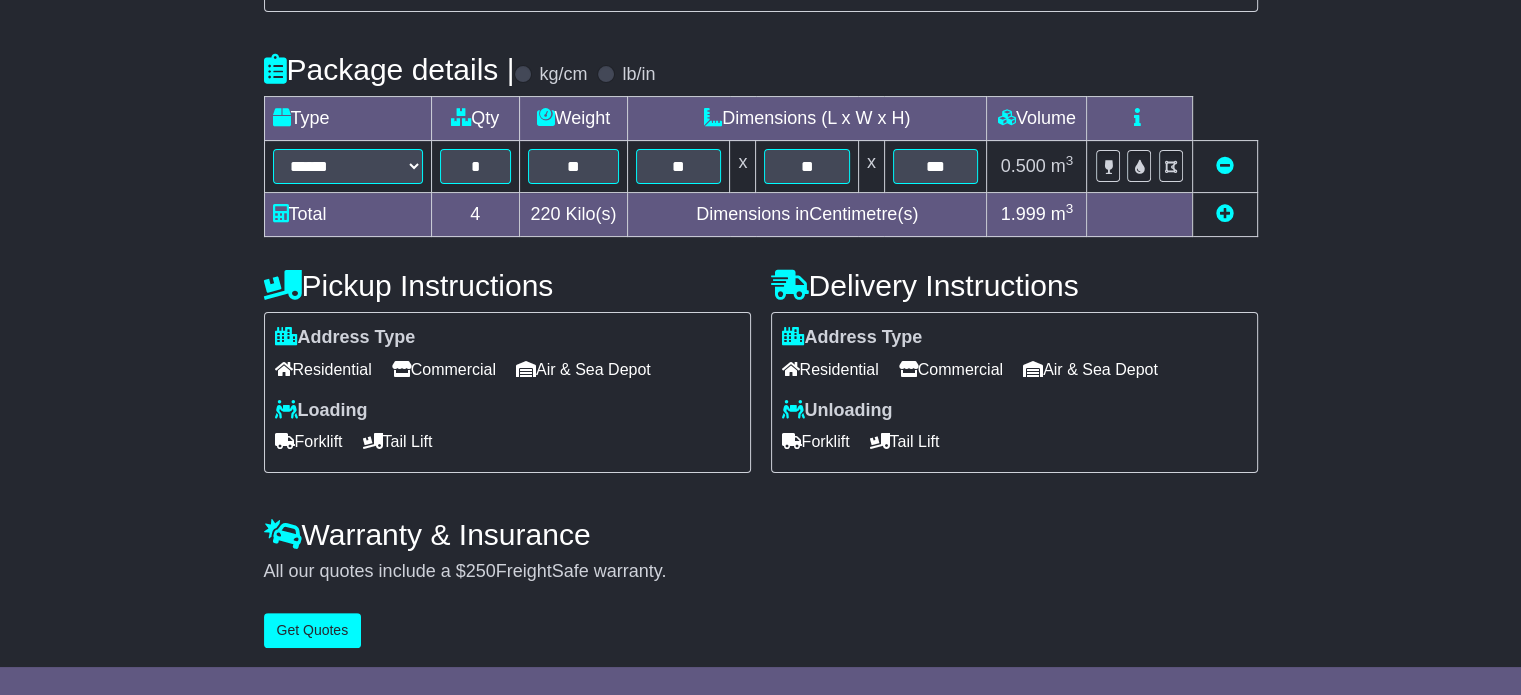 click on "Residential" at bounding box center [323, 369] 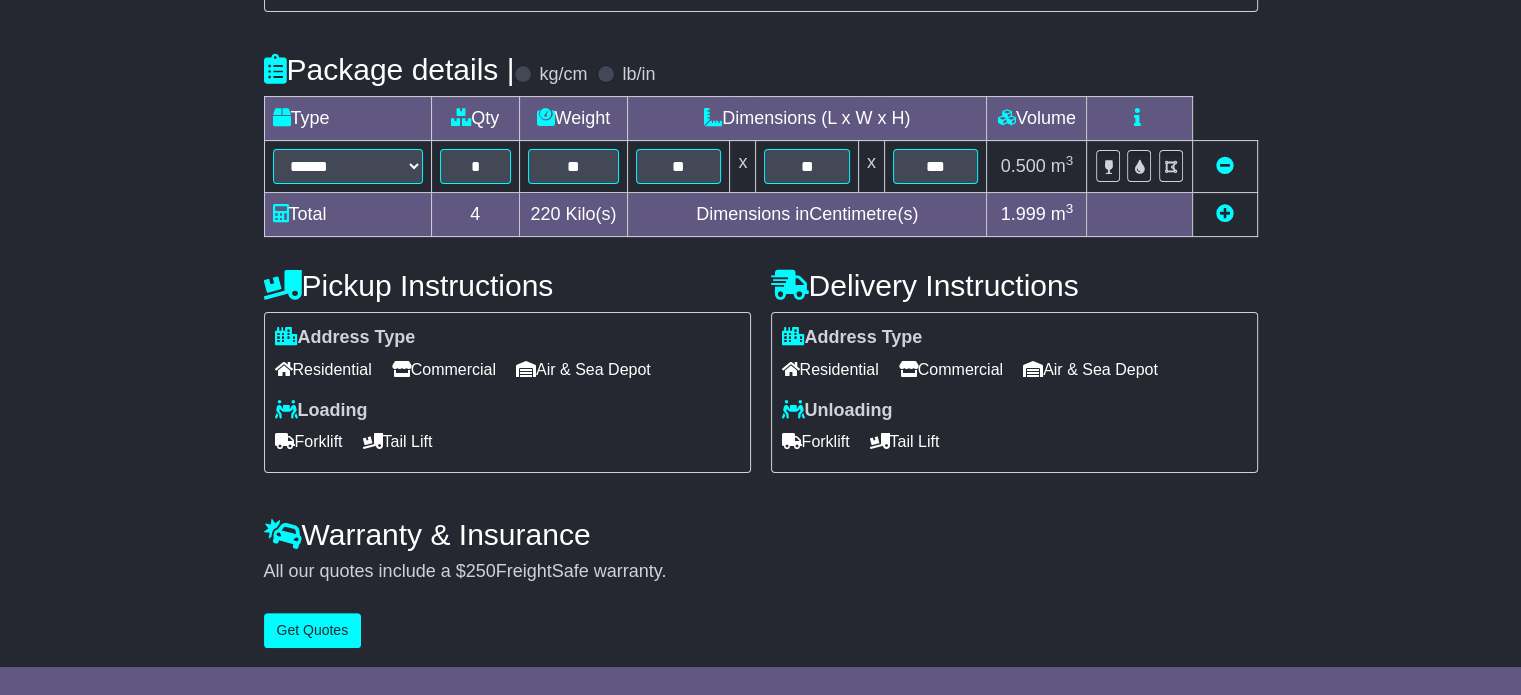 click on "Forklift" at bounding box center [309, 441] 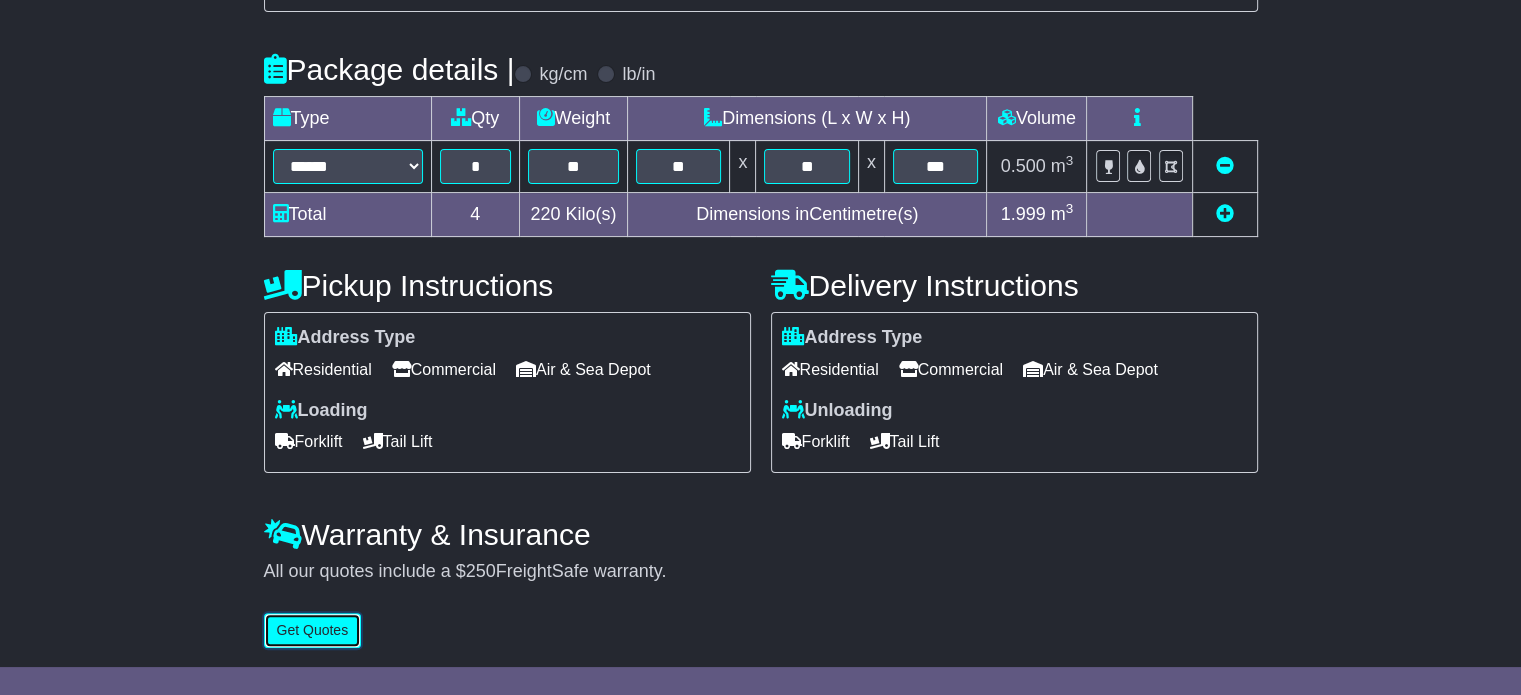 click on "Get Quotes" at bounding box center [313, 630] 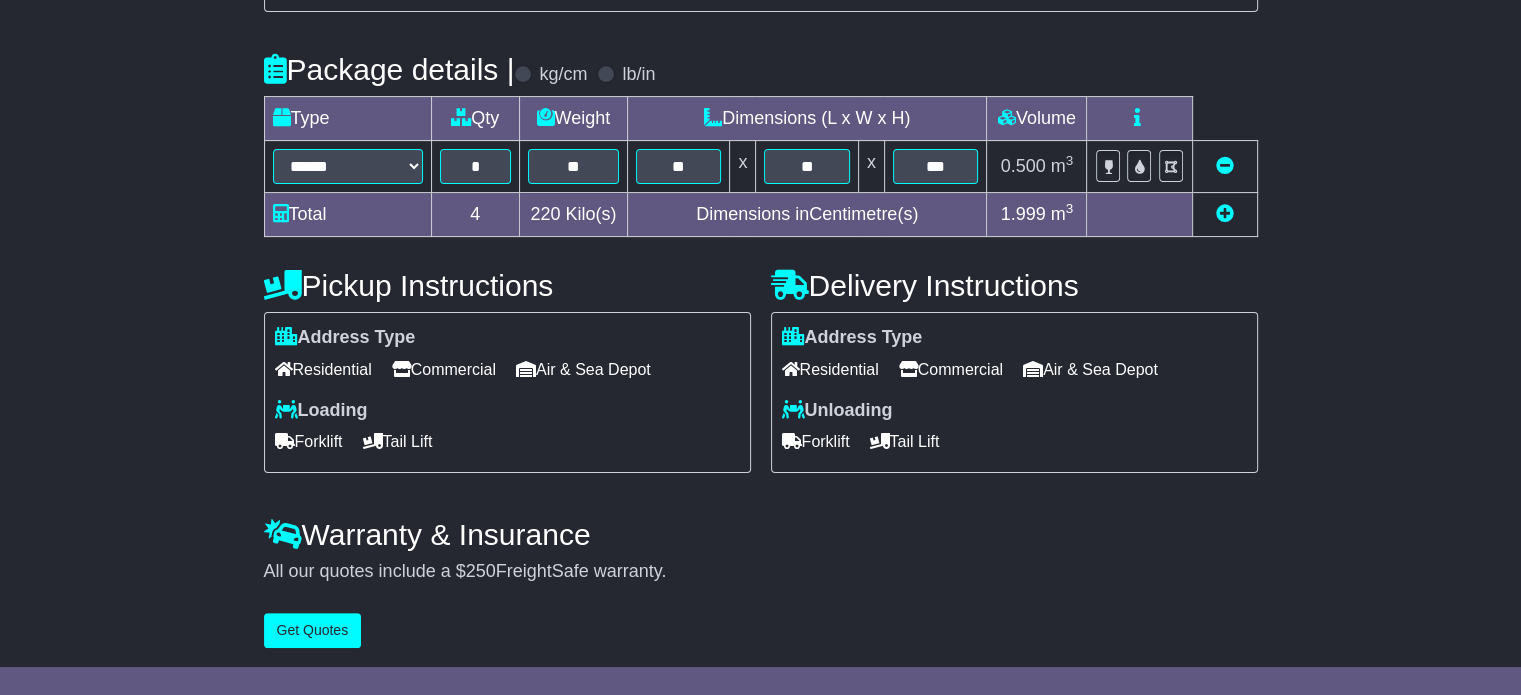 scroll, scrollTop: 0, scrollLeft: 0, axis: both 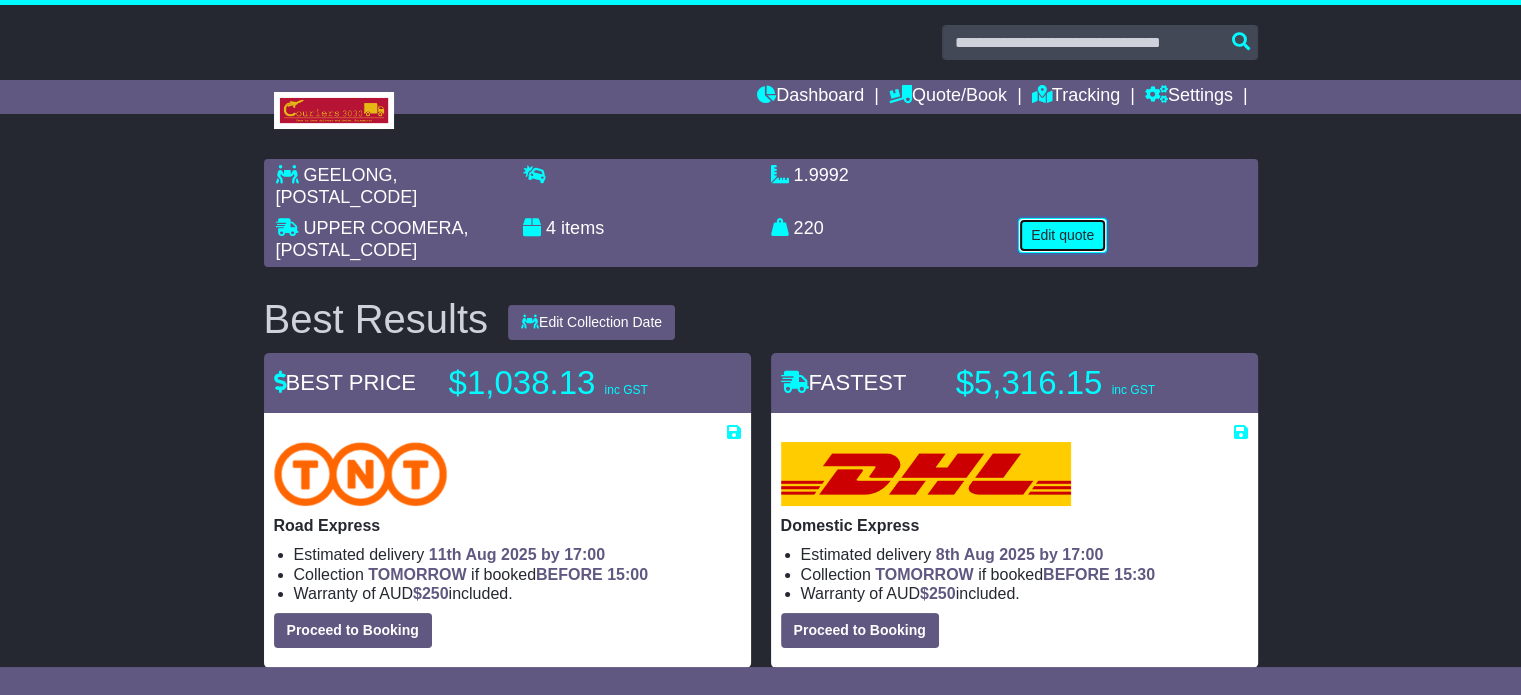 click on "Edit quote" at bounding box center [1062, 235] 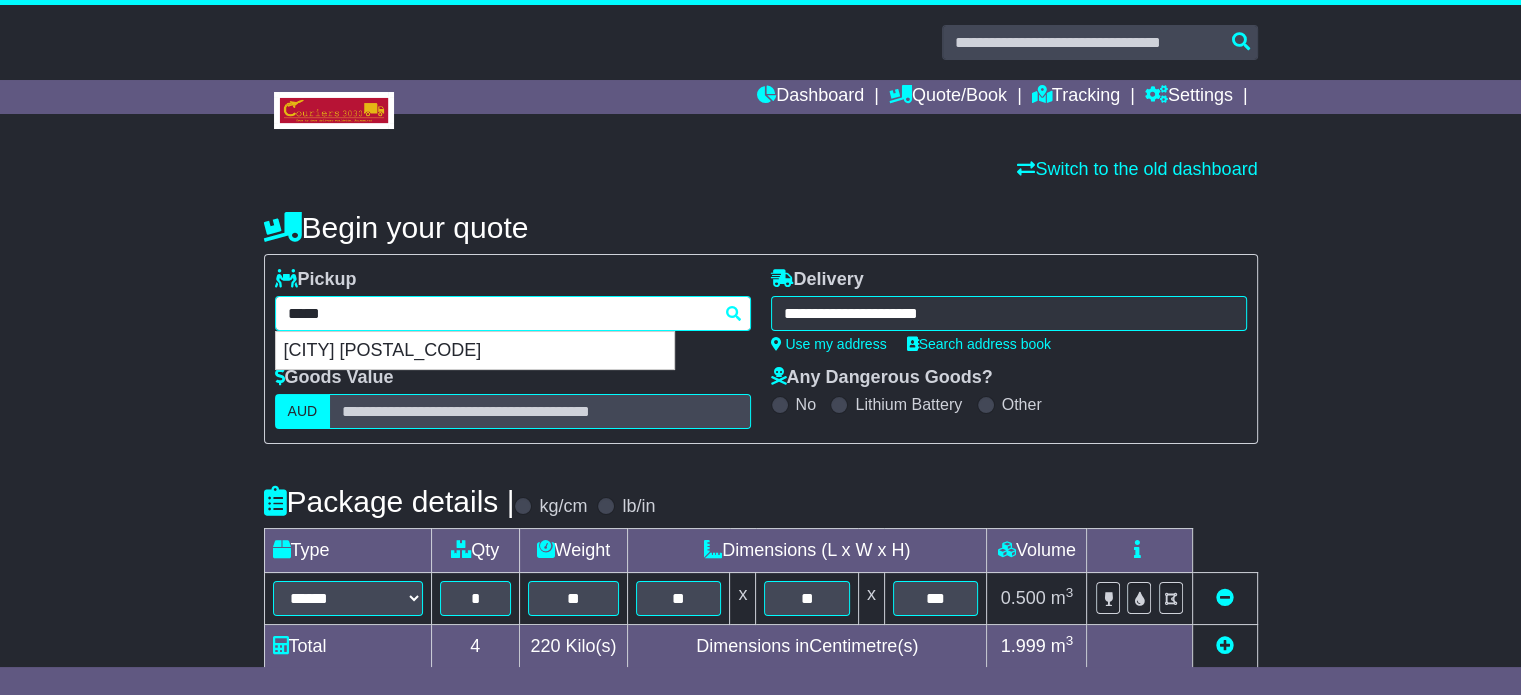 click on "**********" at bounding box center [513, 313] 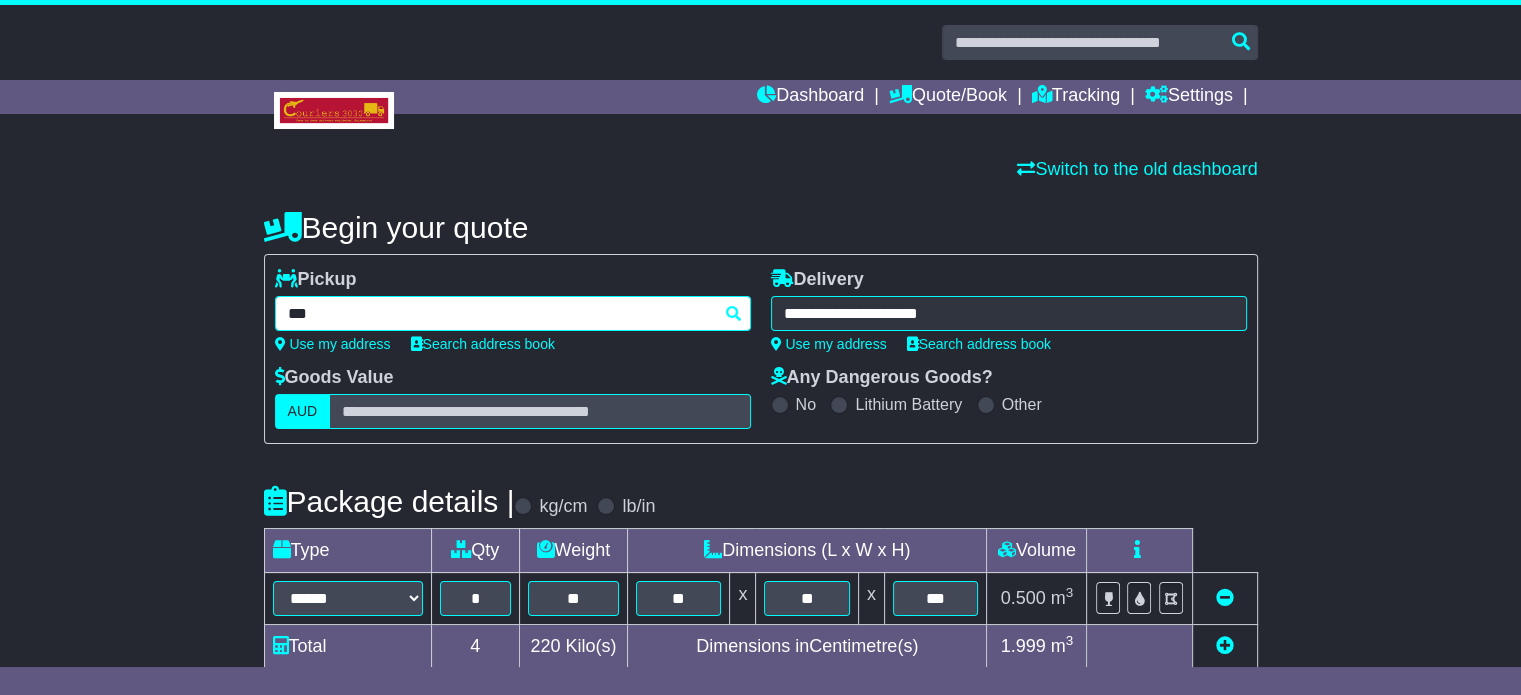 type on "****" 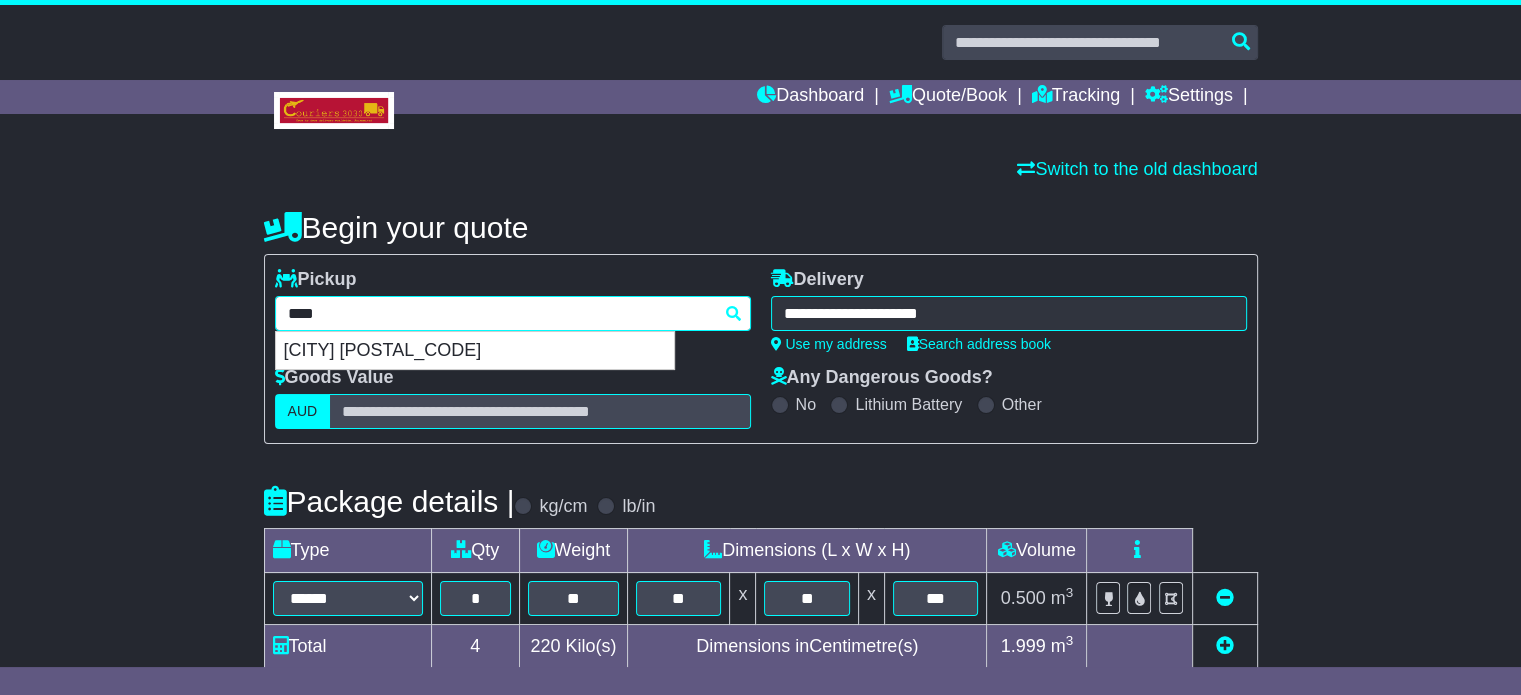 click on "MELBOURNE 3000" at bounding box center [475, 351] 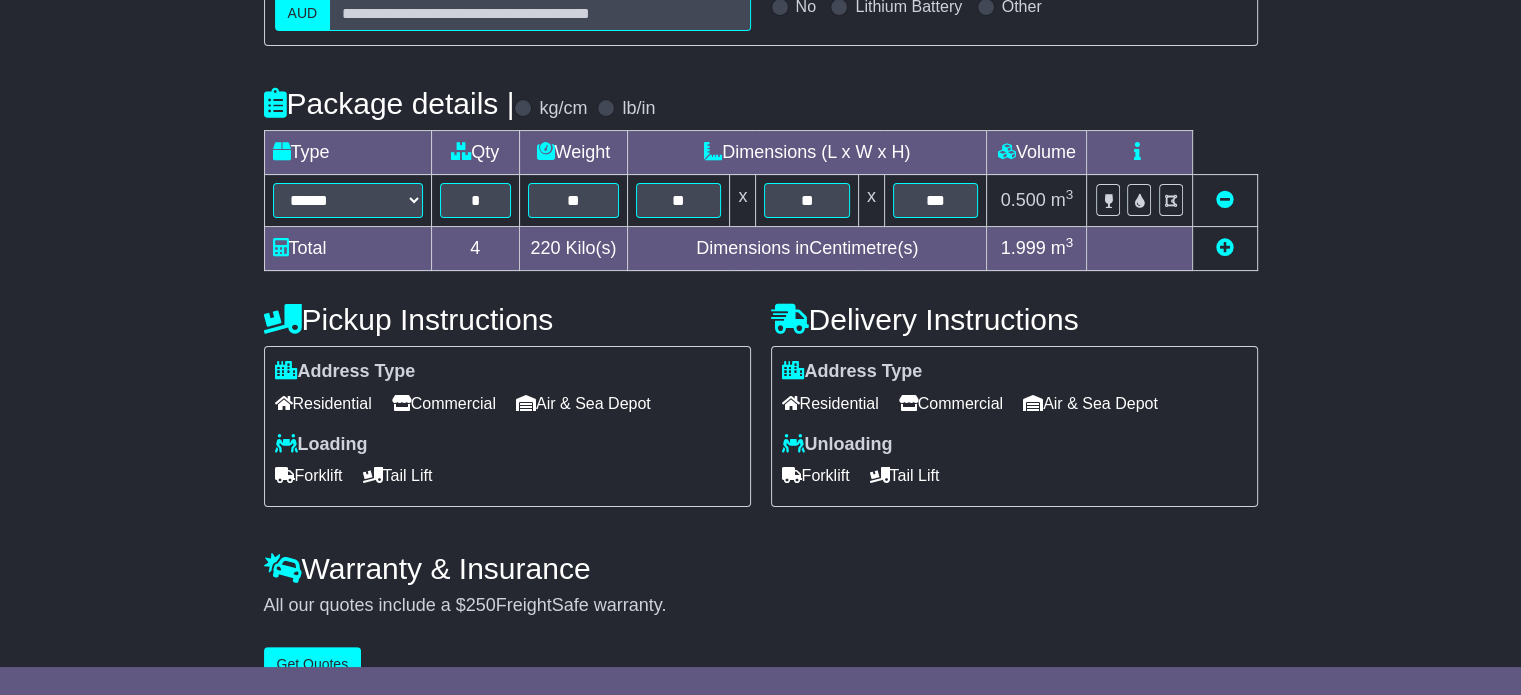 scroll, scrollTop: 436, scrollLeft: 0, axis: vertical 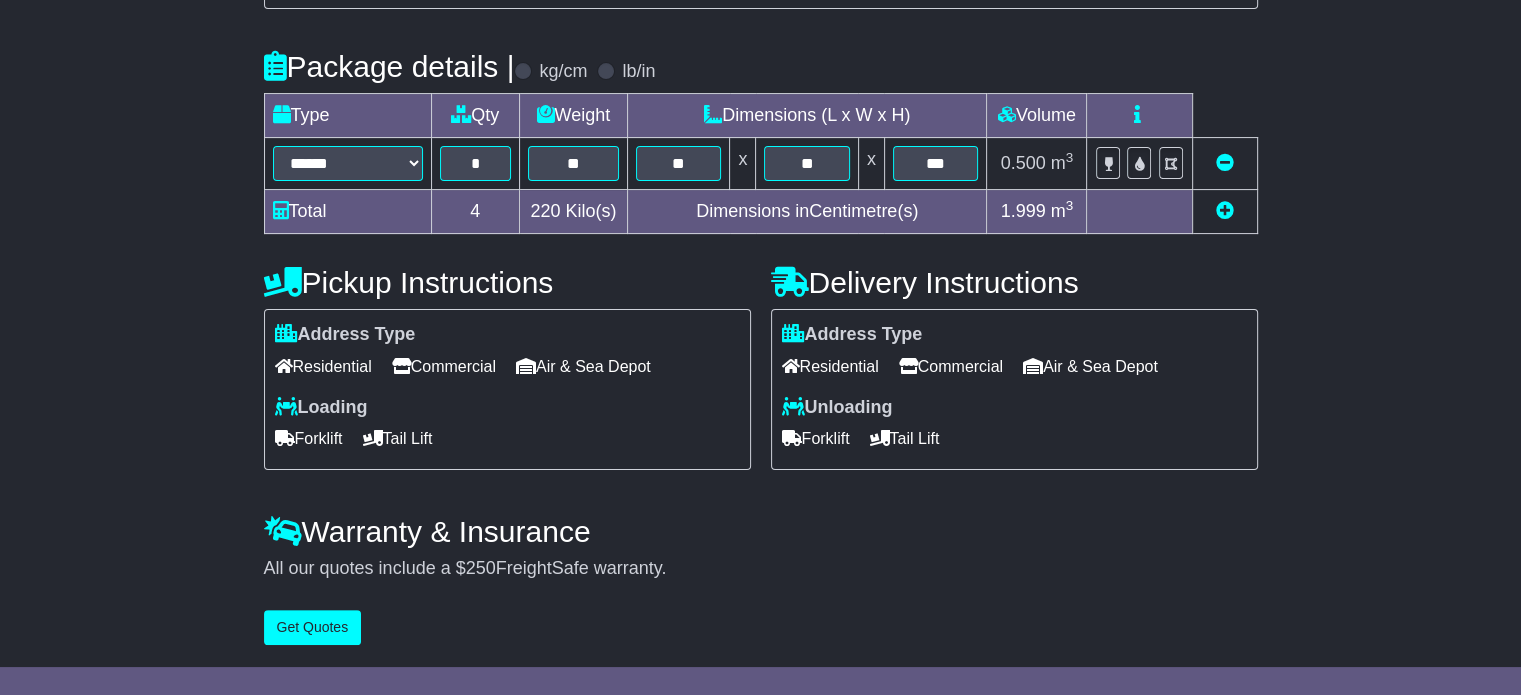 type on "**********" 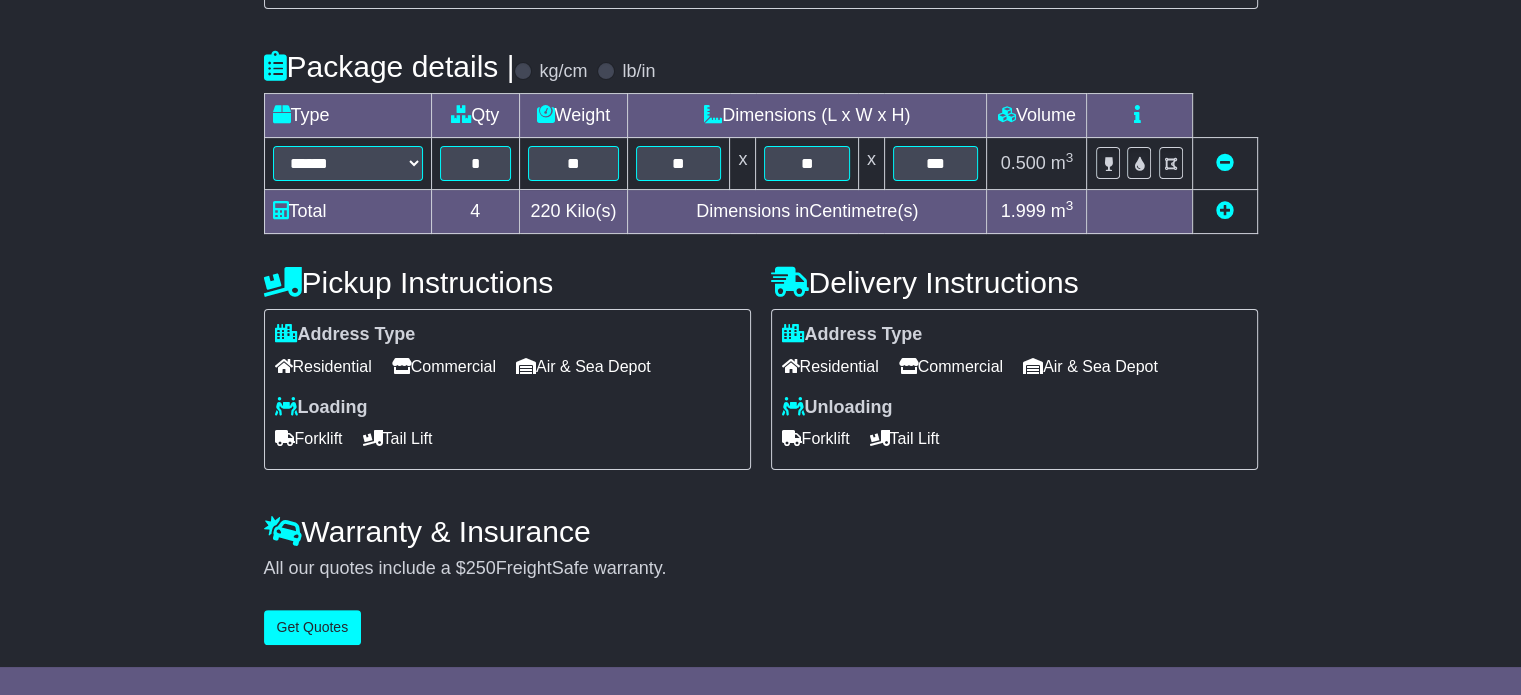 click on "Commercial" at bounding box center (444, 366) 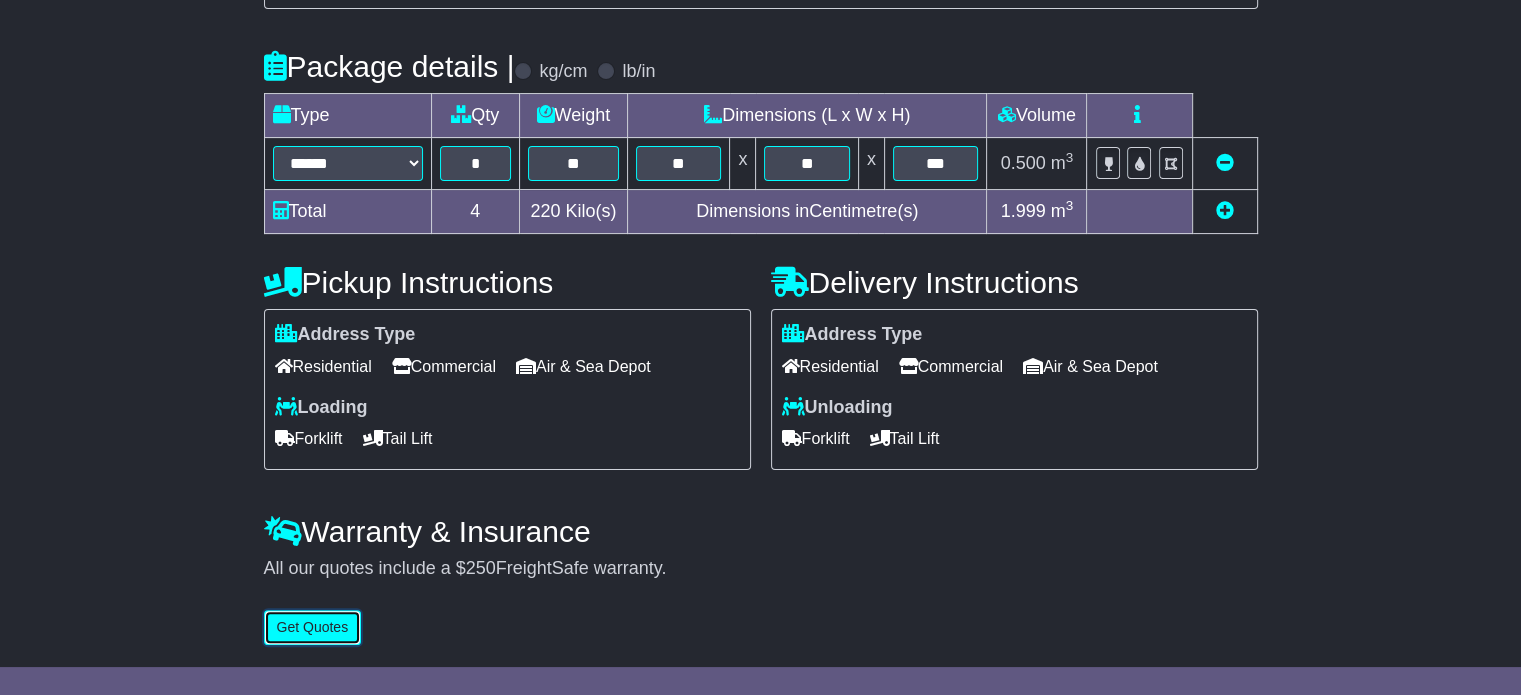 click on "Get Quotes" at bounding box center [313, 627] 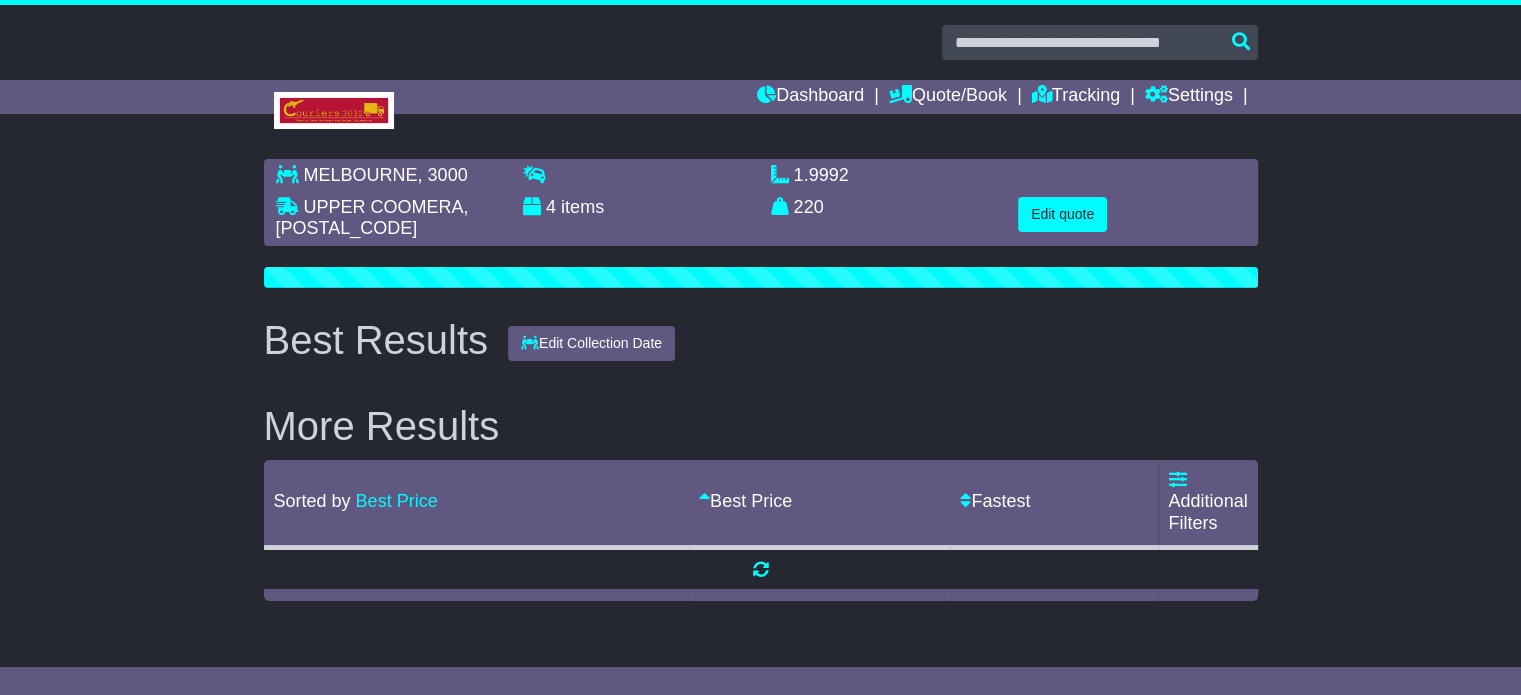 scroll, scrollTop: 0, scrollLeft: 0, axis: both 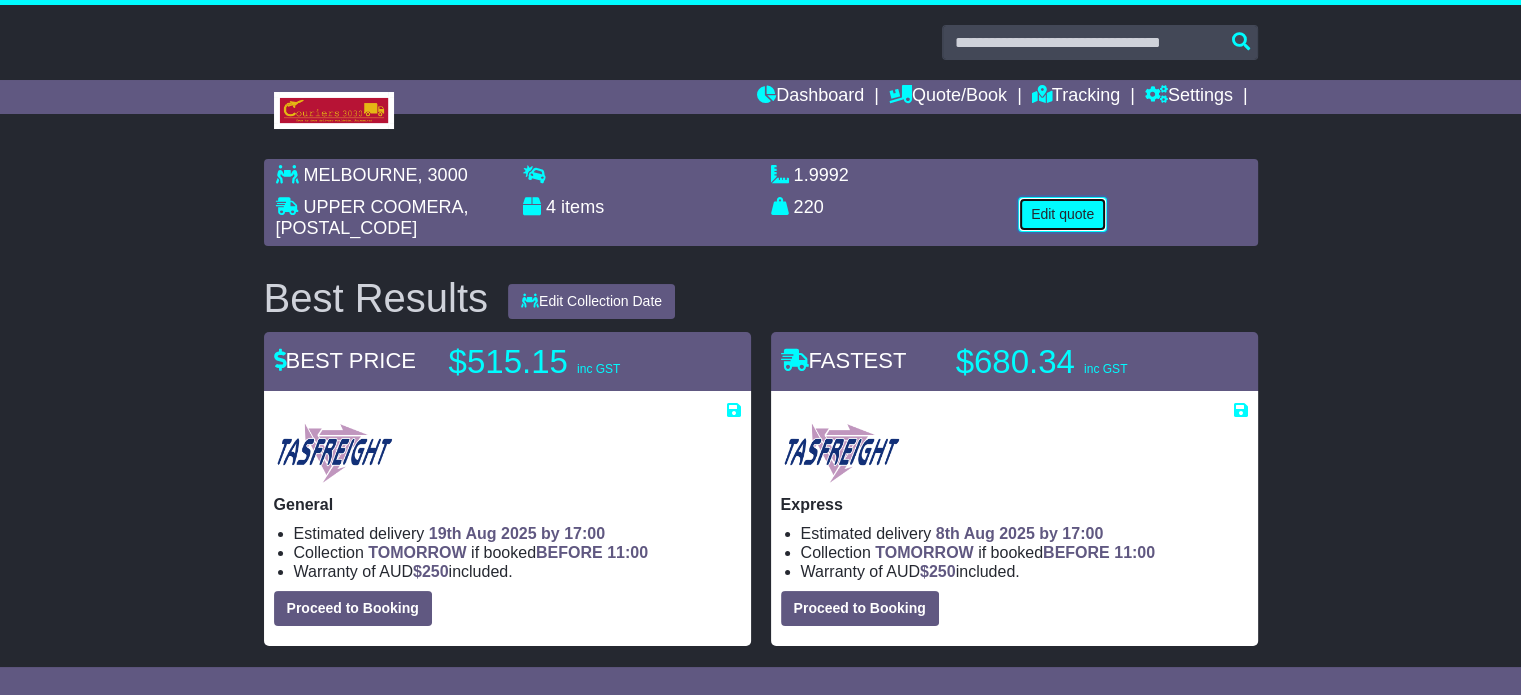 click on "Edit quote" at bounding box center [1062, 214] 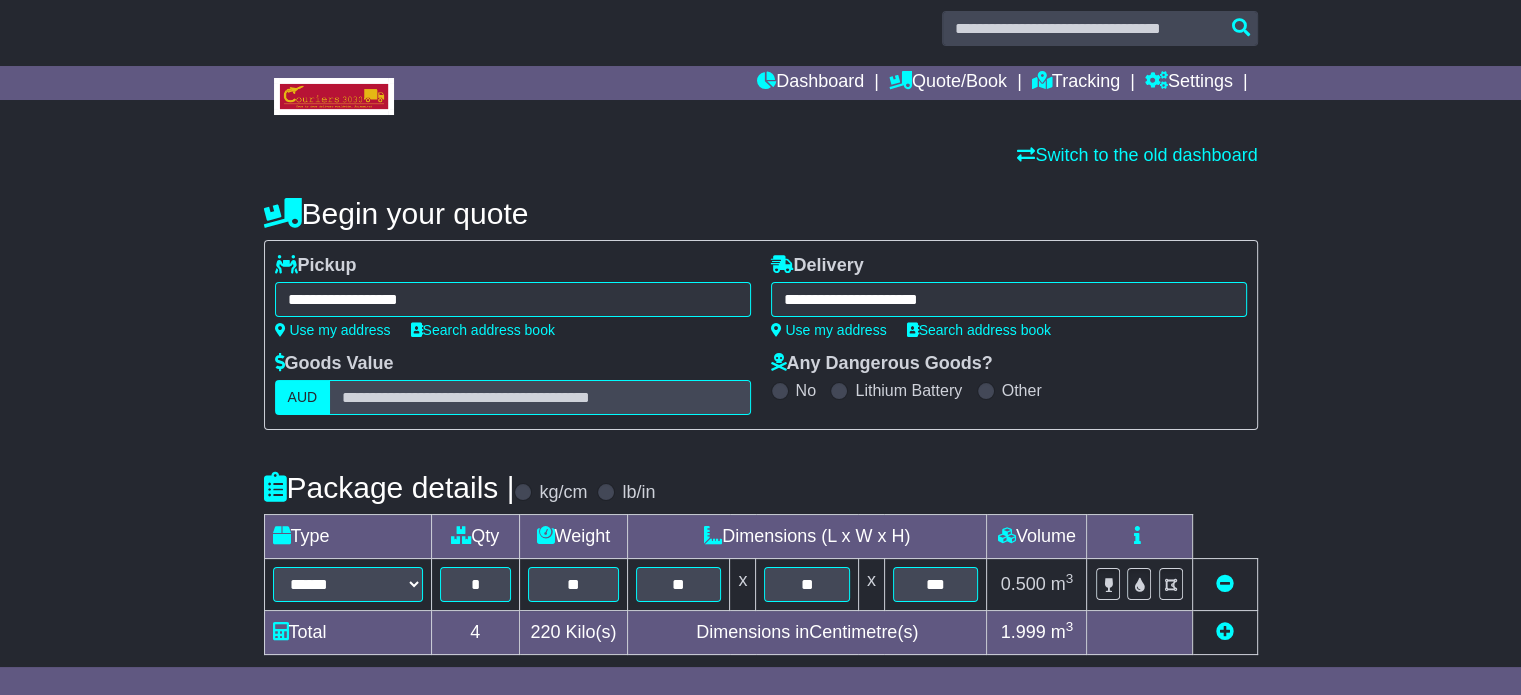 scroll, scrollTop: 0, scrollLeft: 0, axis: both 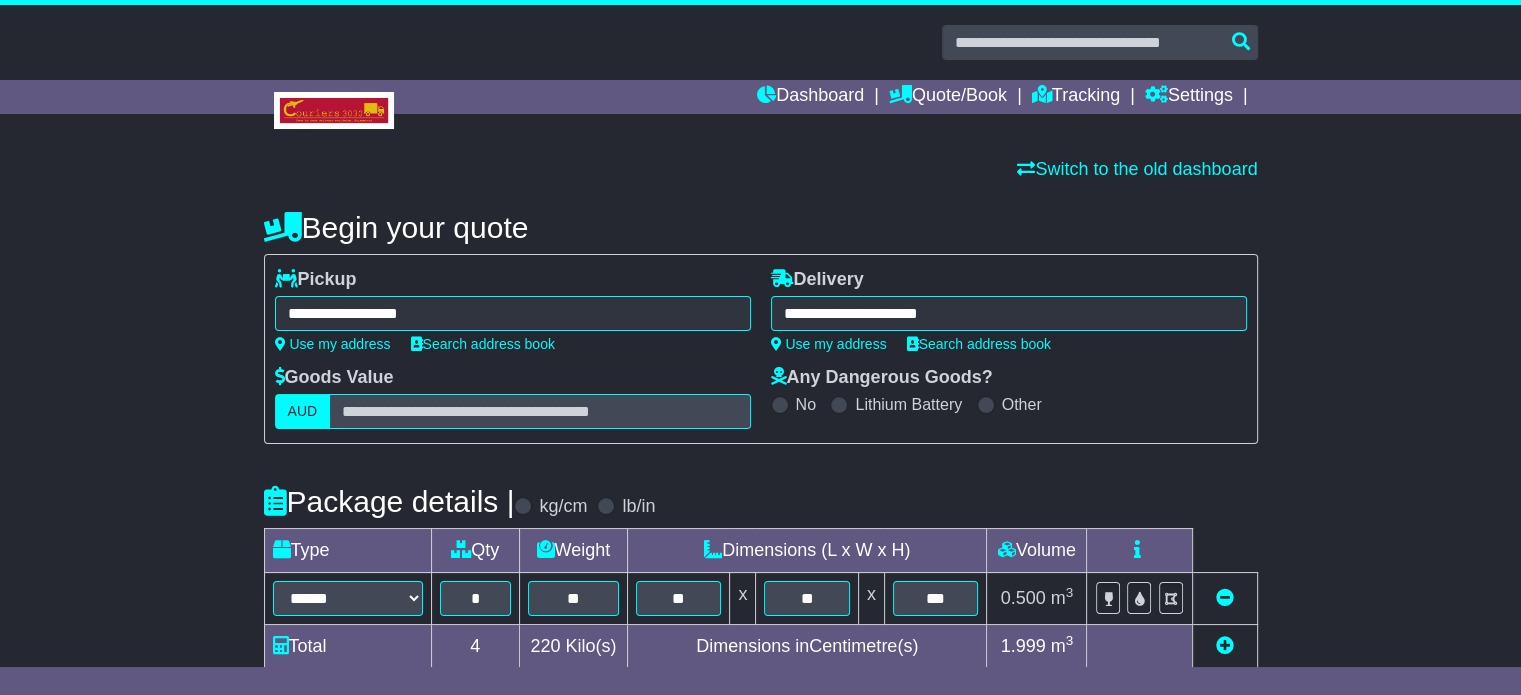 click on "**********" at bounding box center [513, 313] 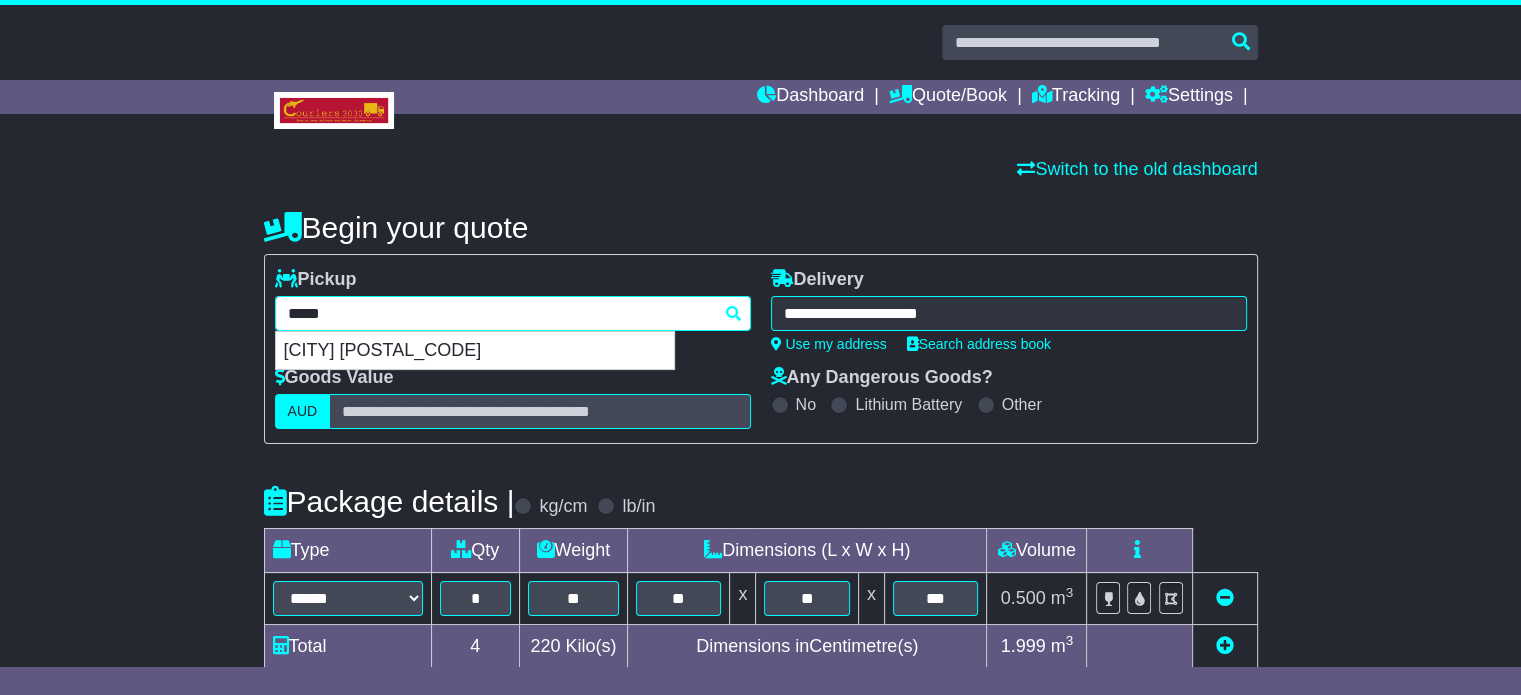 click on "*****" at bounding box center (513, 313) 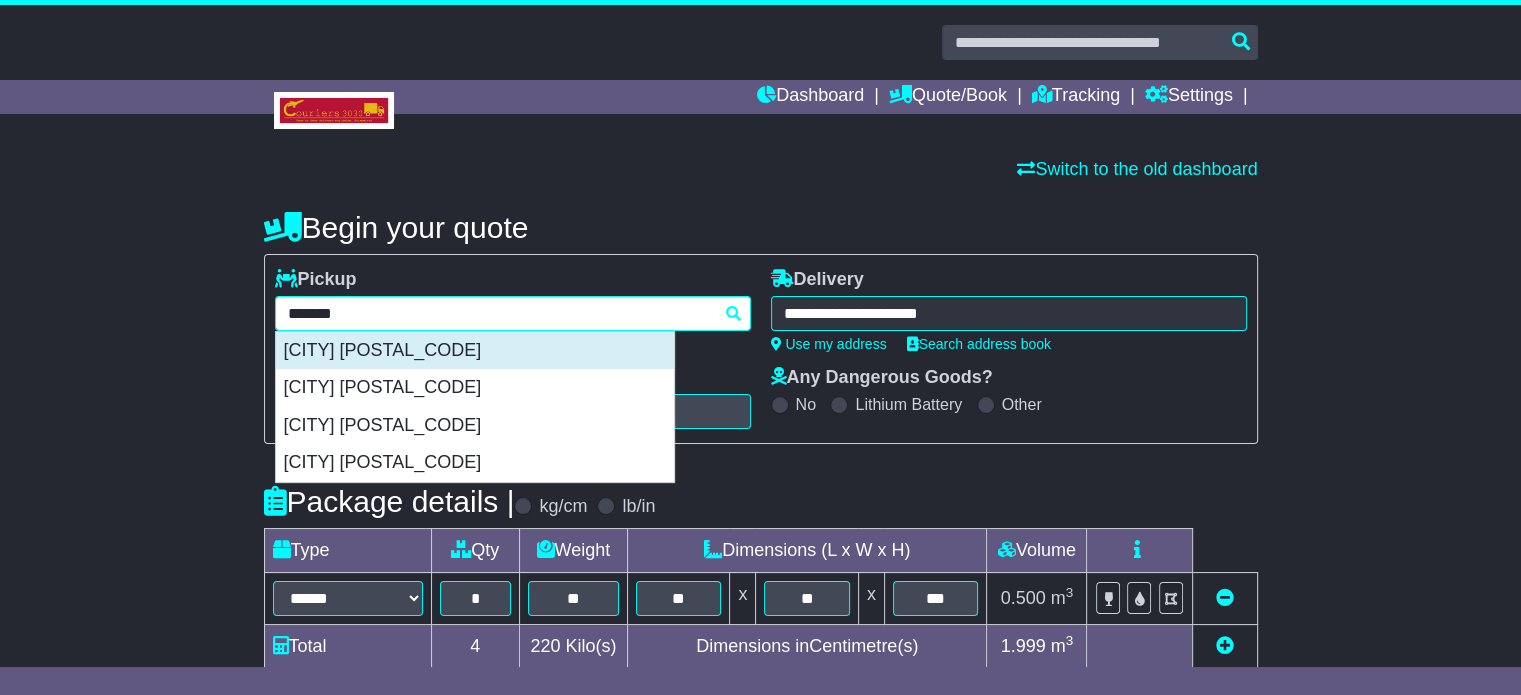 click on "GEELONG 3220" at bounding box center (475, 351) 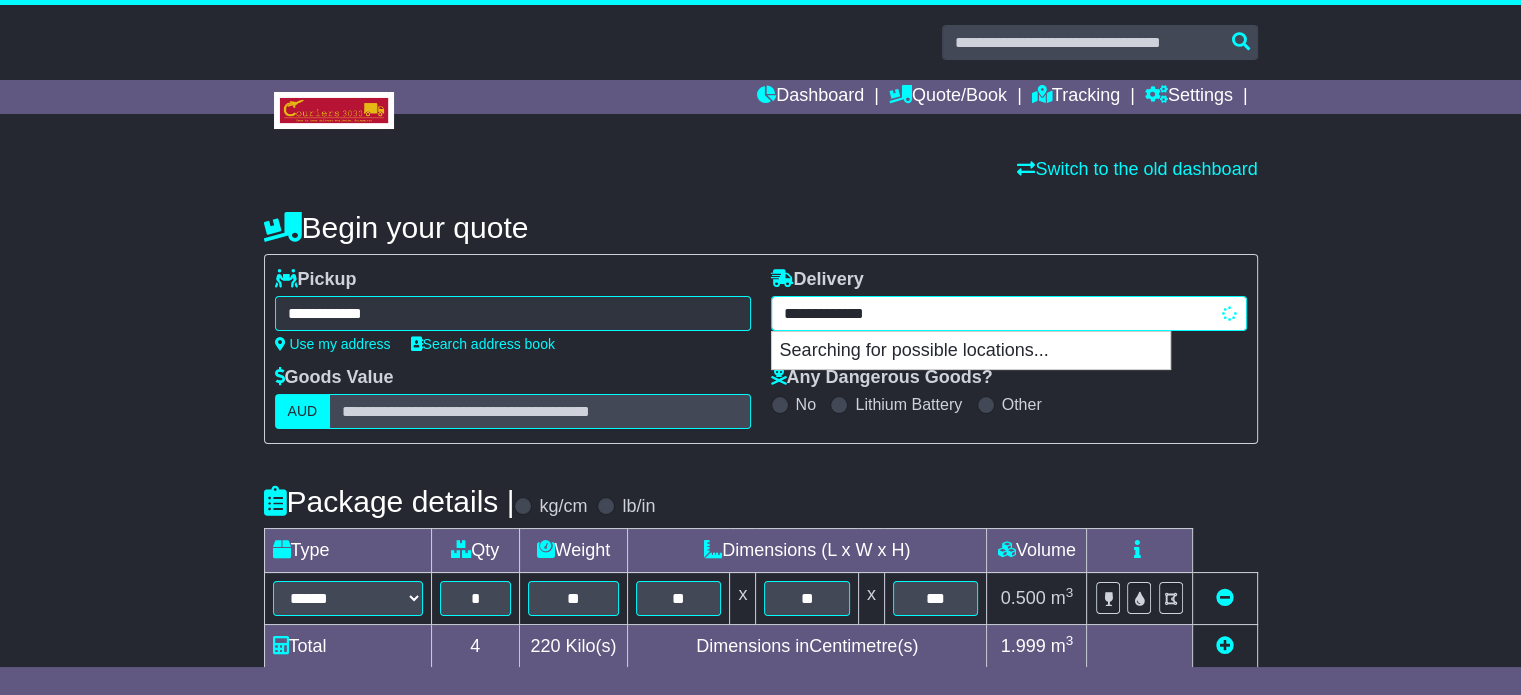 click on "**********" at bounding box center (1009, 313) 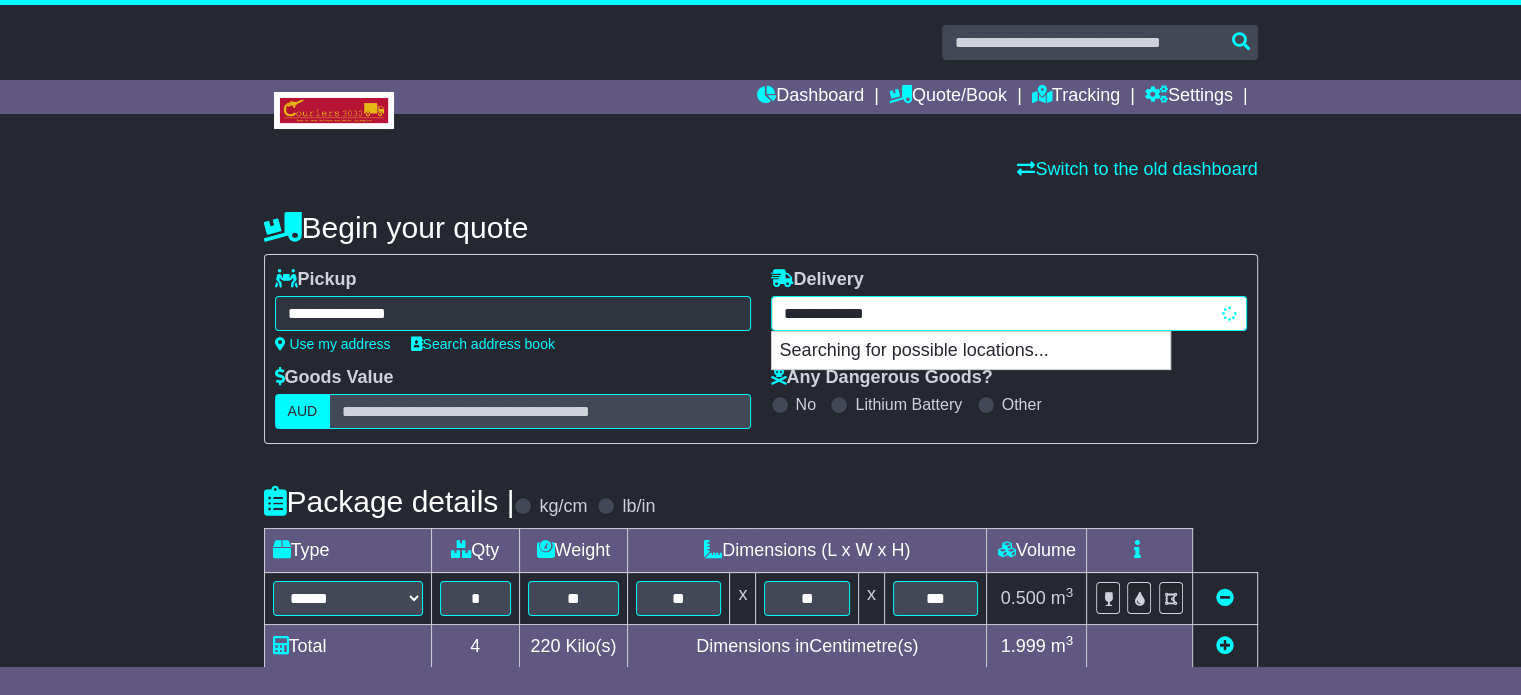 click on "**********" at bounding box center [1009, 313] 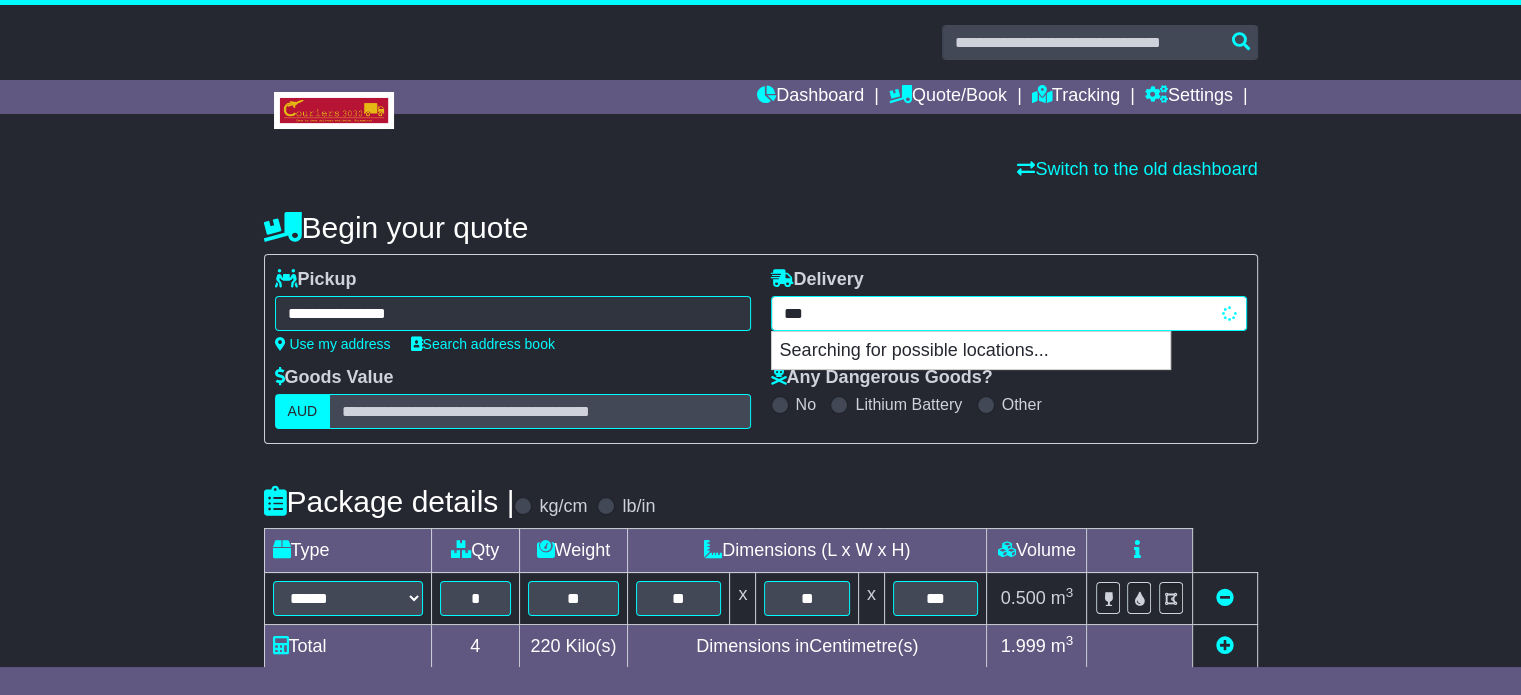 type on "****" 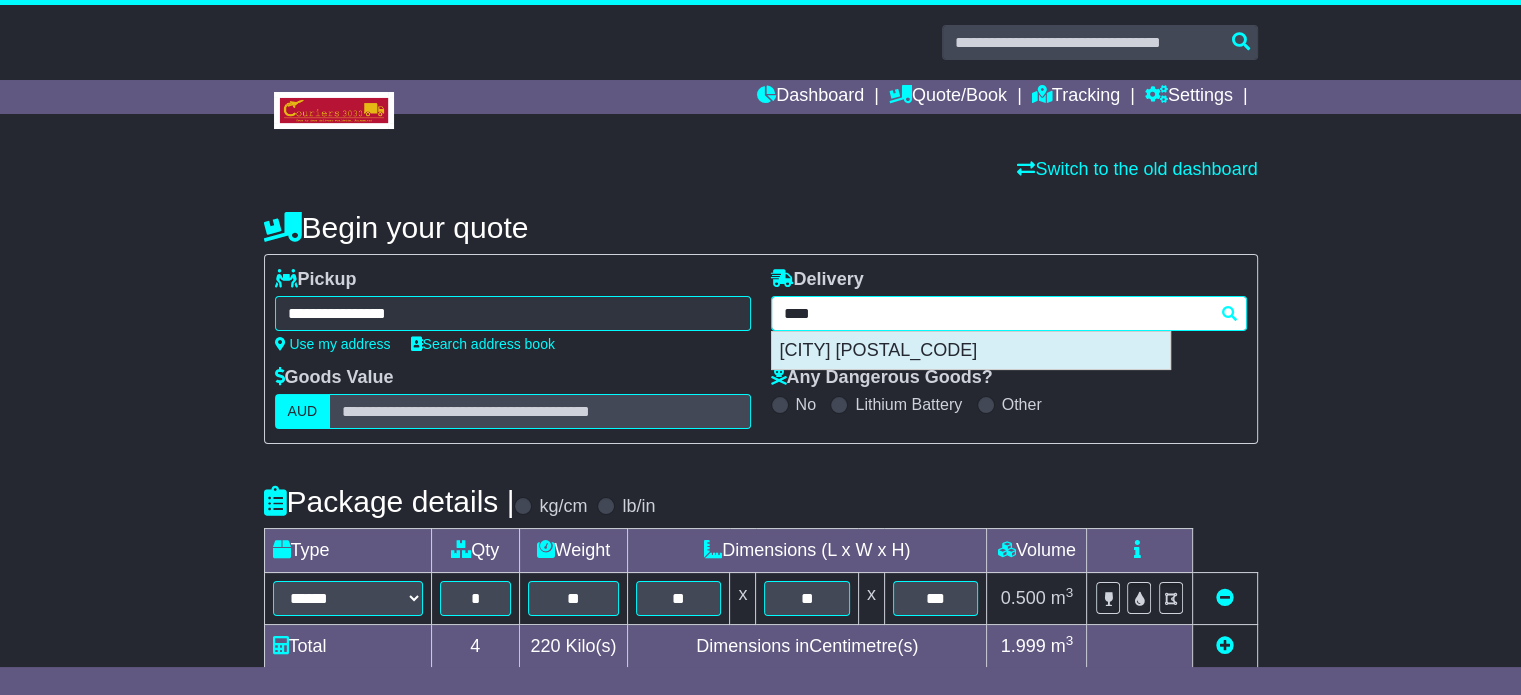 click on "MELBOURNE 3000" at bounding box center (971, 351) 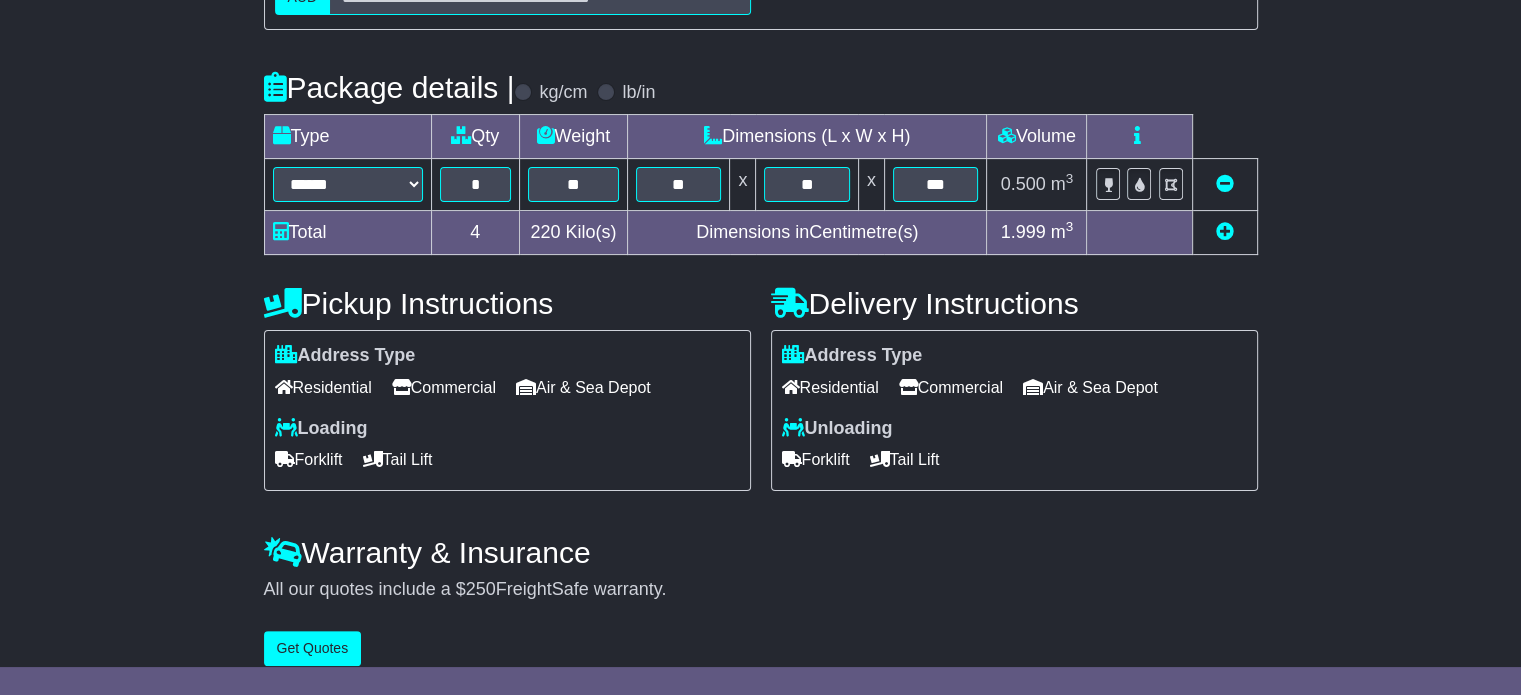 scroll, scrollTop: 436, scrollLeft: 0, axis: vertical 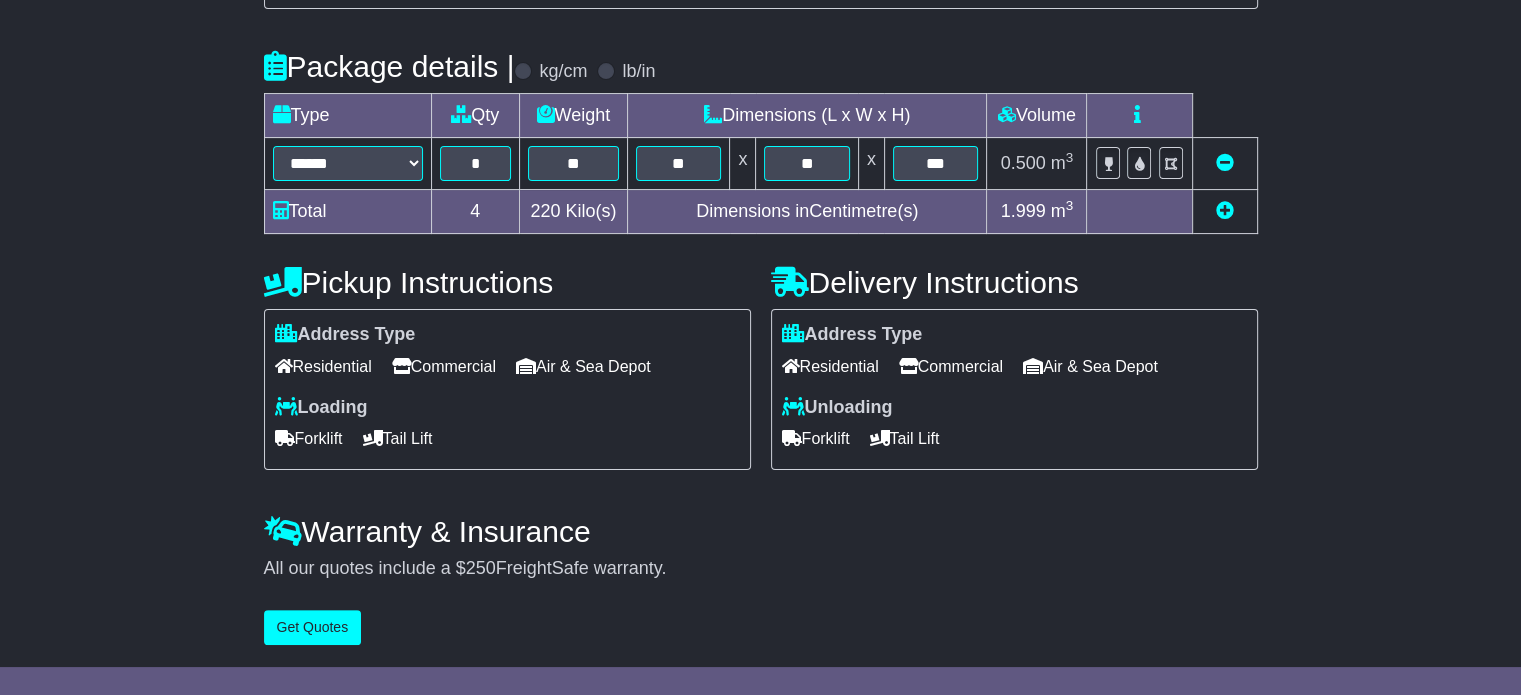 type on "**********" 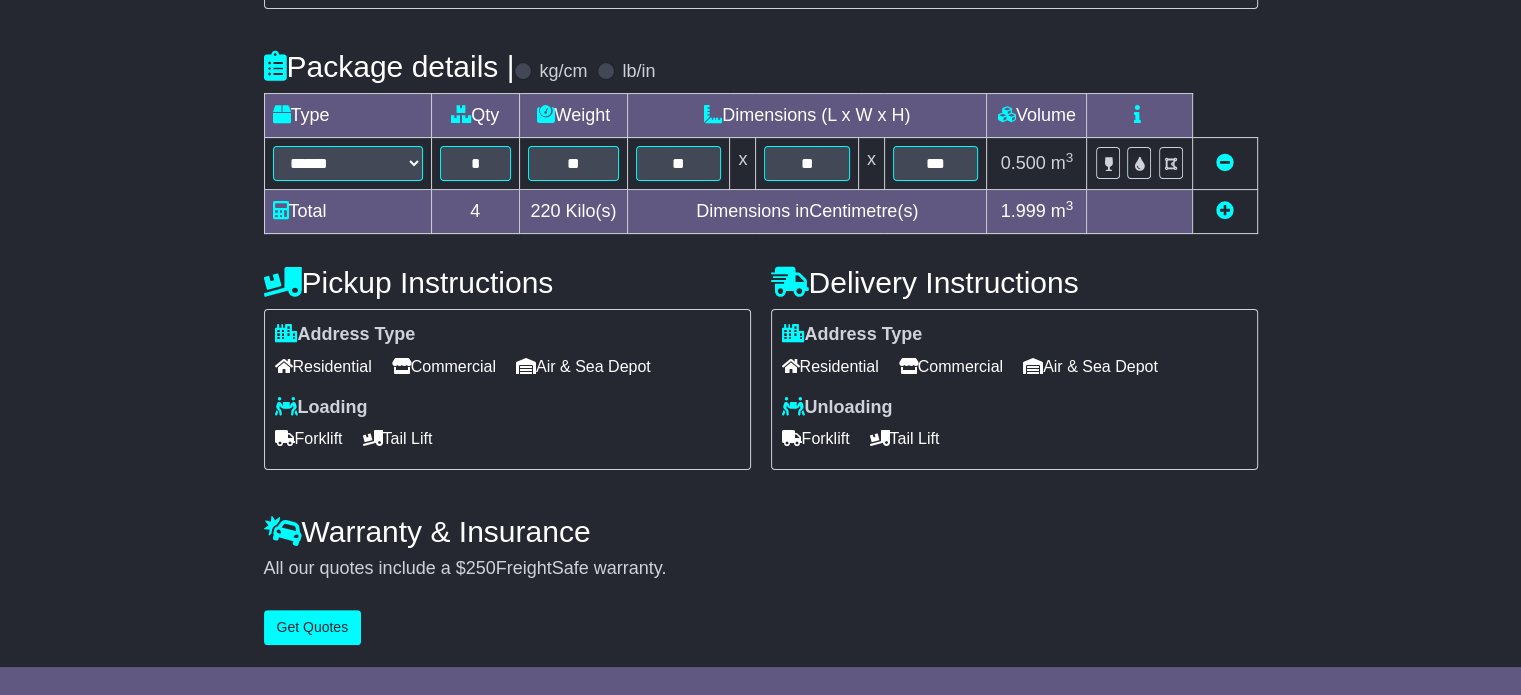 click on "Tail Lift" at bounding box center [398, 438] 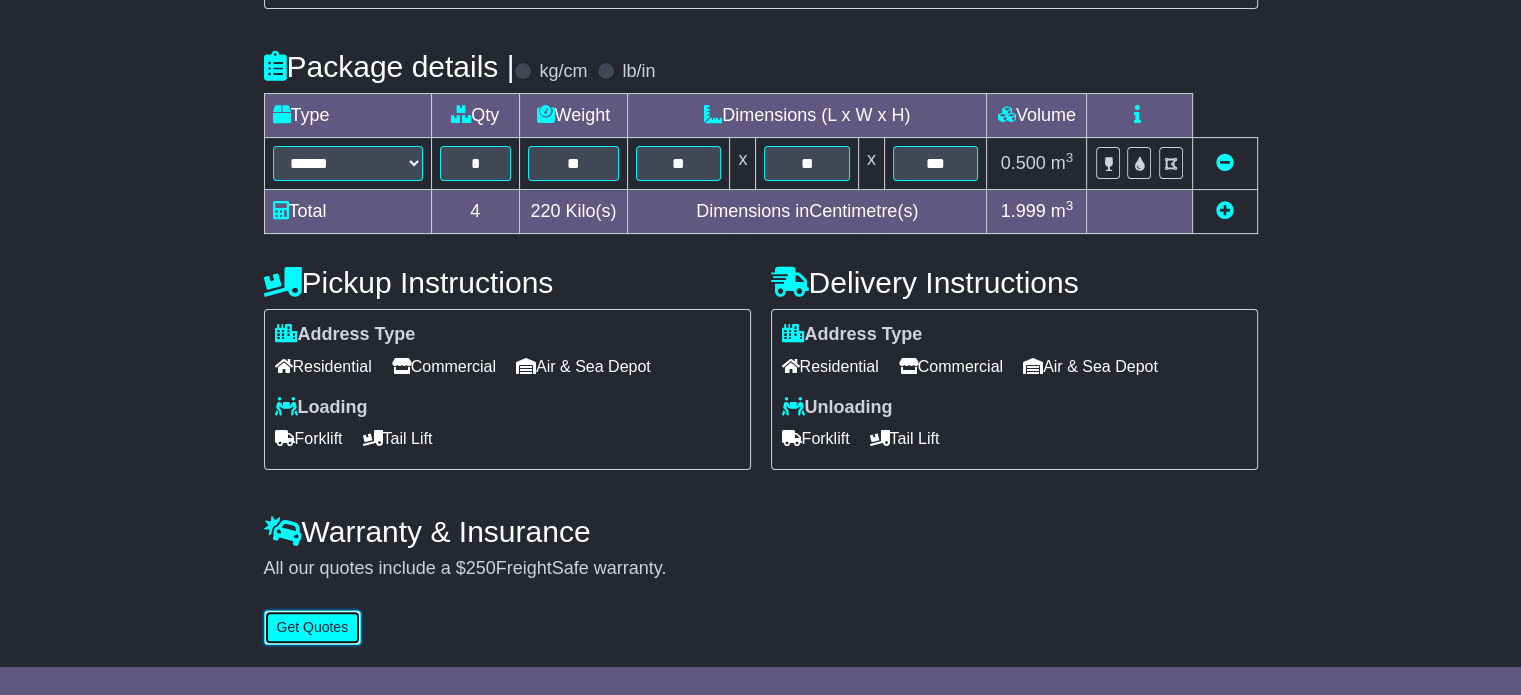 click on "Get Quotes" at bounding box center [313, 627] 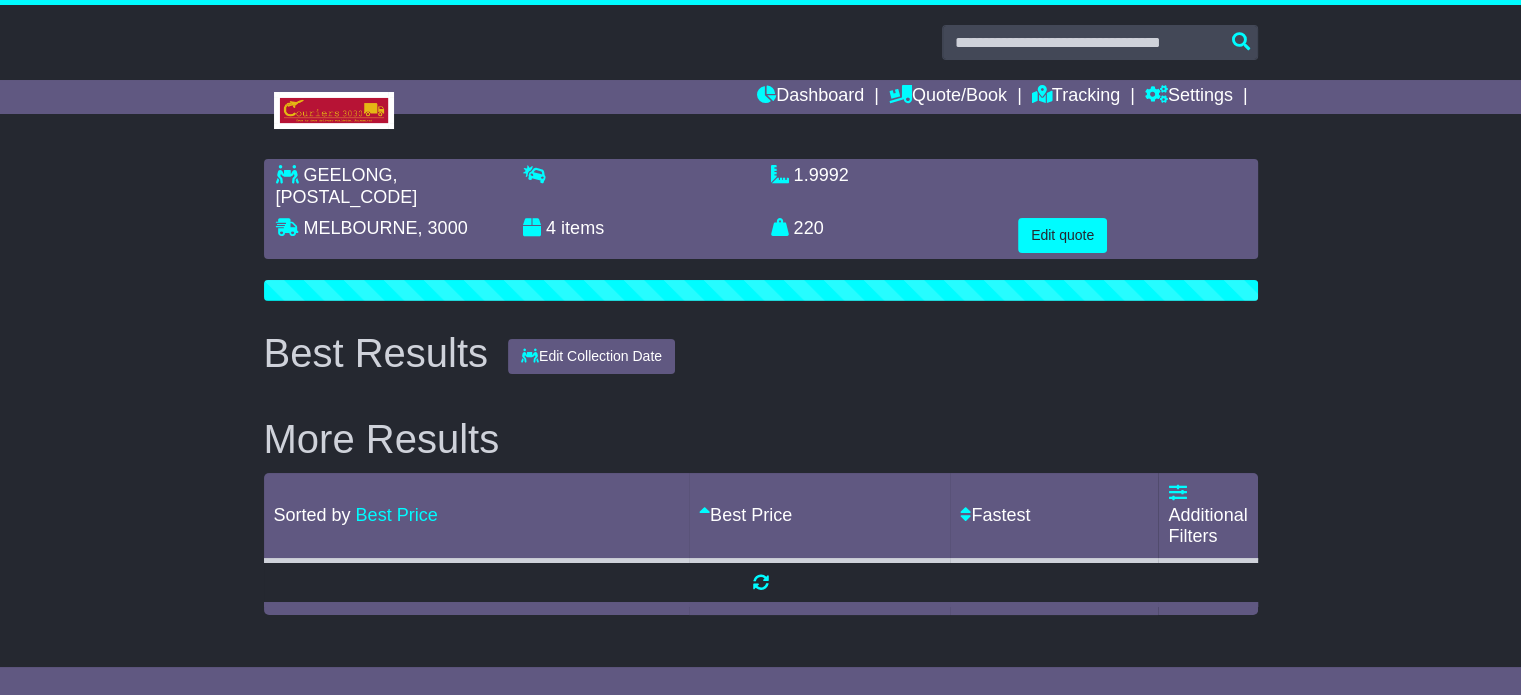 scroll, scrollTop: 0, scrollLeft: 0, axis: both 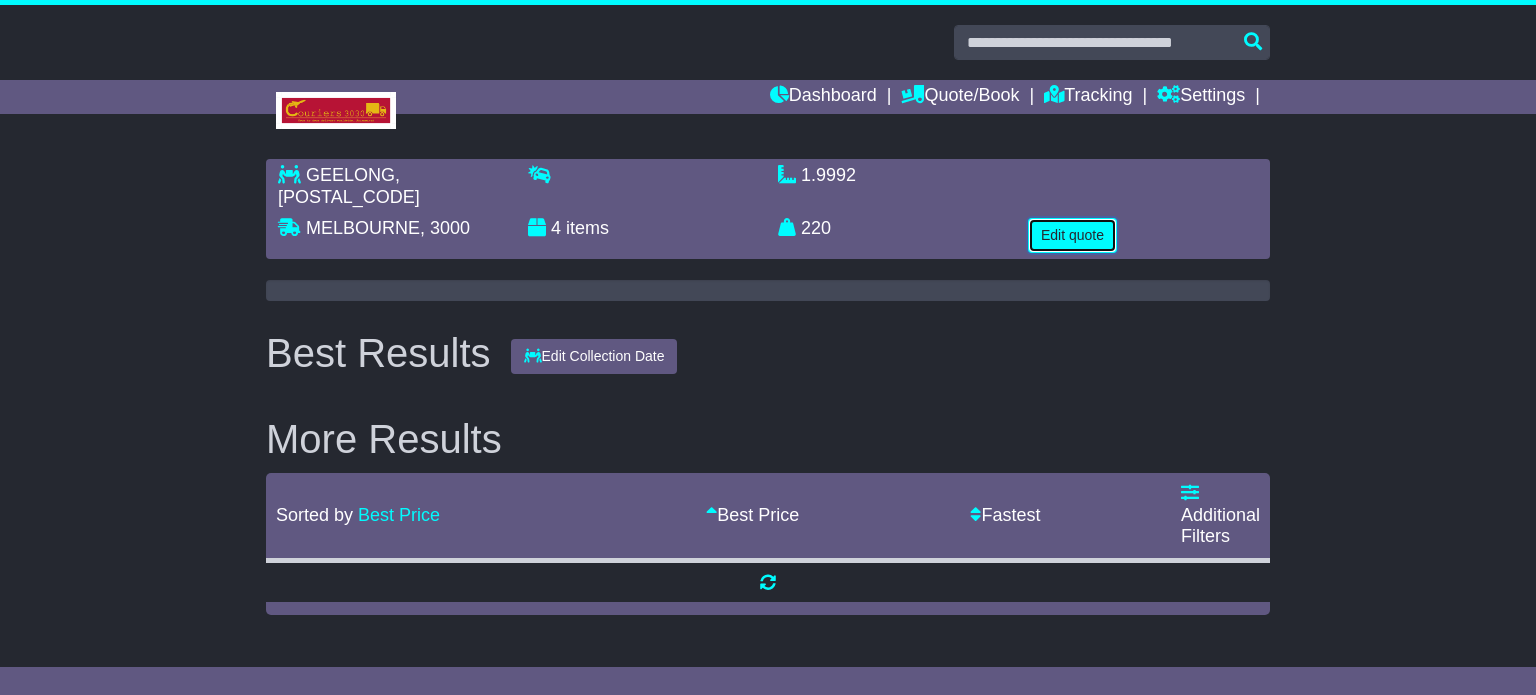 click on "Edit quote" at bounding box center (1072, 235) 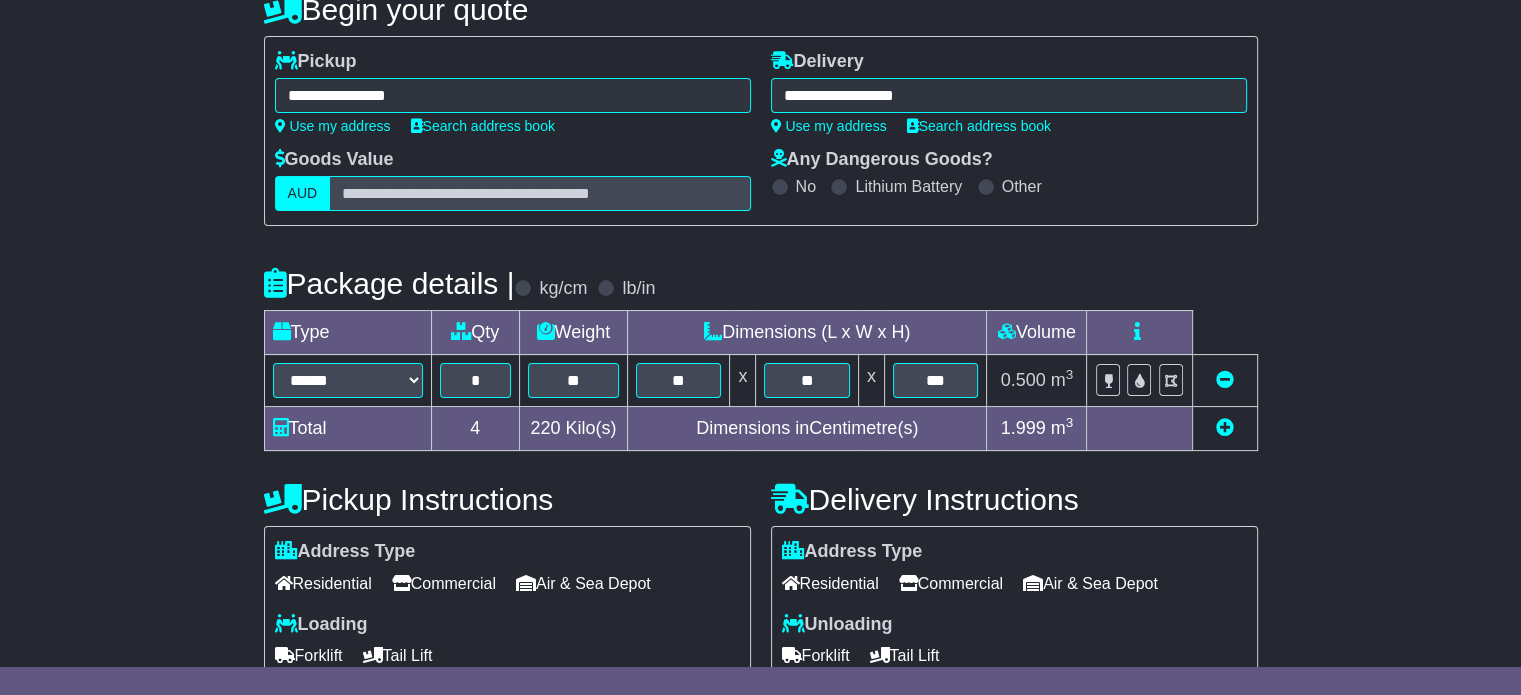 scroll, scrollTop: 436, scrollLeft: 0, axis: vertical 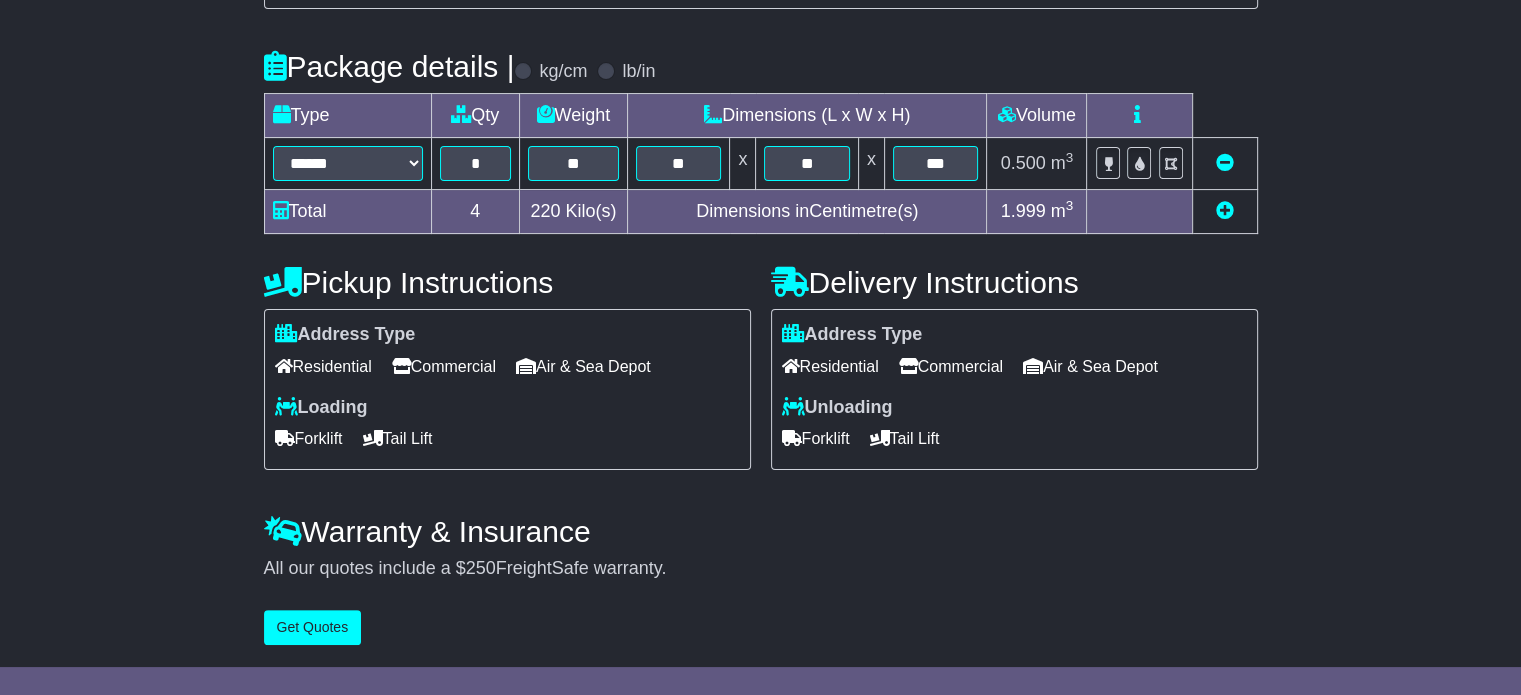 click on "Commercial" at bounding box center (951, 366) 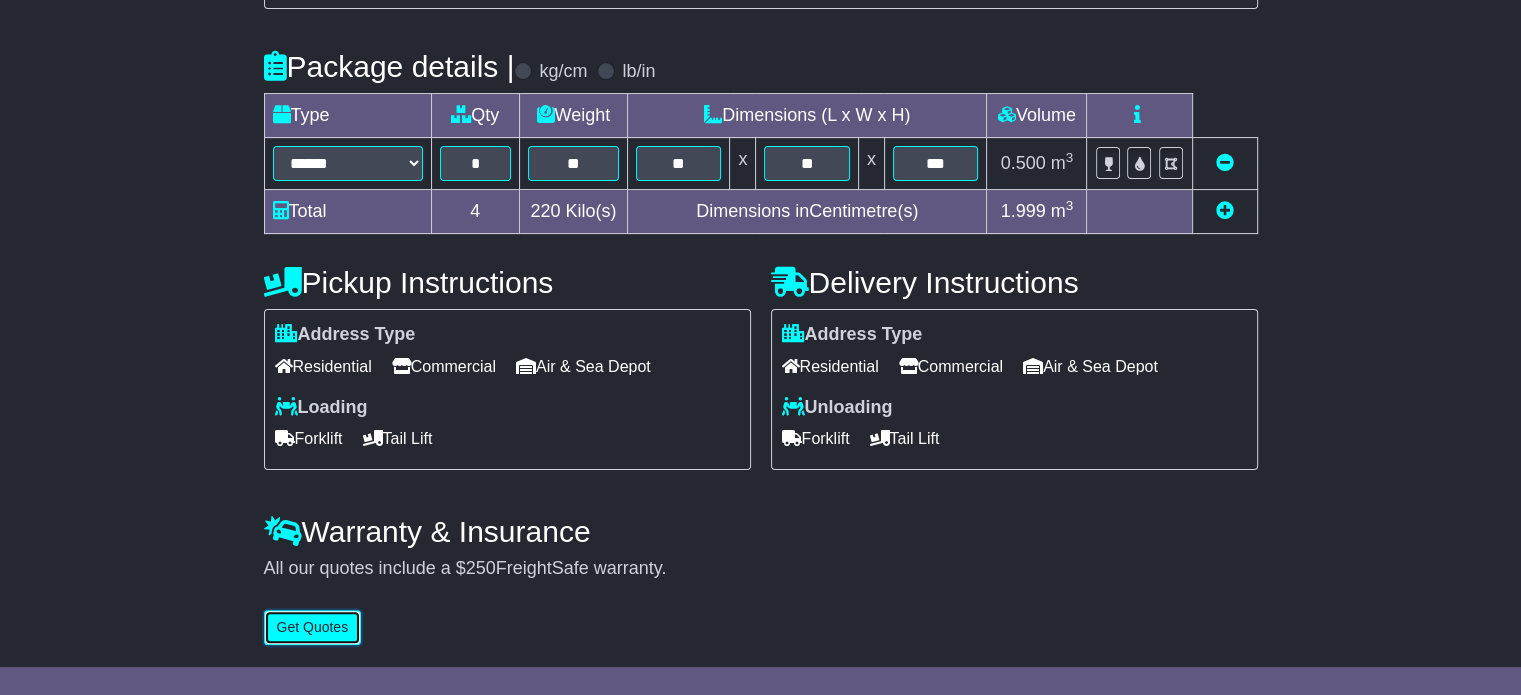 click on "Get Quotes" at bounding box center [313, 627] 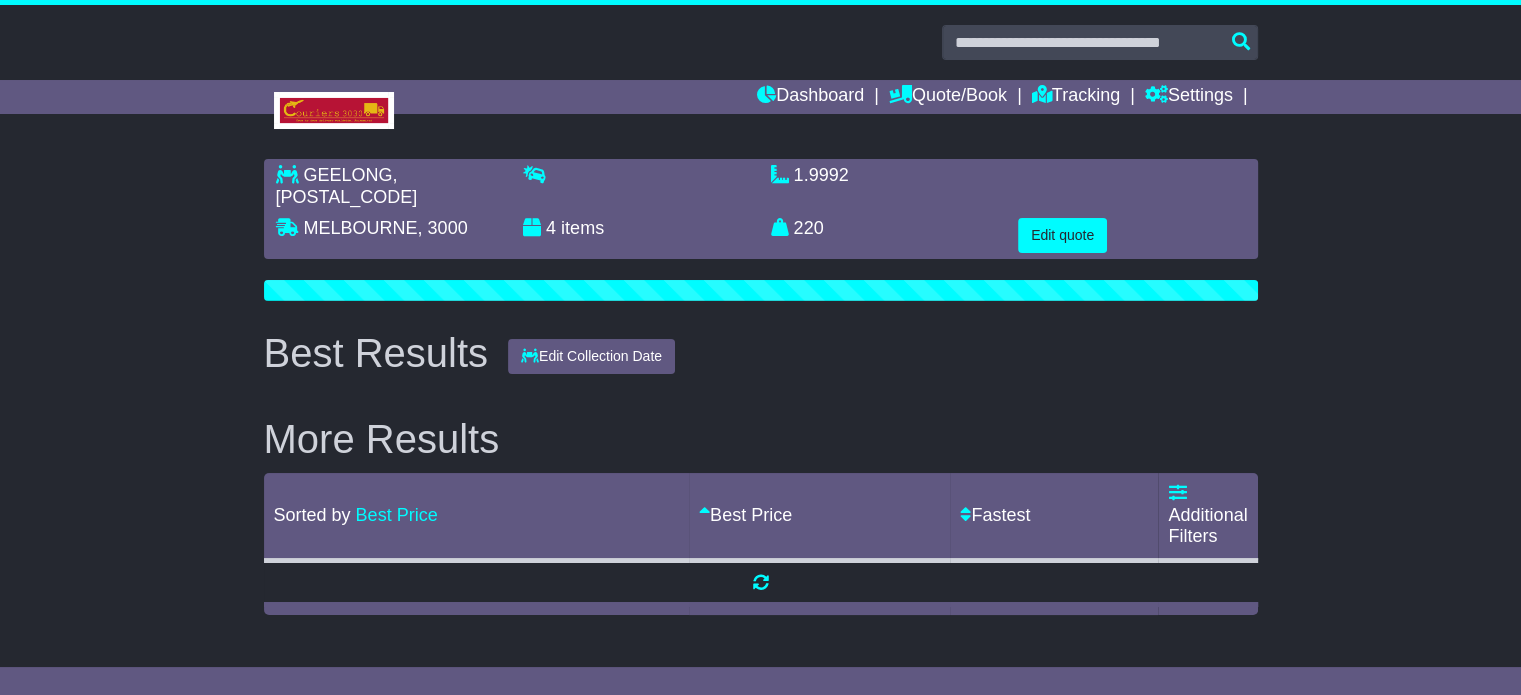 scroll, scrollTop: 0, scrollLeft: 0, axis: both 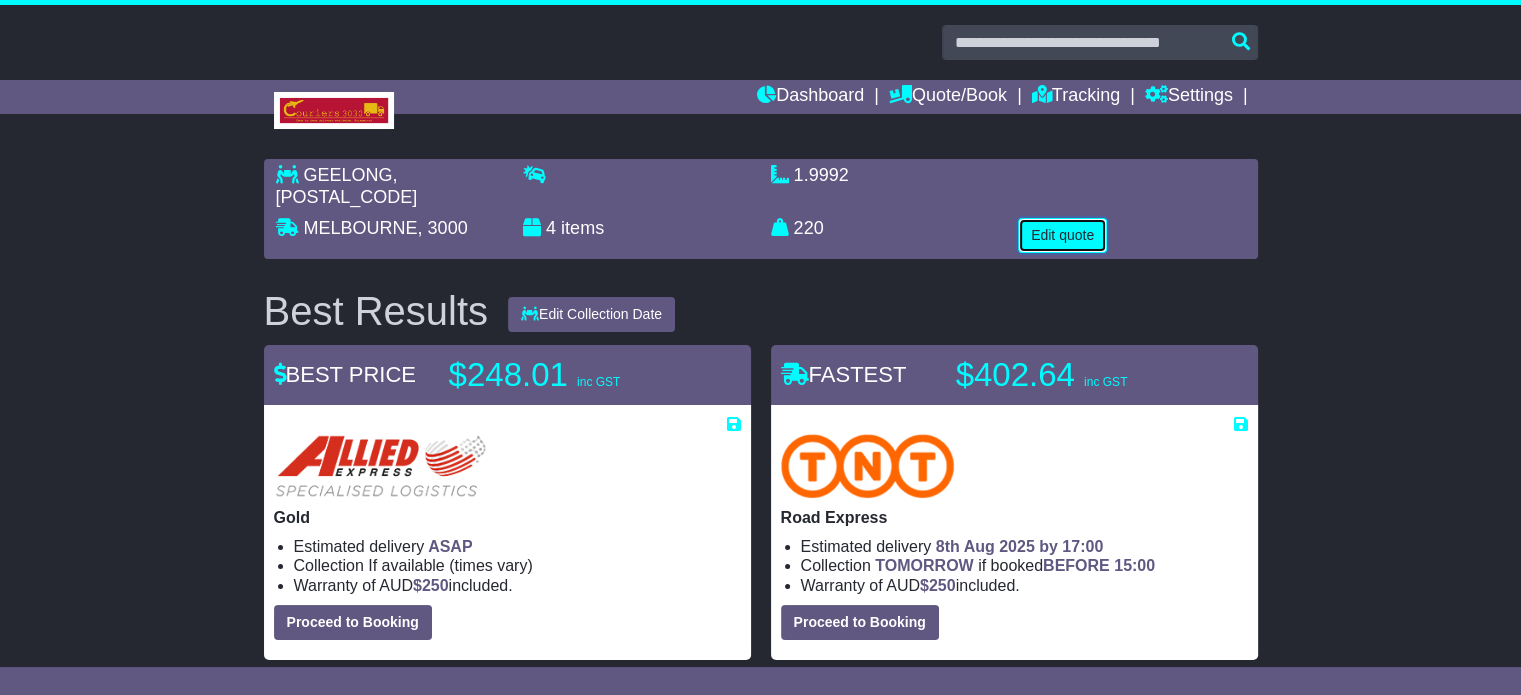 click on "Edit quote" at bounding box center [1062, 235] 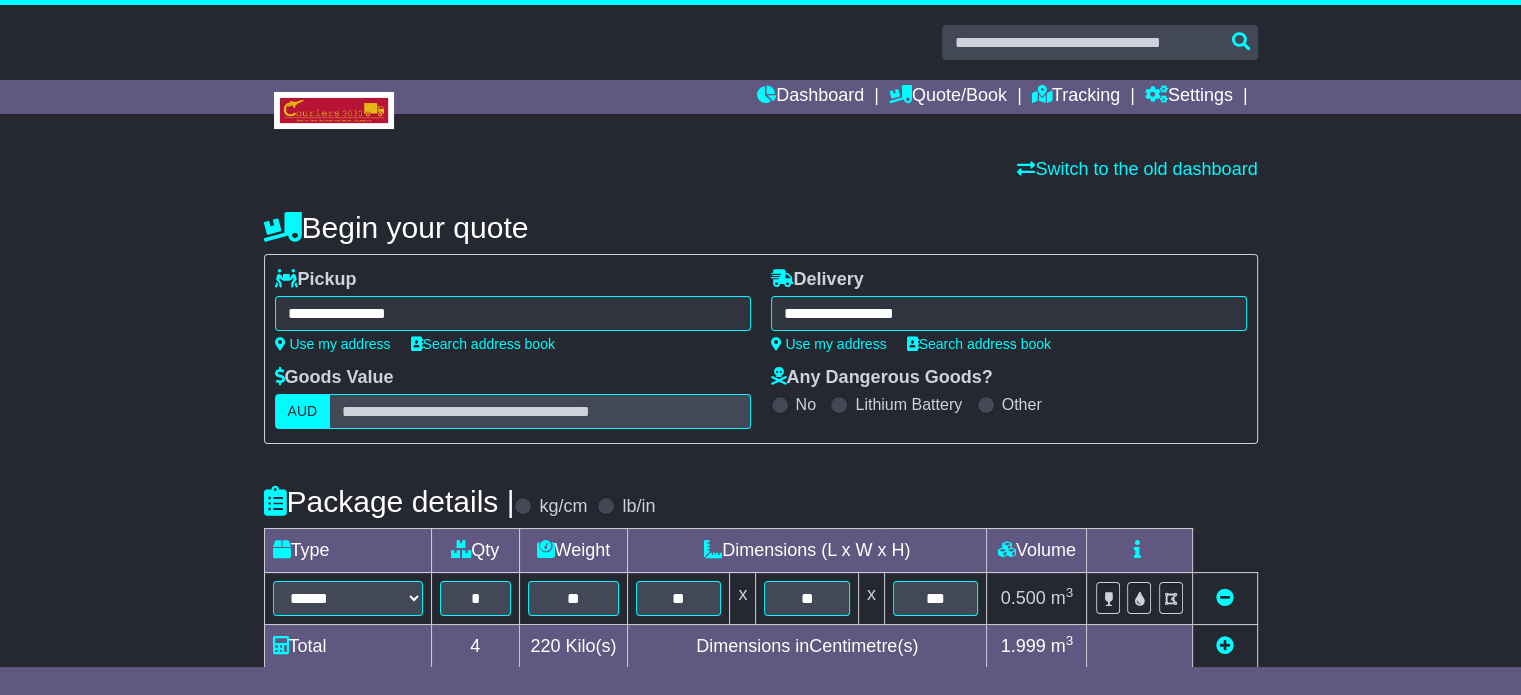 click on "**********" at bounding box center [513, 313] 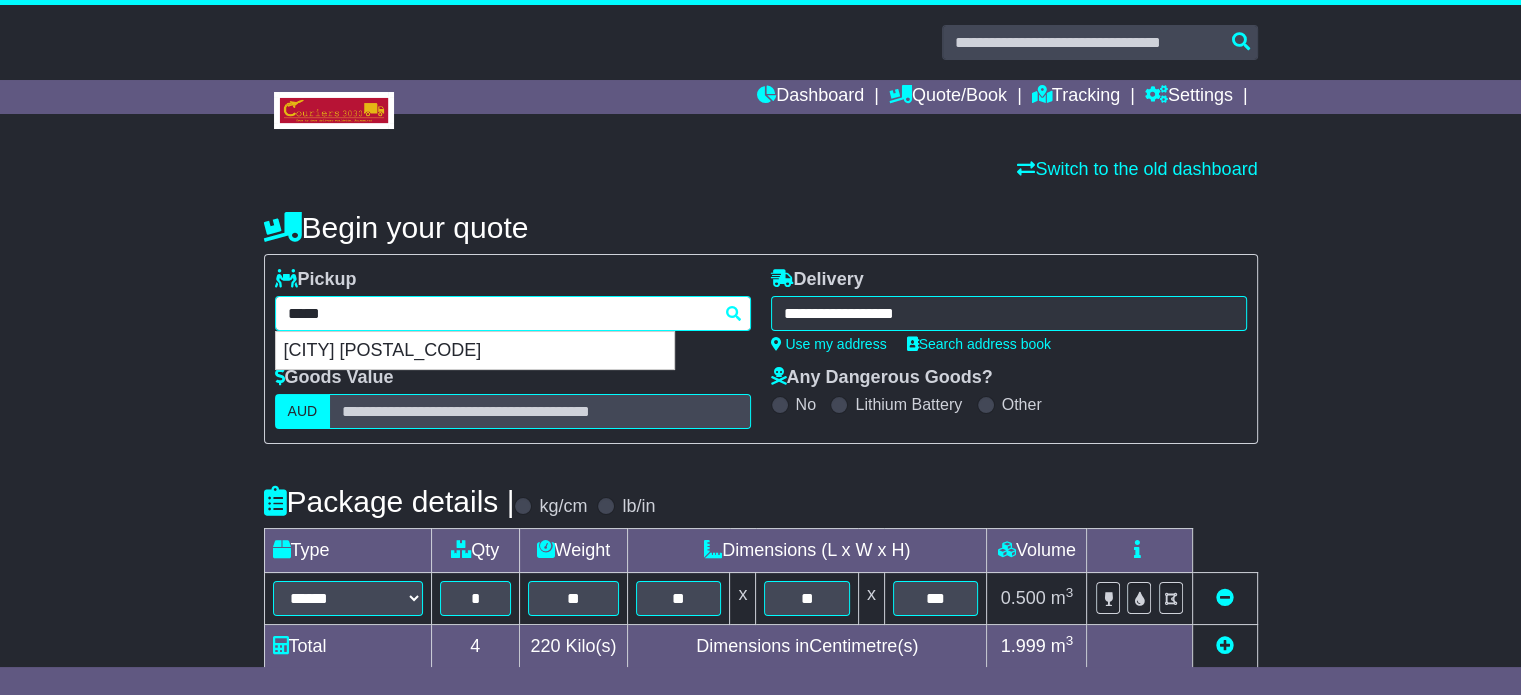click on "*****" at bounding box center (513, 313) 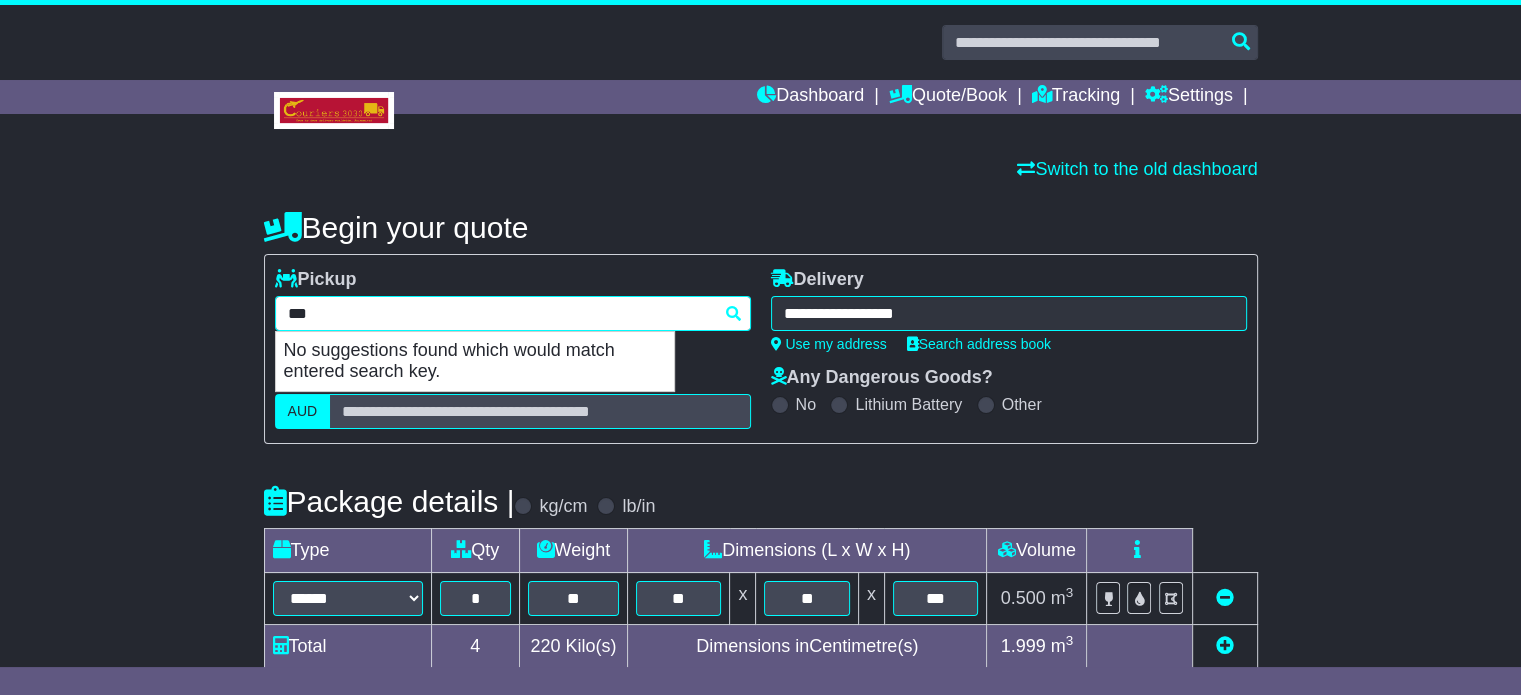 type on "****" 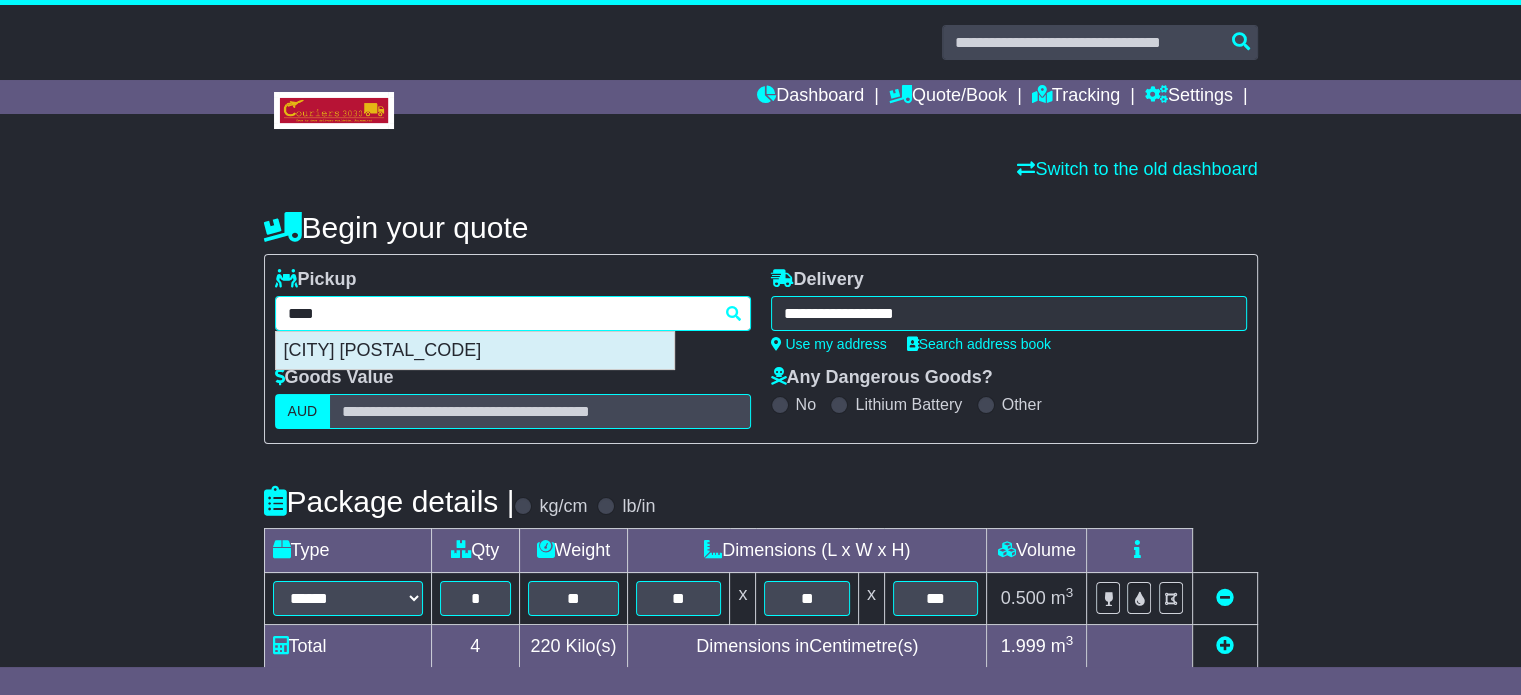 click on "MELBOURNE 3000" at bounding box center (475, 351) 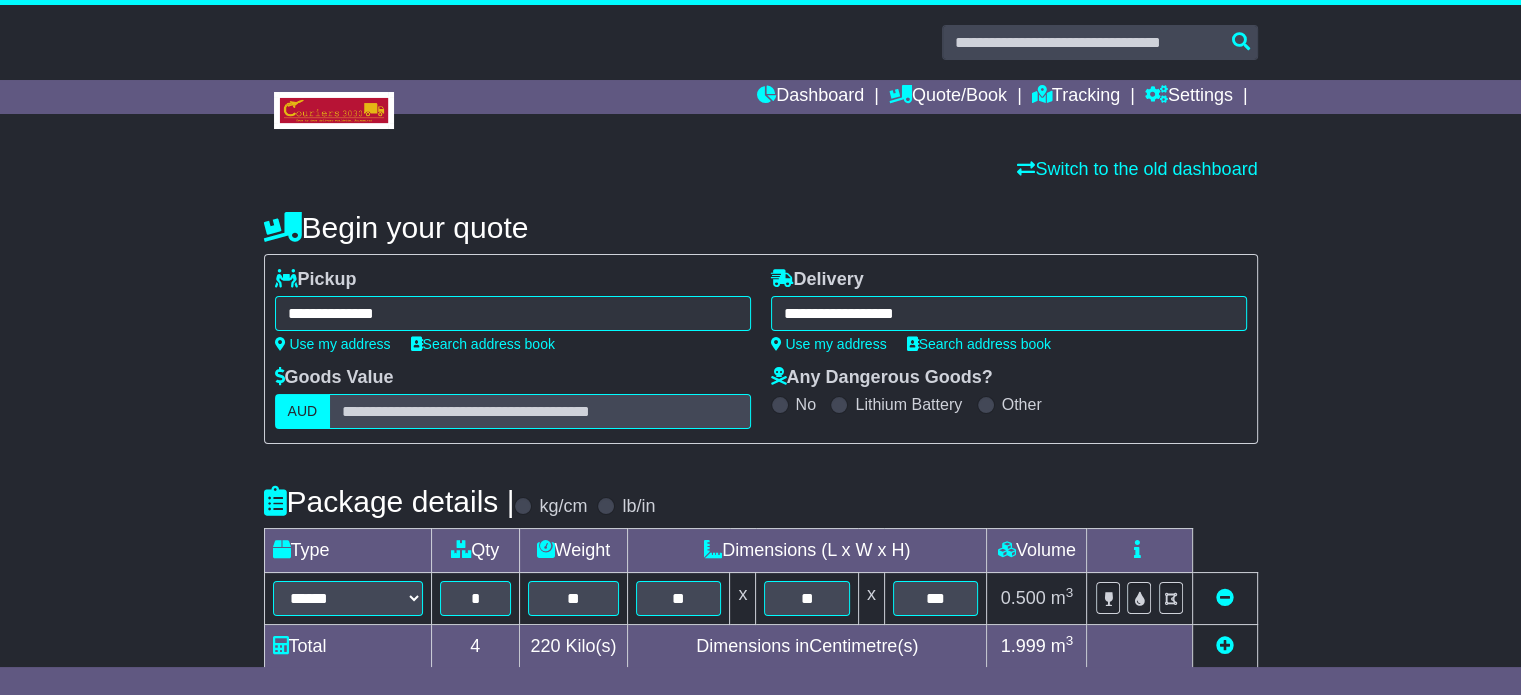 type on "**********" 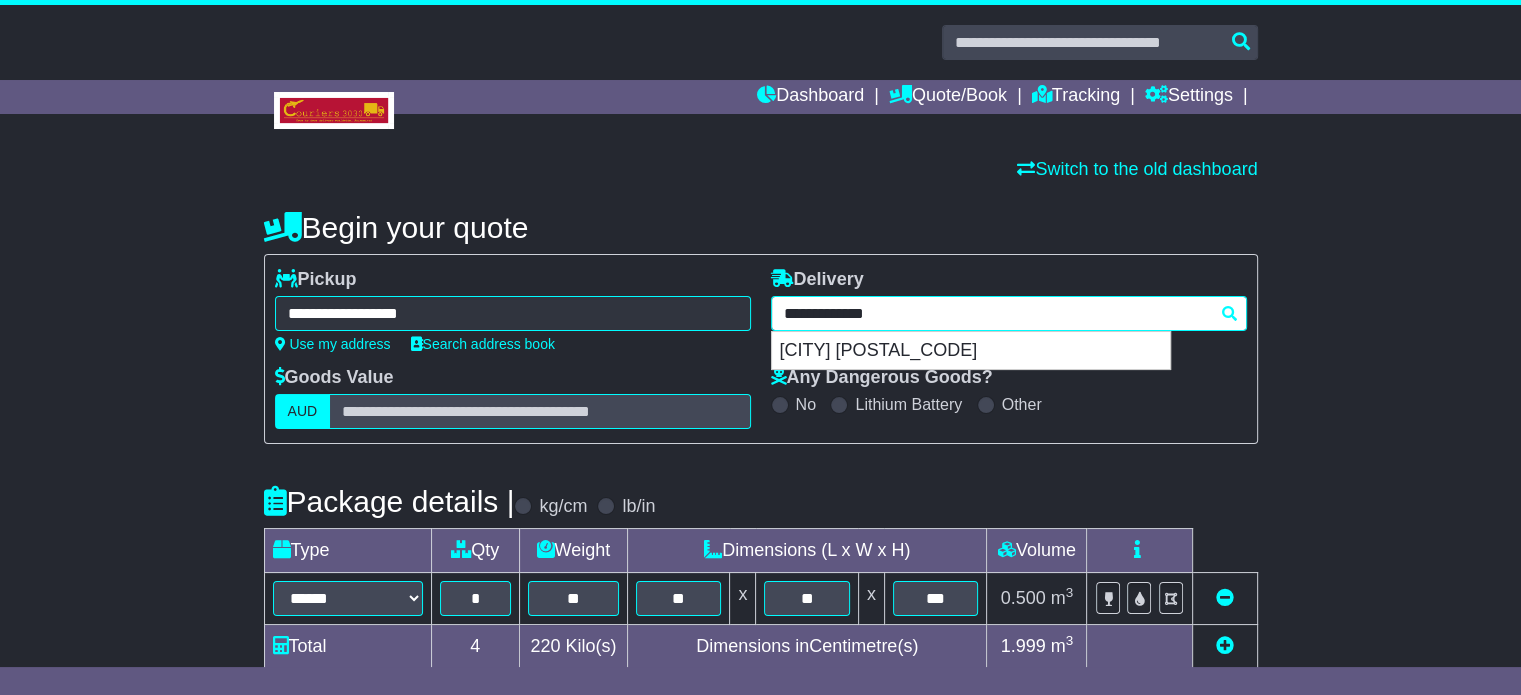 click on "**********" at bounding box center (1009, 313) 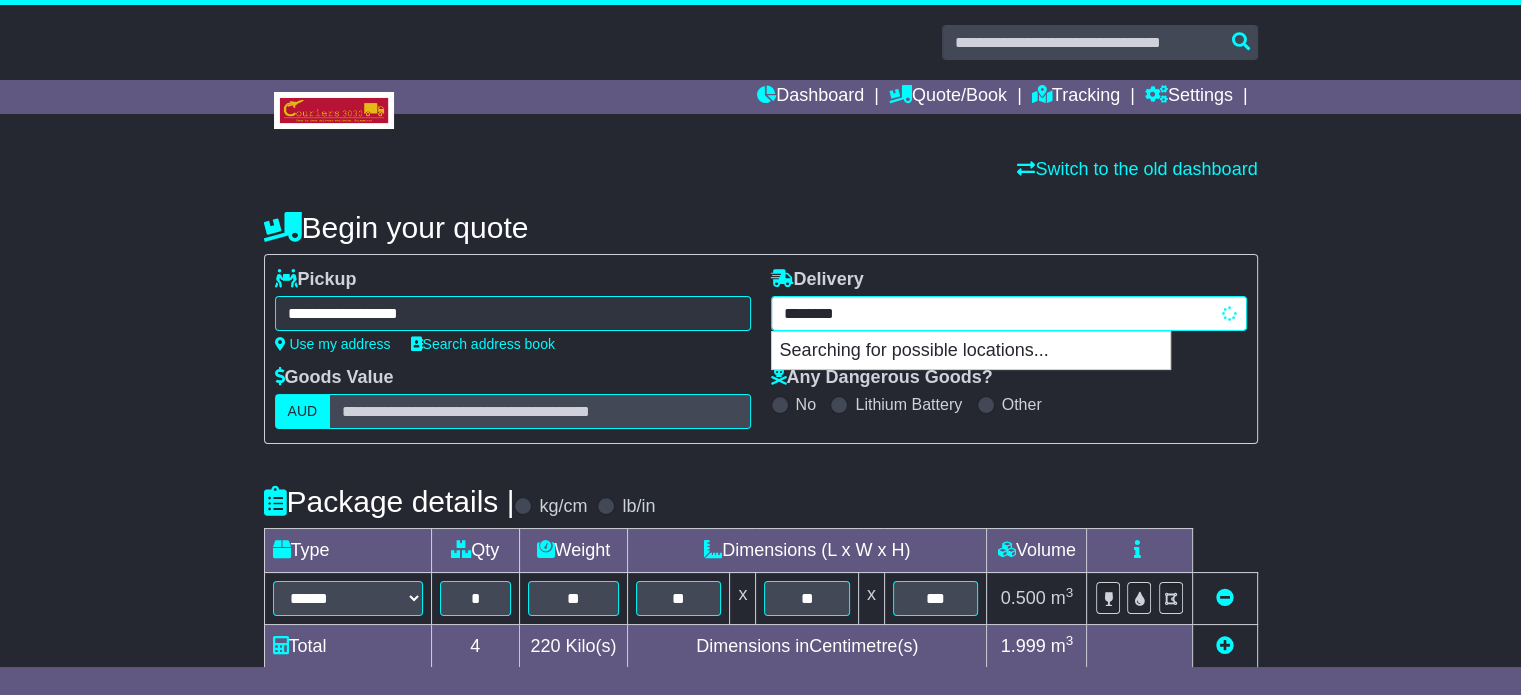 type on "*********" 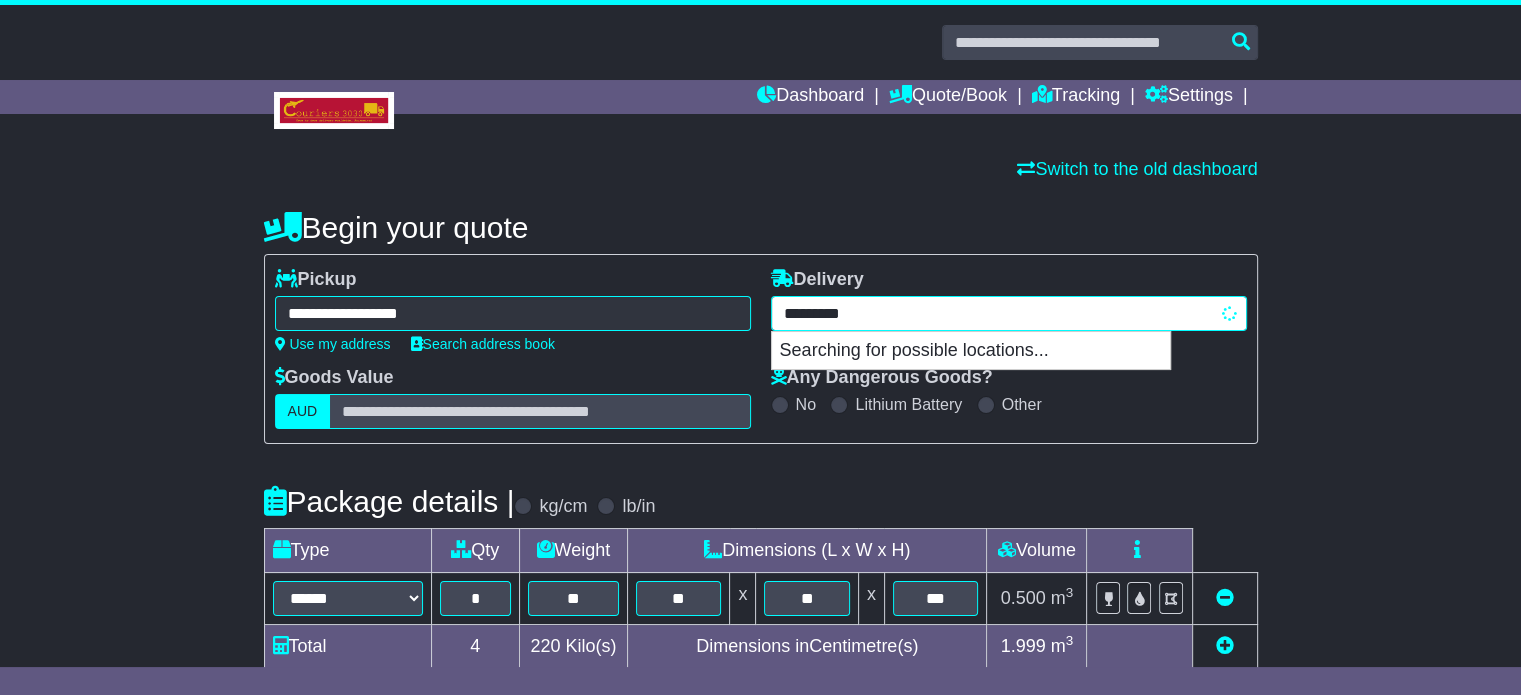 type on "**********" 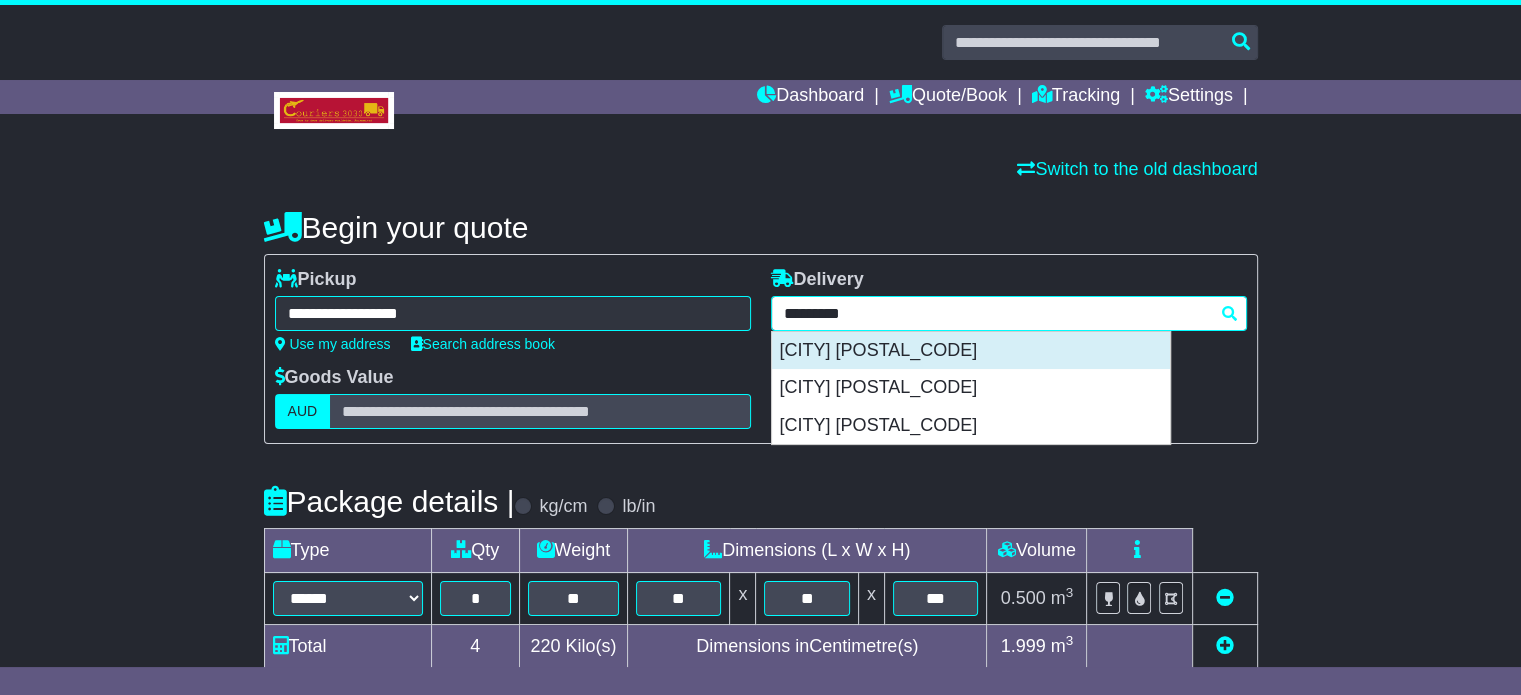 click on "UPPER COOMERA 4209" at bounding box center (971, 351) 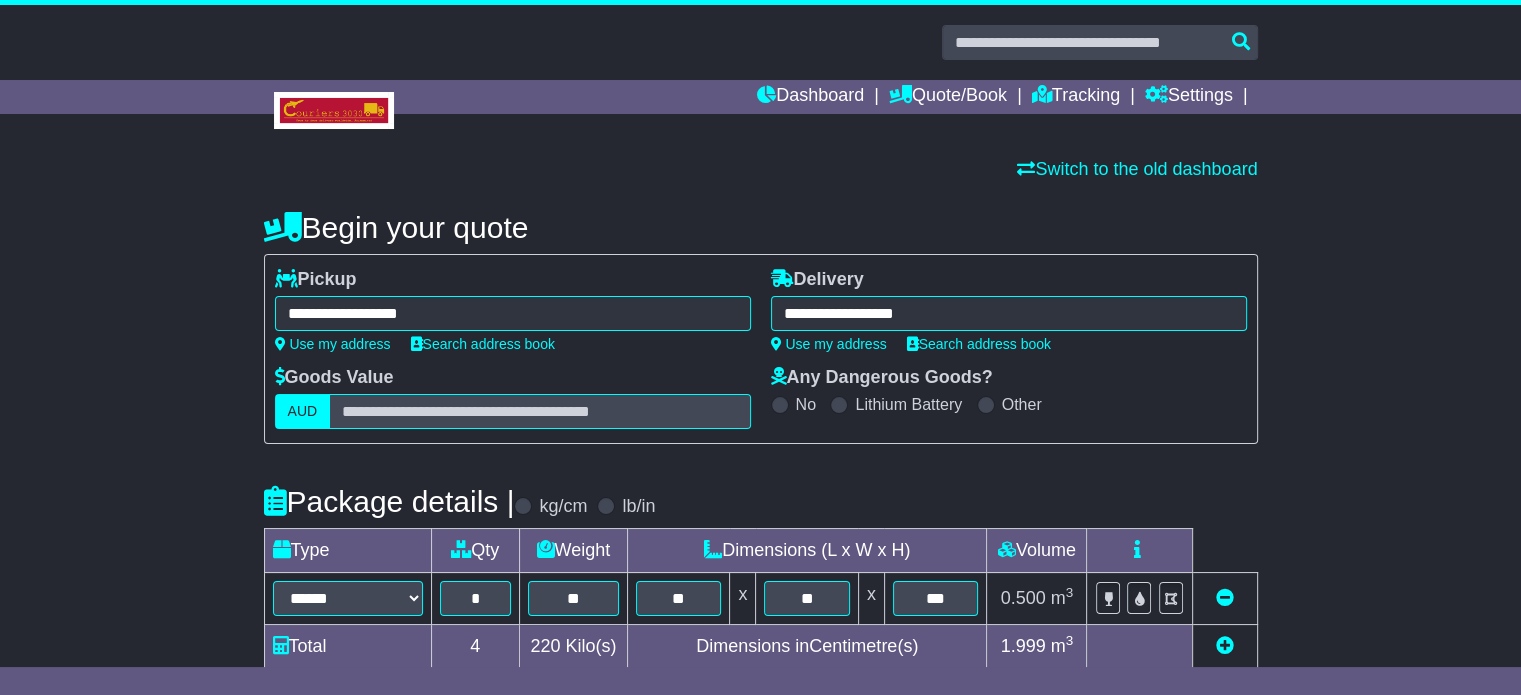type on "**********" 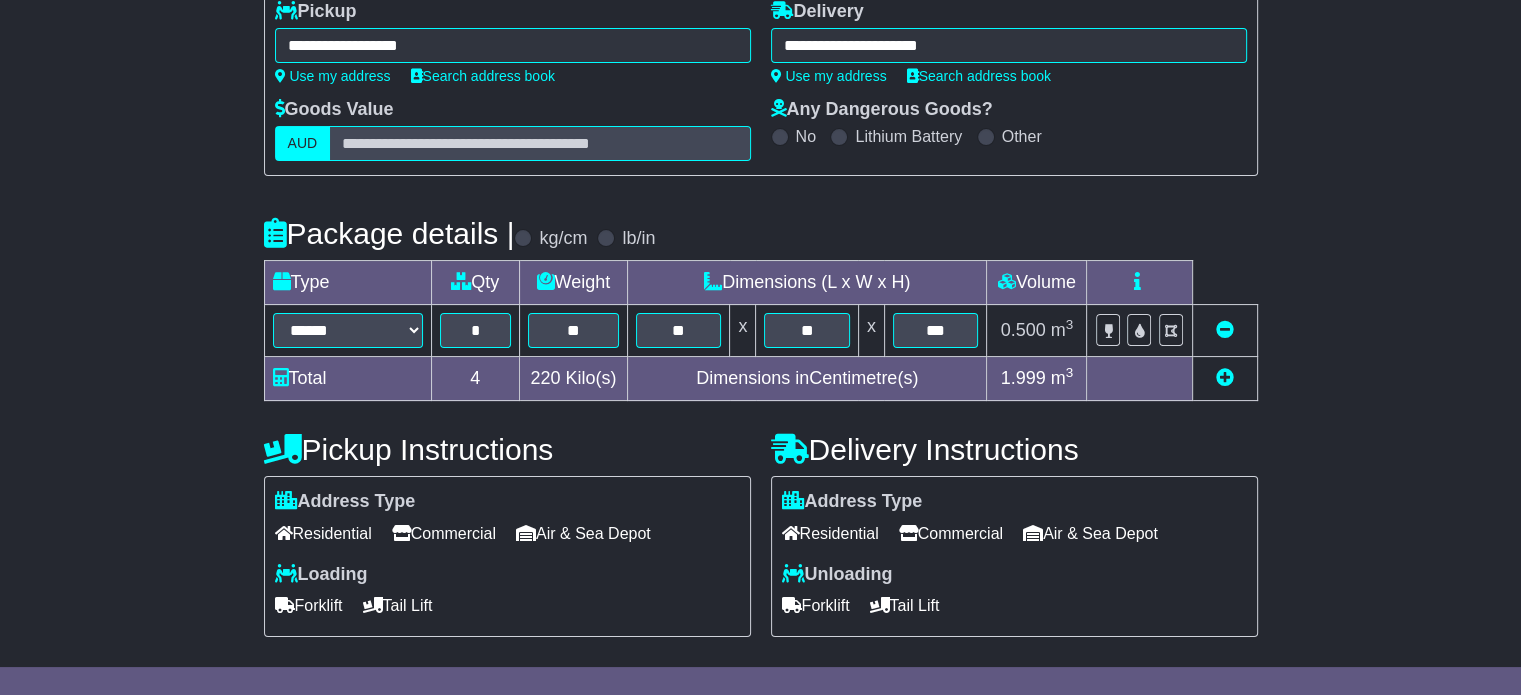 scroll, scrollTop: 436, scrollLeft: 0, axis: vertical 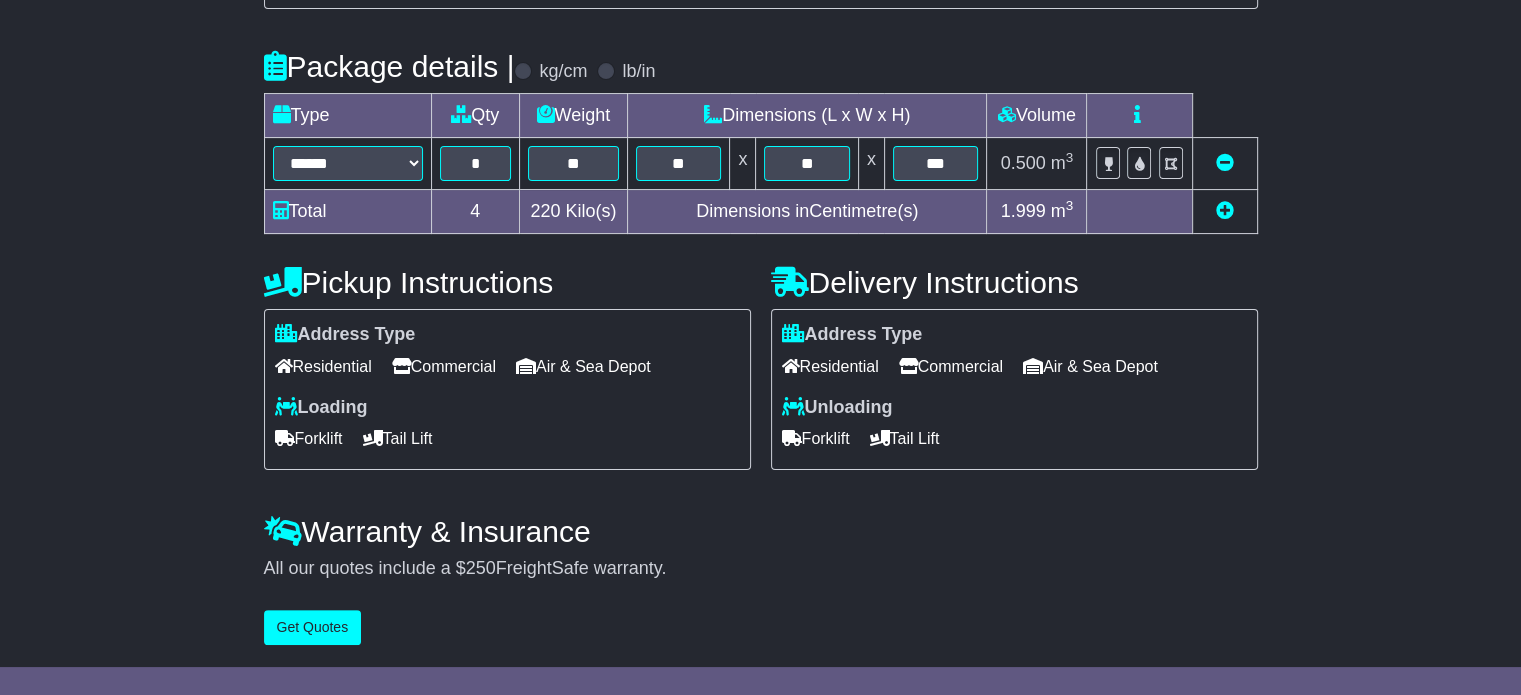 click on "Residential" at bounding box center (830, 366) 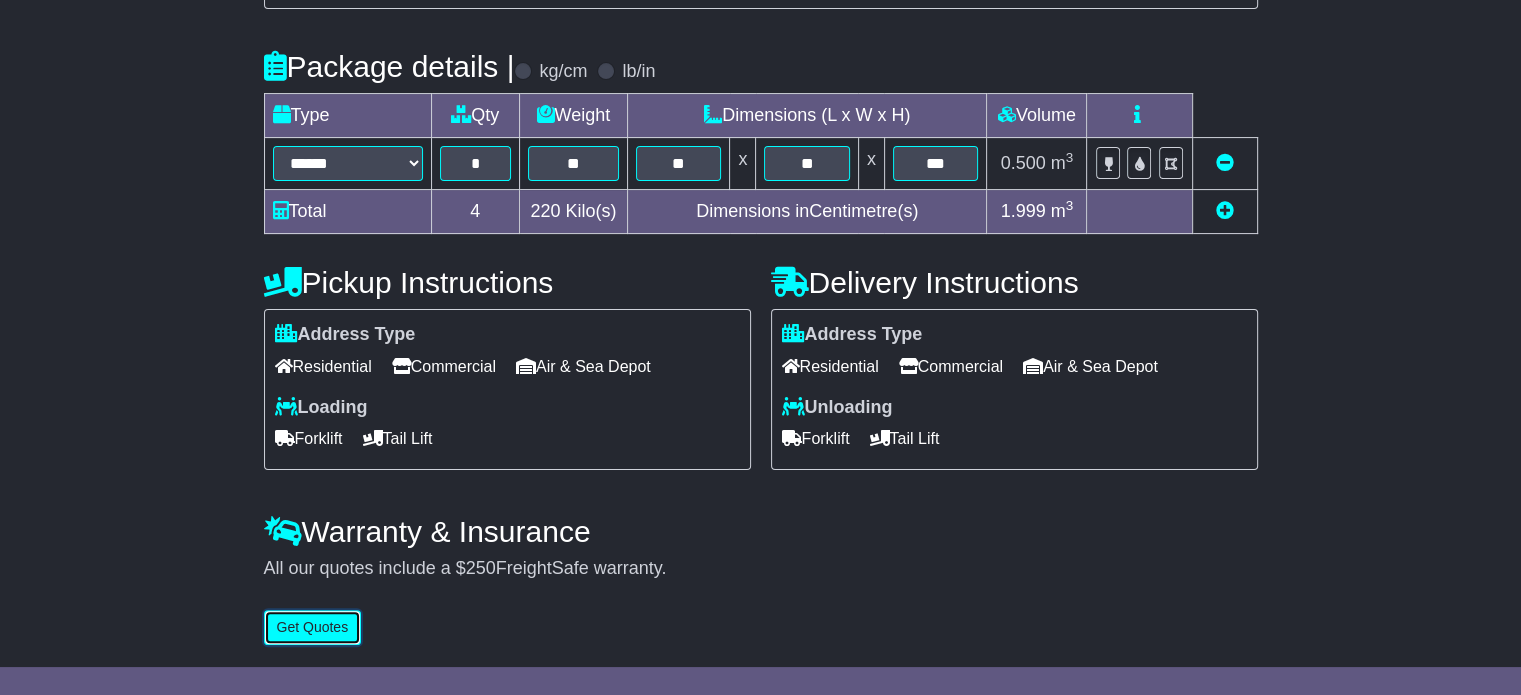 click on "Get Quotes" at bounding box center [313, 627] 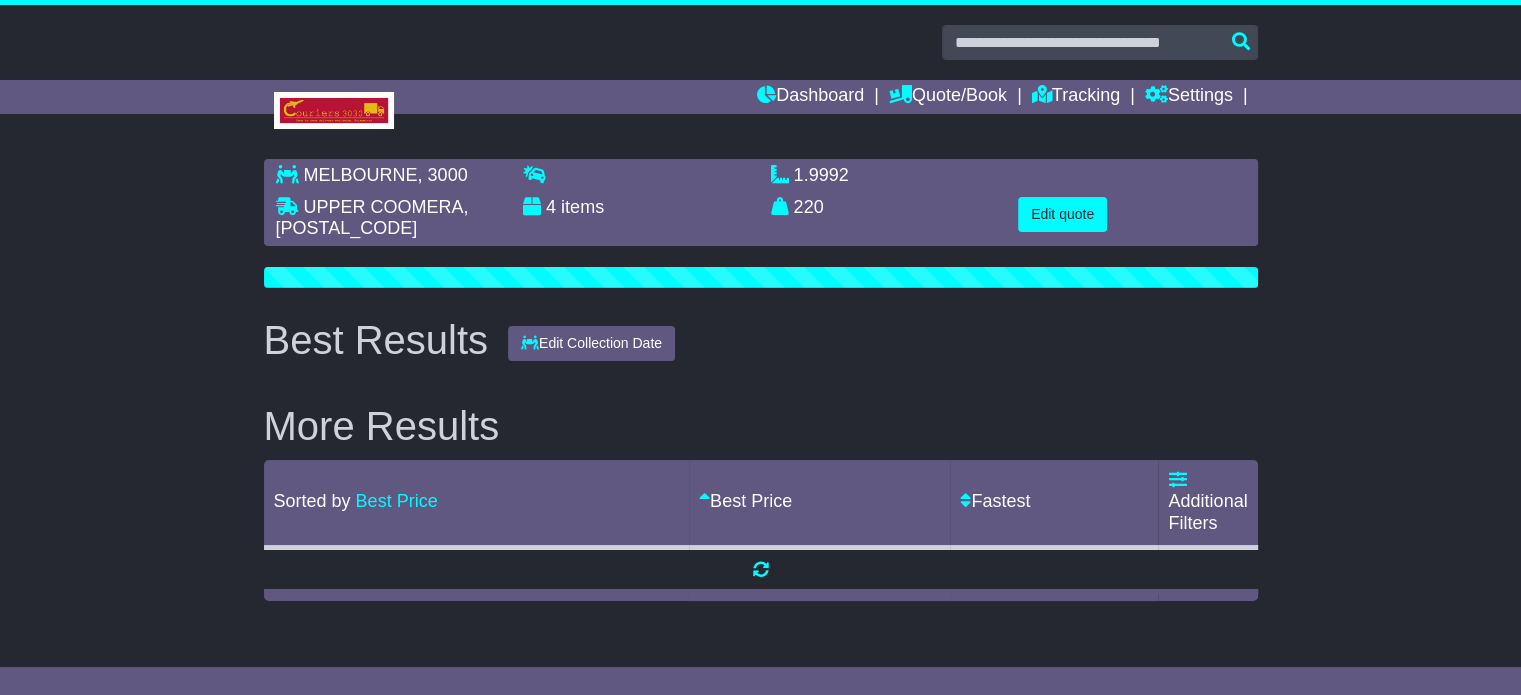 scroll, scrollTop: 0, scrollLeft: 0, axis: both 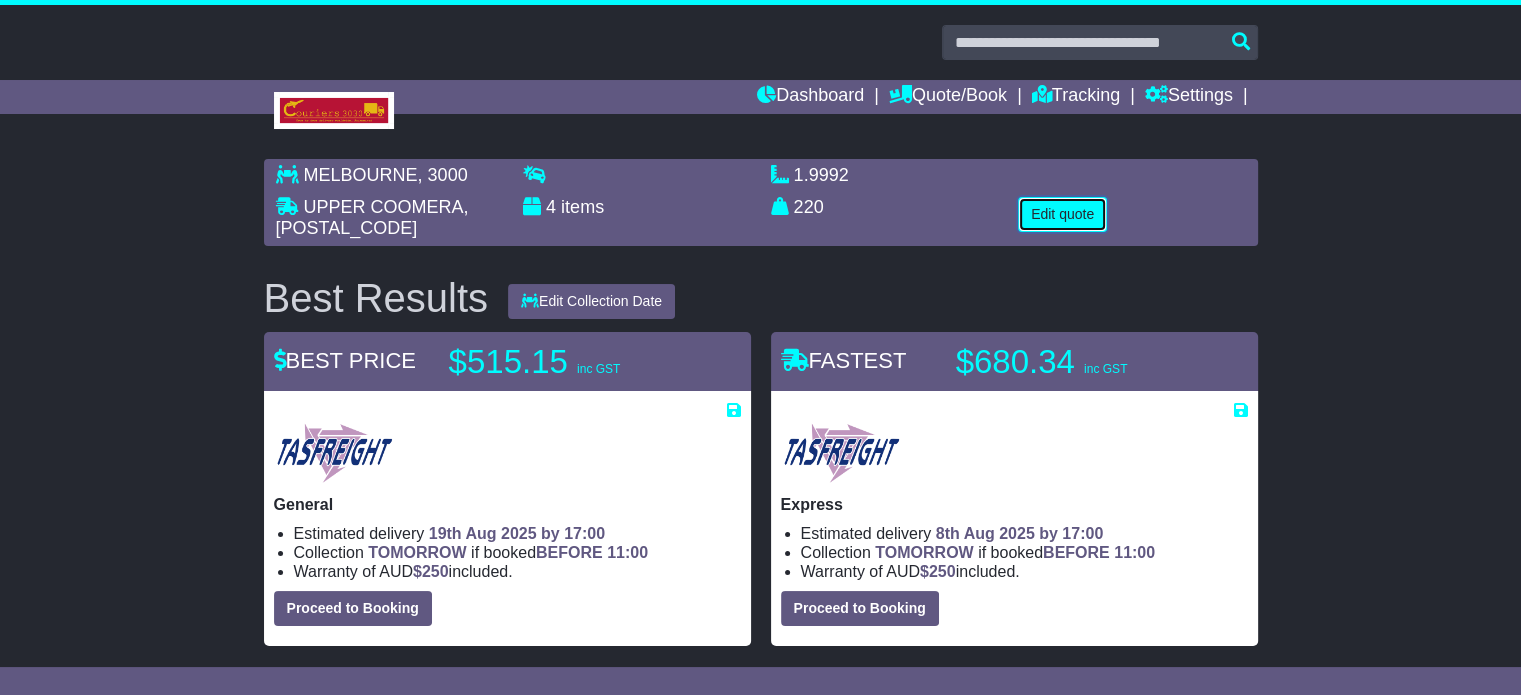 click on "Edit quote" at bounding box center (1062, 214) 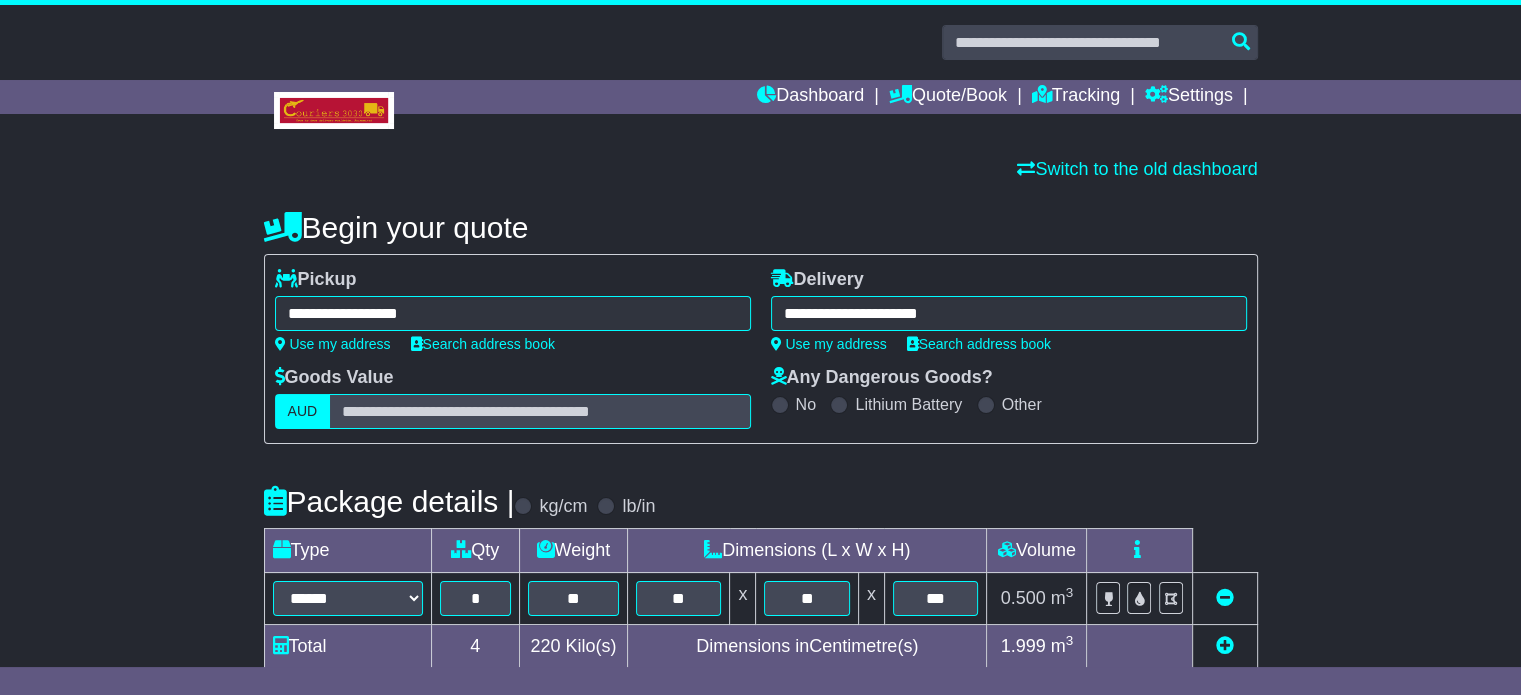 click on "**********" at bounding box center [513, 313] 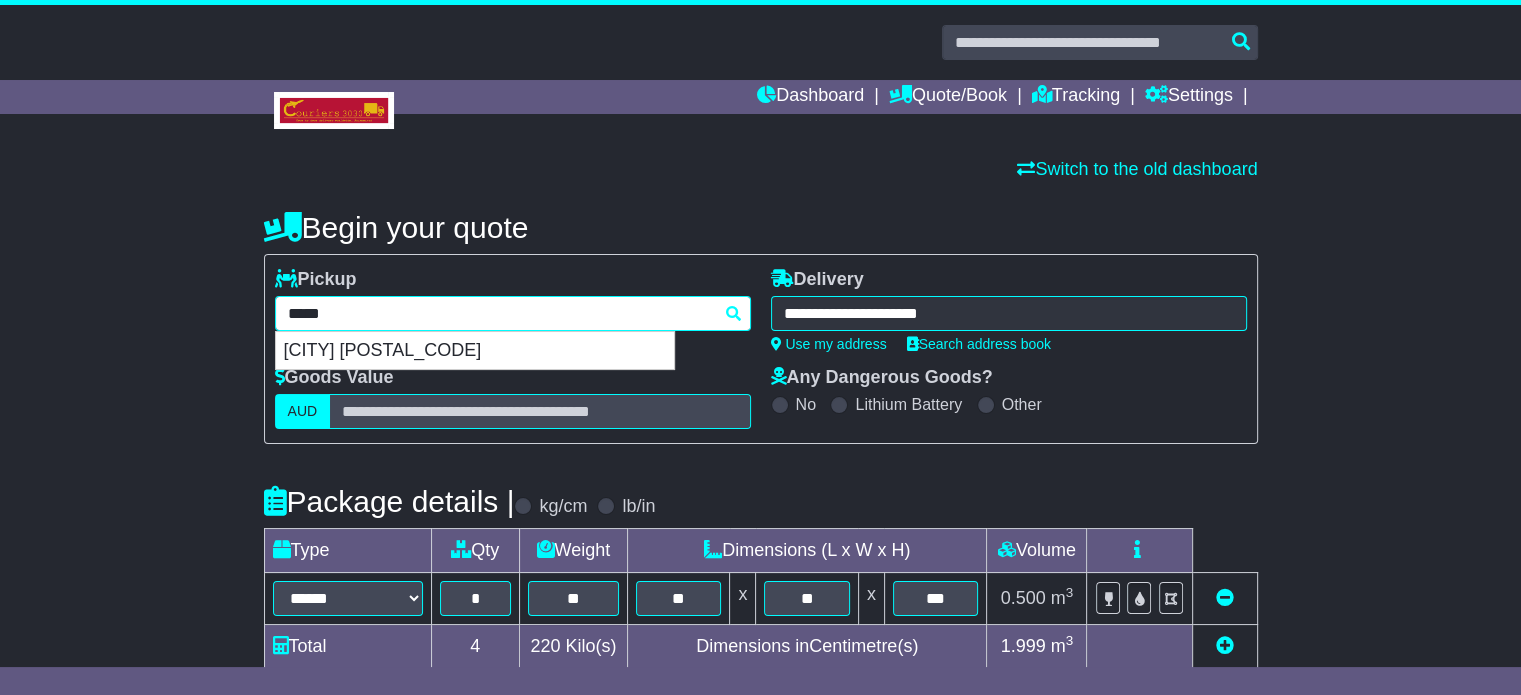 click on "*****" at bounding box center [513, 313] 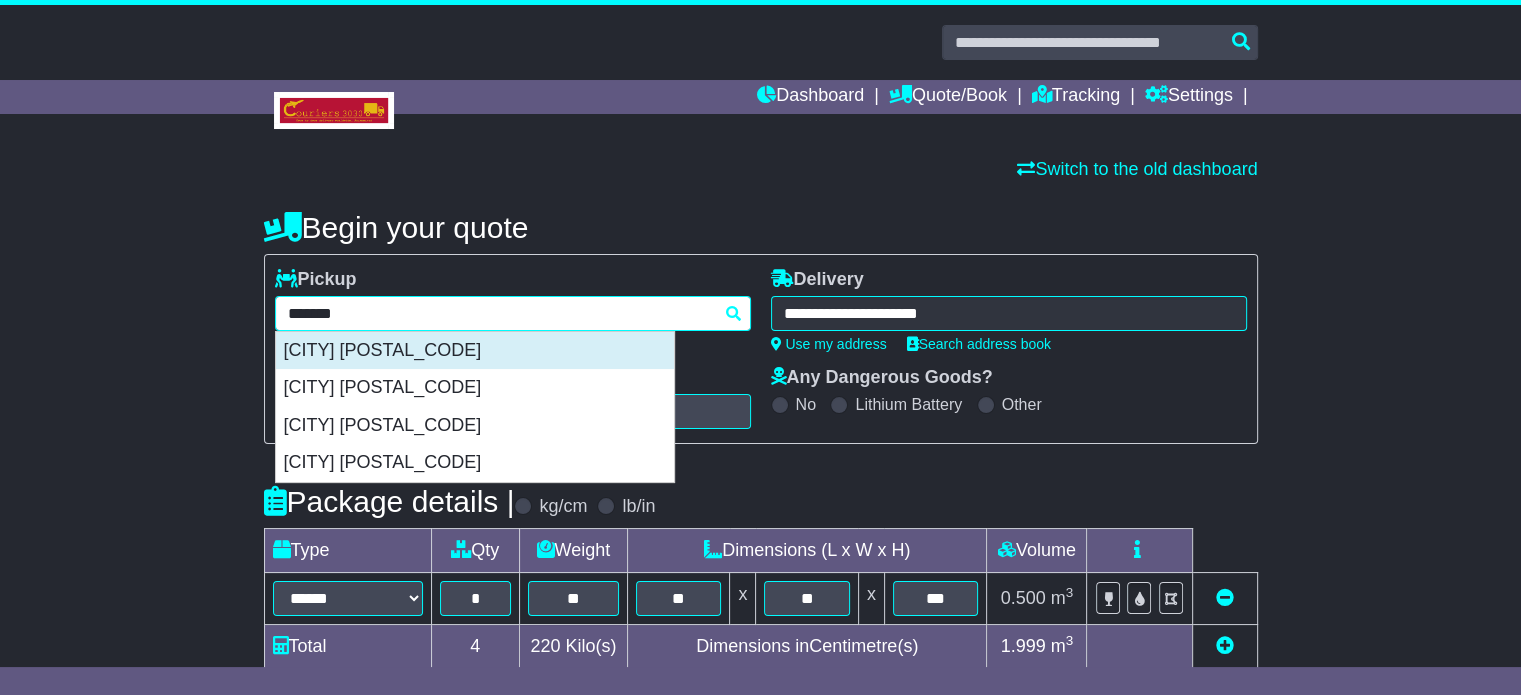 click on "GEELONG 3220" at bounding box center (475, 351) 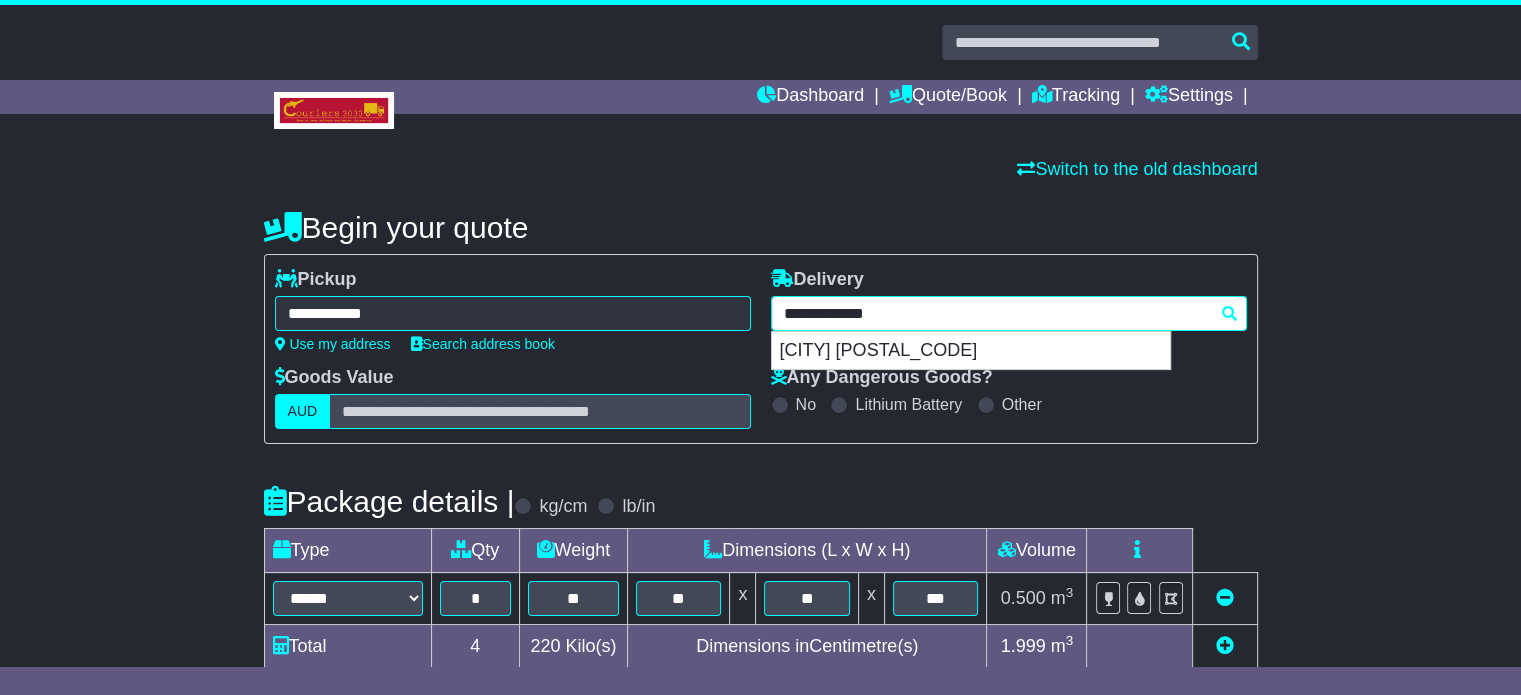 click on "**********" at bounding box center [1009, 313] 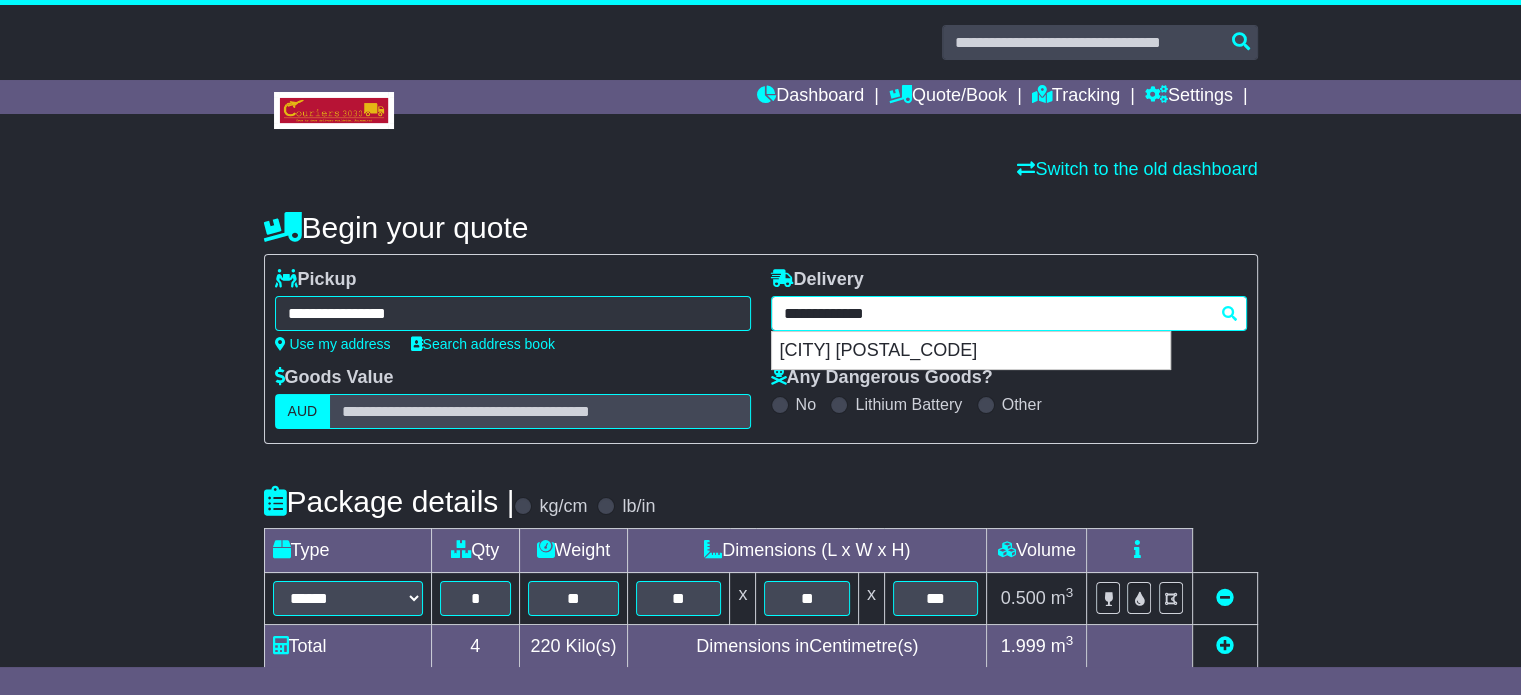 click on "**********" at bounding box center (1009, 313) 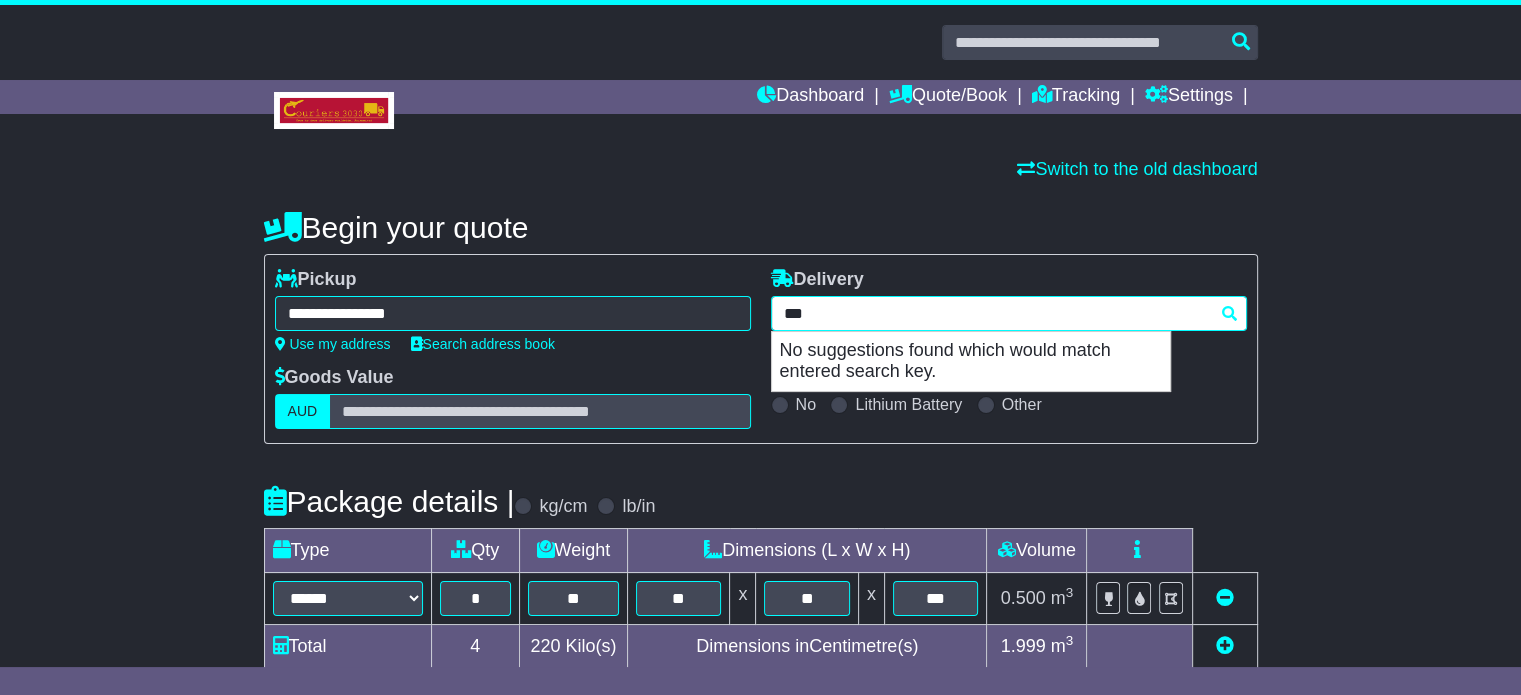 type on "****" 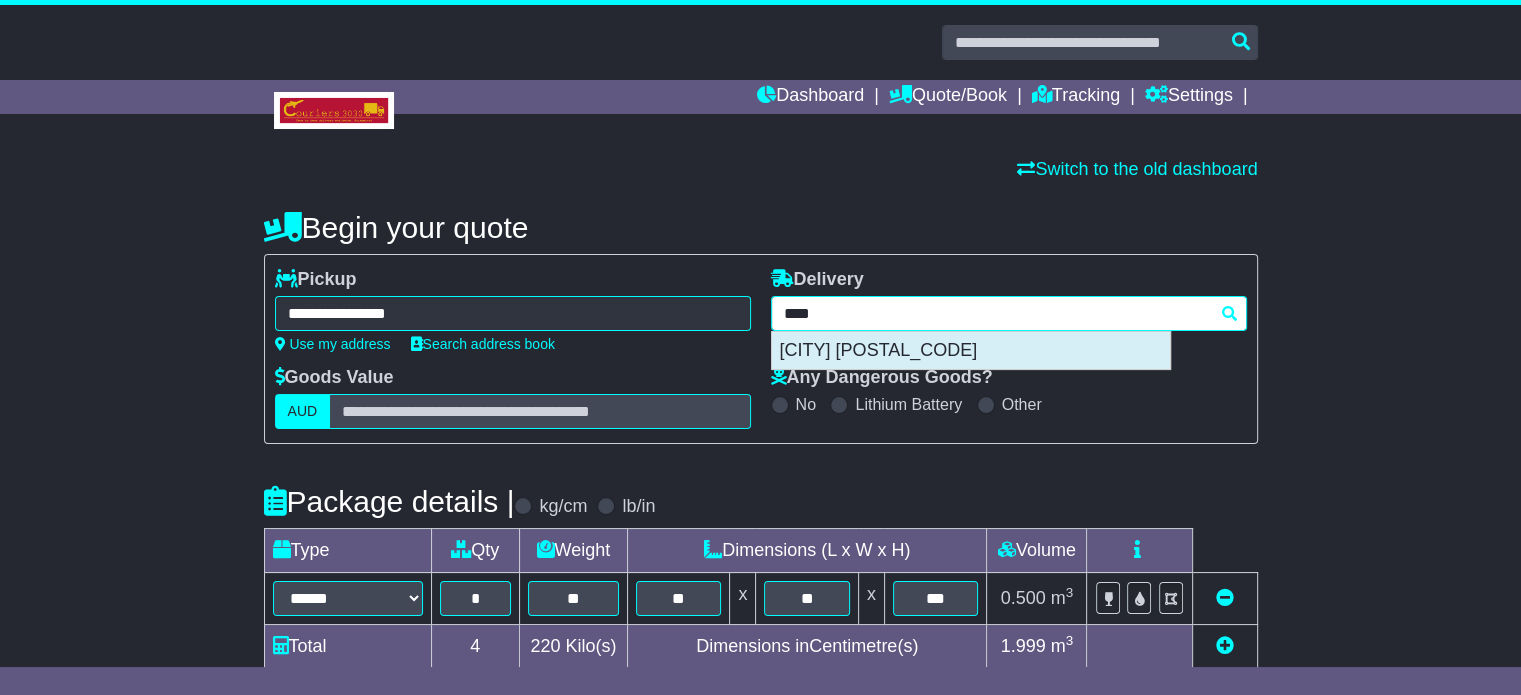 click on "MELBOURNE 3000" at bounding box center (971, 351) 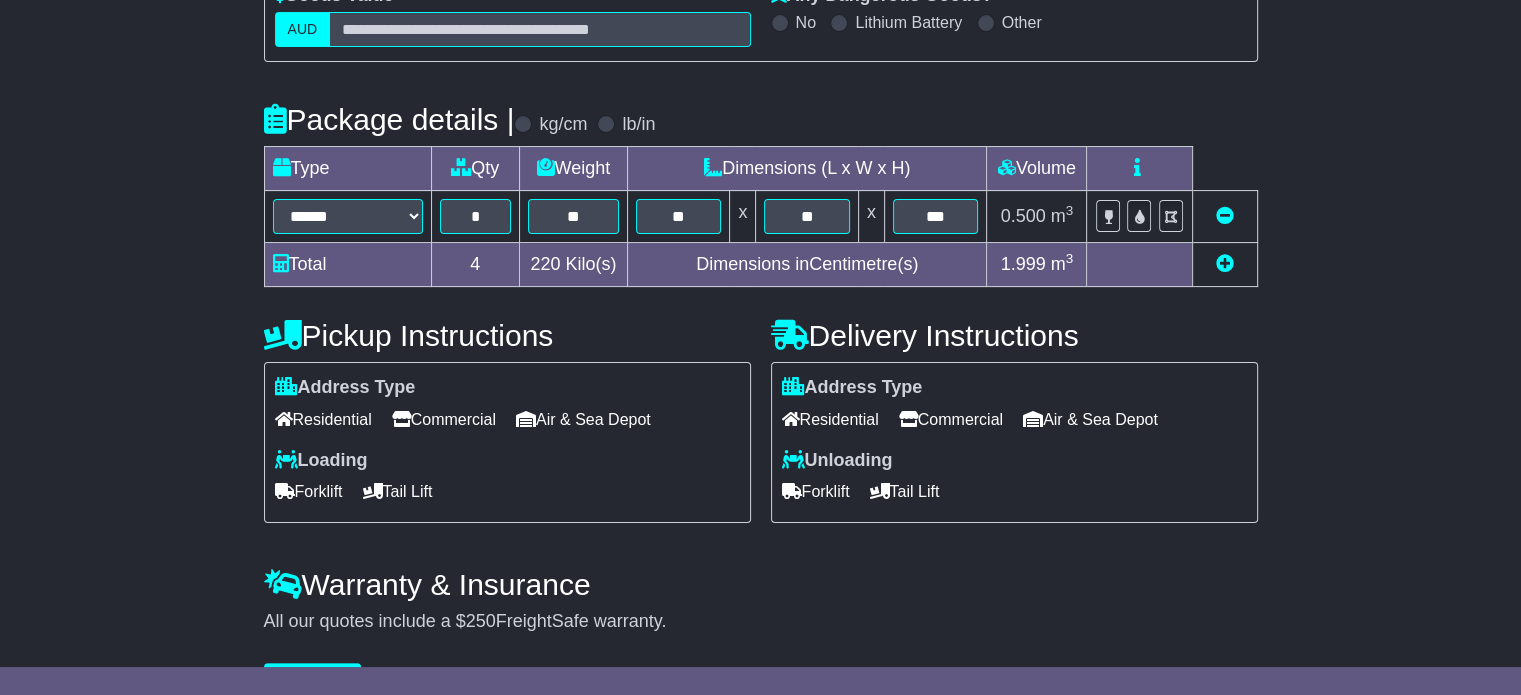 scroll, scrollTop: 436, scrollLeft: 0, axis: vertical 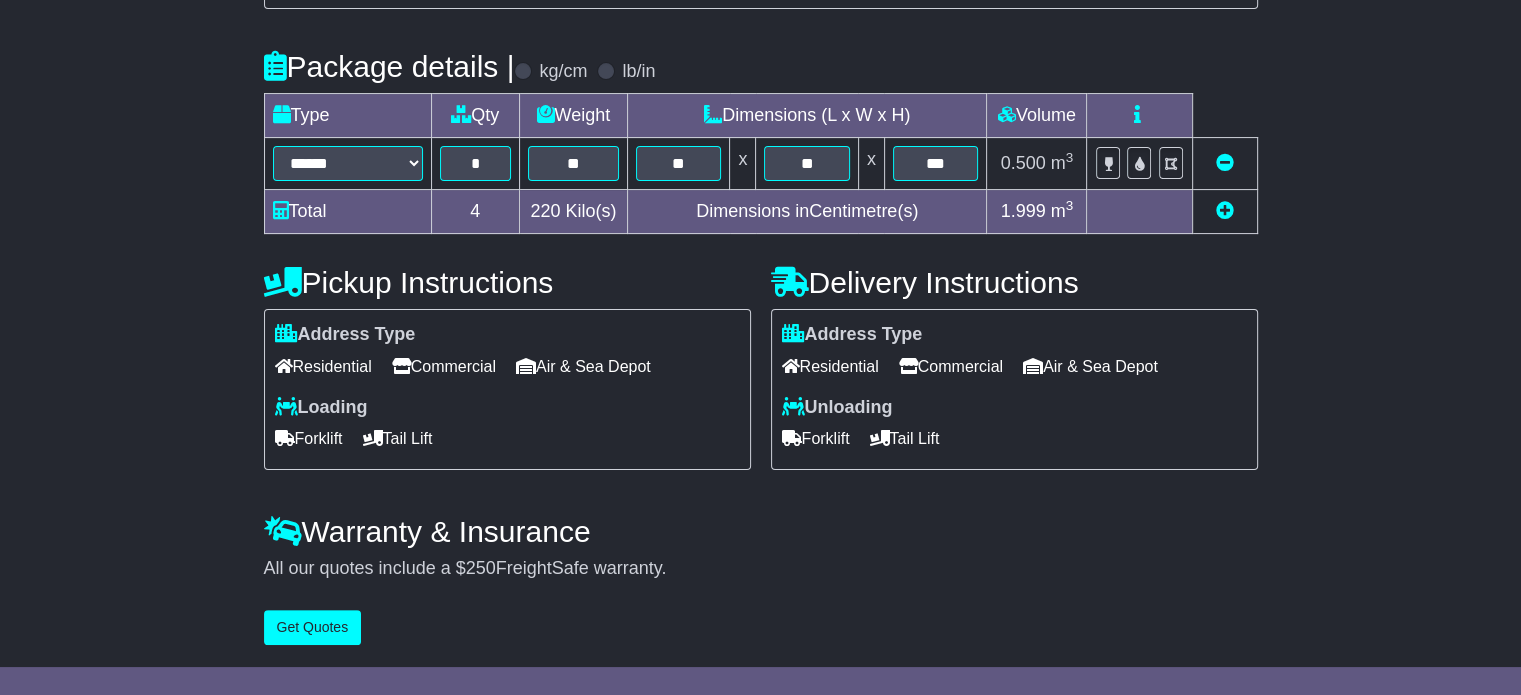 type on "**********" 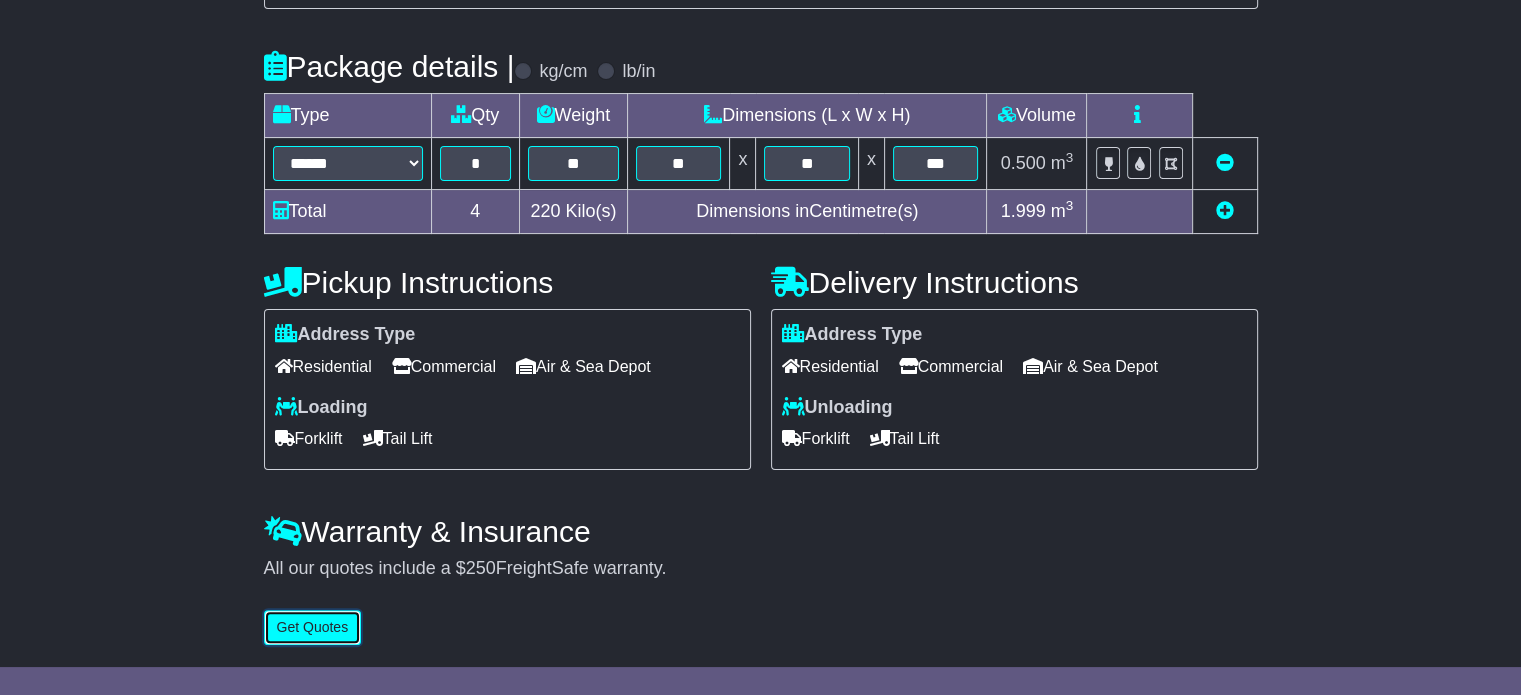 click on "Get Quotes" at bounding box center (313, 627) 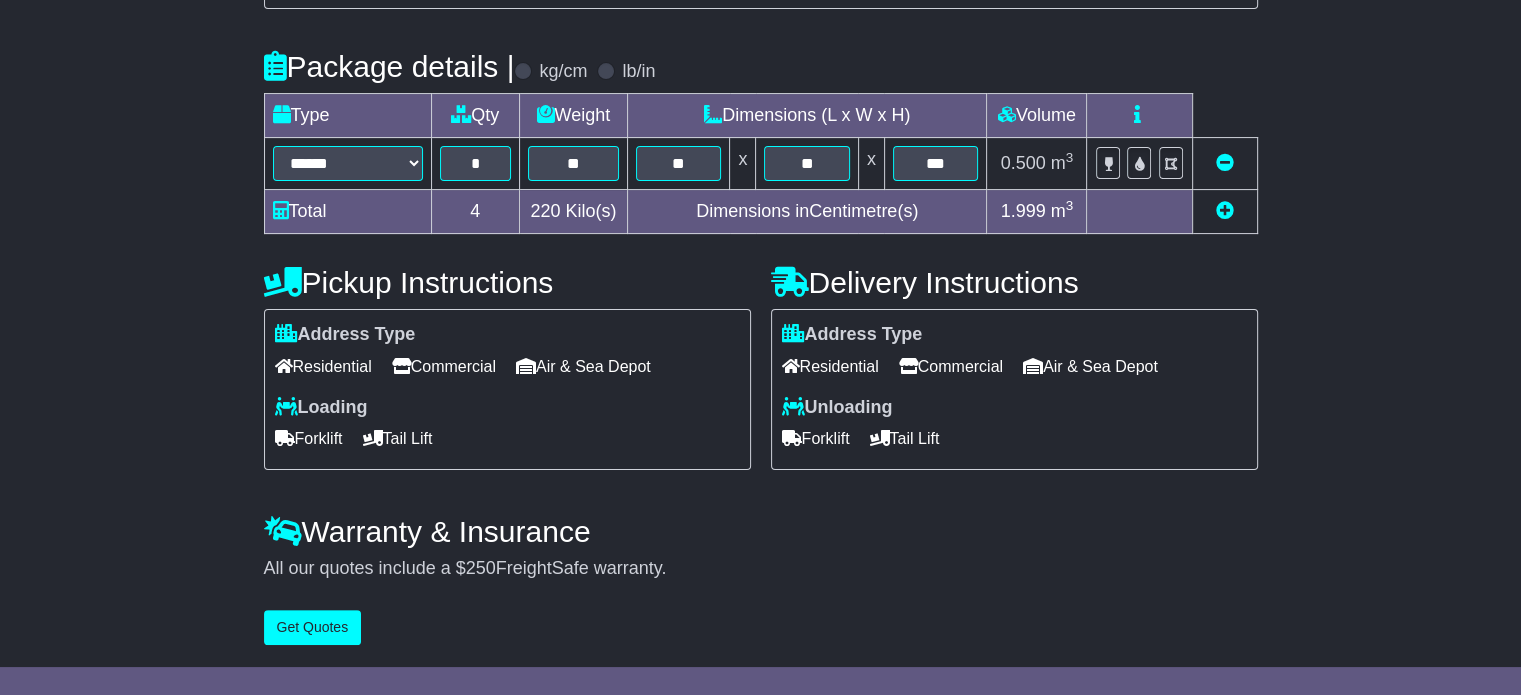 scroll, scrollTop: 0, scrollLeft: 0, axis: both 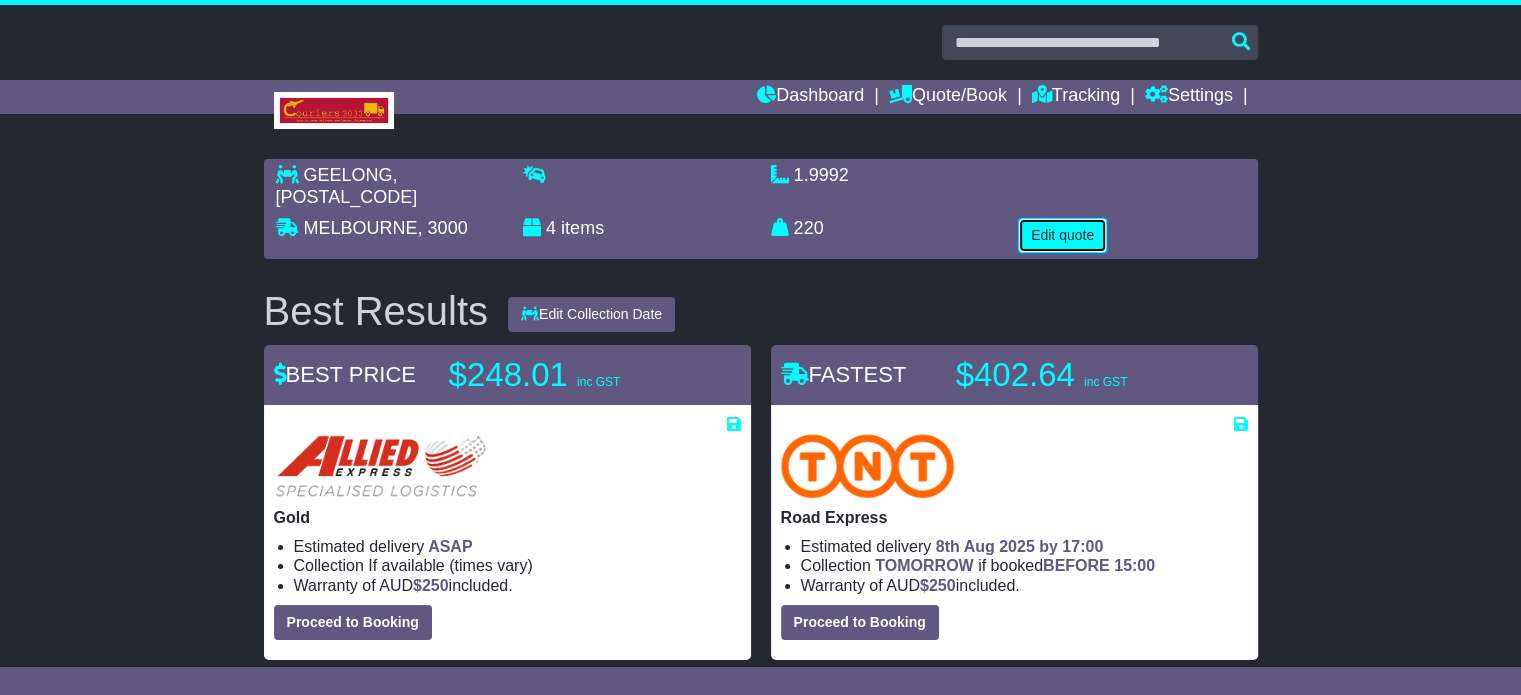 click on "Edit quote" at bounding box center (1062, 235) 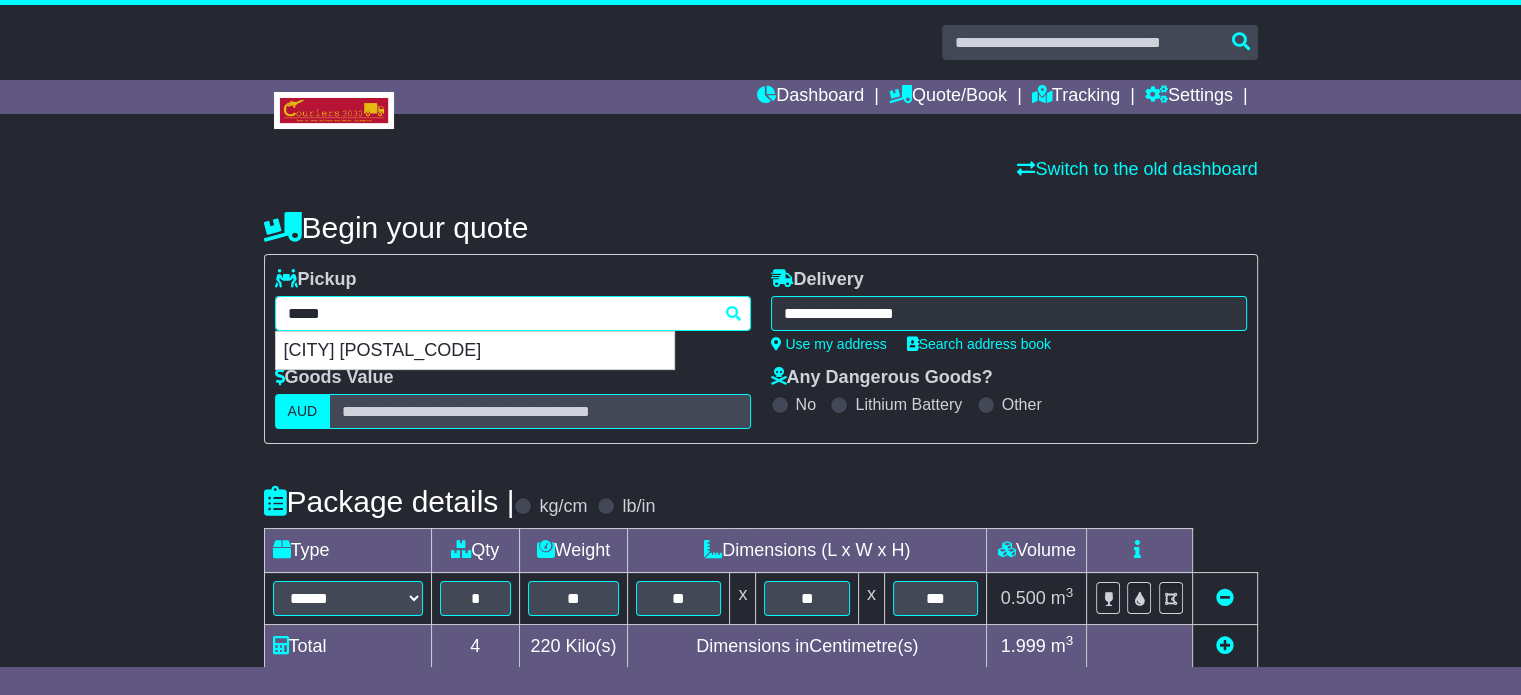 click on "**********" at bounding box center [513, 313] 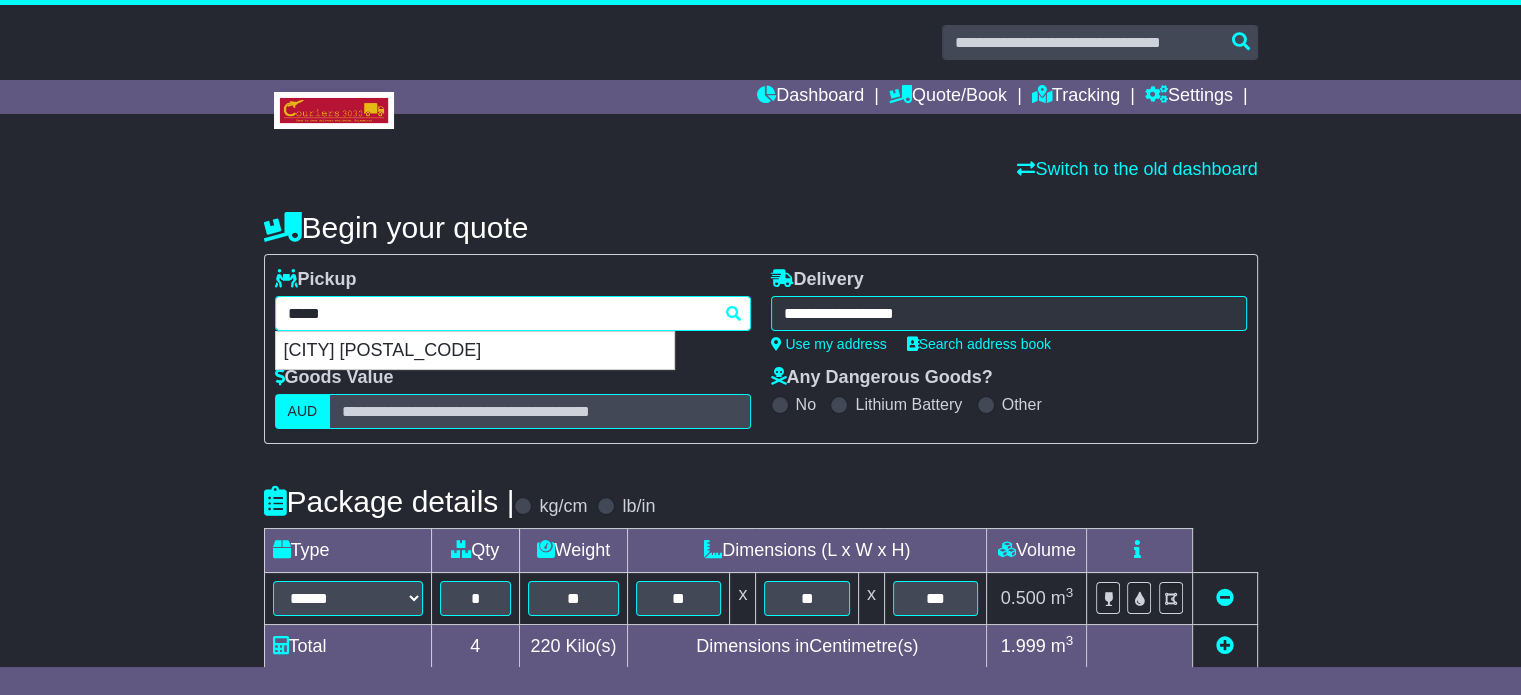 click on "*****" at bounding box center (513, 313) 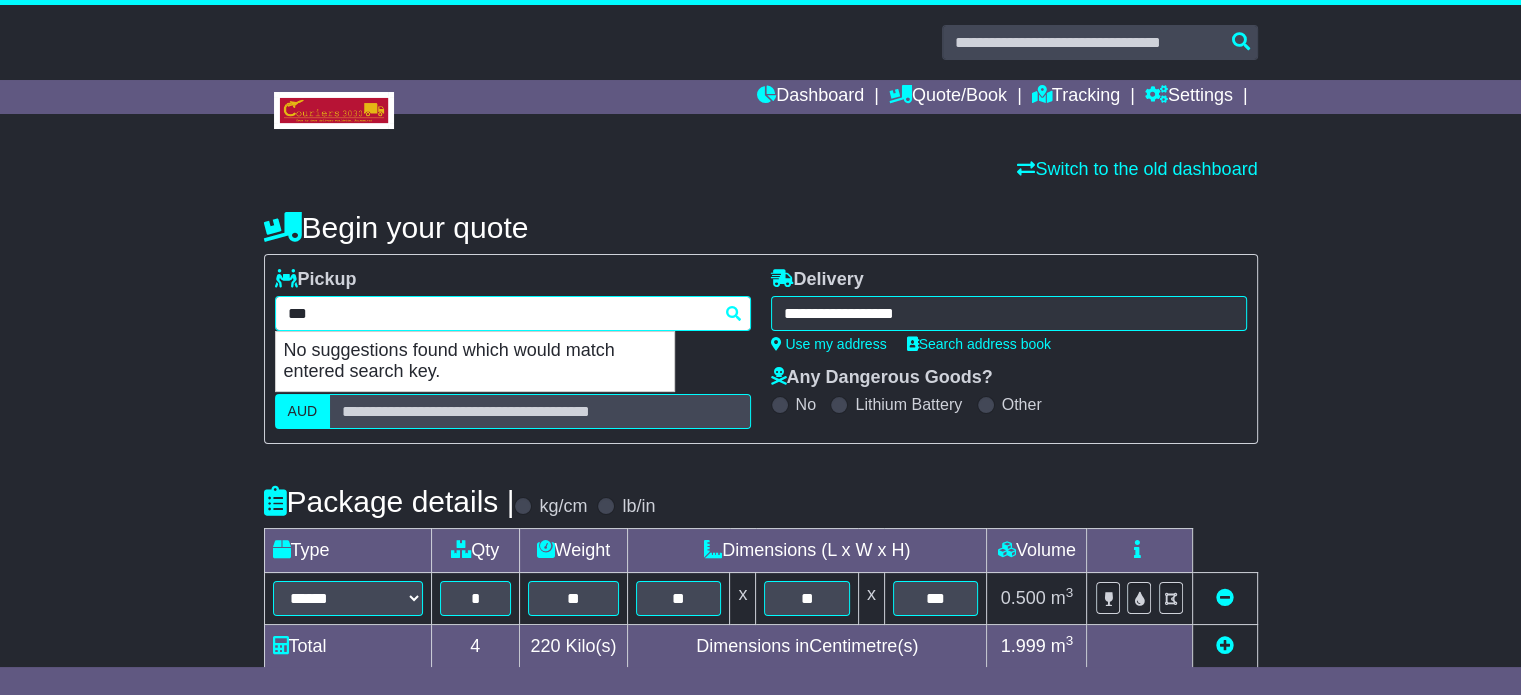 type on "****" 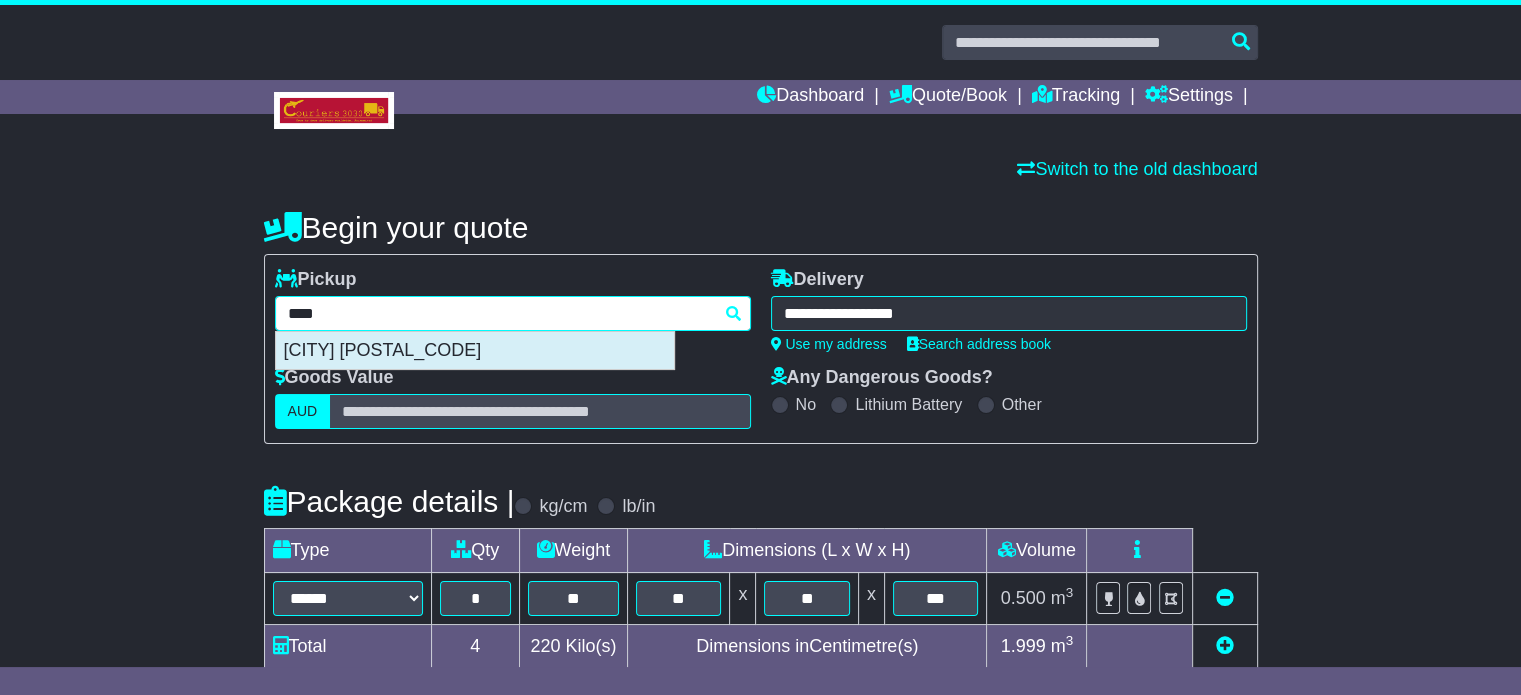 click on "MELBOURNE 3000" at bounding box center (475, 351) 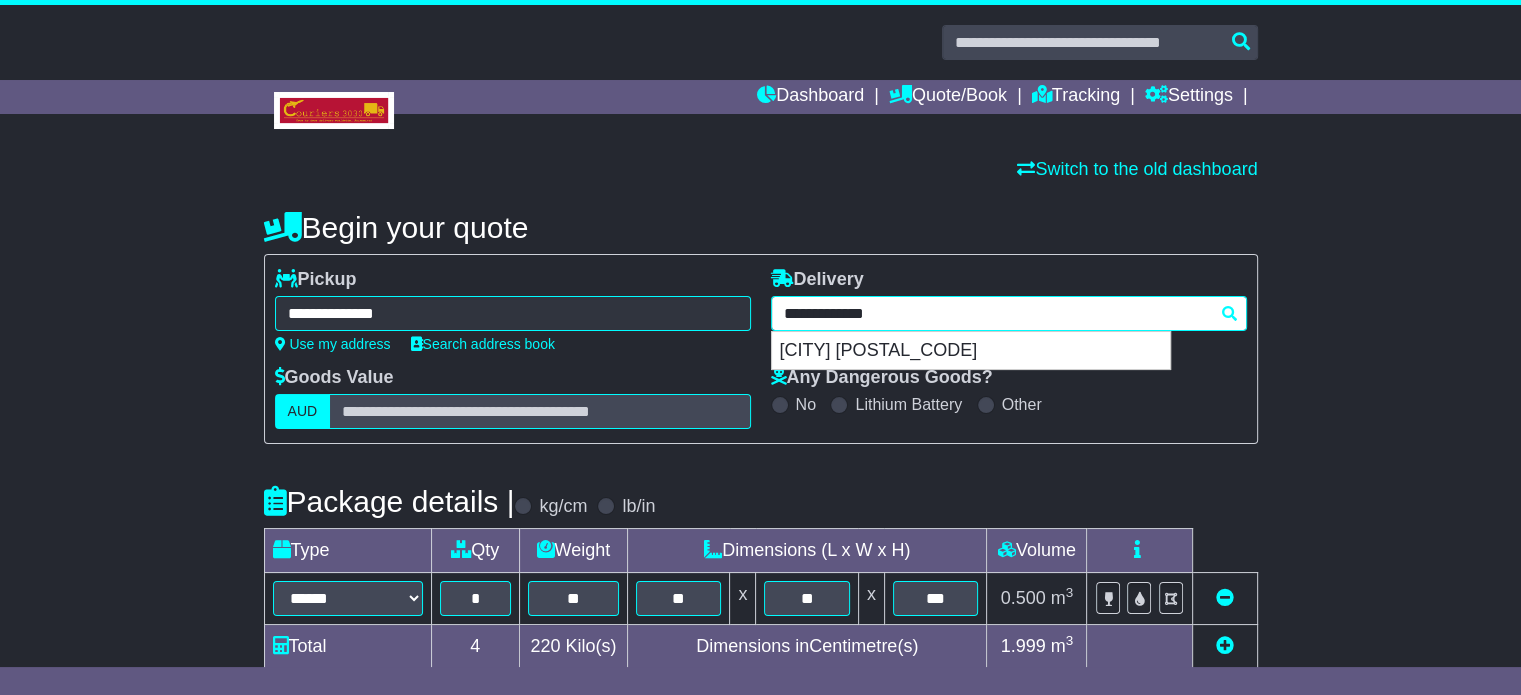 click on "**********" at bounding box center (1009, 313) 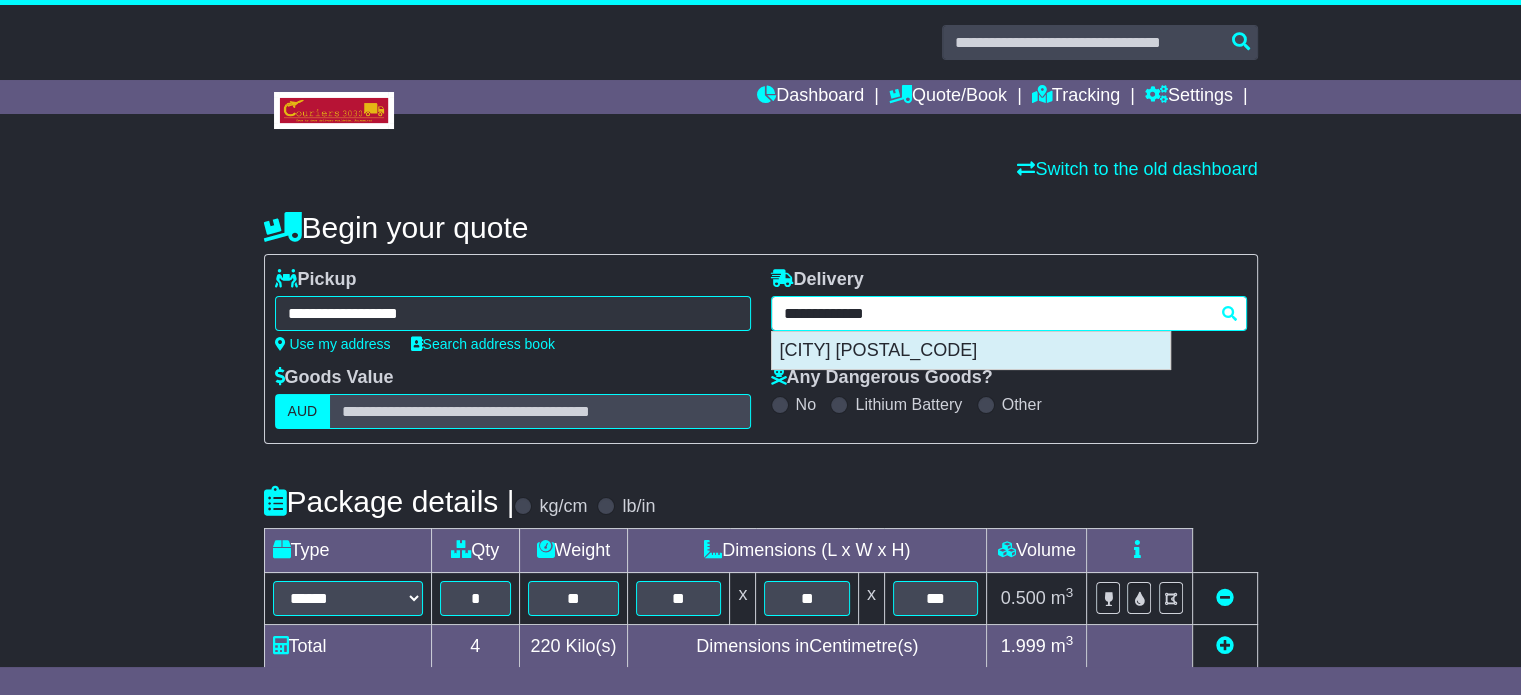 click on "UPPER COOMERA 4209" at bounding box center [971, 351] 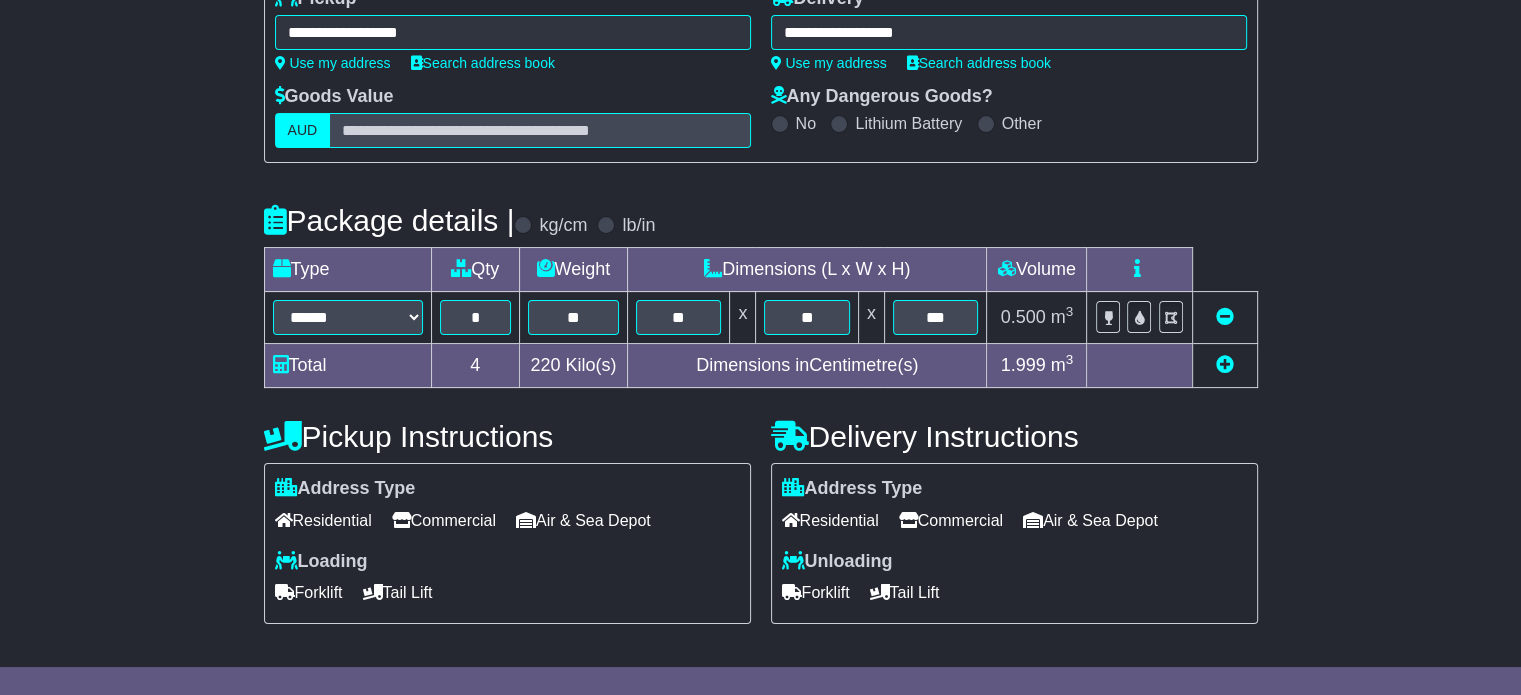 scroll, scrollTop: 436, scrollLeft: 0, axis: vertical 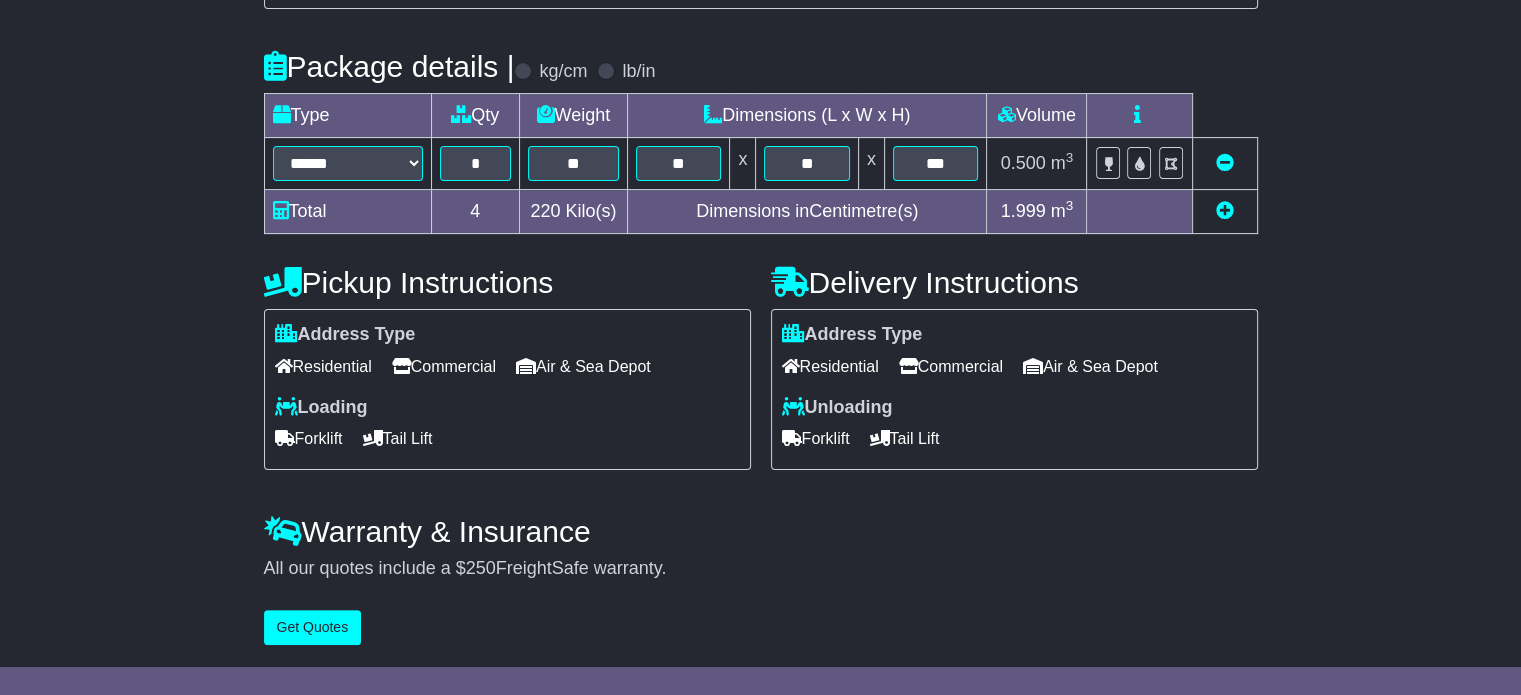 type on "**********" 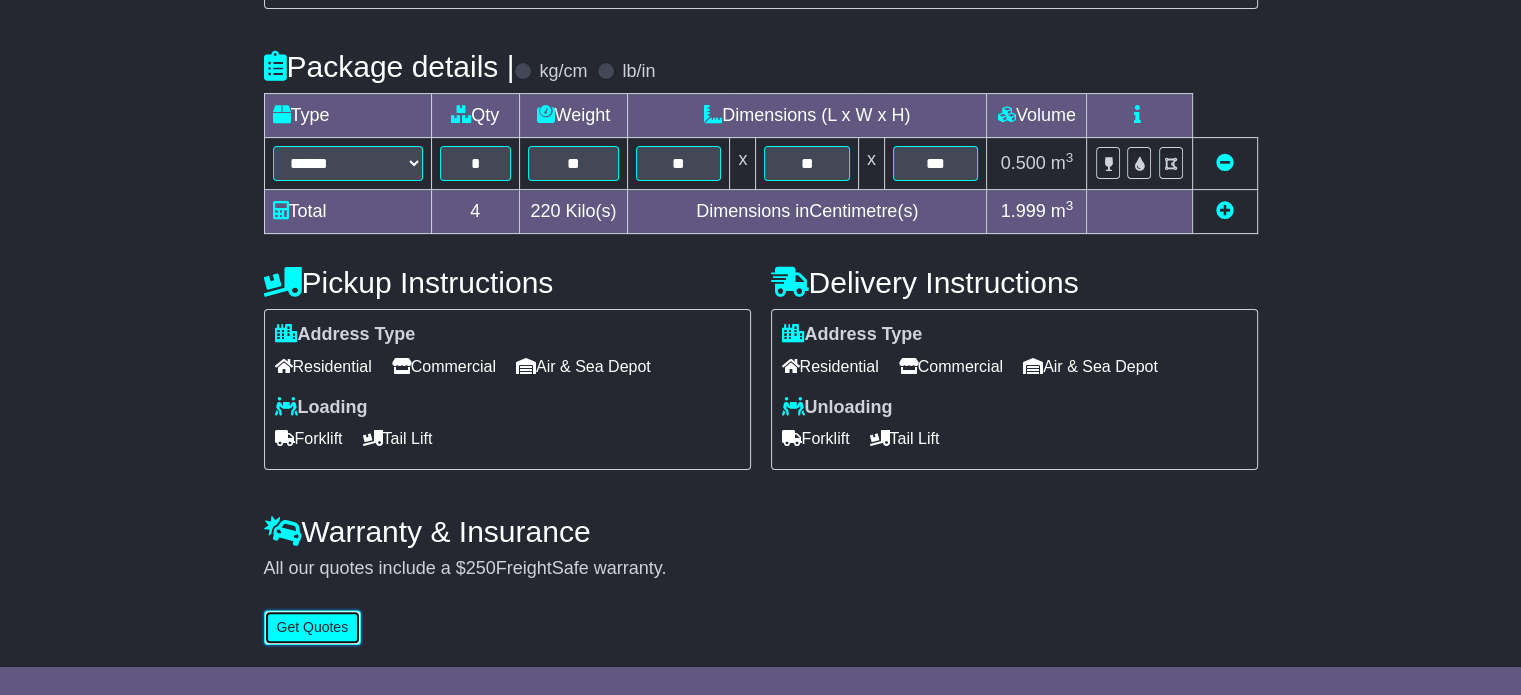 click on "Get Quotes" at bounding box center (313, 627) 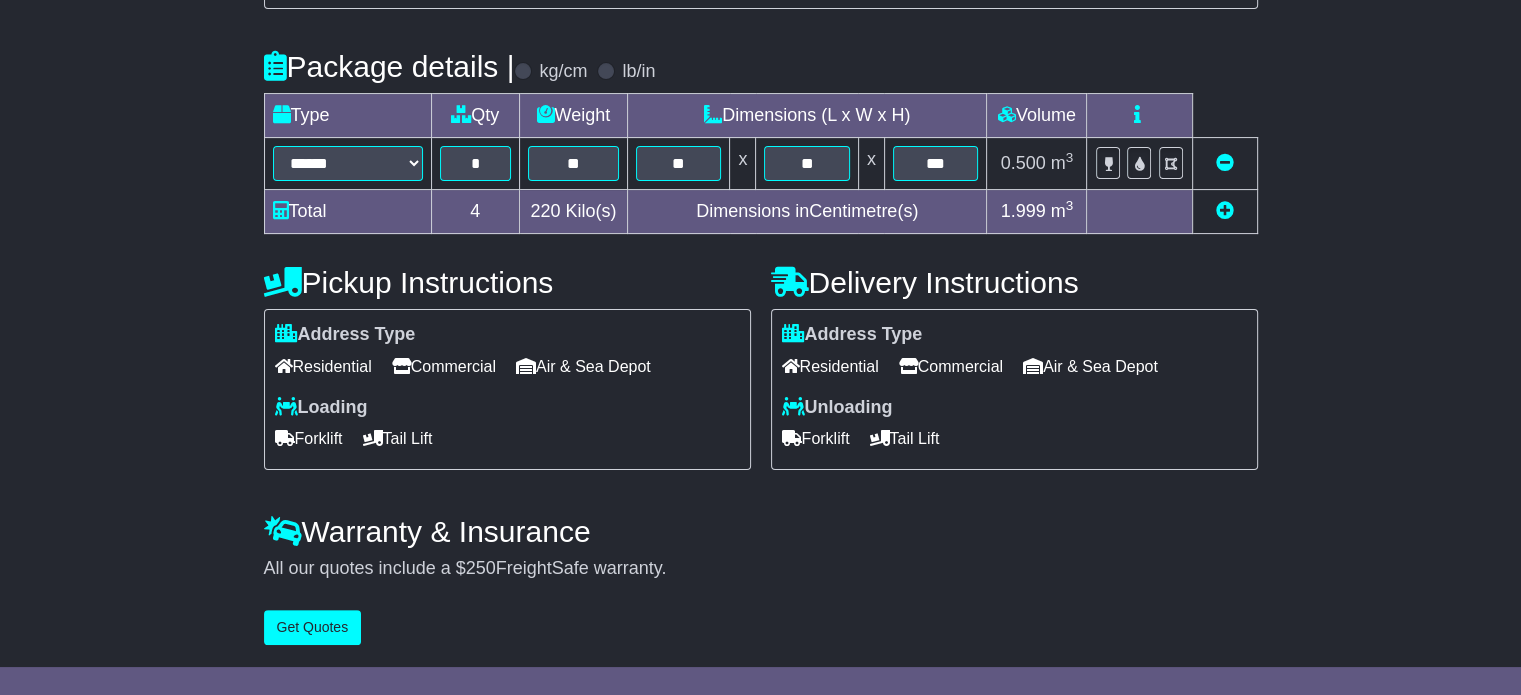 scroll, scrollTop: 0, scrollLeft: 0, axis: both 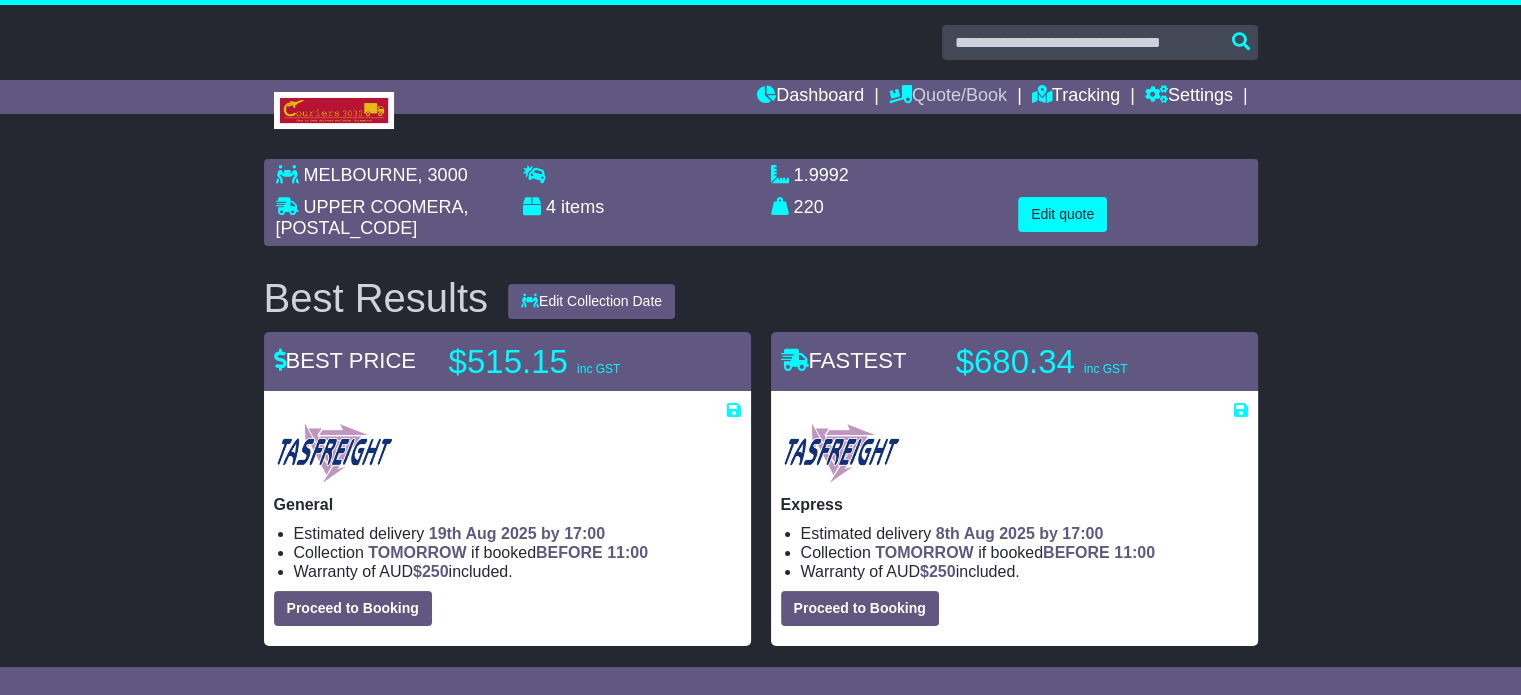 click on "Quote/Book" at bounding box center [948, 97] 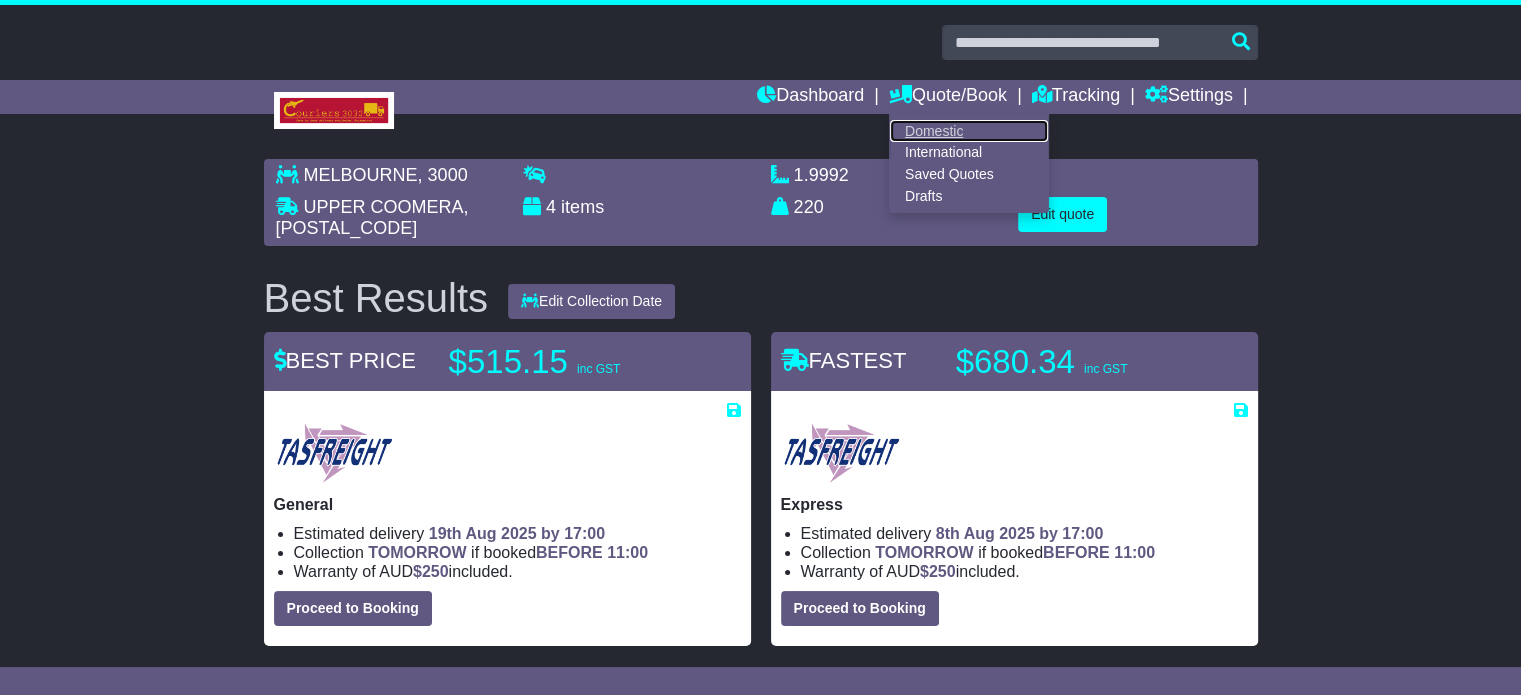 click on "Domestic" at bounding box center (969, 131) 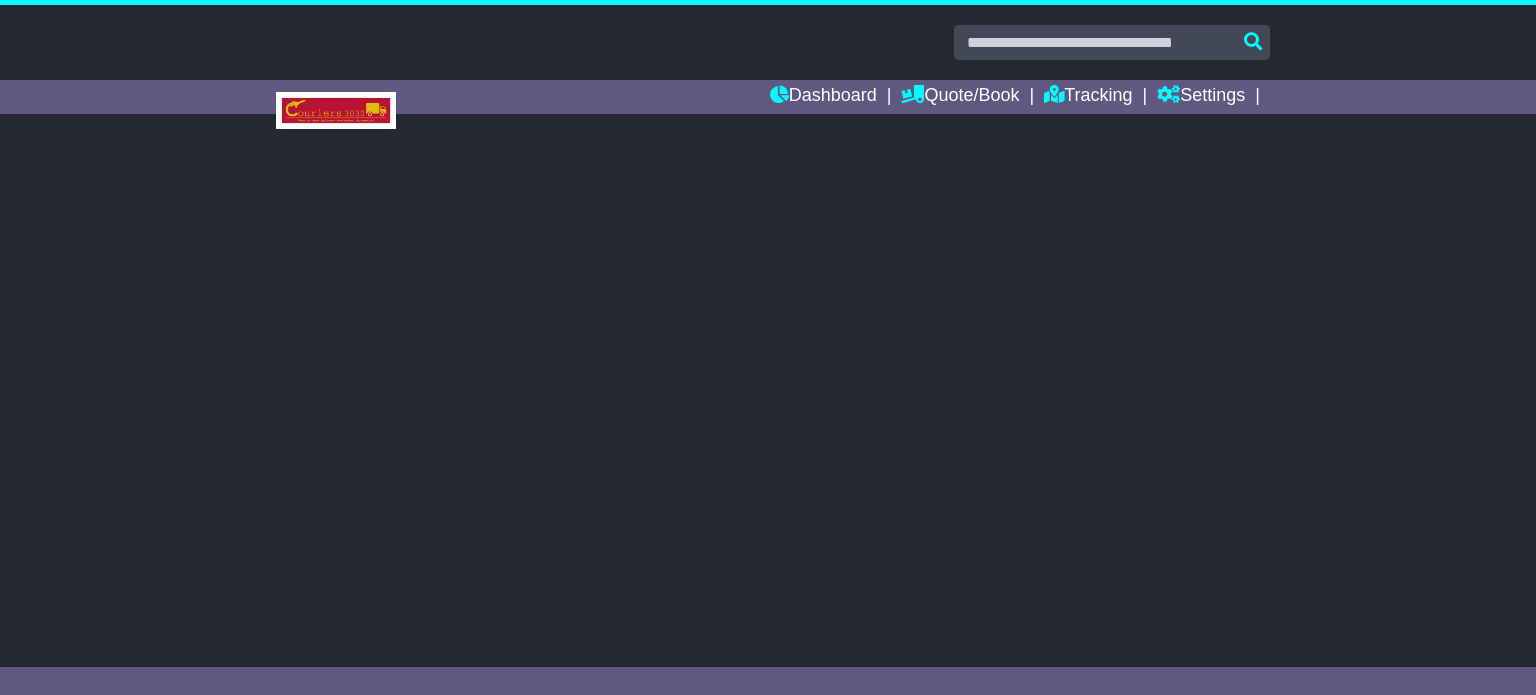 scroll, scrollTop: 0, scrollLeft: 0, axis: both 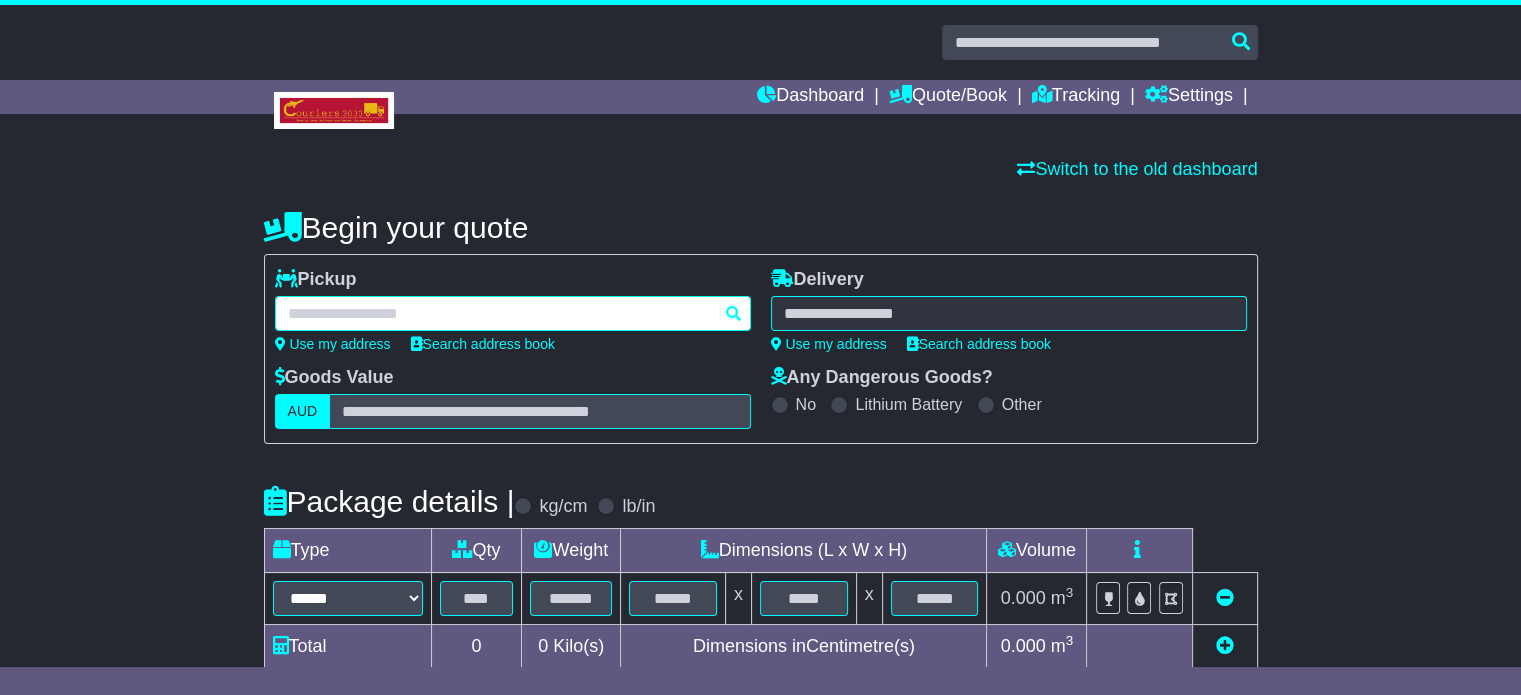 click at bounding box center [513, 313] 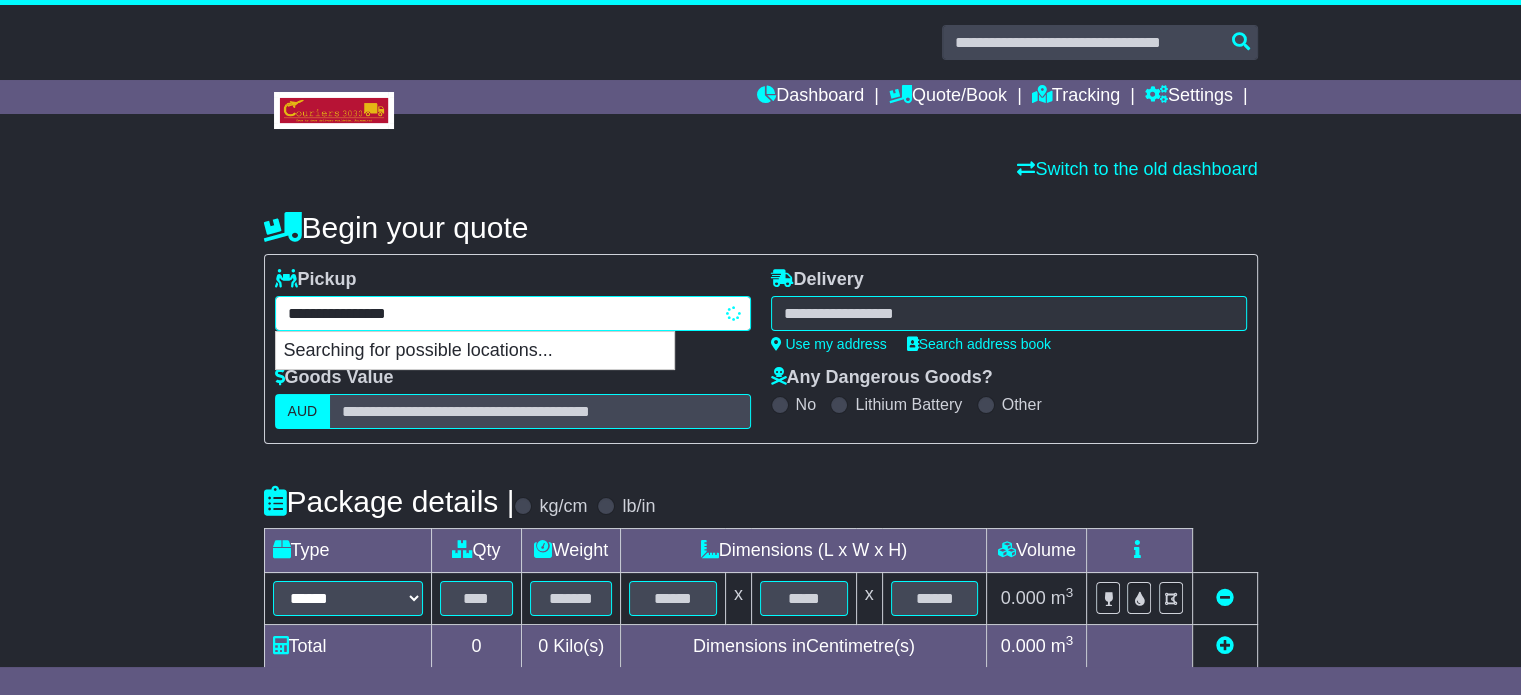 type on "**********" 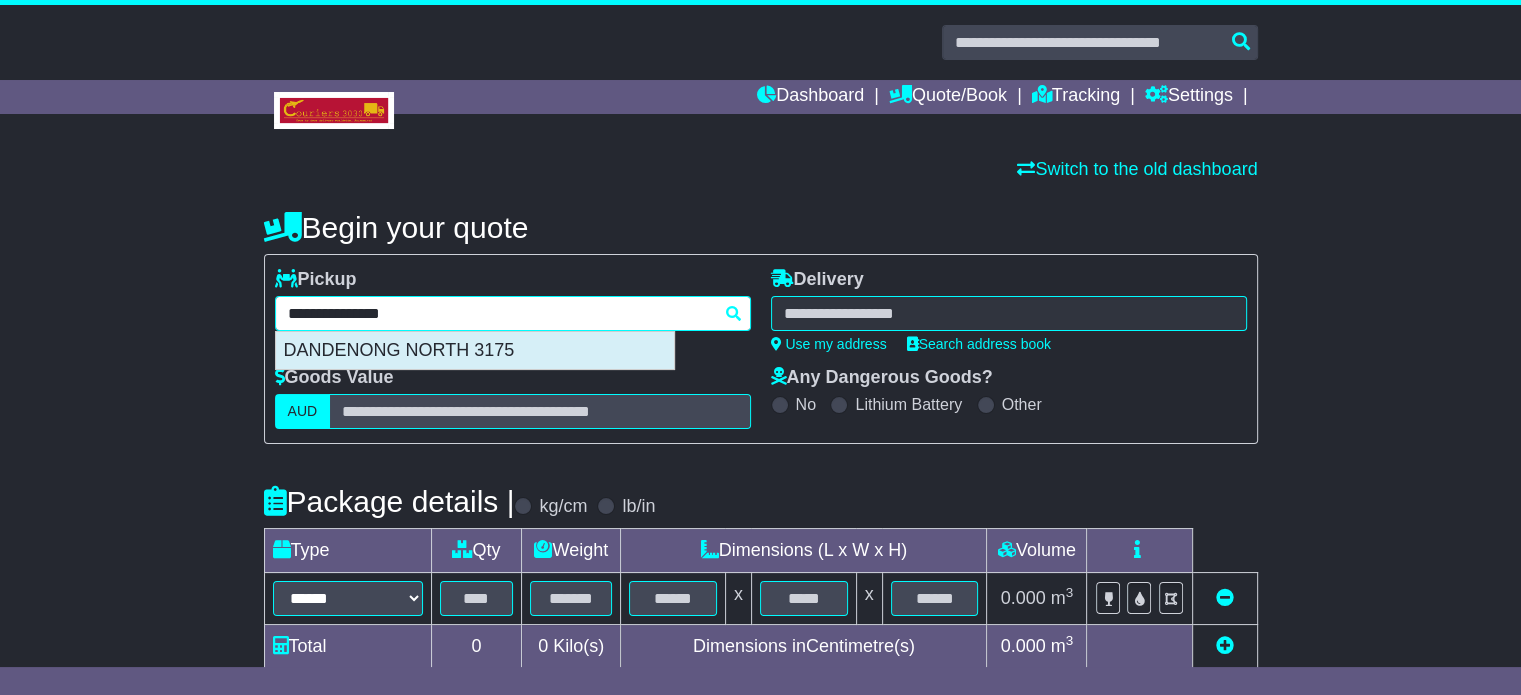 click on "DANDENONG NORTH 3175" at bounding box center [475, 351] 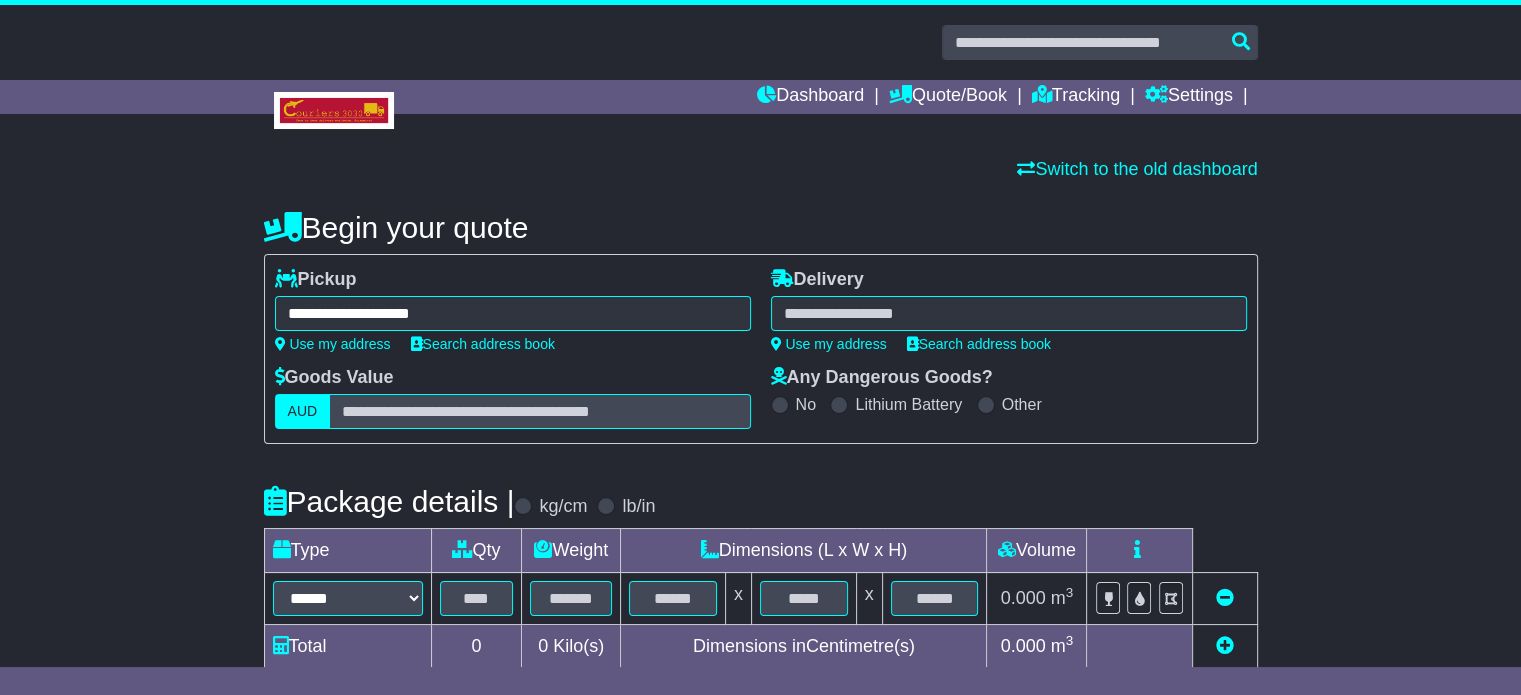 type on "**********" 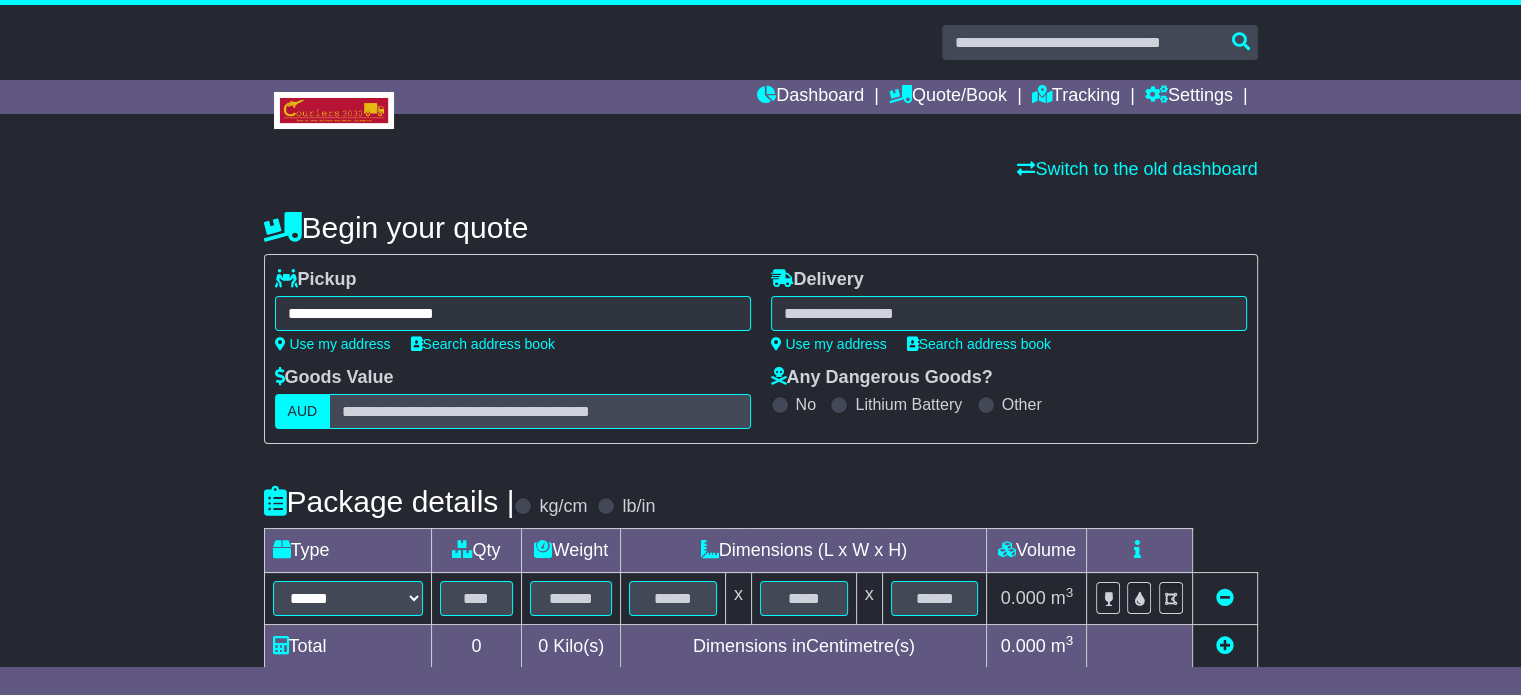 click at bounding box center [1009, 313] 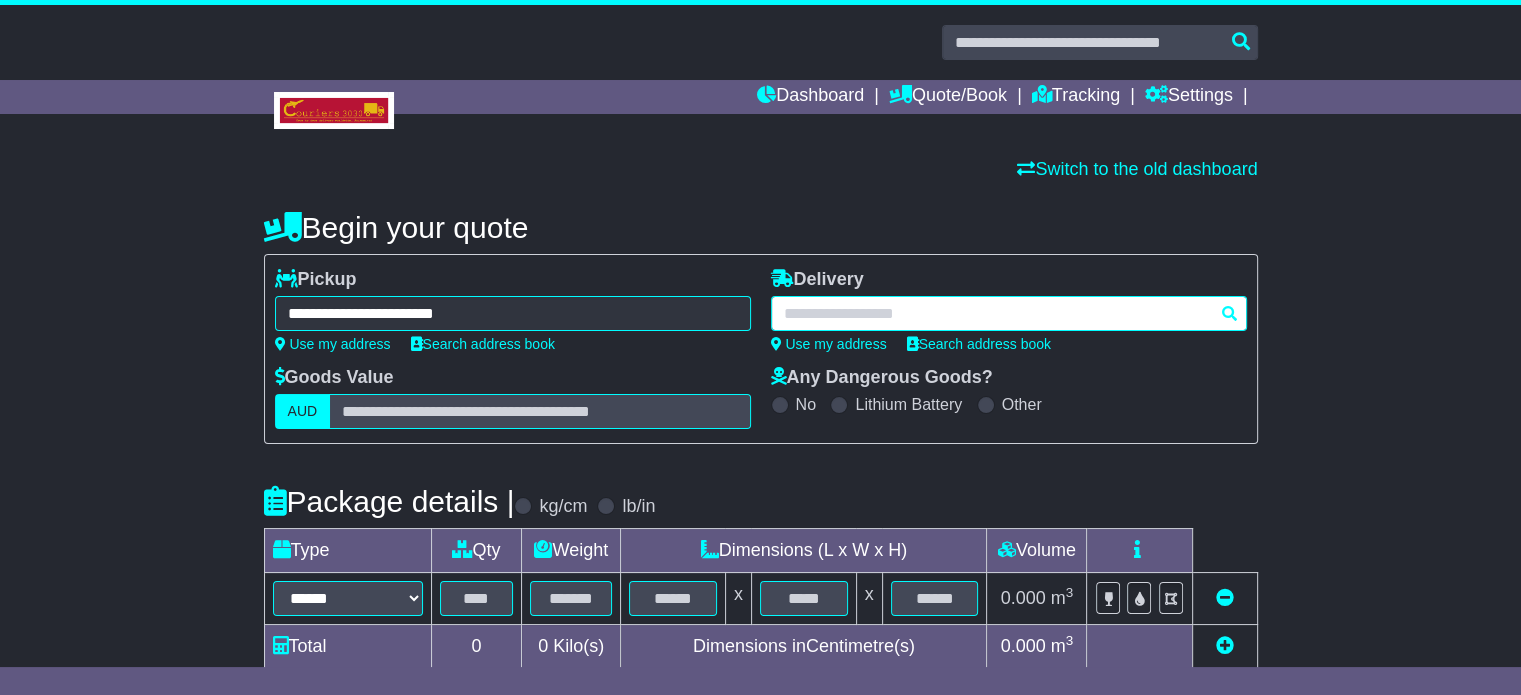 paste on "********" 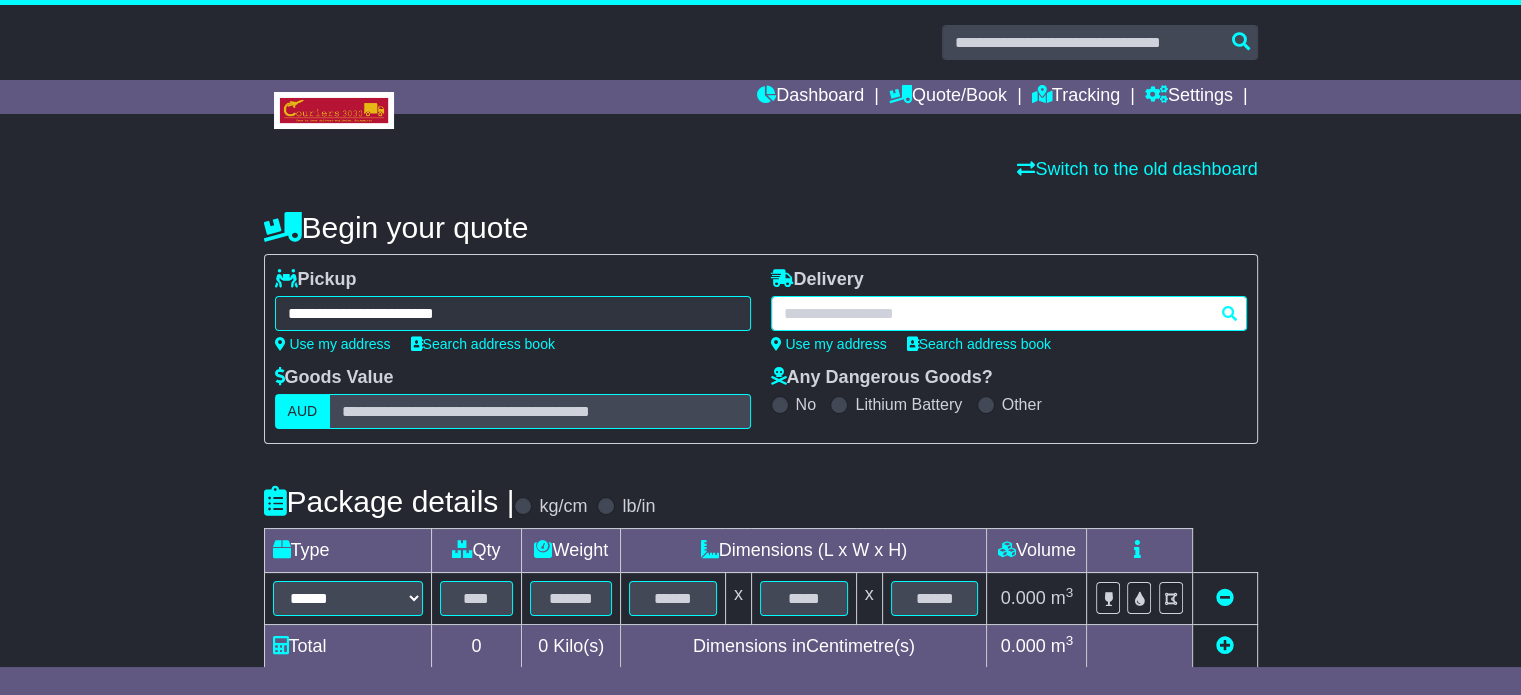 type on "********" 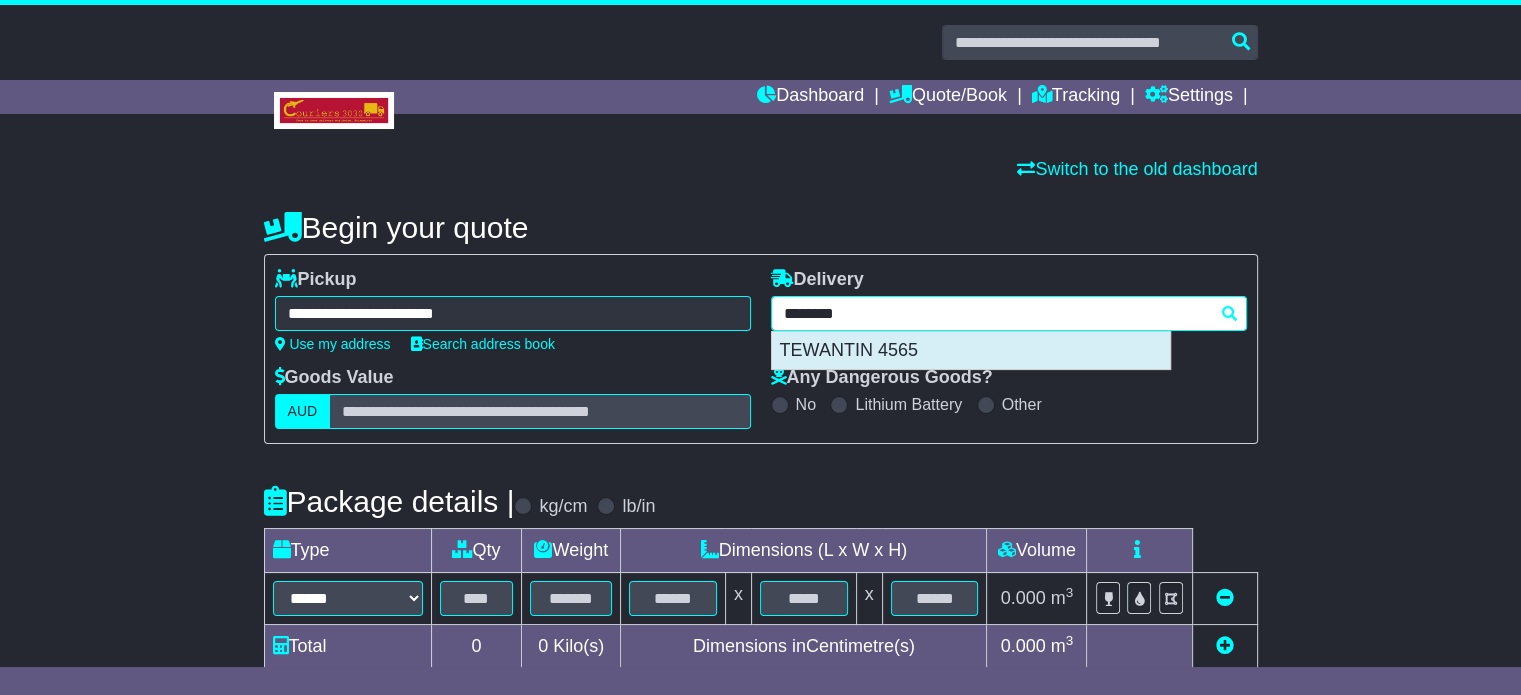 click on "TEWANTIN 4565" at bounding box center [971, 351] 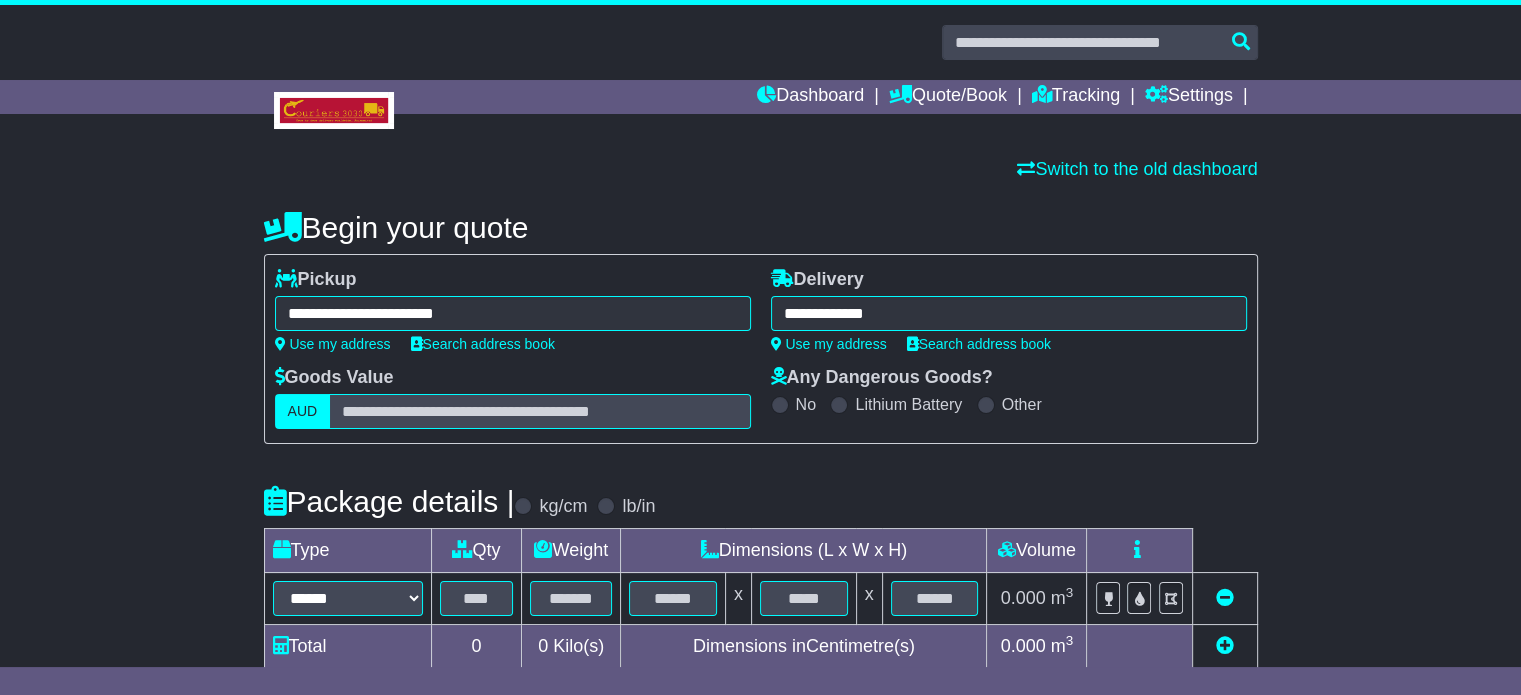 type on "**********" 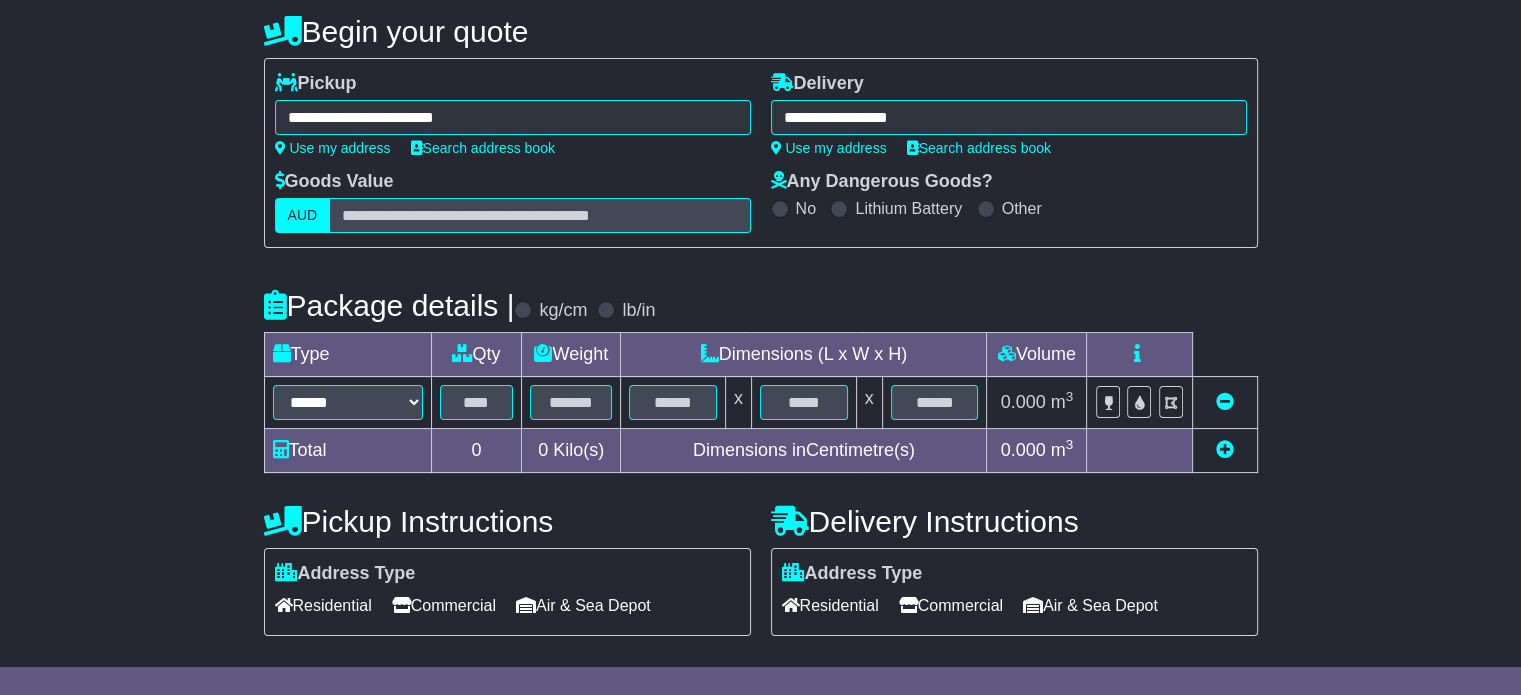 scroll, scrollTop: 300, scrollLeft: 0, axis: vertical 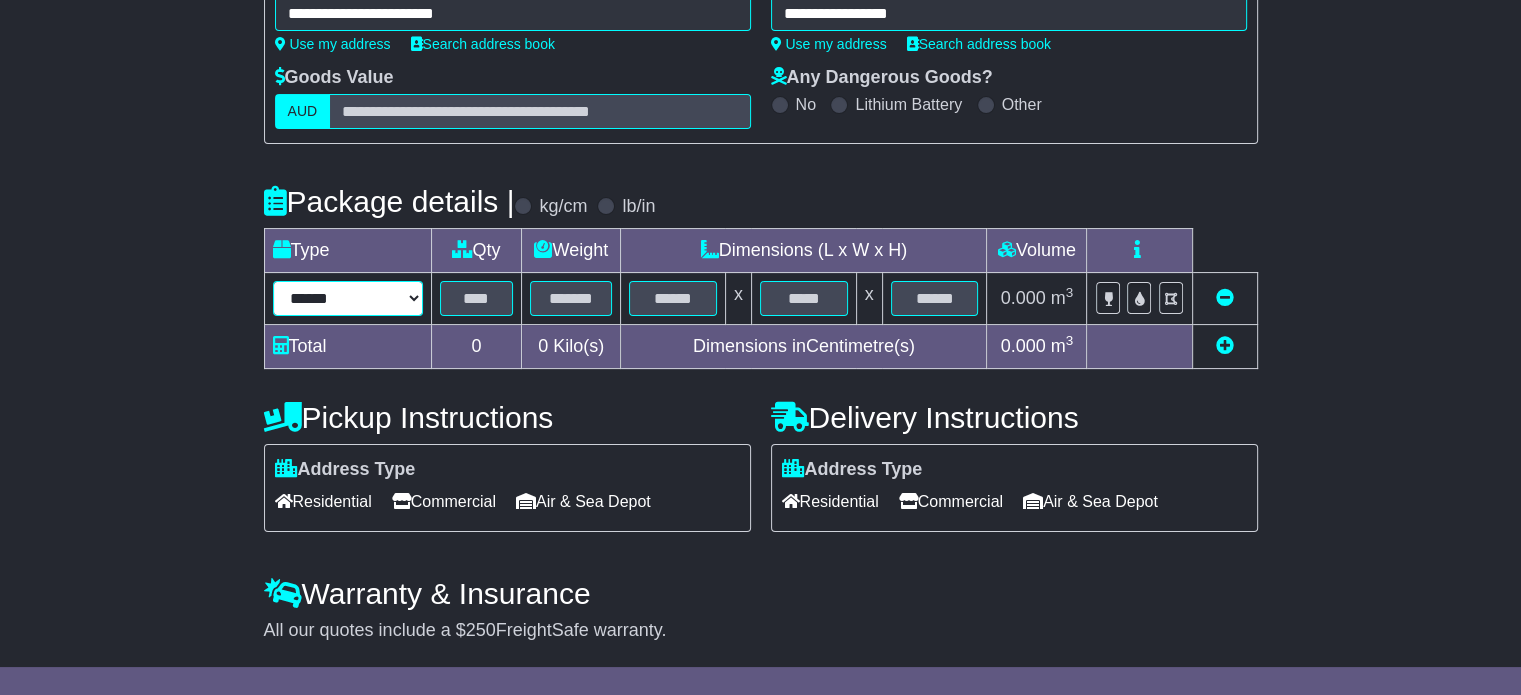 click on "****** ****** *** ******** ***** **** **** ****** *** *******" at bounding box center [348, 298] 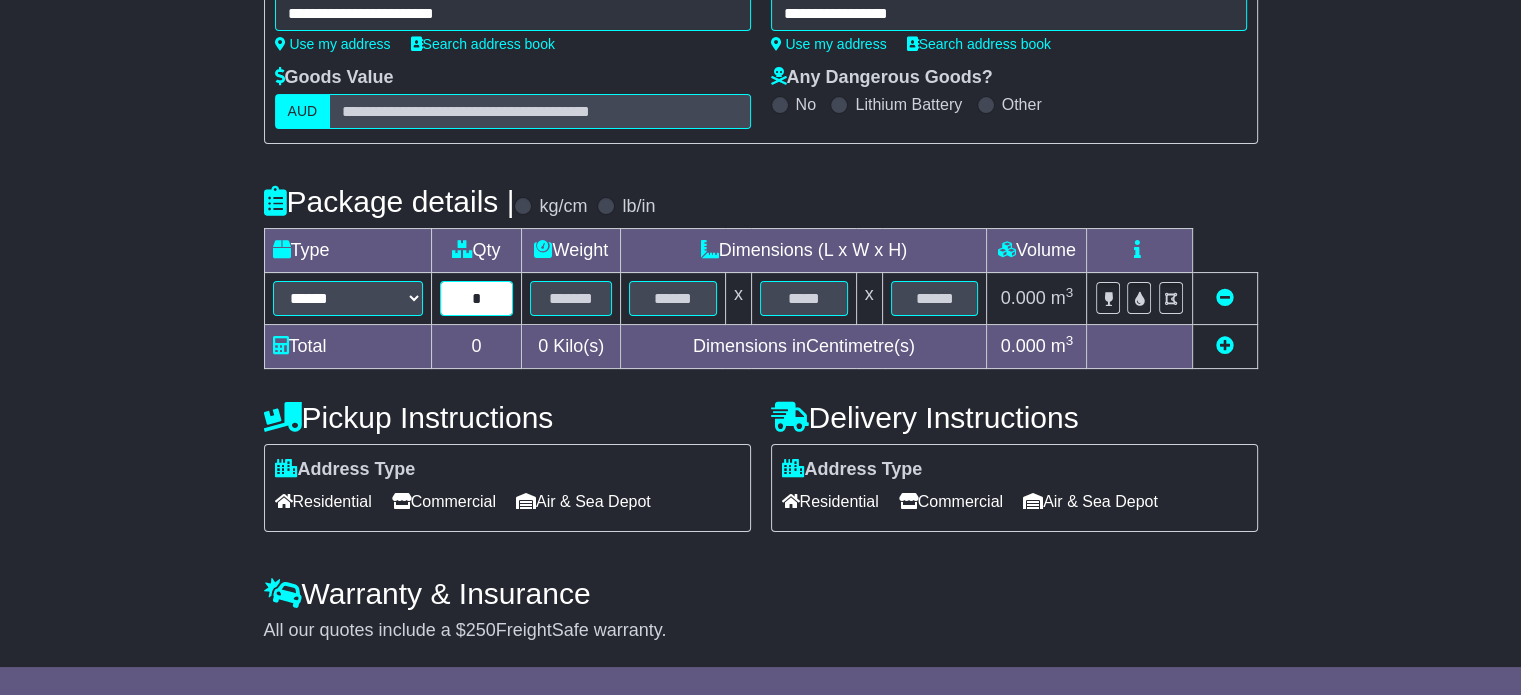 type on "*" 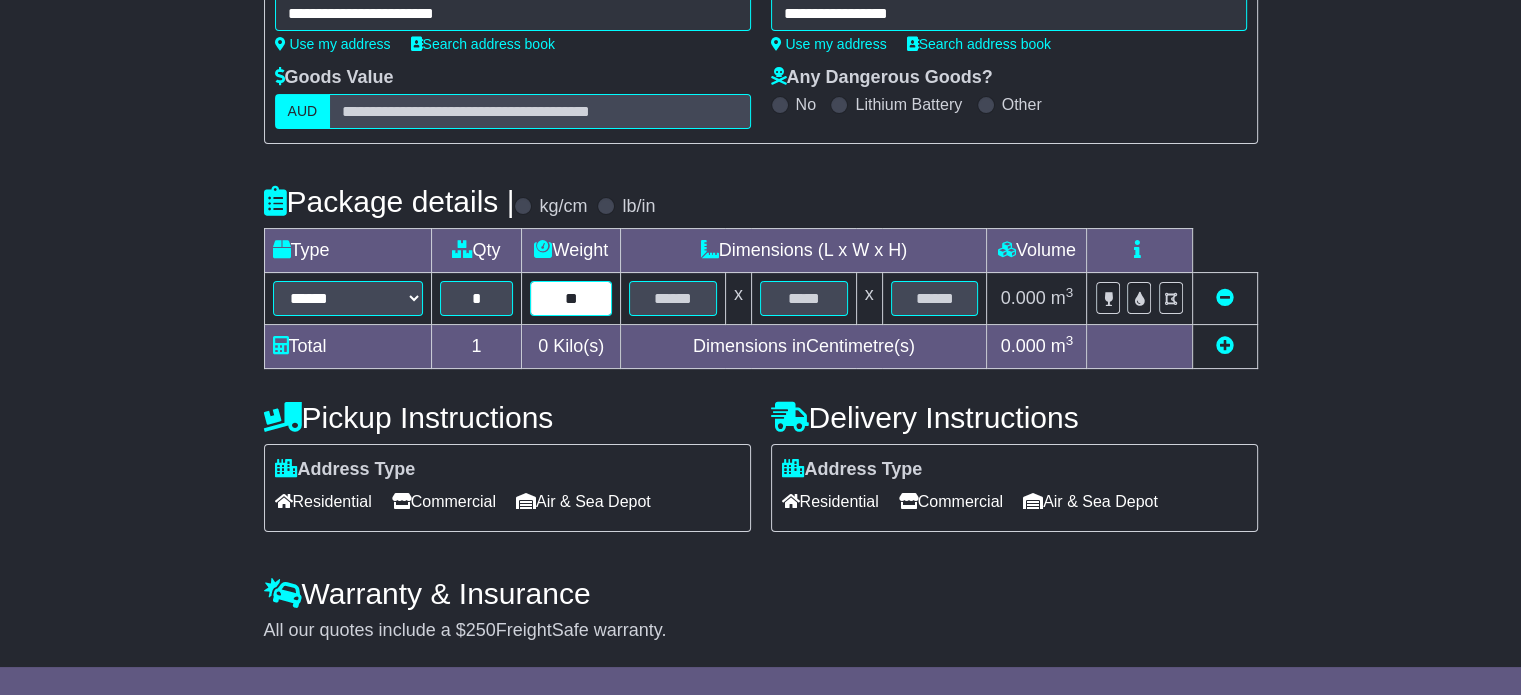 type on "**" 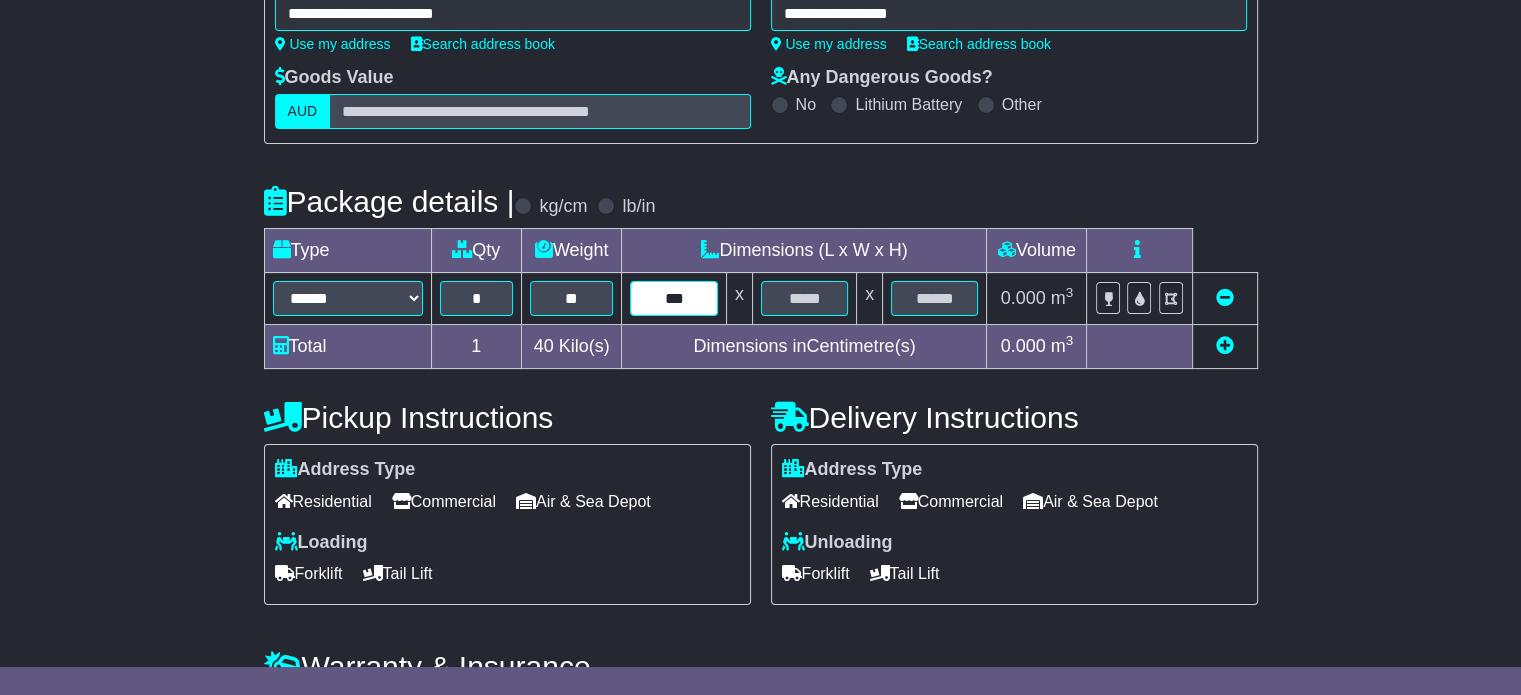 type on "***" 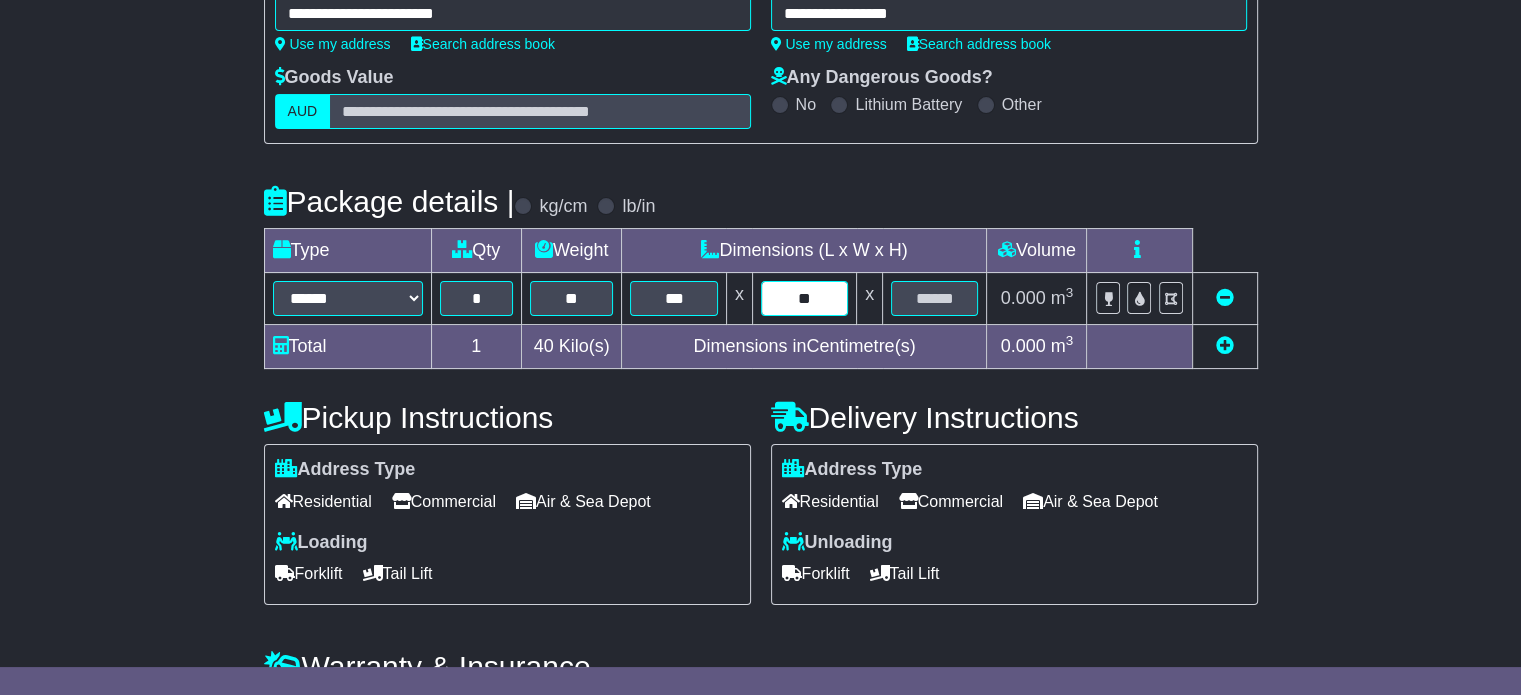 type on "**" 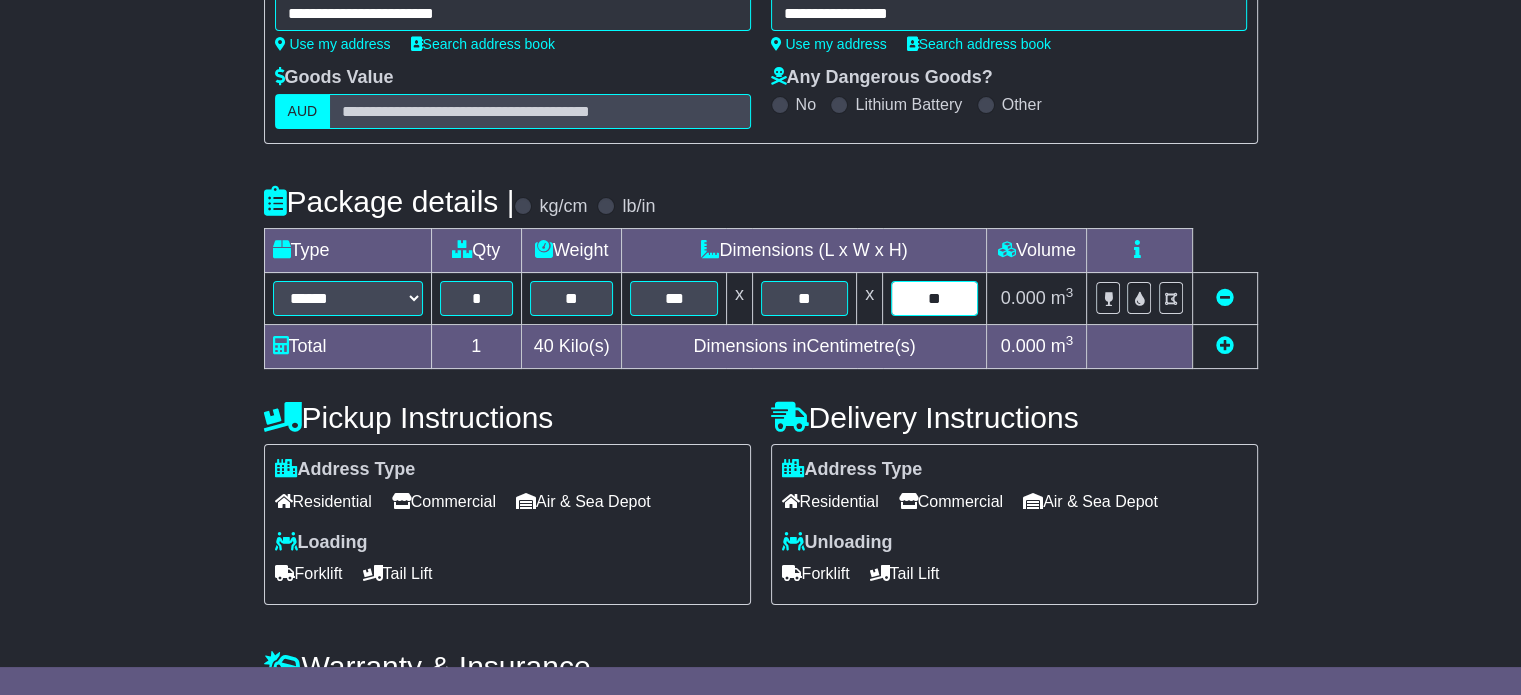 type on "**" 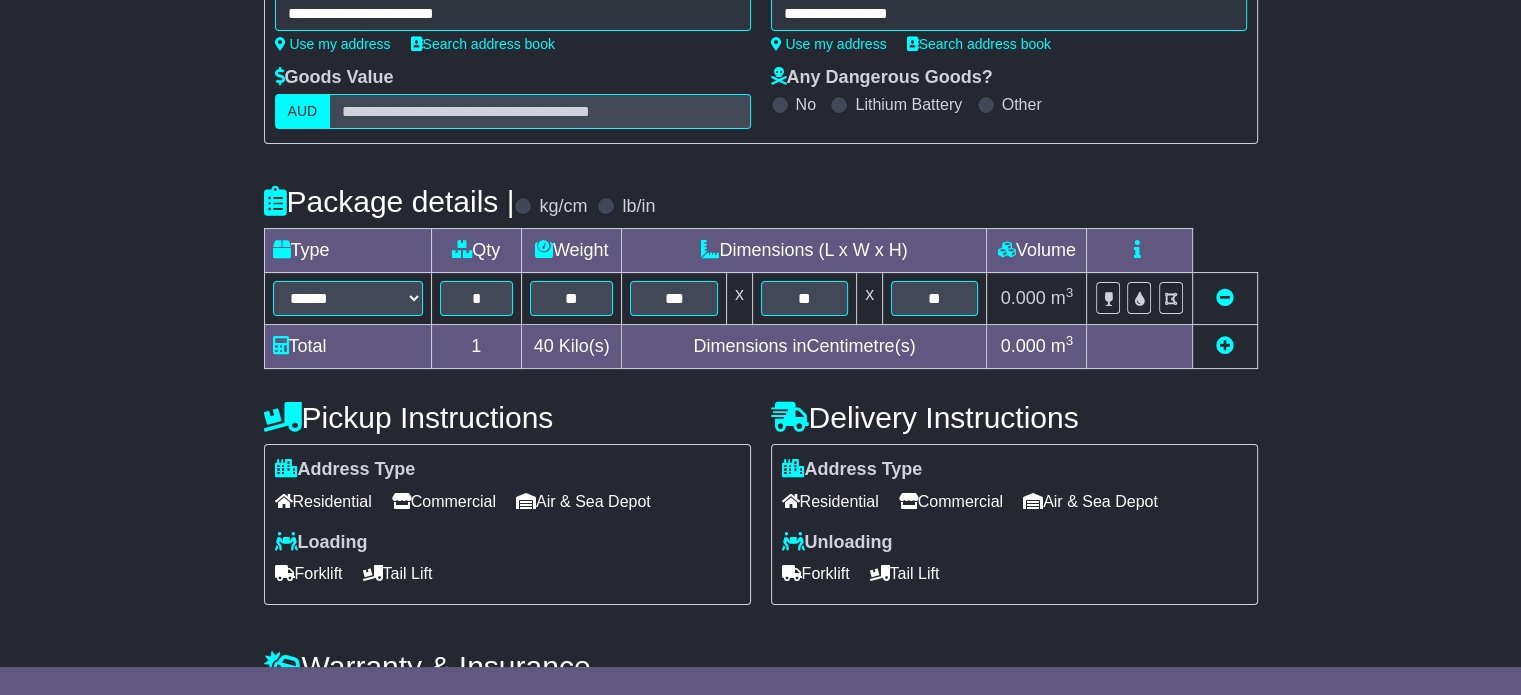 type 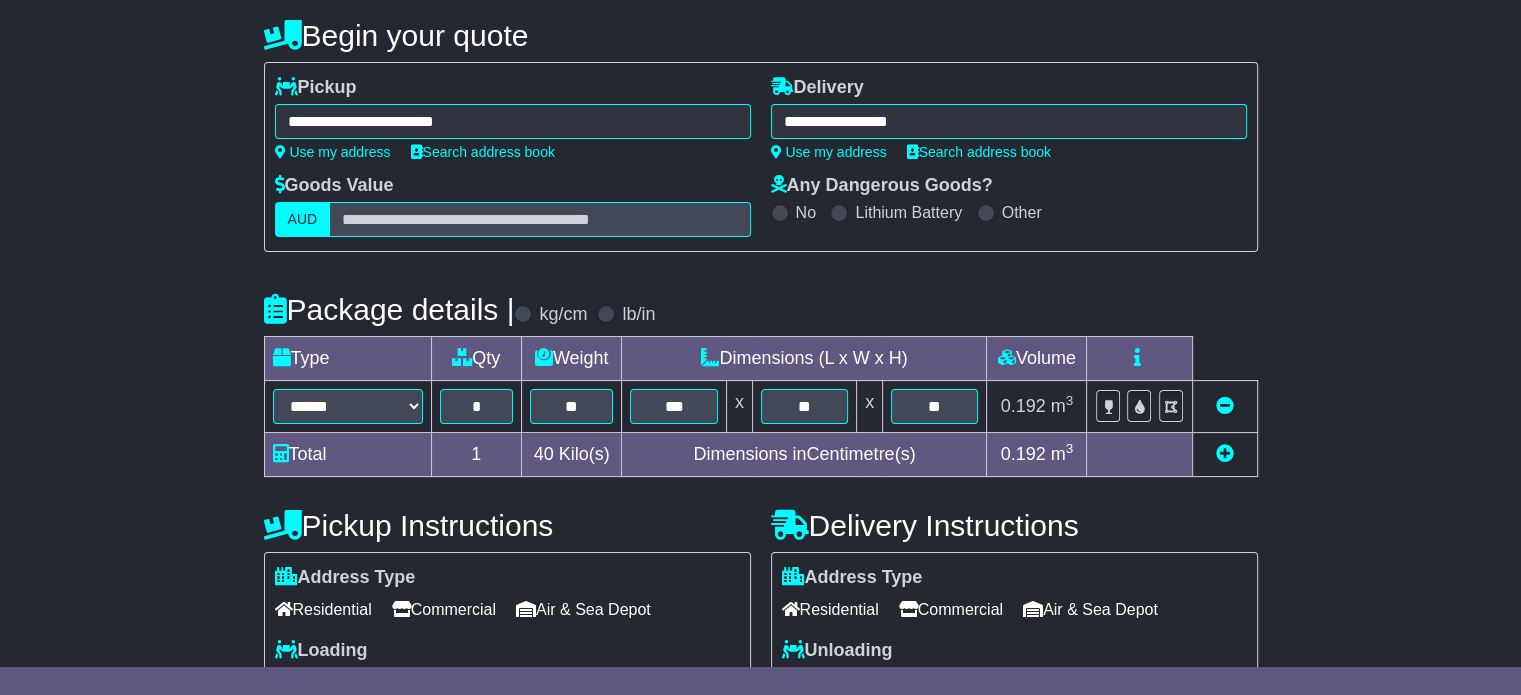scroll, scrollTop: 32, scrollLeft: 0, axis: vertical 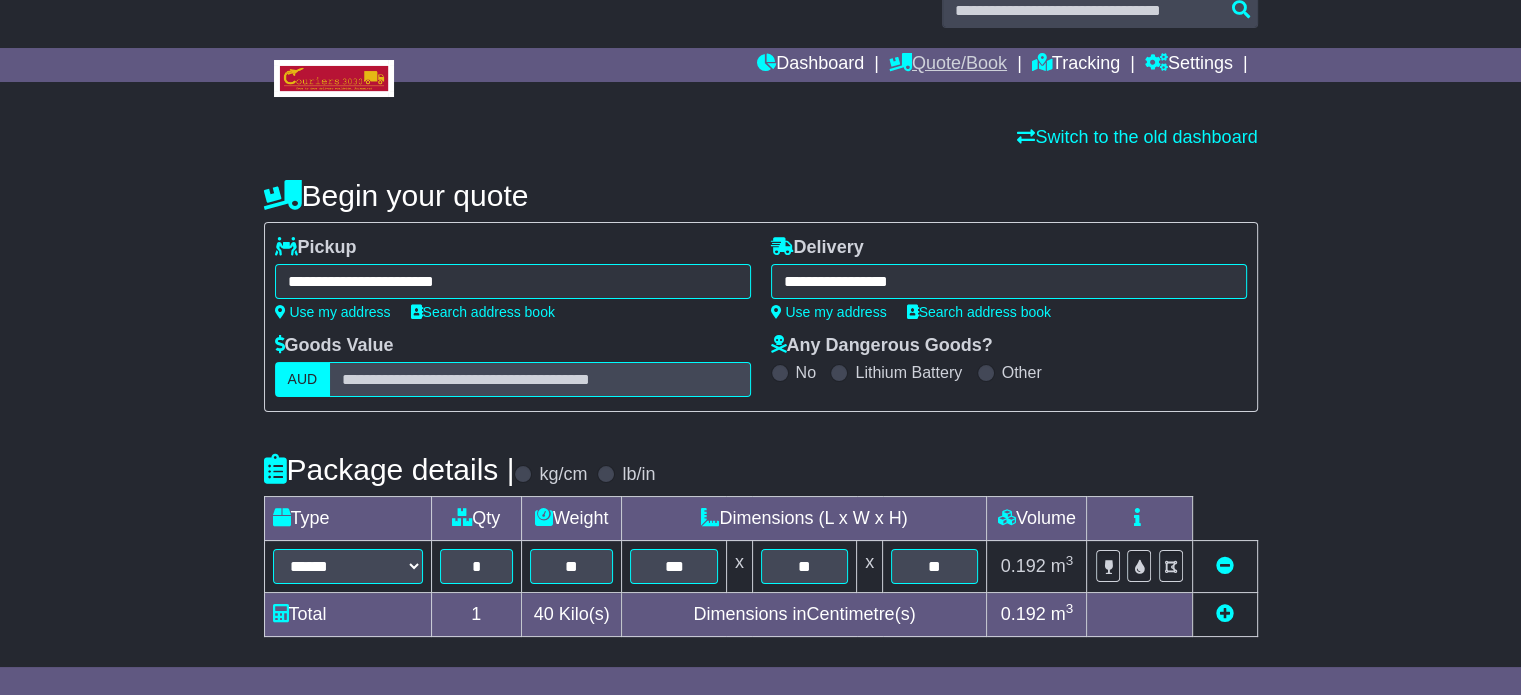 click on "Quote/Book" at bounding box center (948, 65) 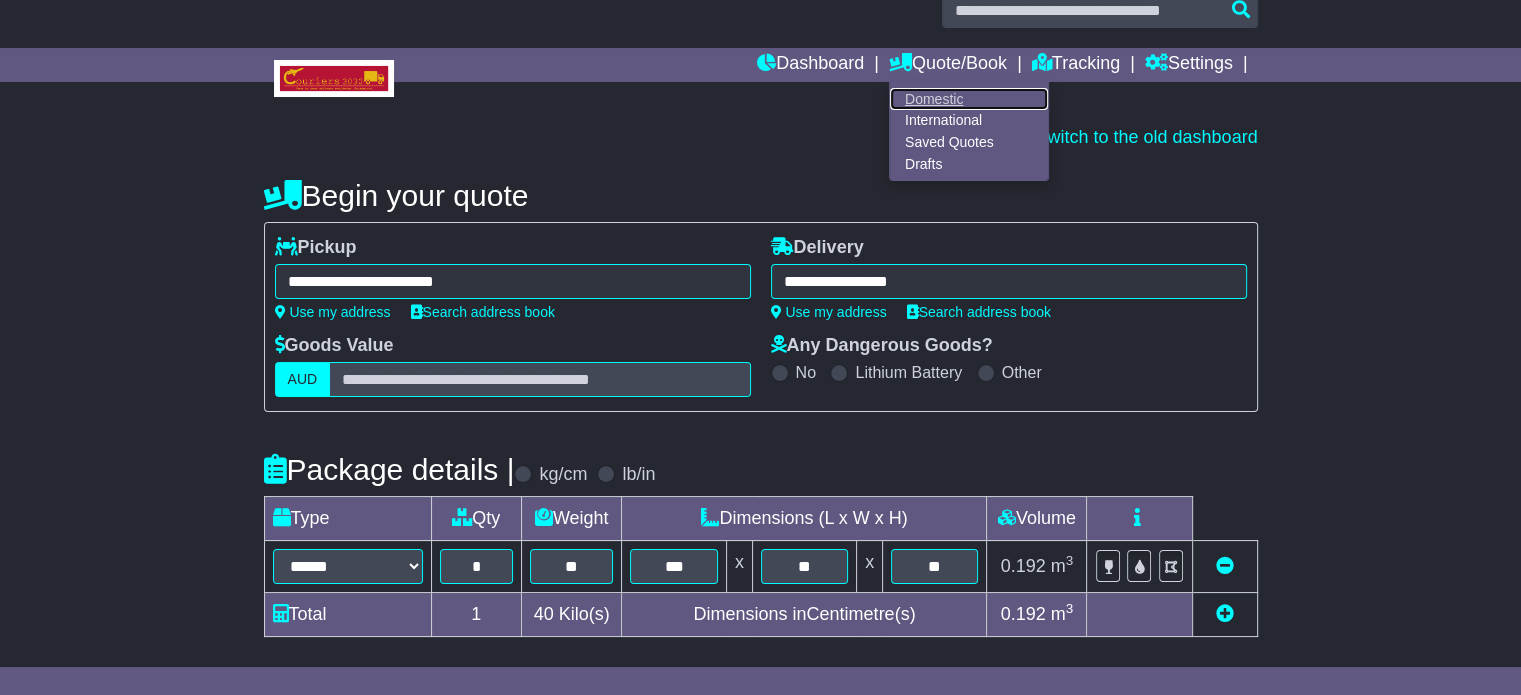 click on "Domestic" at bounding box center [969, 99] 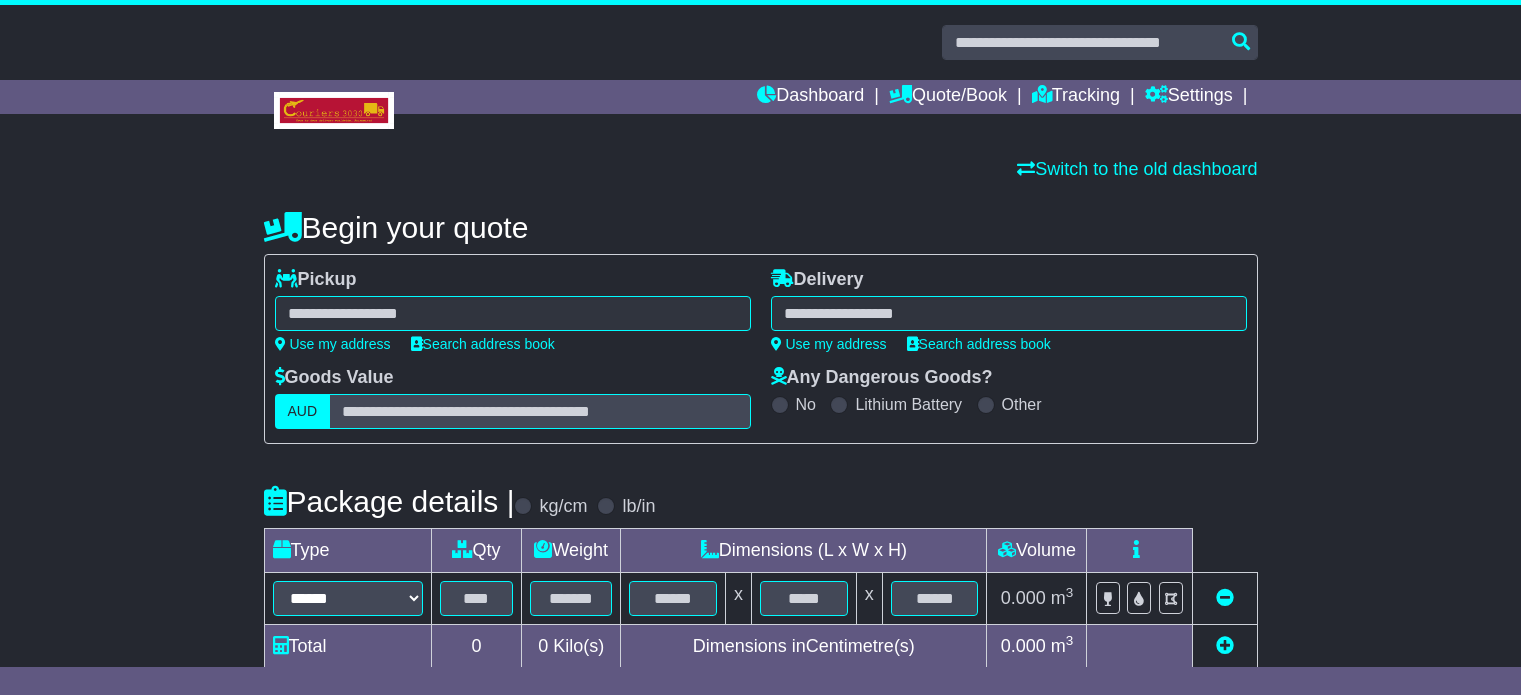 scroll, scrollTop: 0, scrollLeft: 0, axis: both 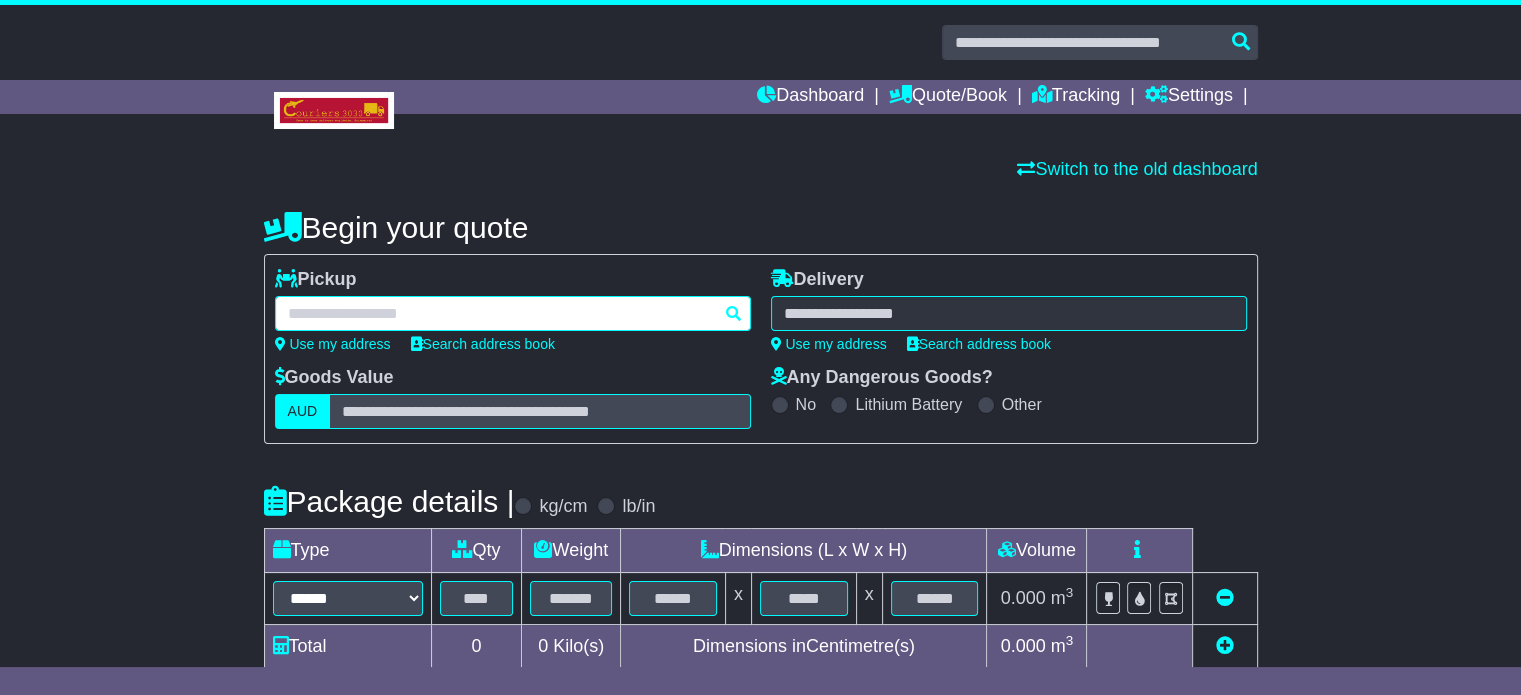 click at bounding box center [513, 313] 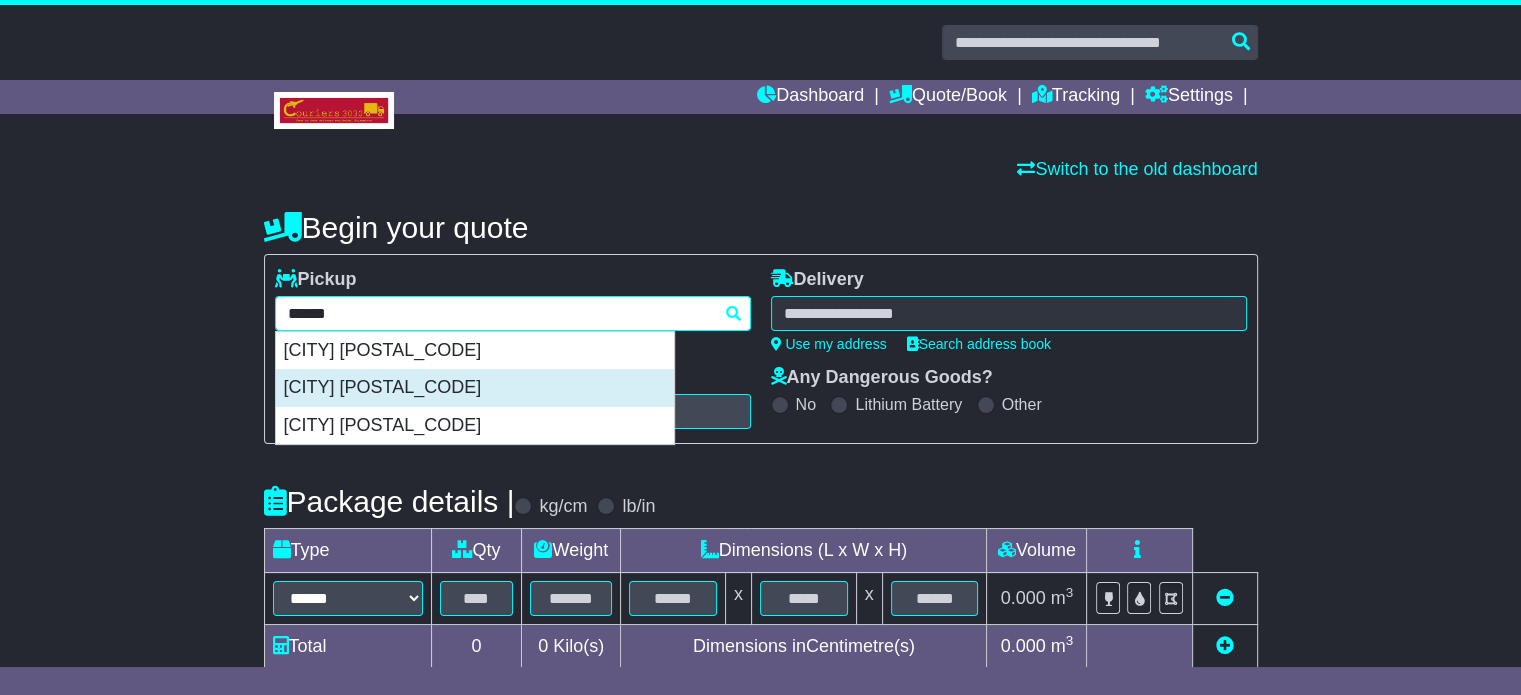 click on "[CITY] [POSTAL_CODE]" at bounding box center [475, 388] 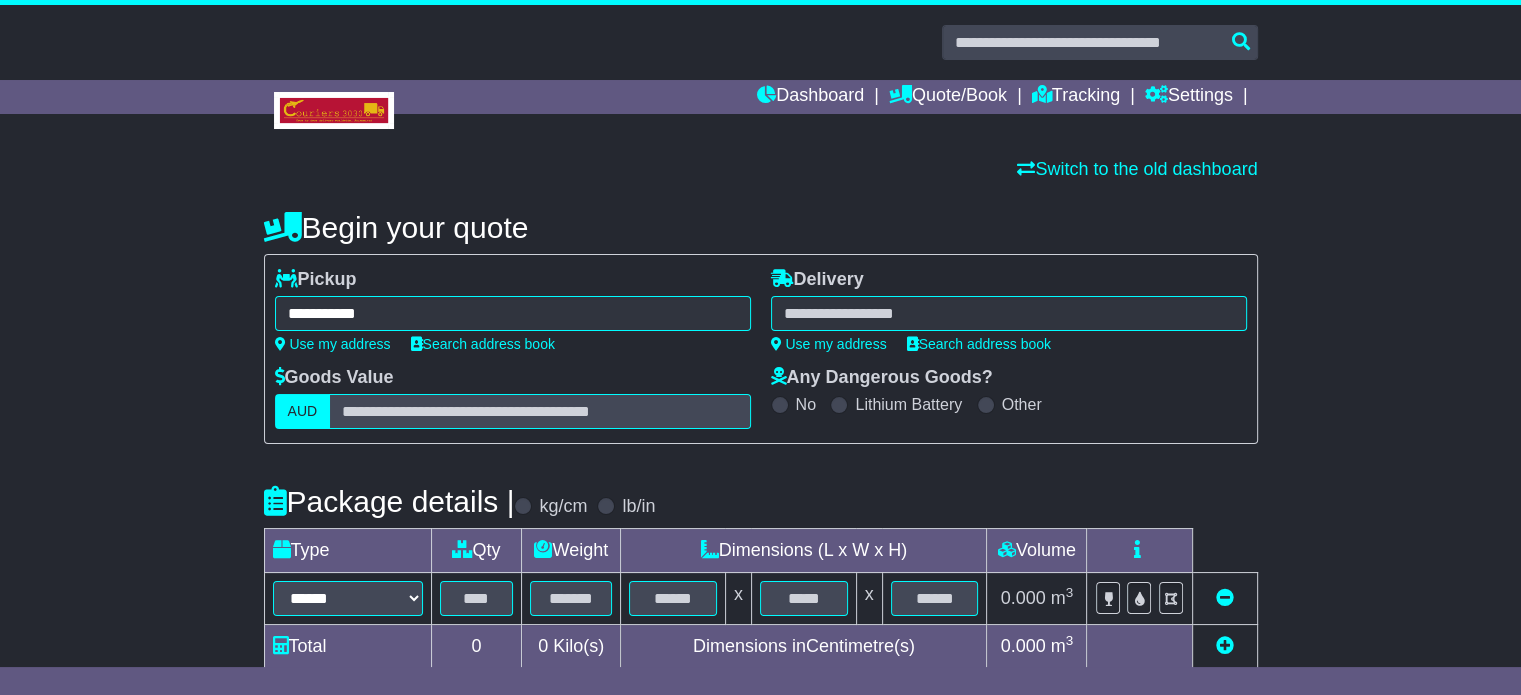 type on "**********" 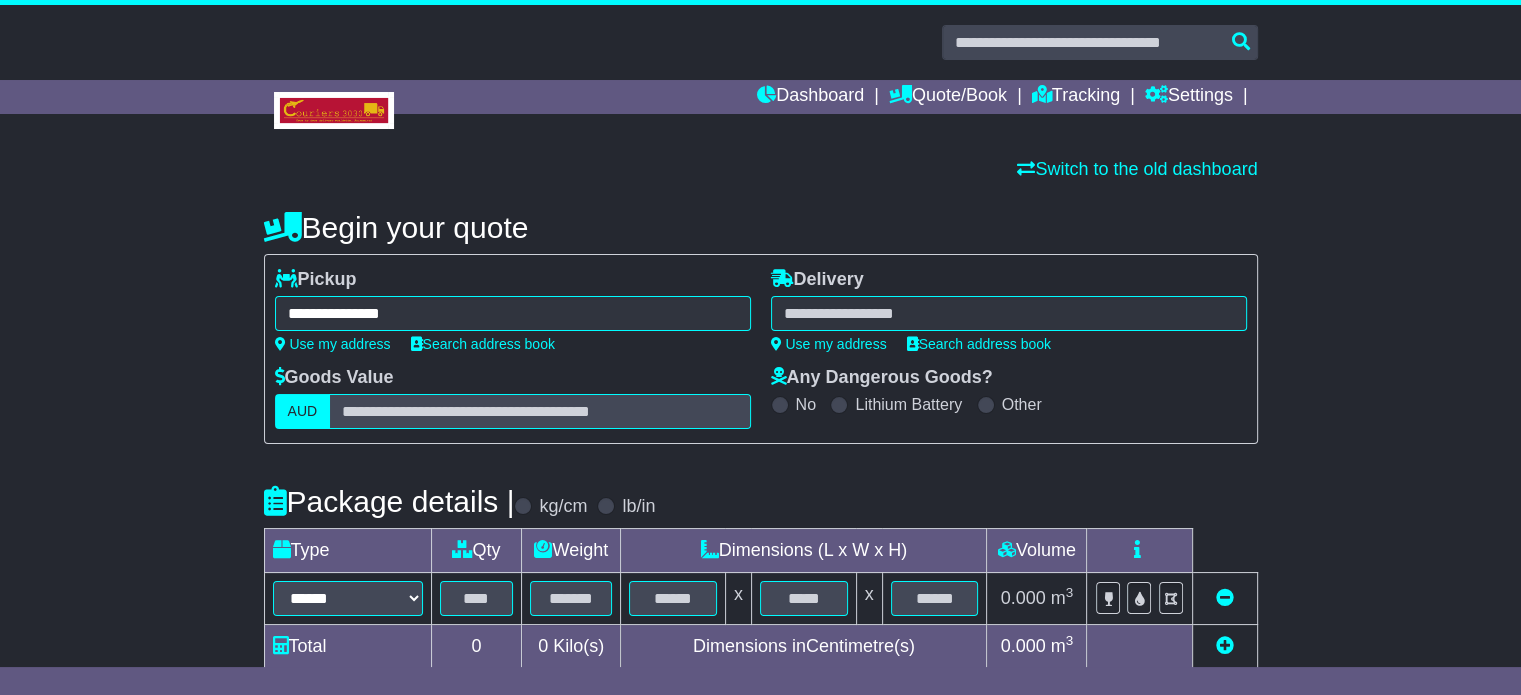 click at bounding box center (1009, 313) 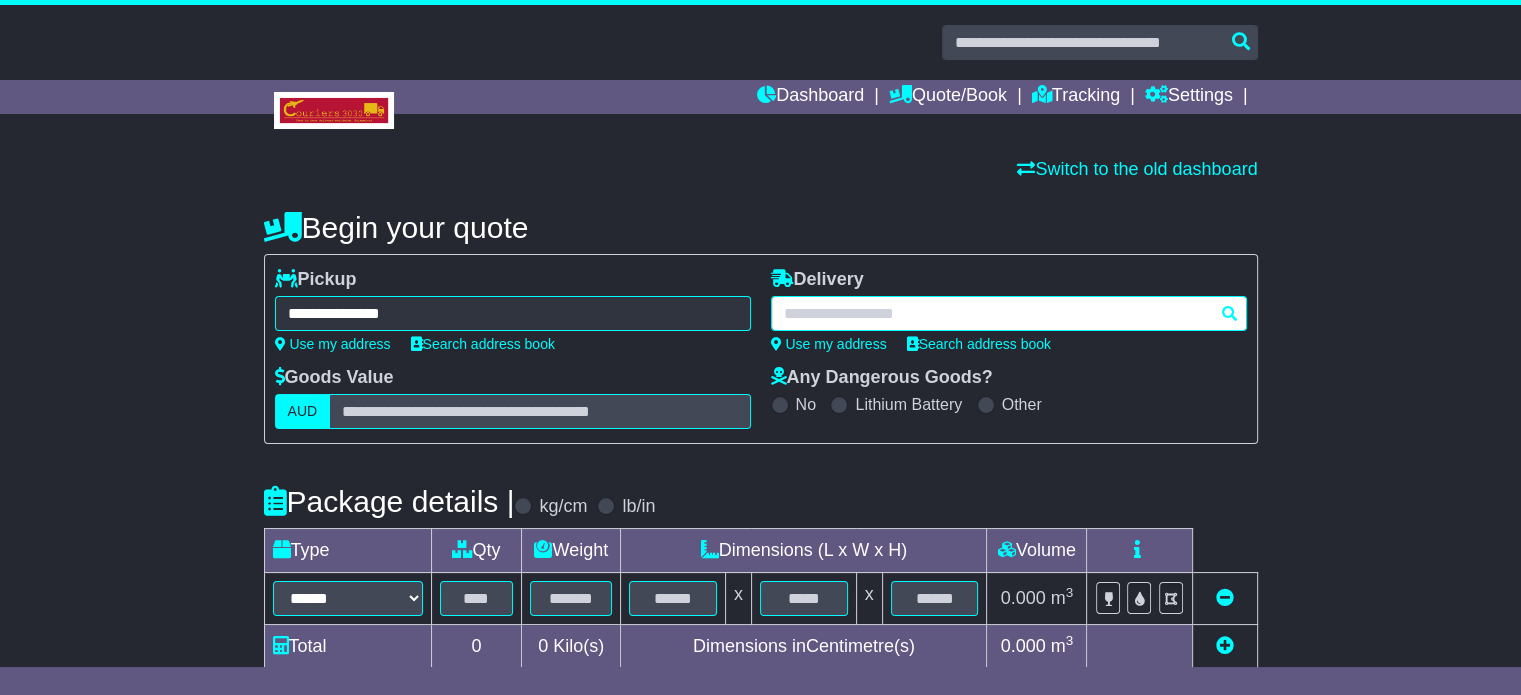 paste on "****" 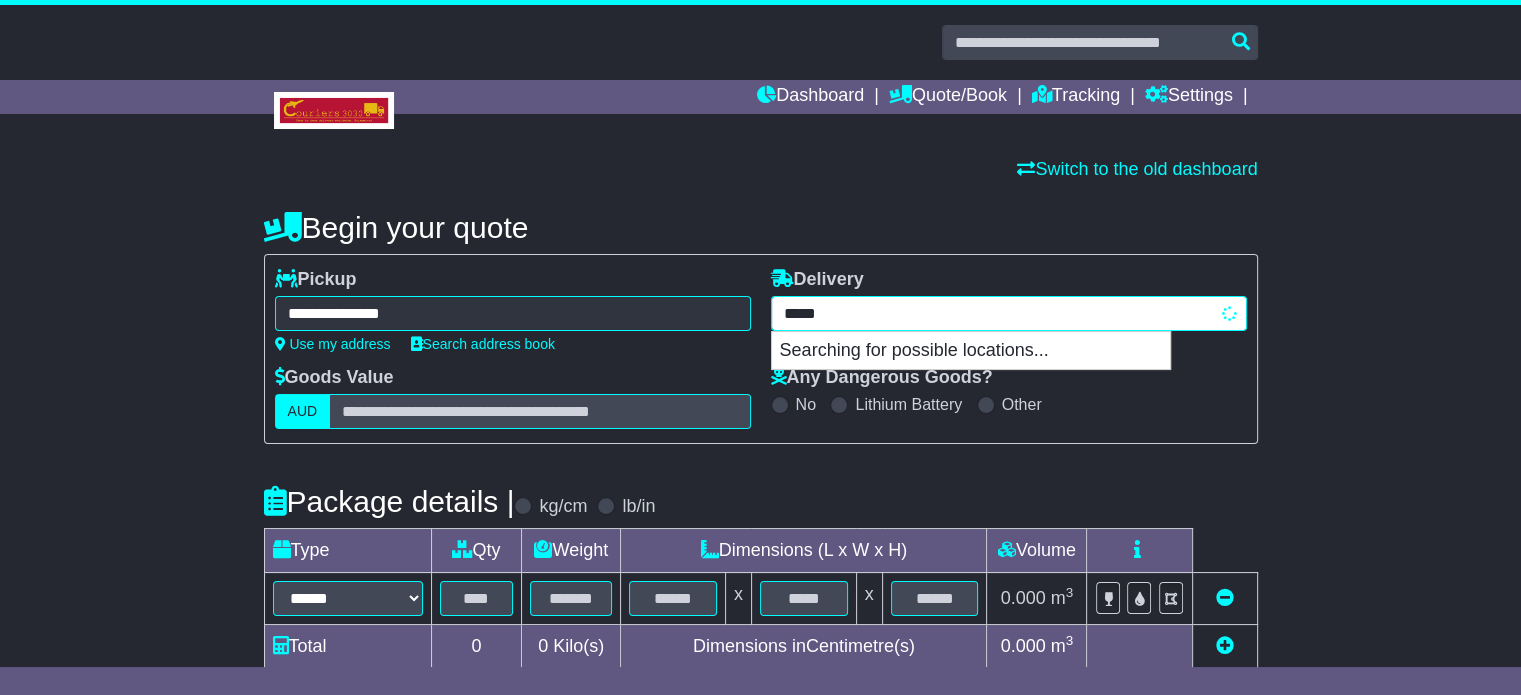 type on "******" 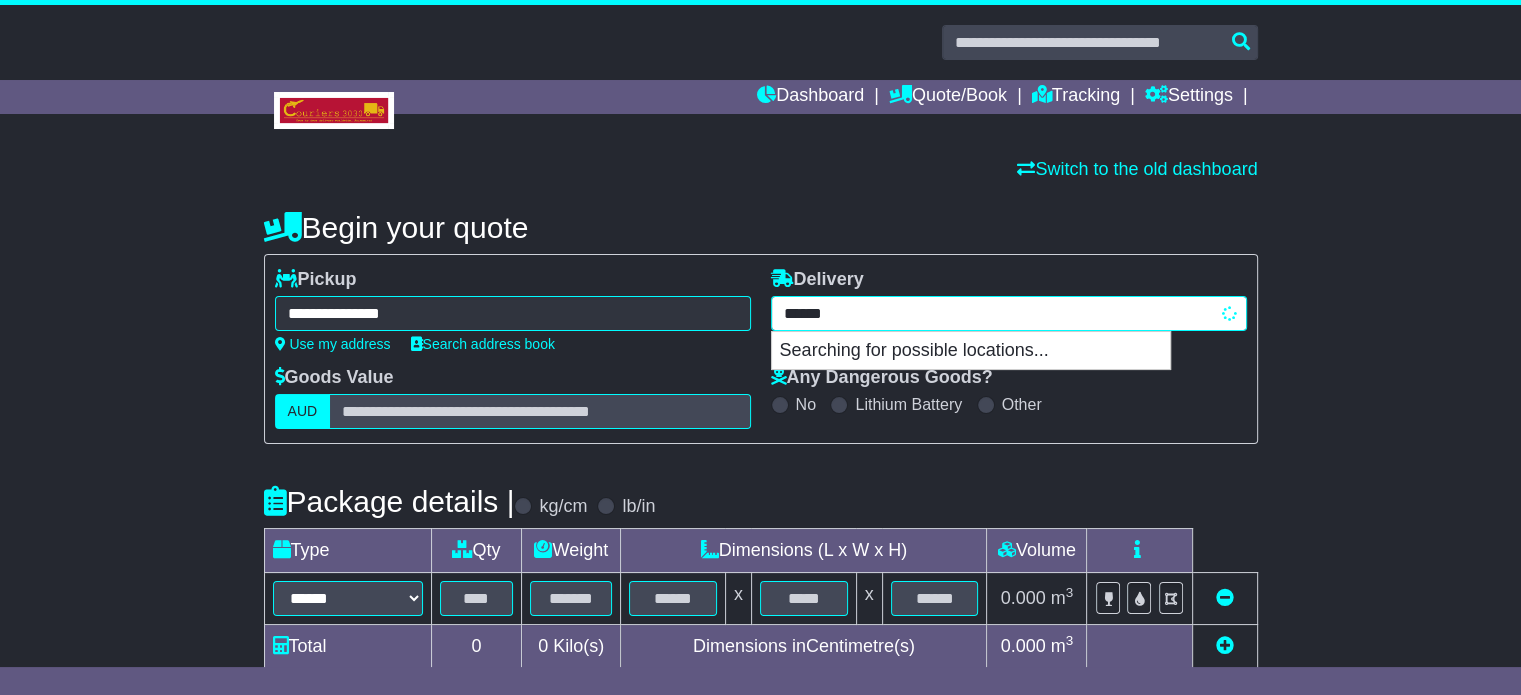 type on "**********" 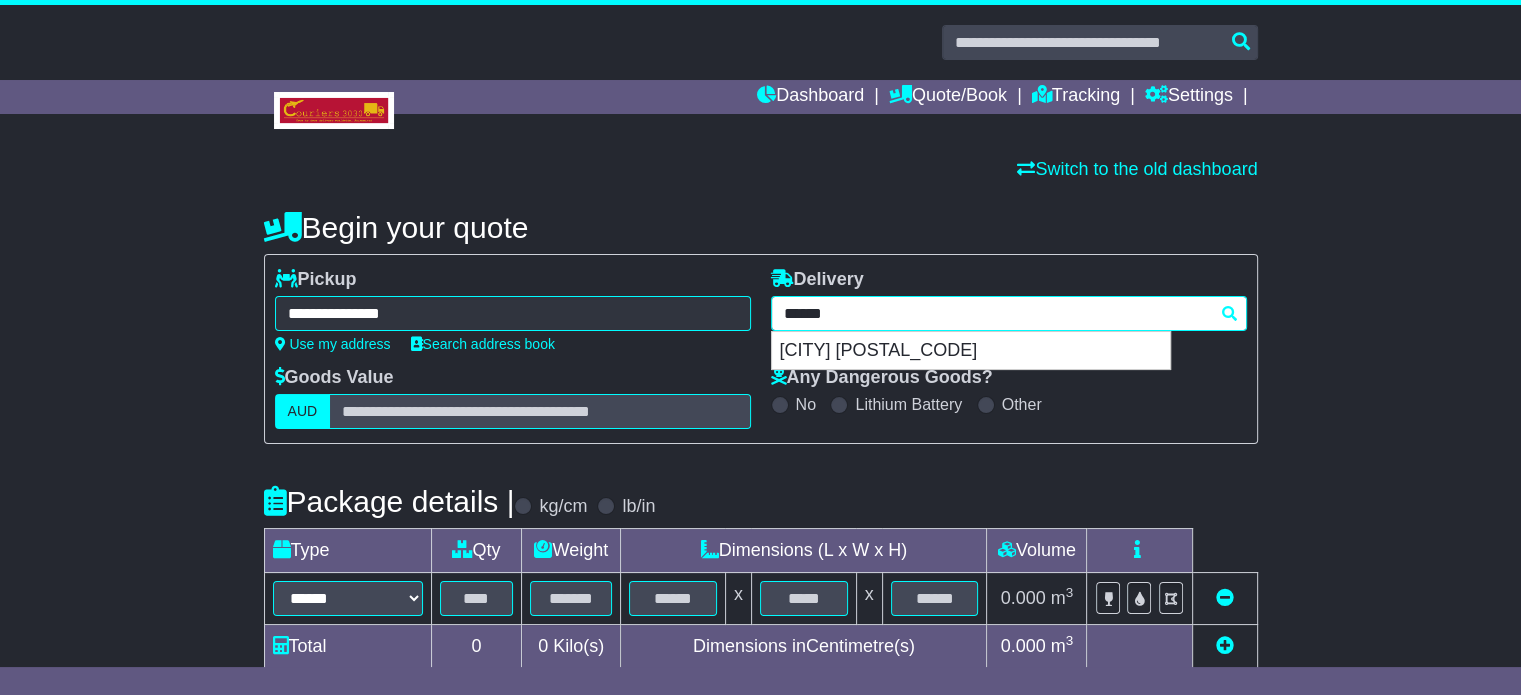 drag, startPoint x: 1020, startPoint y: 342, endPoint x: 950, endPoint y: 384, distance: 81.63332 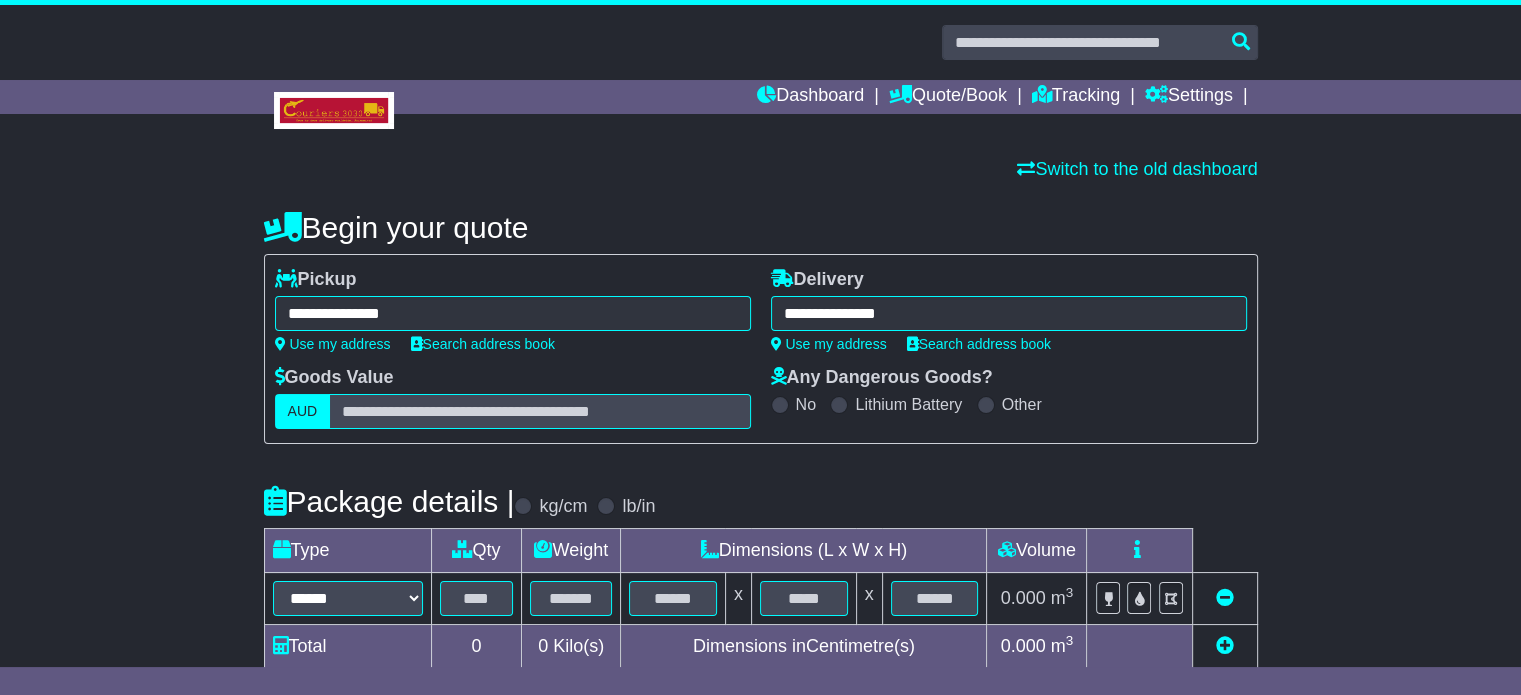 type on "**********" 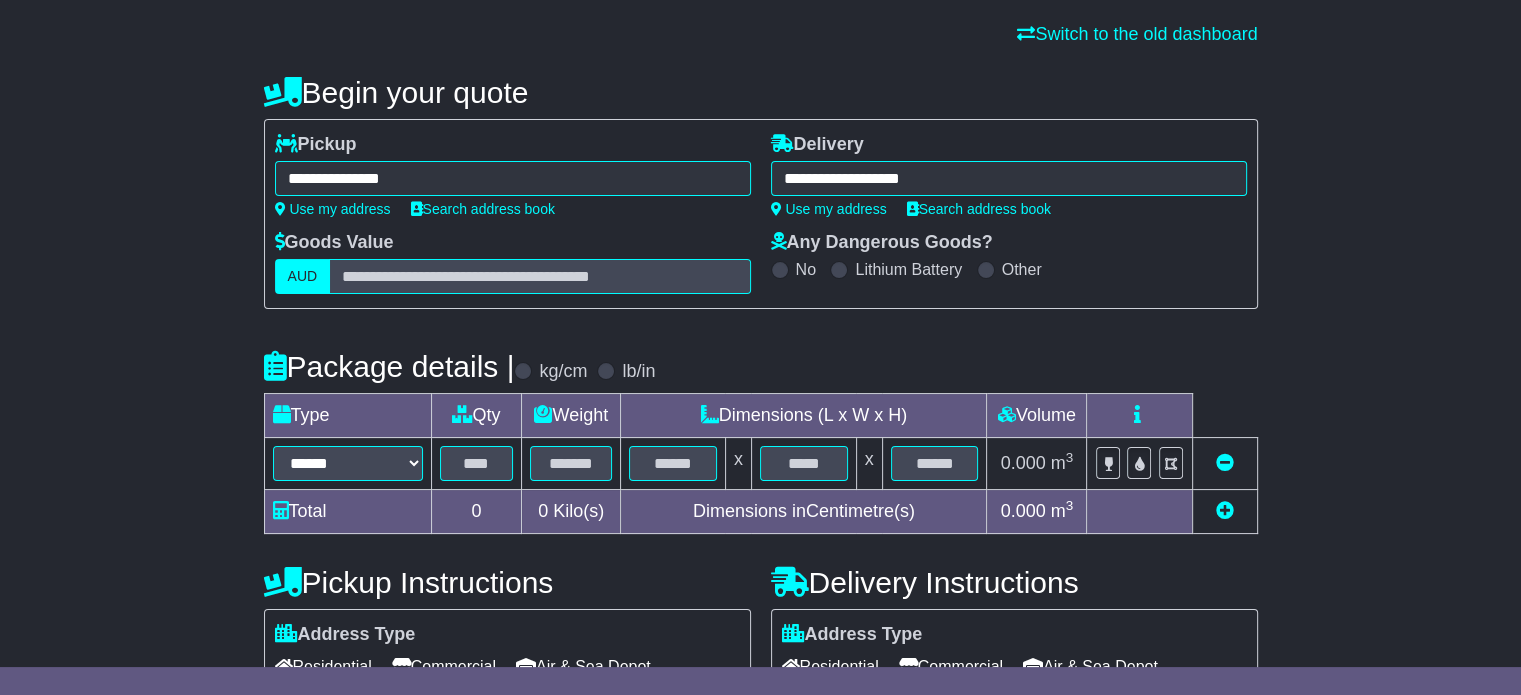 scroll, scrollTop: 300, scrollLeft: 0, axis: vertical 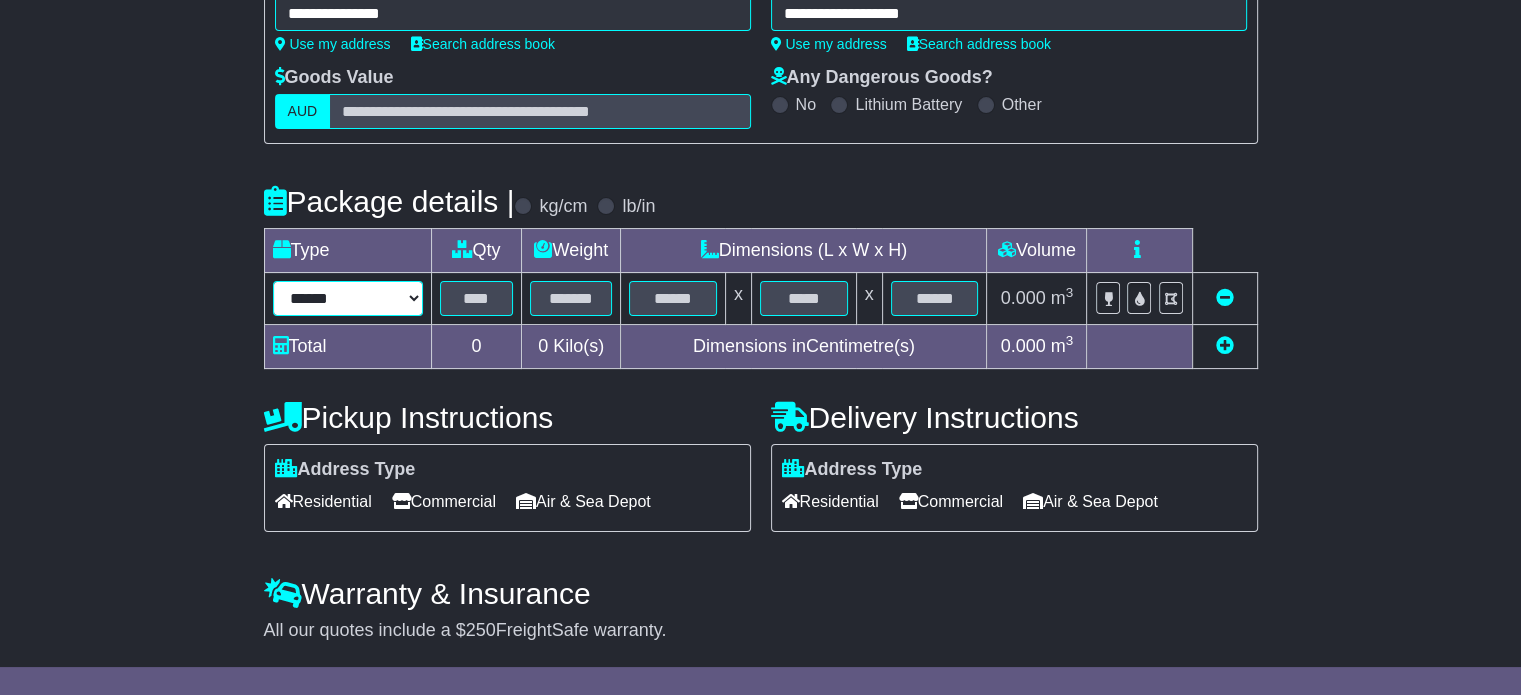 click on "****** ****** *** ******** ***** **** **** ****** *** *******" at bounding box center [348, 298] 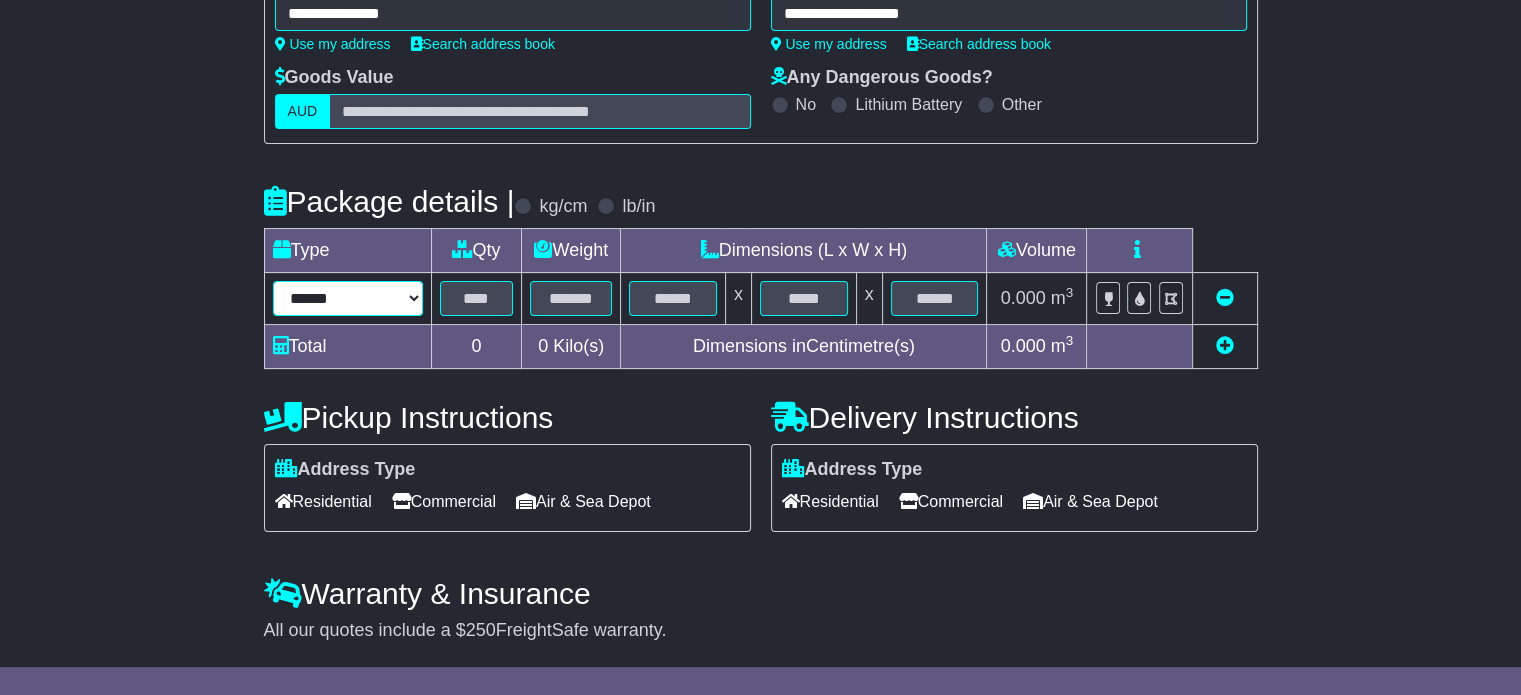 click on "****** ****** *** ******** ***** **** **** ****** *** *******" at bounding box center (348, 298) 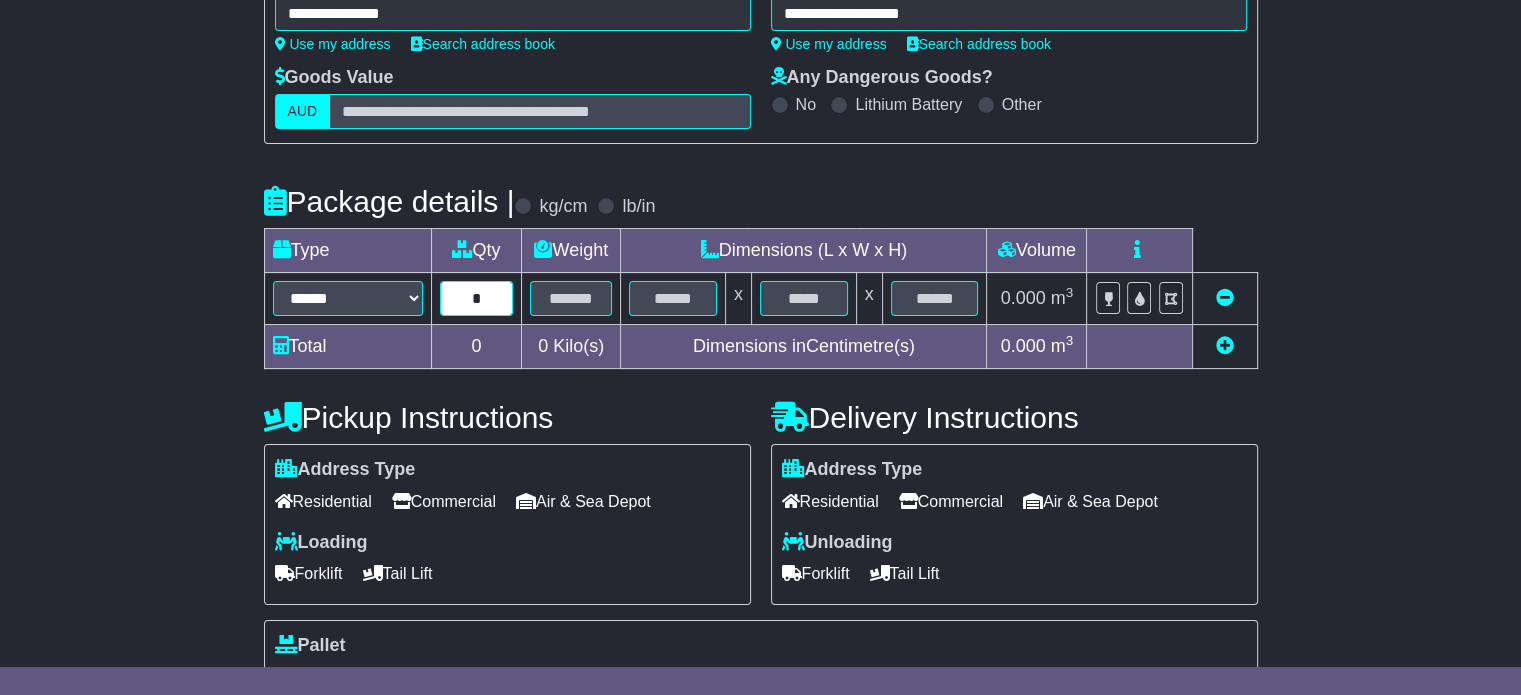 type on "*" 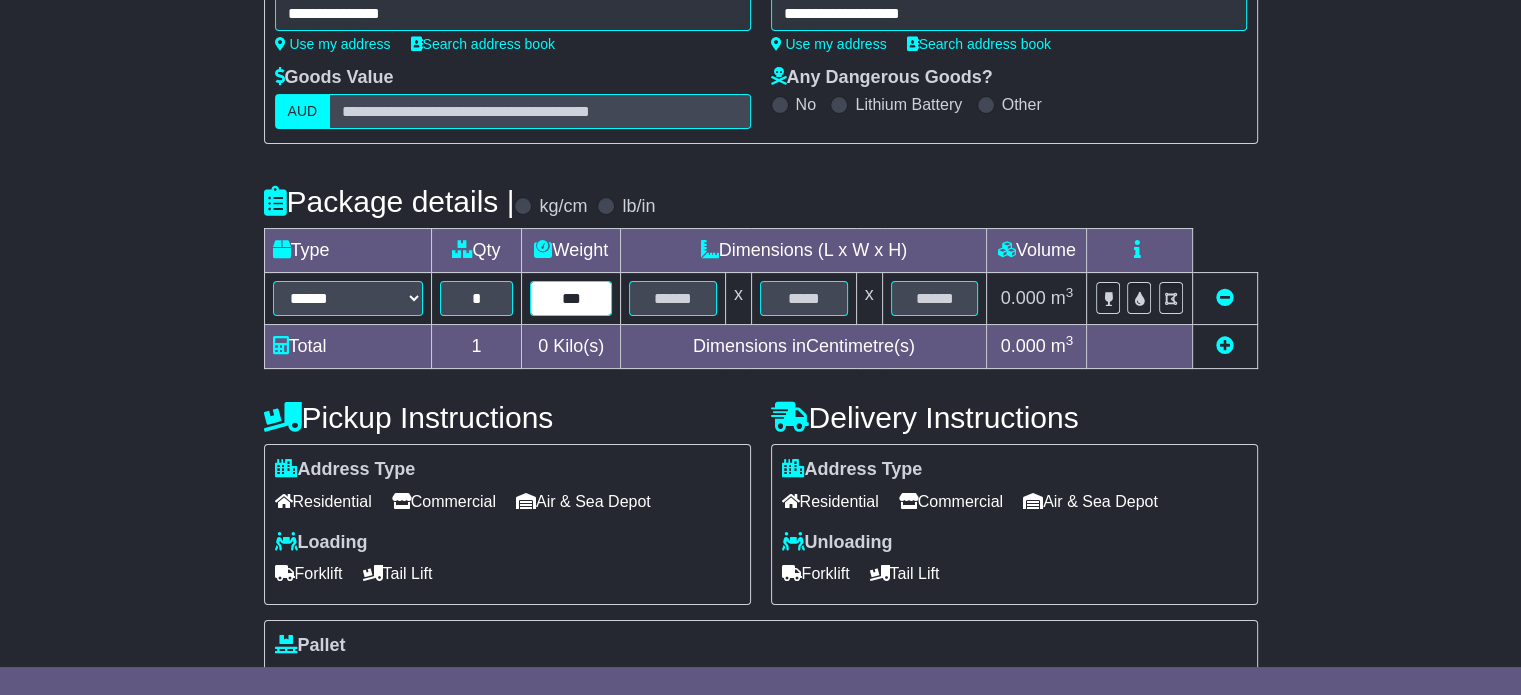 type on "***" 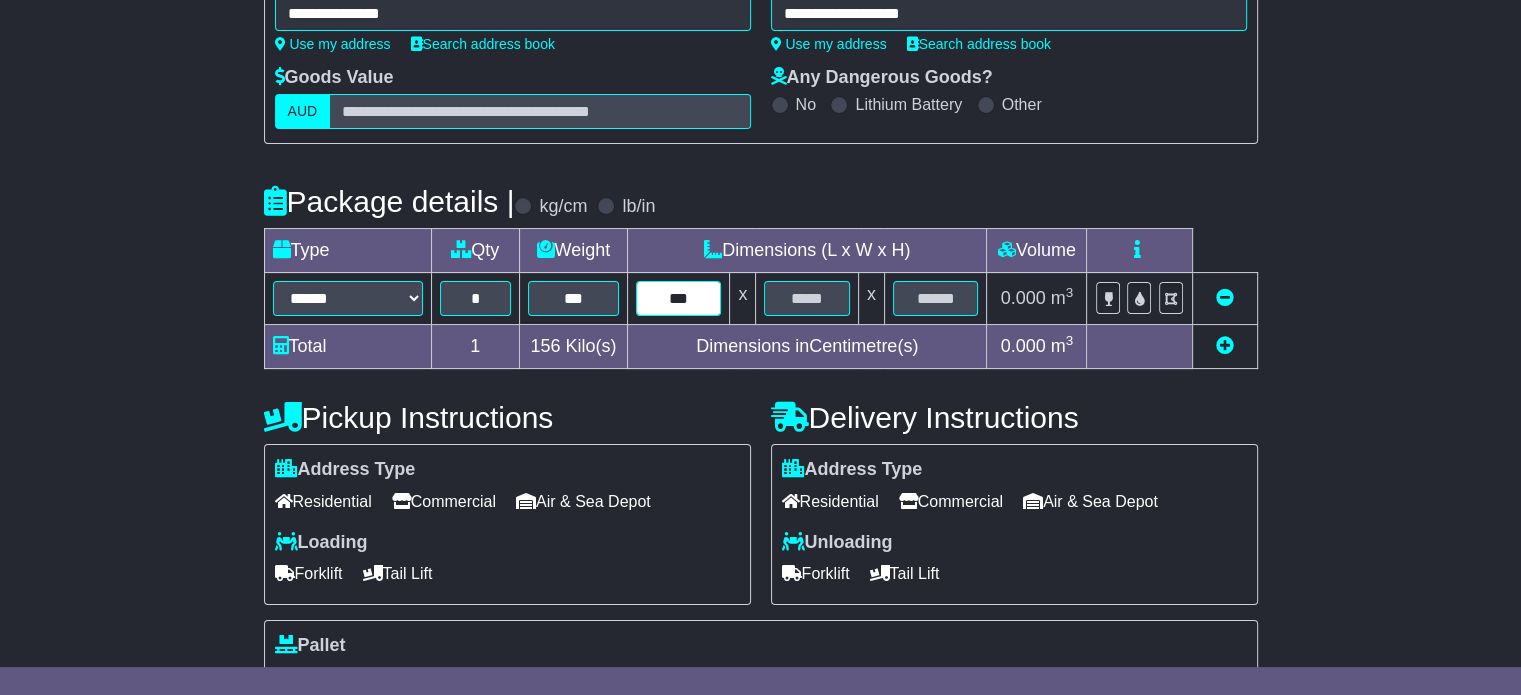 type on "***" 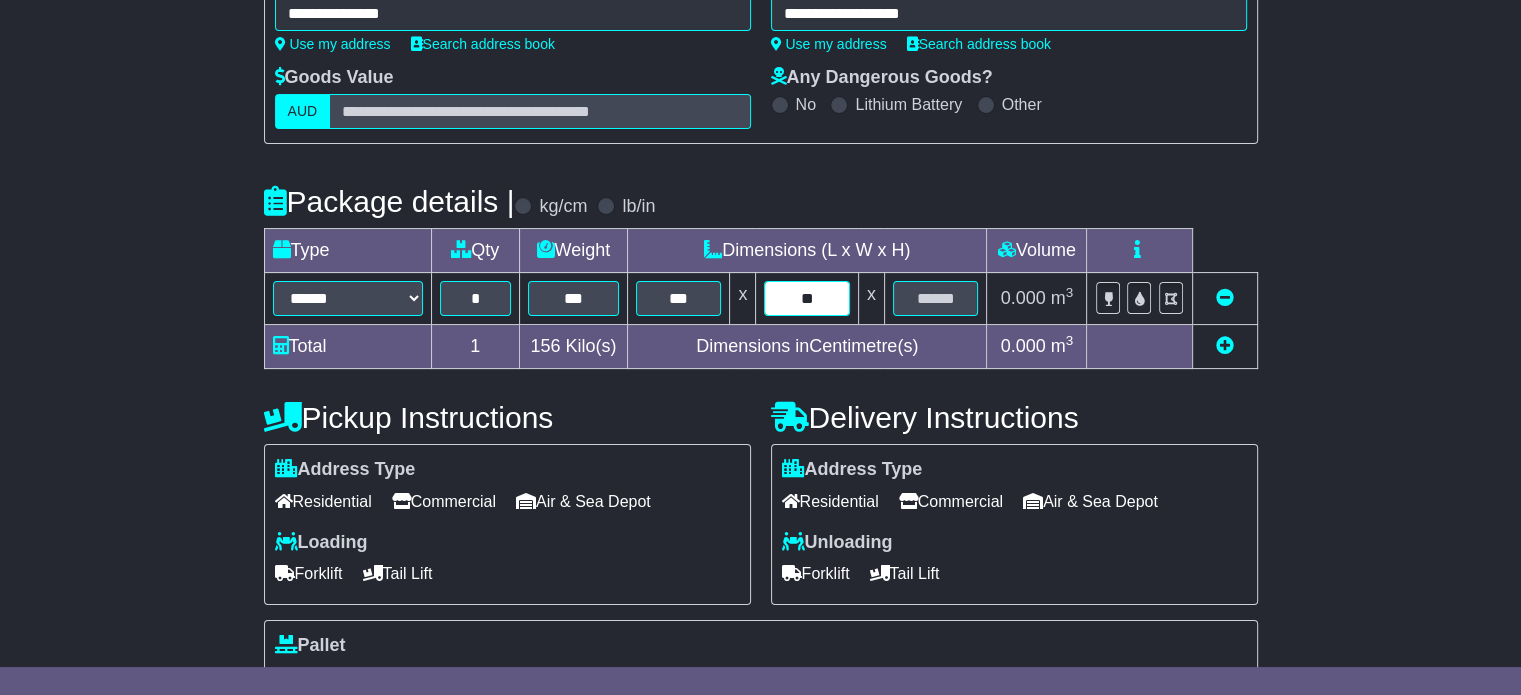 type on "**" 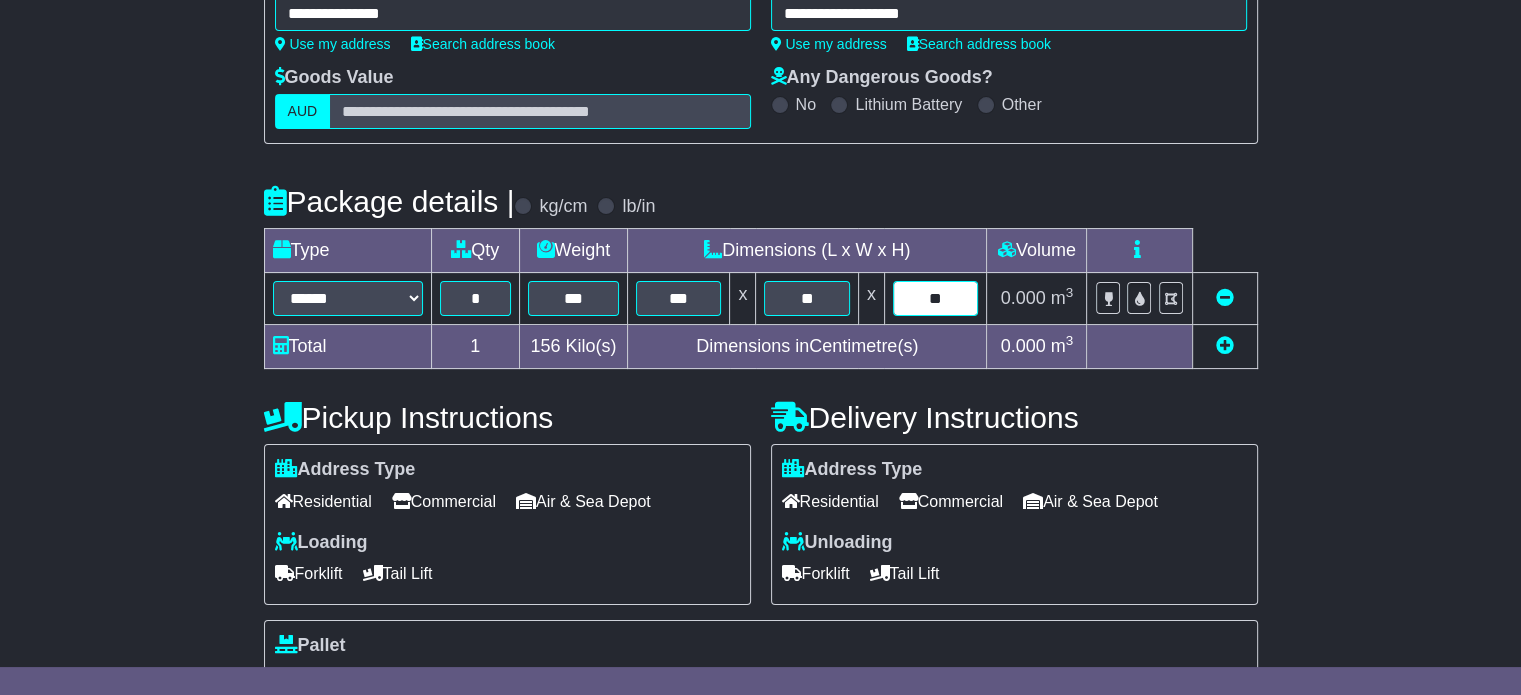 type on "**" 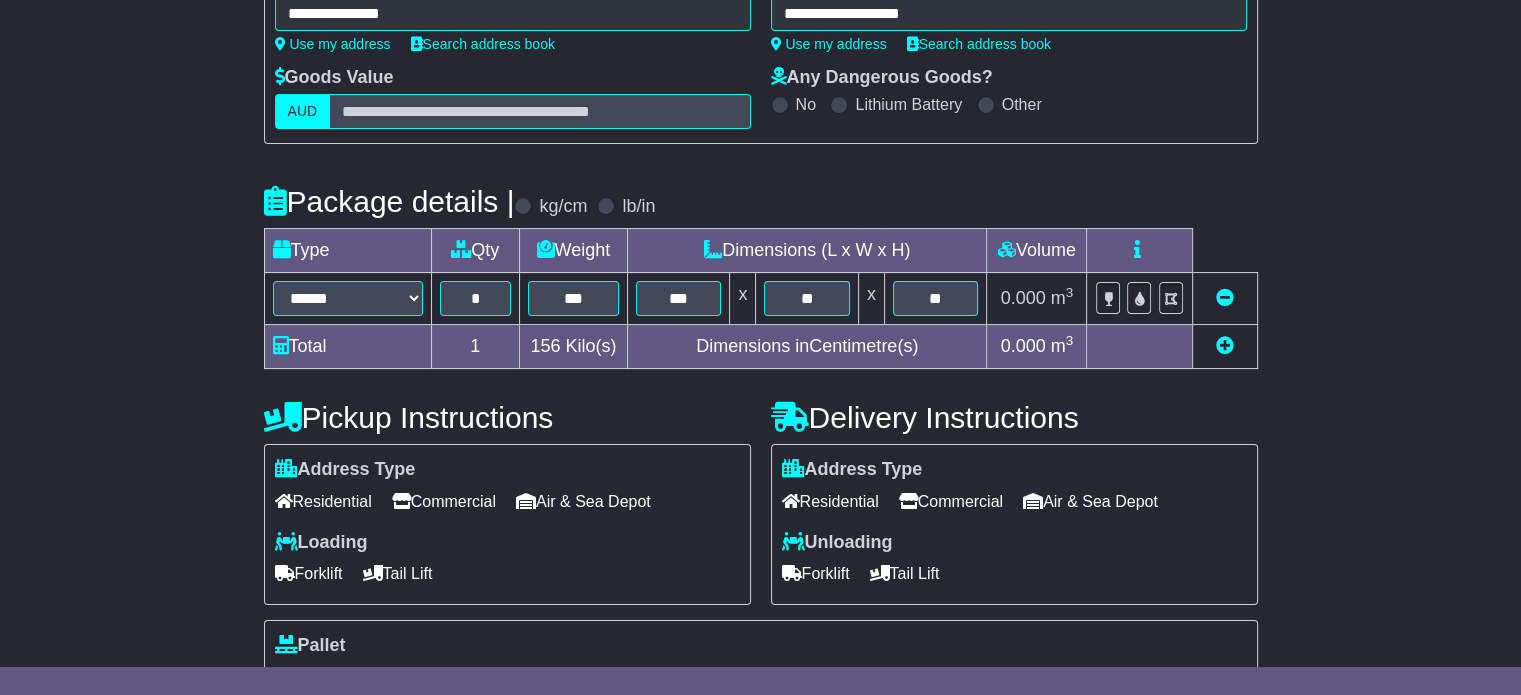 scroll, scrollTop: 535, scrollLeft: 0, axis: vertical 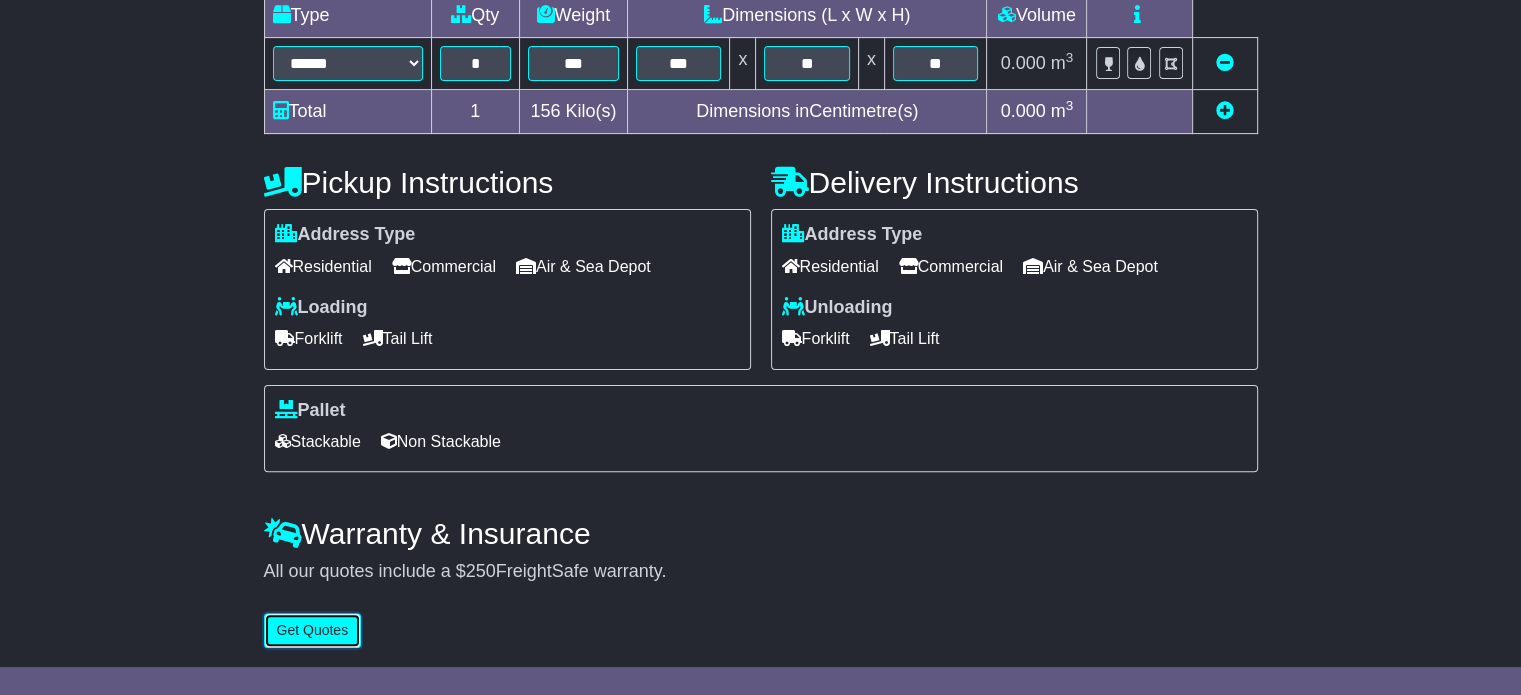 type 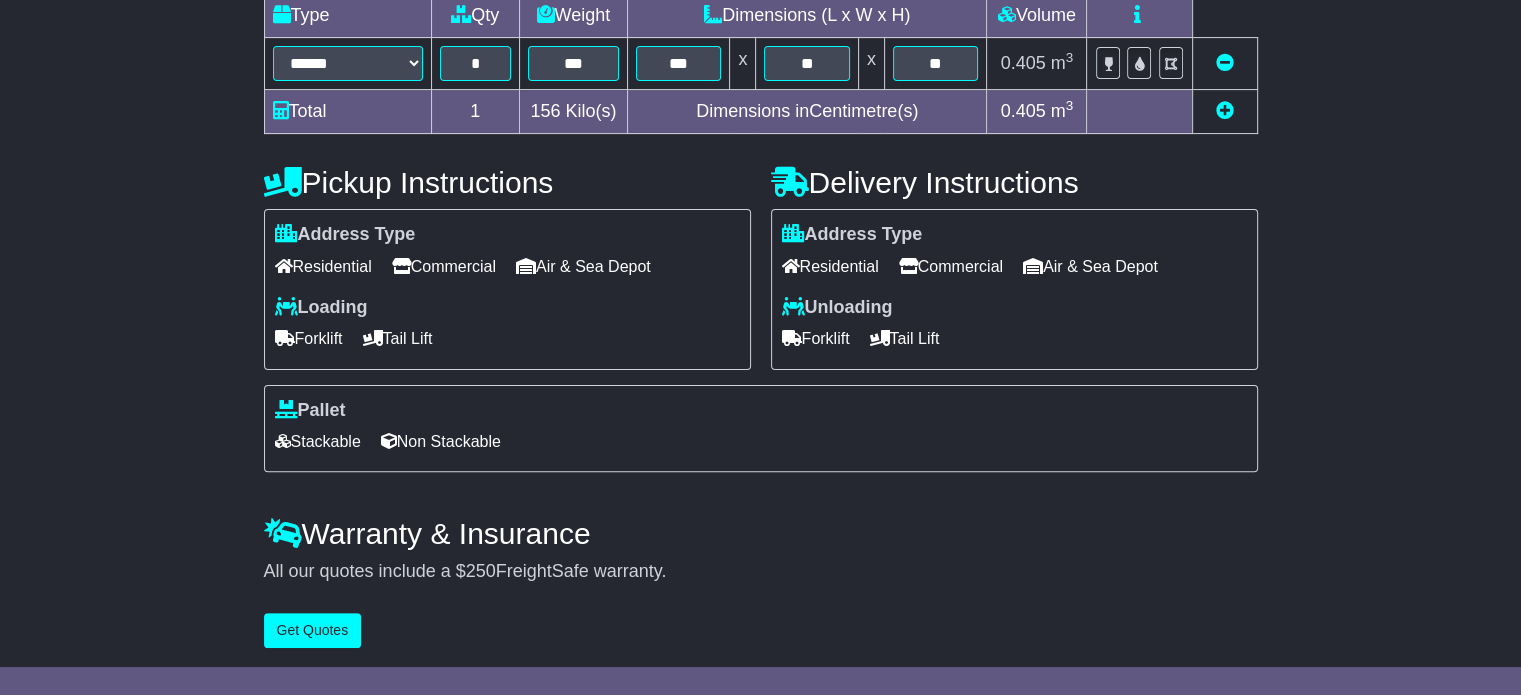 click on "Address Type
Residential
Commercial
Air & Sea Depot
Loading
Forklift
Tail Lift" at bounding box center (507, 289) 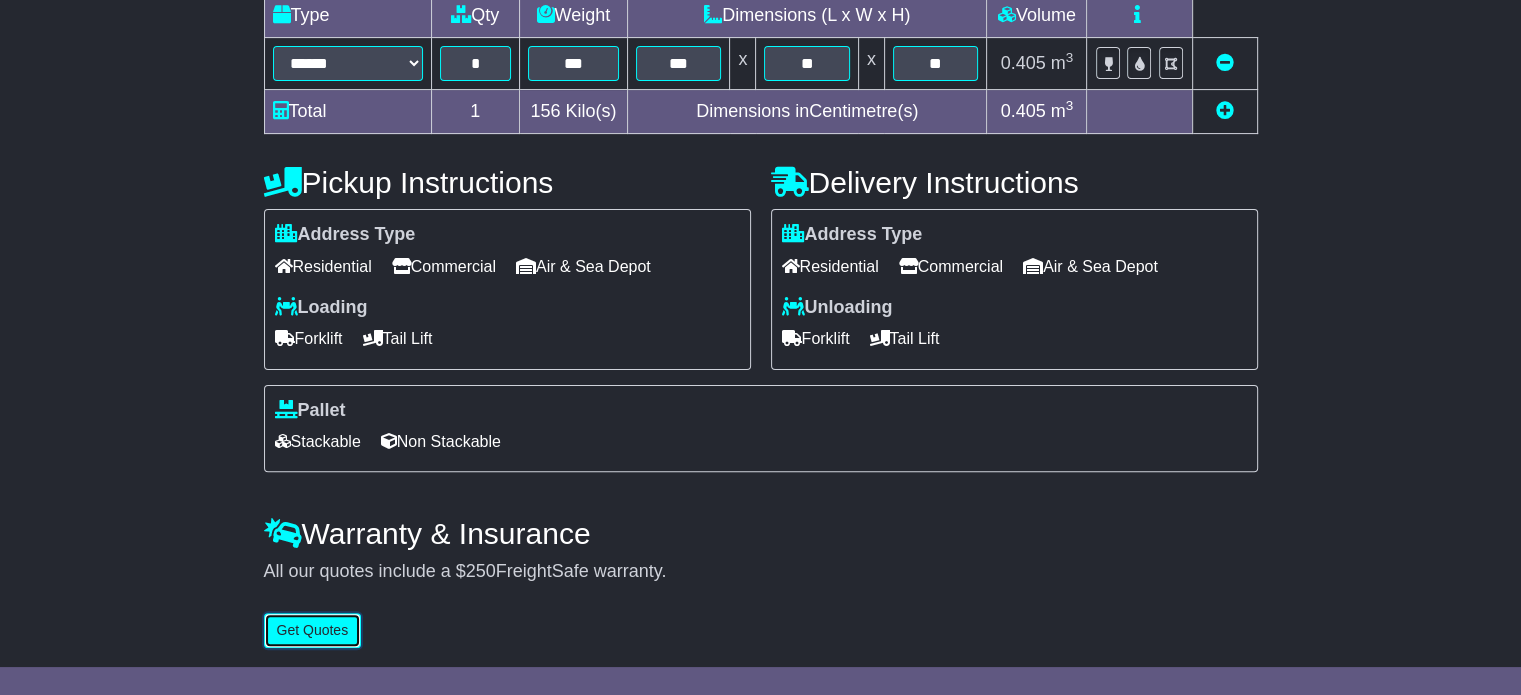 click on "Get Quotes" at bounding box center [313, 630] 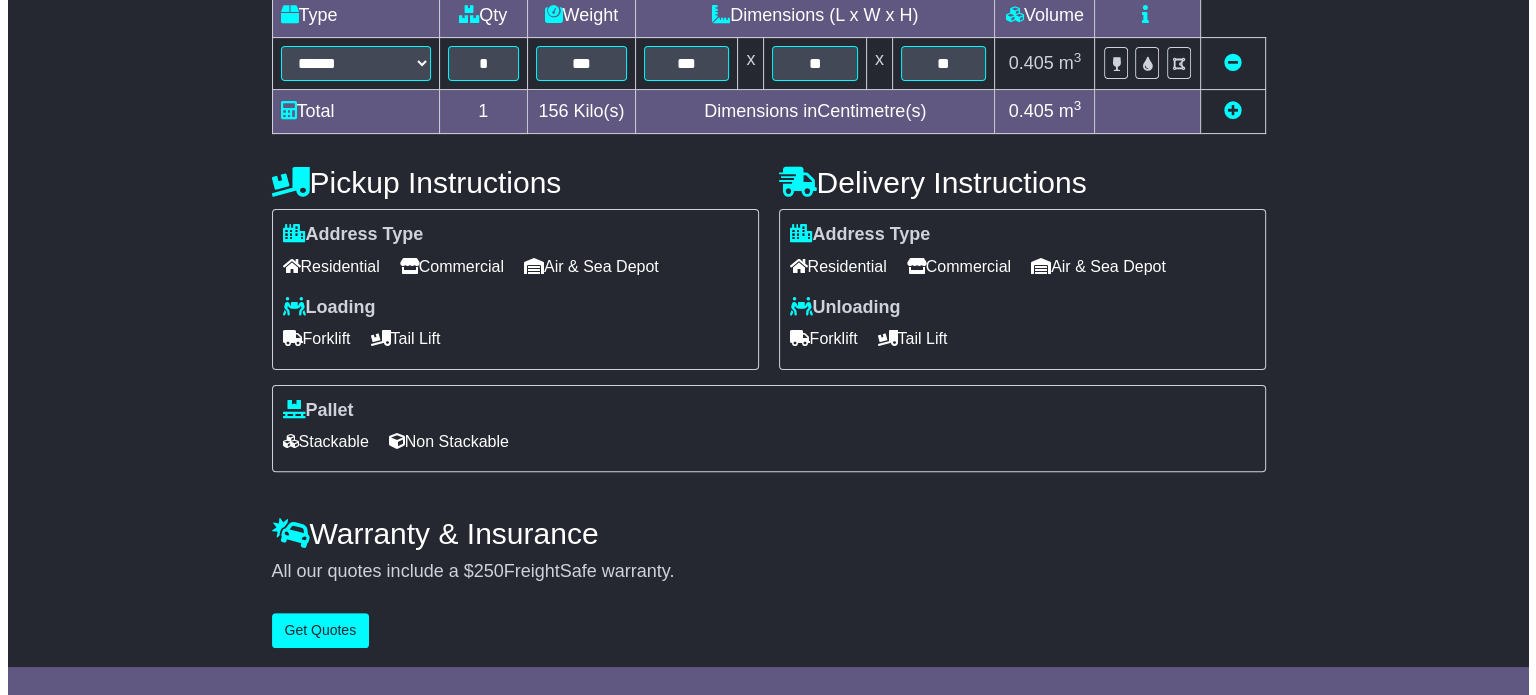 scroll, scrollTop: 0, scrollLeft: 0, axis: both 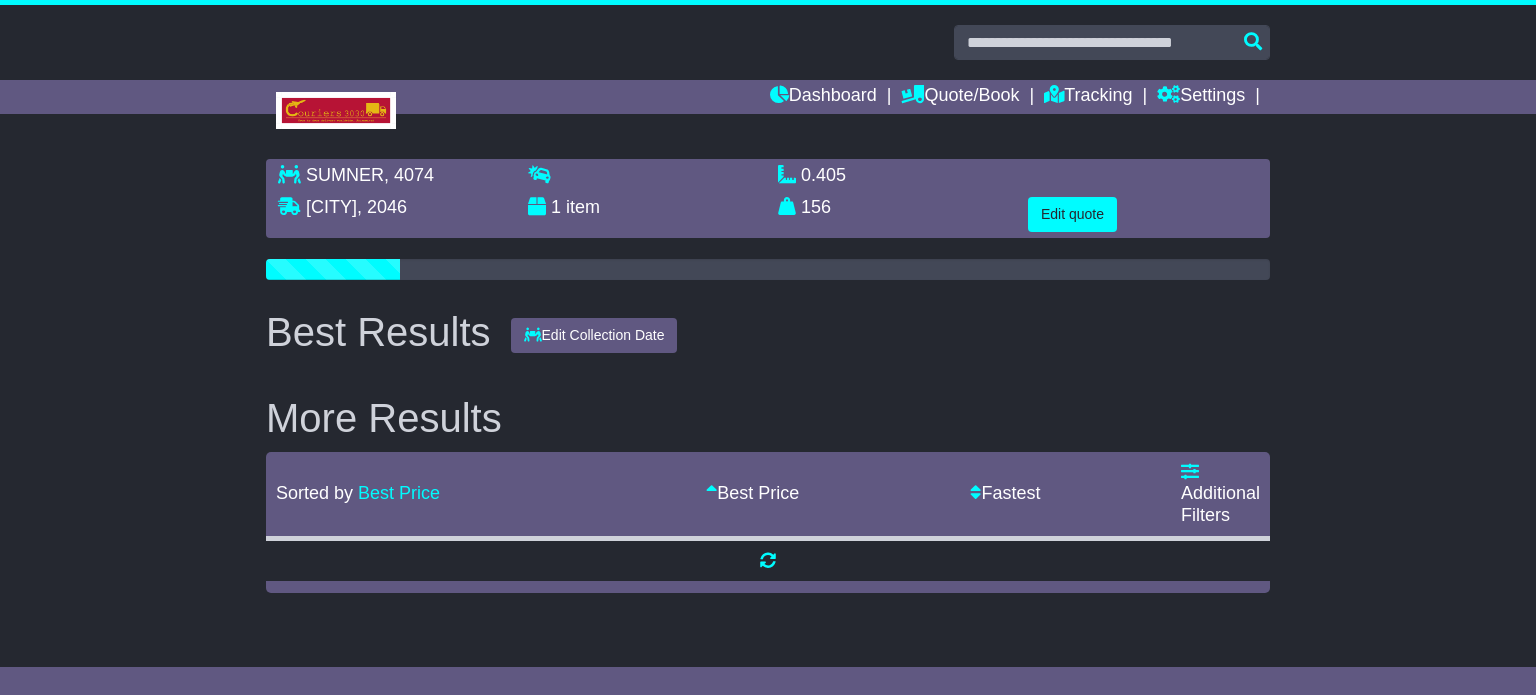 click on "More Results" at bounding box center (768, 418) 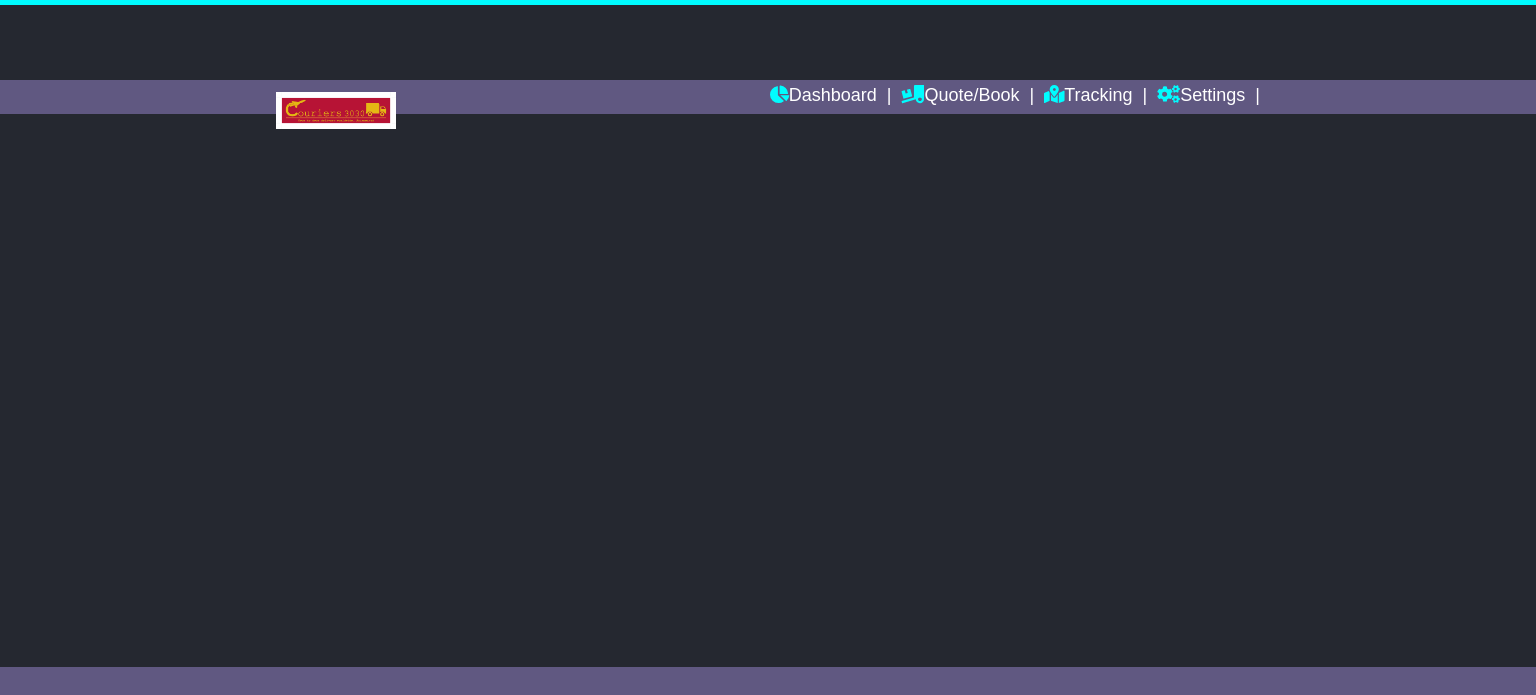 scroll, scrollTop: 0, scrollLeft: 0, axis: both 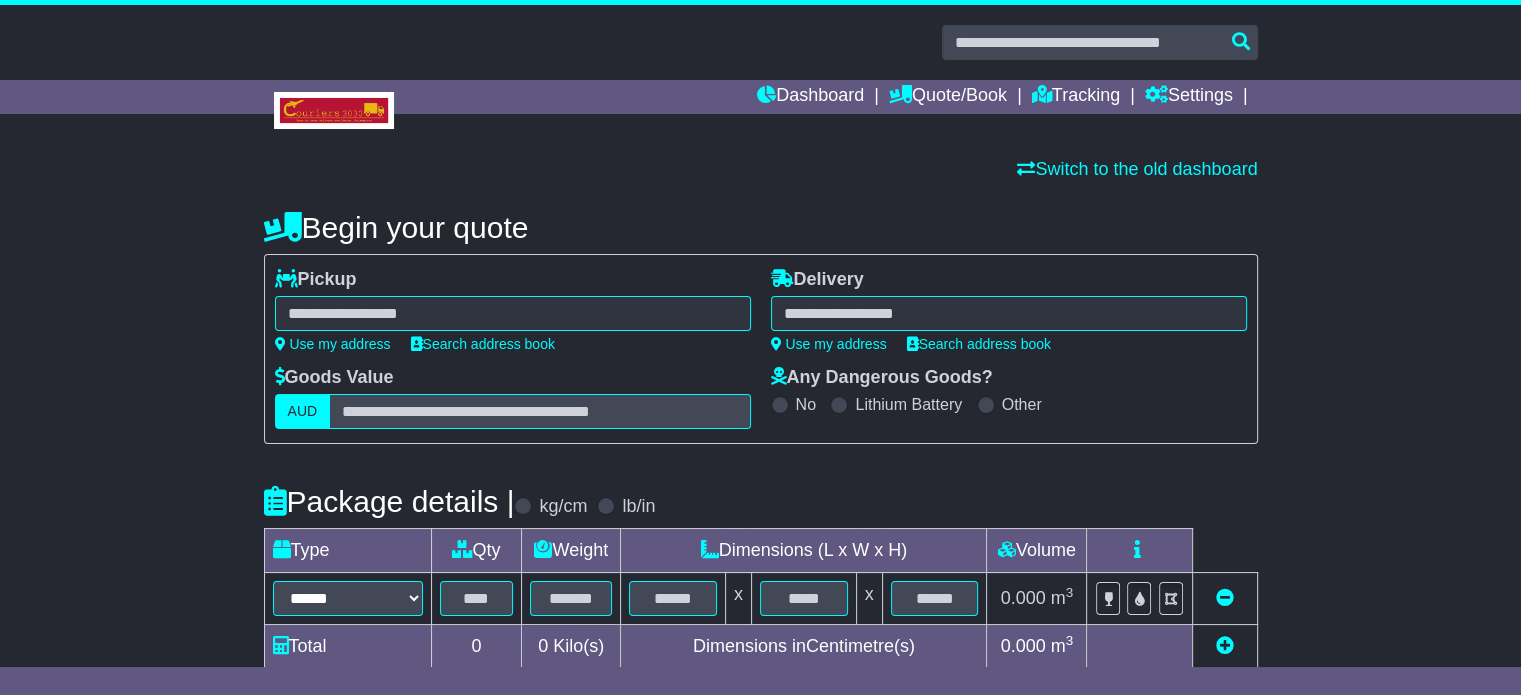click at bounding box center (513, 313) 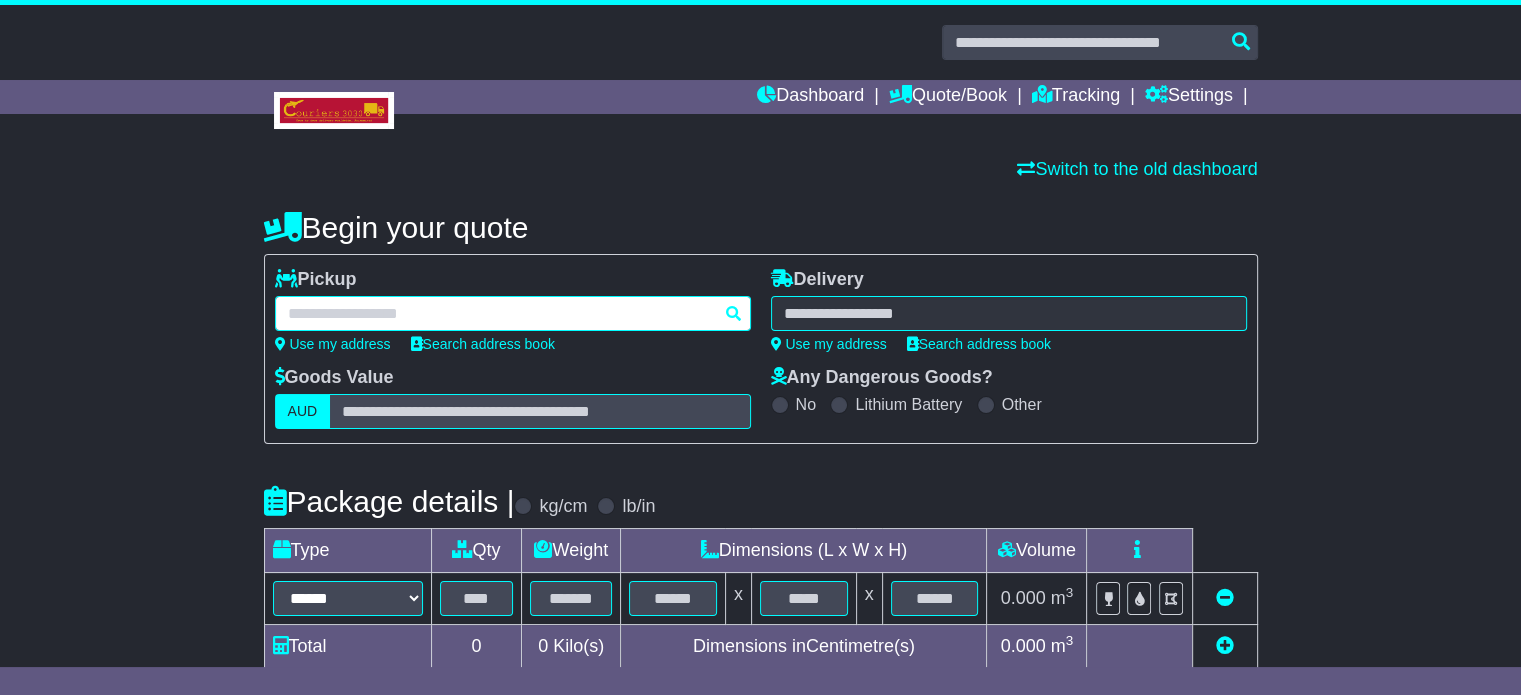 paste on "******" 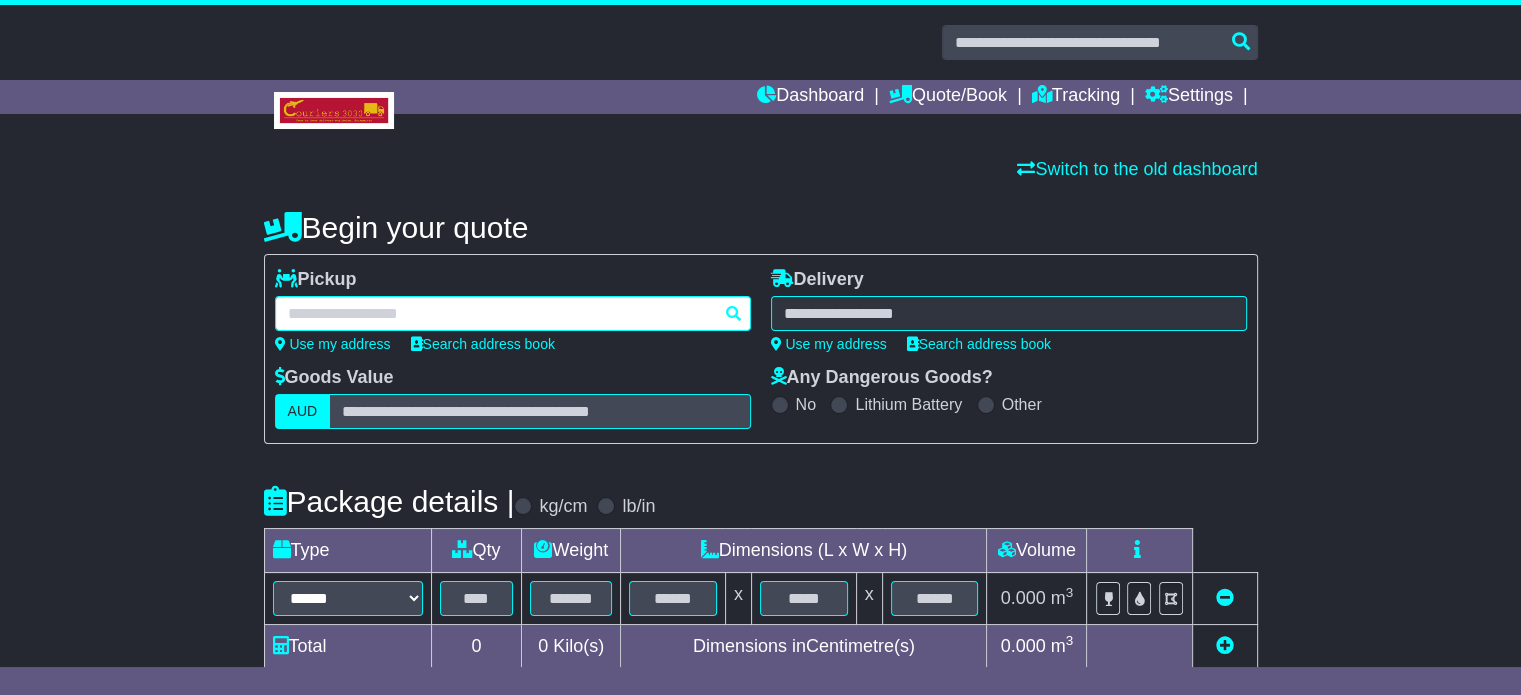 type on "******" 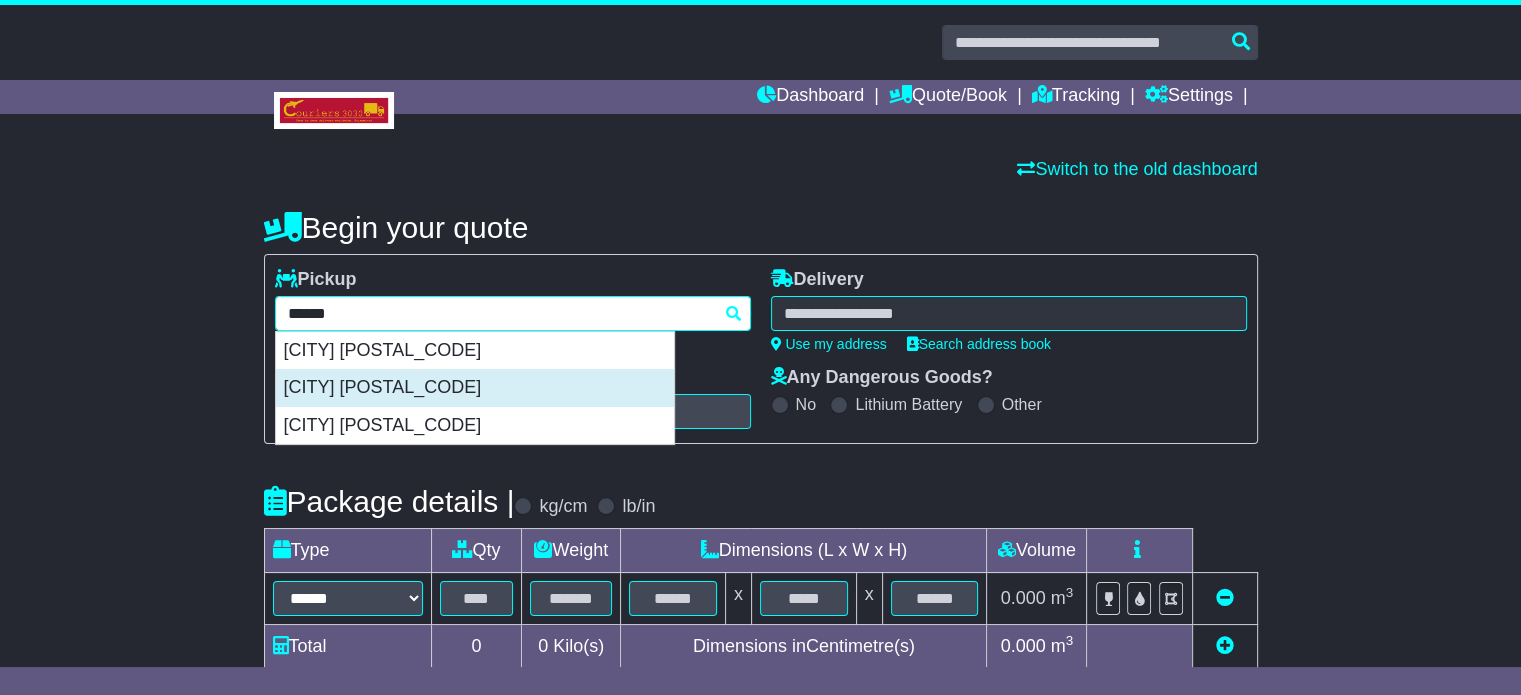 click on "[CITY] [POSTAL_CODE]" at bounding box center (475, 388) 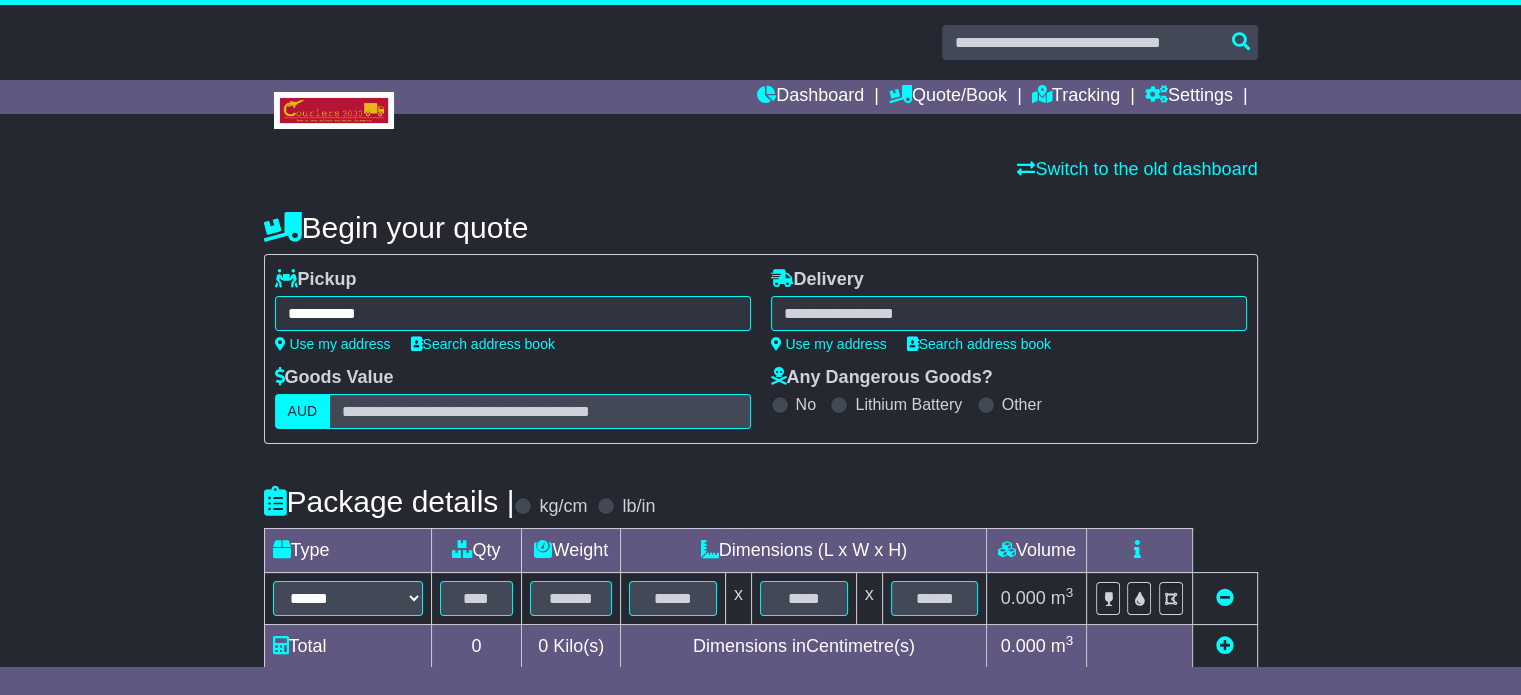 type on "**********" 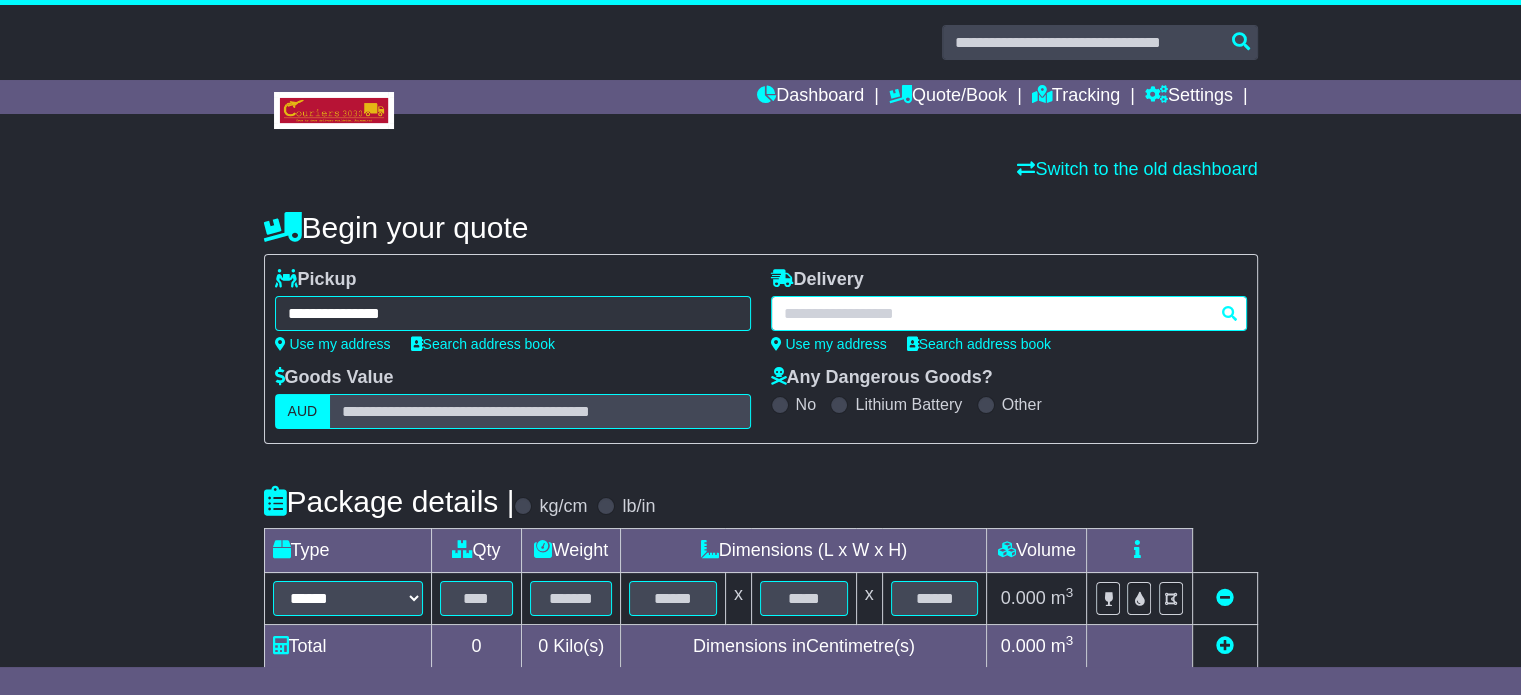 click at bounding box center (1009, 313) 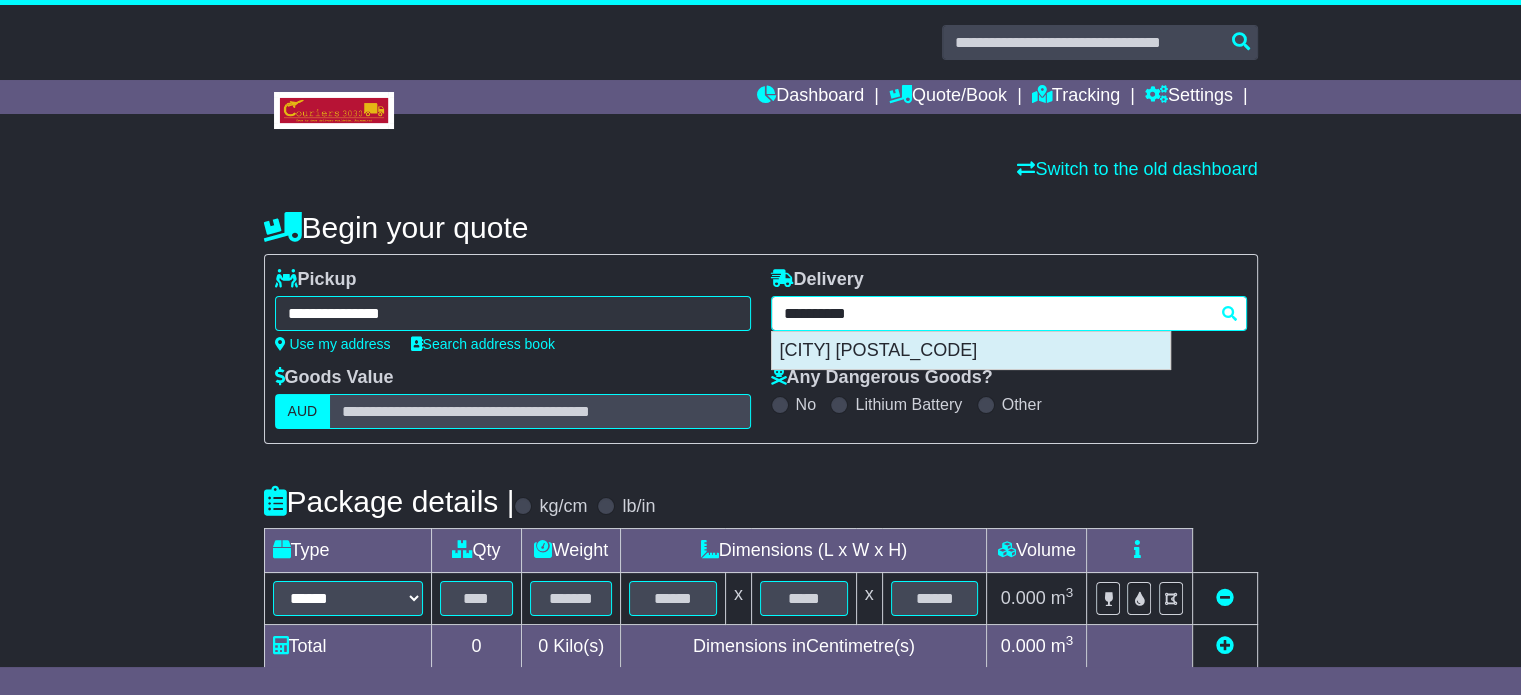 click on "[CITY] [POSTAL_CODE]" at bounding box center (971, 351) 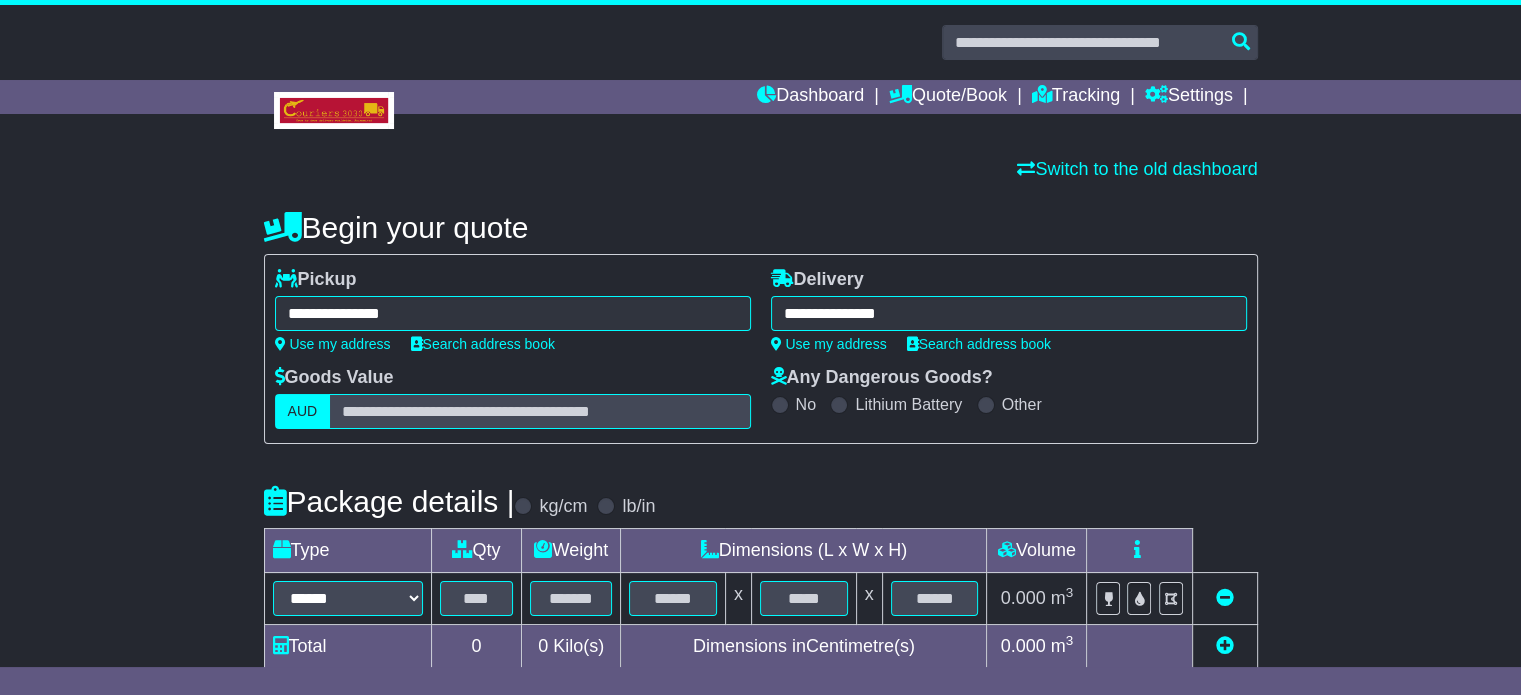 type on "**********" 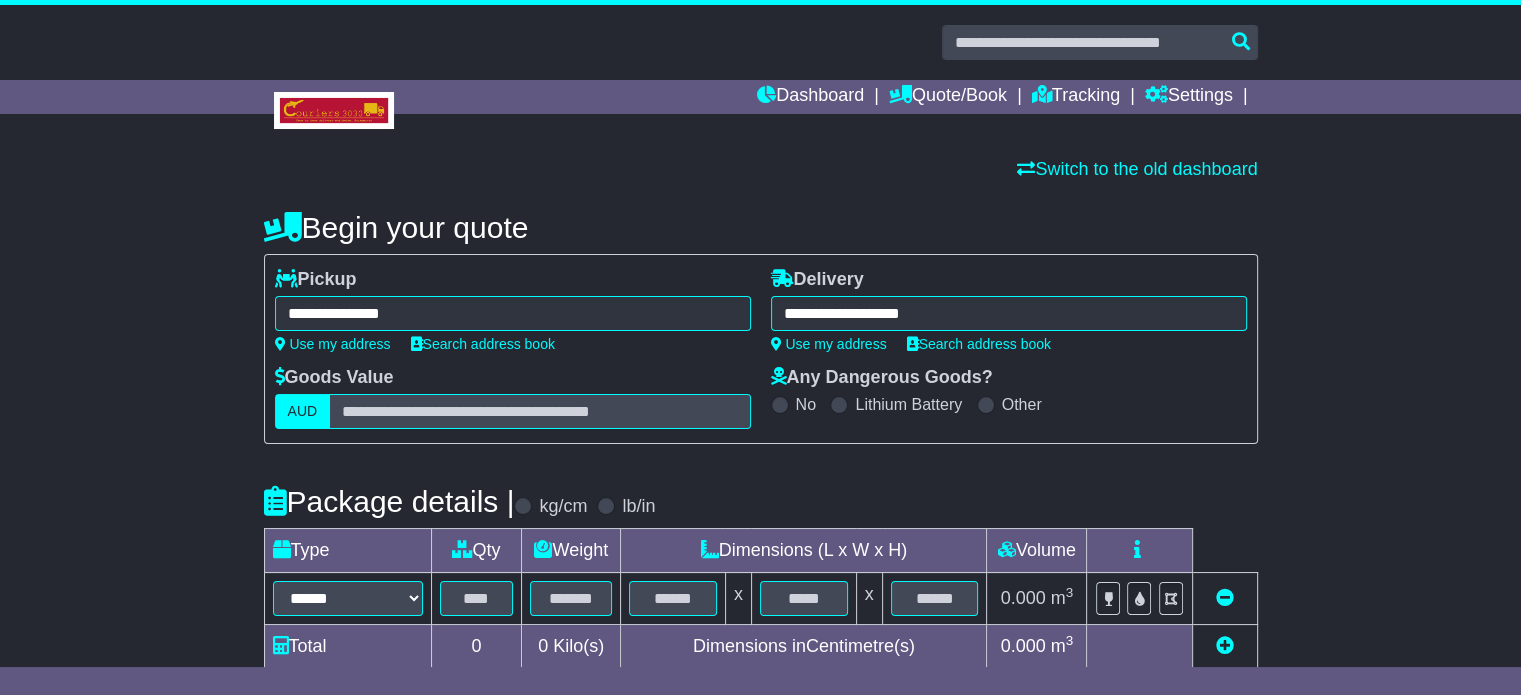 scroll, scrollTop: 300, scrollLeft: 0, axis: vertical 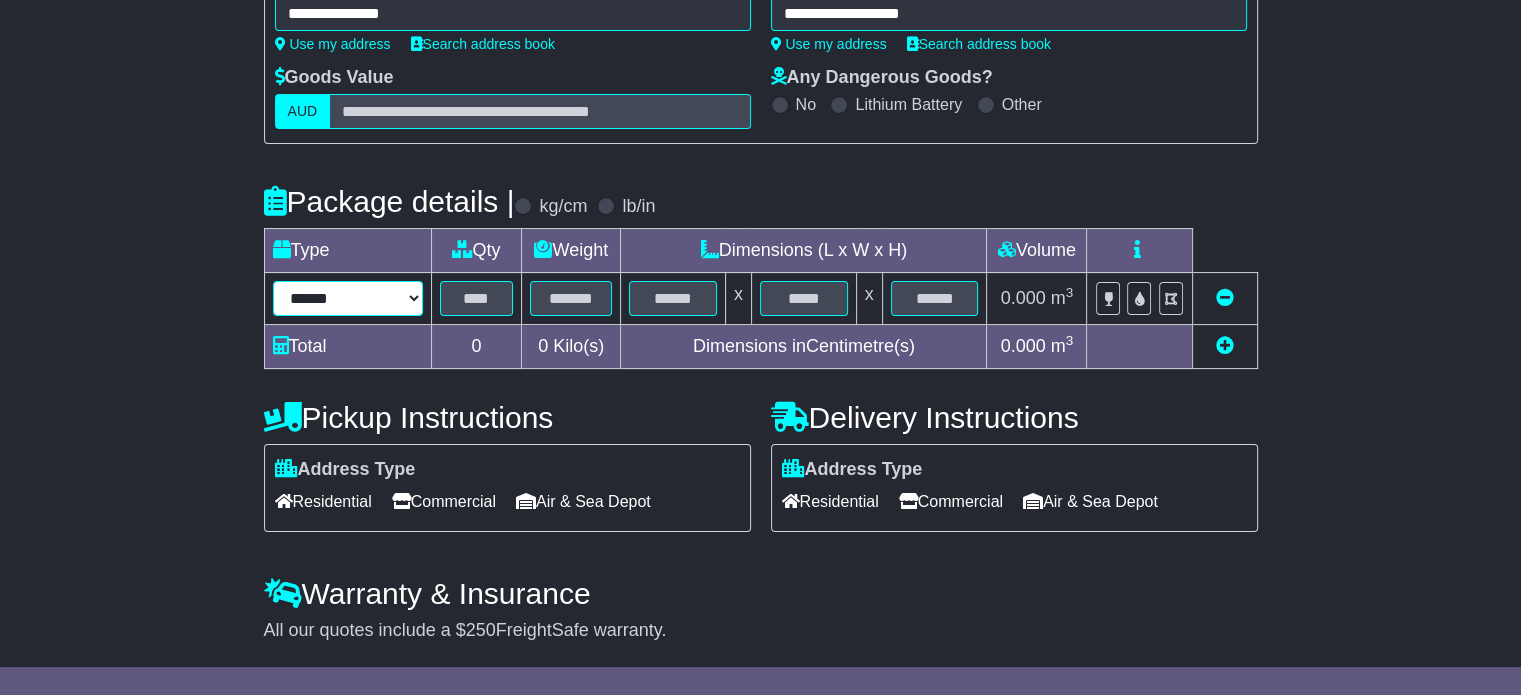 click on "****** ****** *** ******** ***** **** **** ****** *** *******" at bounding box center (348, 298) 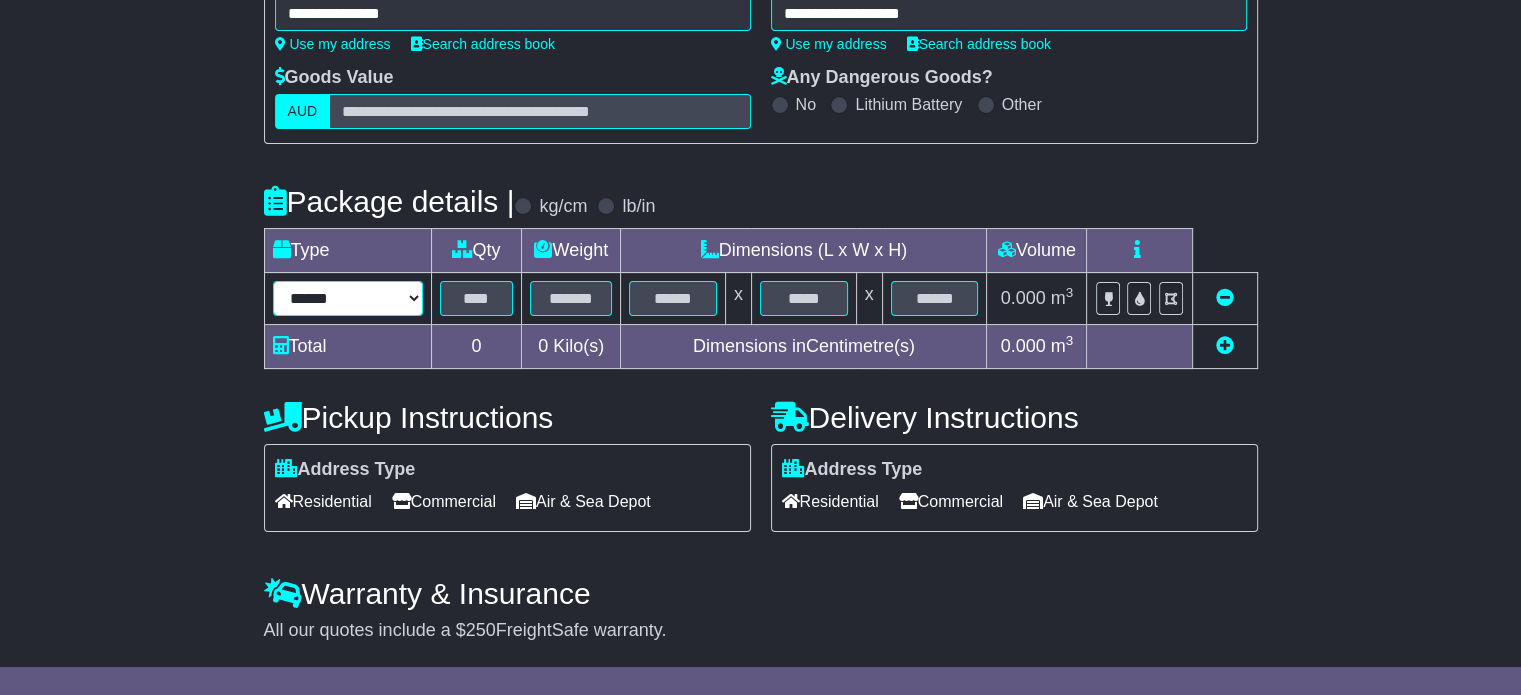 select on "*****" 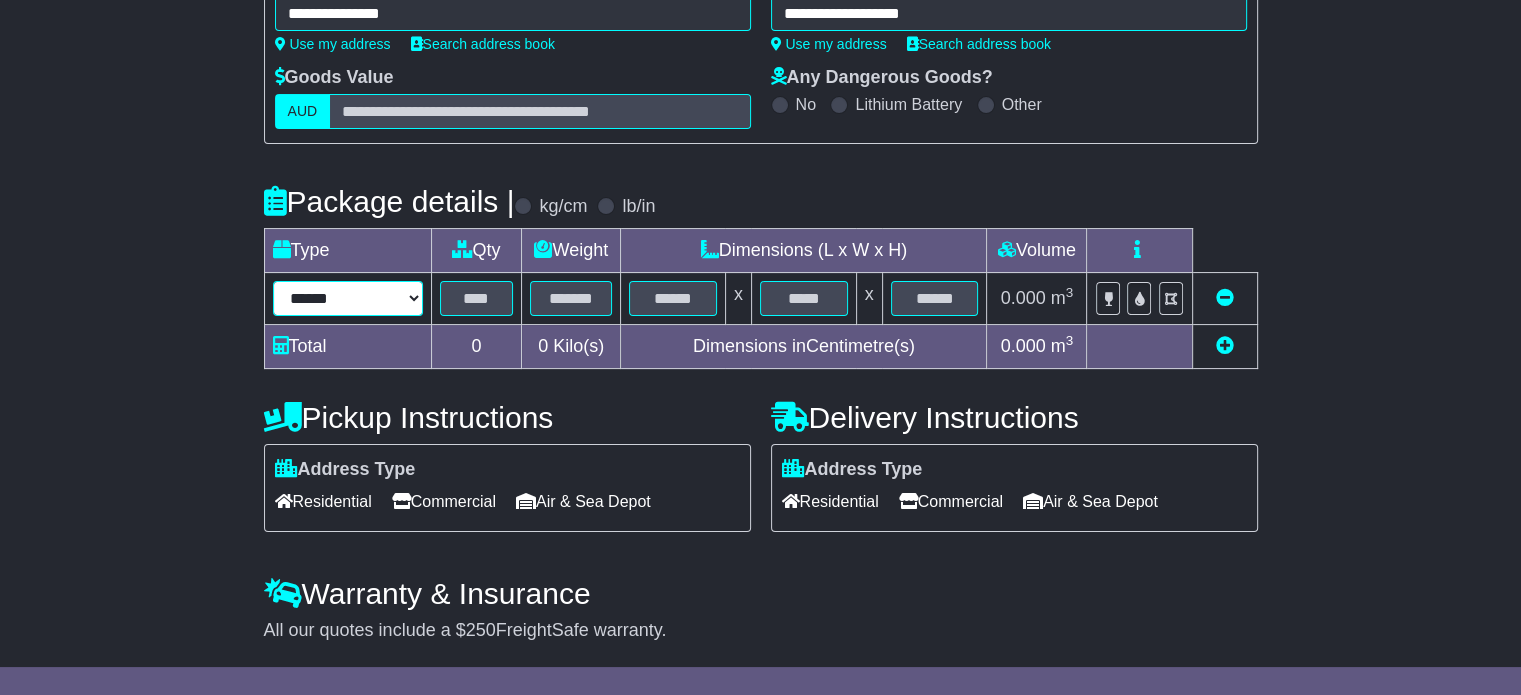 click on "****** ****** *** ******** ***** **** **** ****** *** *******" at bounding box center (348, 298) 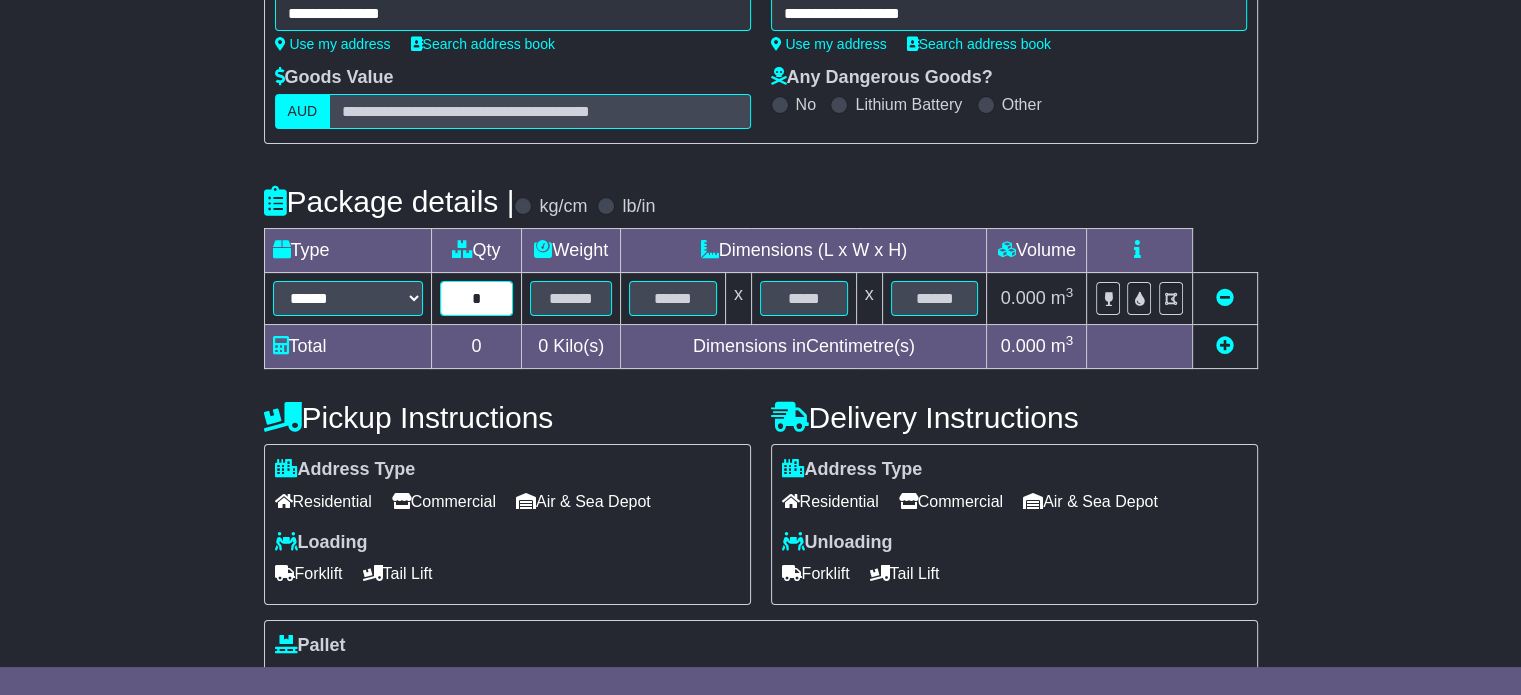 type on "*" 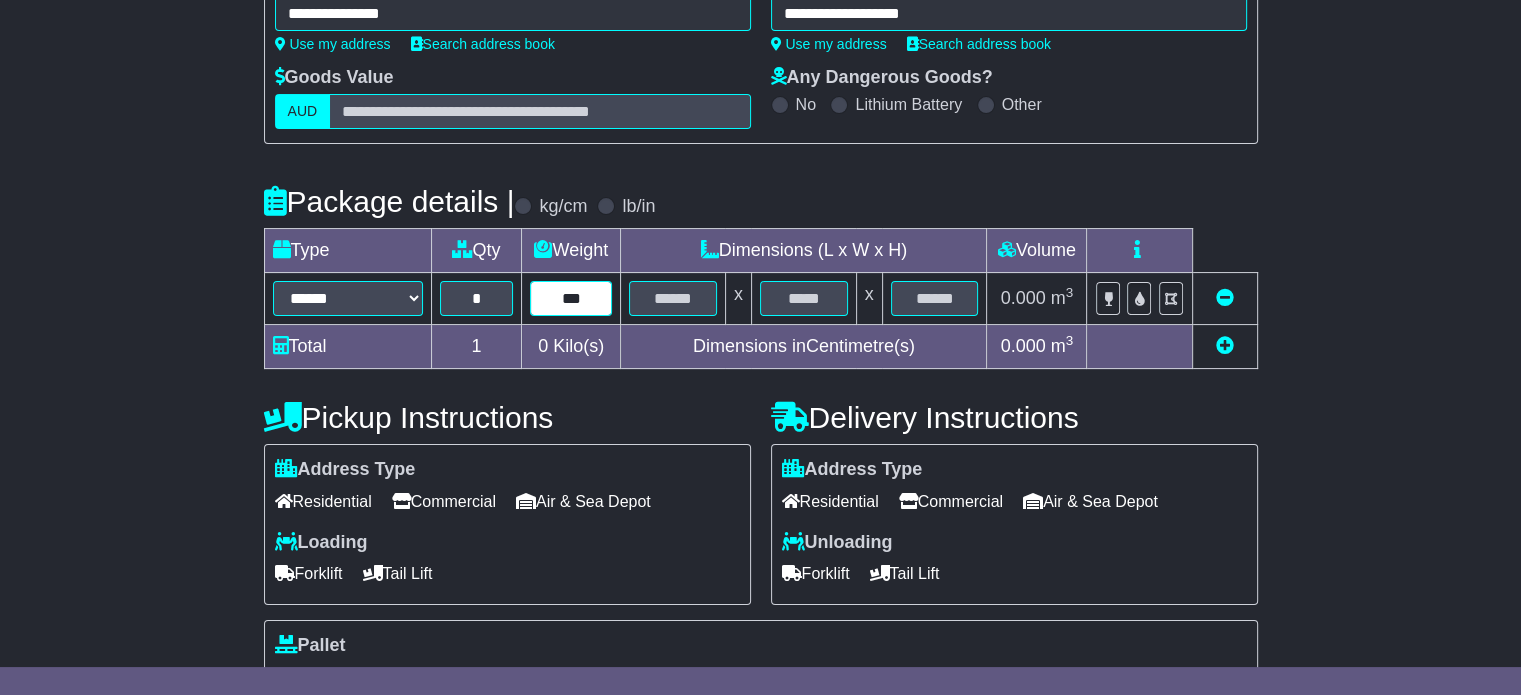 type on "***" 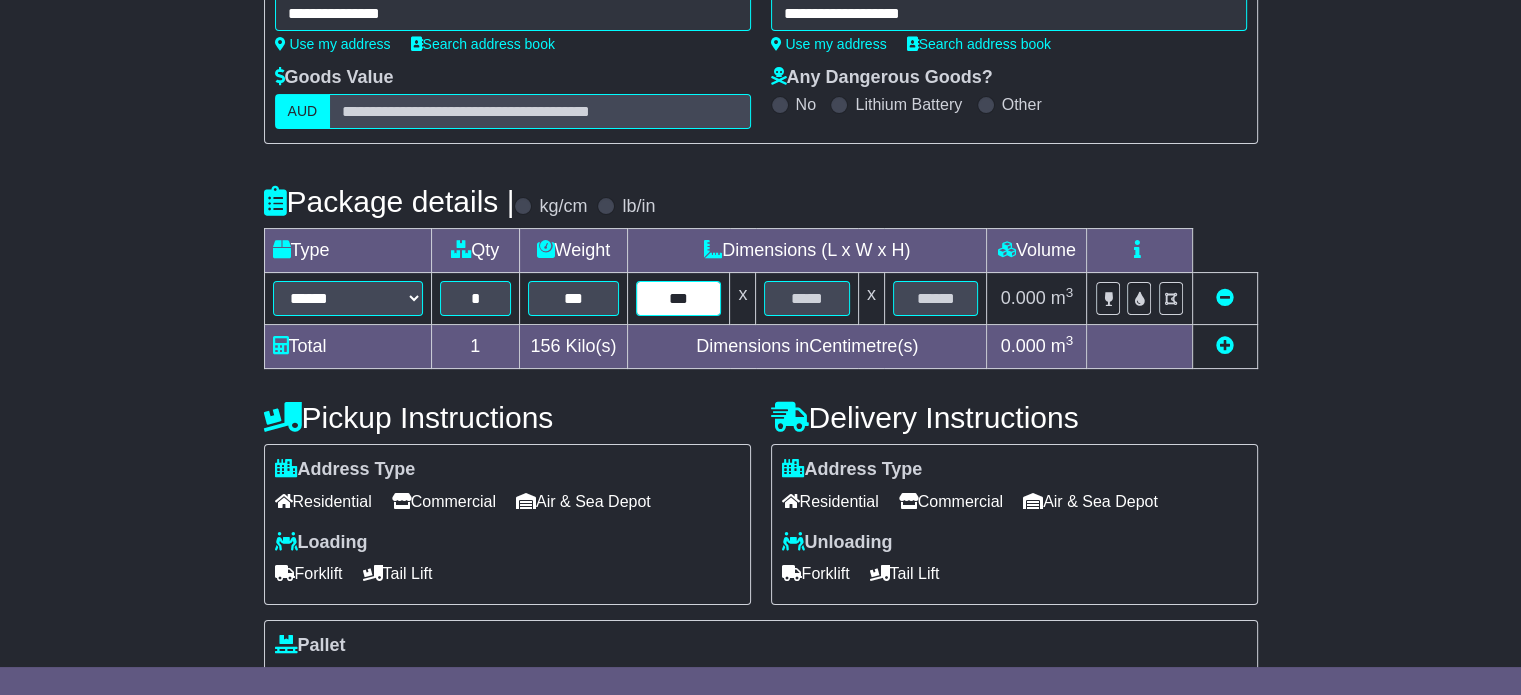 type on "***" 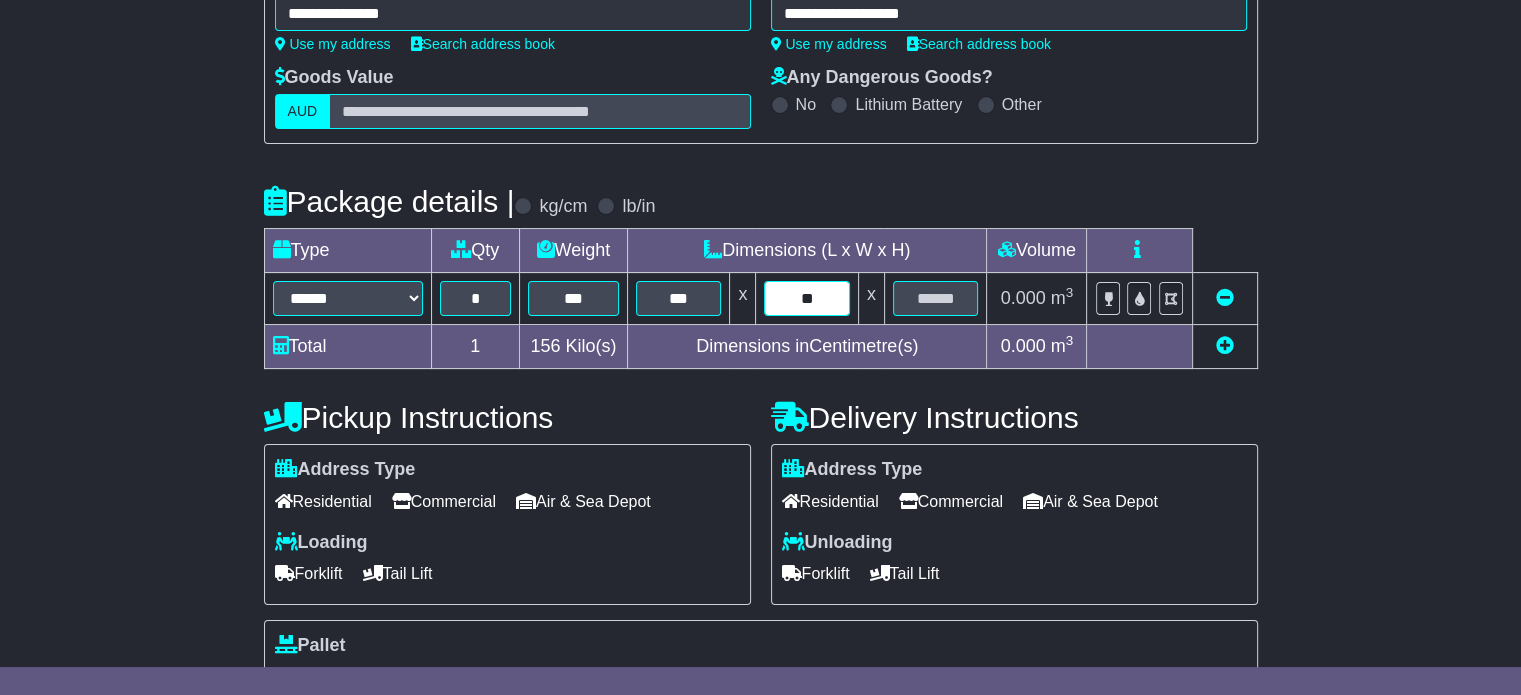 type on "**" 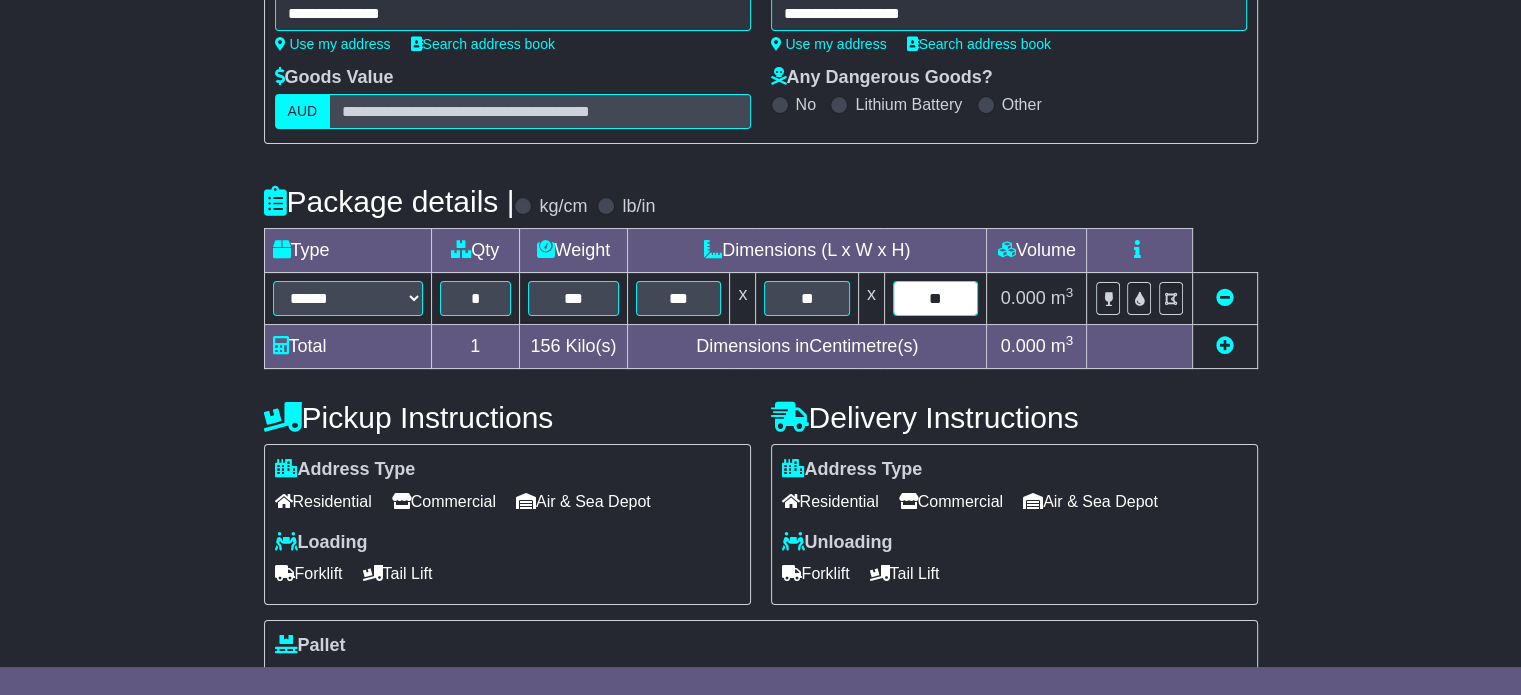 type on "**" 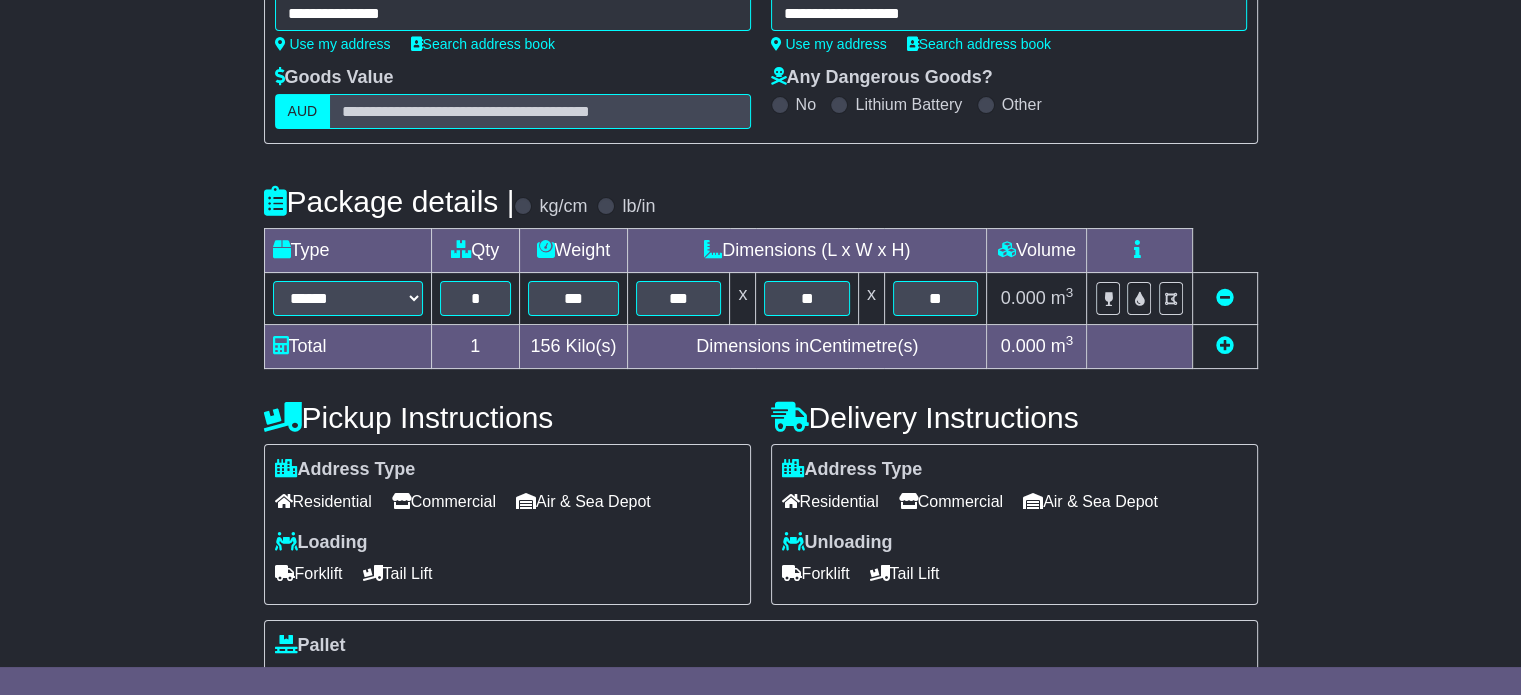 type 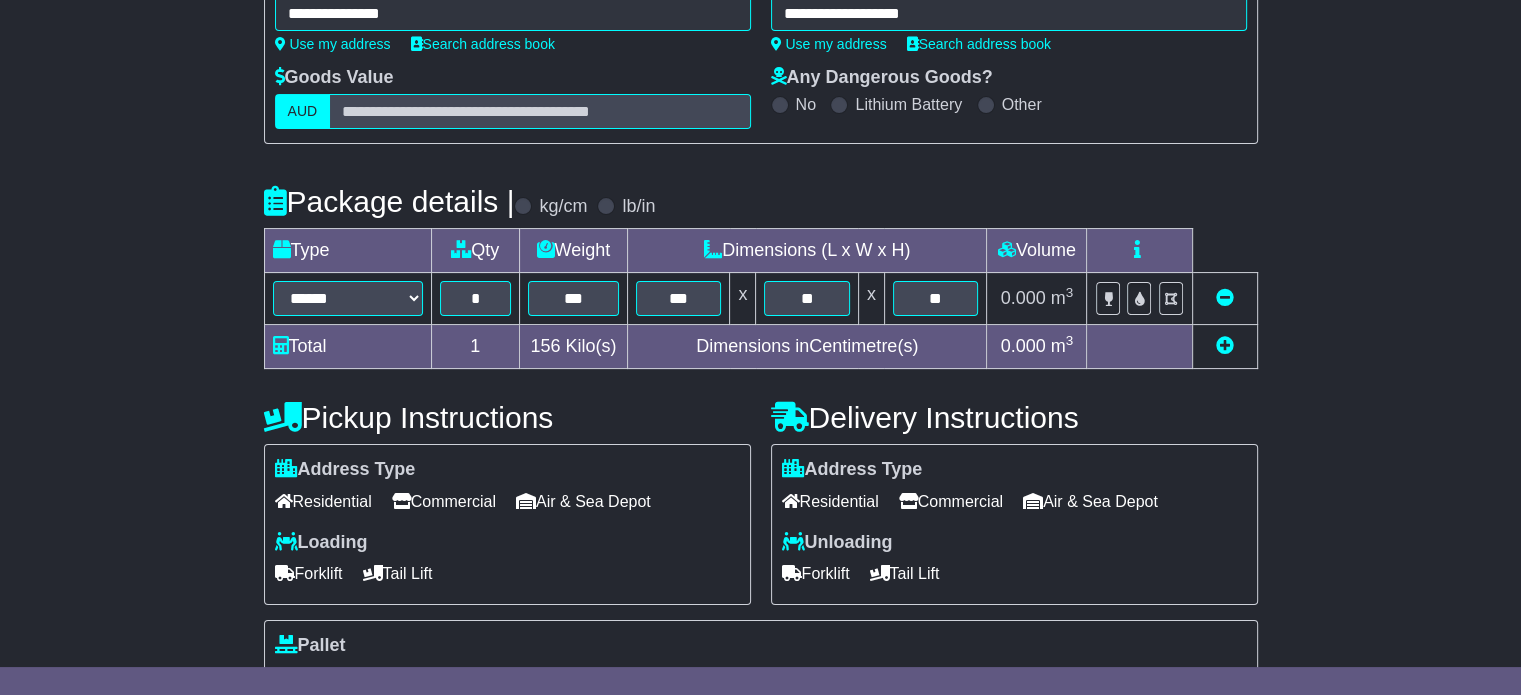 scroll, scrollTop: 535, scrollLeft: 0, axis: vertical 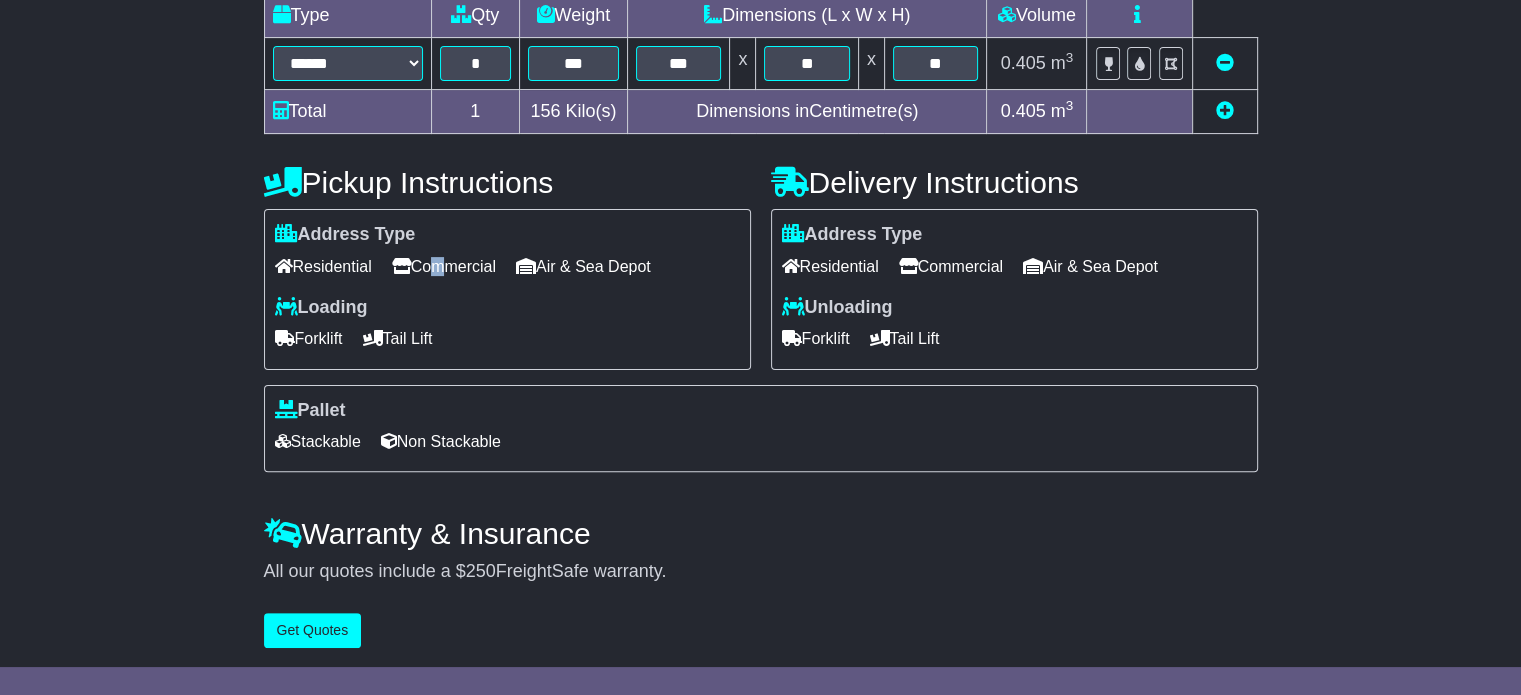 click on "Commercial" at bounding box center [444, 266] 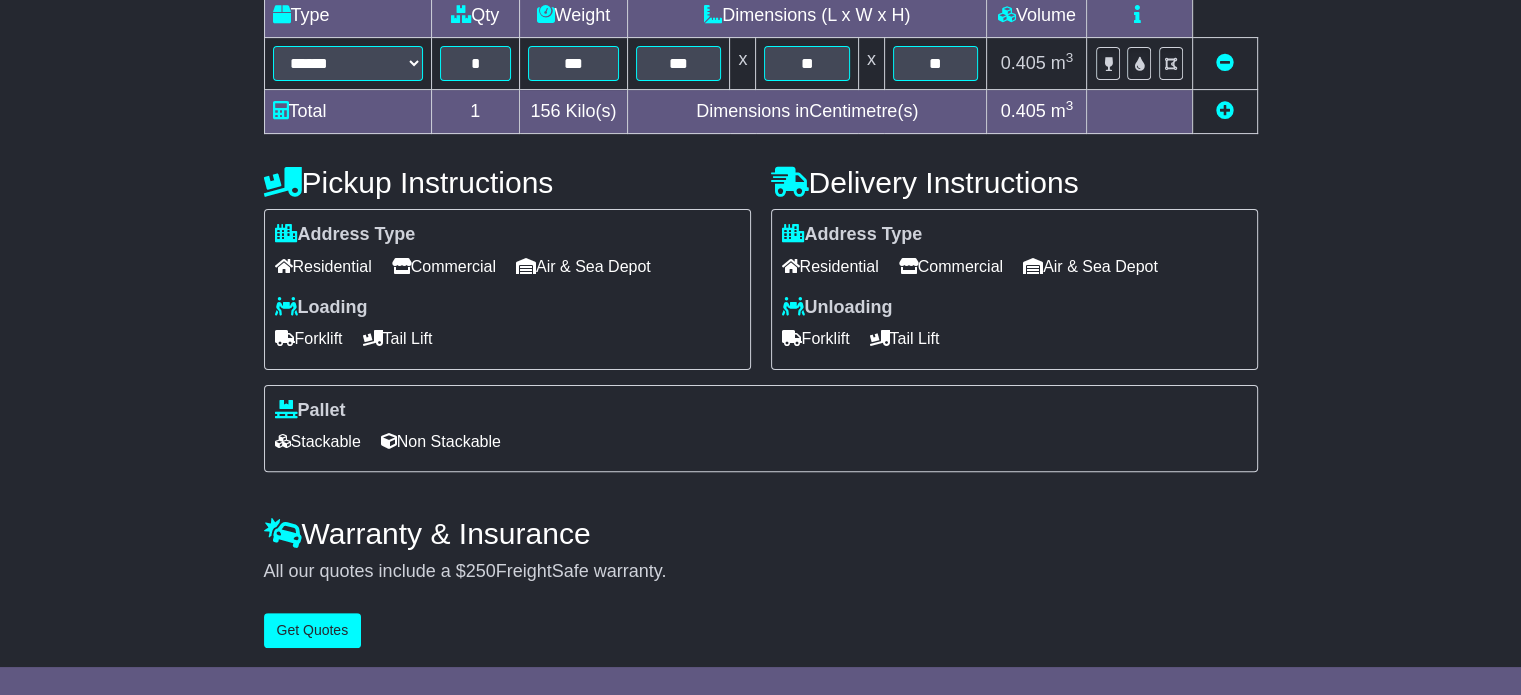 click at bounding box center (285, 338) 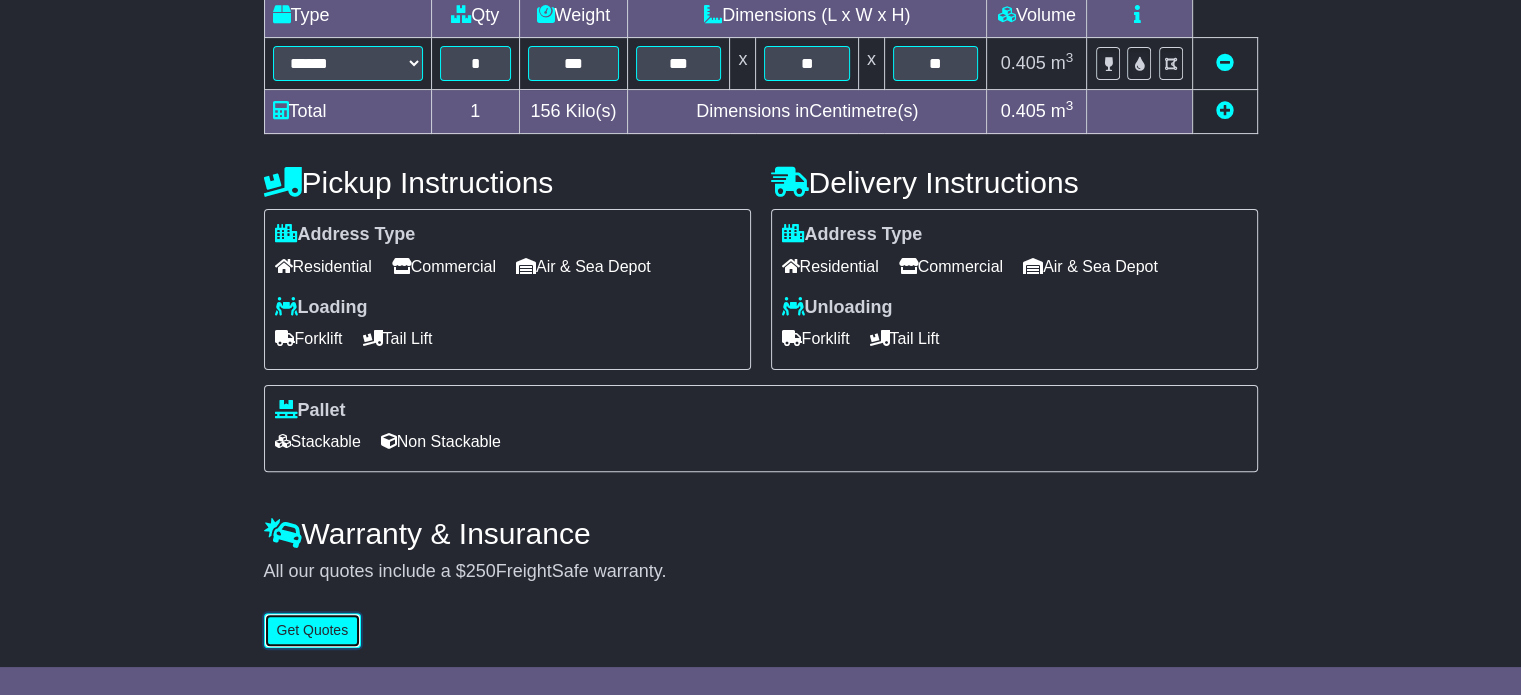 click on "Get Quotes" at bounding box center (313, 630) 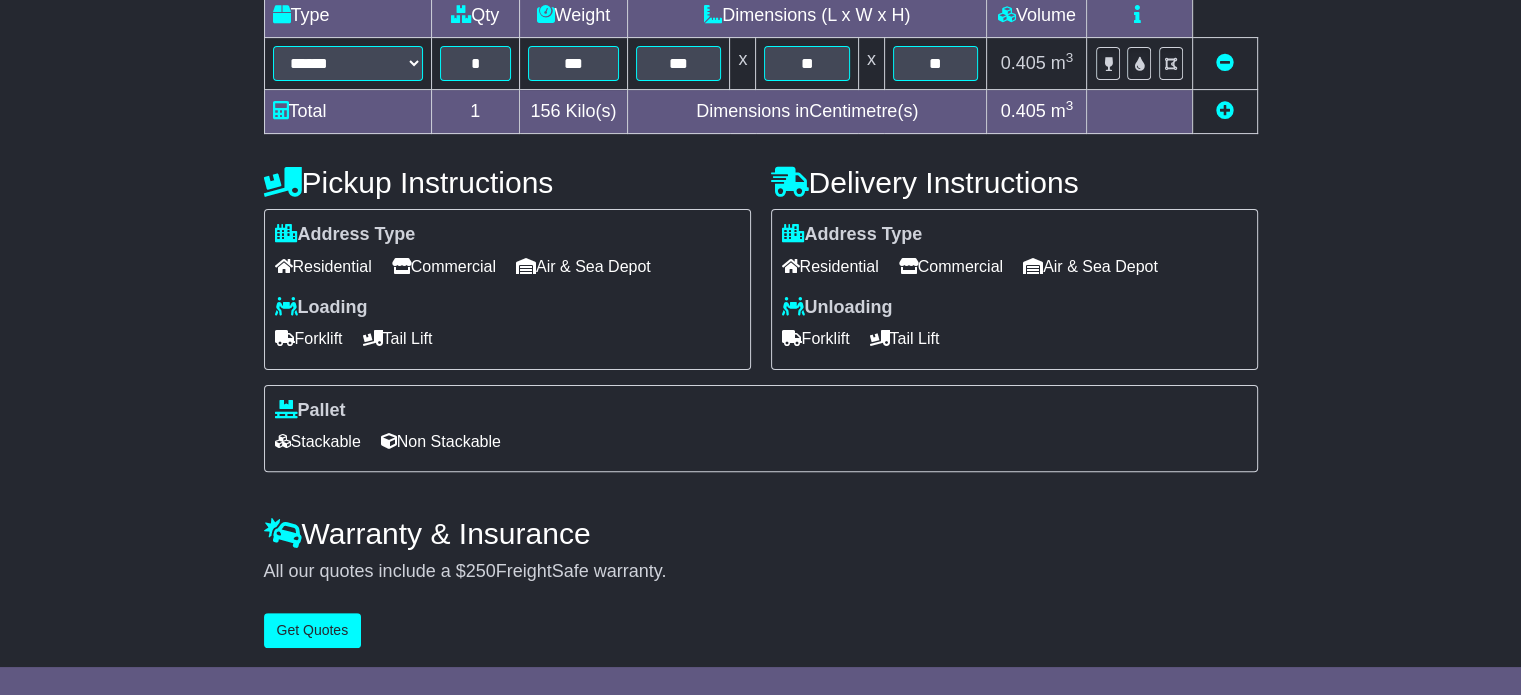 scroll, scrollTop: 0, scrollLeft: 0, axis: both 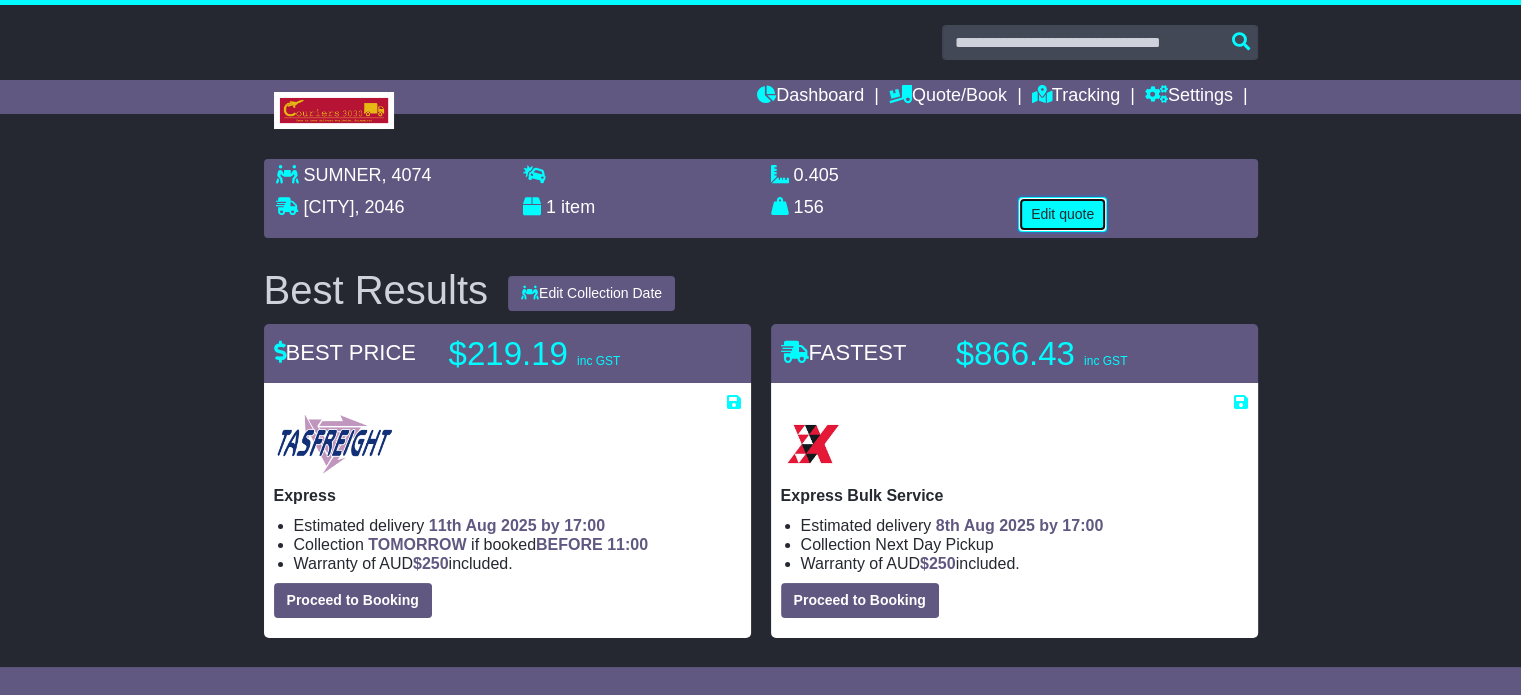 click on "Edit quote" at bounding box center [1062, 214] 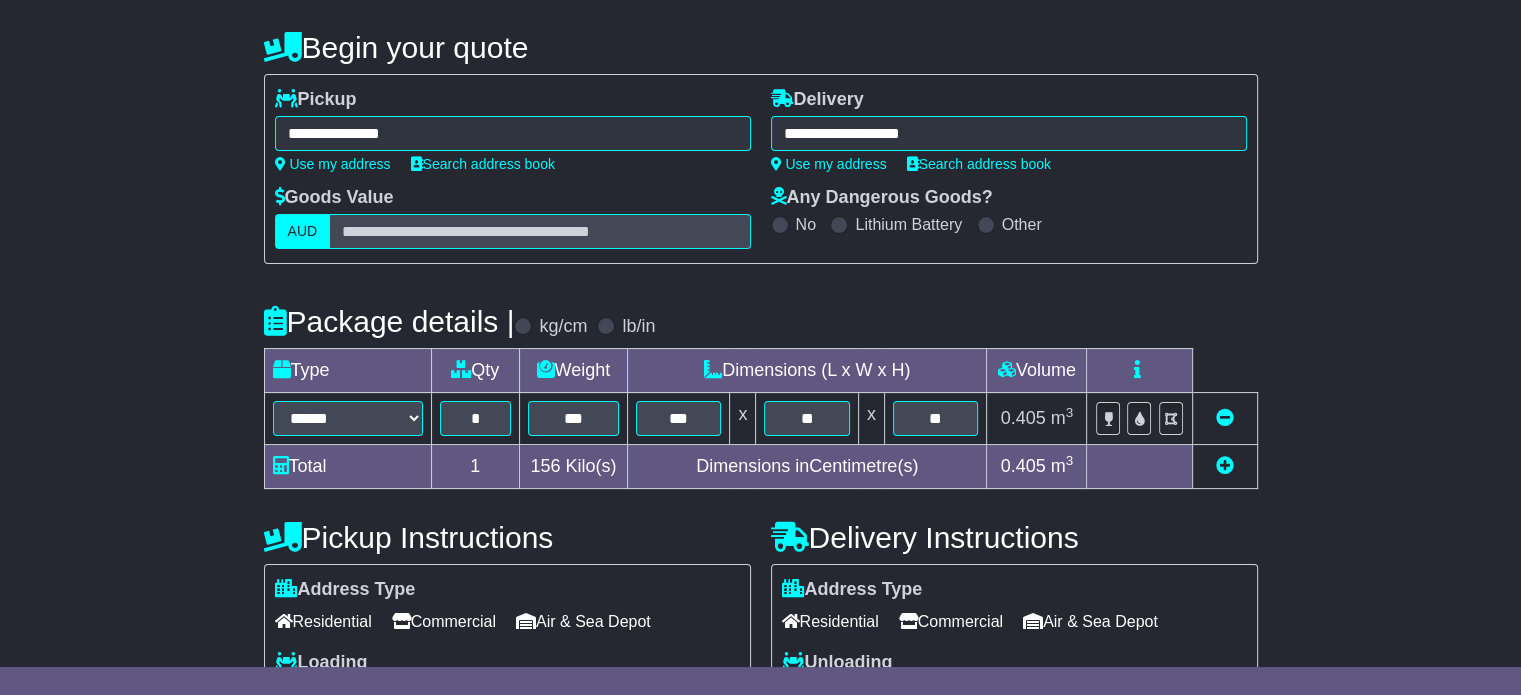 scroll, scrollTop: 0, scrollLeft: 0, axis: both 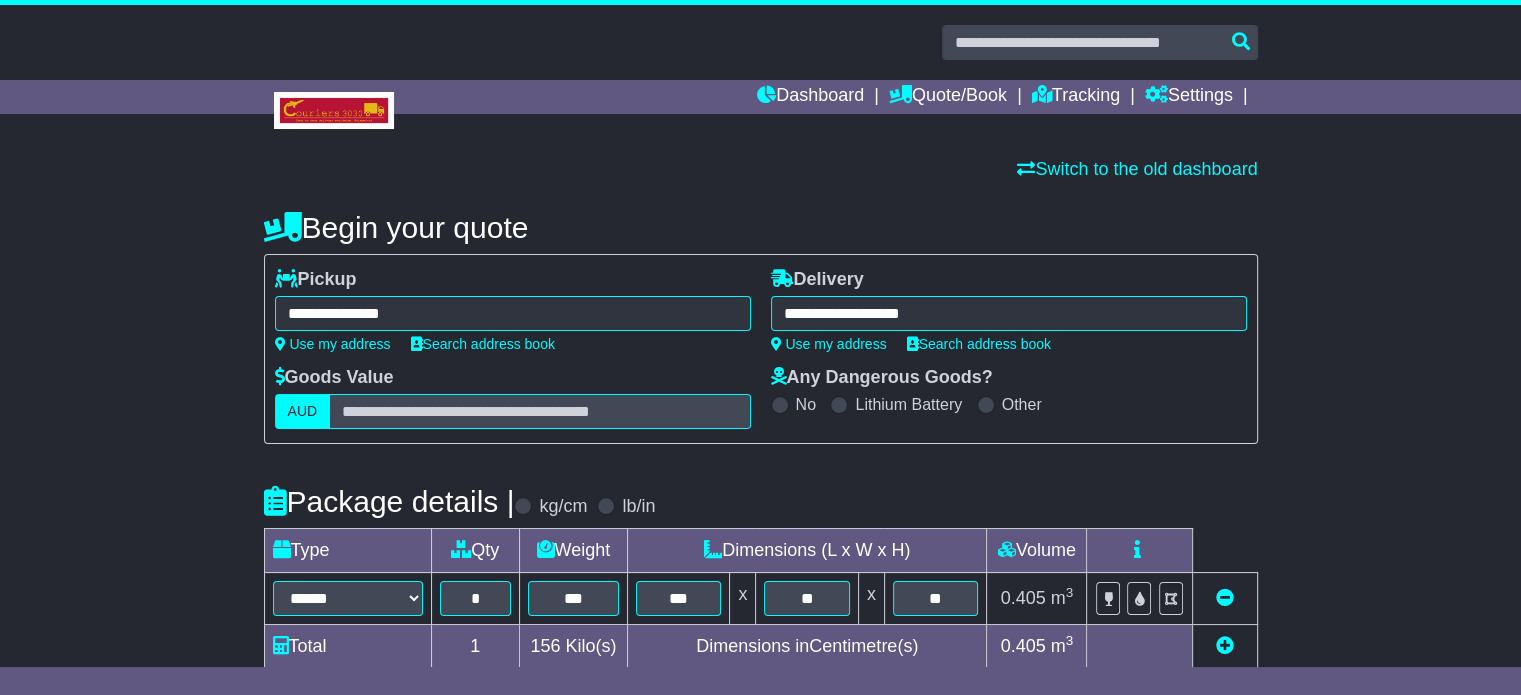 click on "**********" at bounding box center (513, 313) 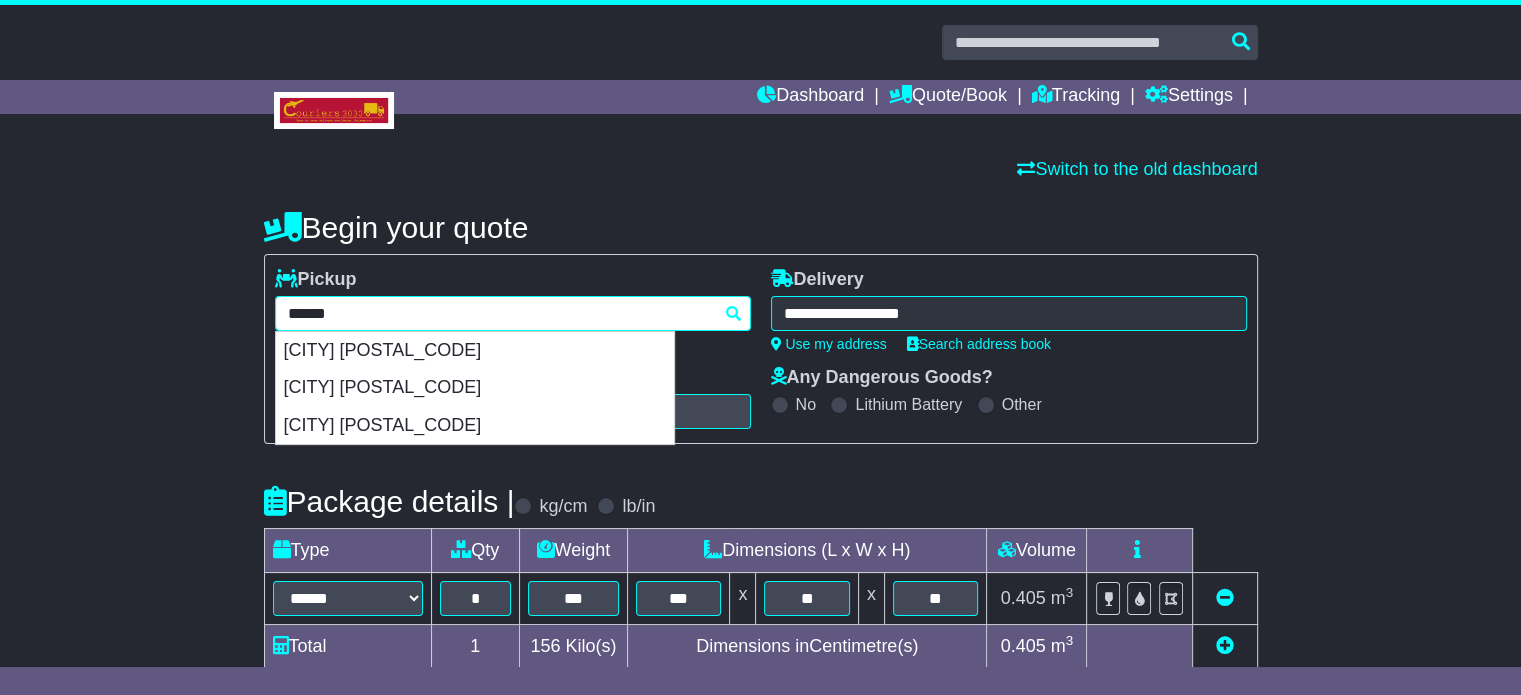 click on "******" at bounding box center [513, 313] 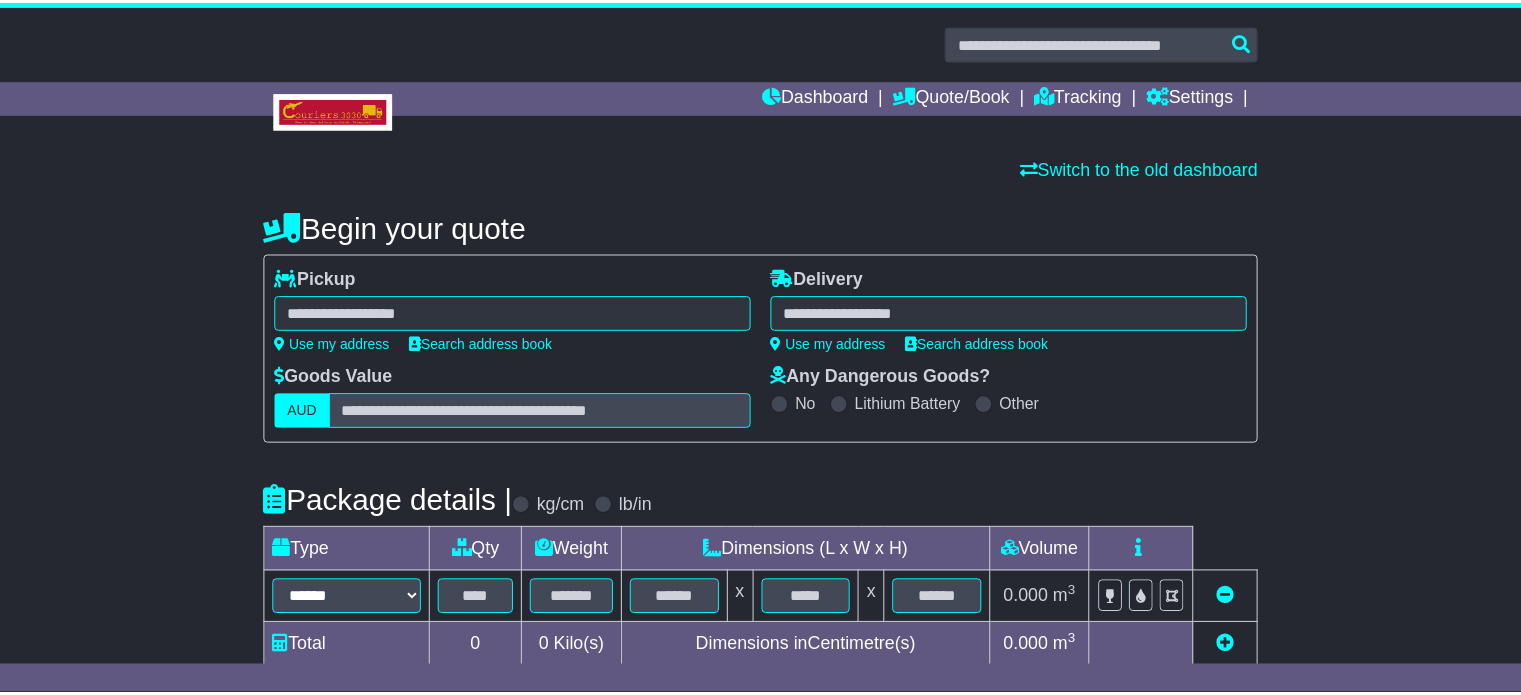 scroll, scrollTop: 0, scrollLeft: 0, axis: both 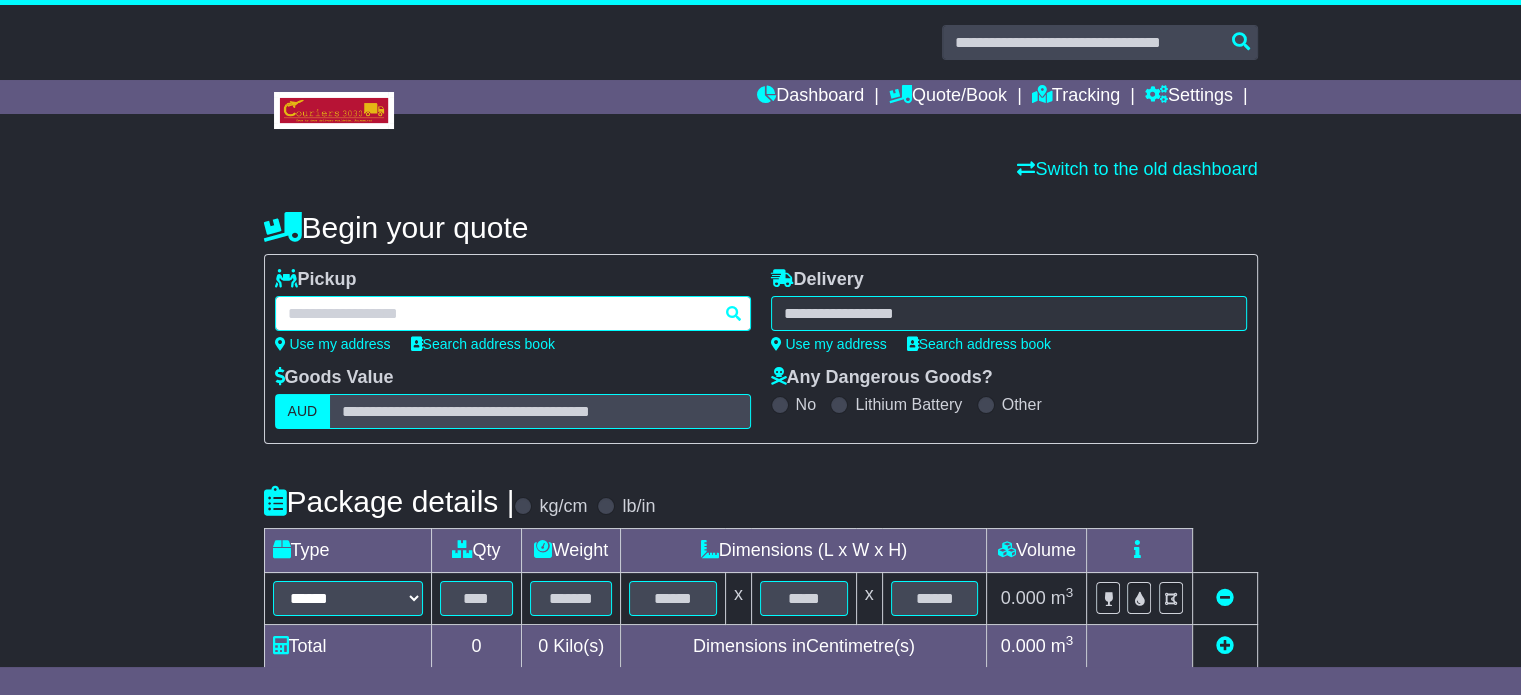 click at bounding box center (513, 313) 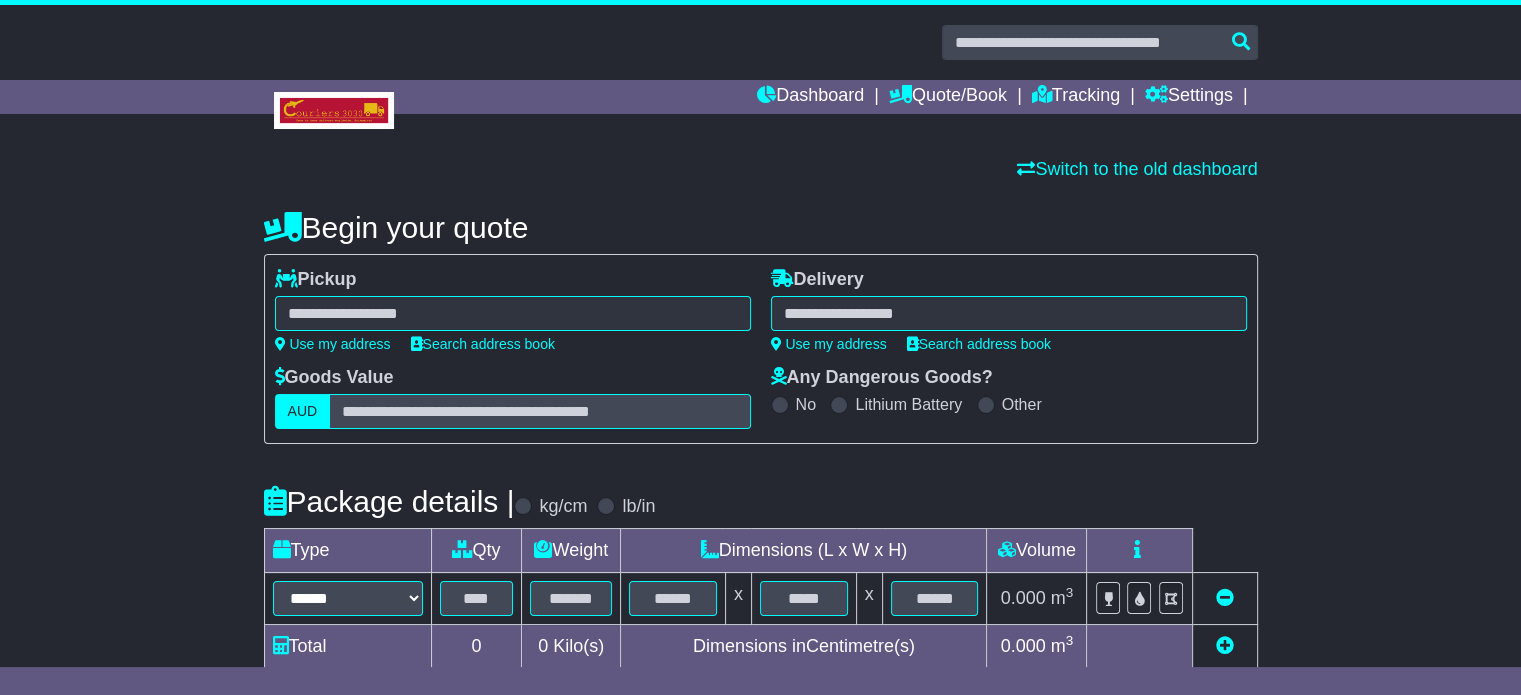 click on "********* [CITY] [CITY] [POSTAL_CODE] [CITY] [POSTAL_CODE] [CITY] [POSTAL_CODE] [CITY] [POSTAL_CODE] [CITY] [POSTAL_CODE] [CITY] [POSTAL_CODE] [CITY] [POSTAL_CODE]" at bounding box center [513, 313] 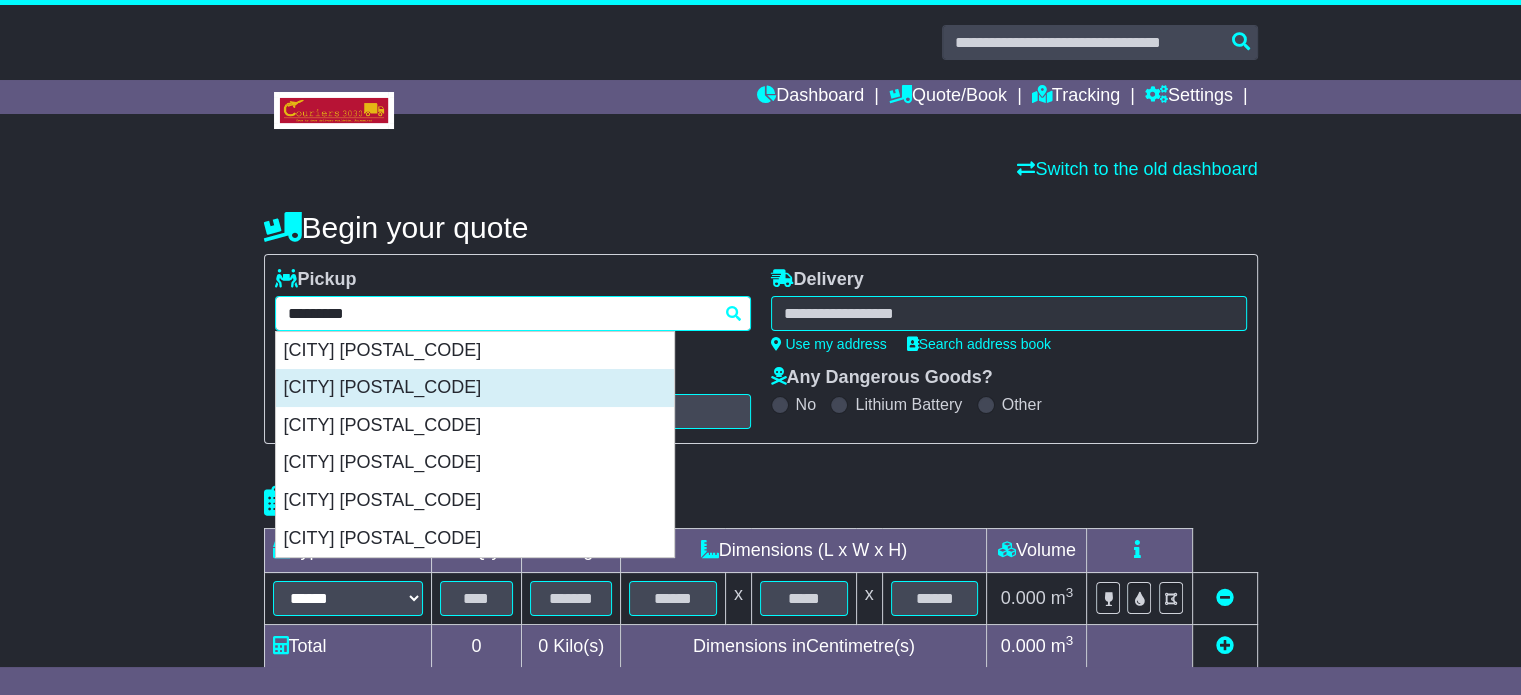 click on "[CITY] [POSTAL_CODE]" at bounding box center (475, 388) 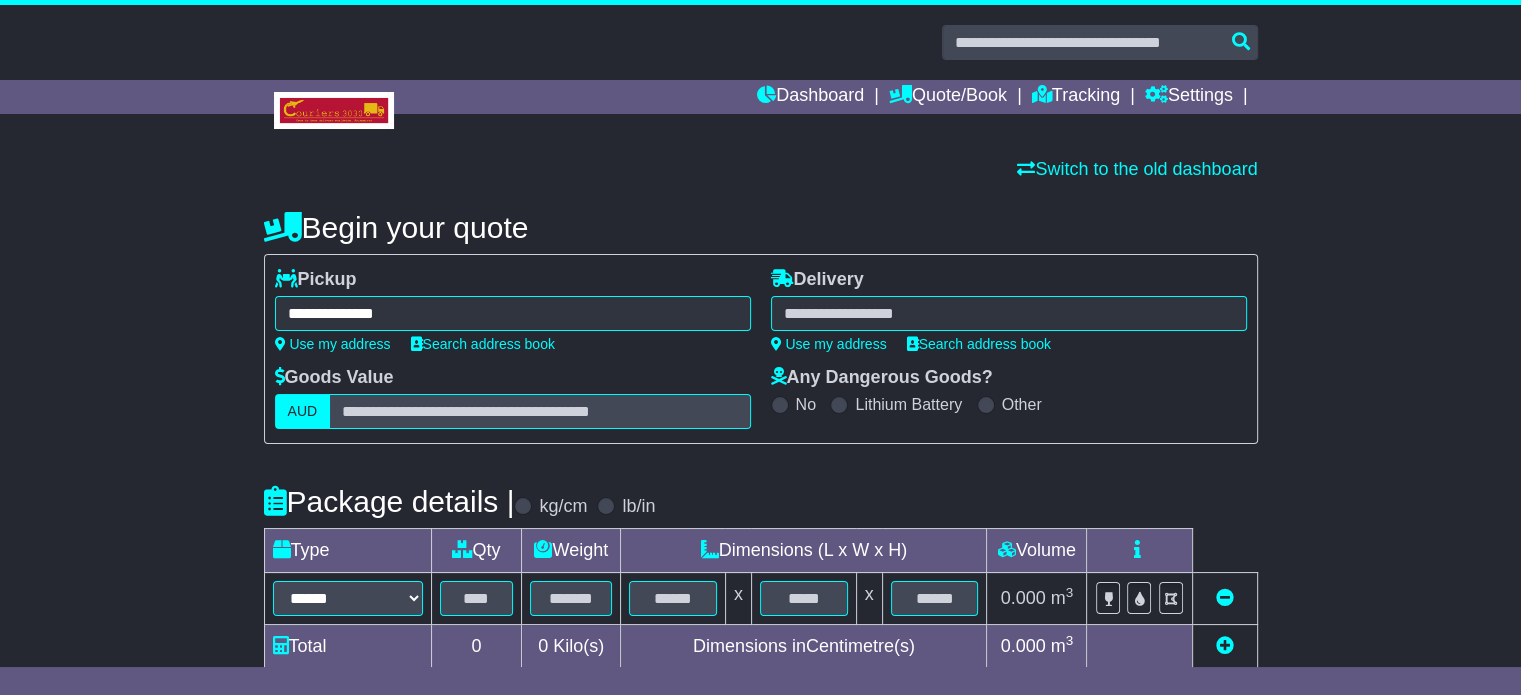 type on "**********" 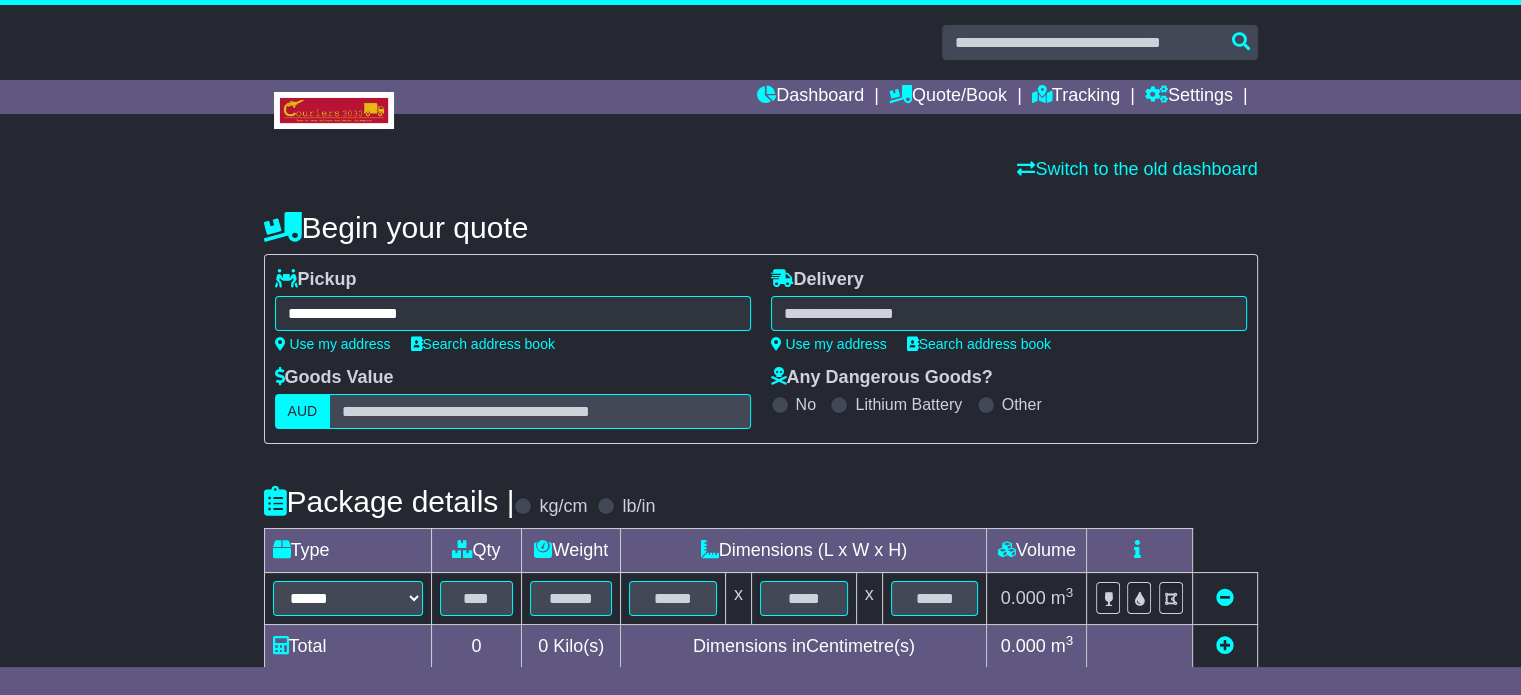 click at bounding box center [1009, 313] 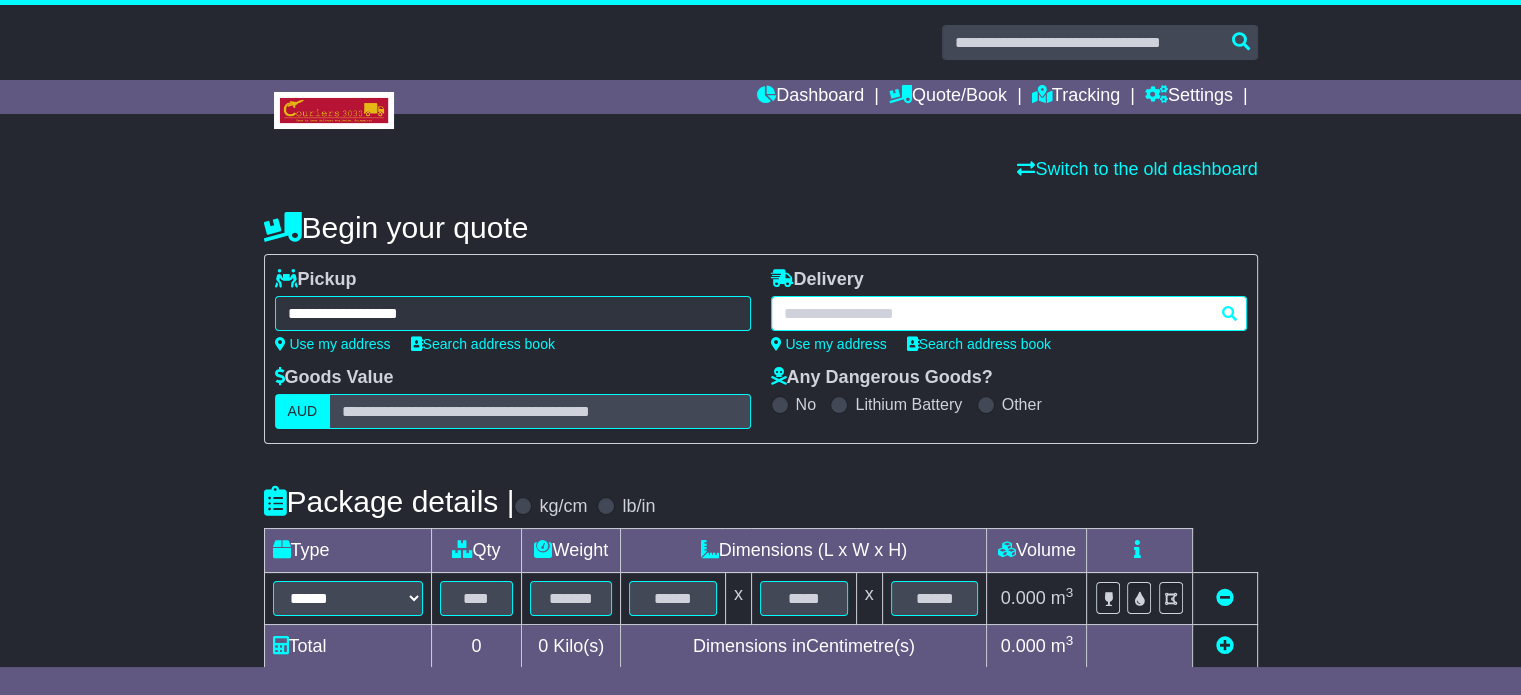 paste on "******" 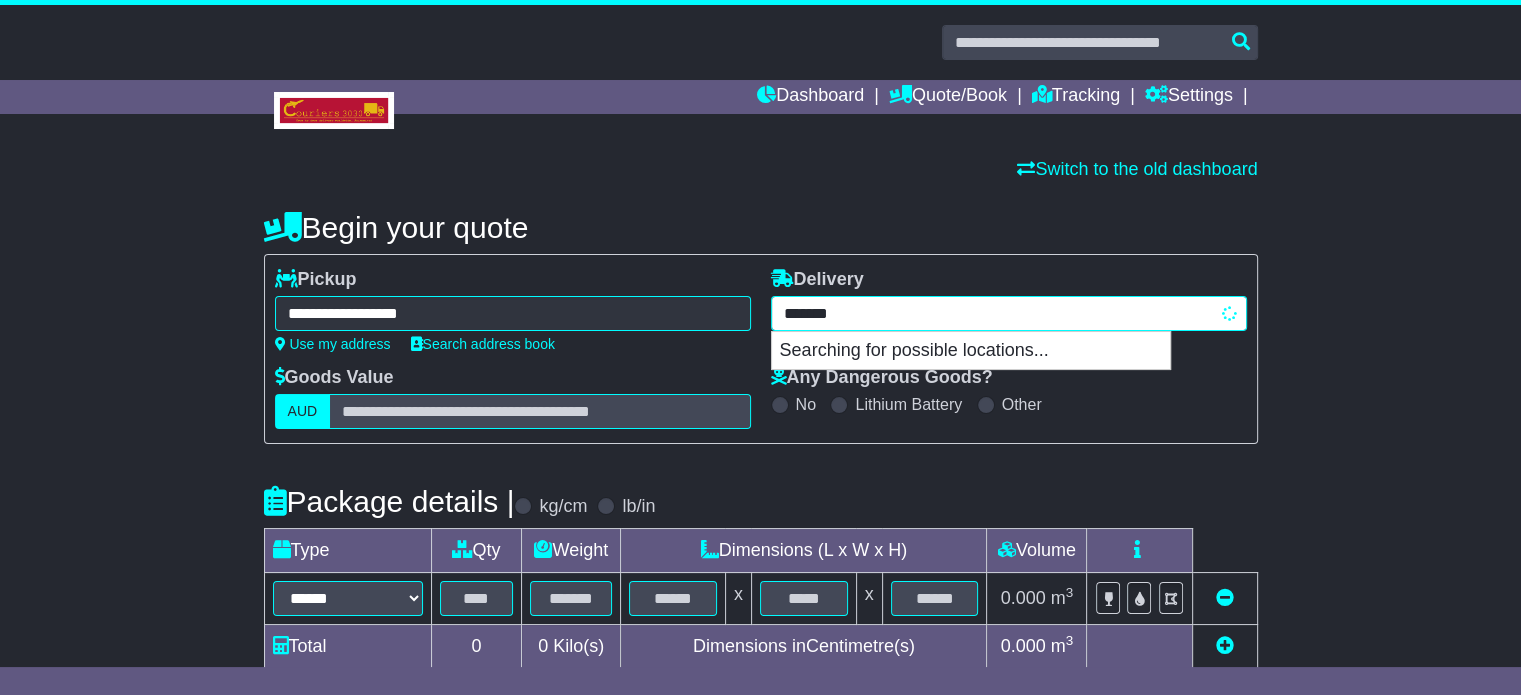 type on "**********" 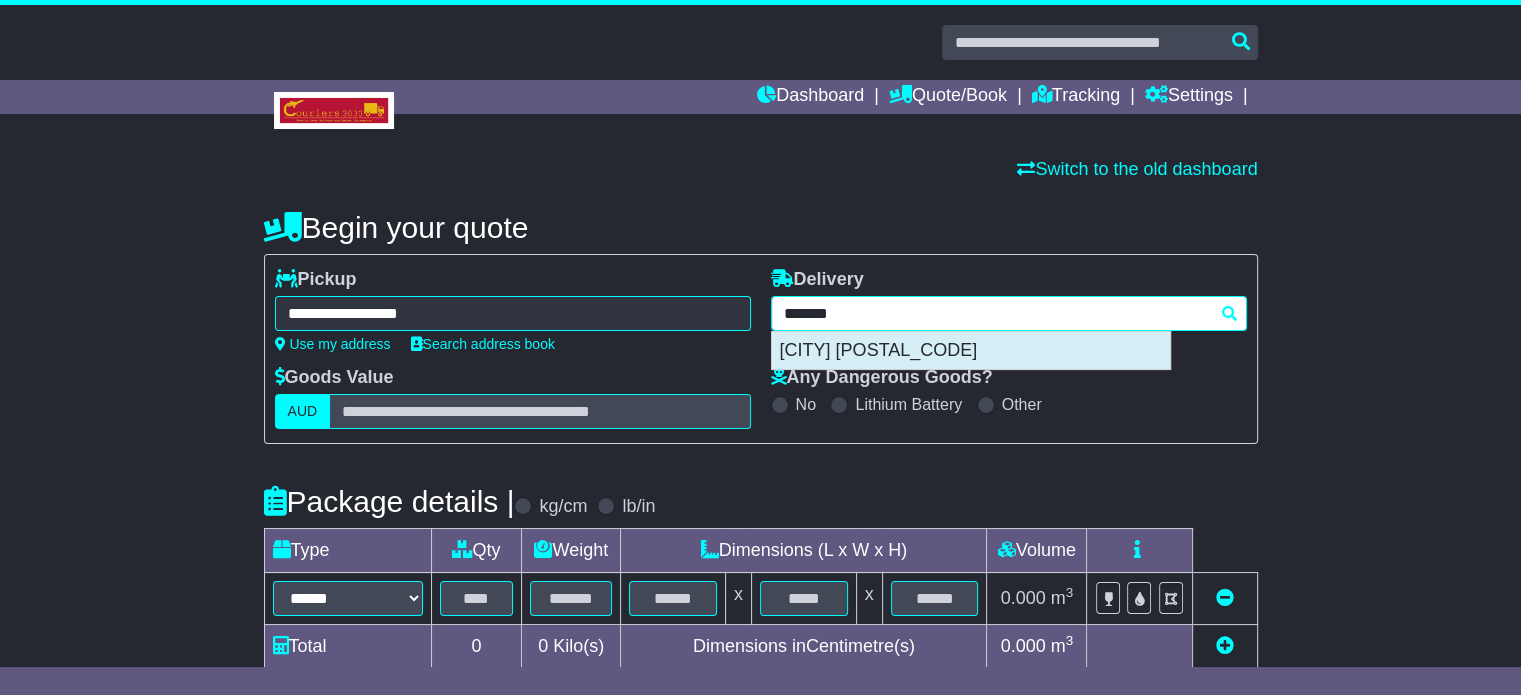 click on "[CITY] [POSTAL_CODE]" at bounding box center [971, 351] 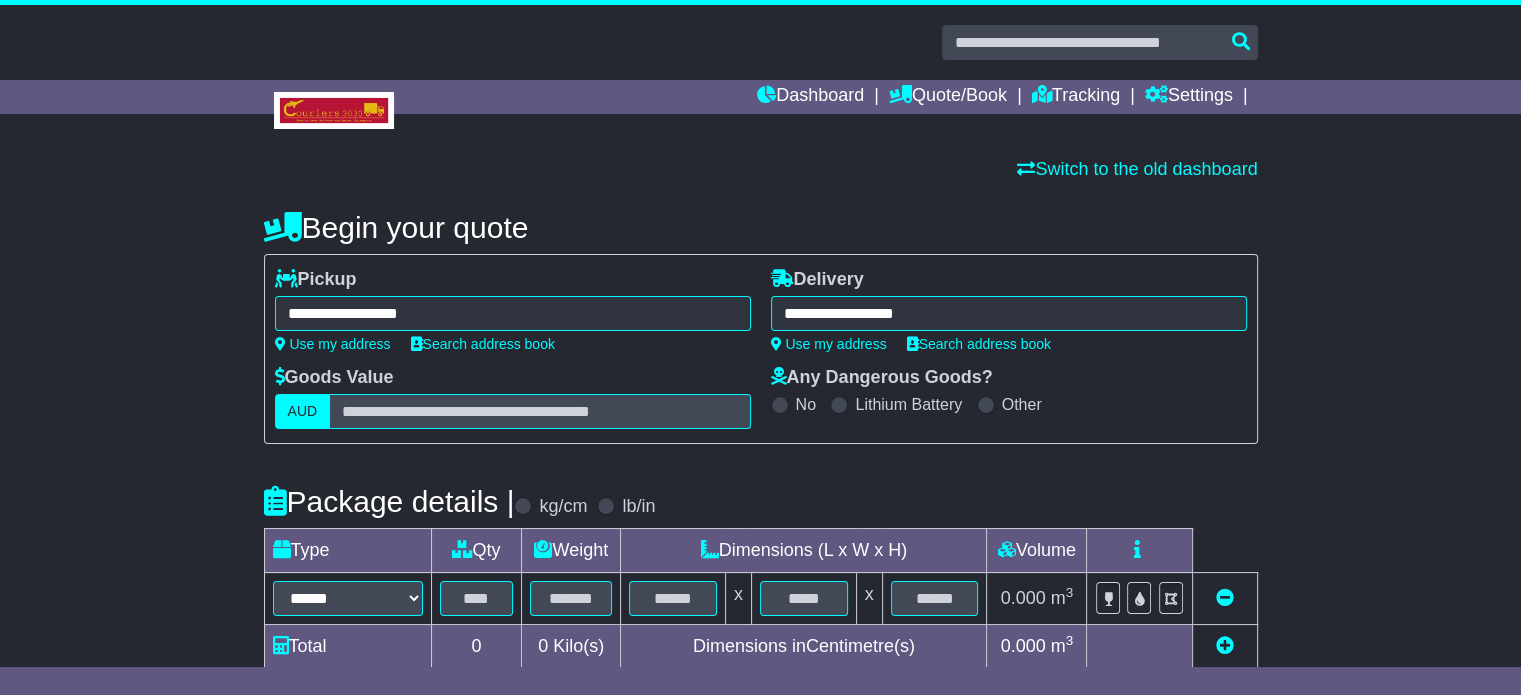 type on "**********" 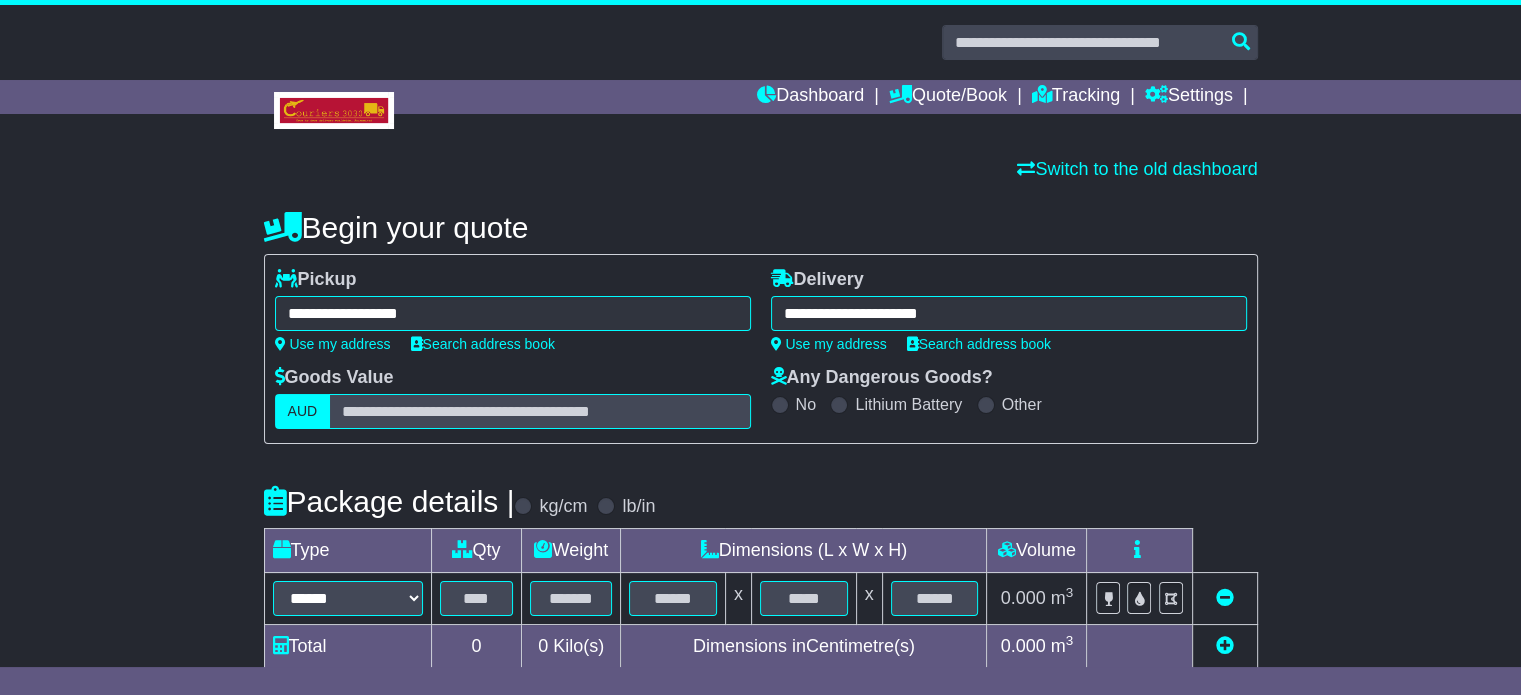 scroll, scrollTop: 360, scrollLeft: 0, axis: vertical 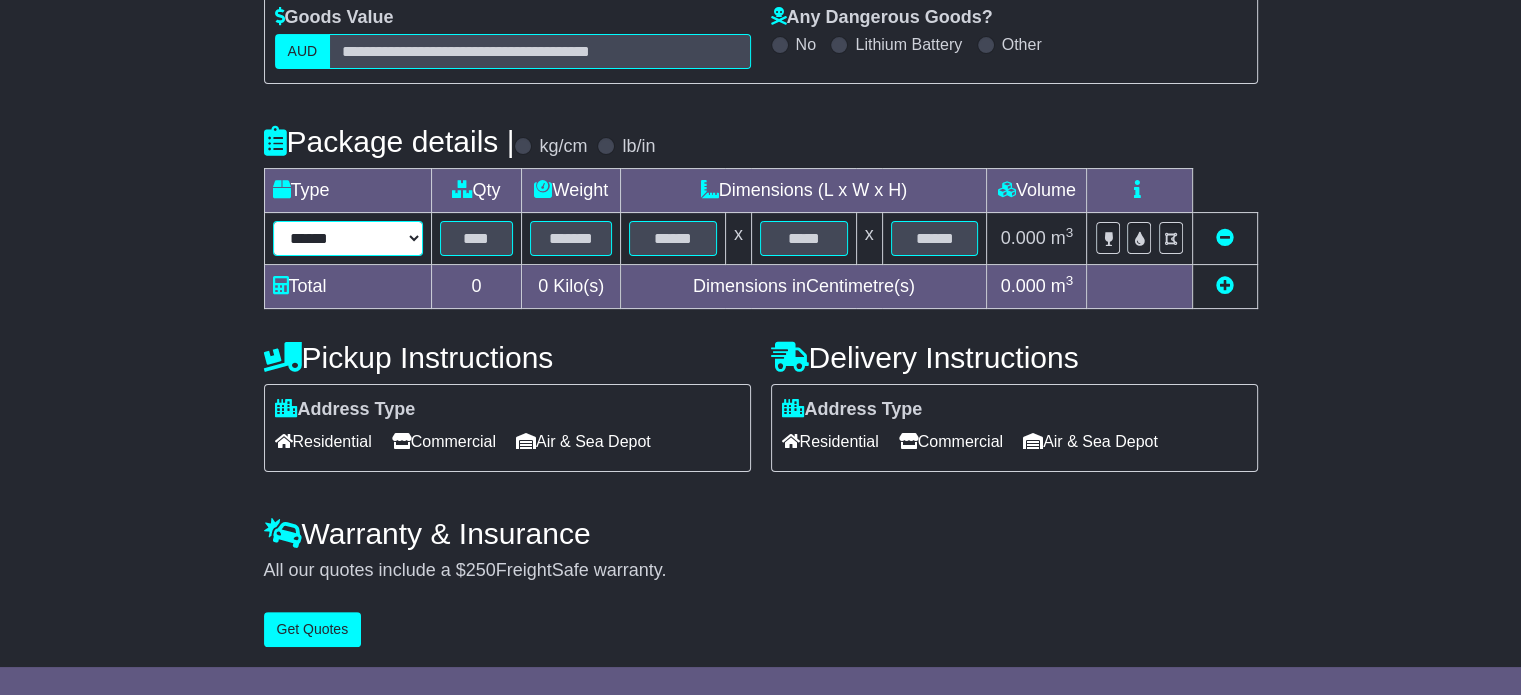 drag, startPoint x: 373, startPoint y: 229, endPoint x: 368, endPoint y: 248, distance: 19.646883 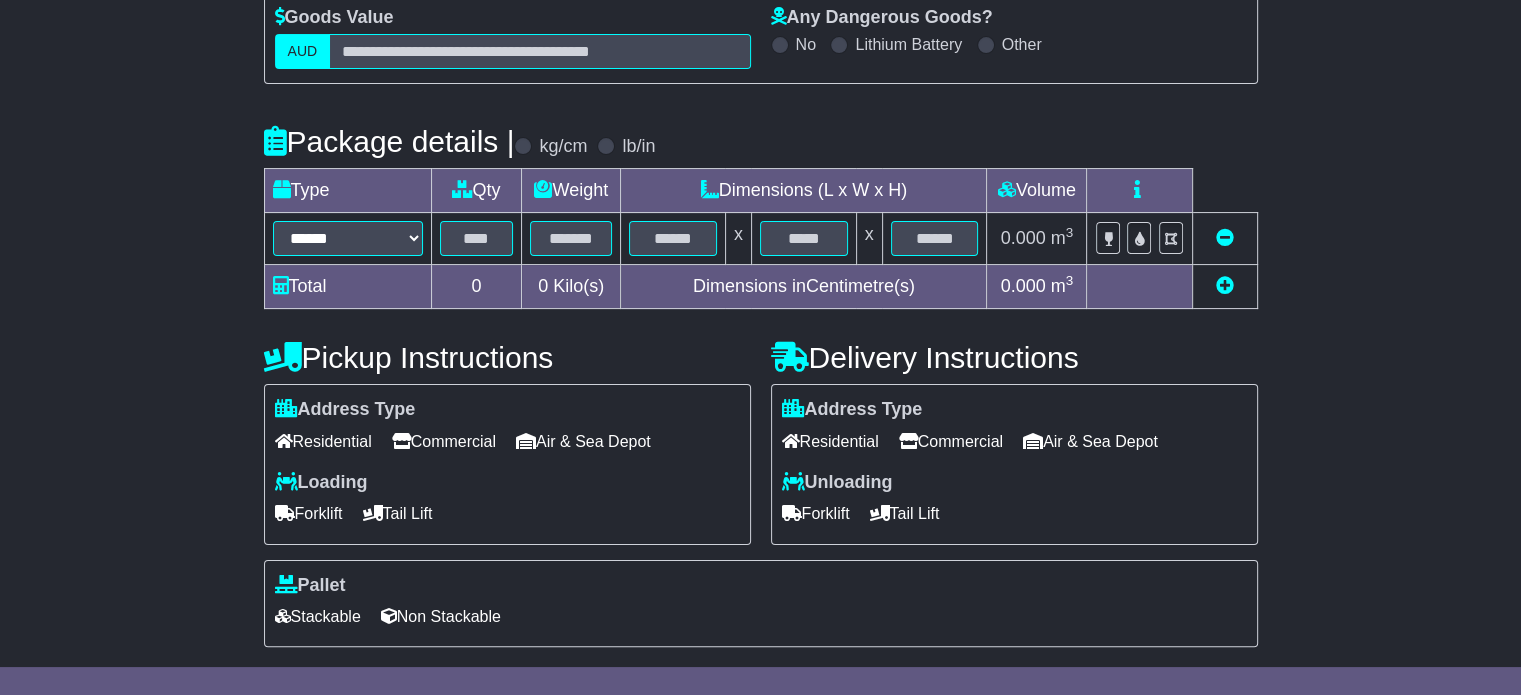 click at bounding box center (1225, 285) 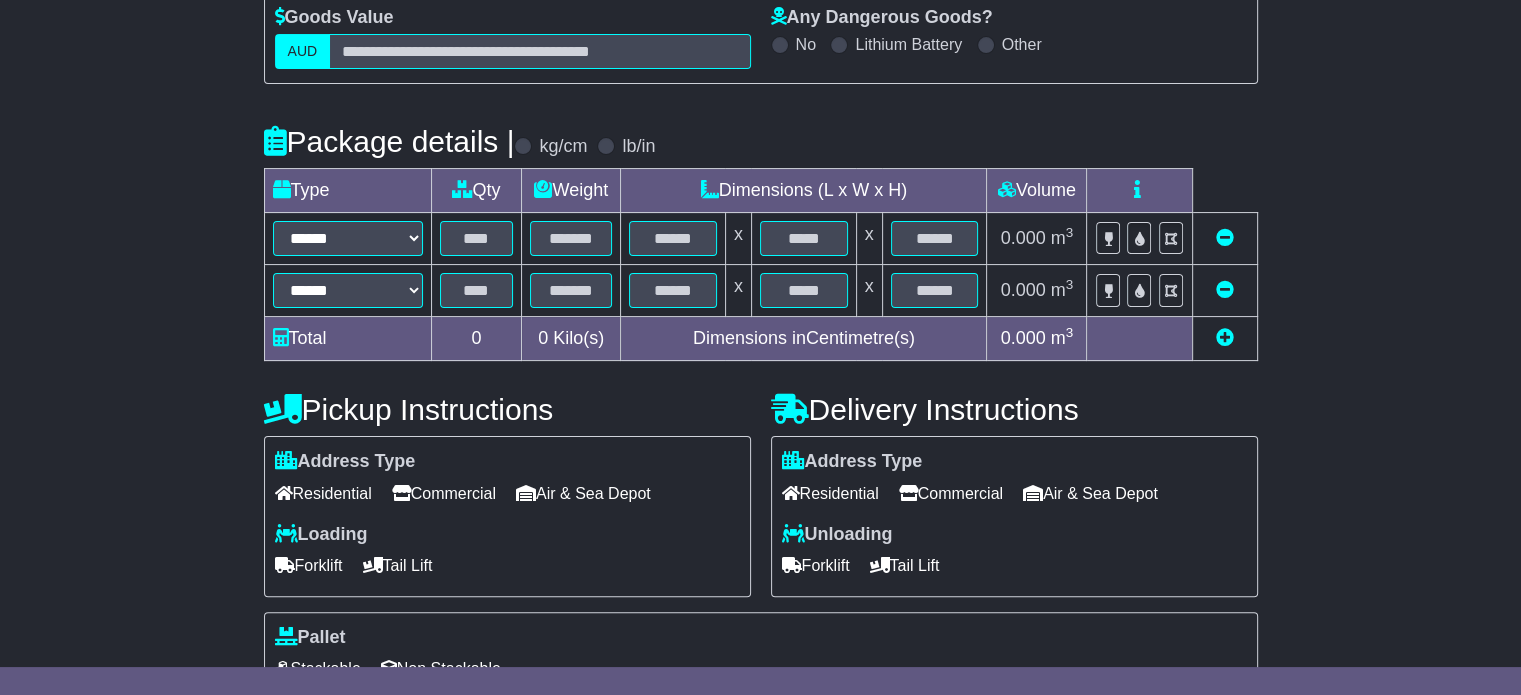 click at bounding box center [1225, 337] 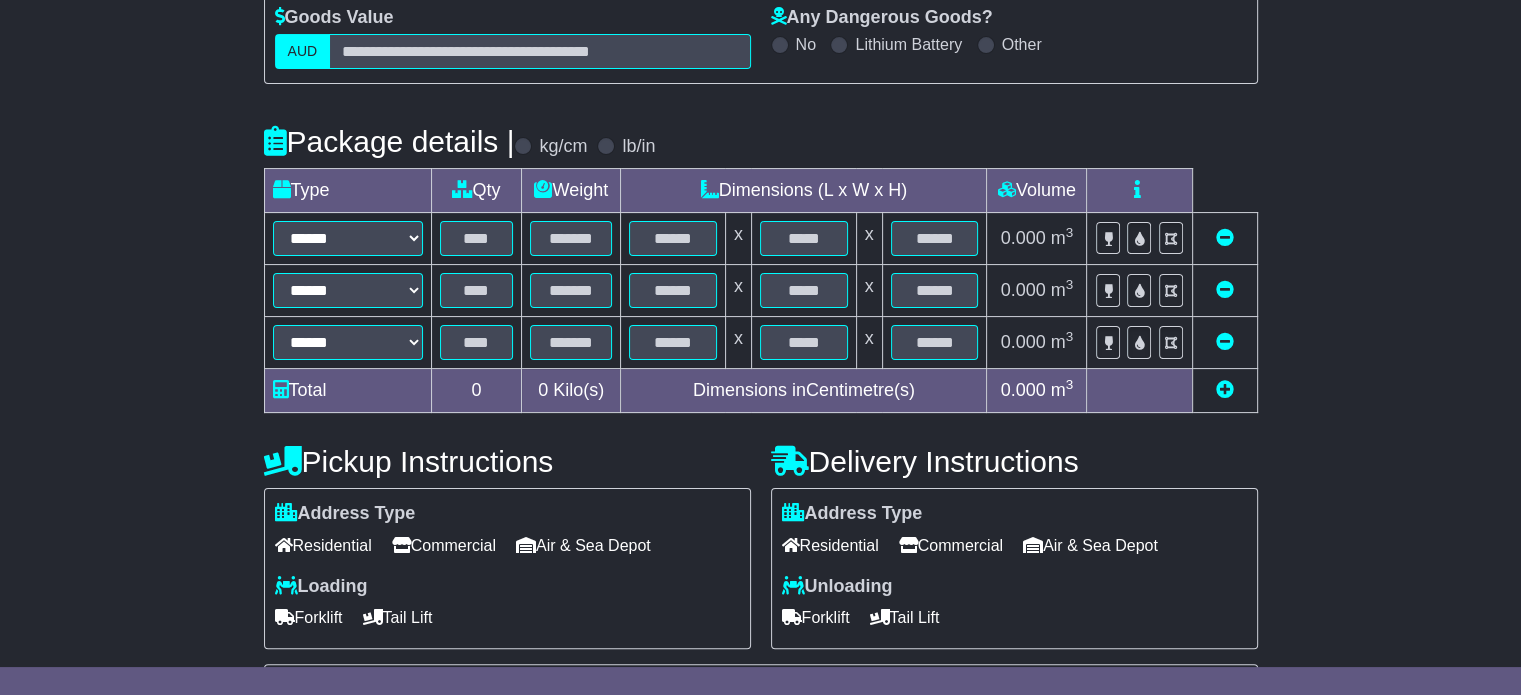 click at bounding box center (476, 239) 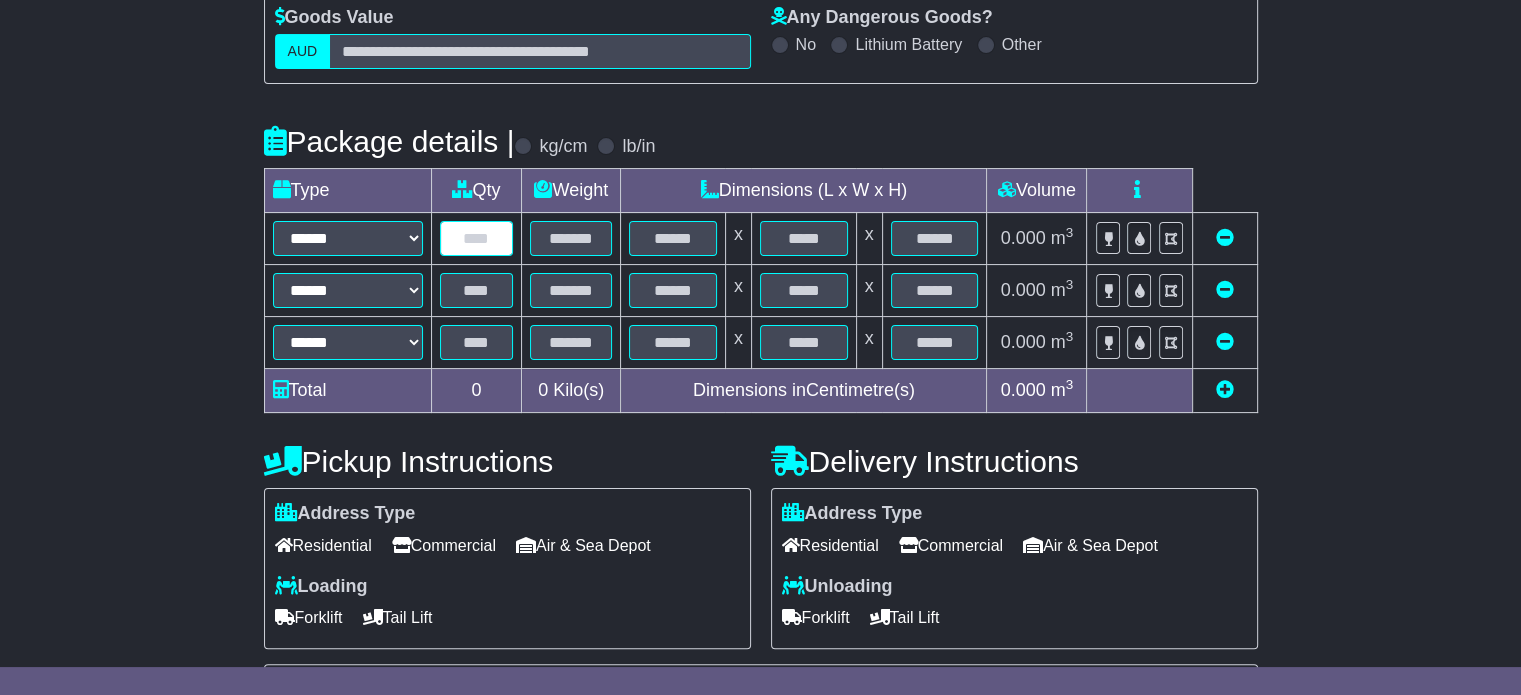 click at bounding box center (477, 238) 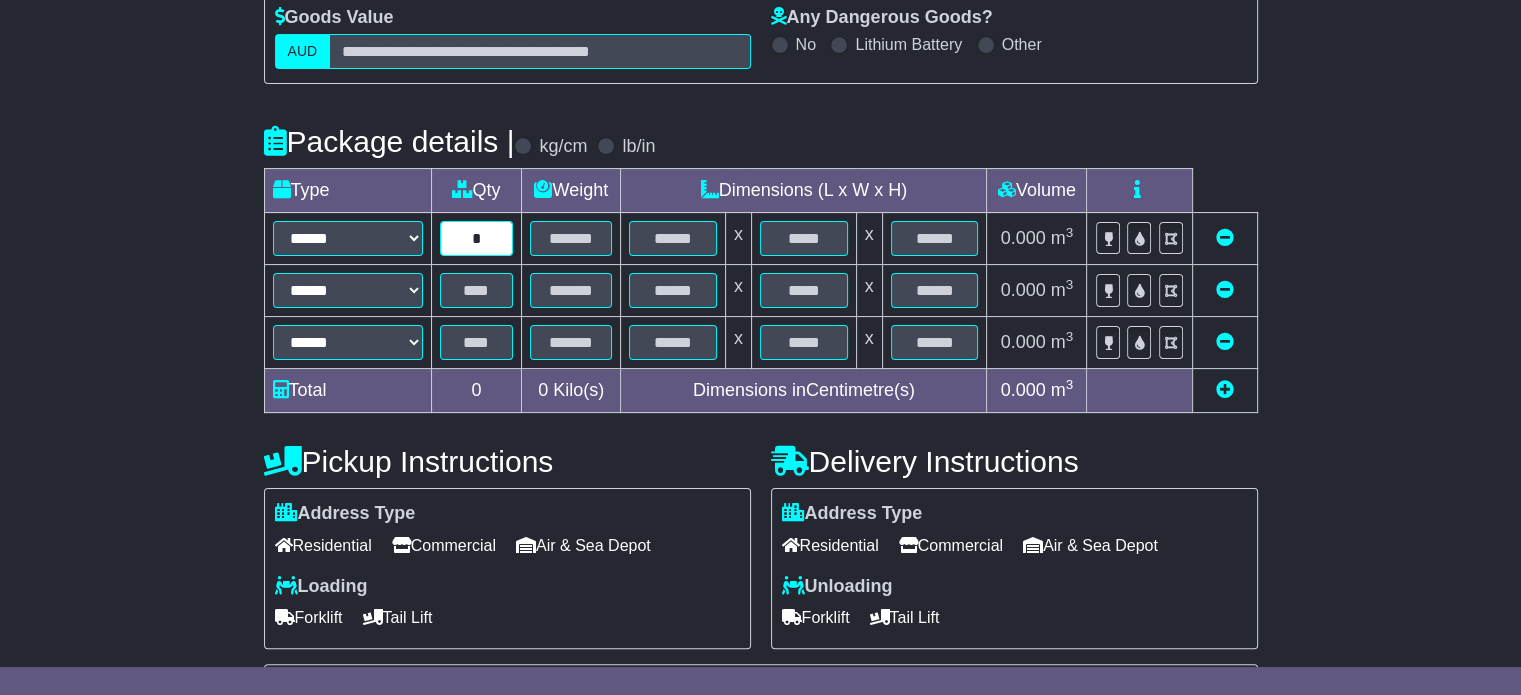 type on "*" 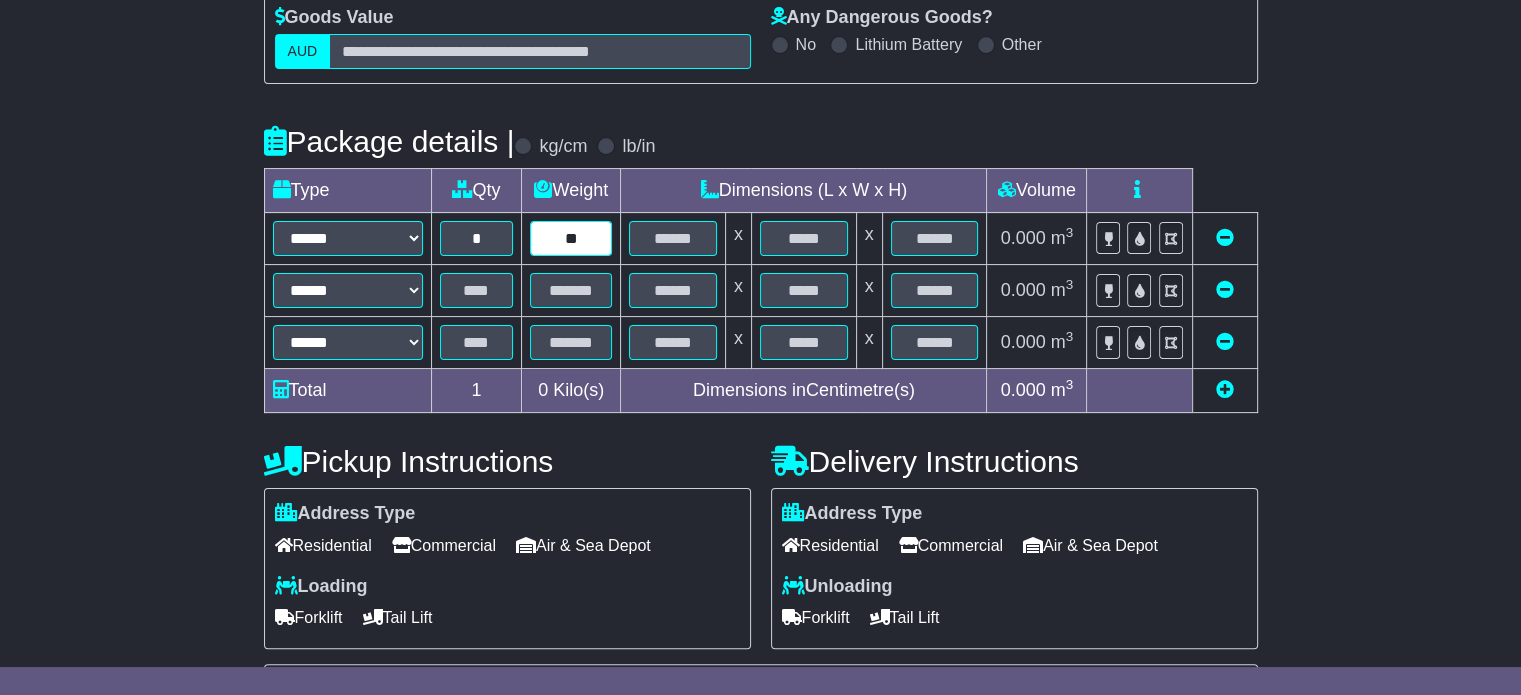 type on "**" 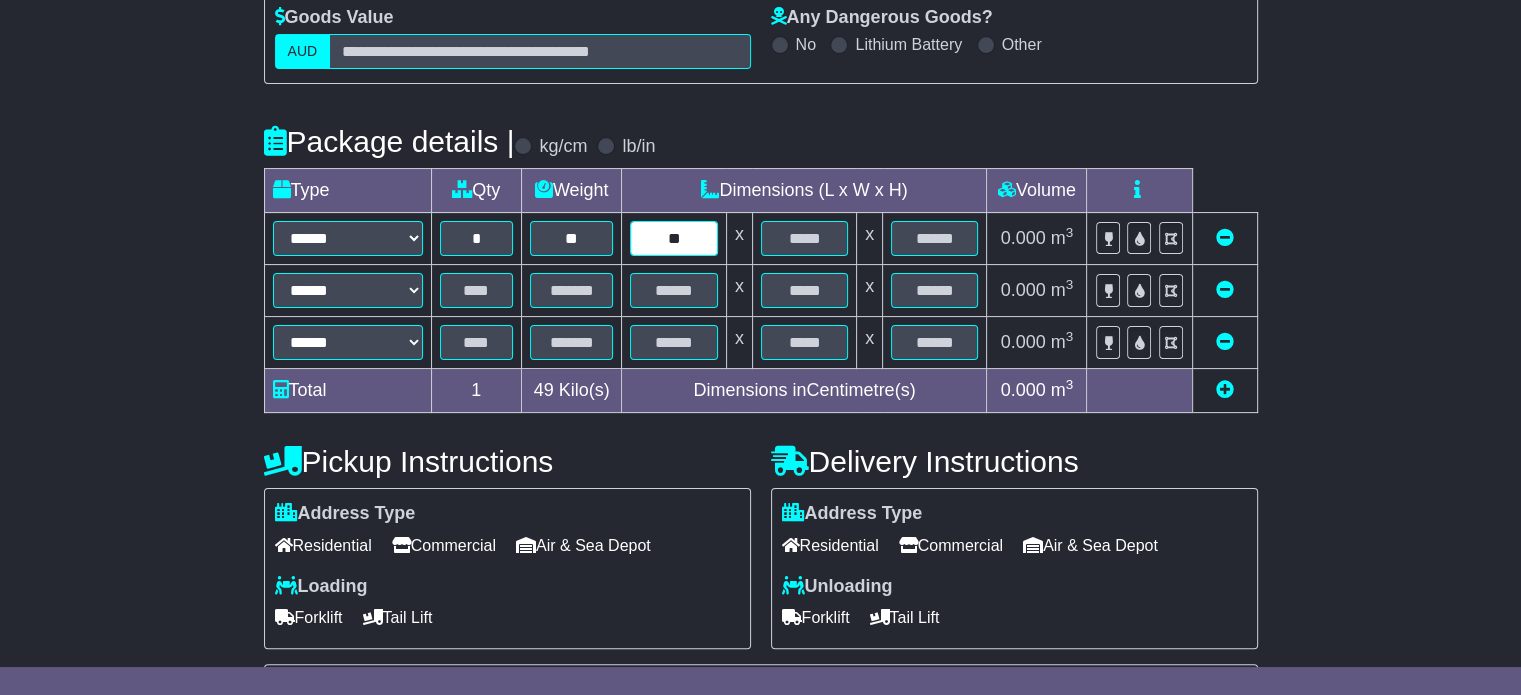 type on "**" 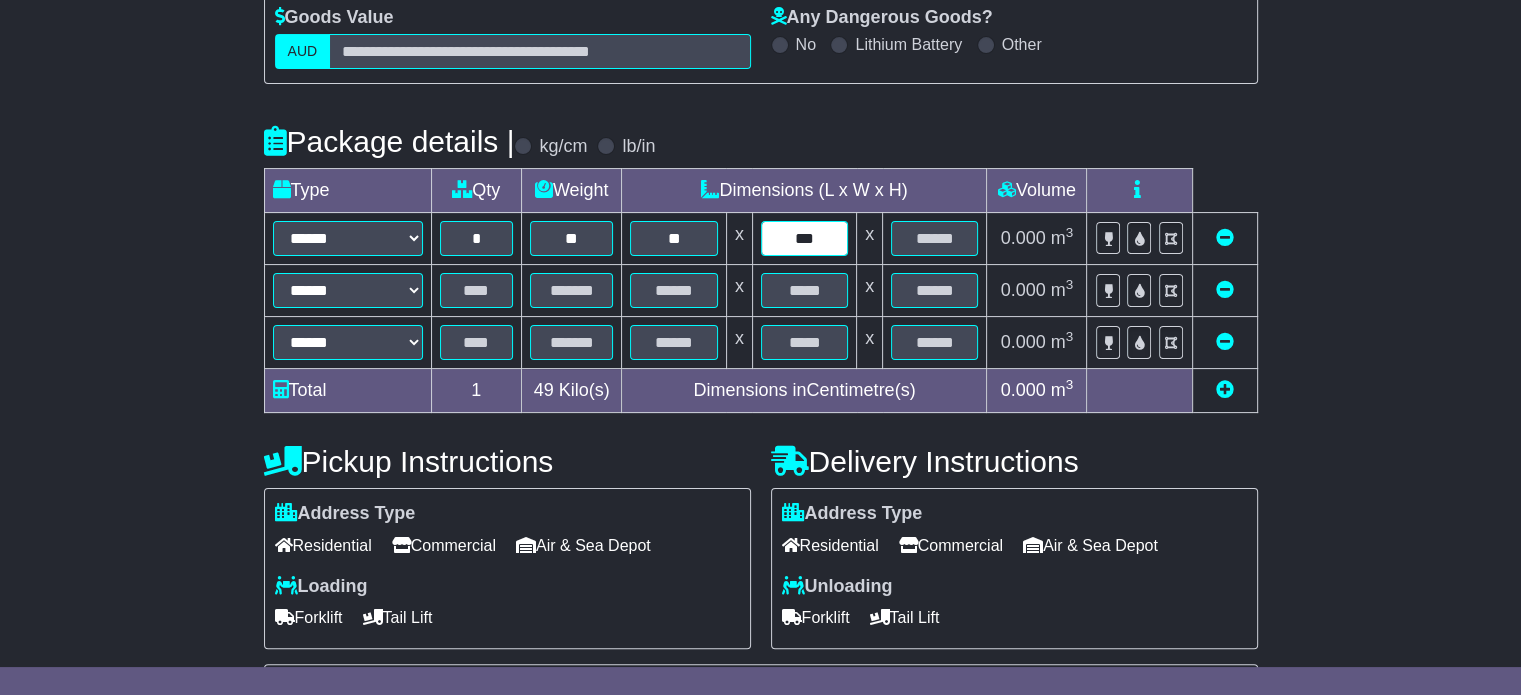 type on "***" 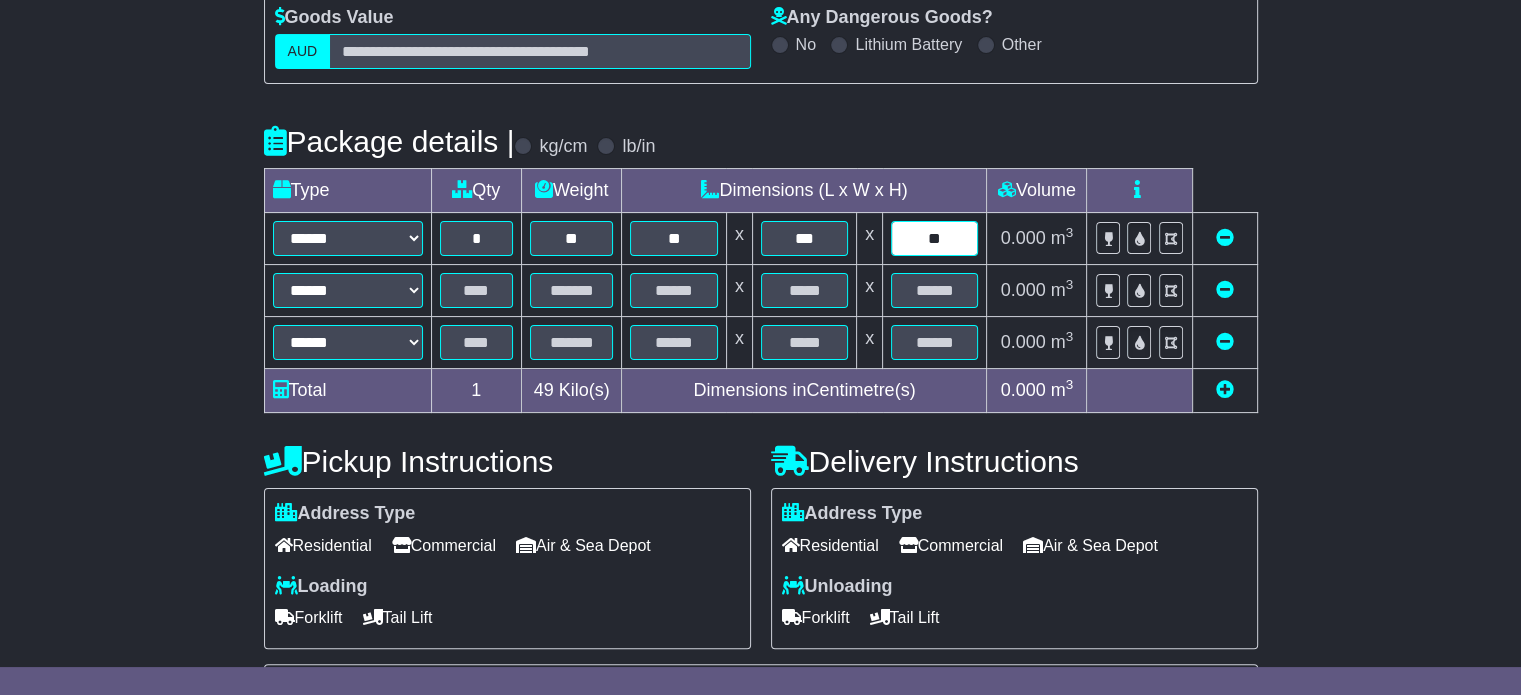 type on "**" 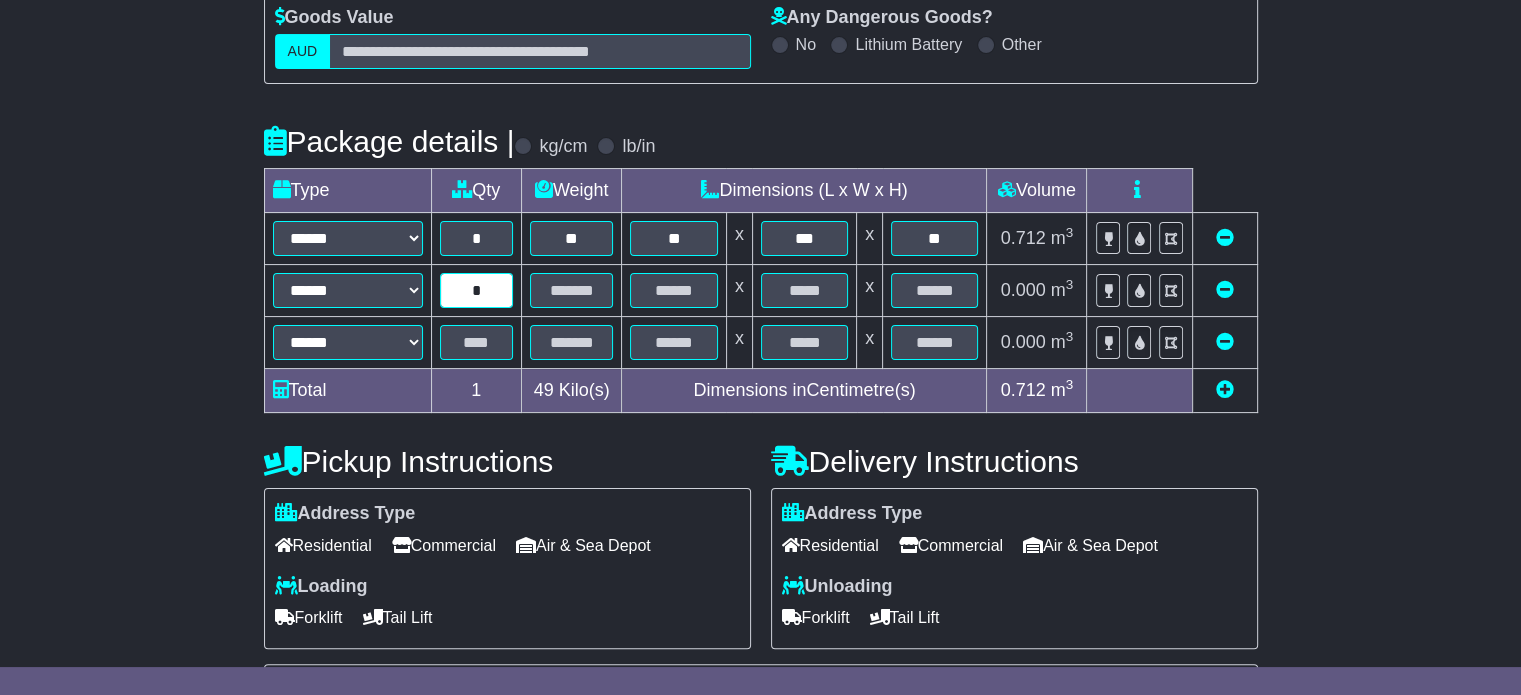type on "*" 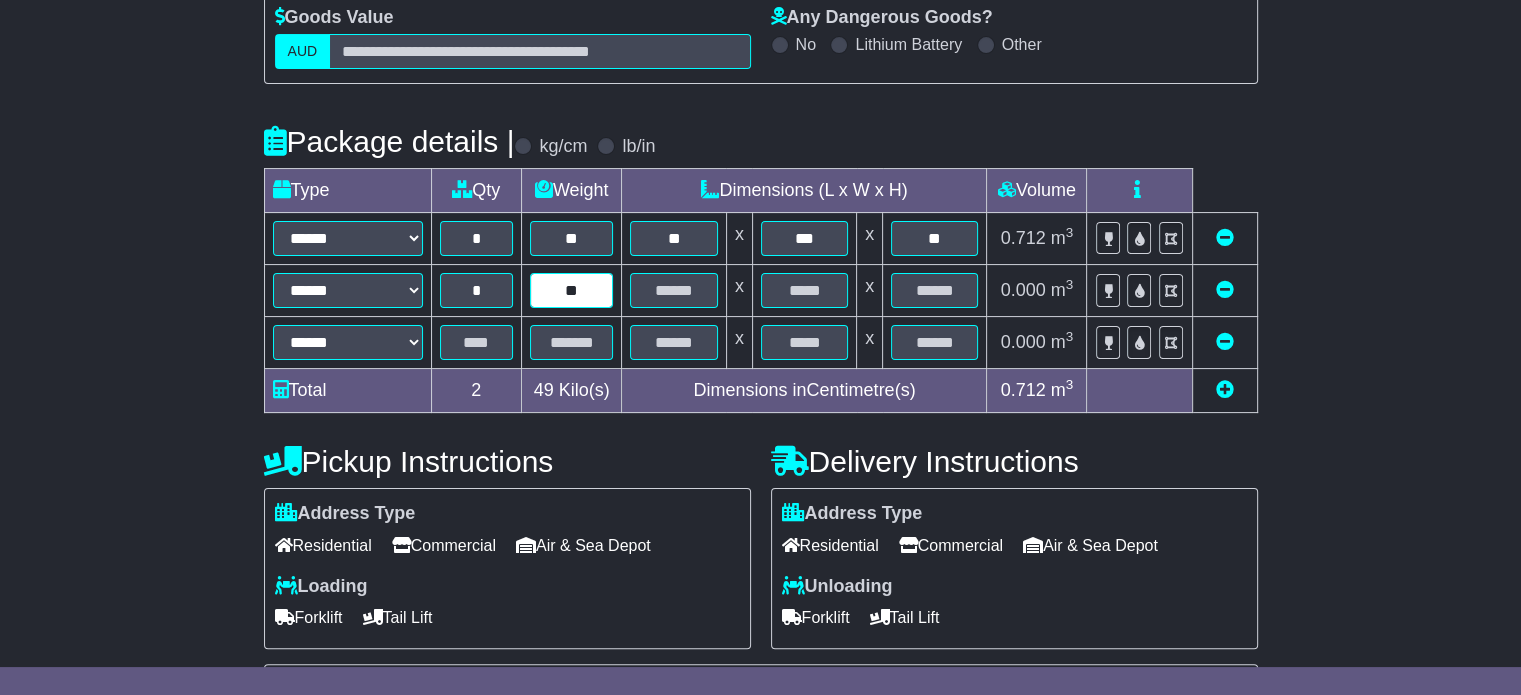 type on "**" 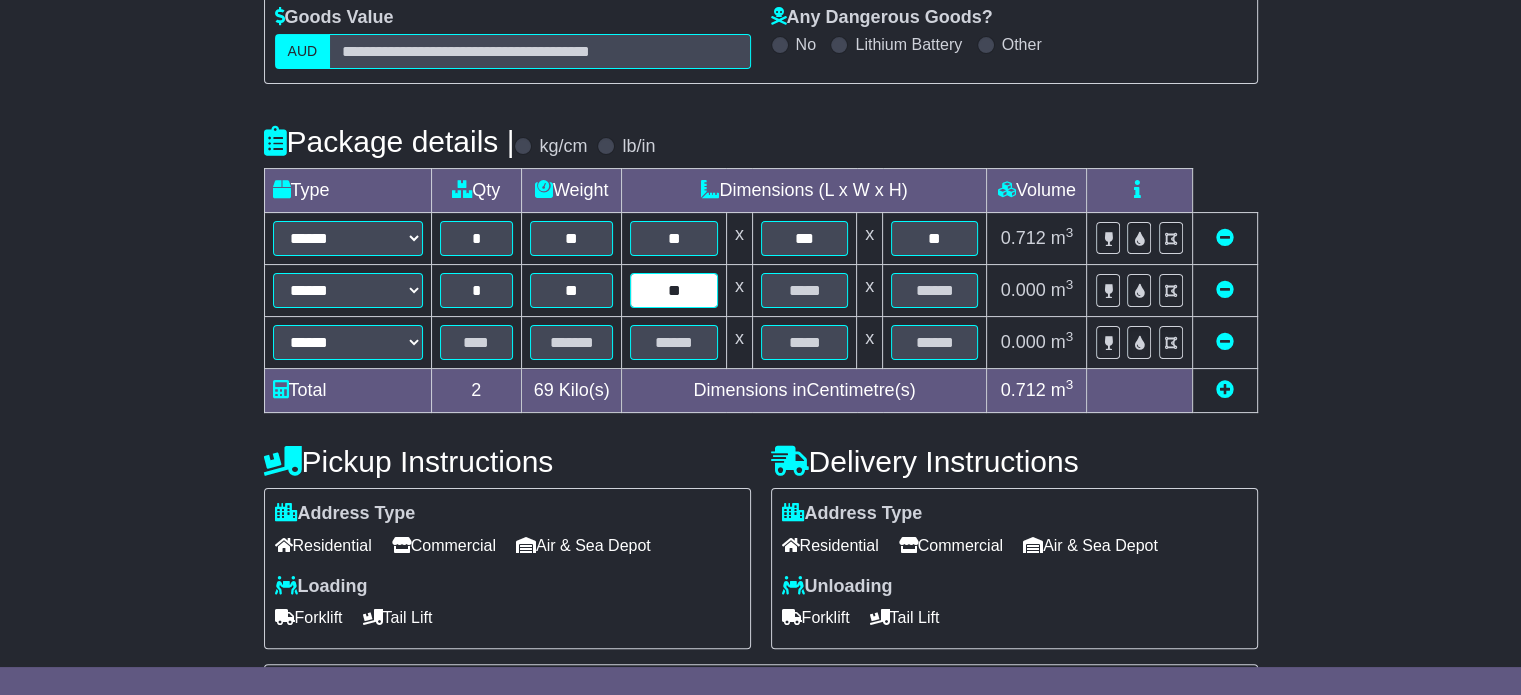 type on "**" 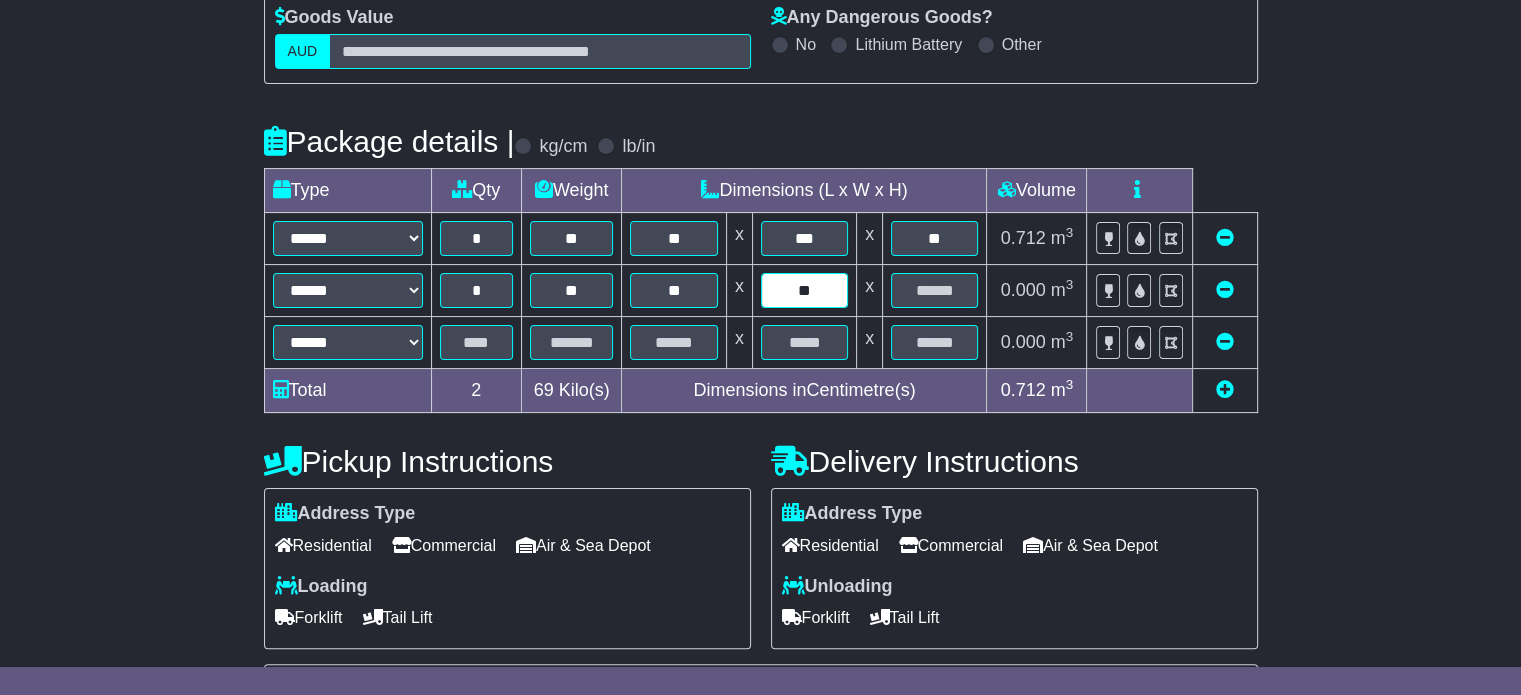 type on "**" 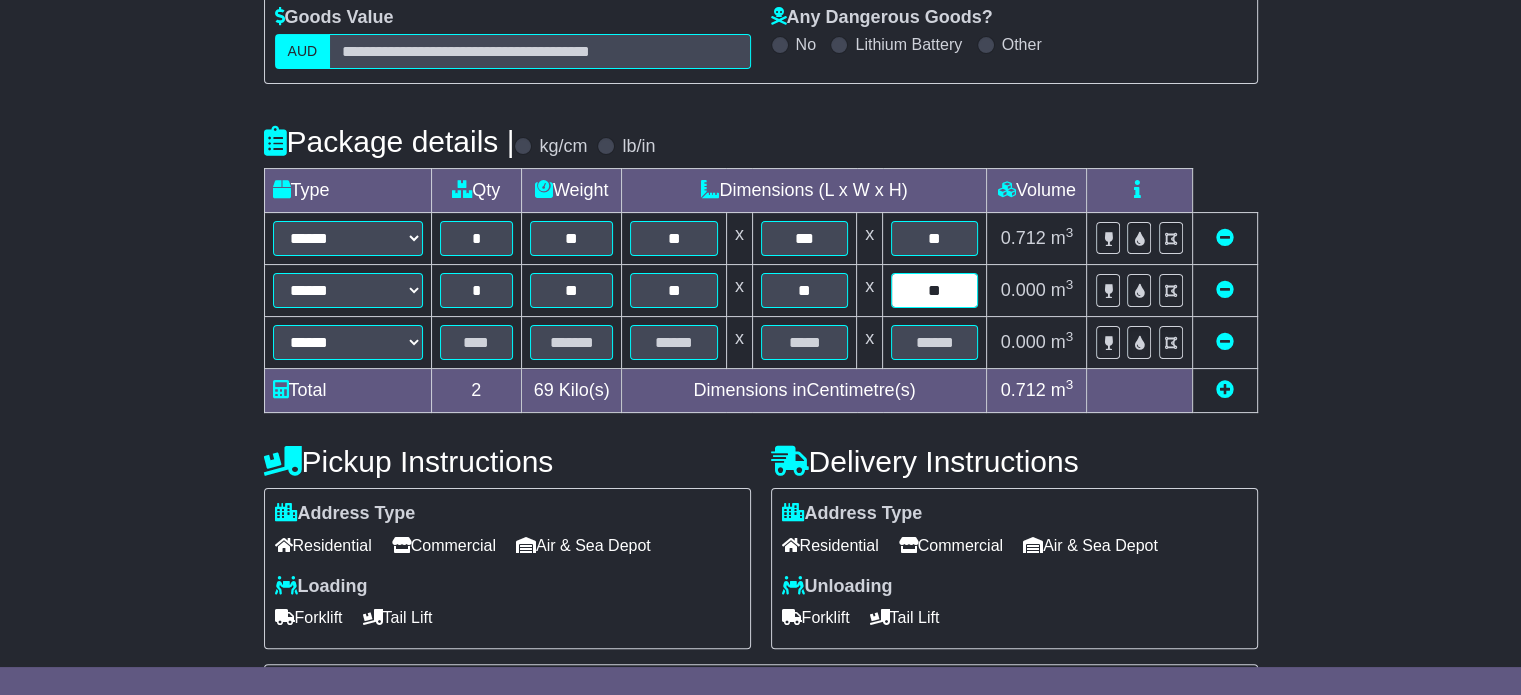 type on "**" 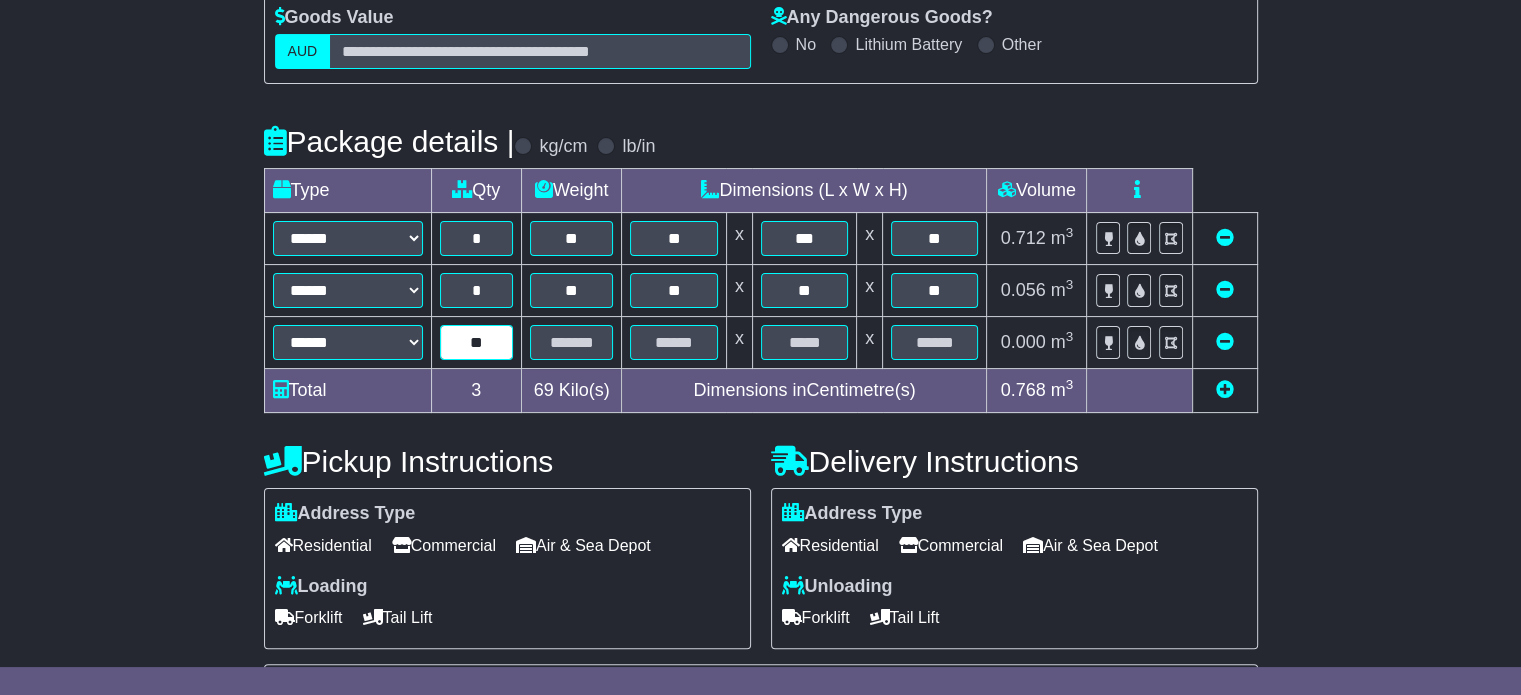 type on "*" 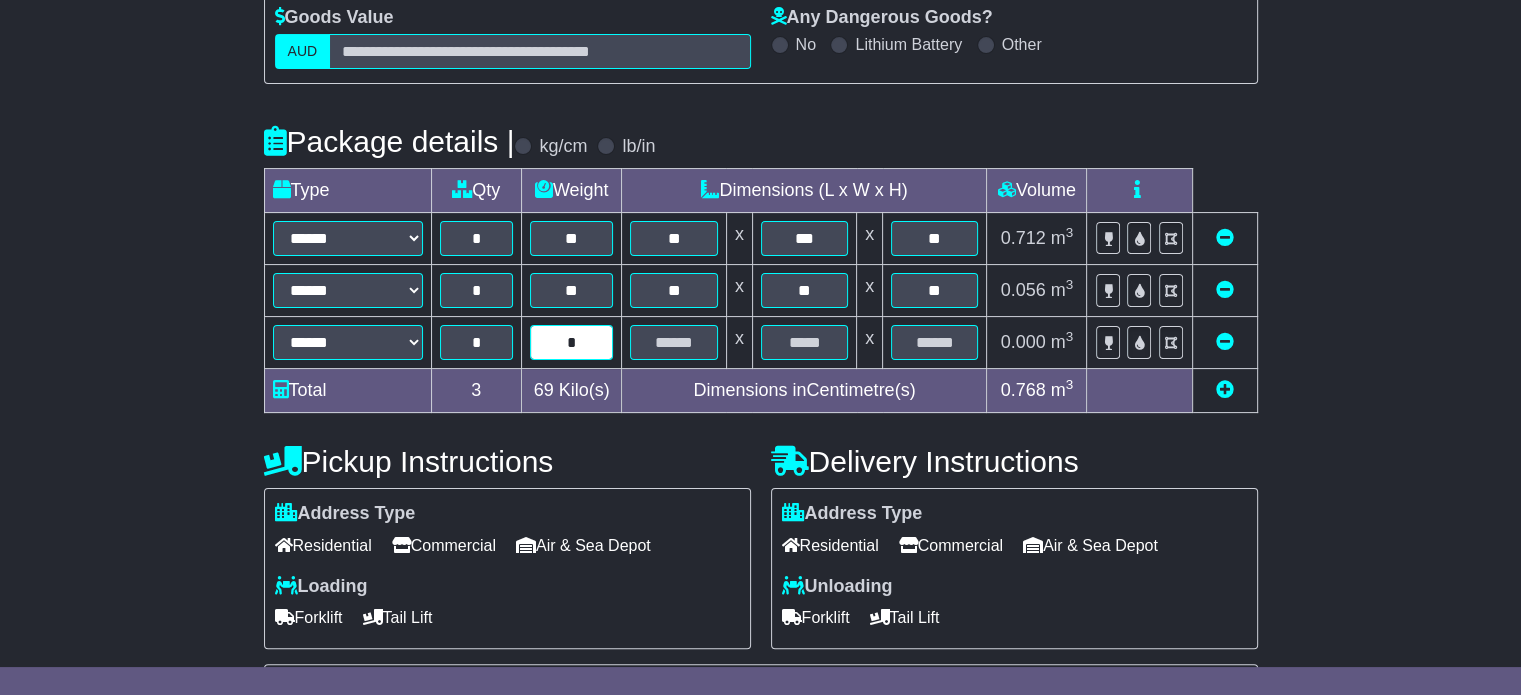 type on "*" 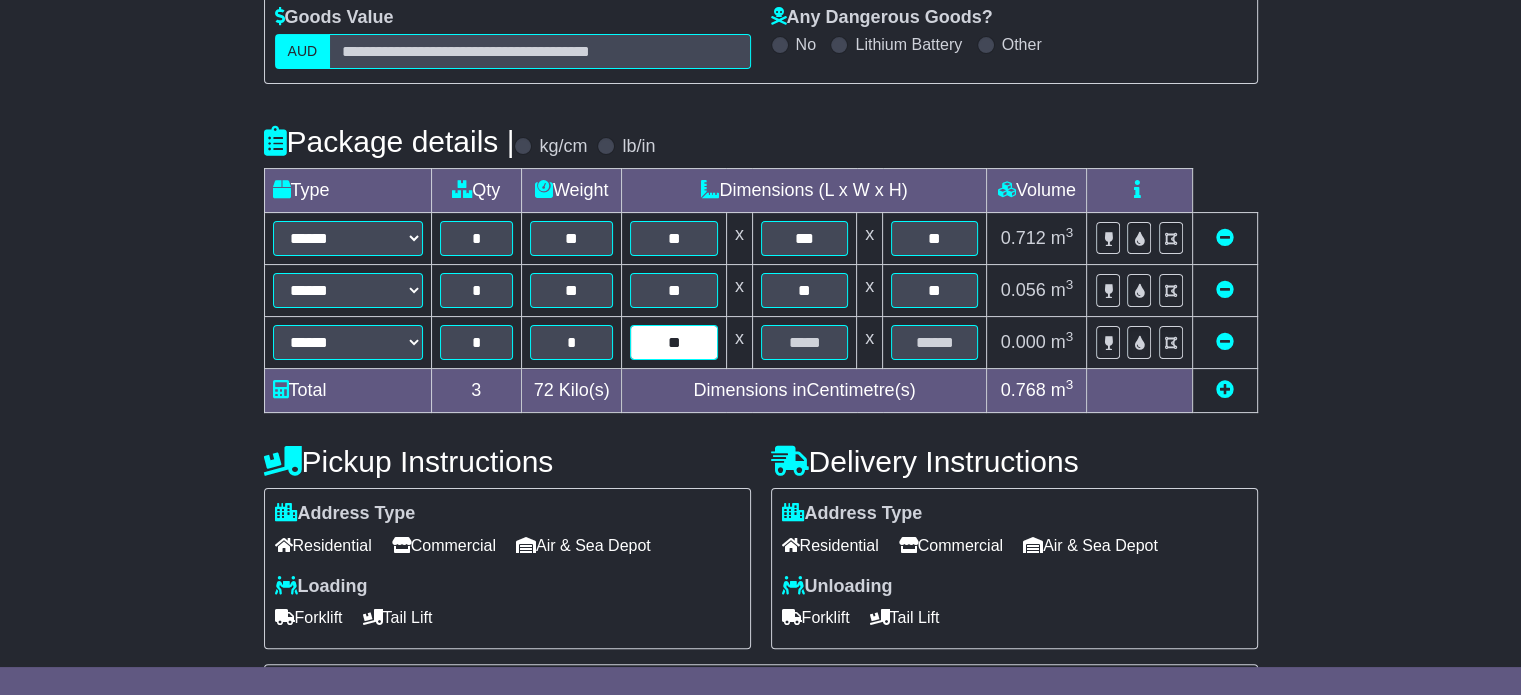 type on "**" 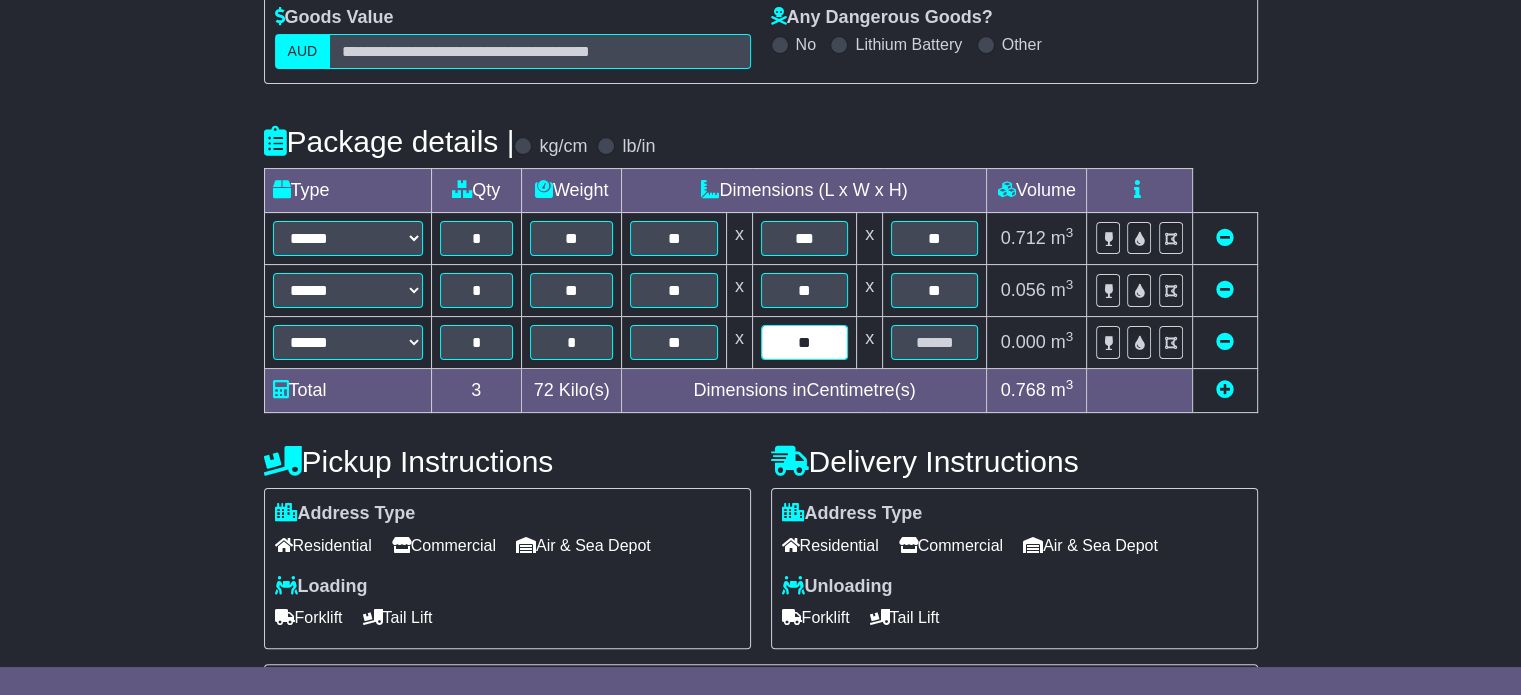 type on "**" 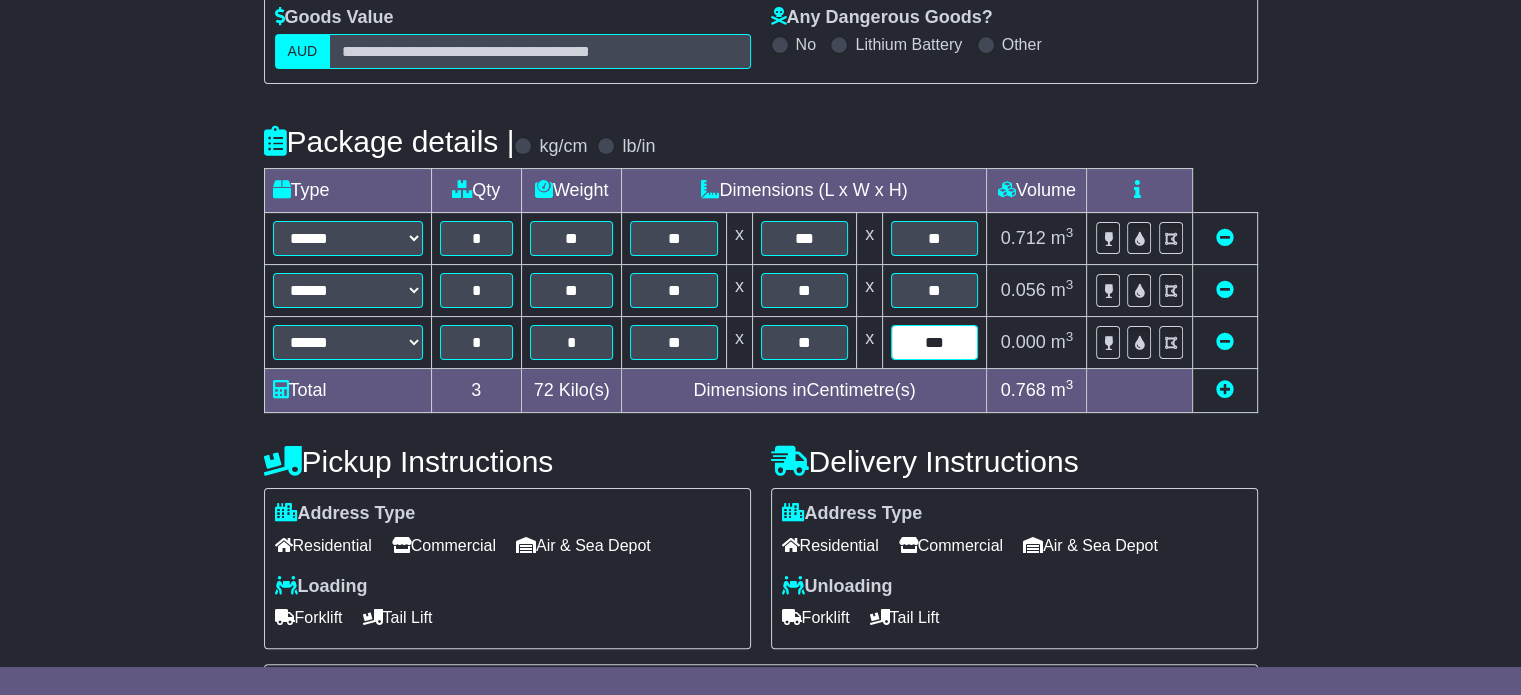 type on "***" 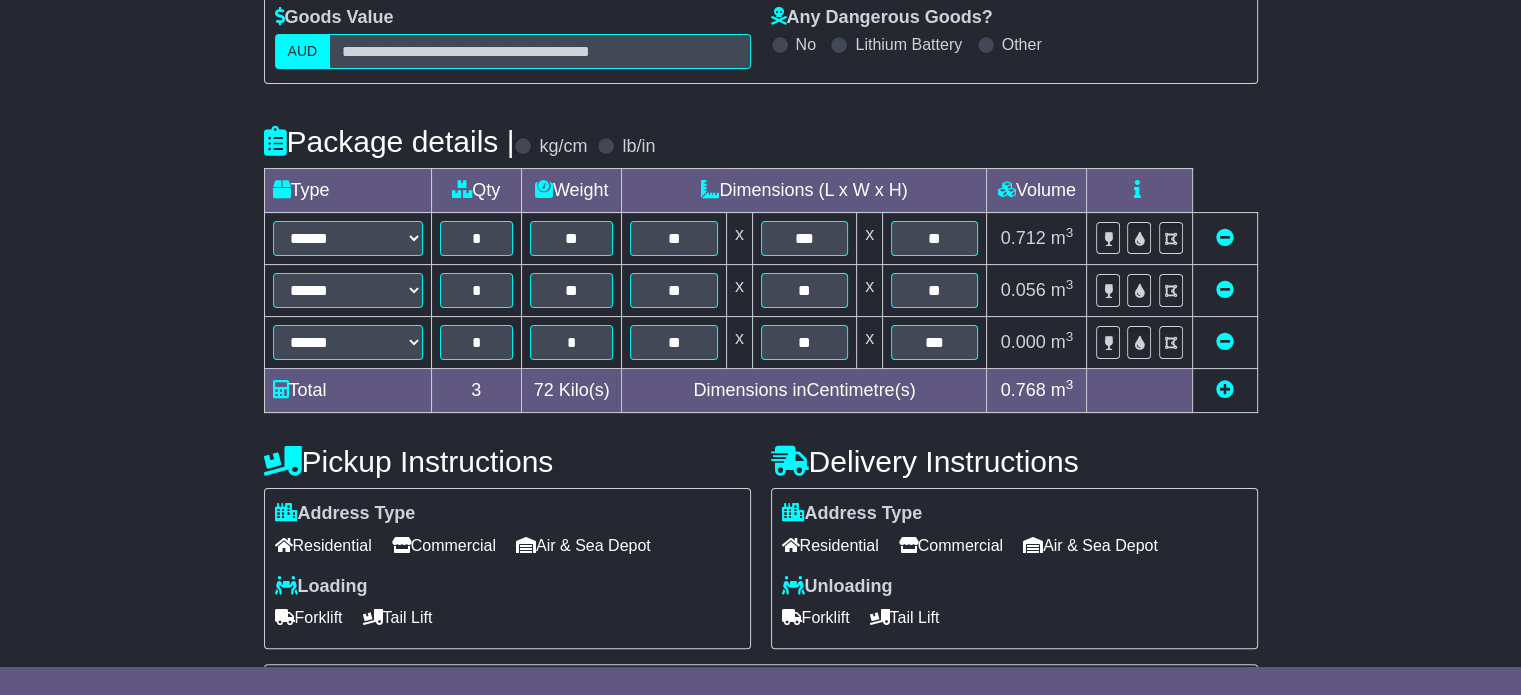 type 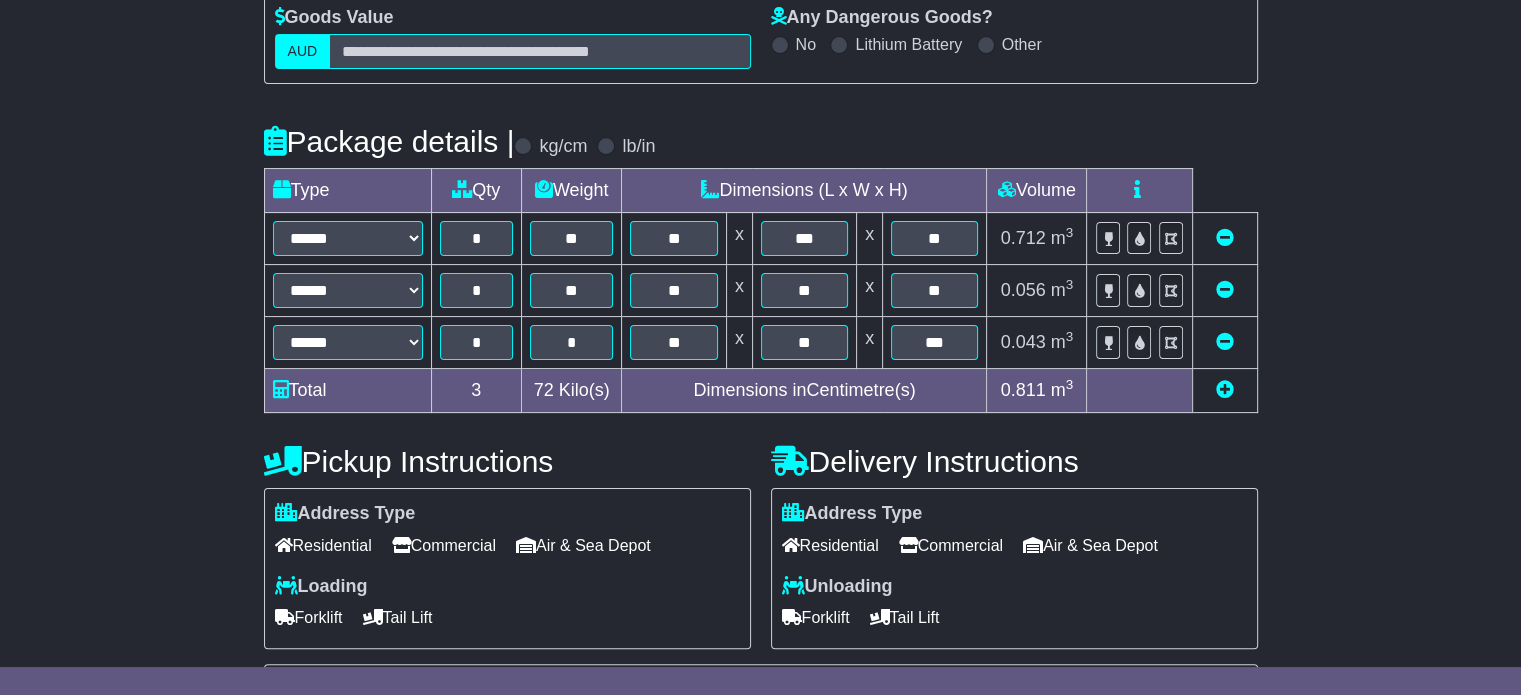 scroll, scrollTop: 638, scrollLeft: 0, axis: vertical 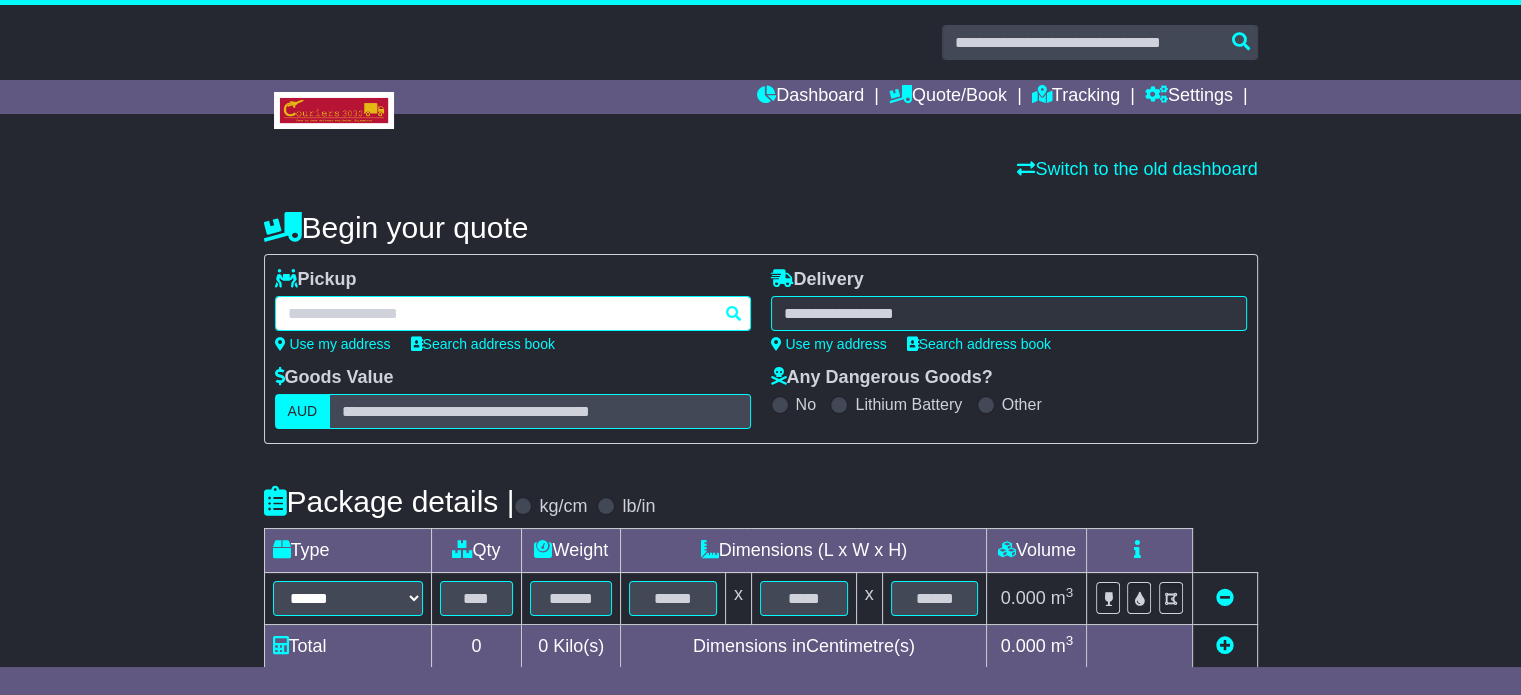click at bounding box center (513, 313) 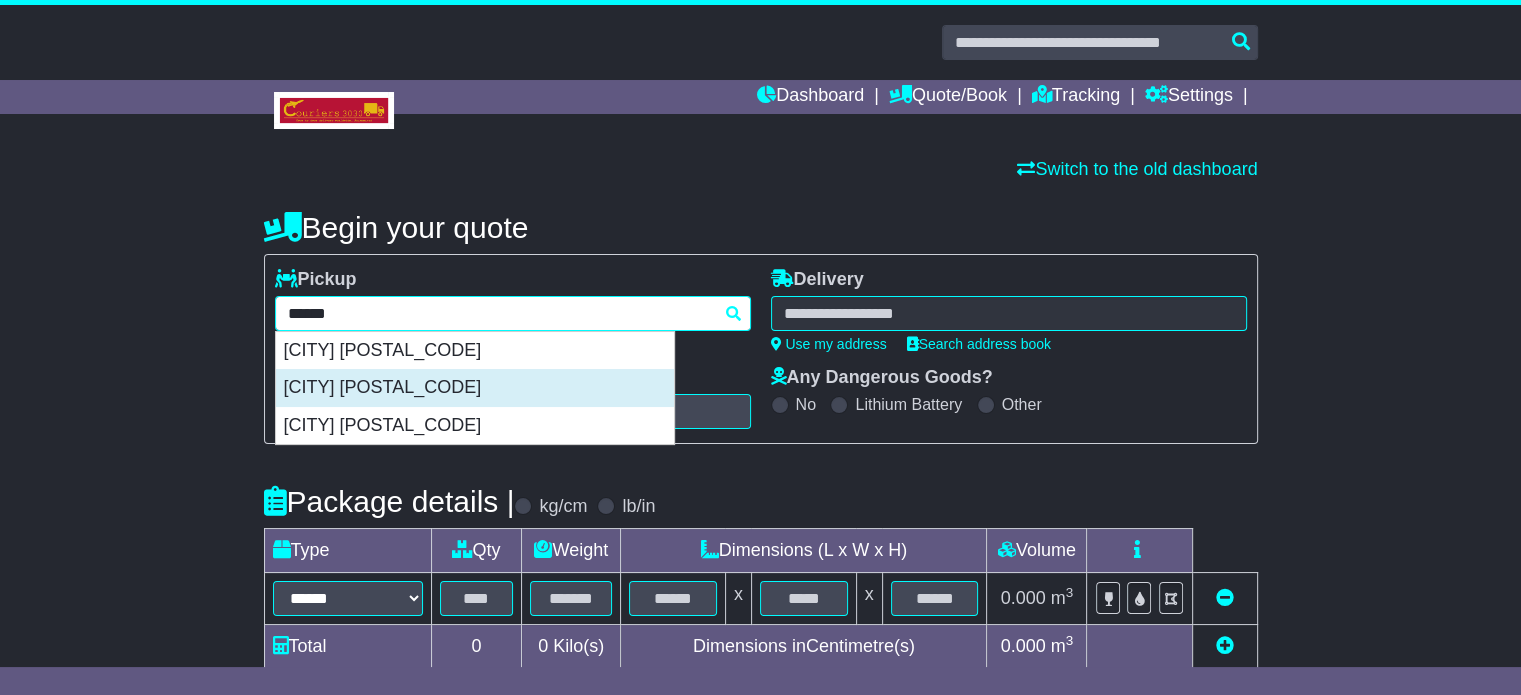 click on "[CITY] [POSTAL_CODE]" at bounding box center [475, 388] 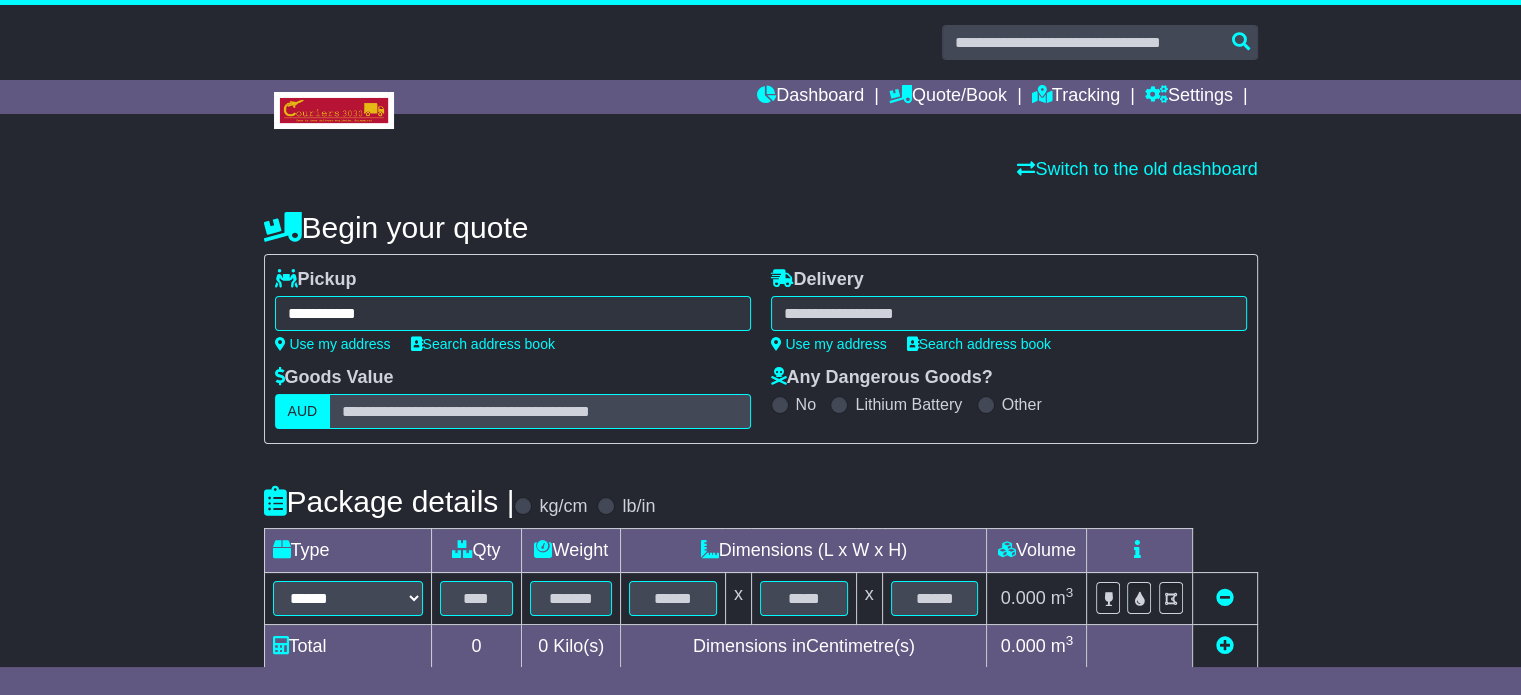 type on "**********" 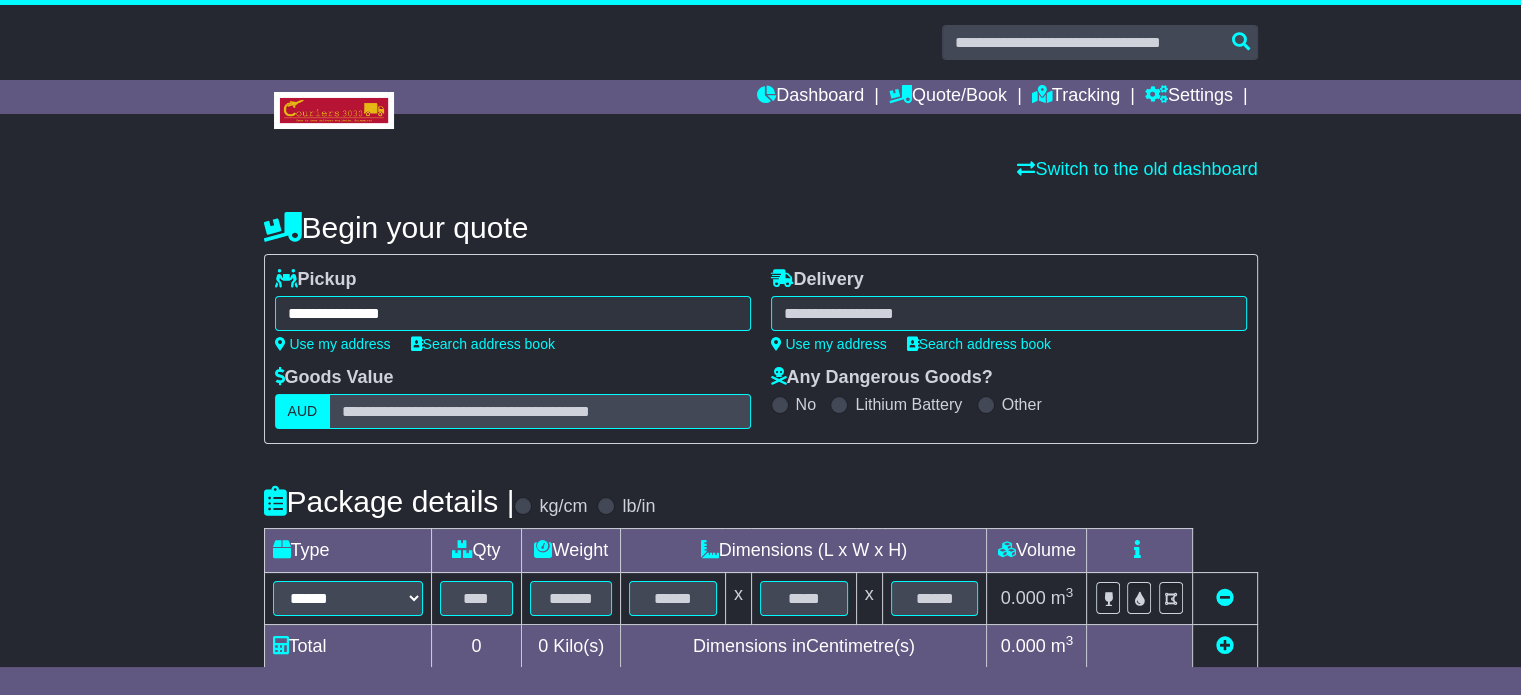 click at bounding box center [1009, 313] 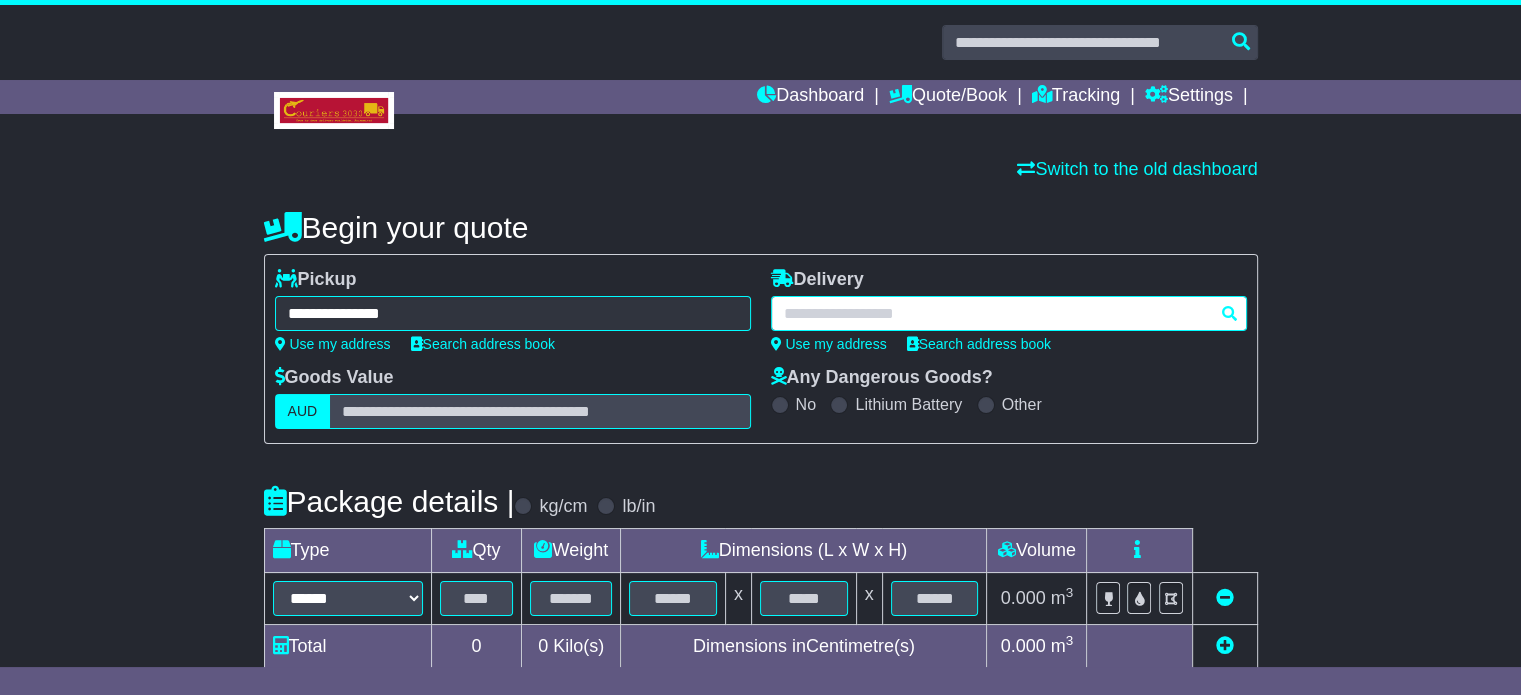 paste on "**********" 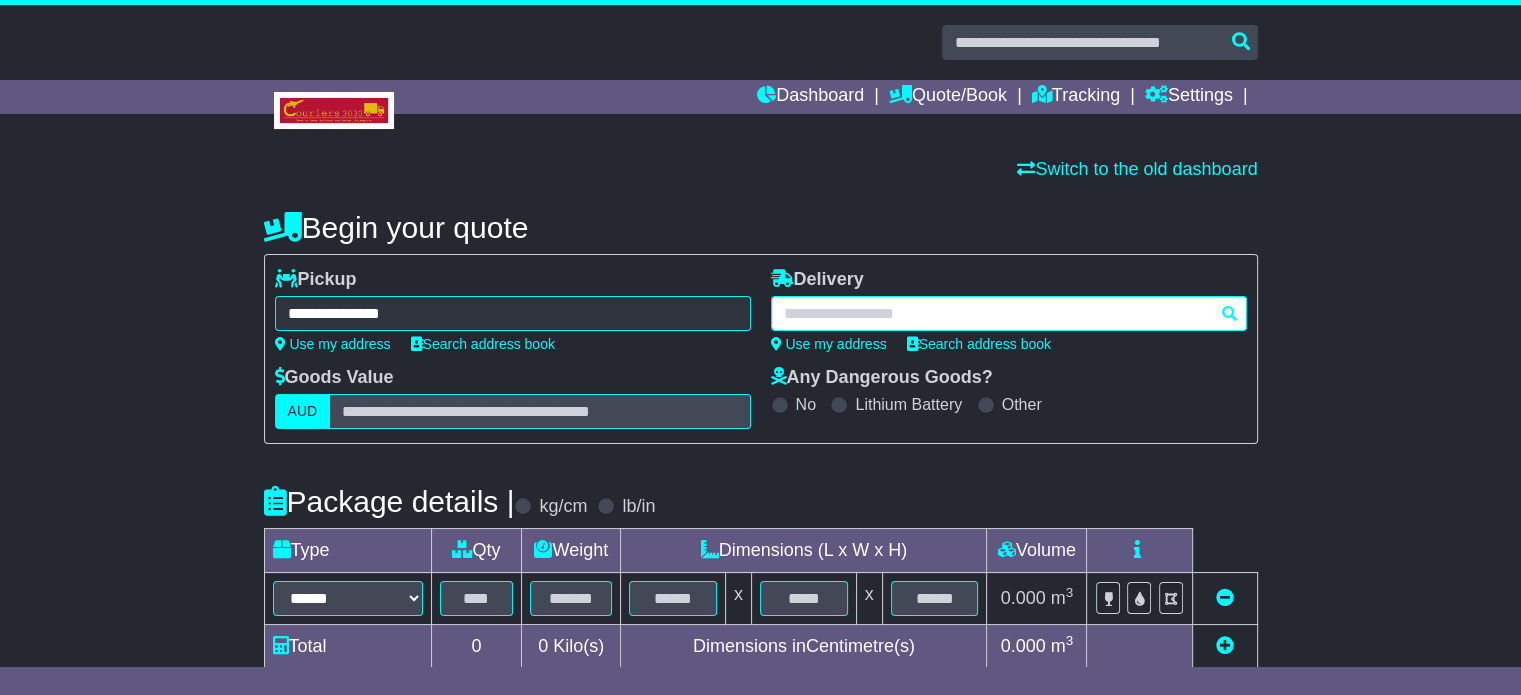 type on "**********" 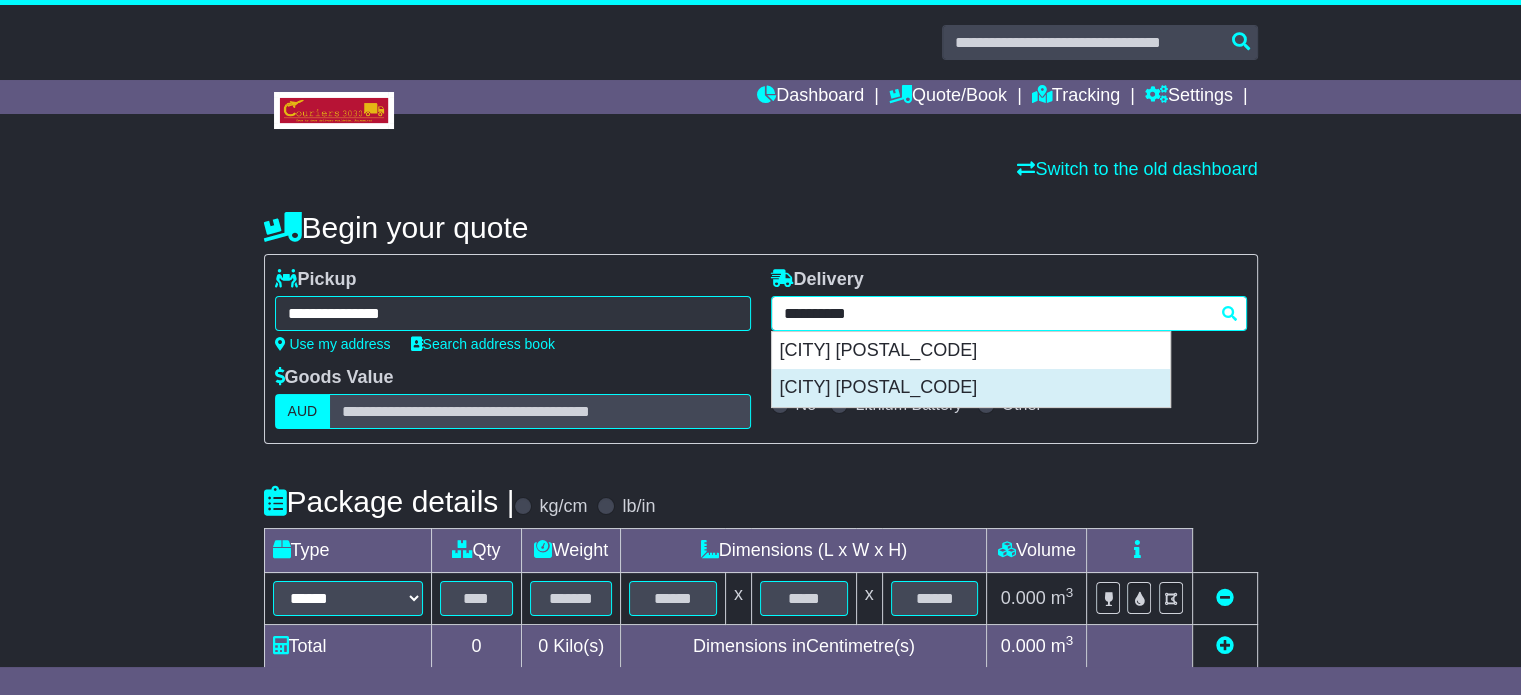 click on "[CITY] [POSTAL_CODE]" at bounding box center [971, 388] 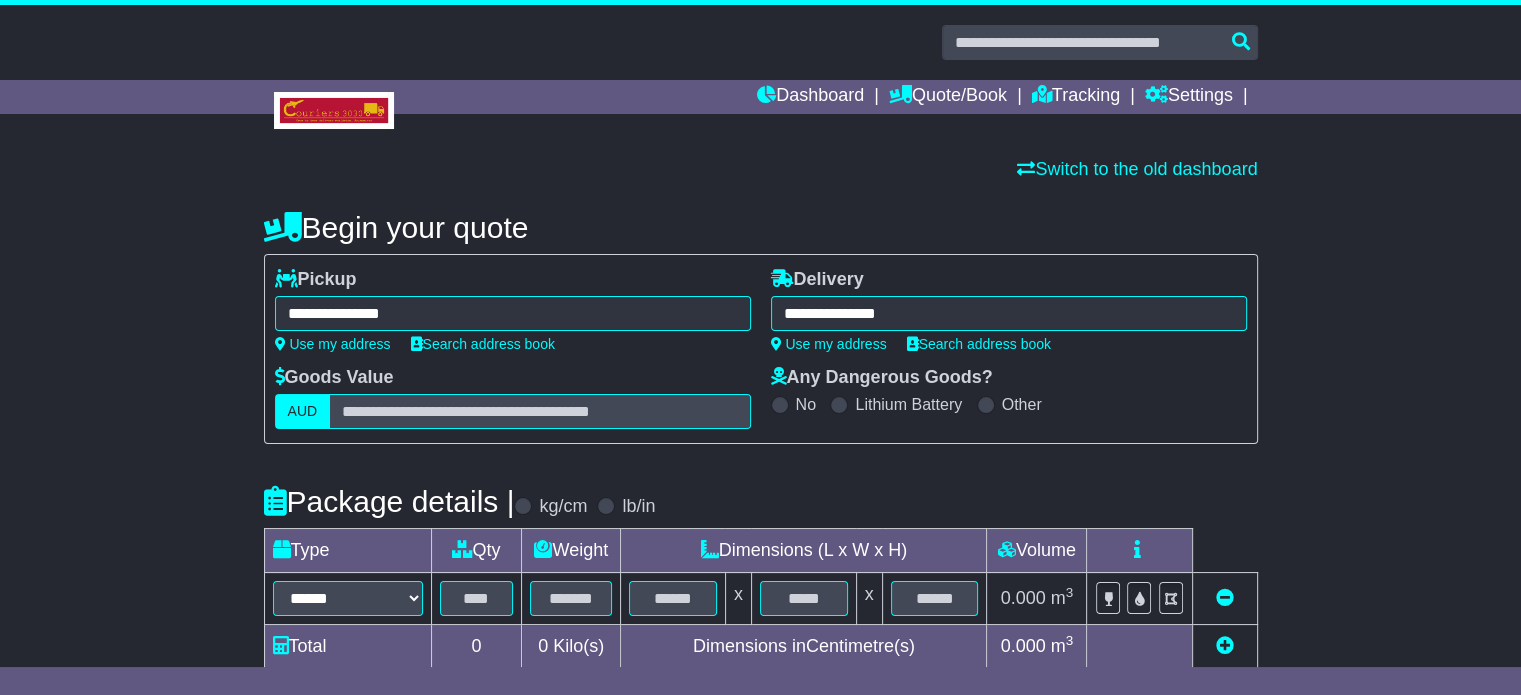 type on "**********" 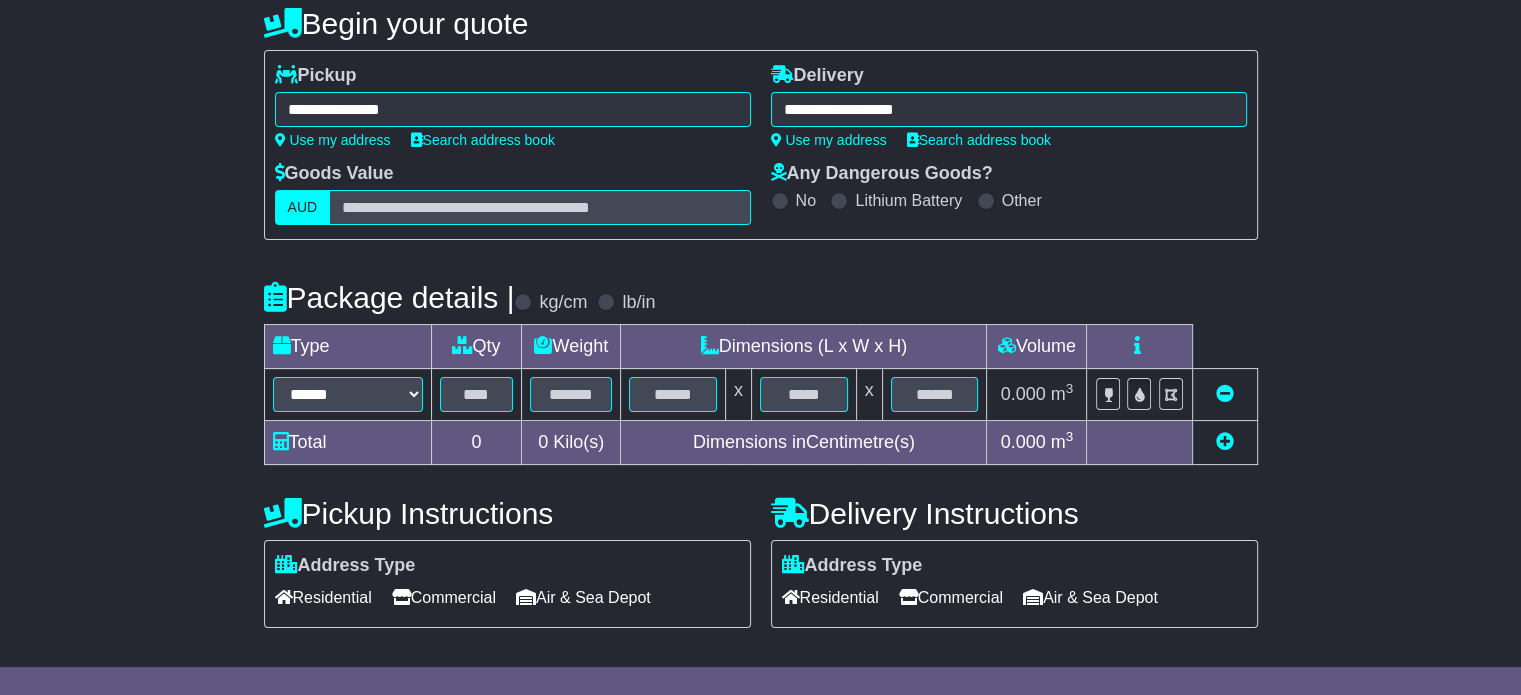 scroll, scrollTop: 360, scrollLeft: 0, axis: vertical 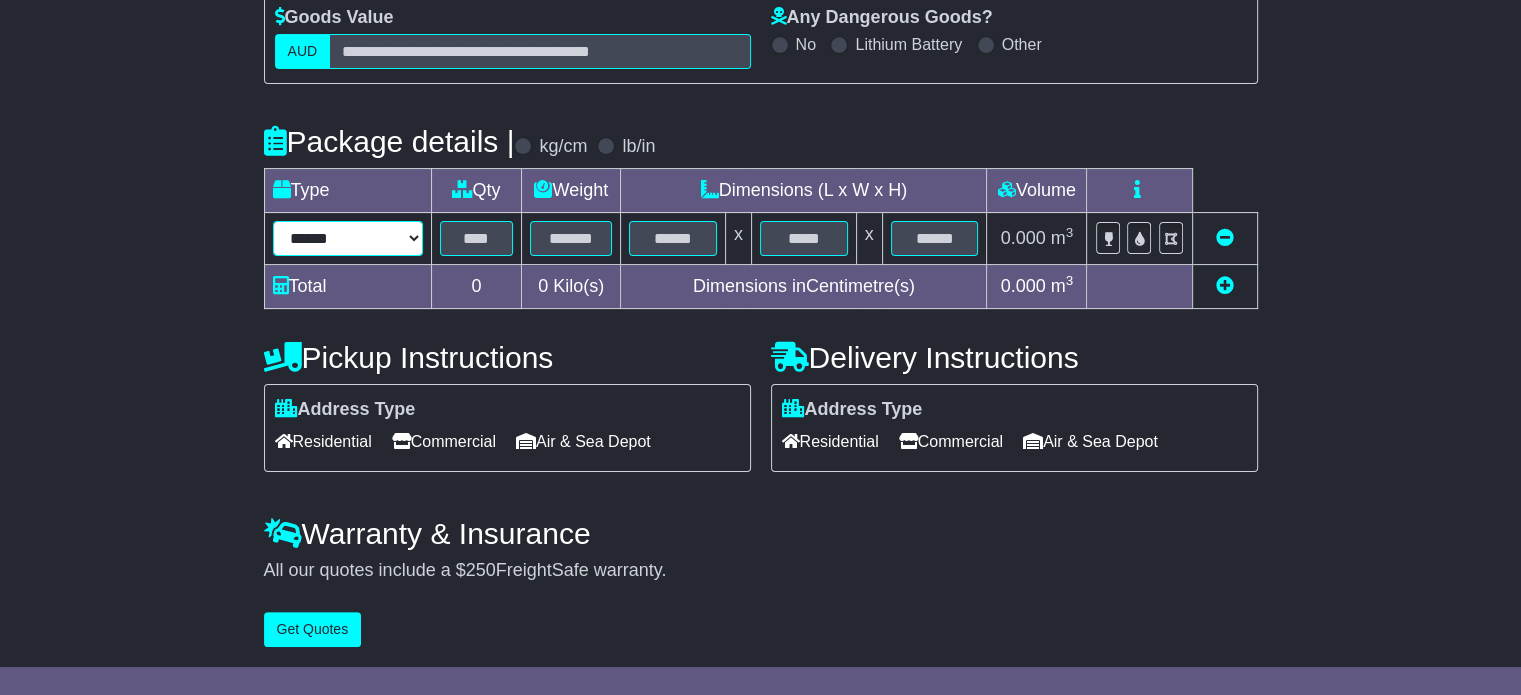drag, startPoint x: 382, startPoint y: 239, endPoint x: 375, endPoint y: 249, distance: 12.206555 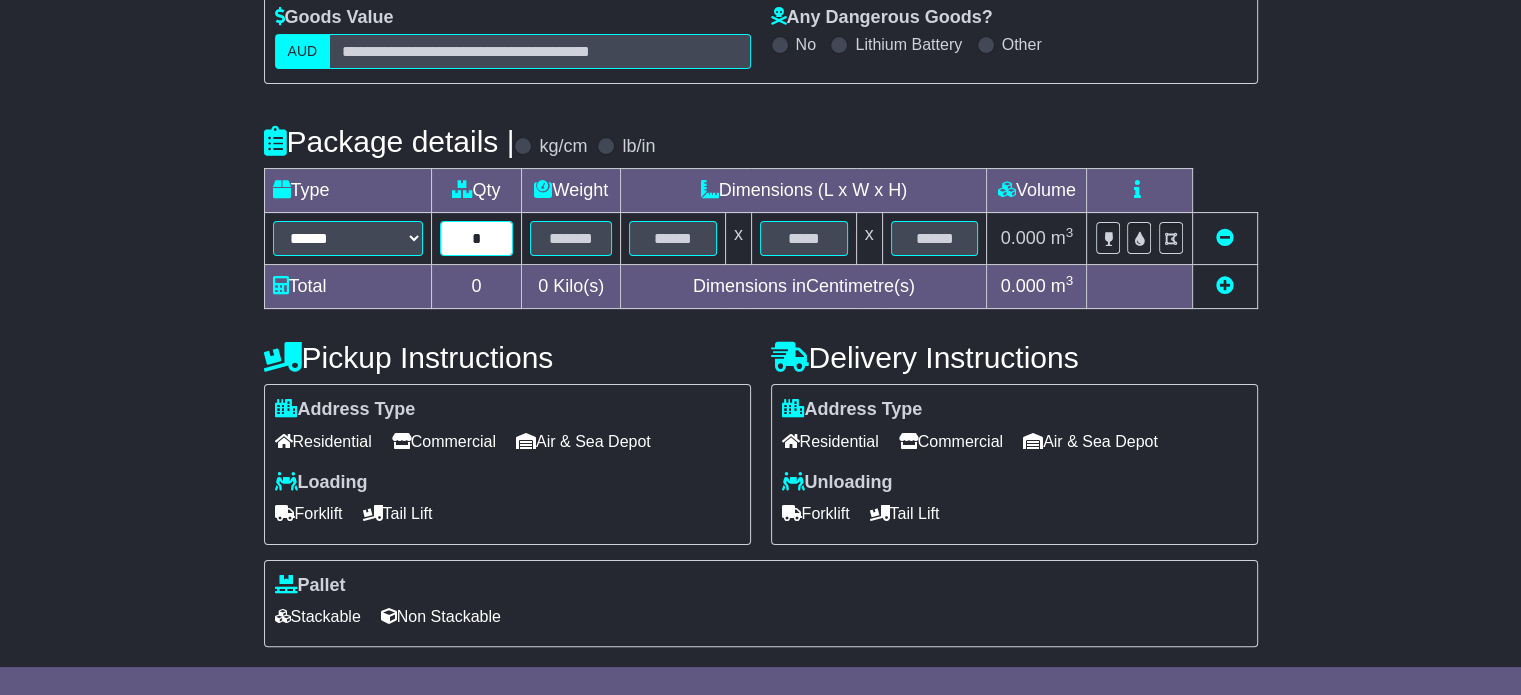 type on "*" 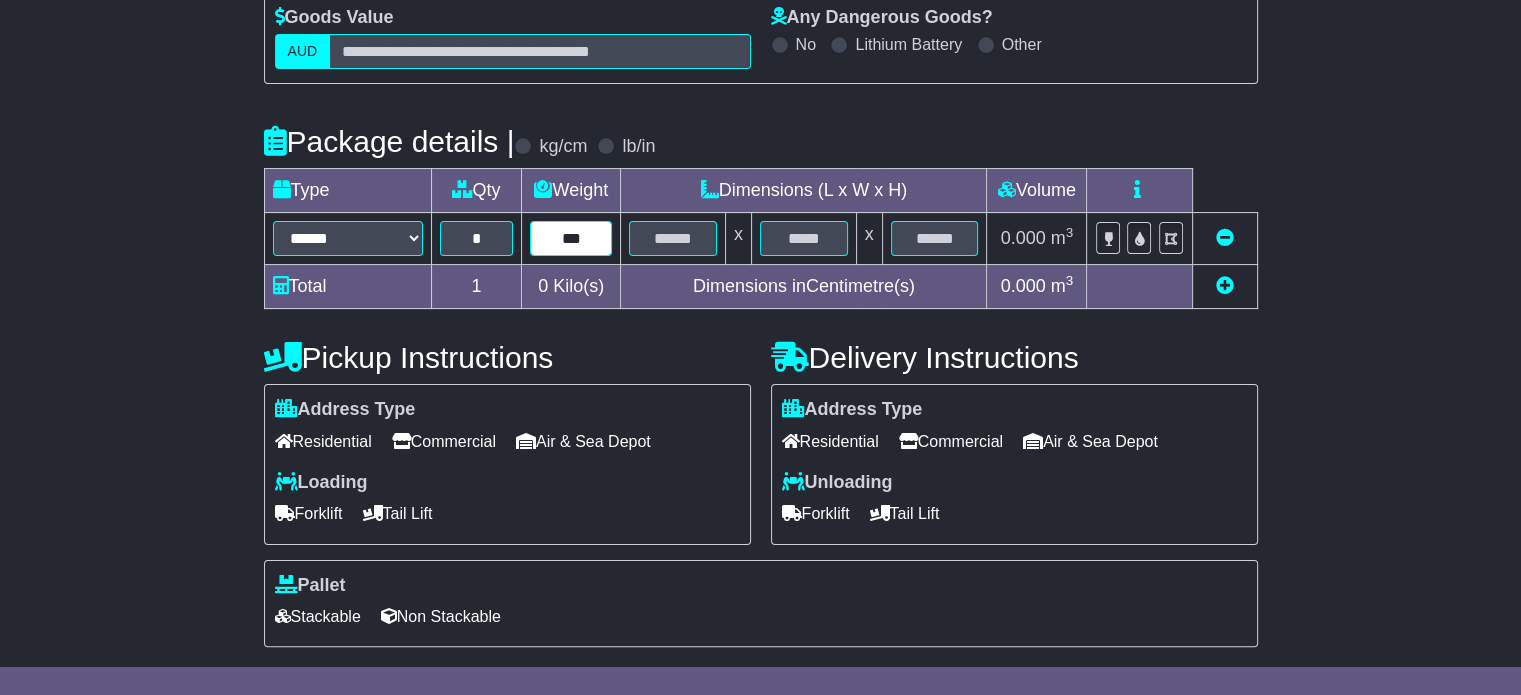 type on "***" 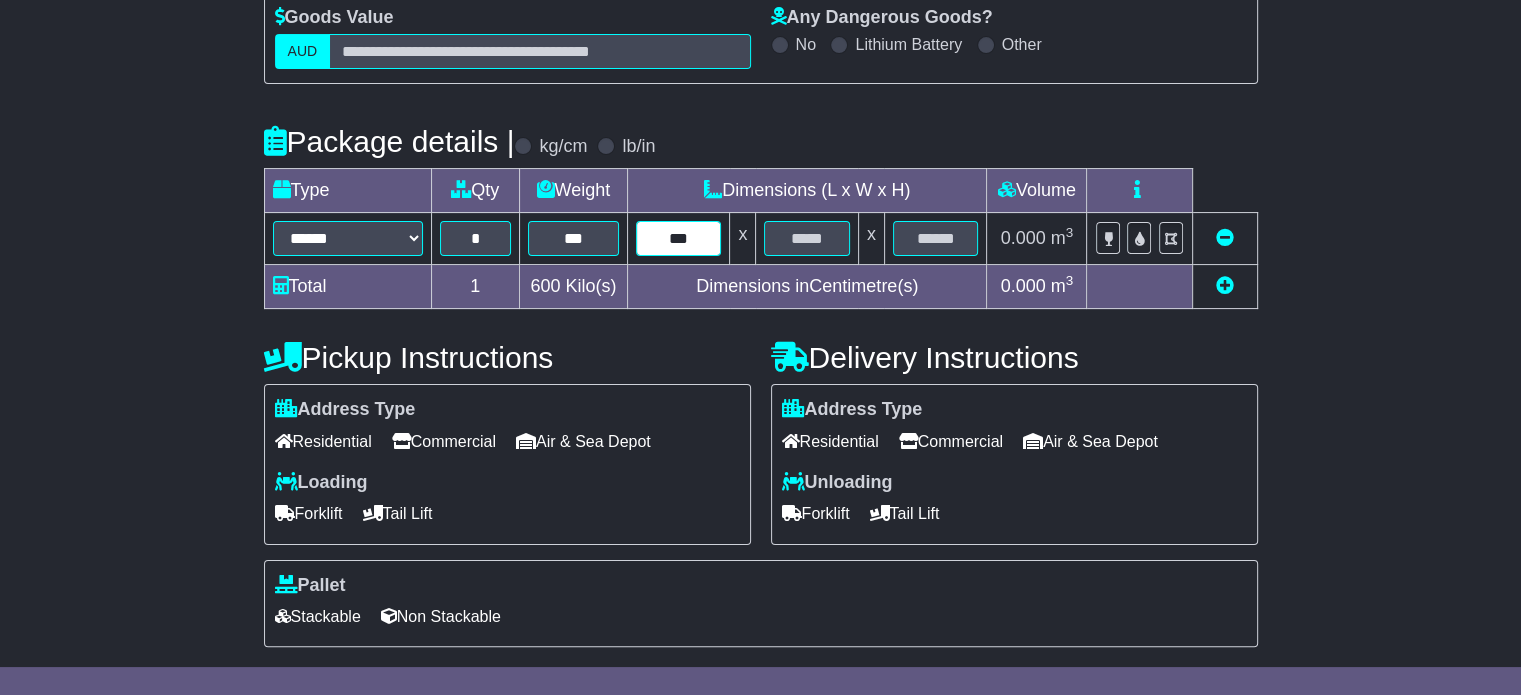 type on "***" 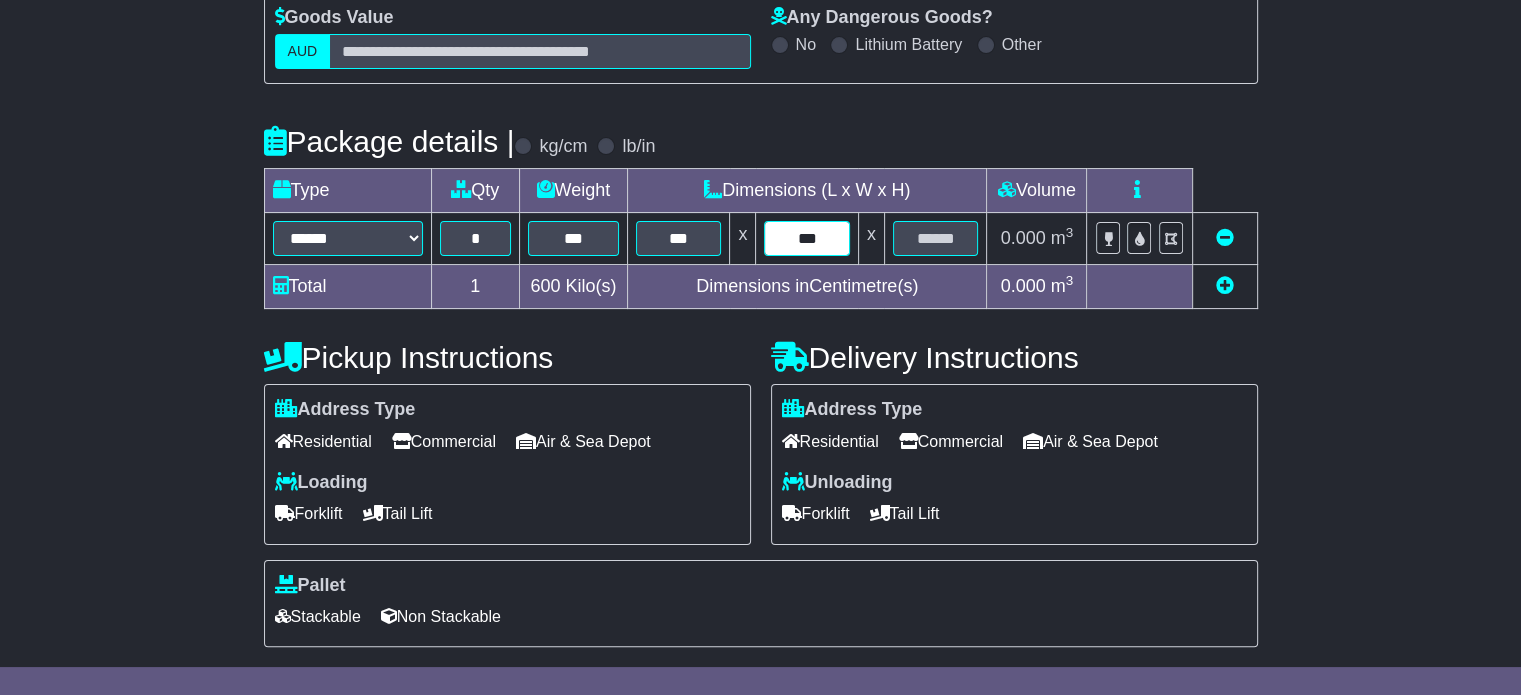 type on "***" 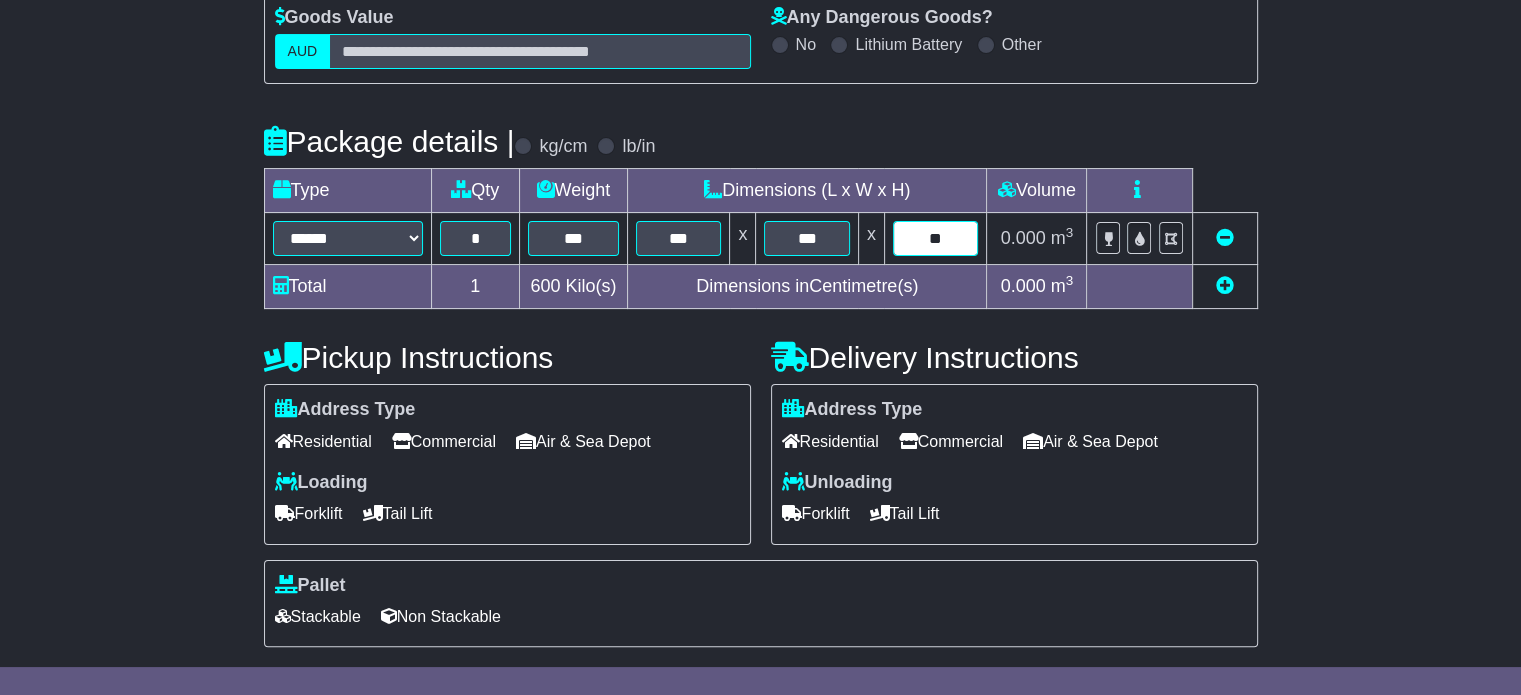 type on "**" 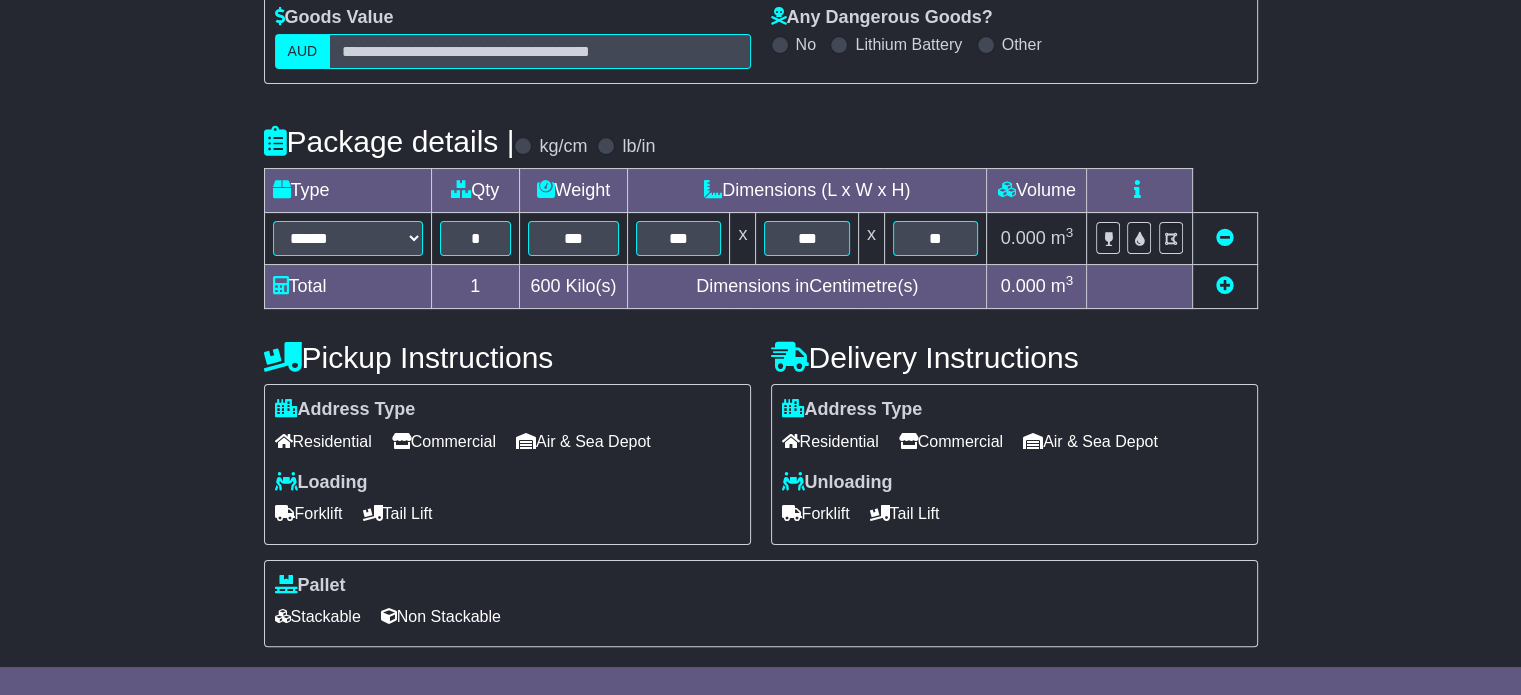 type 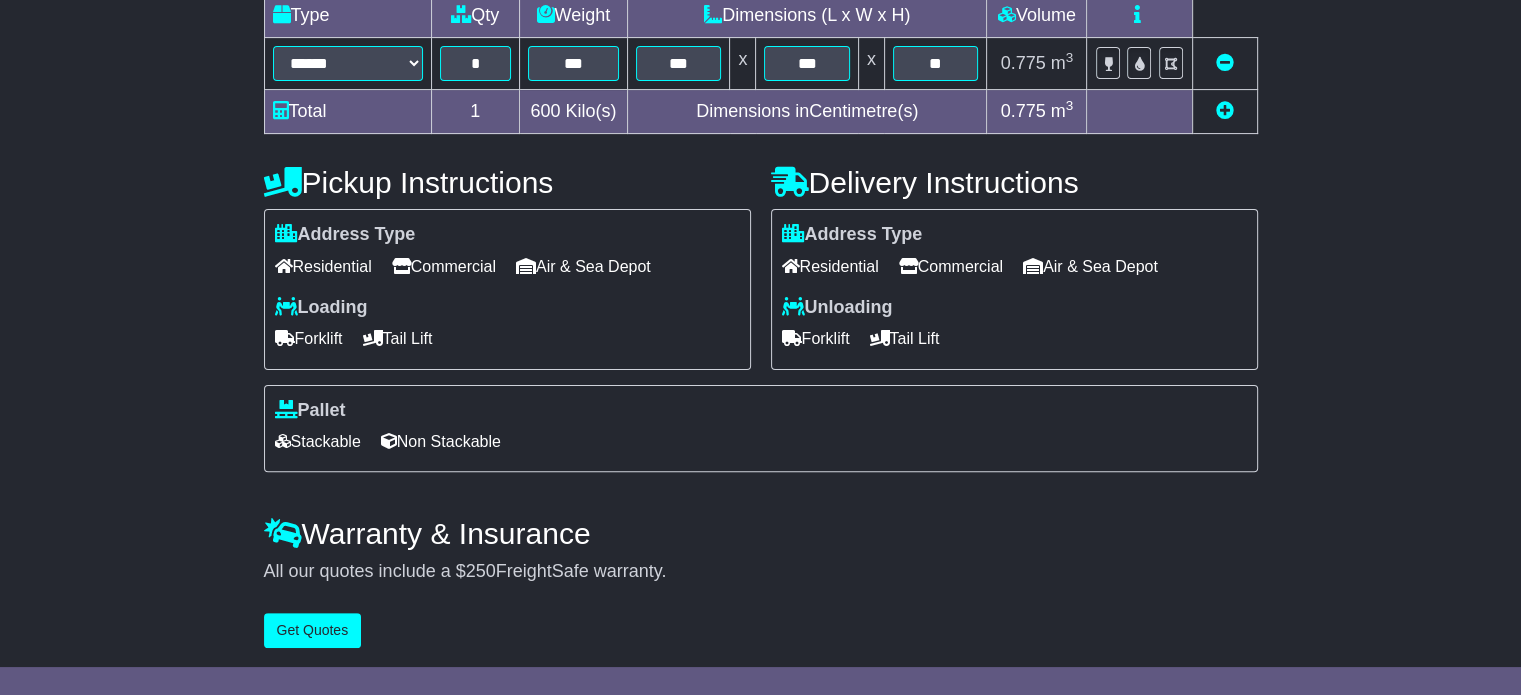 click at bounding box center (1225, 110) 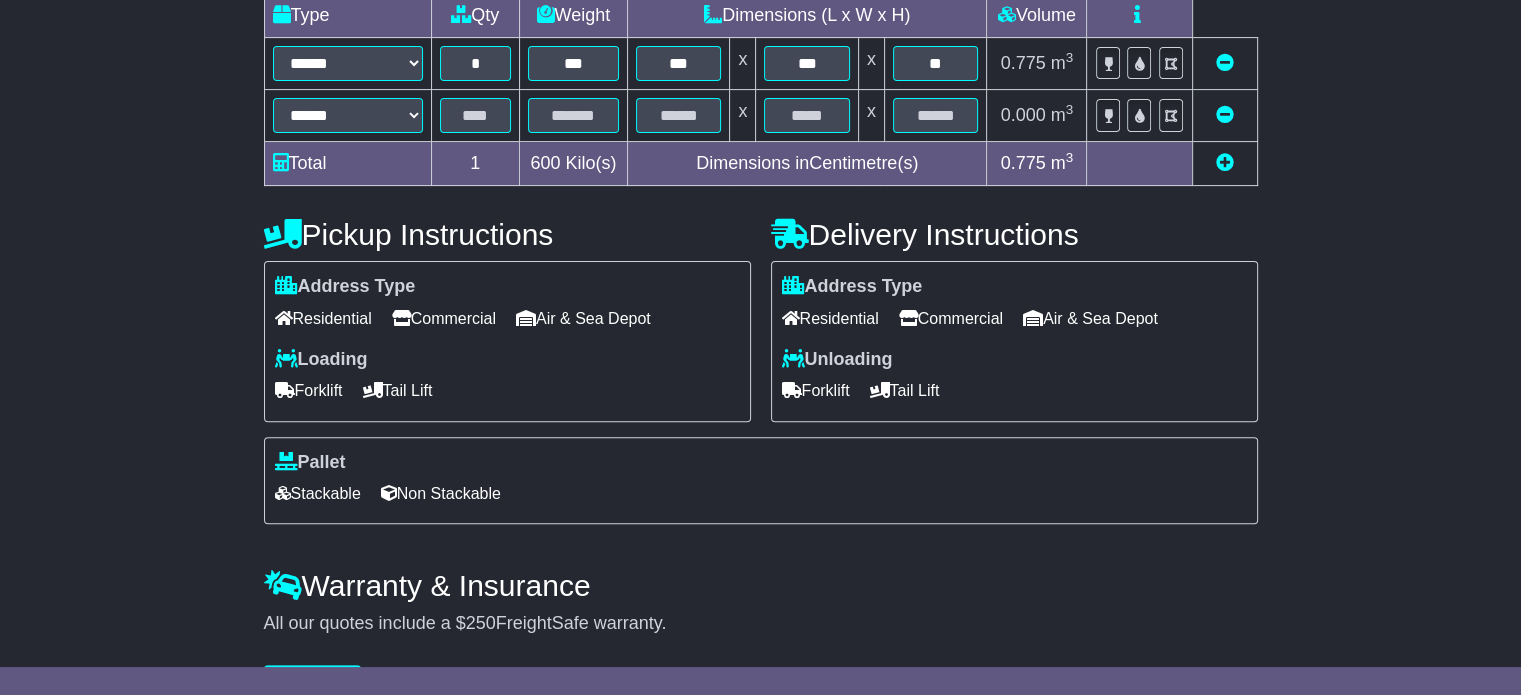 click at bounding box center (1225, 162) 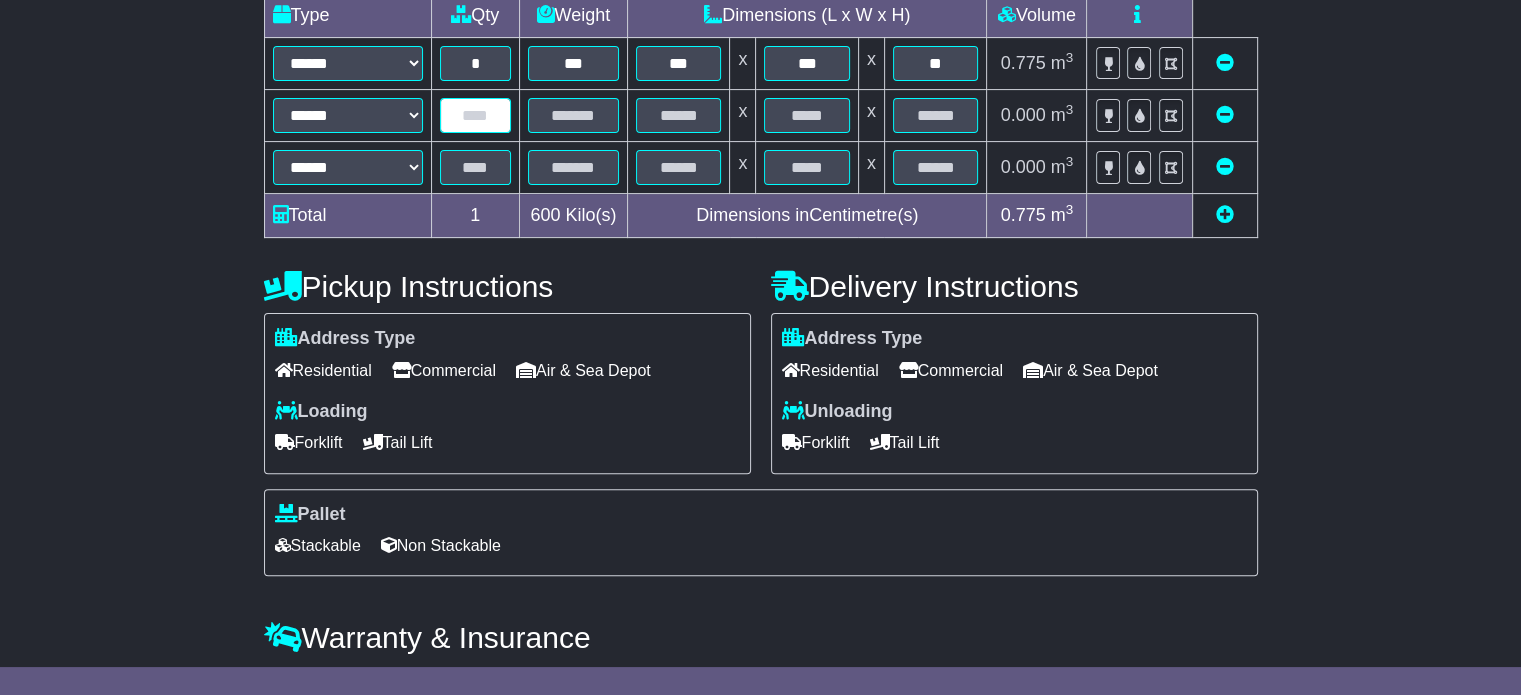 click at bounding box center [475, 115] 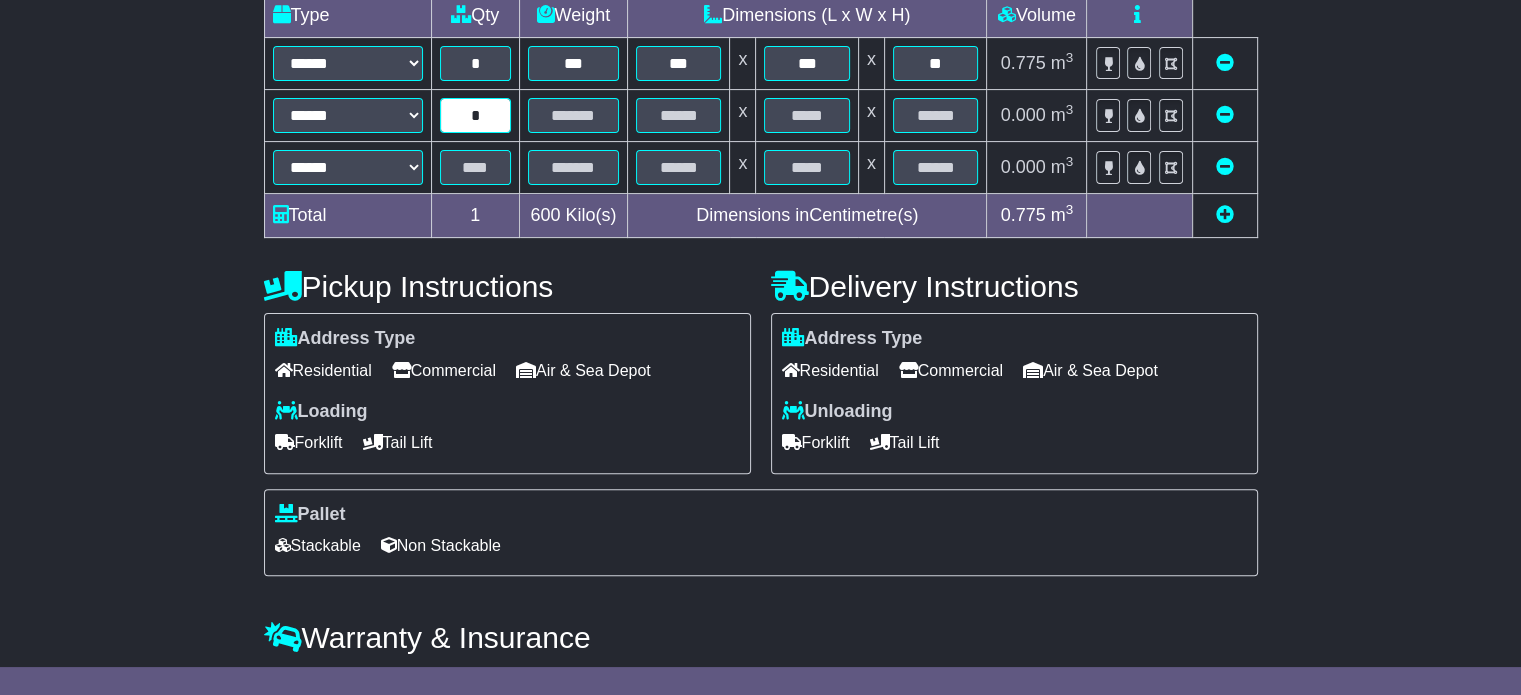 type on "*" 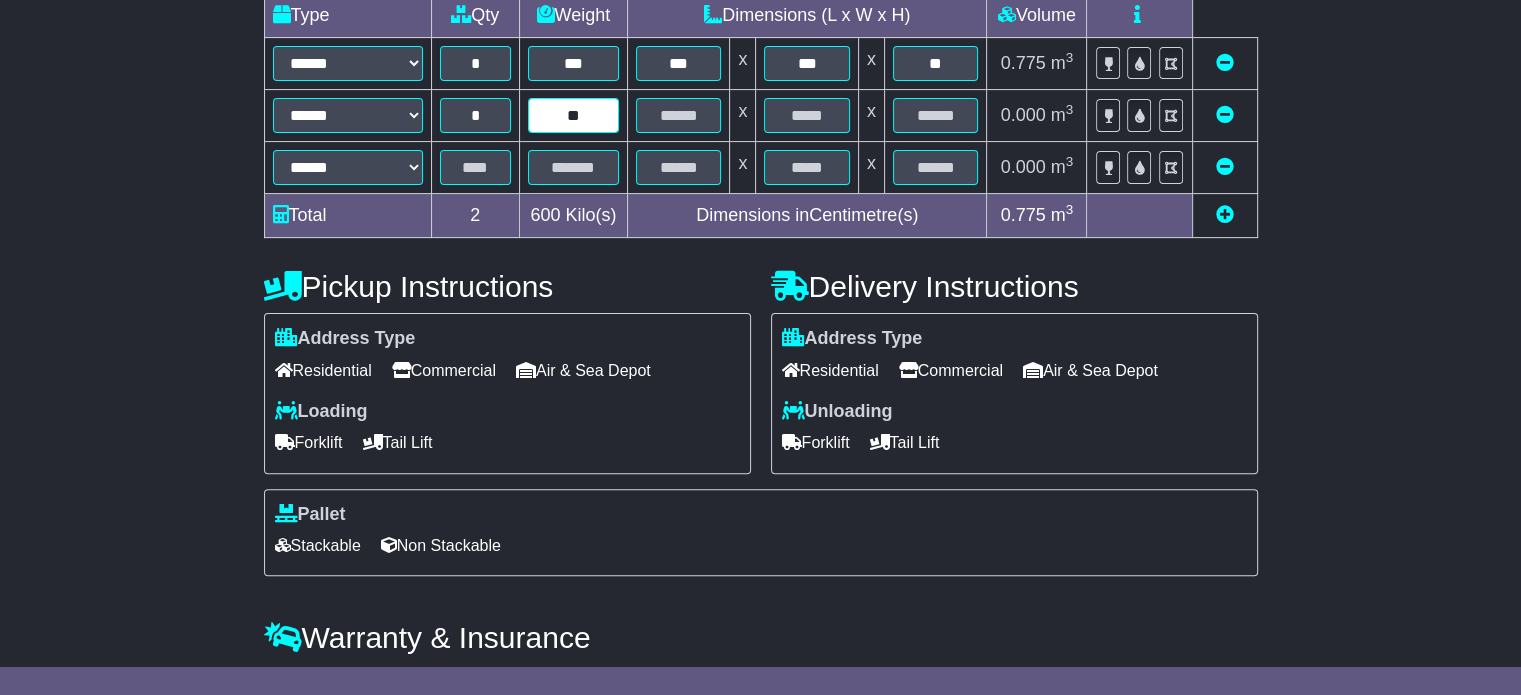 type on "**" 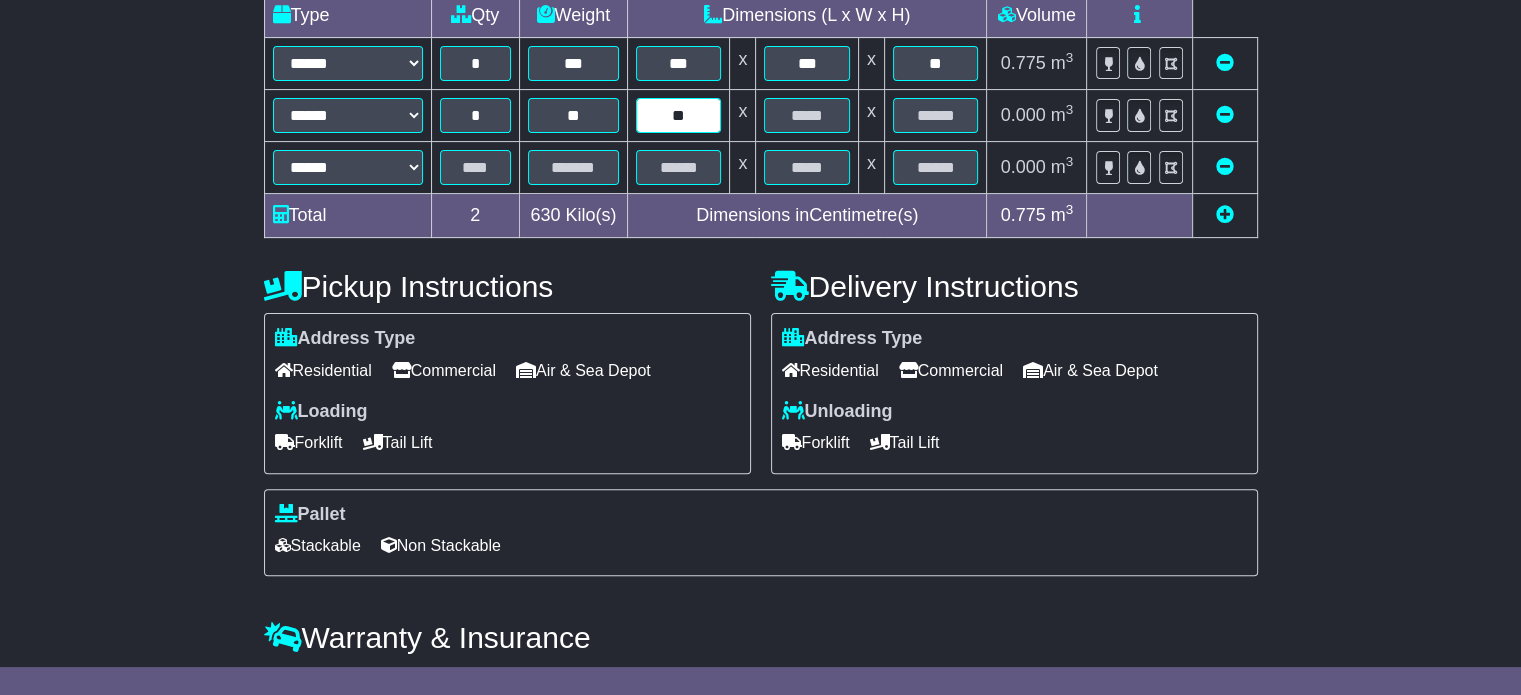 type on "**" 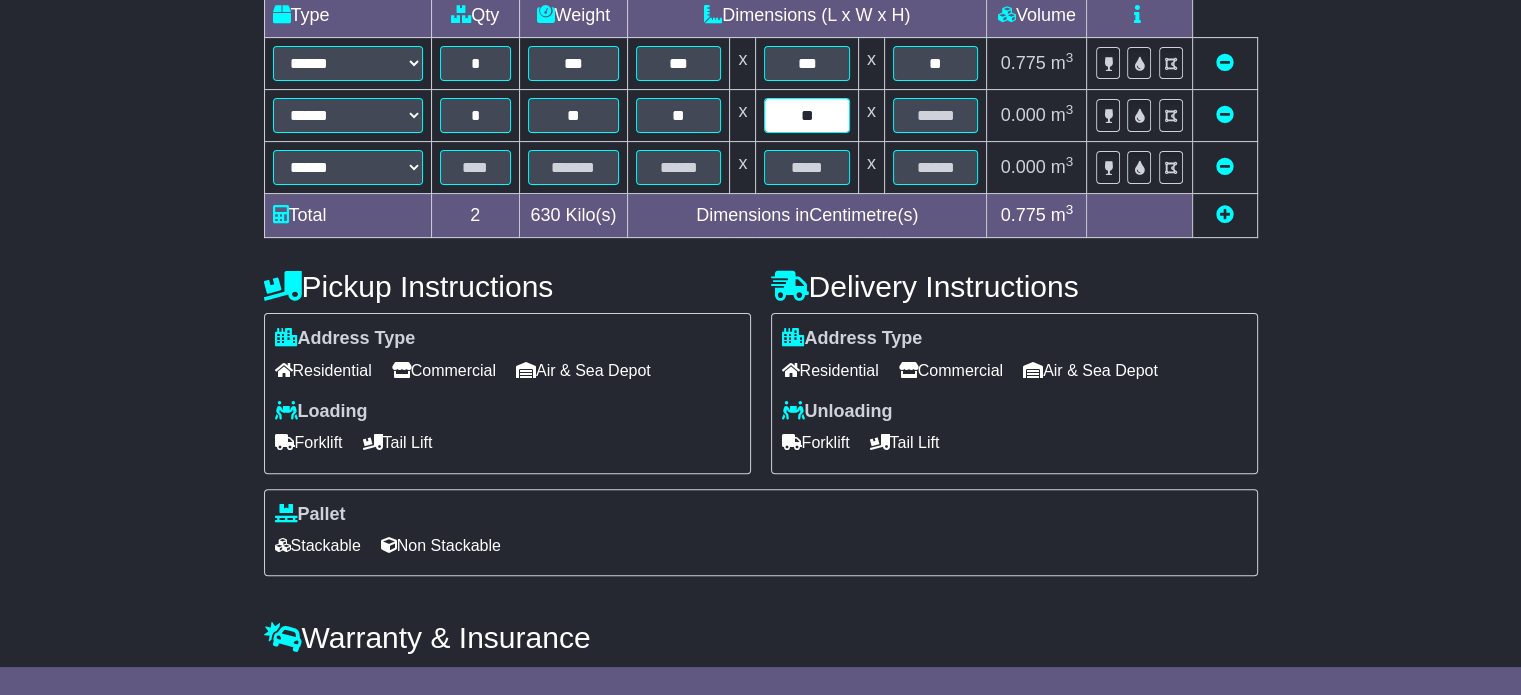 type on "**" 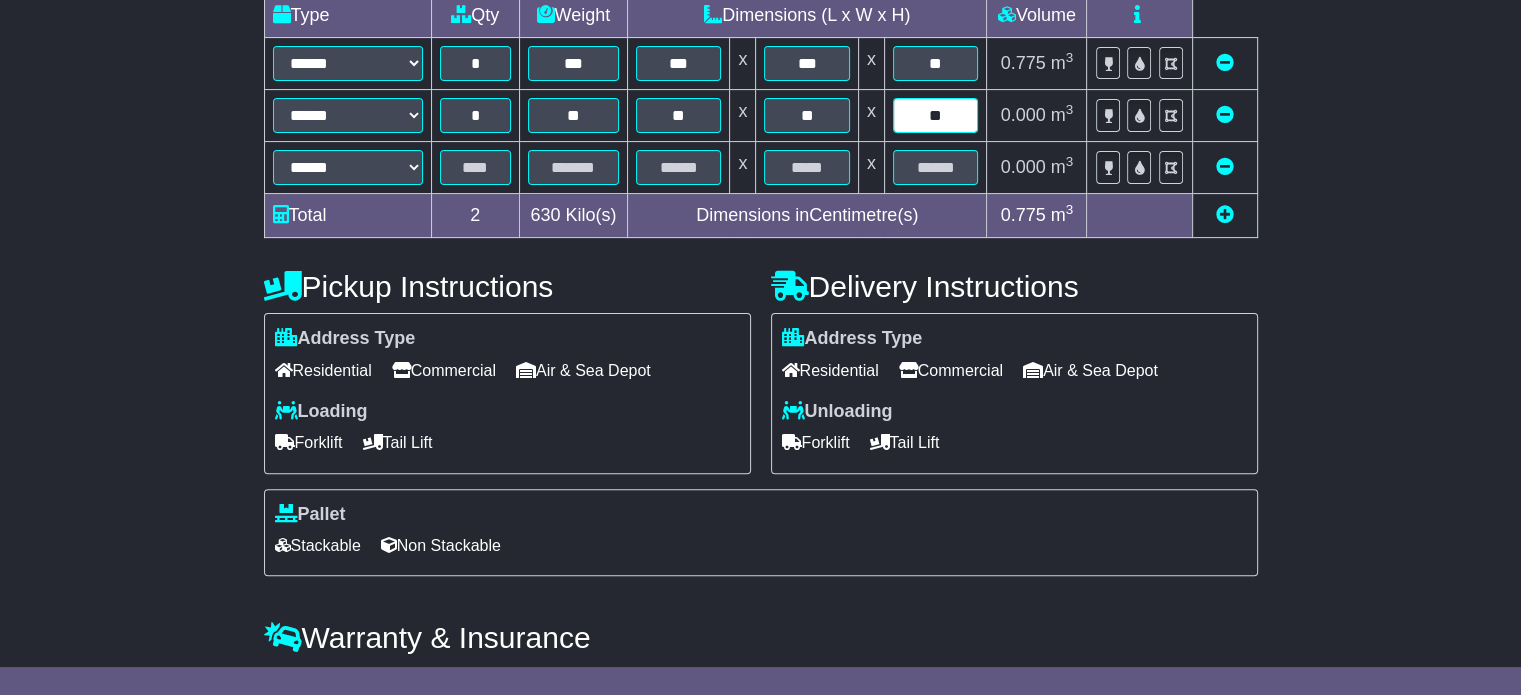 type on "**" 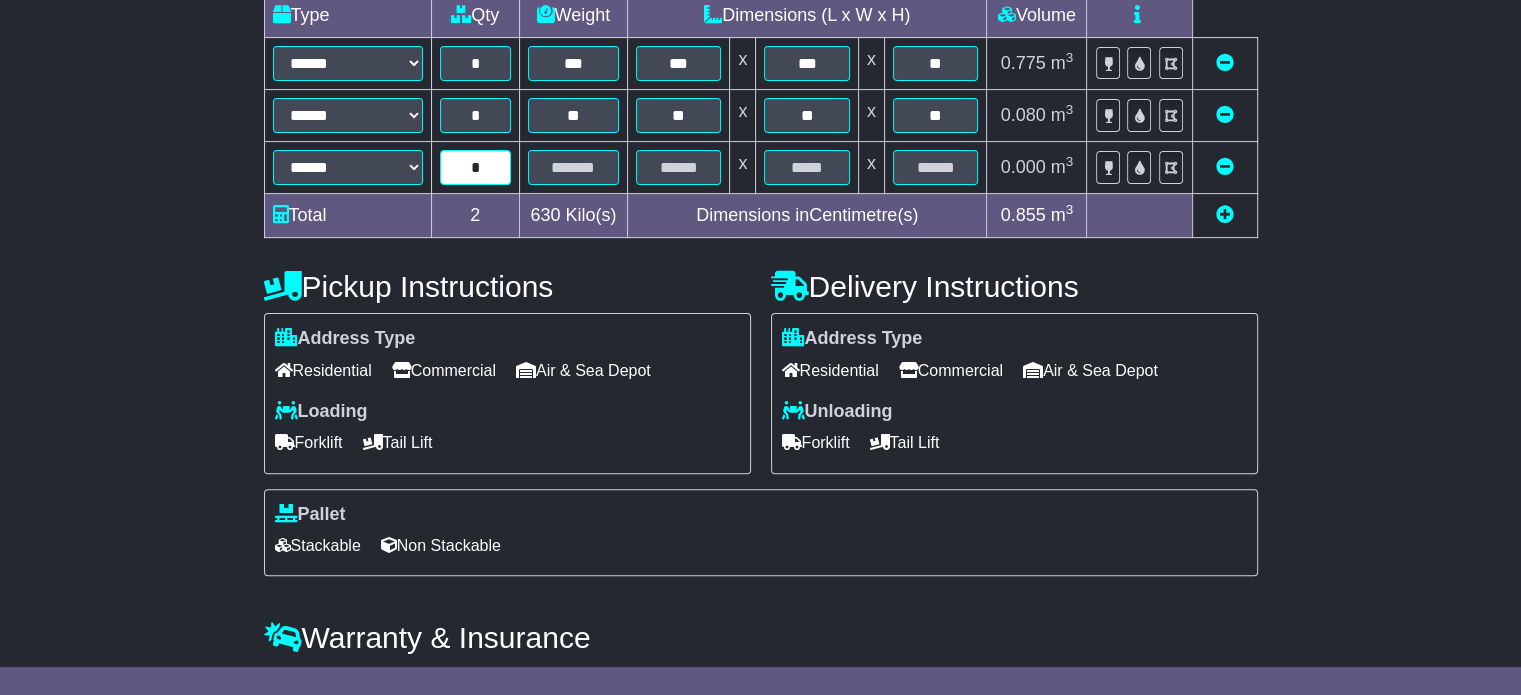 type on "*" 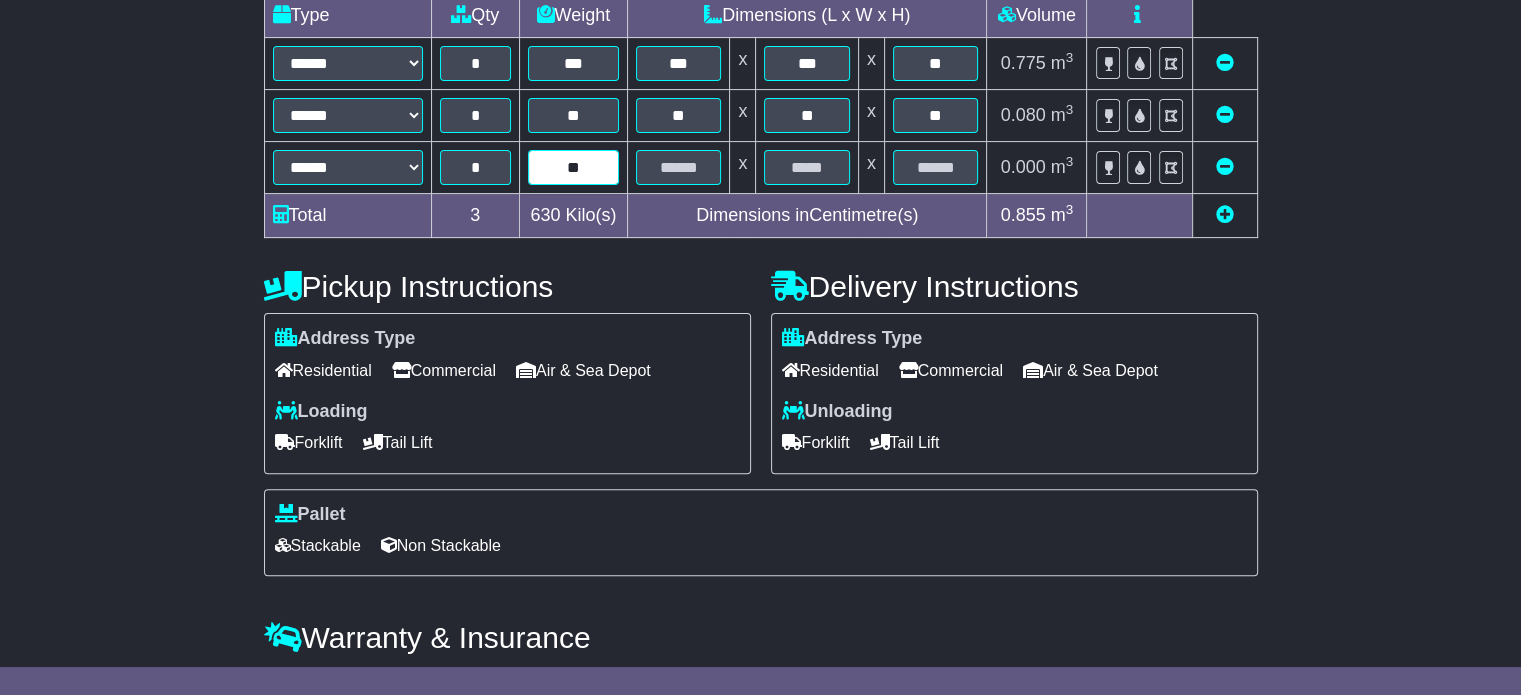 type on "**" 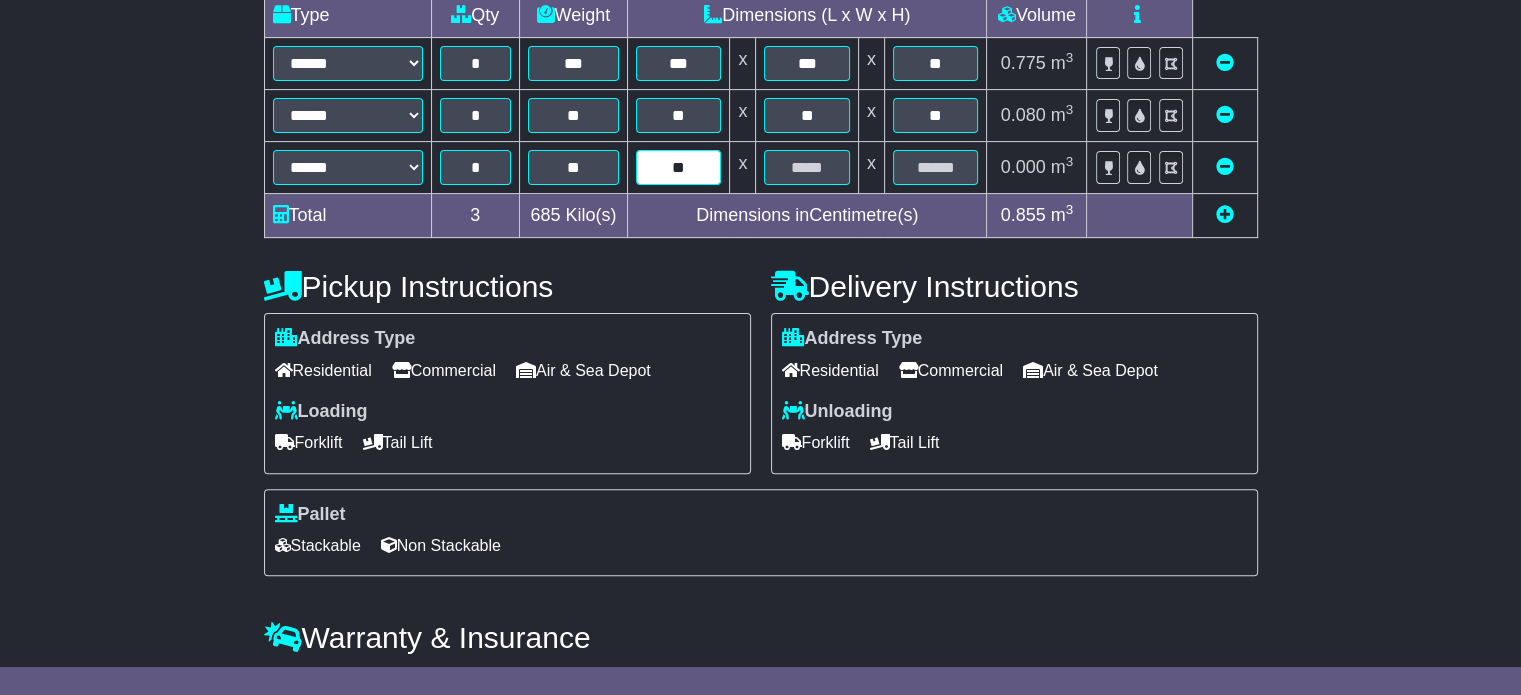 type on "**" 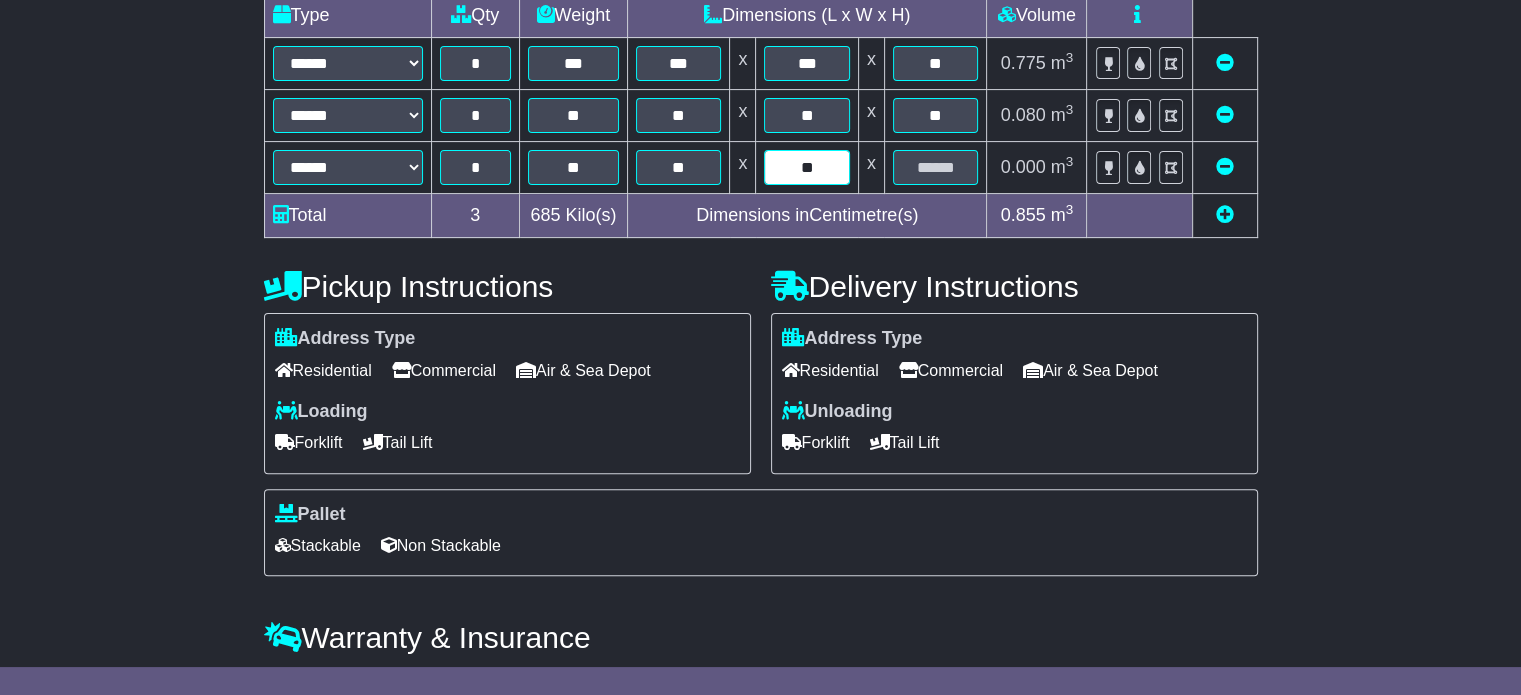 type on "**" 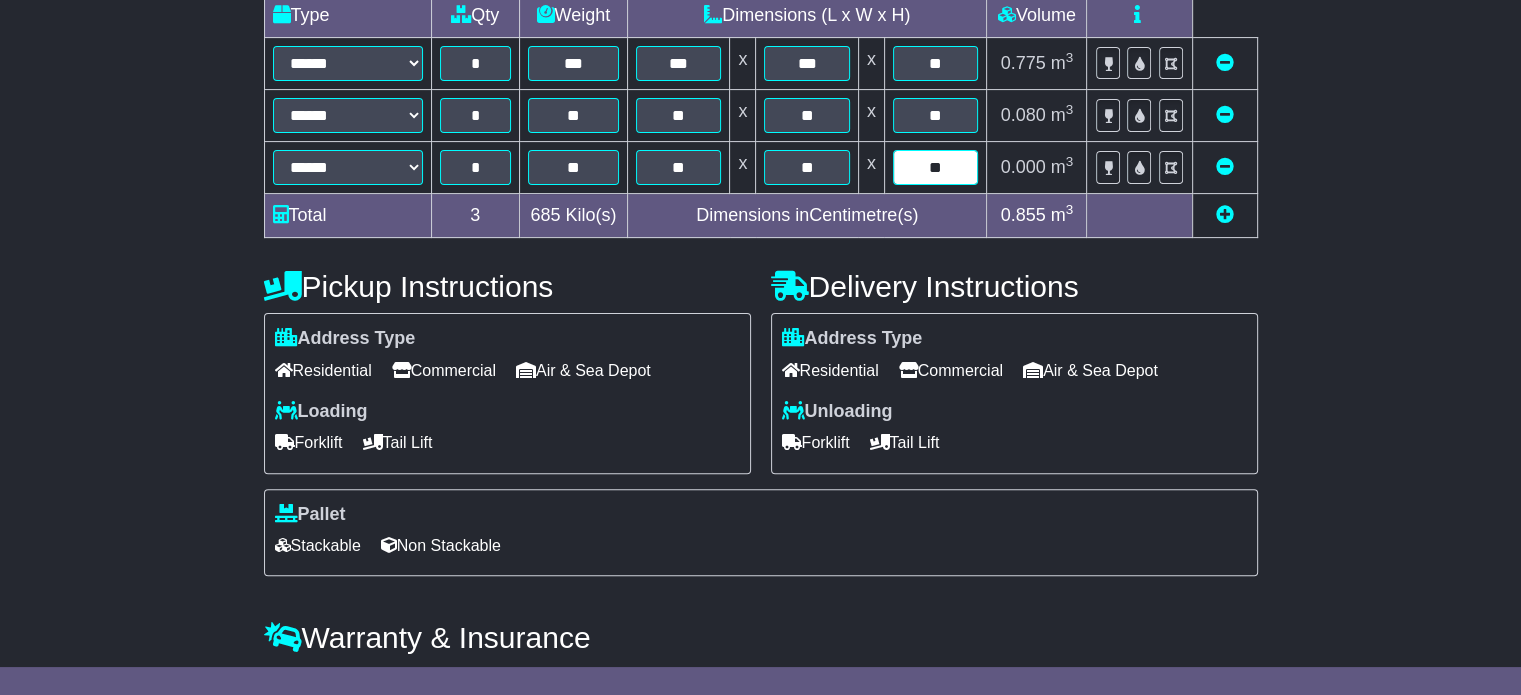 type on "**" 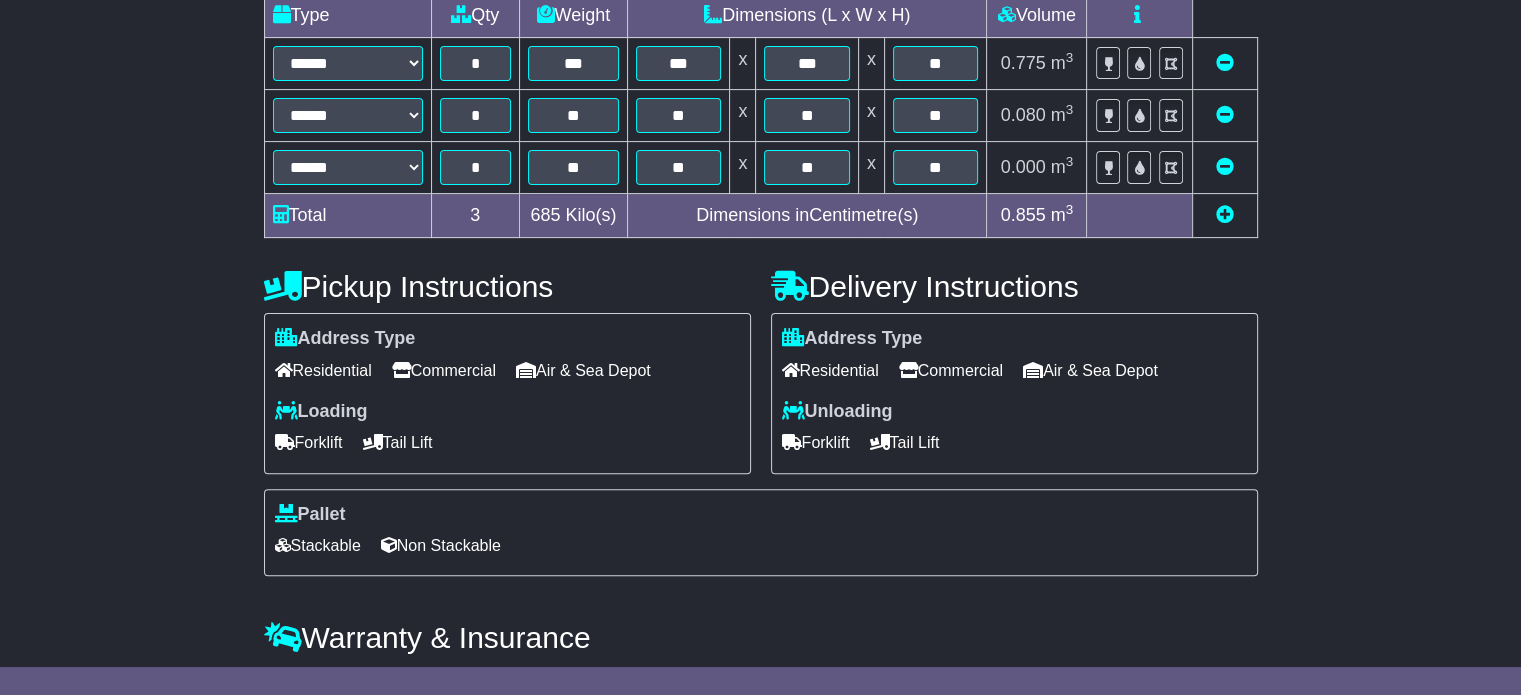 scroll, scrollTop: 638, scrollLeft: 0, axis: vertical 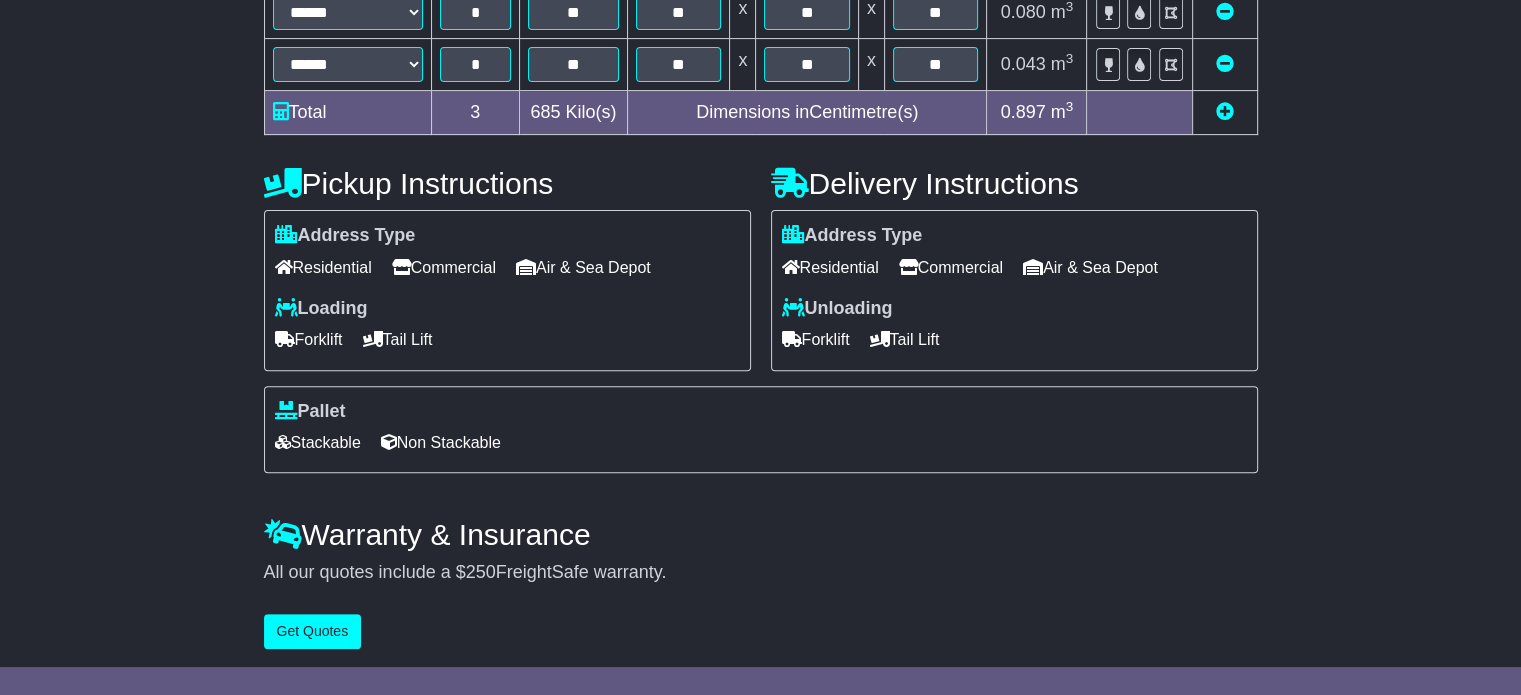 click on "Commercial" at bounding box center (444, 267) 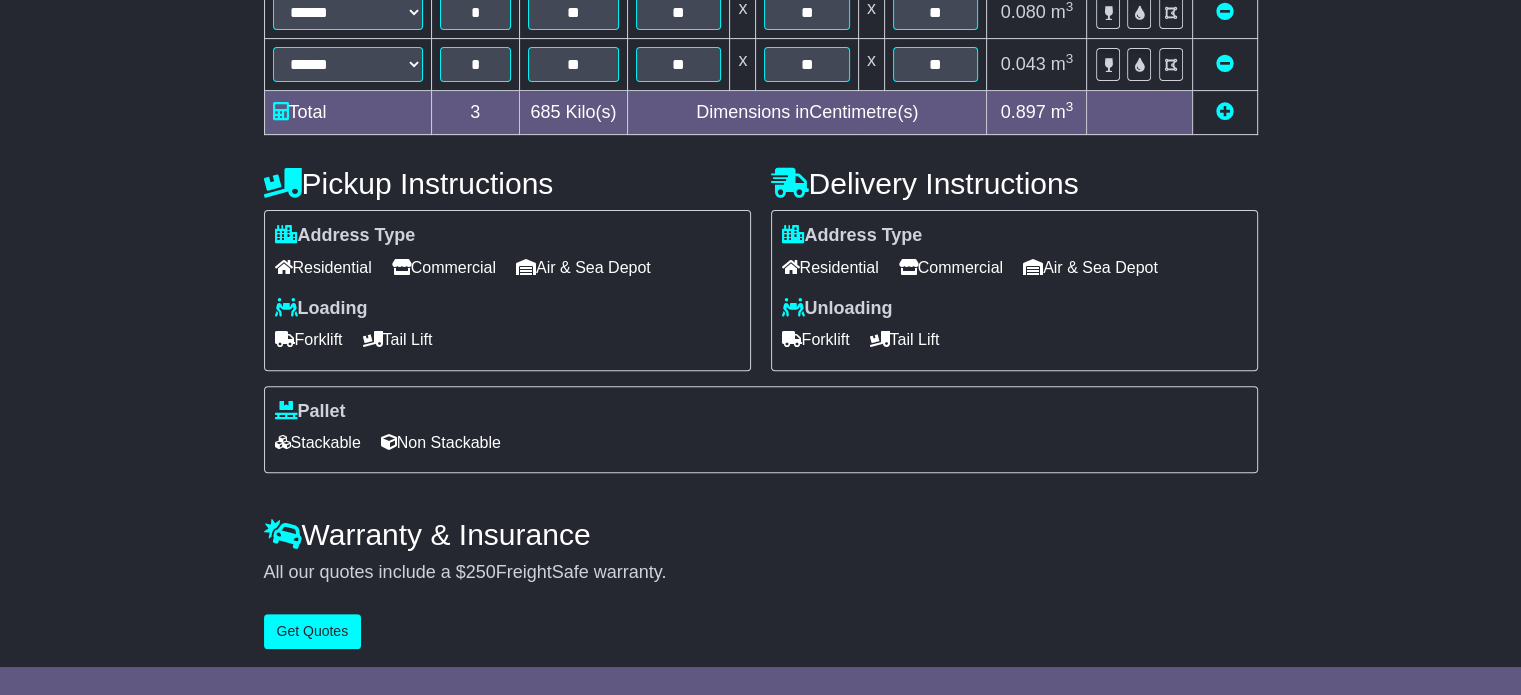 click on "Commercial" at bounding box center [951, 267] 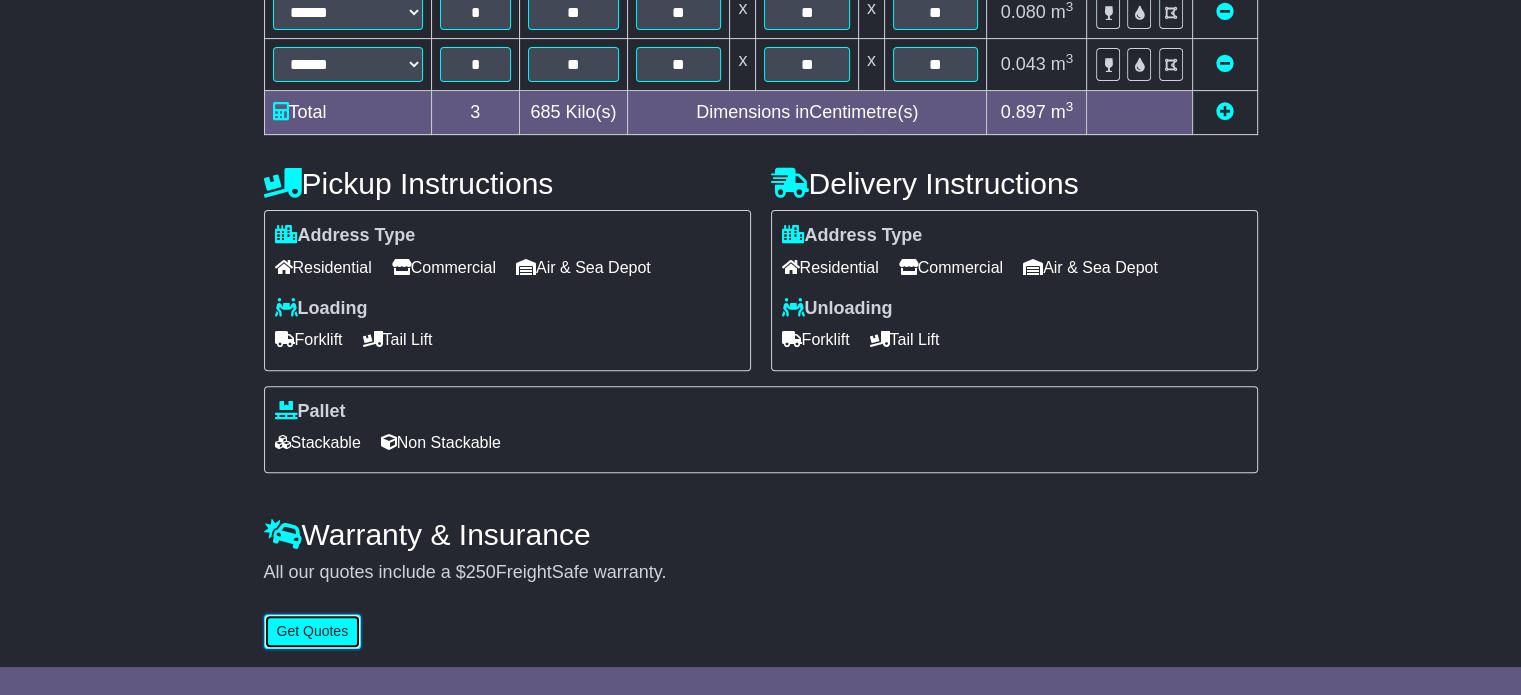 click on "Get Quotes" at bounding box center [313, 631] 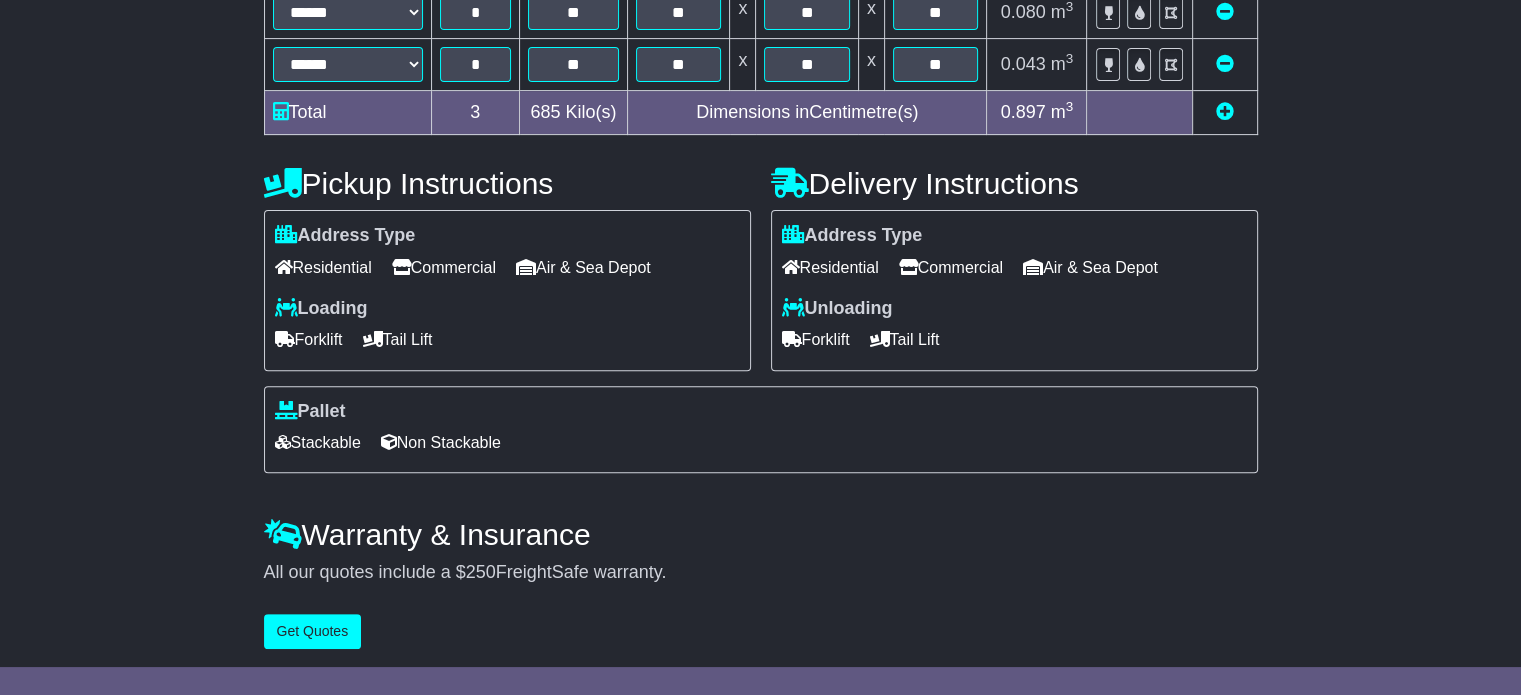 scroll, scrollTop: 0, scrollLeft: 0, axis: both 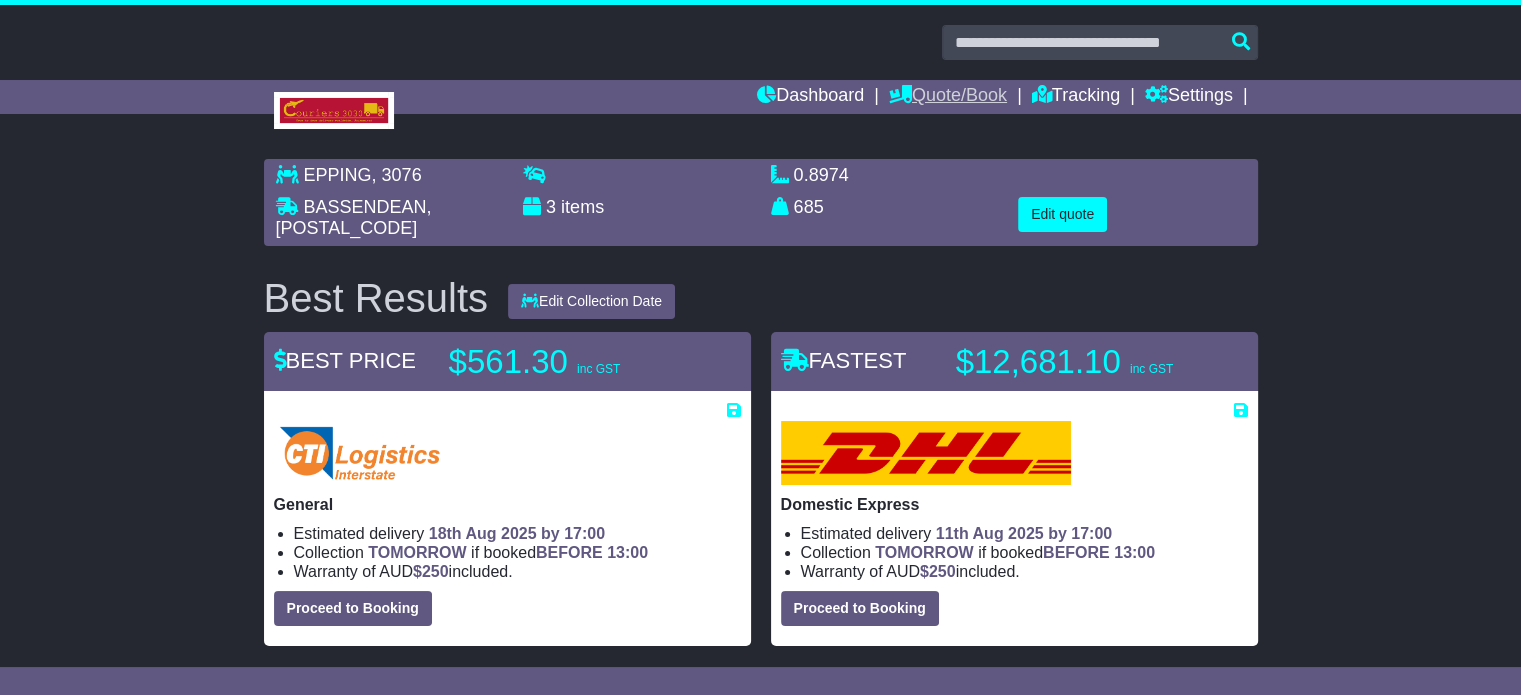 click on "Quote/Book" at bounding box center [948, 97] 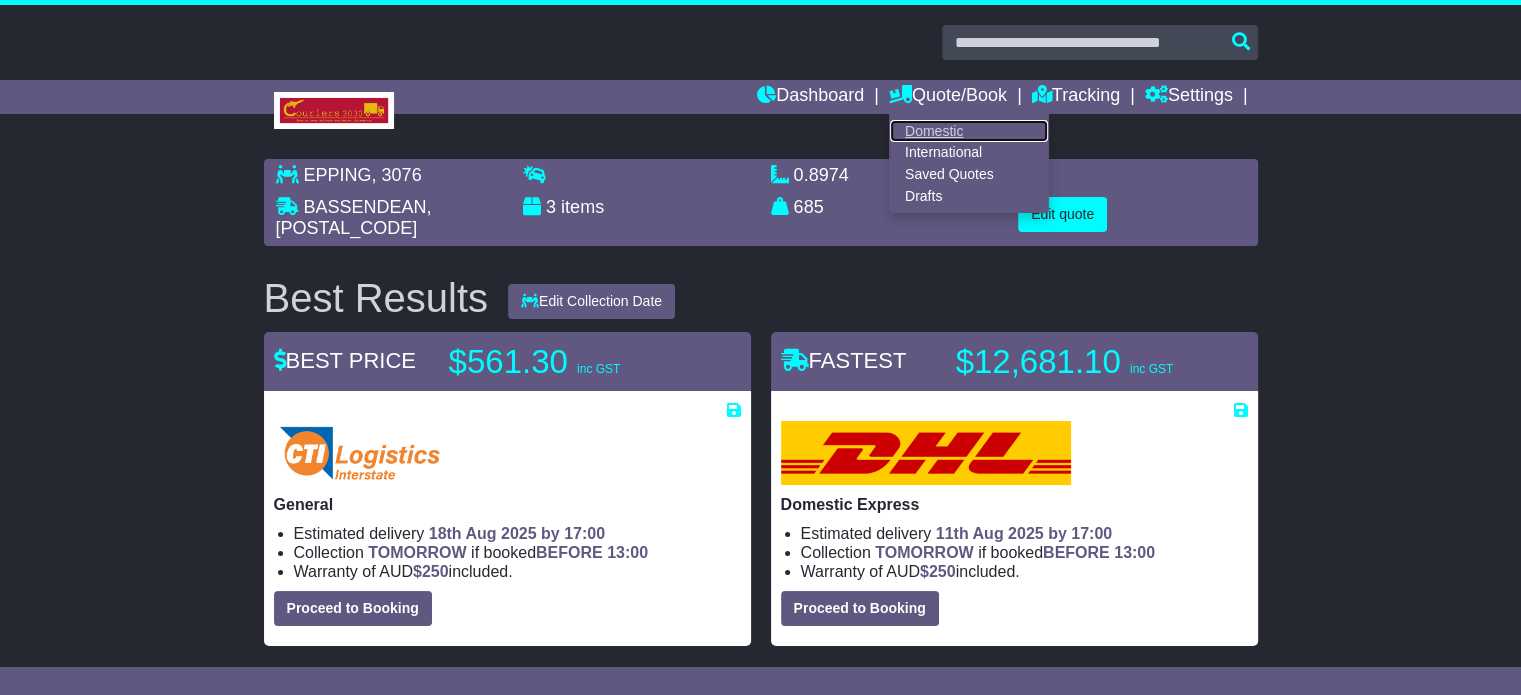 click on "Domestic" at bounding box center [969, 131] 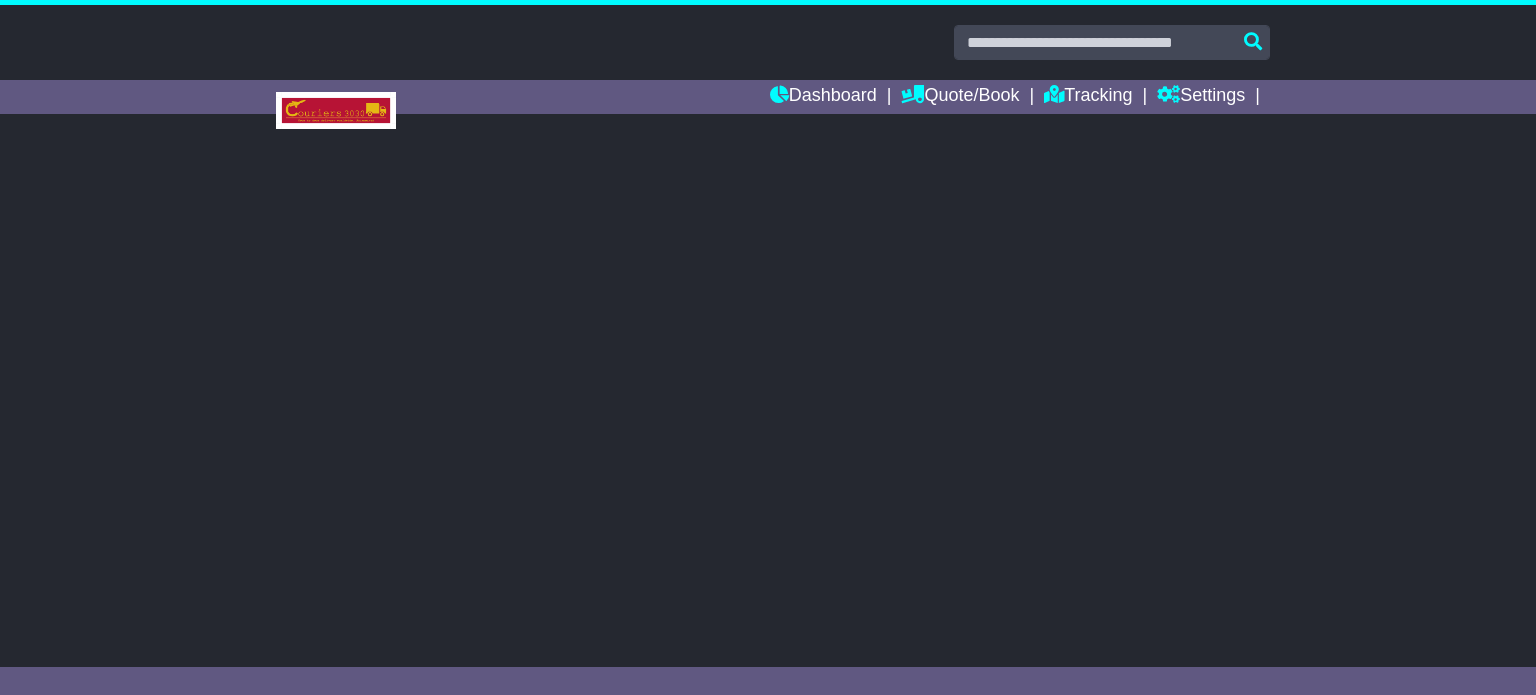 scroll, scrollTop: 0, scrollLeft: 0, axis: both 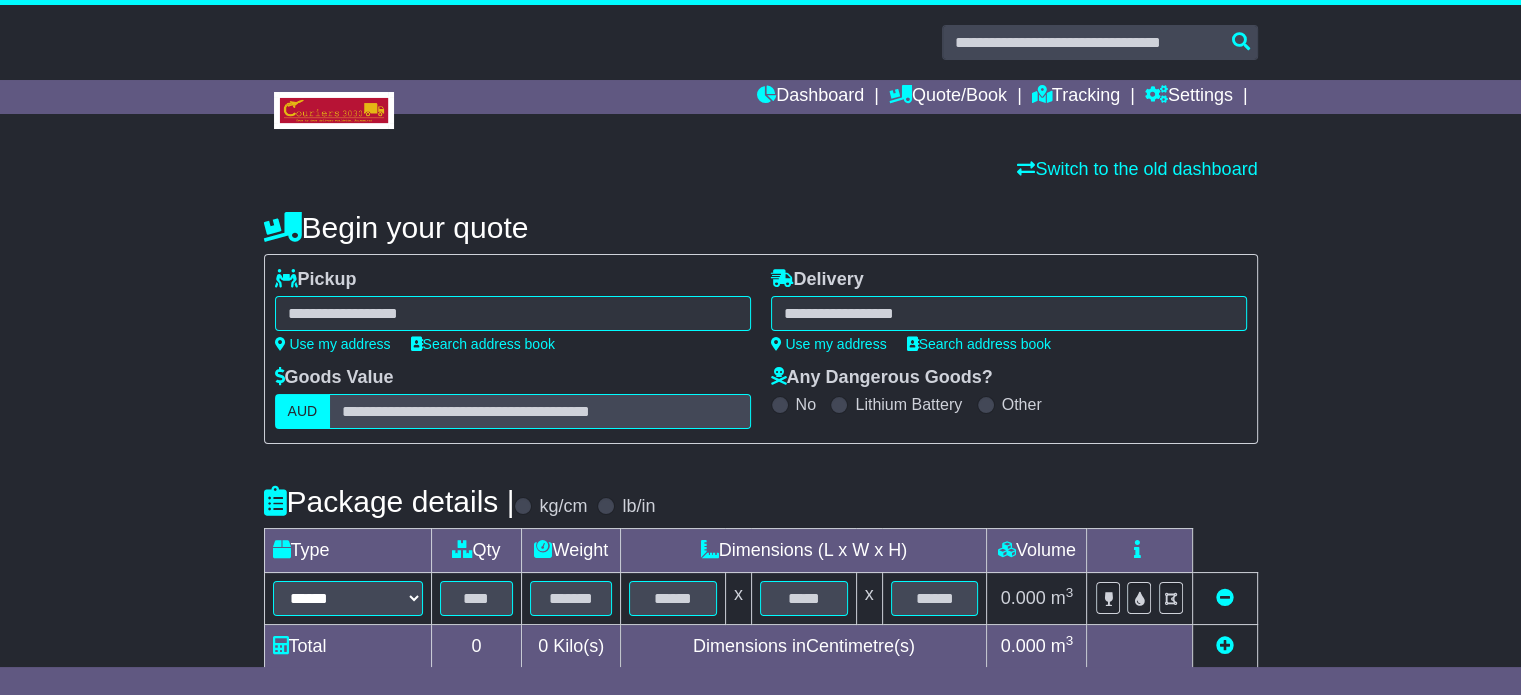 click at bounding box center [513, 313] 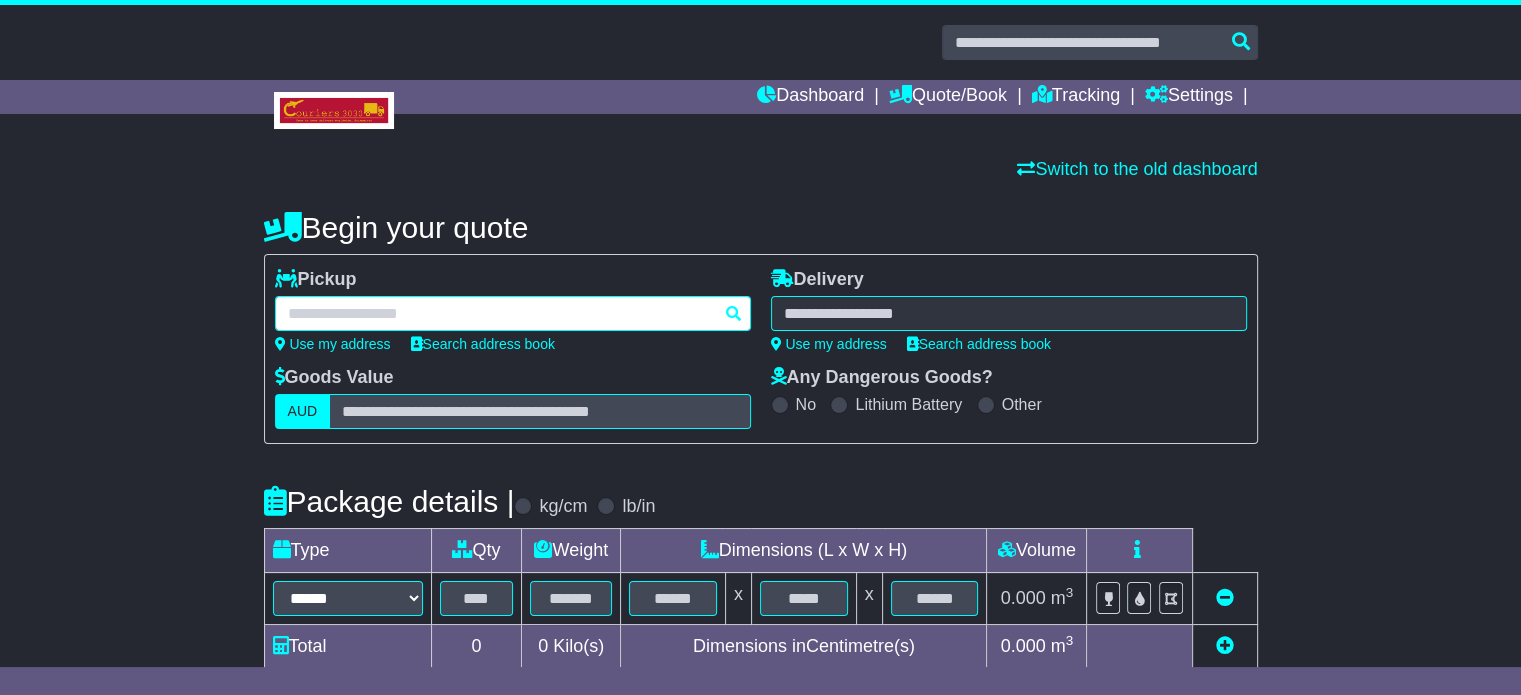 paste on "******" 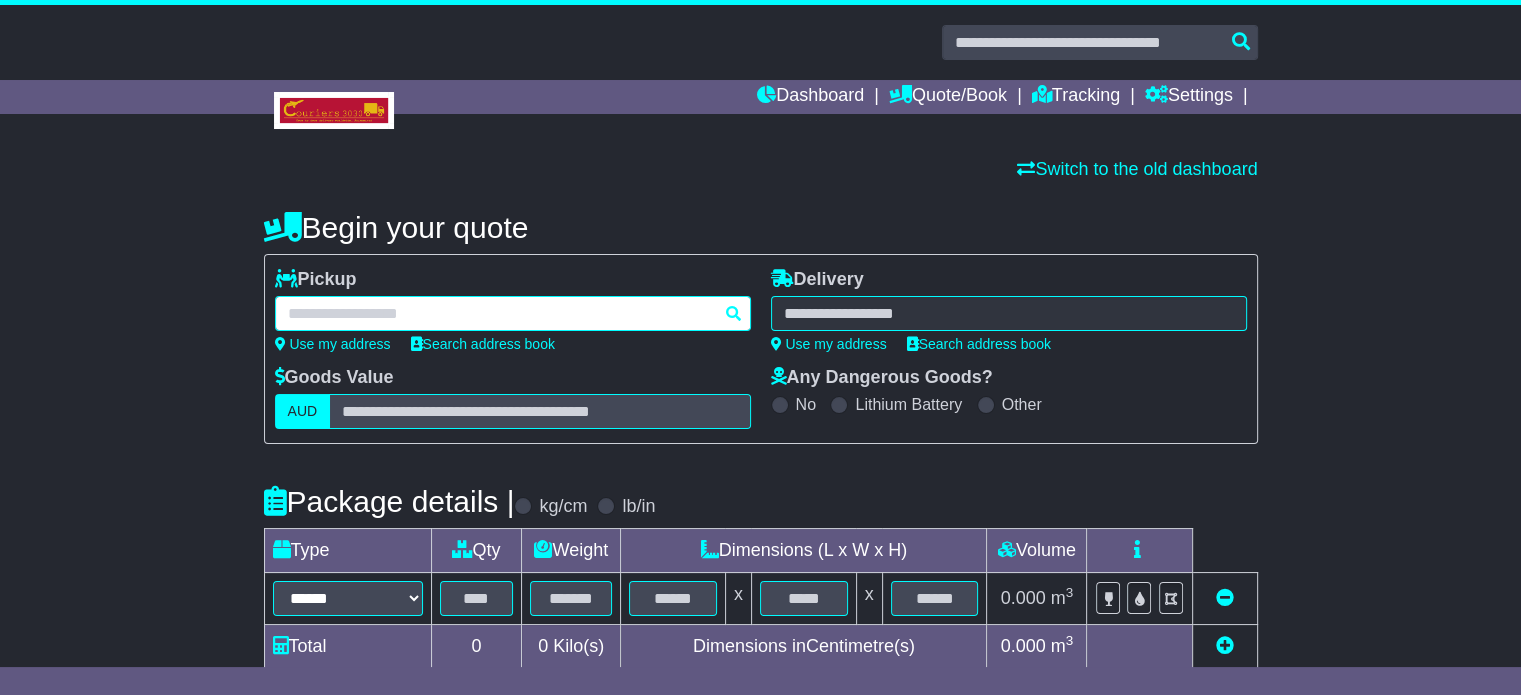 type on "******" 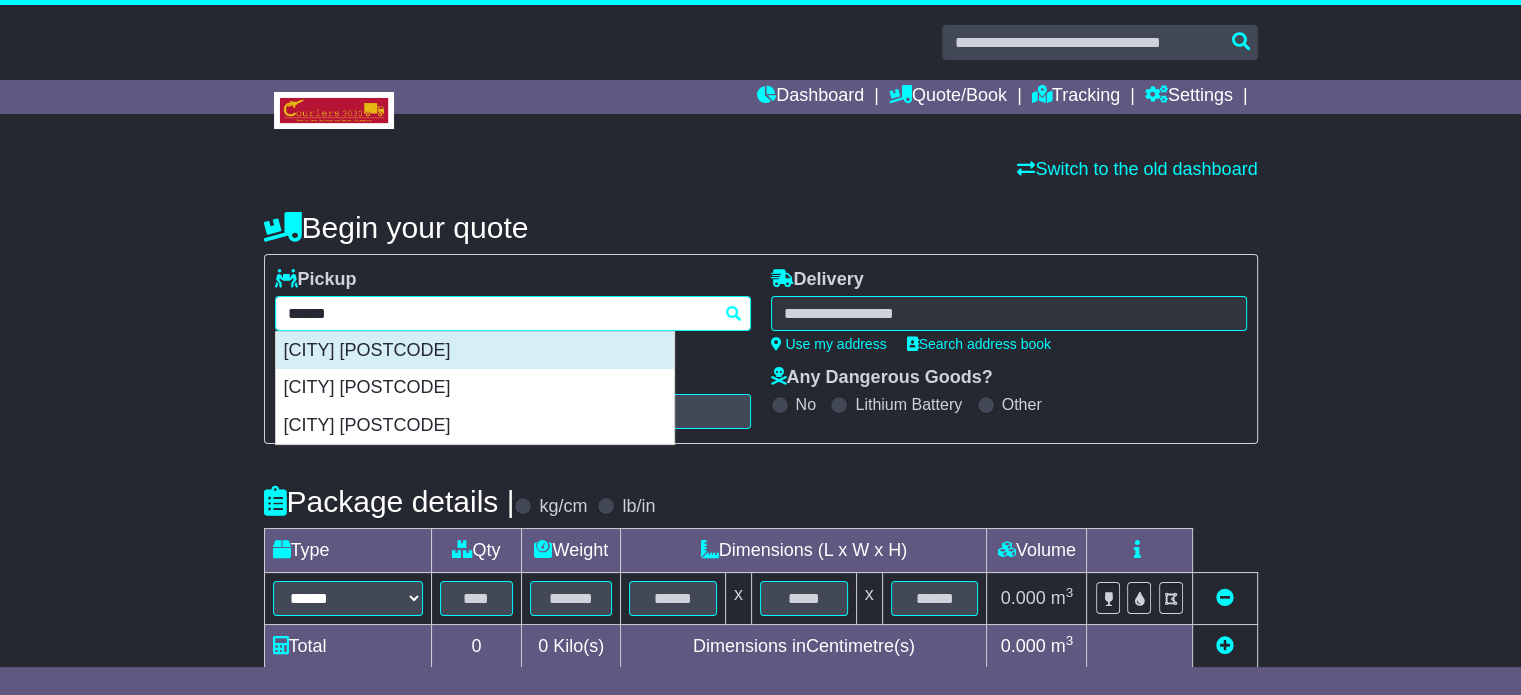 click on "SUMNER 3057" at bounding box center (475, 351) 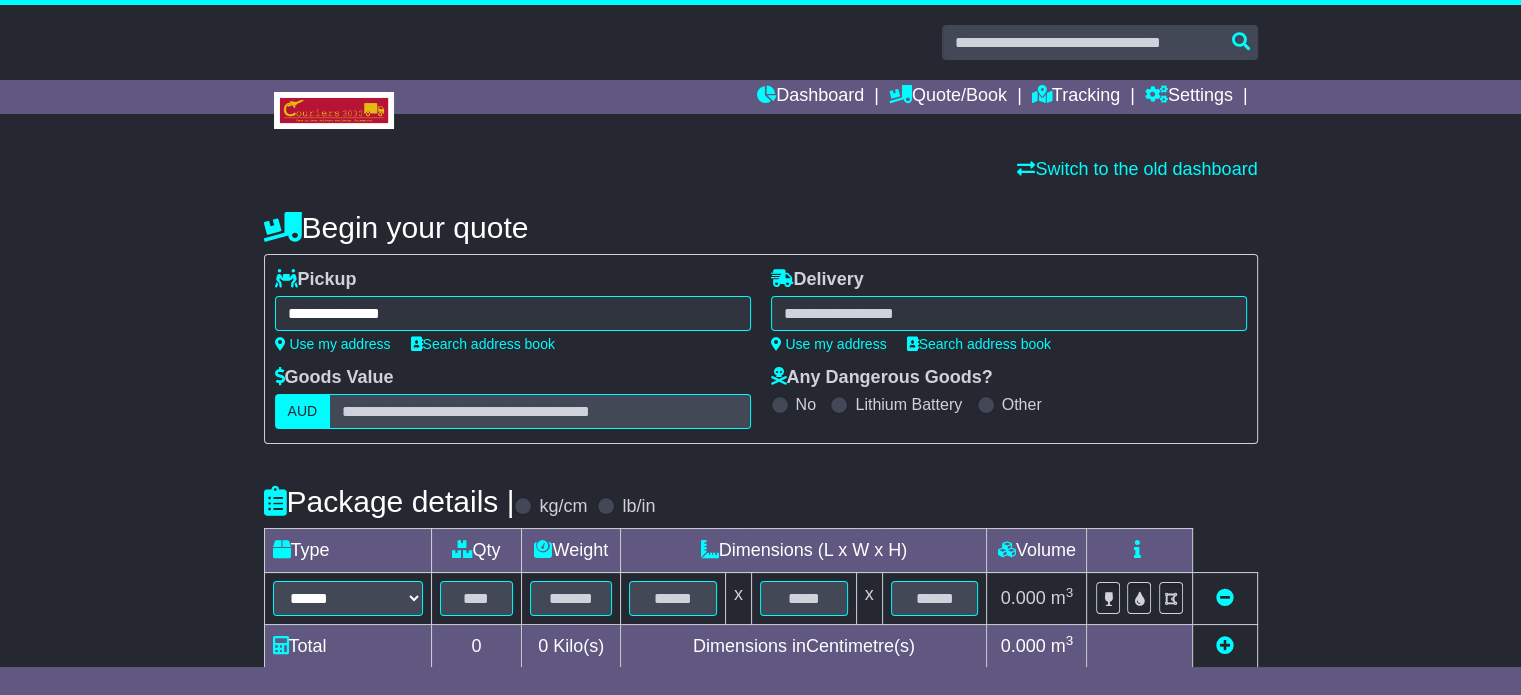 click on "**********" at bounding box center (513, 313) 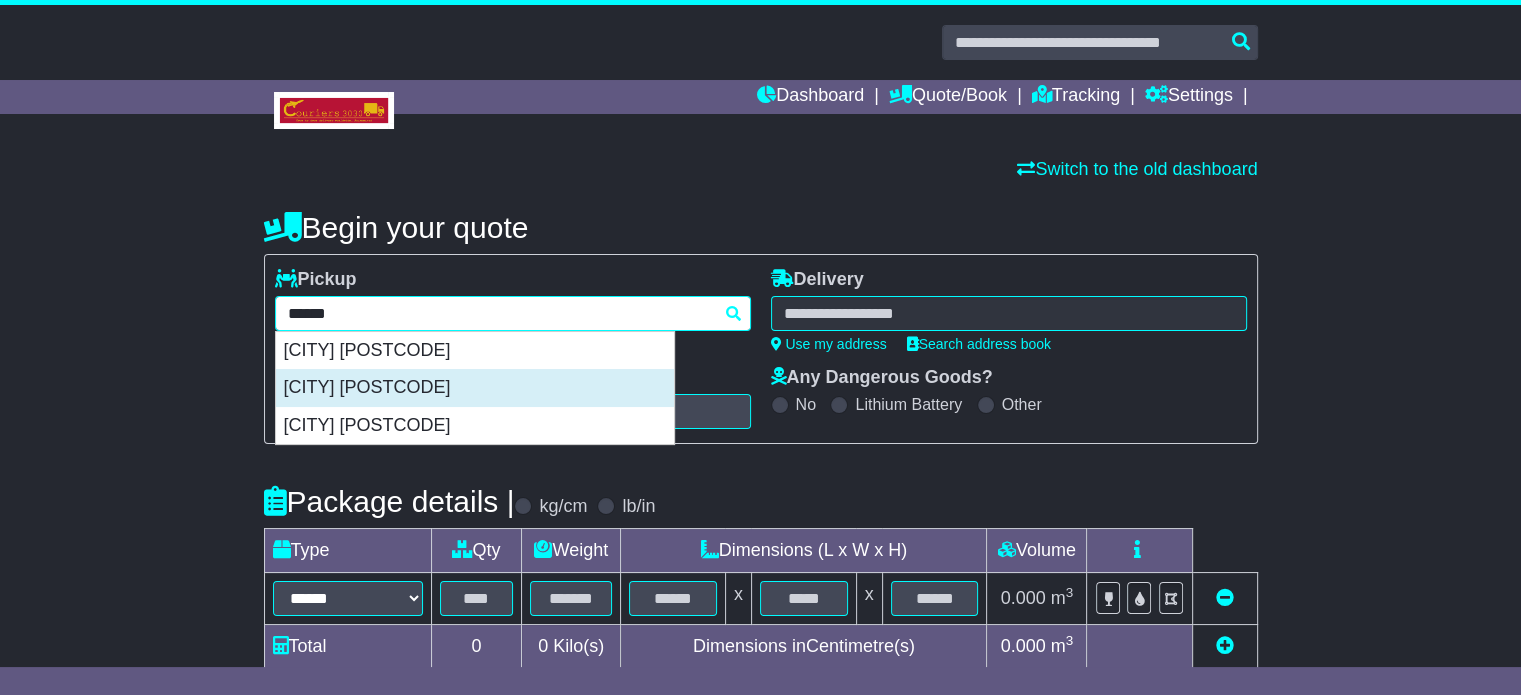 click on "SUMNER 4074" at bounding box center (475, 388) 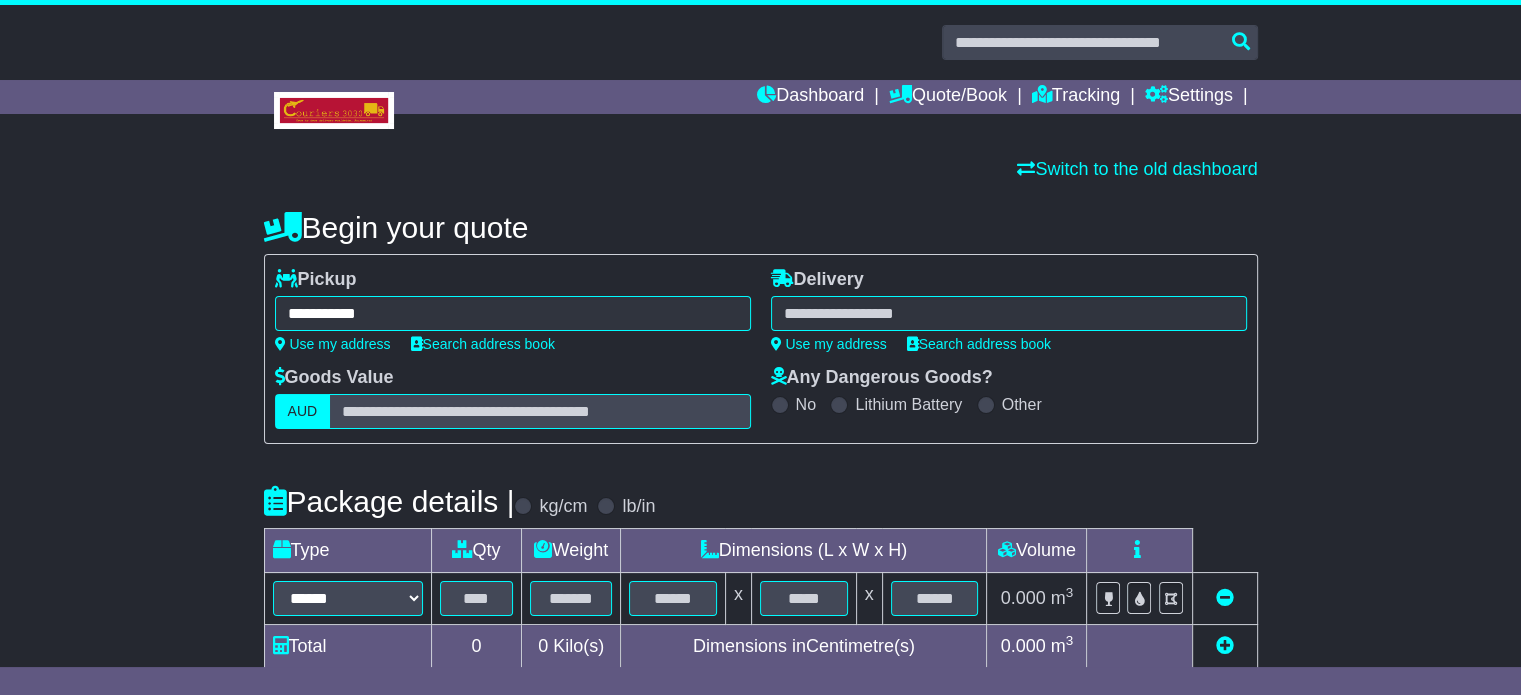 type on "**********" 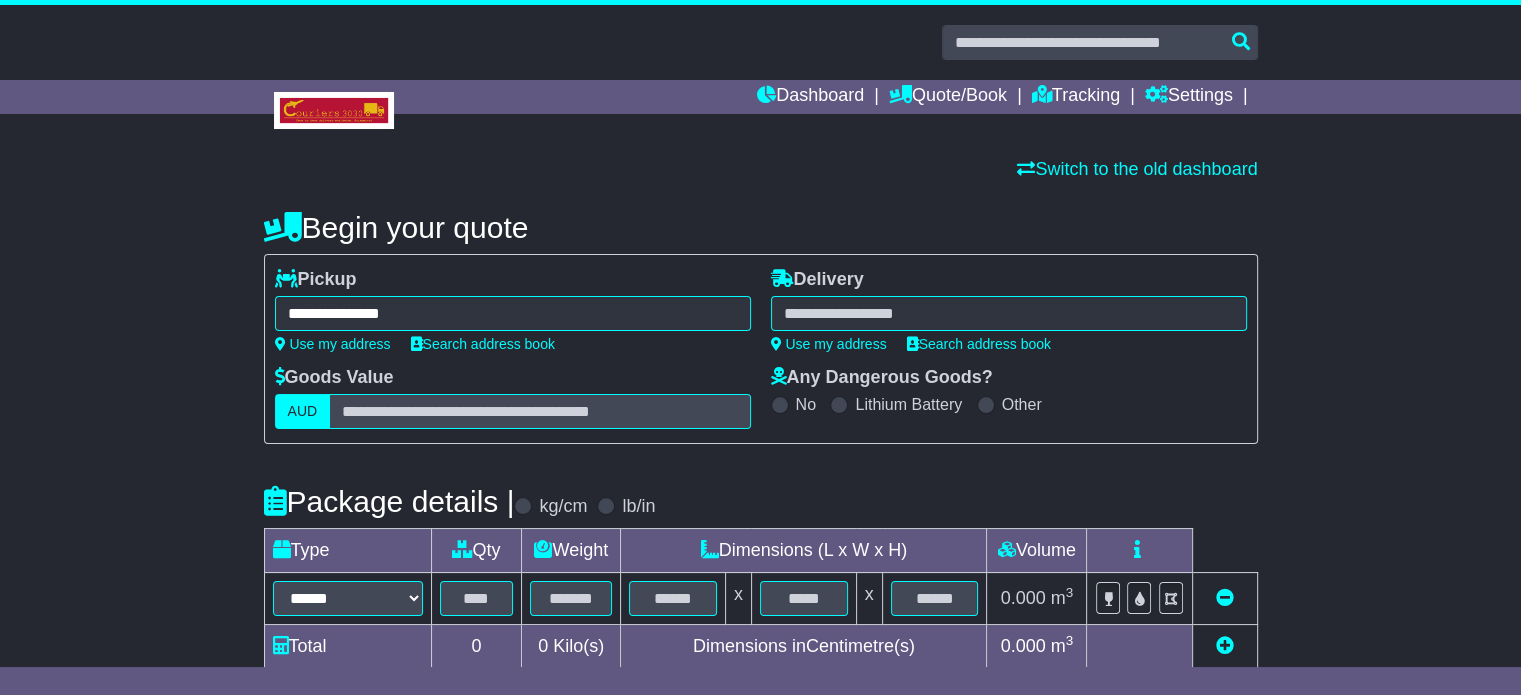 click at bounding box center [1009, 313] 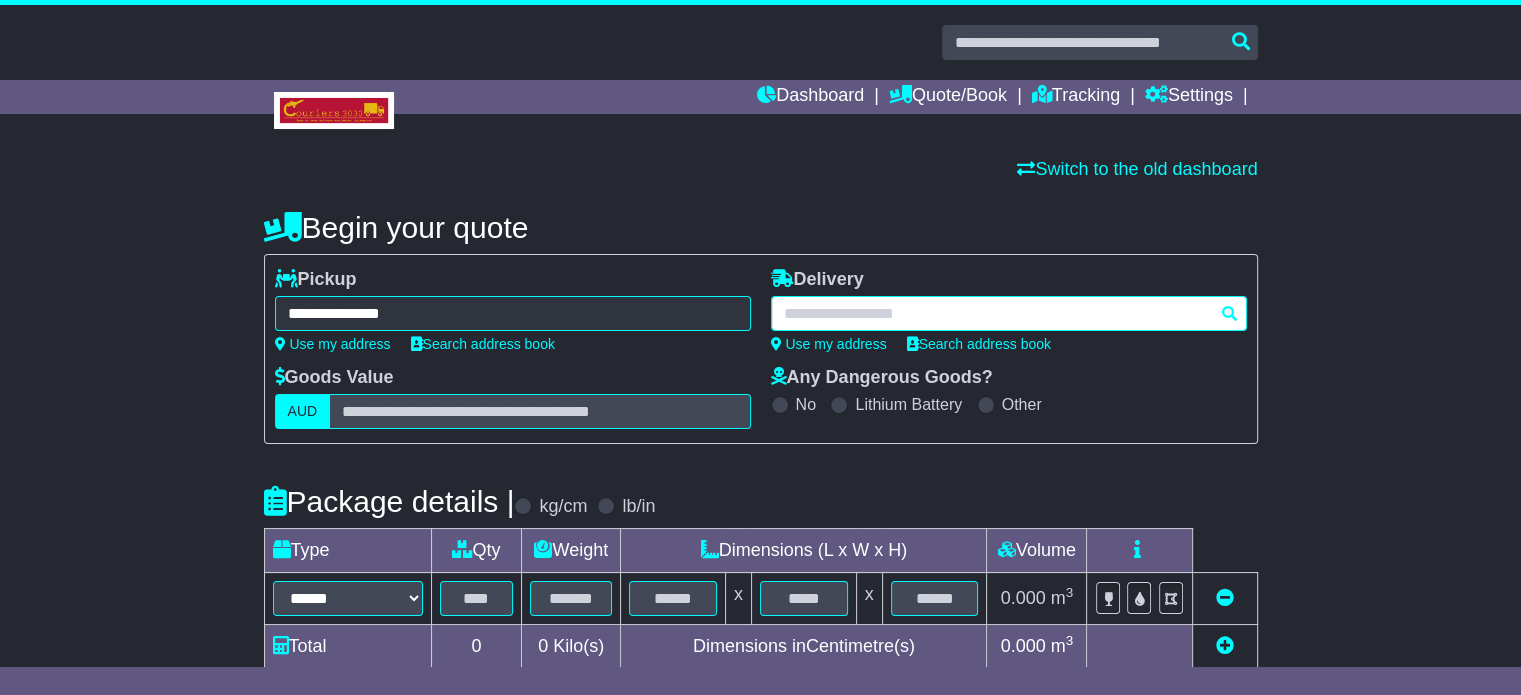 paste on "****" 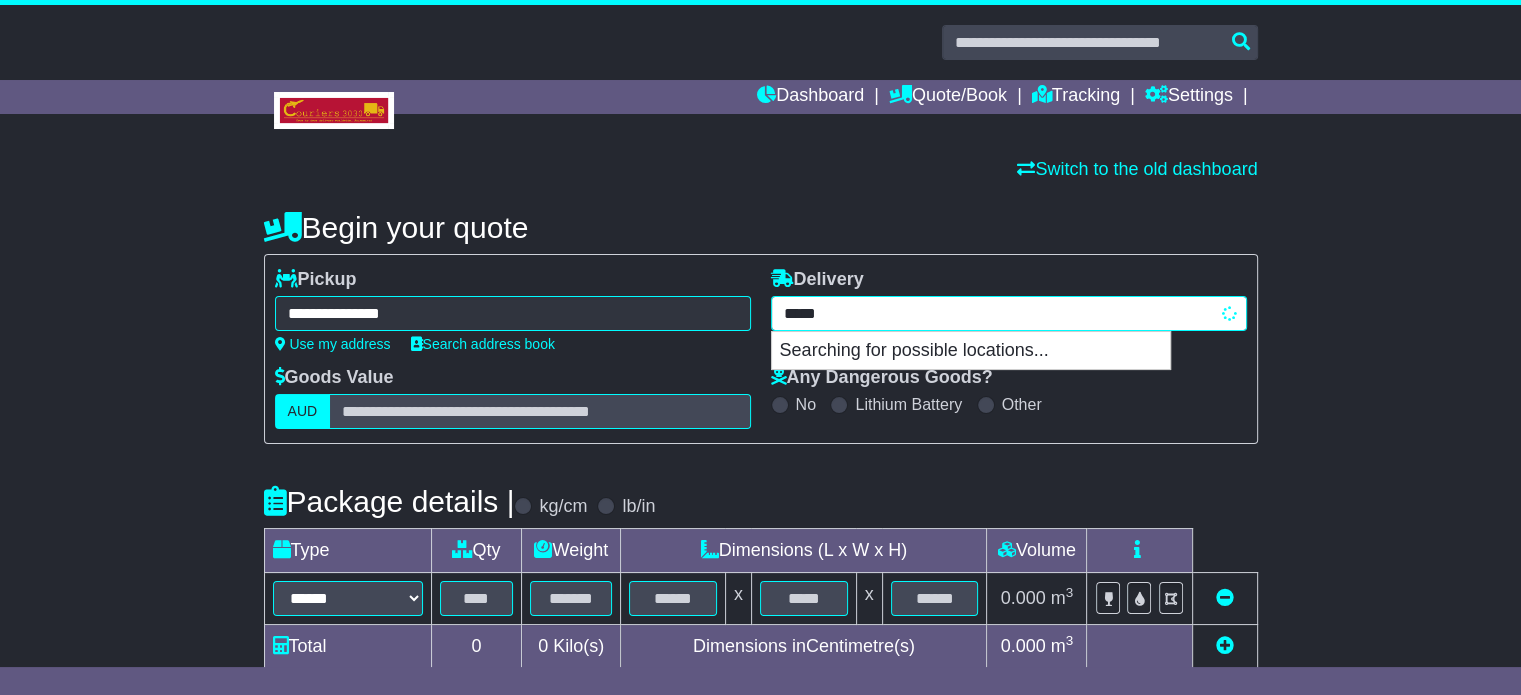 type on "**********" 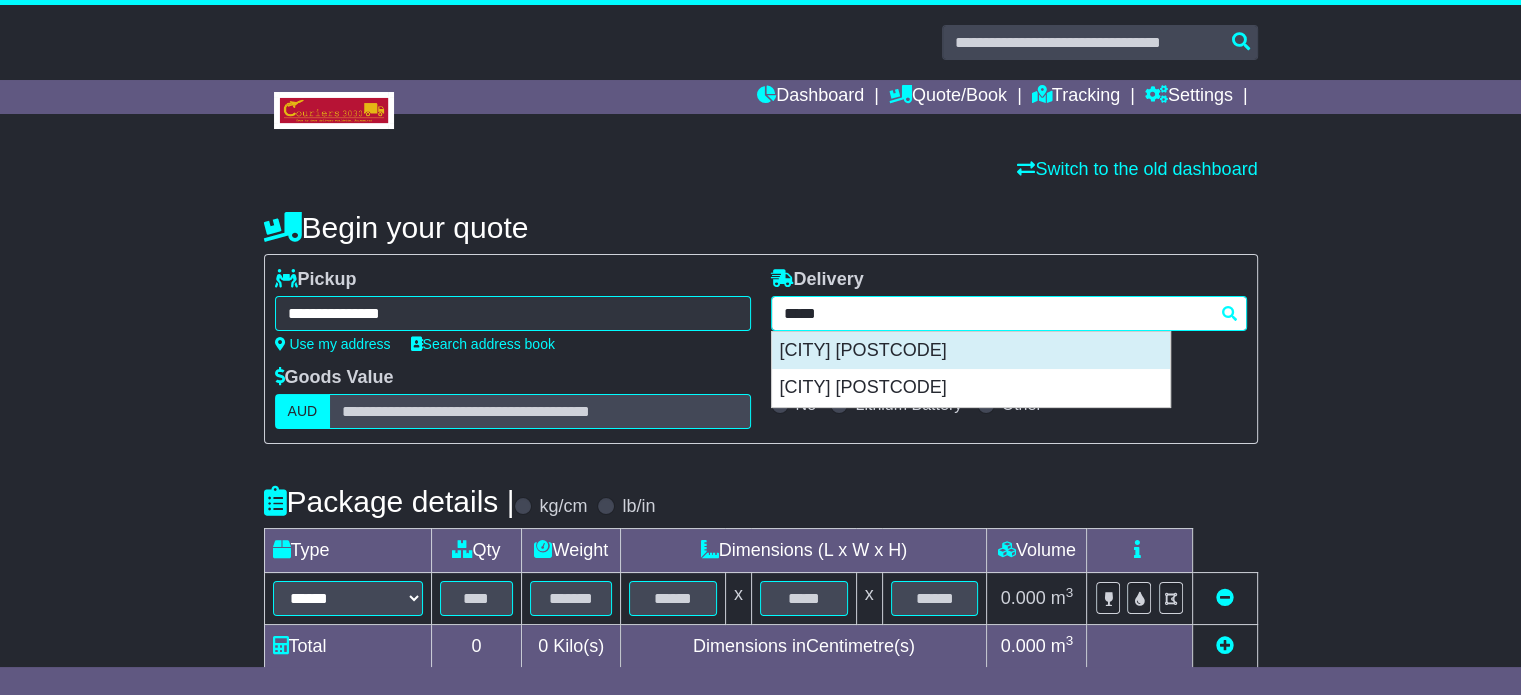click on "RODD POINT 2046" at bounding box center (971, 351) 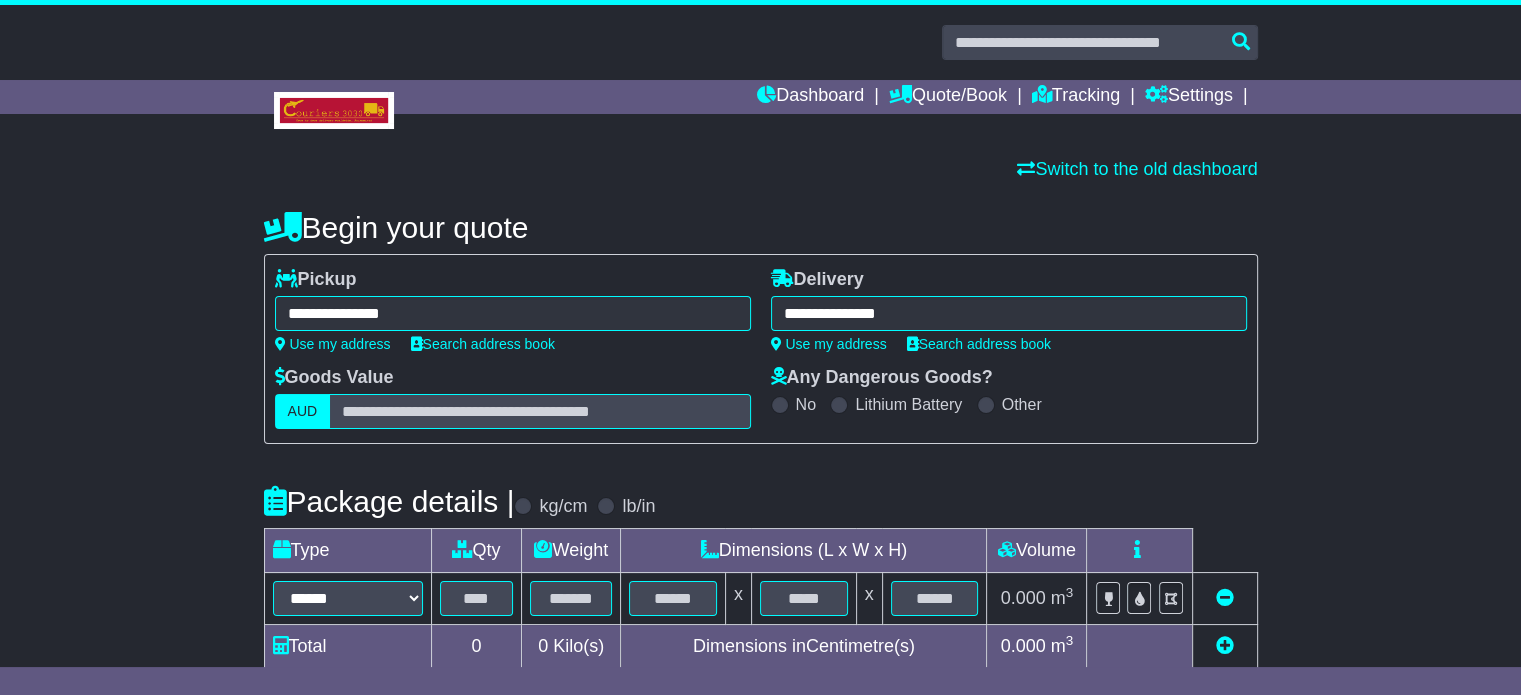 type on "**********" 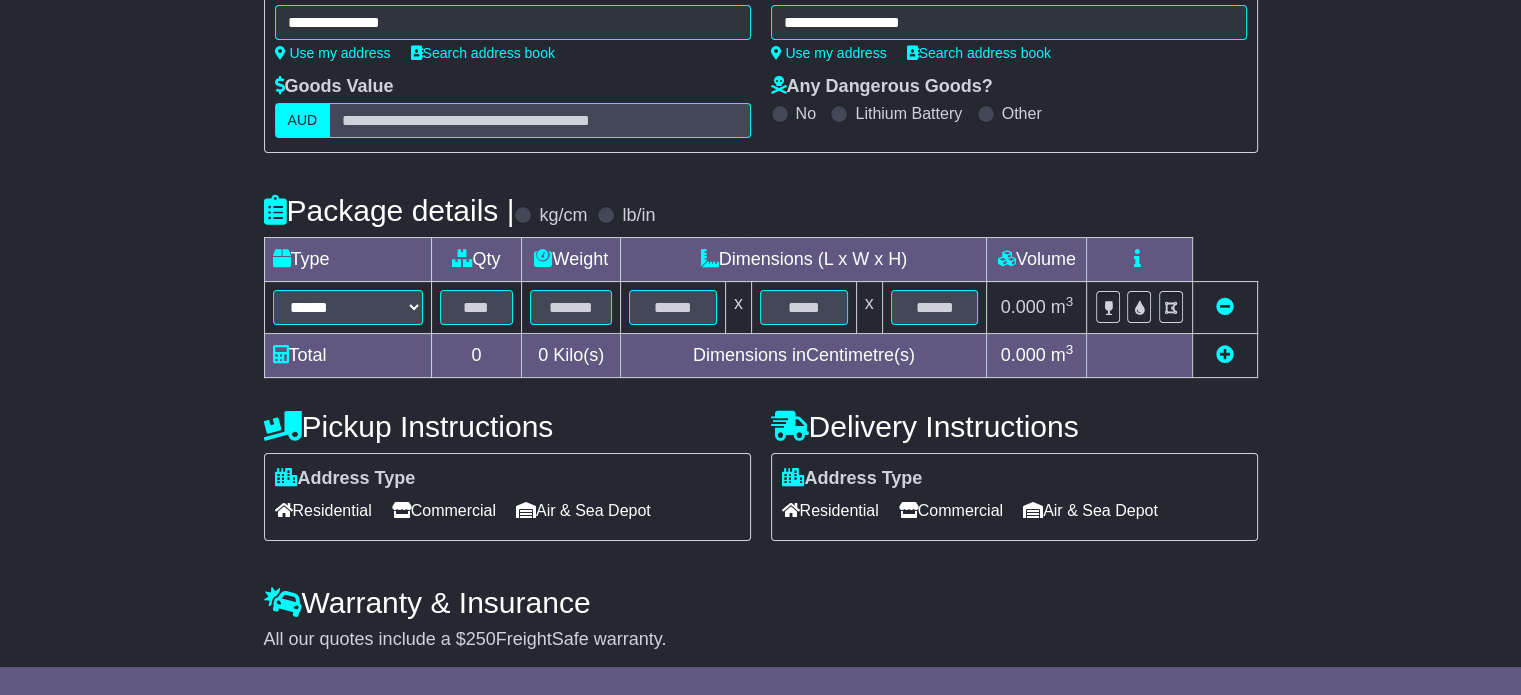 scroll, scrollTop: 300, scrollLeft: 0, axis: vertical 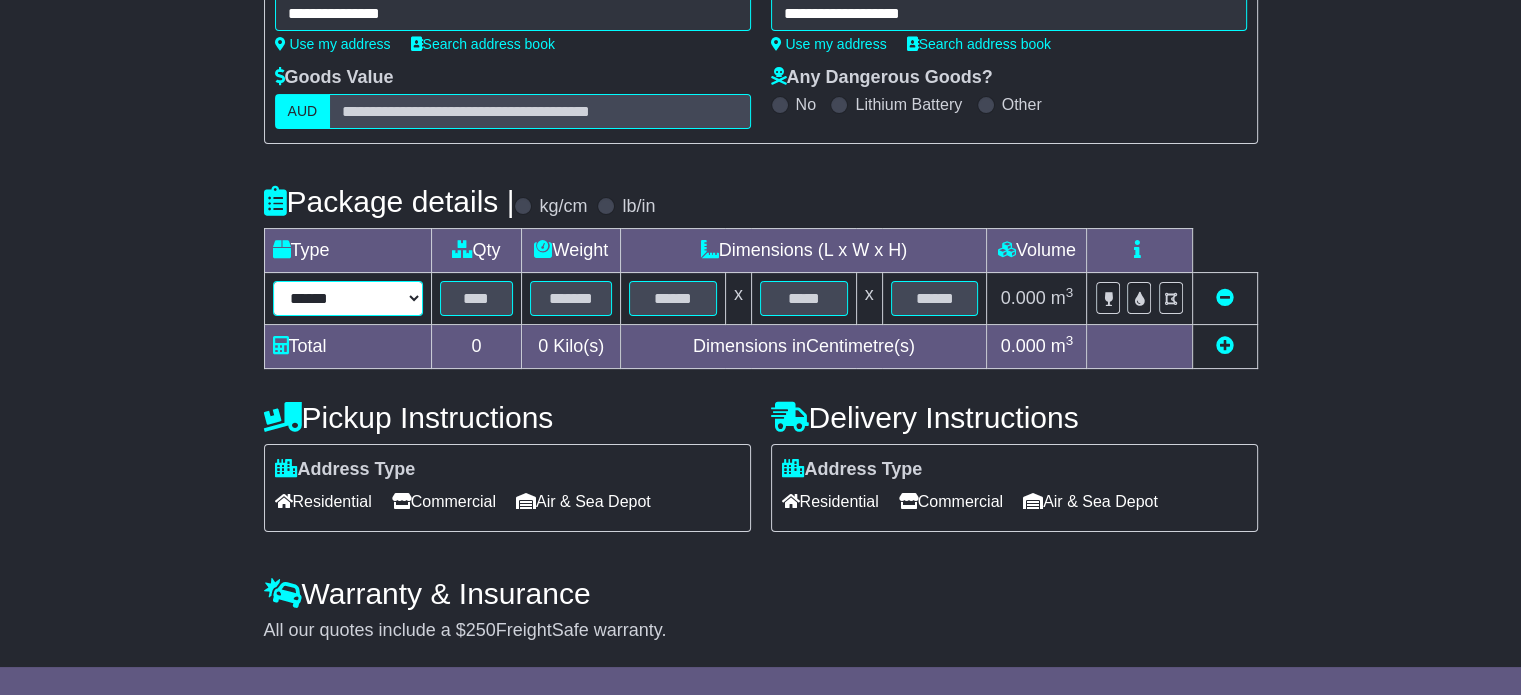 click on "****** ****** *** ******** ***** **** **** ****** *** *******" at bounding box center (348, 298) 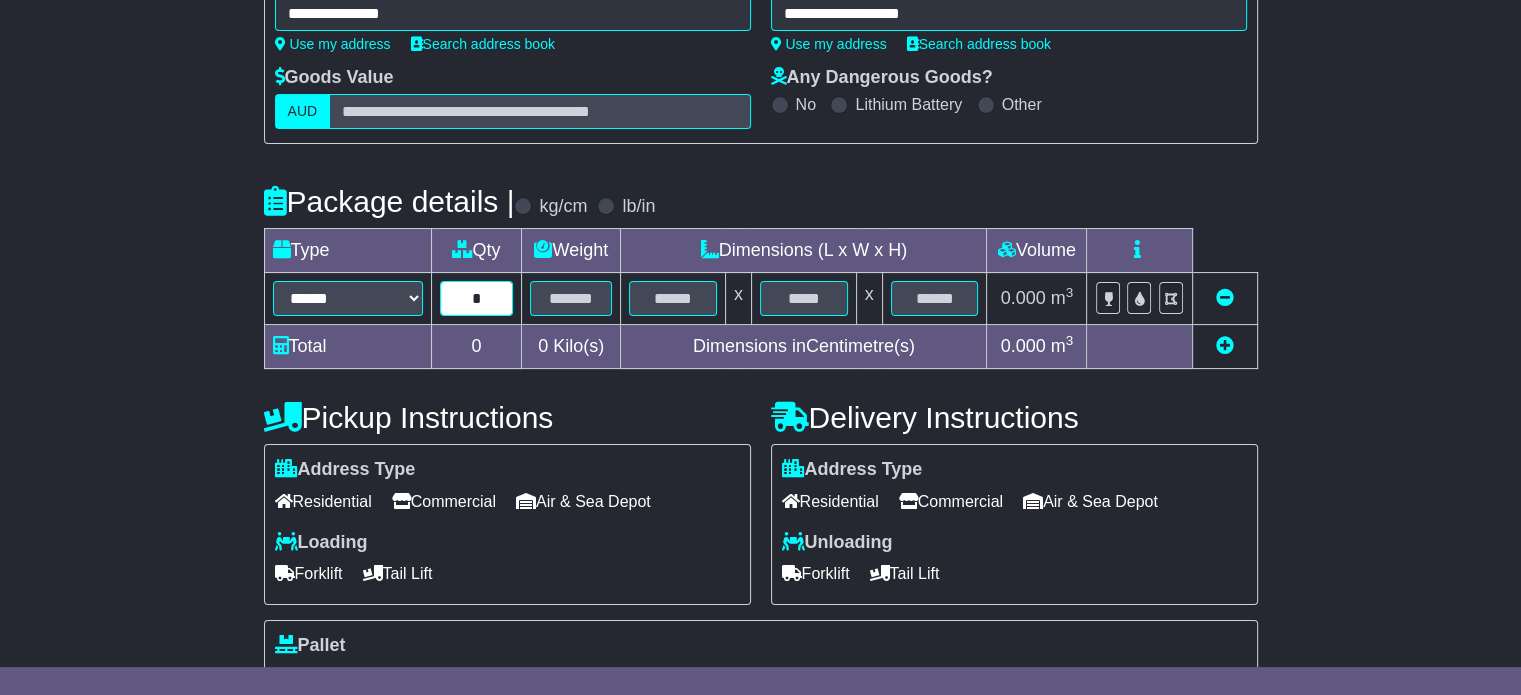 type on "*" 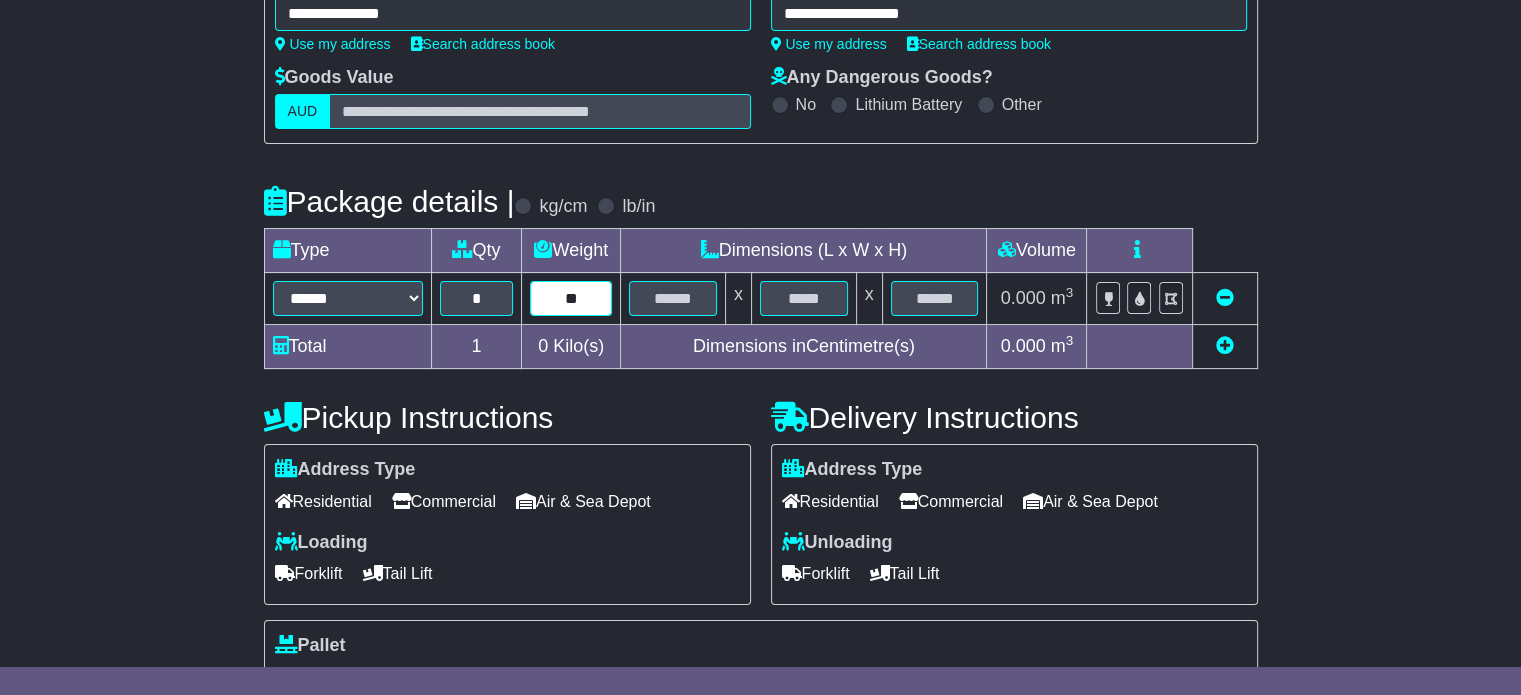 type on "**" 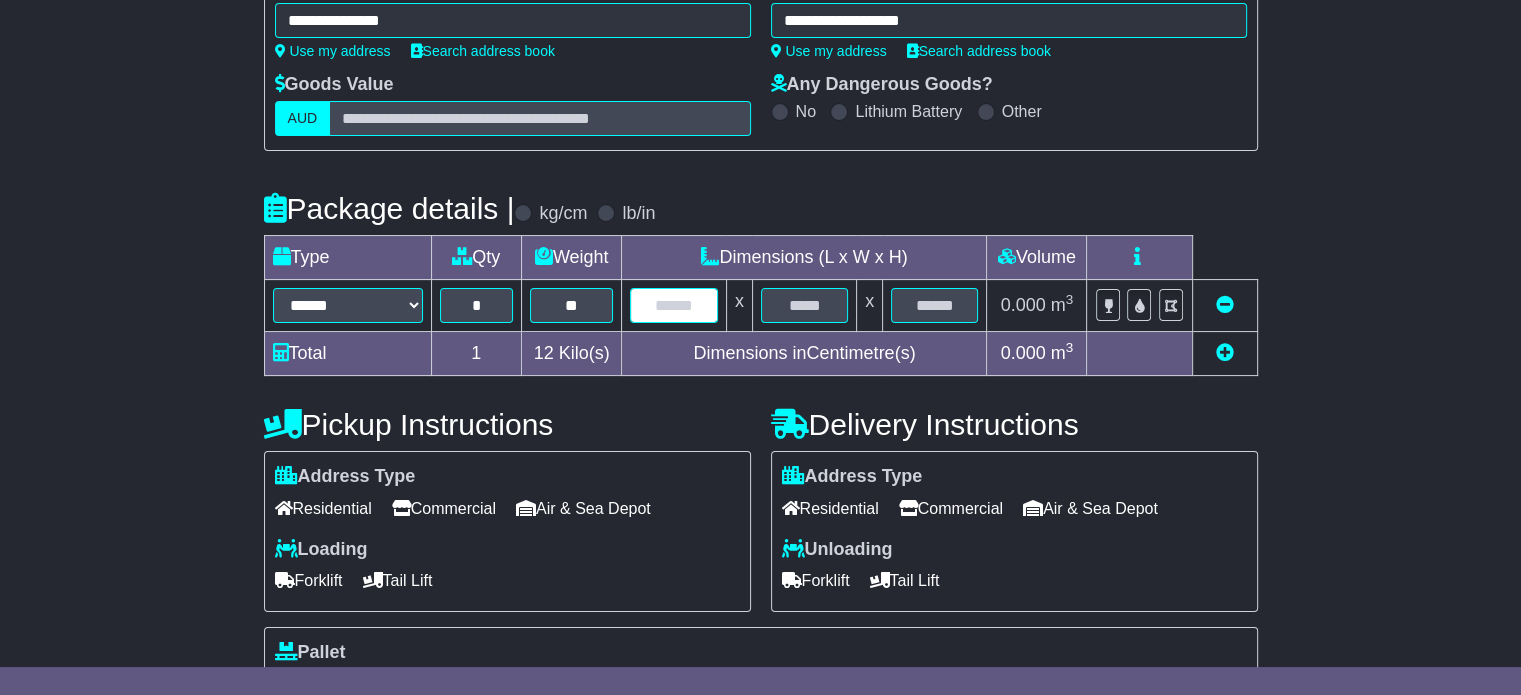 scroll, scrollTop: 0, scrollLeft: 0, axis: both 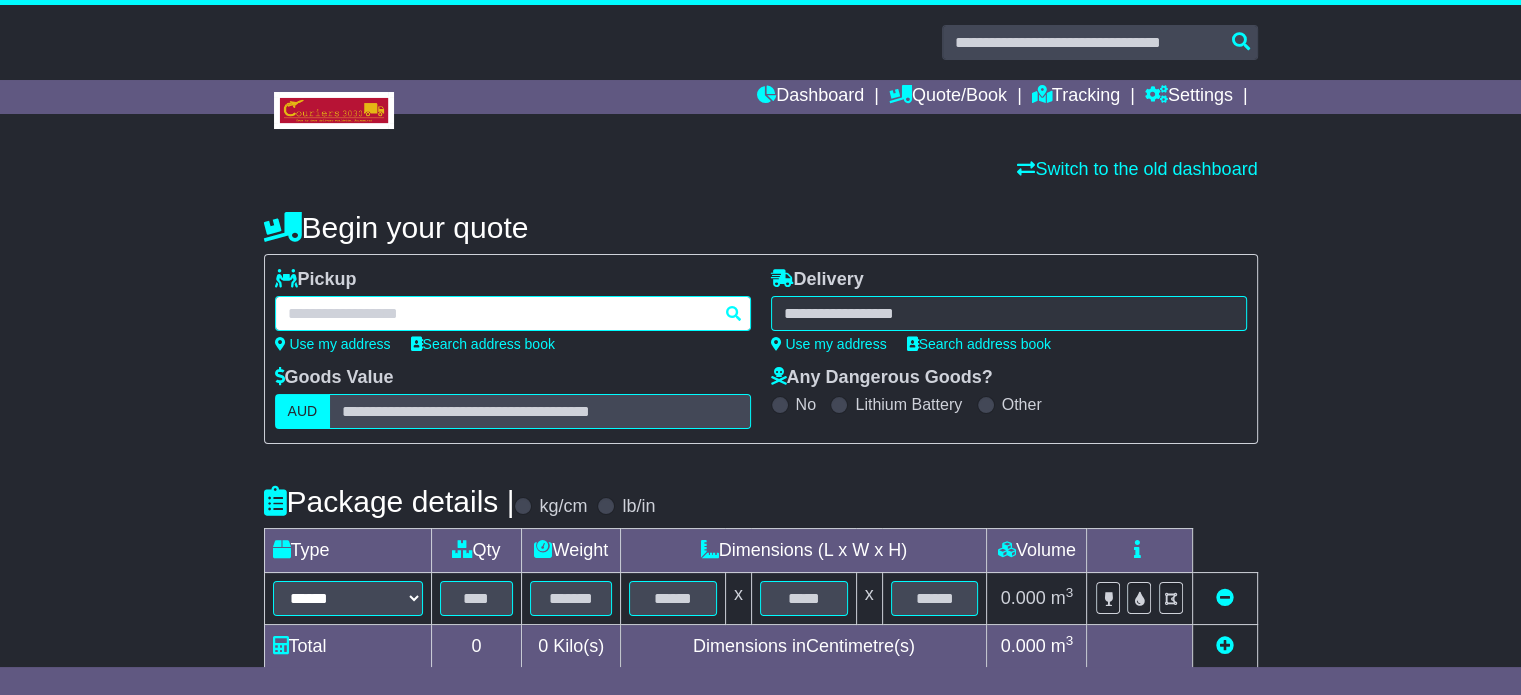 click at bounding box center [513, 313] 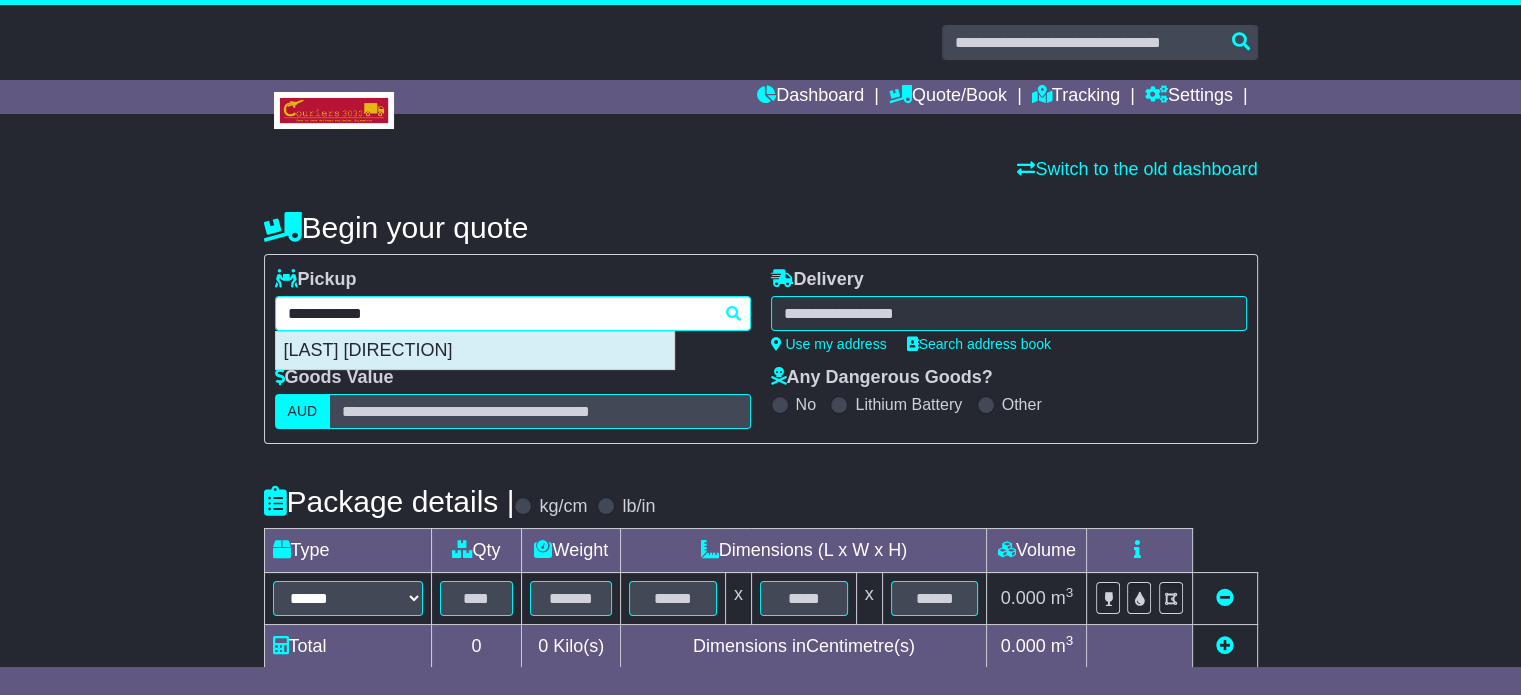 click on "[LAST] [DIRECTION]" at bounding box center (475, 351) 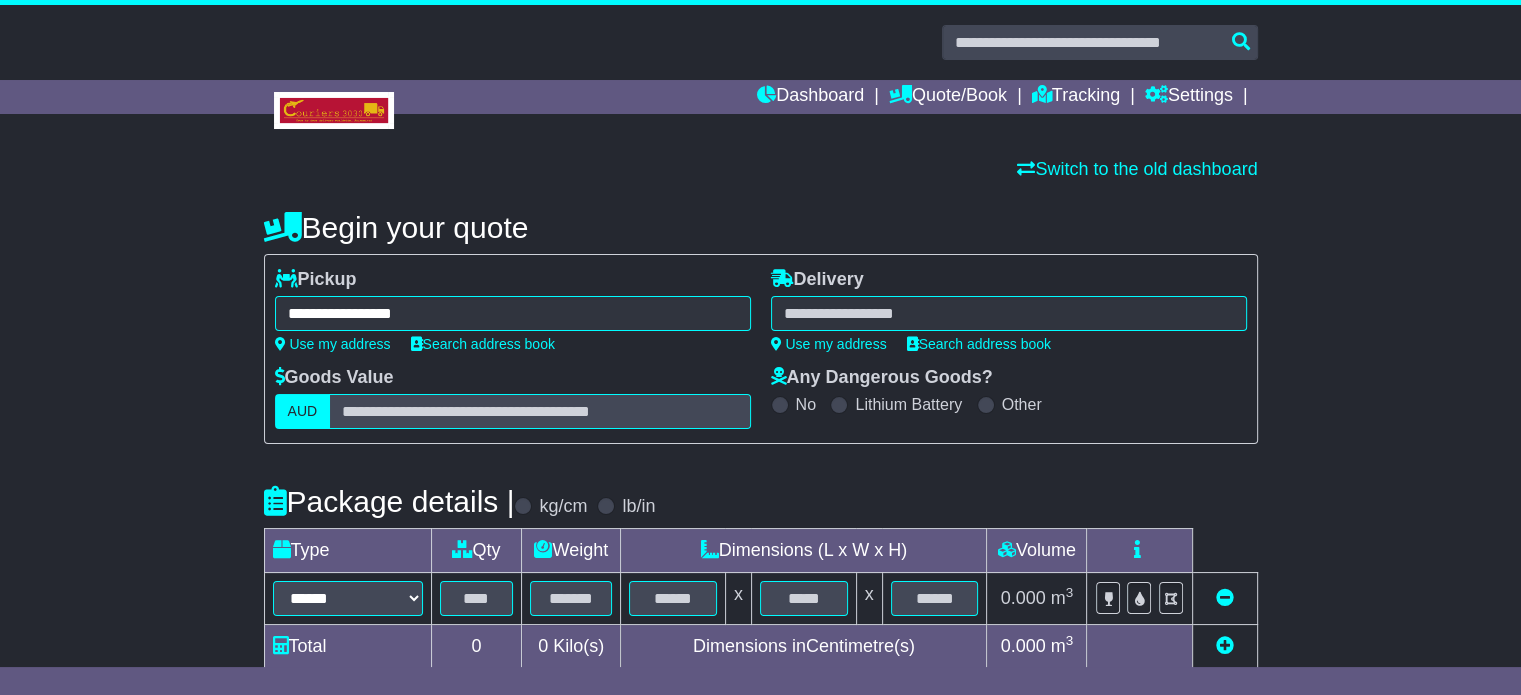 type on "**********" 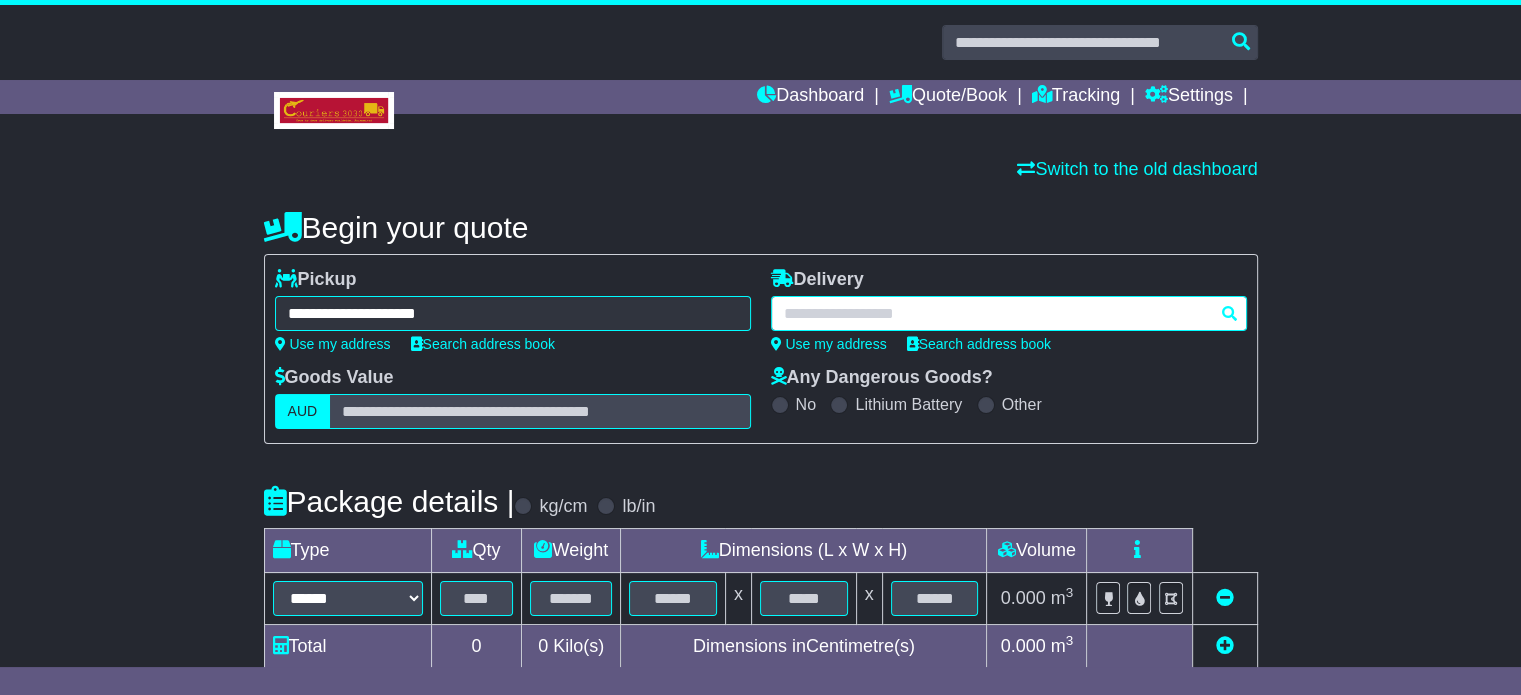 click at bounding box center [1009, 313] 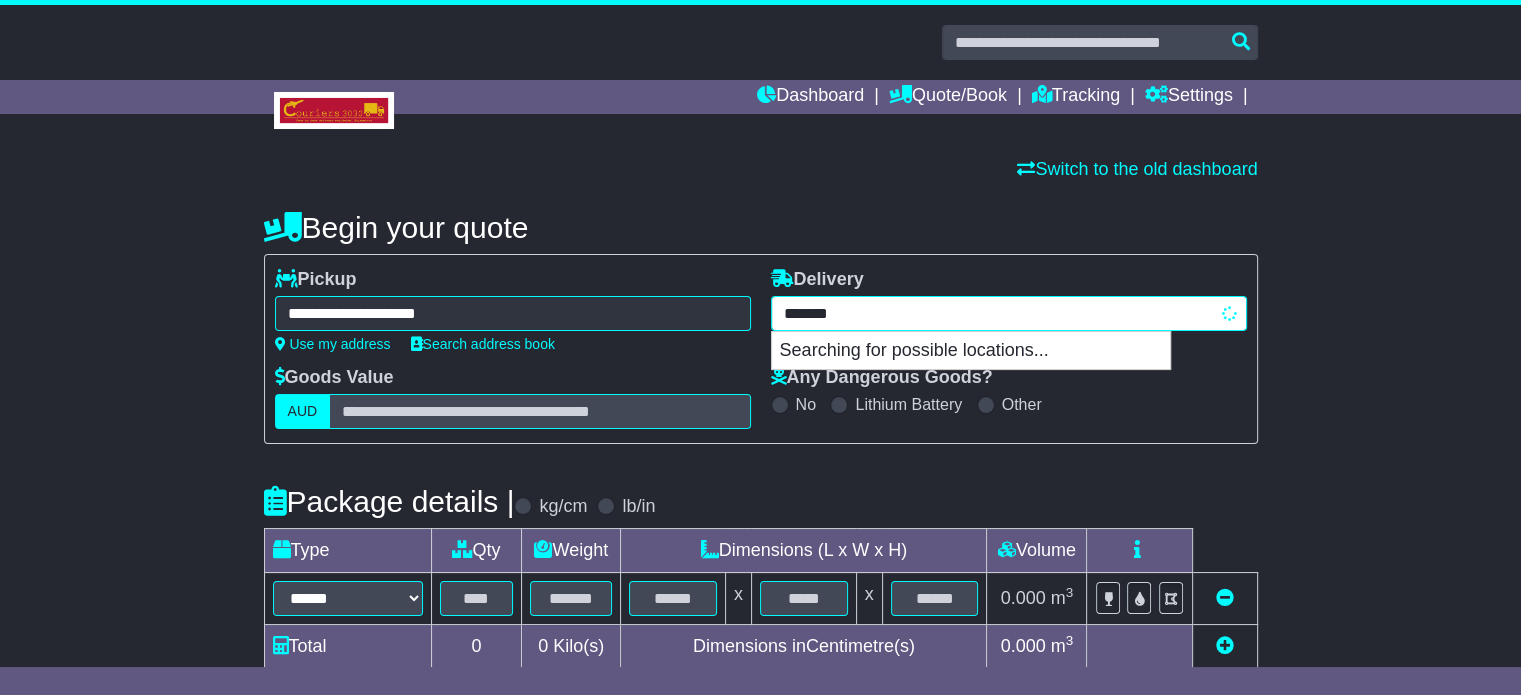 type on "********" 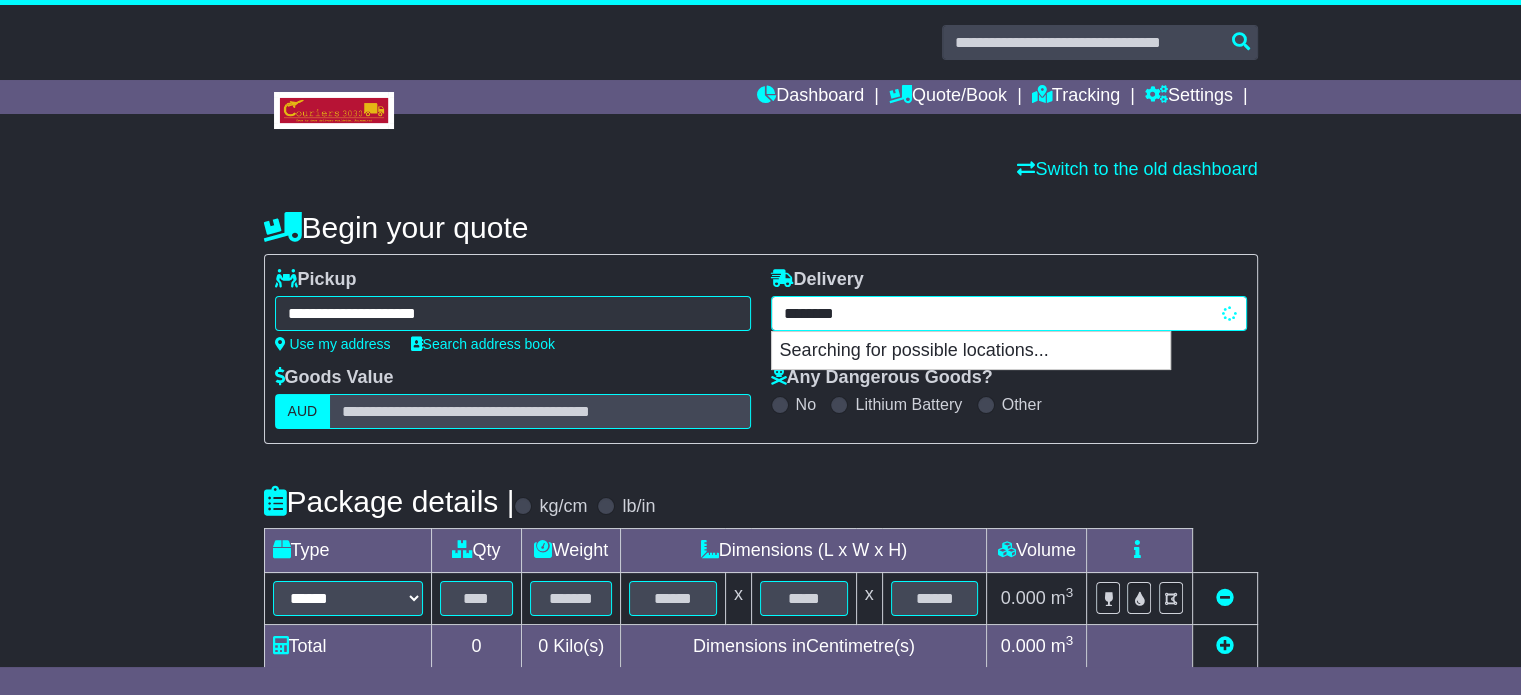 type on "**********" 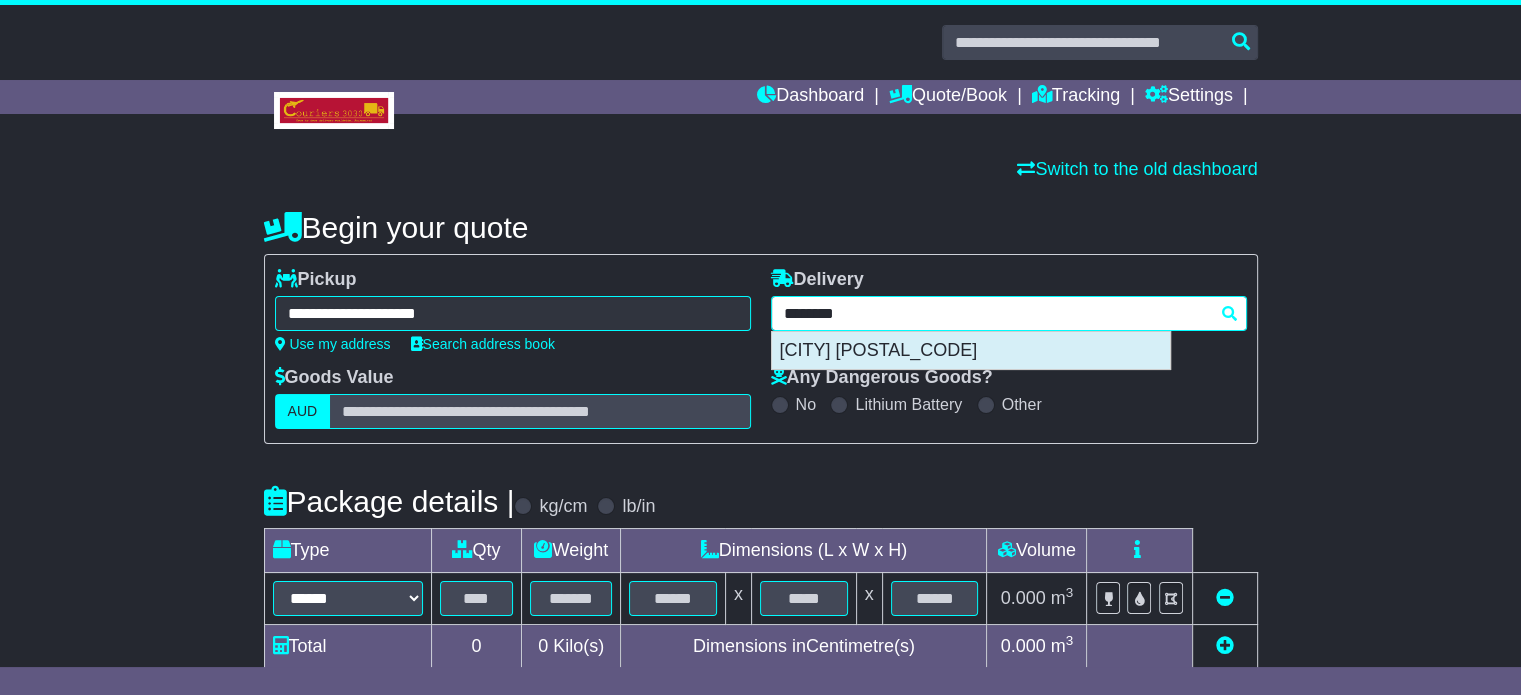 click on "[CITY] [POSTAL_CODE]" at bounding box center (971, 351) 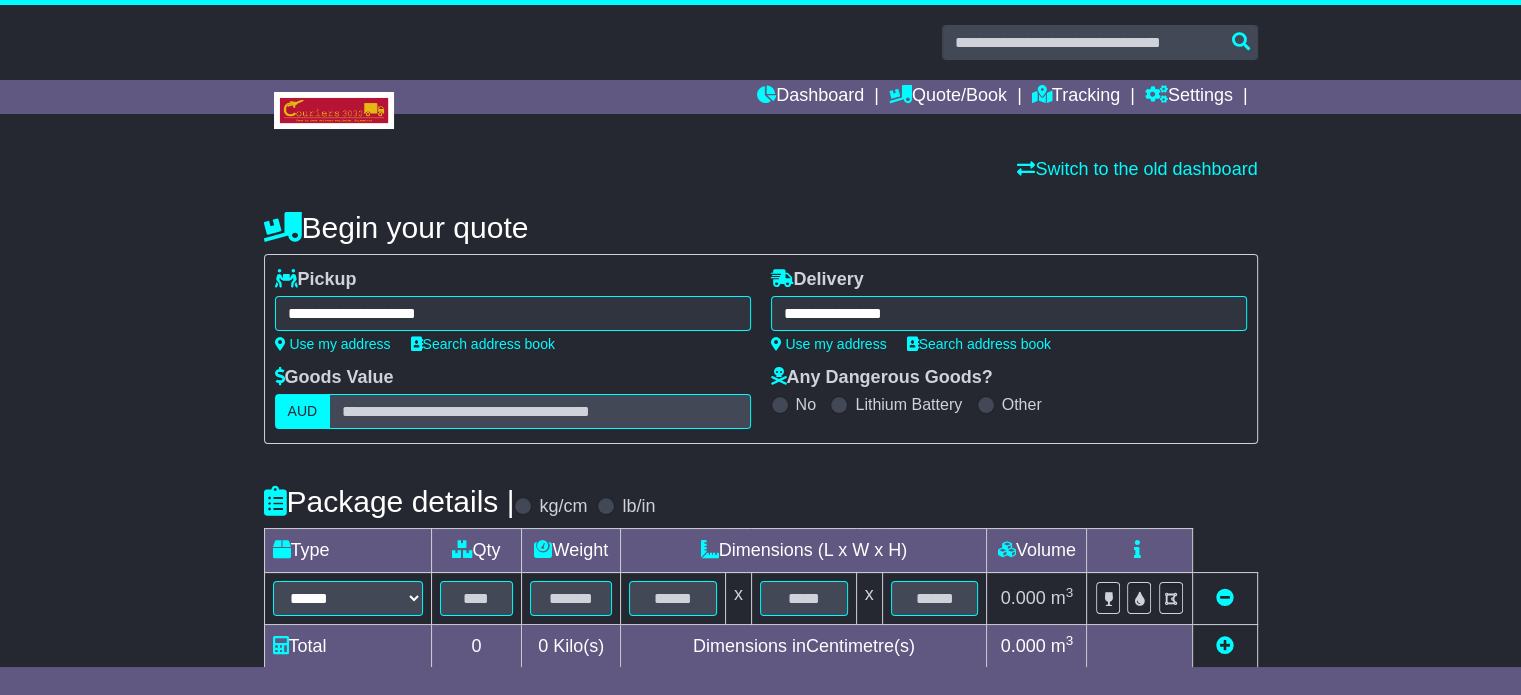 type on "**********" 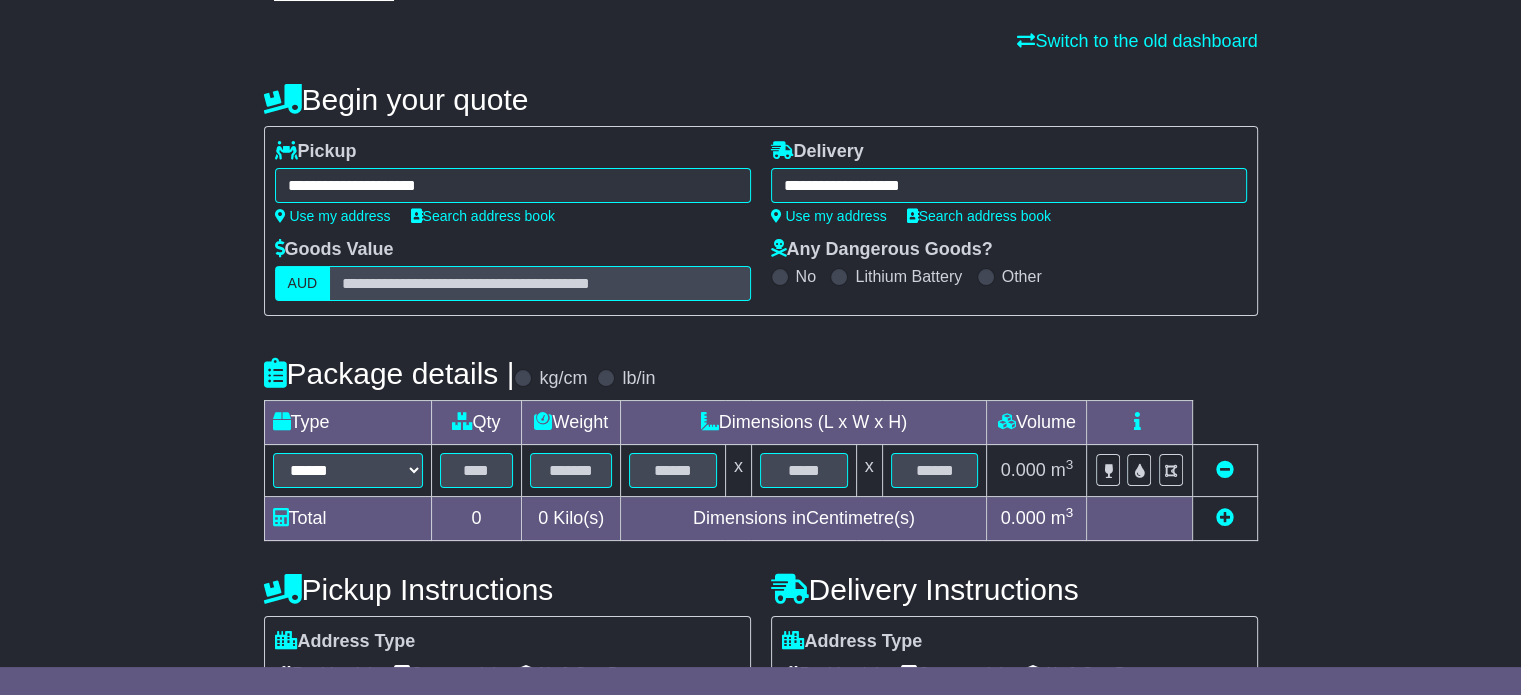 scroll, scrollTop: 200, scrollLeft: 0, axis: vertical 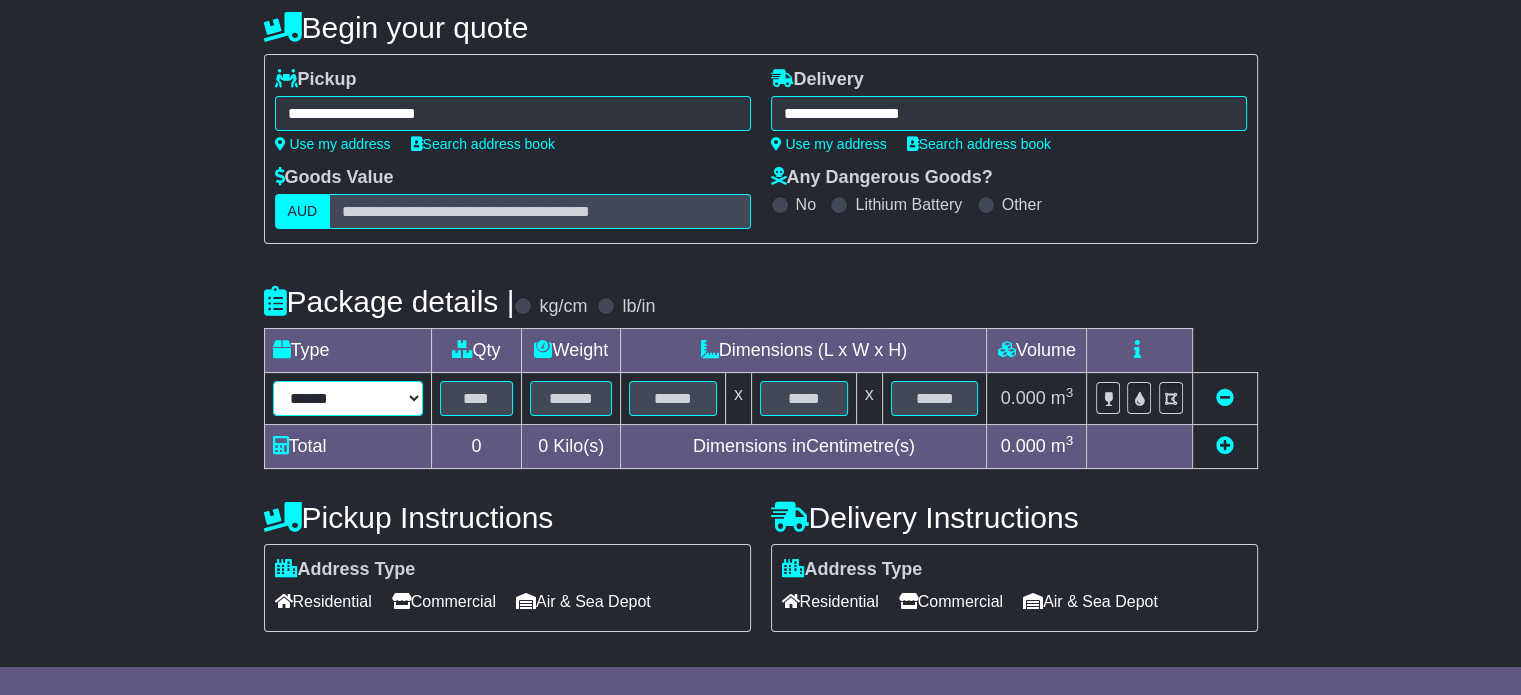 click on "****** ****** *** ******** ***** **** **** ****** *** *******" at bounding box center [348, 398] 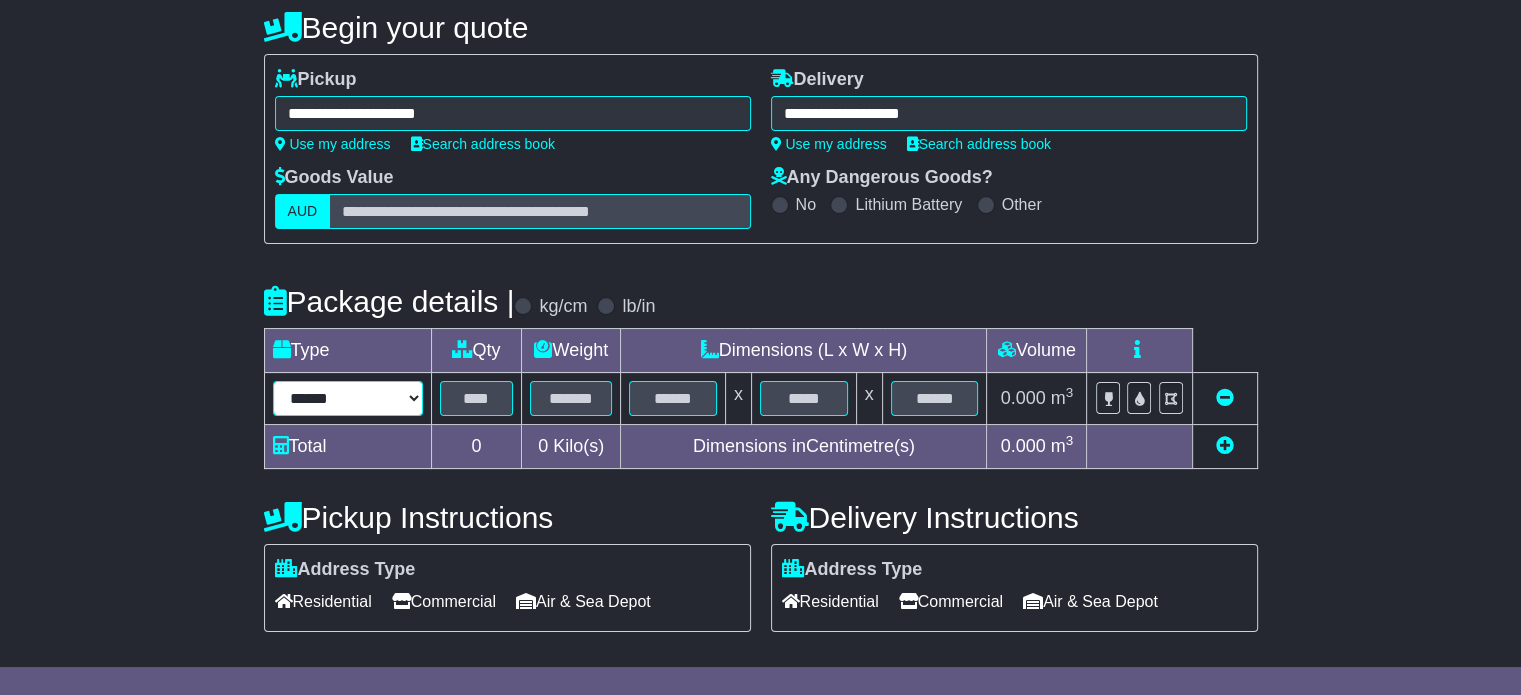 select on "*****" 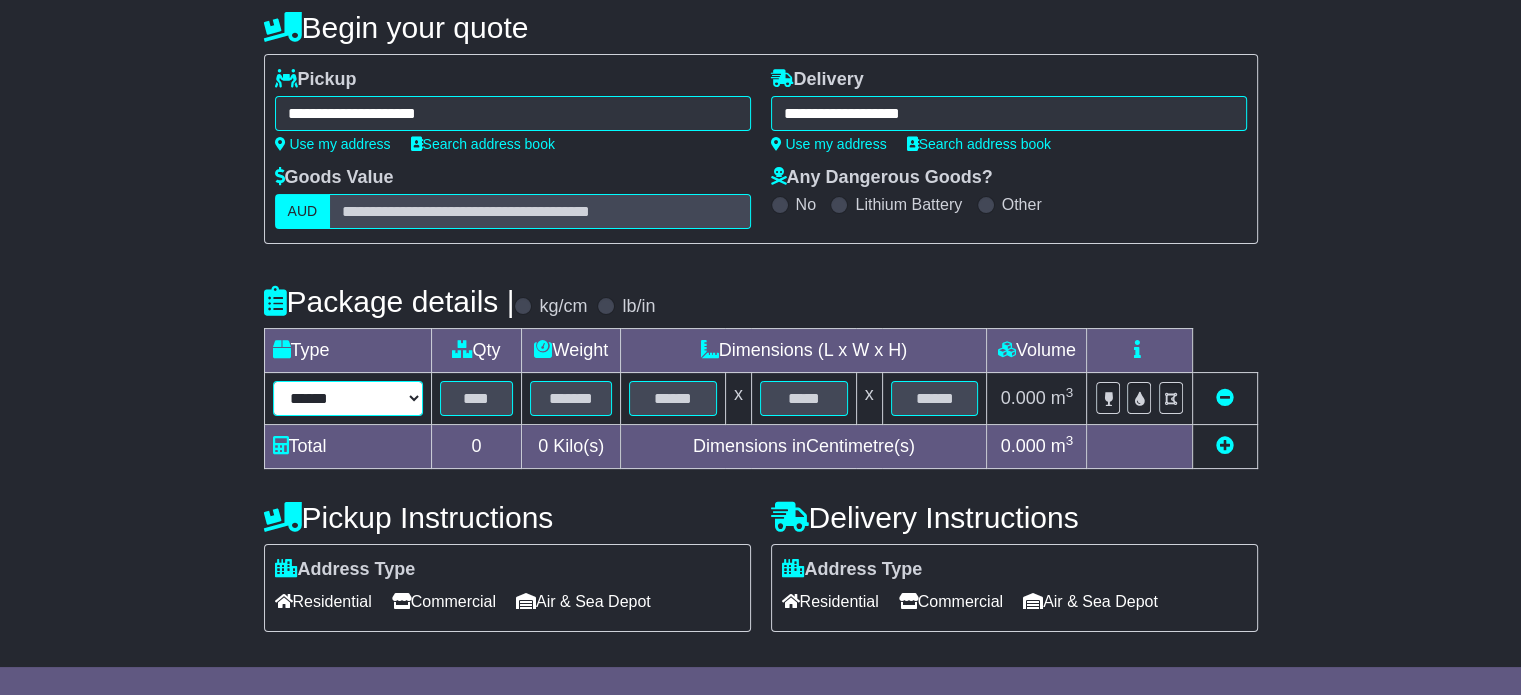 click on "****** ****** *** ******** ***** **** **** ****** *** *******" at bounding box center (348, 398) 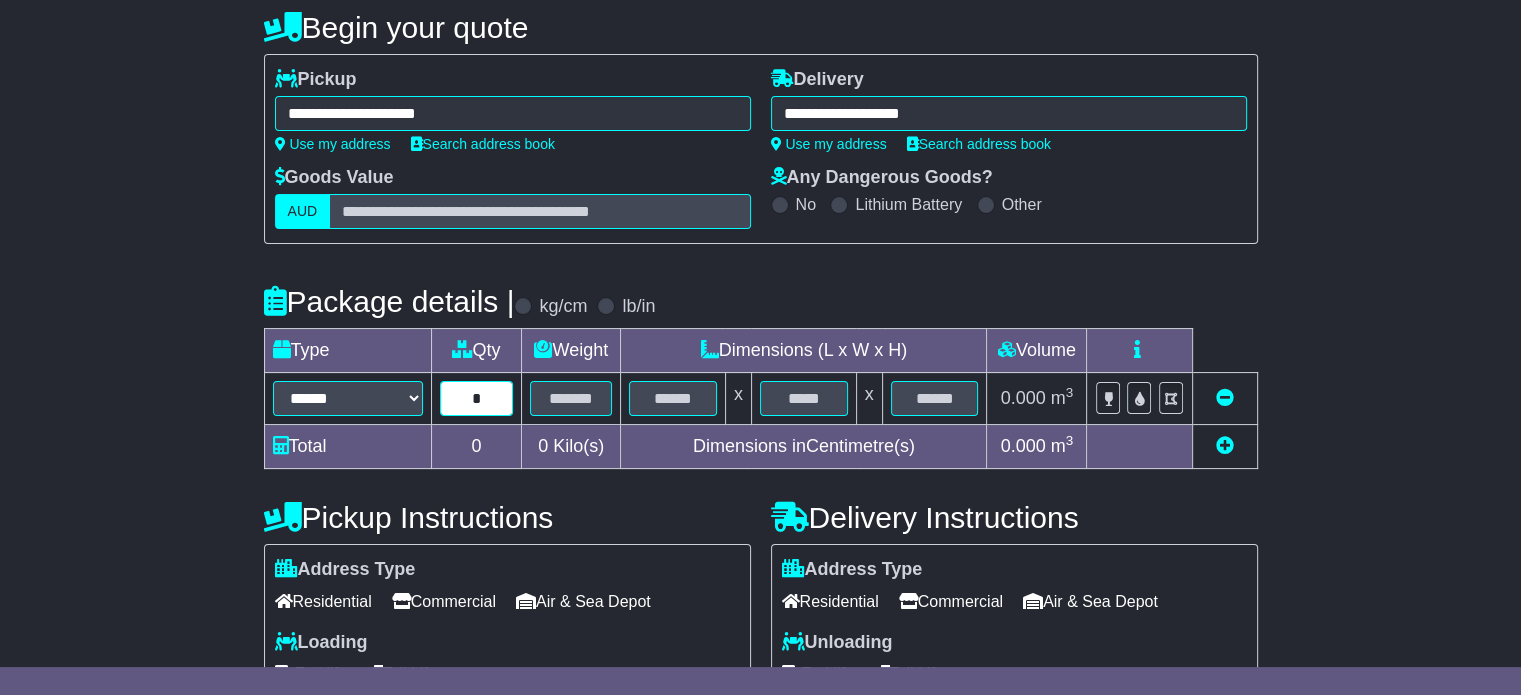 type on "*" 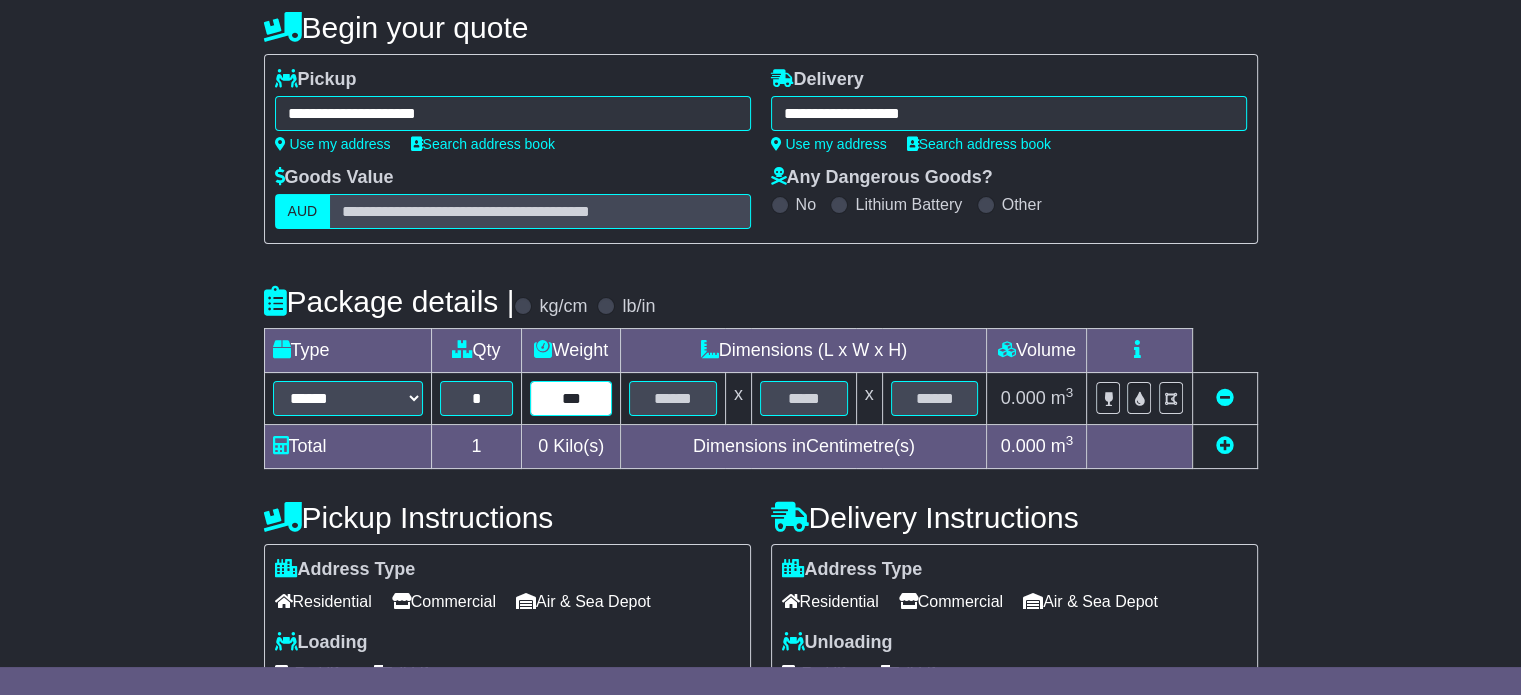 type on "***" 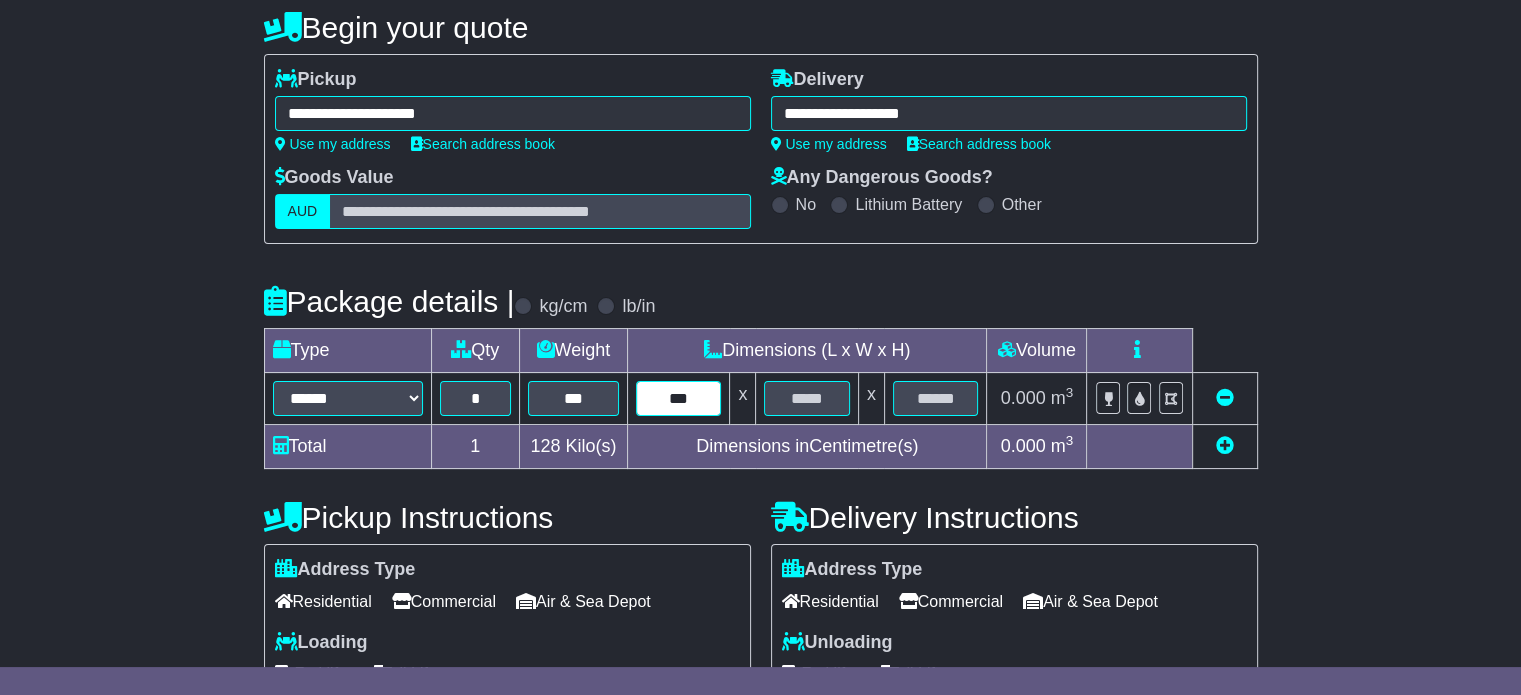 type on "***" 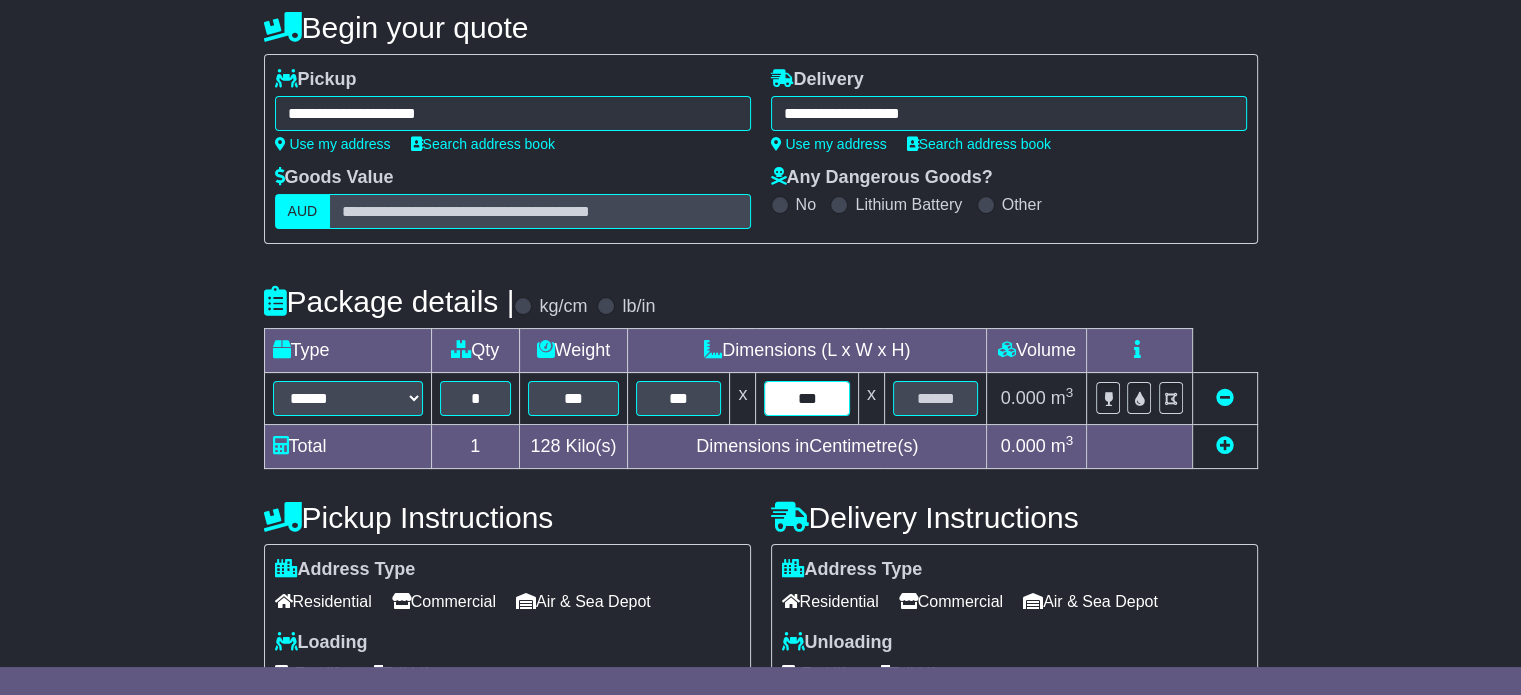 type on "***" 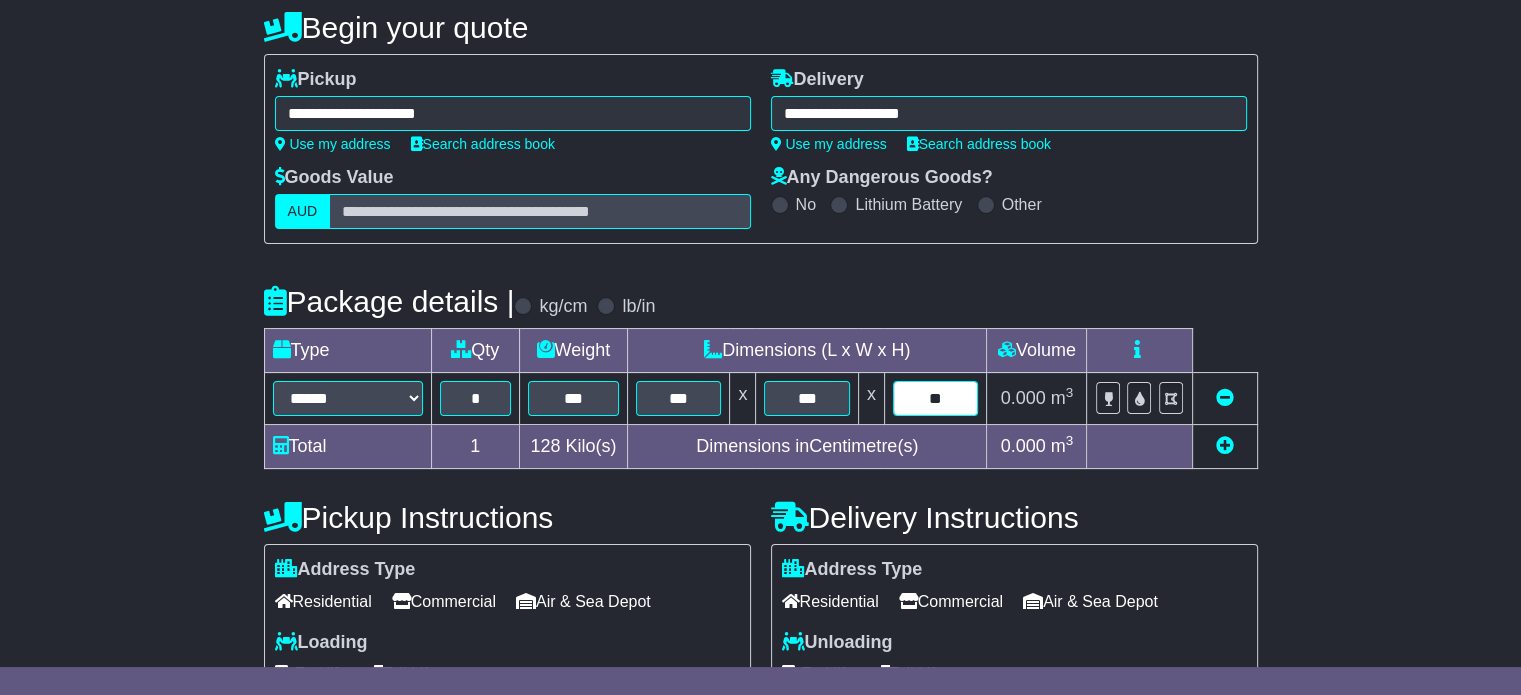 type on "**" 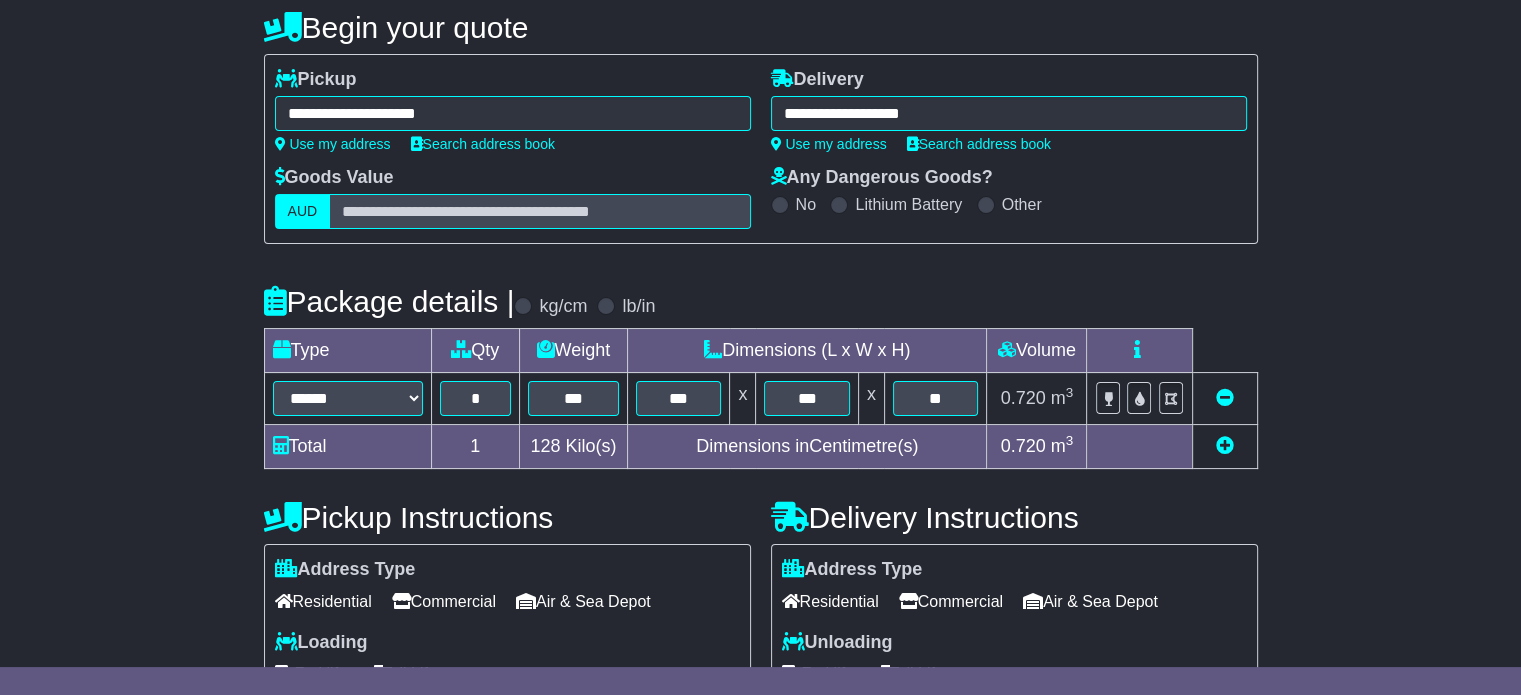 scroll, scrollTop: 535, scrollLeft: 0, axis: vertical 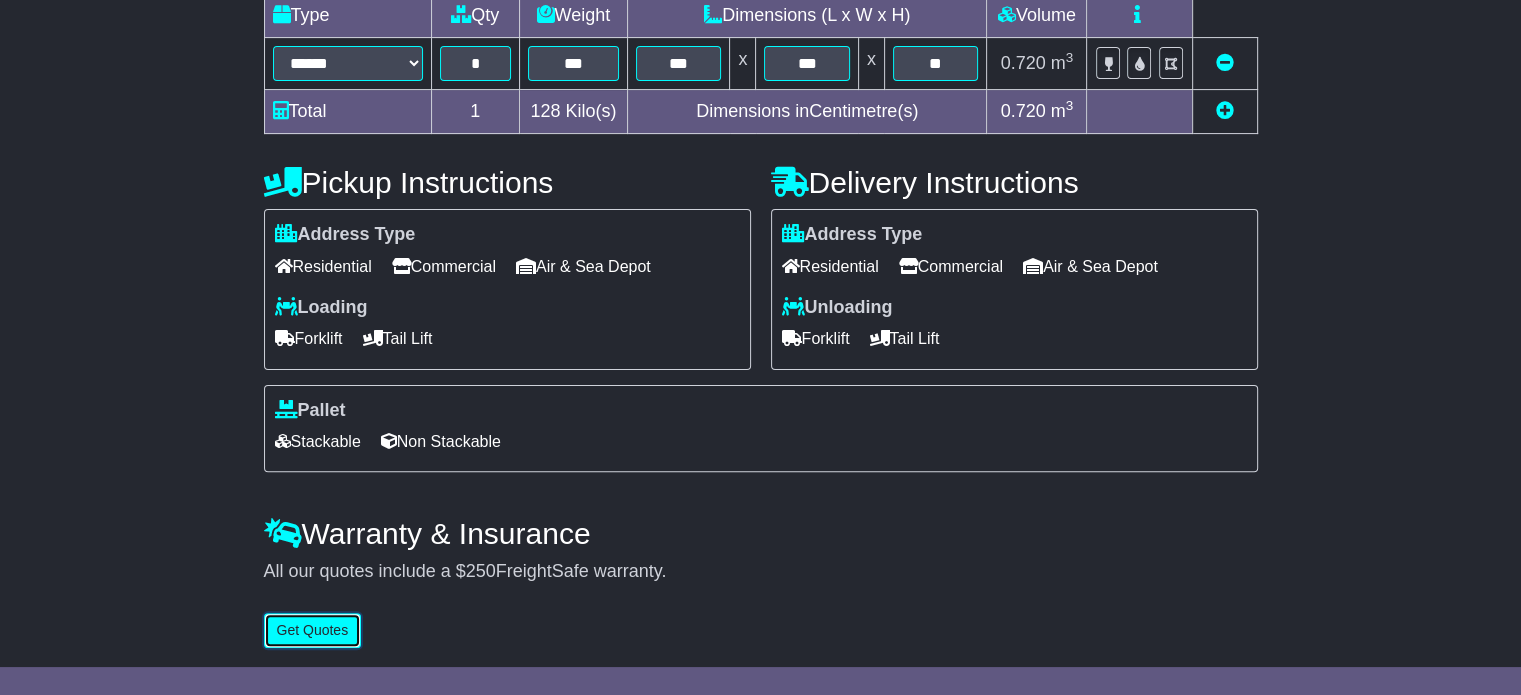 type 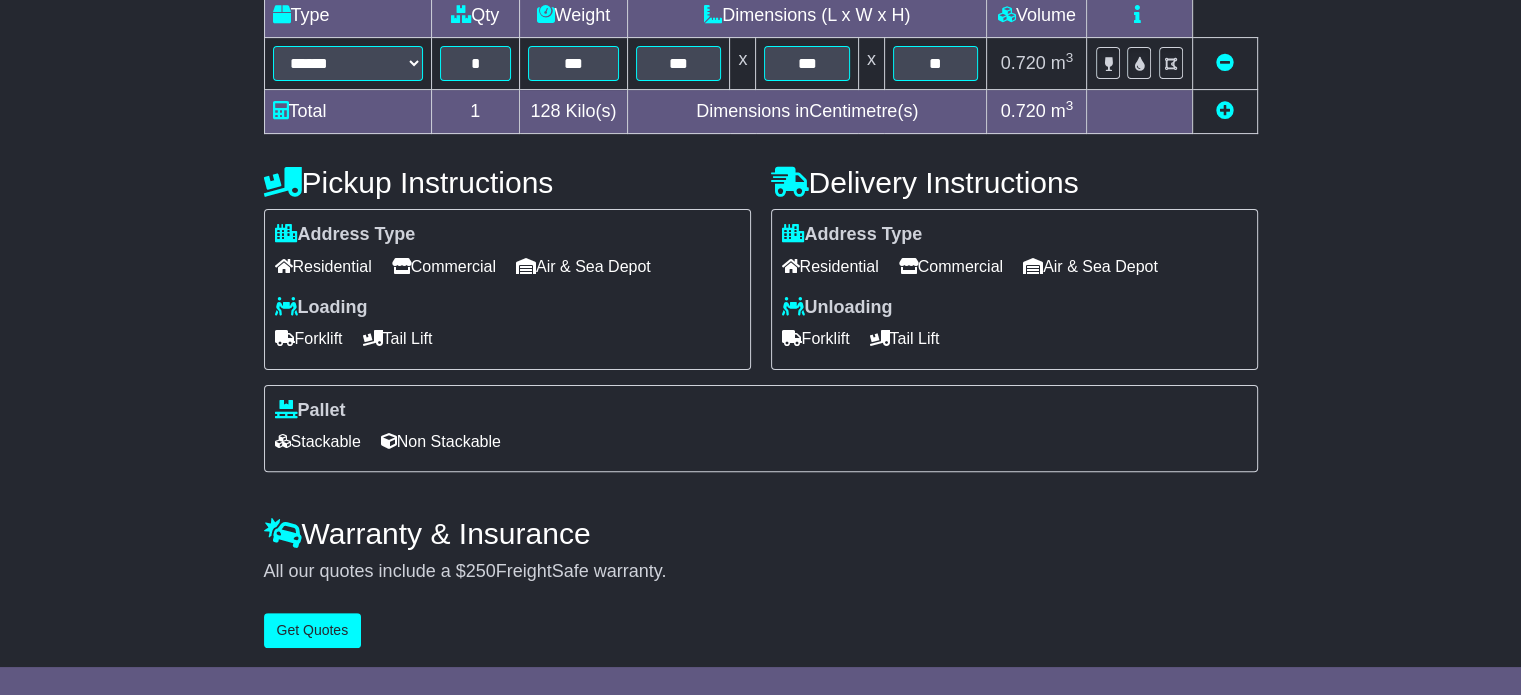 click on "Commercial" at bounding box center [444, 266] 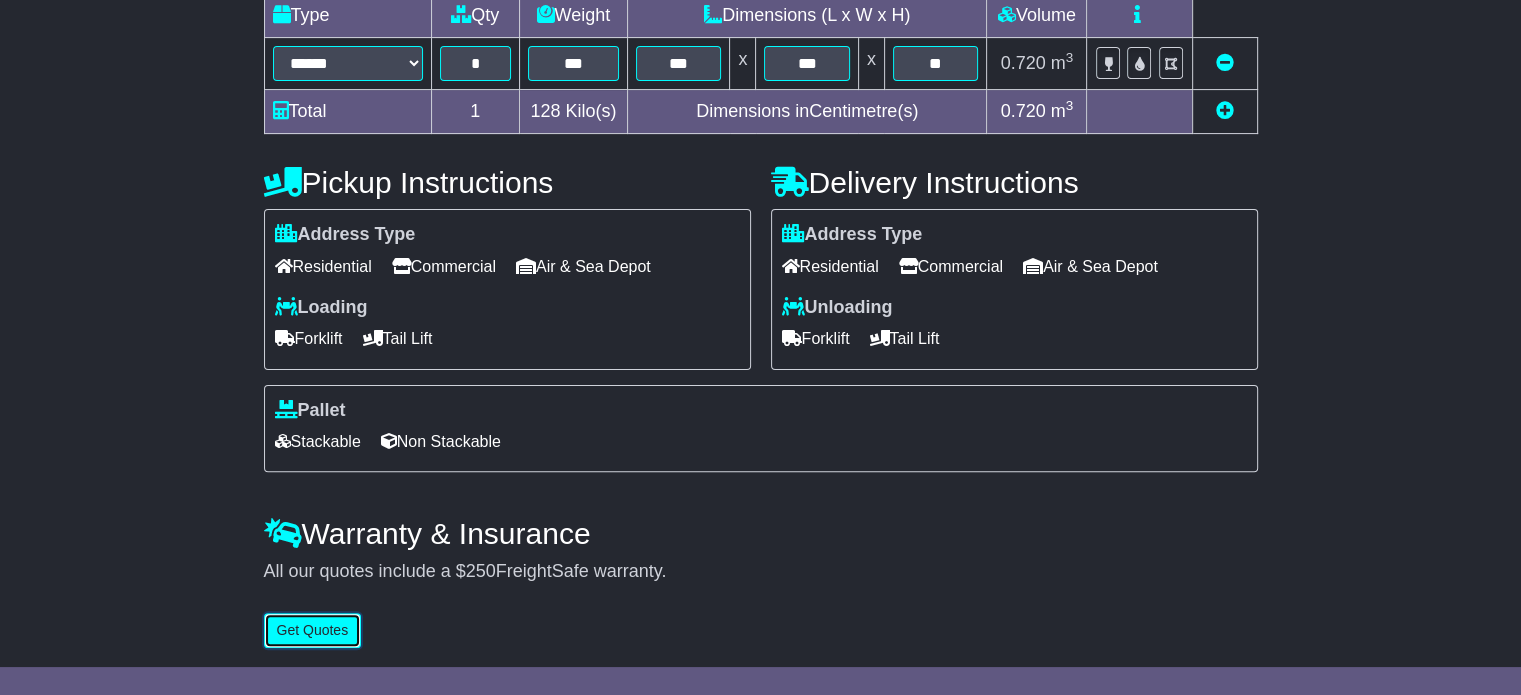 click on "Get Quotes" at bounding box center [313, 630] 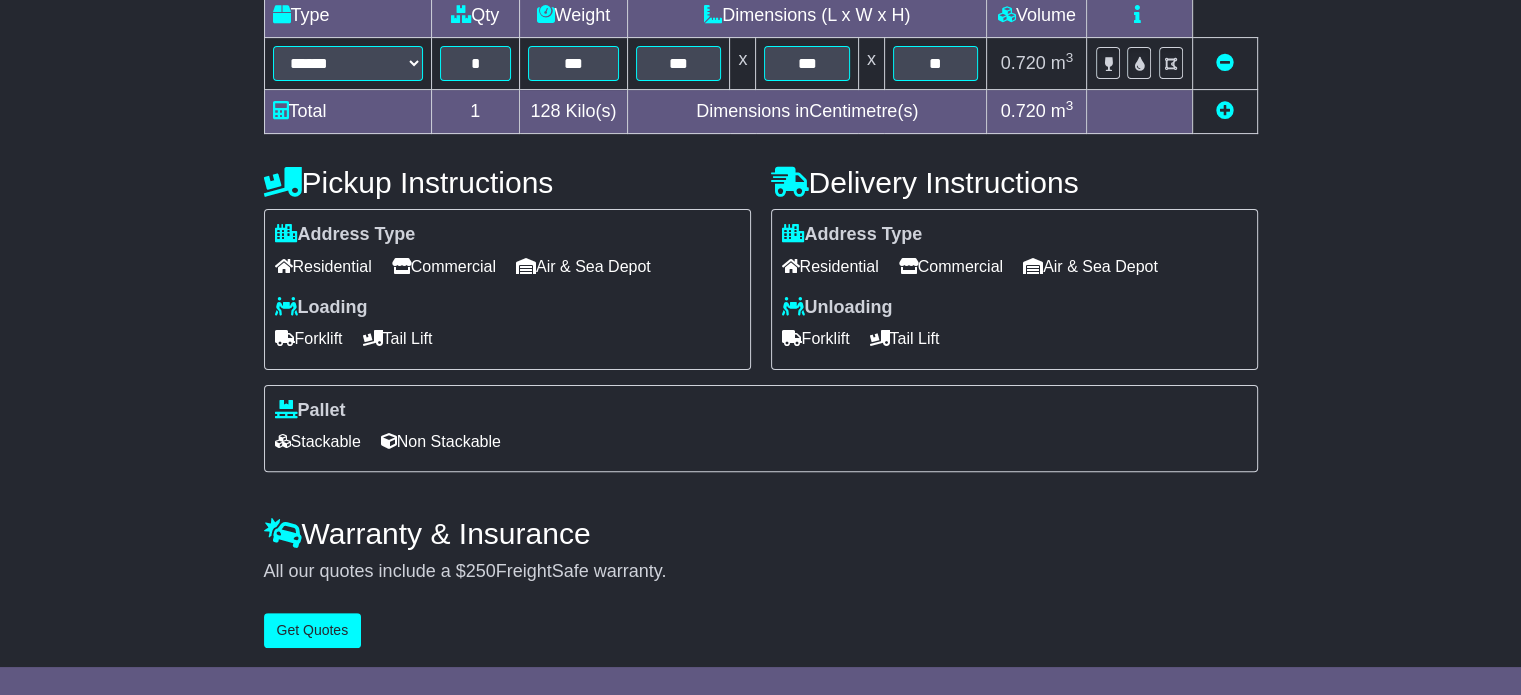 scroll, scrollTop: 0, scrollLeft: 0, axis: both 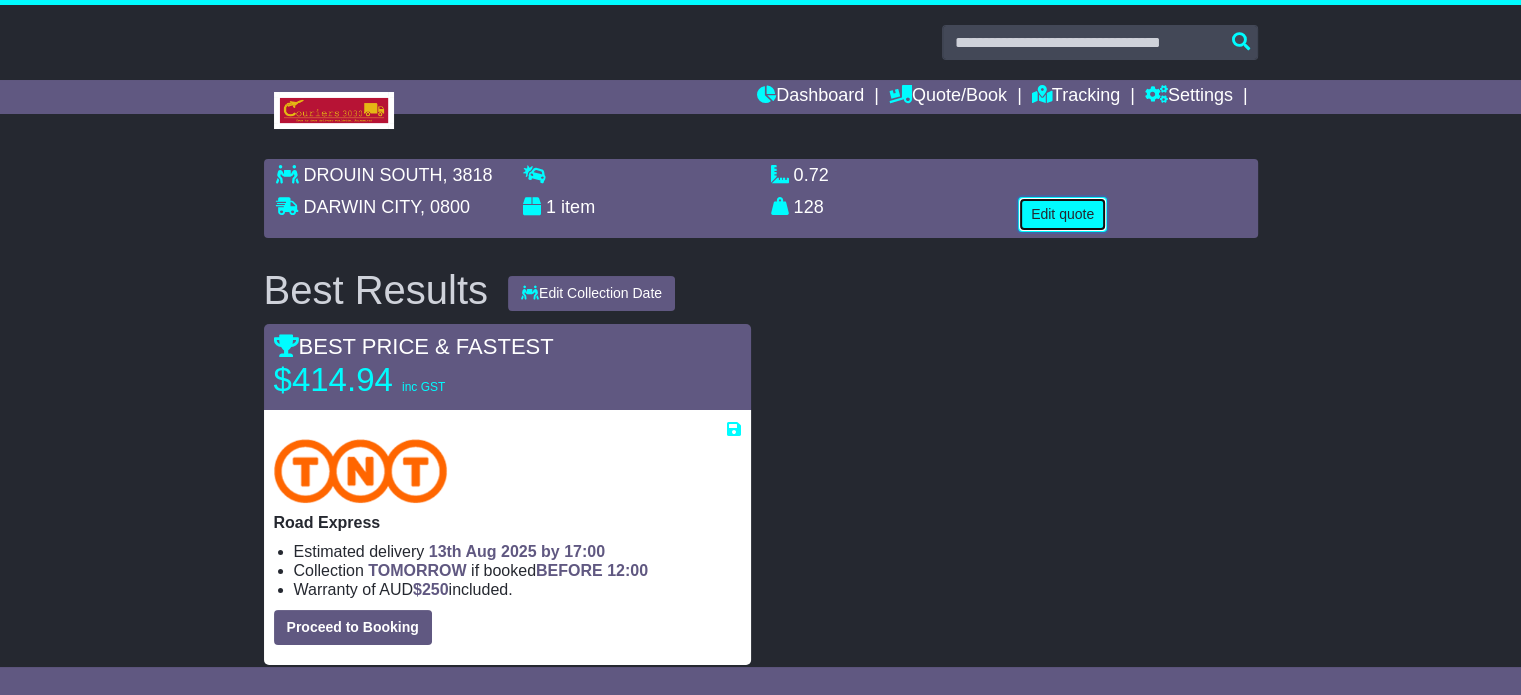 click on "Edit quote" at bounding box center [1062, 214] 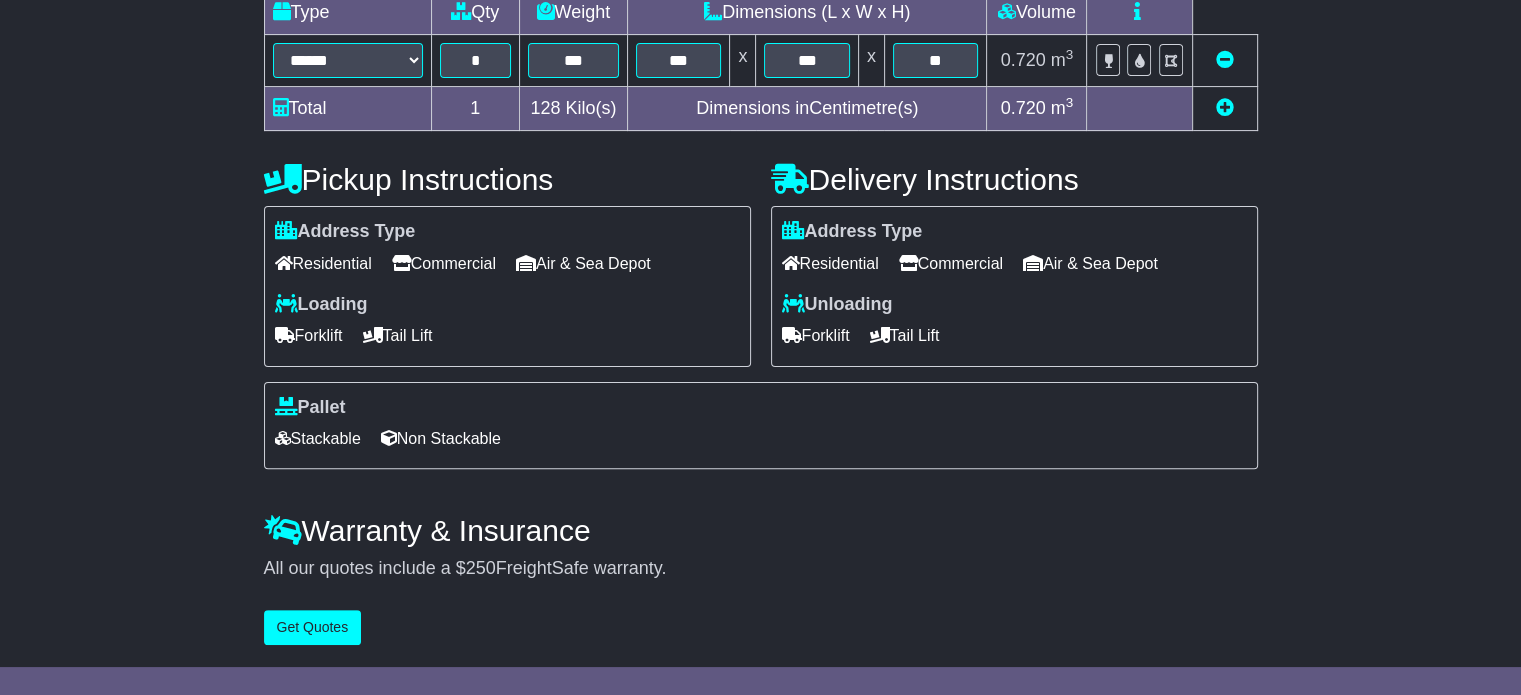 scroll, scrollTop: 540, scrollLeft: 0, axis: vertical 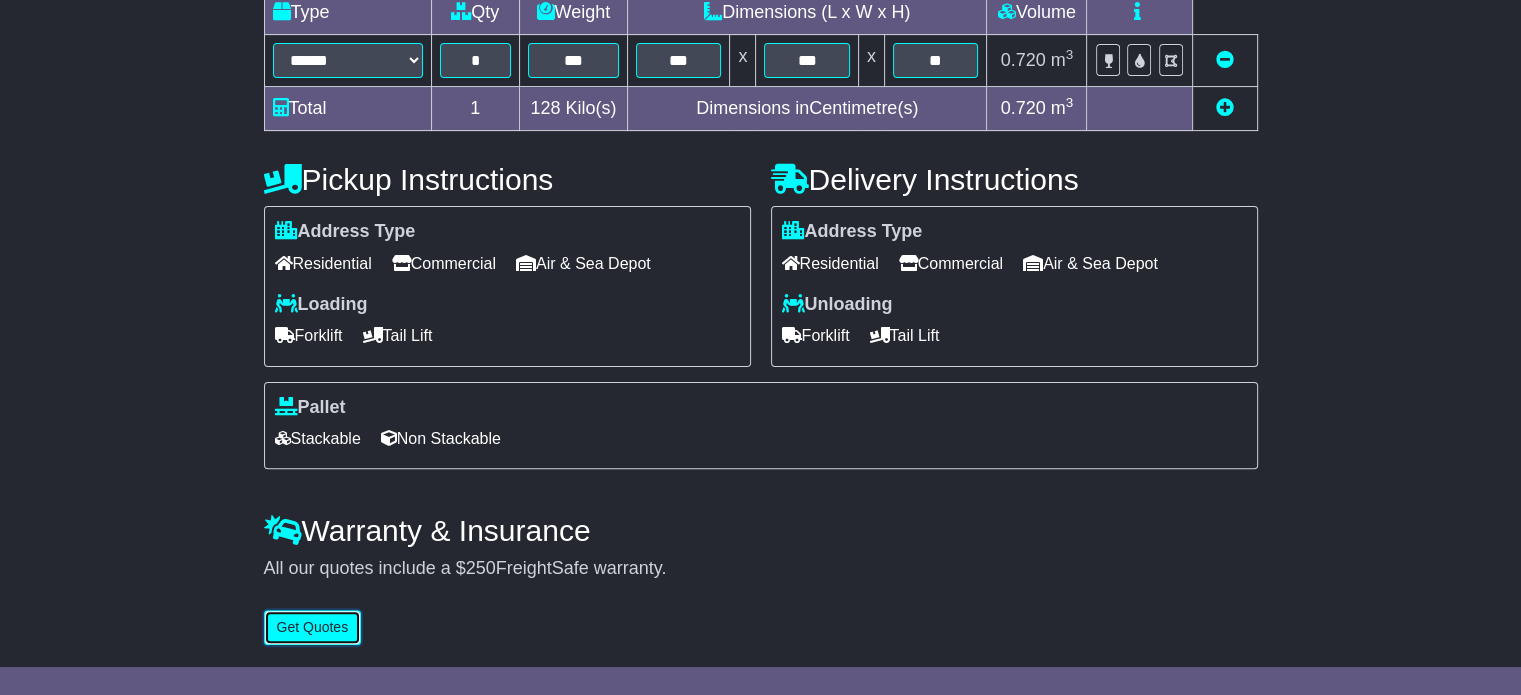 click on "Get Quotes" at bounding box center (313, 627) 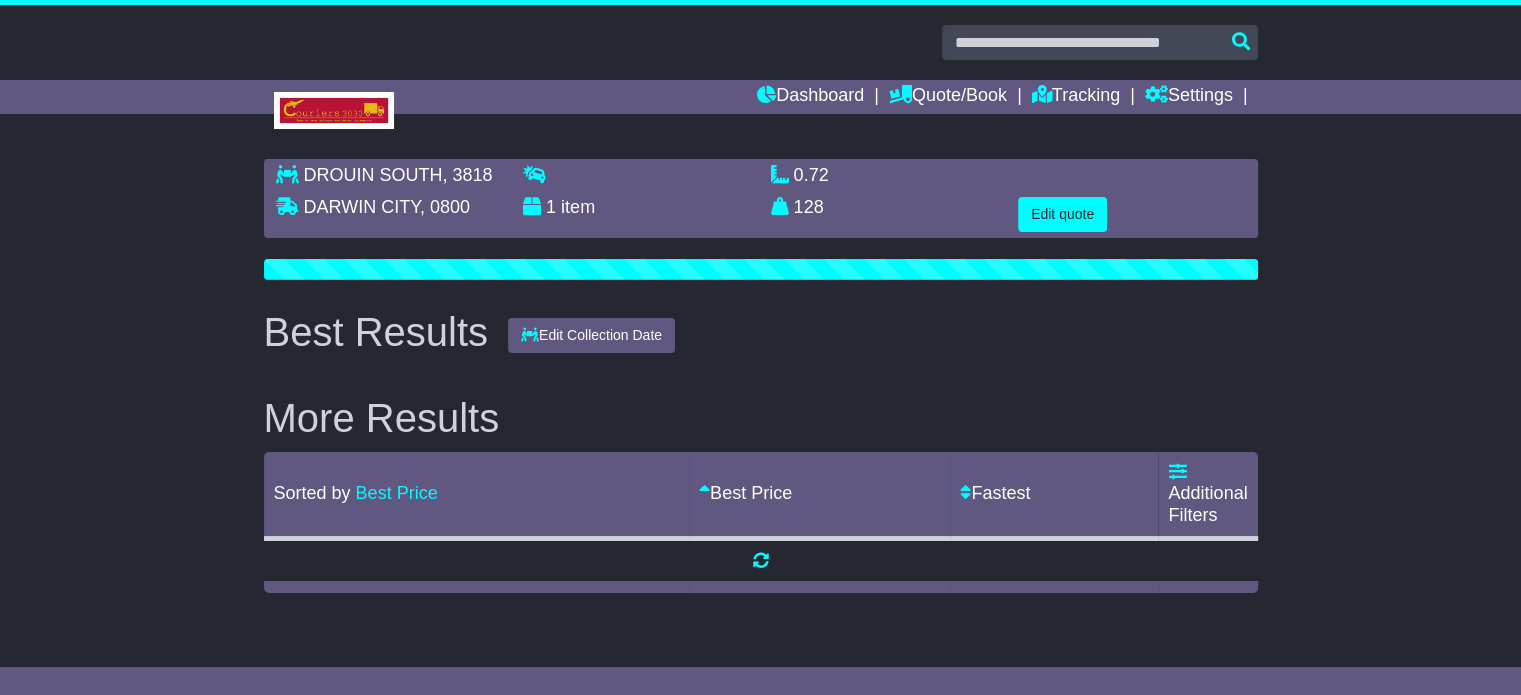 scroll, scrollTop: 0, scrollLeft: 0, axis: both 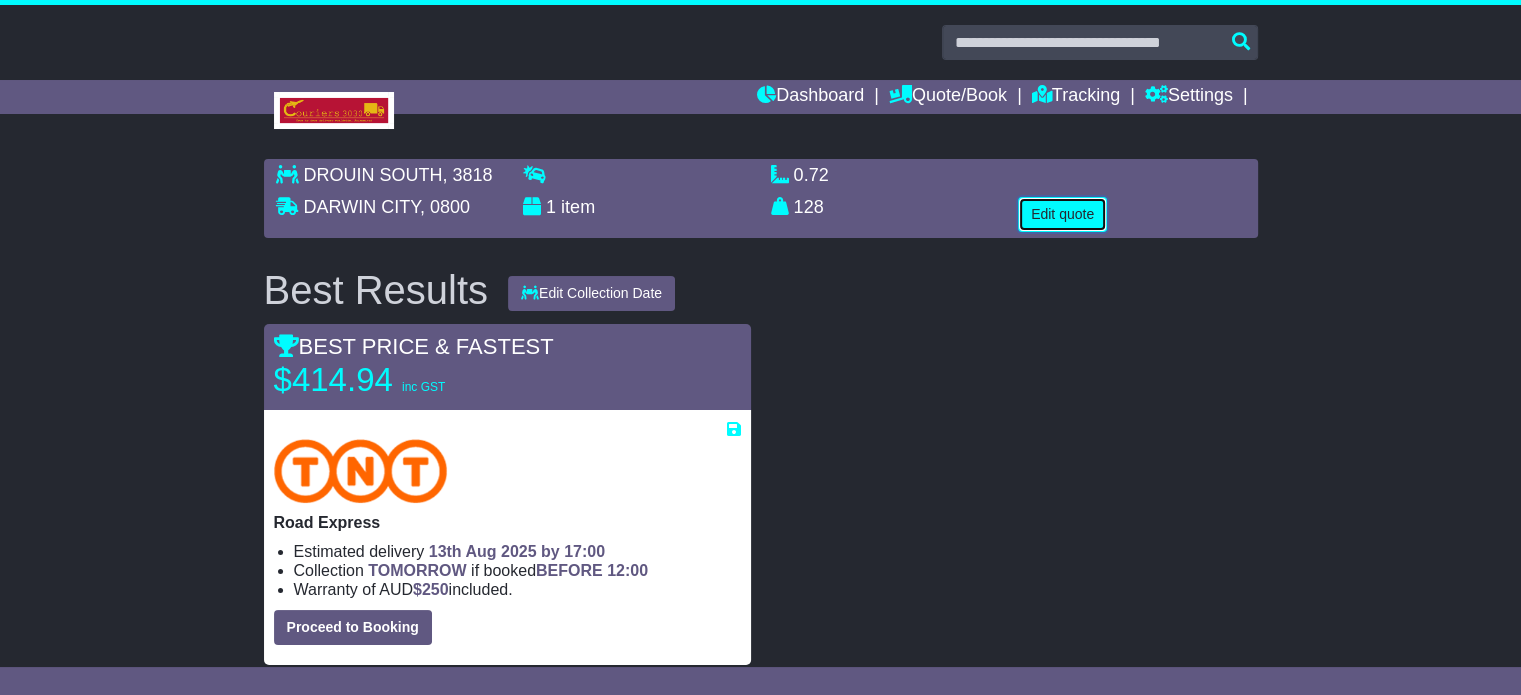 click on "Edit quote" at bounding box center (1062, 214) 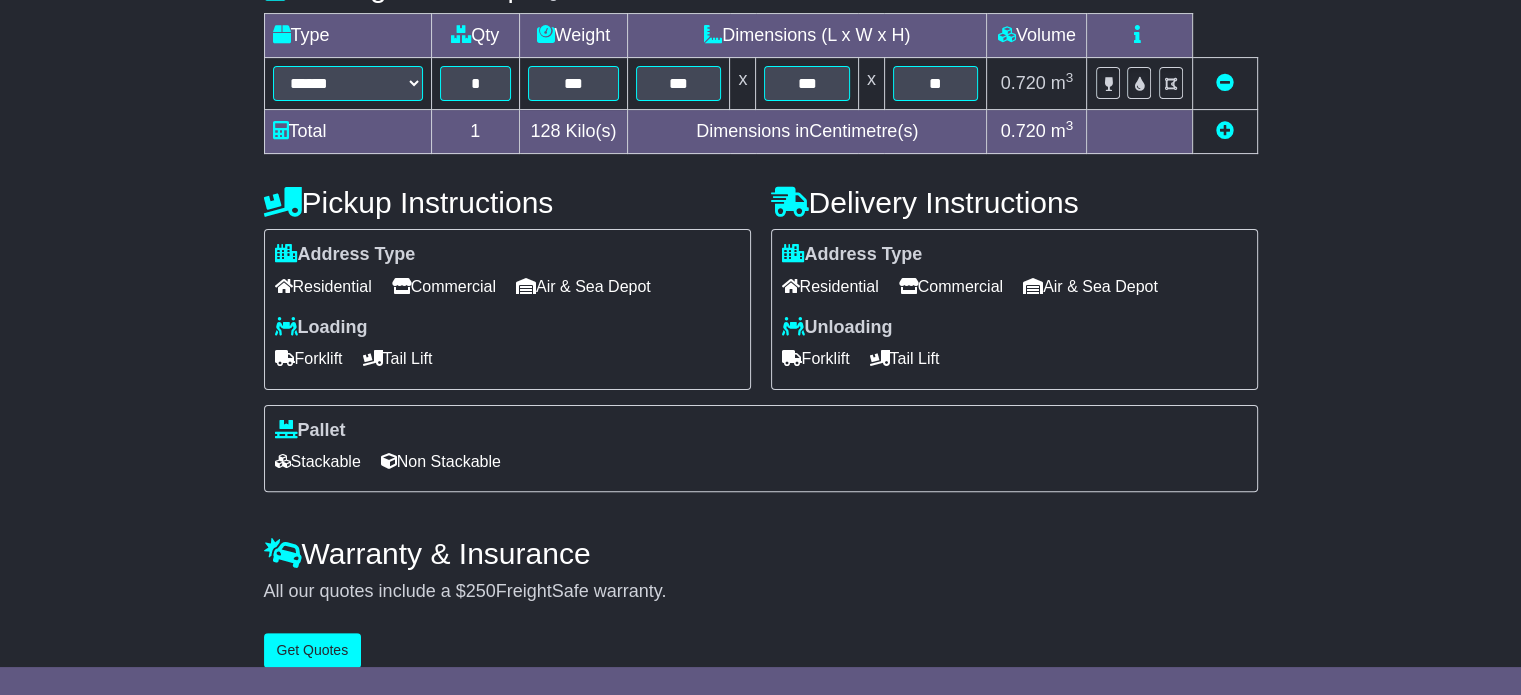 scroll, scrollTop: 540, scrollLeft: 0, axis: vertical 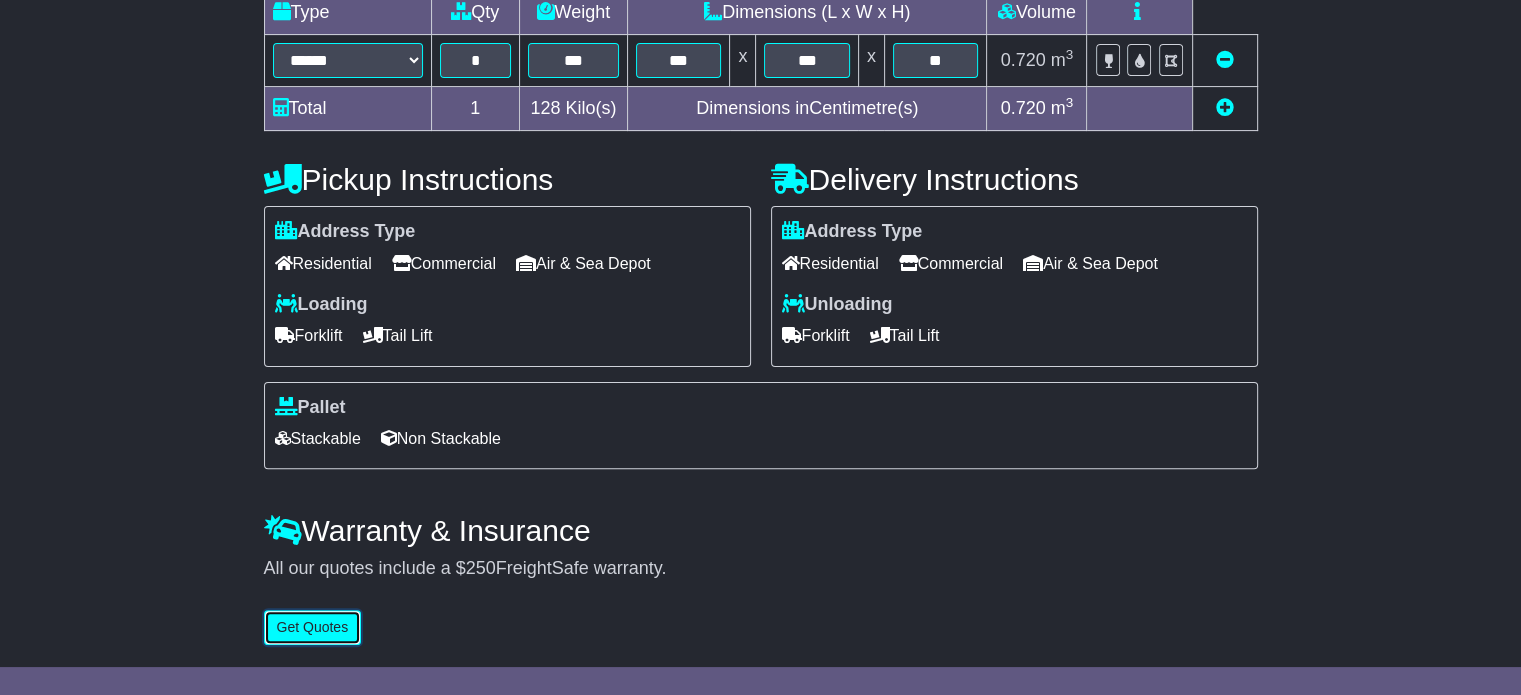 click on "Get Quotes" at bounding box center (313, 627) 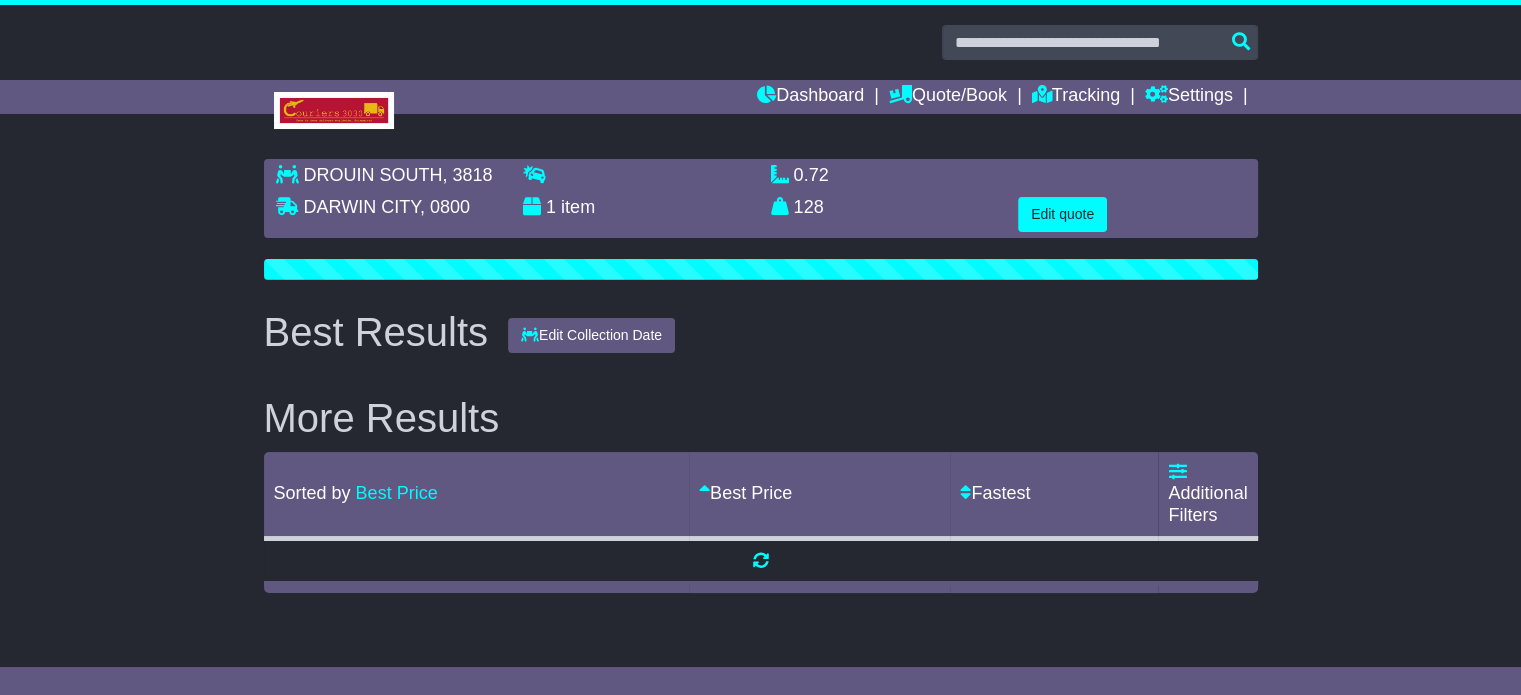 scroll, scrollTop: 0, scrollLeft: 0, axis: both 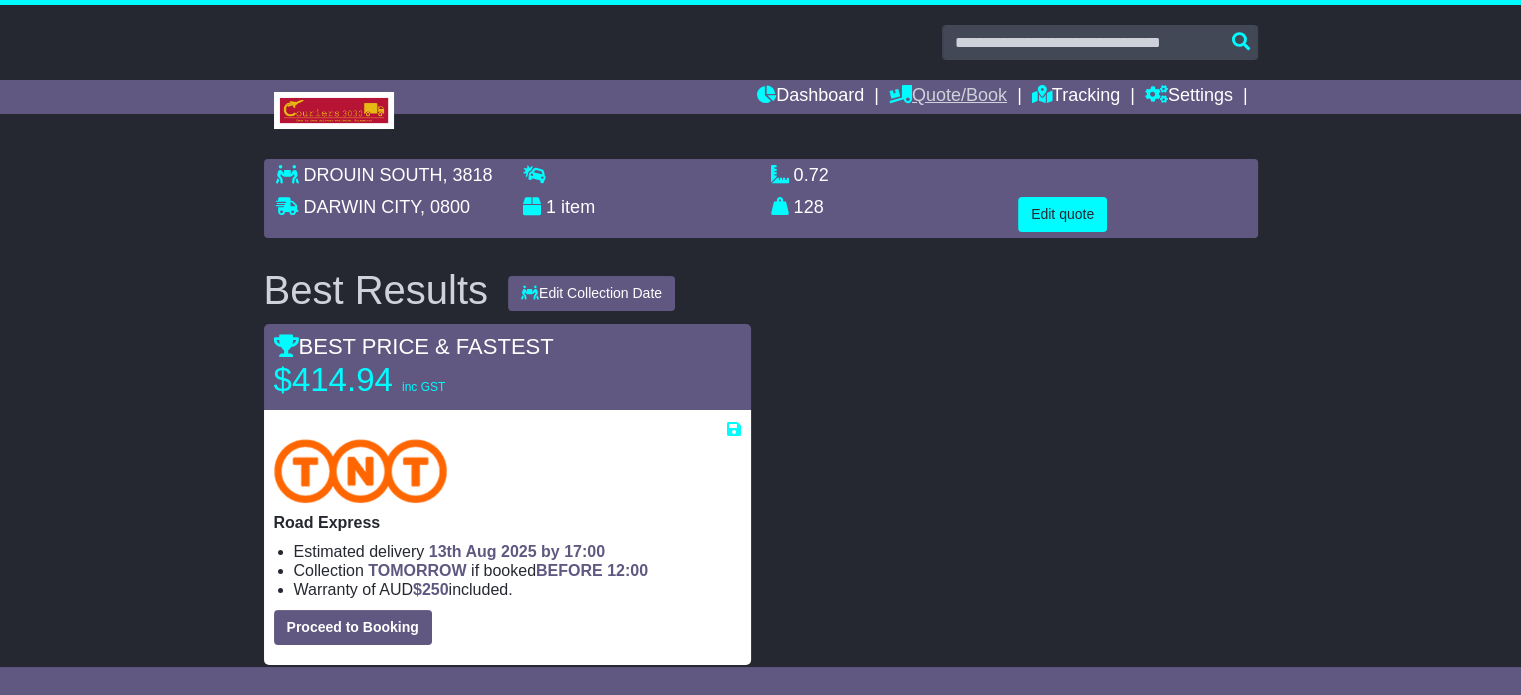 click on "Quote/Book" at bounding box center [948, 97] 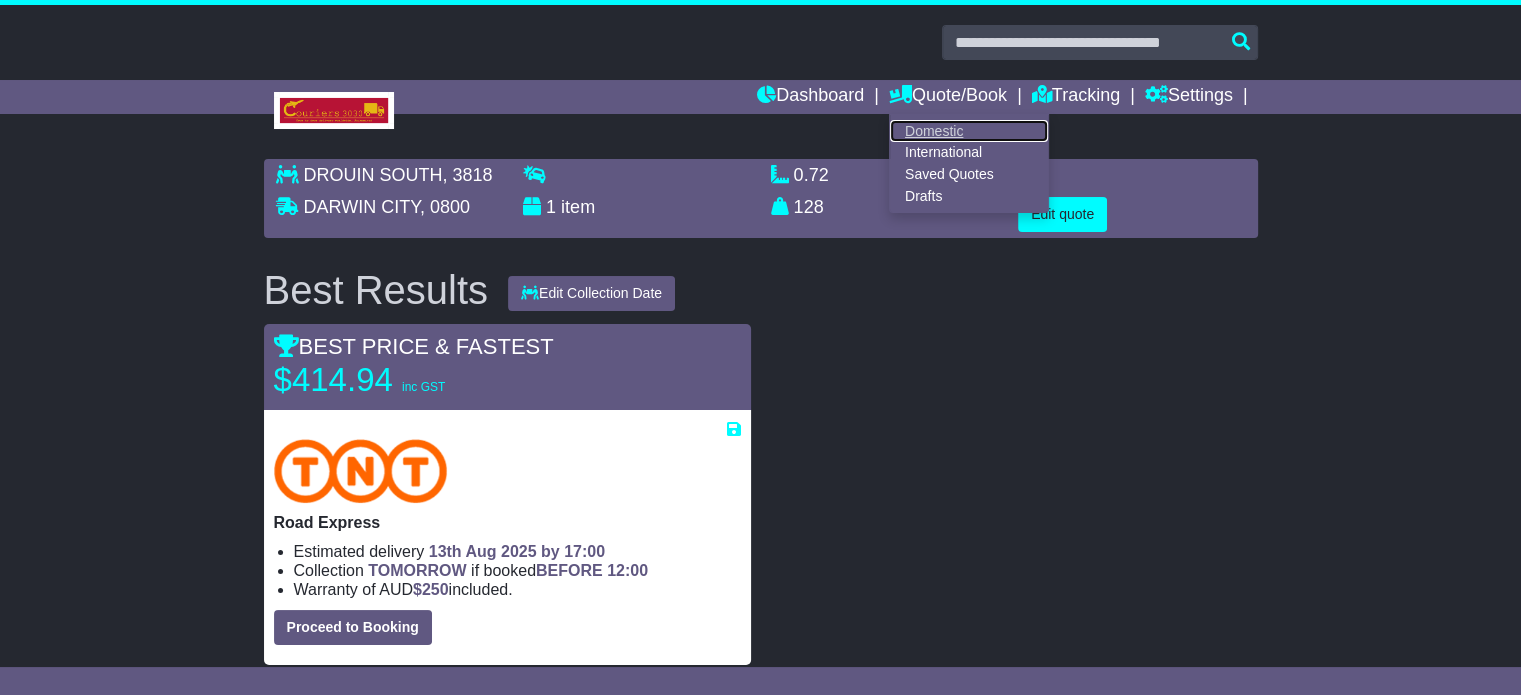 click on "Domestic" at bounding box center [969, 131] 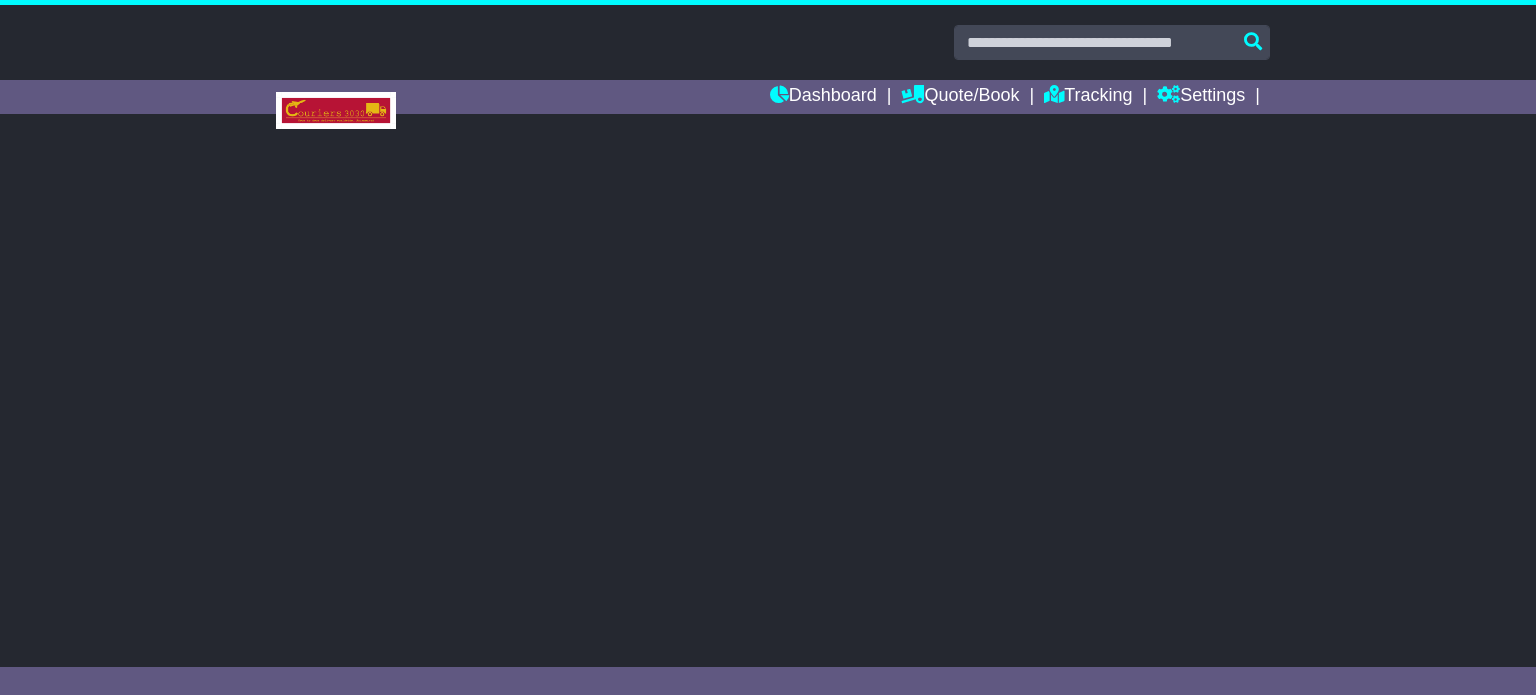 scroll, scrollTop: 0, scrollLeft: 0, axis: both 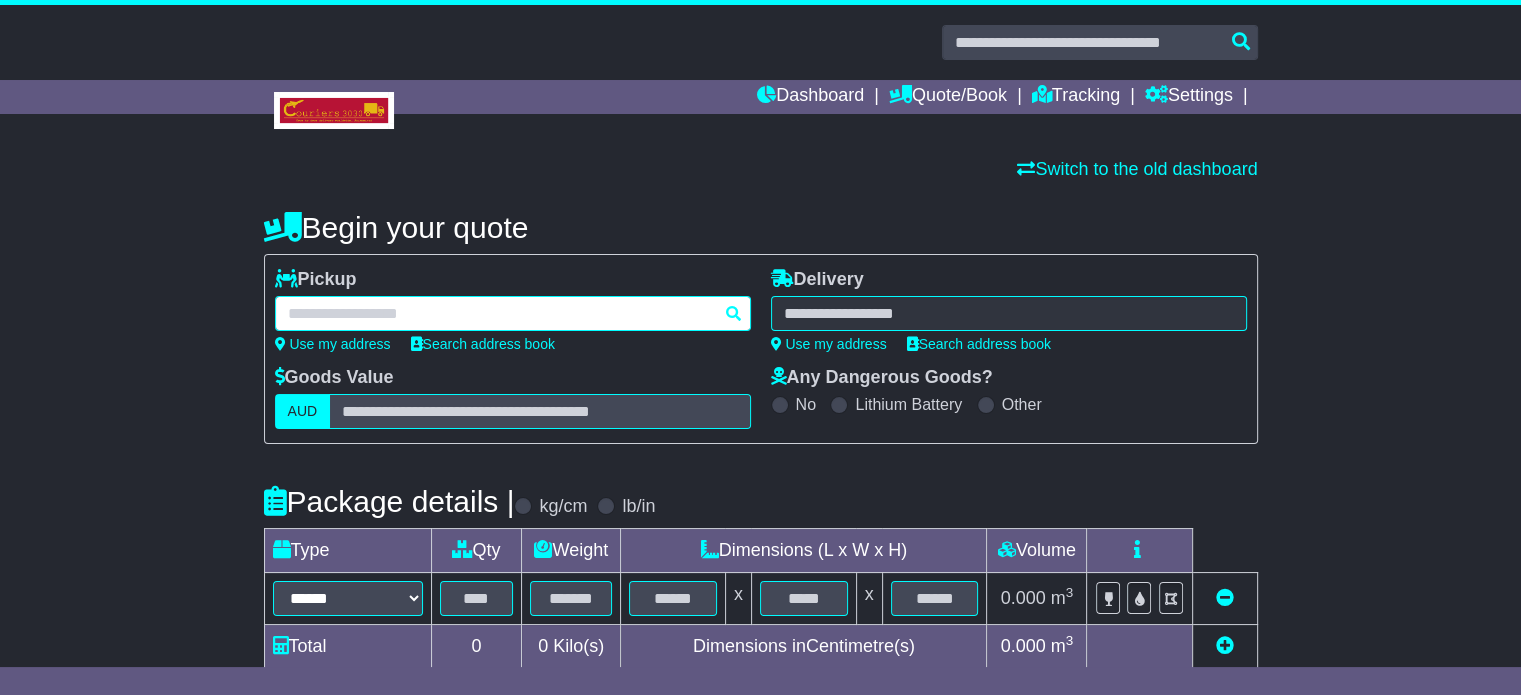click at bounding box center (513, 313) 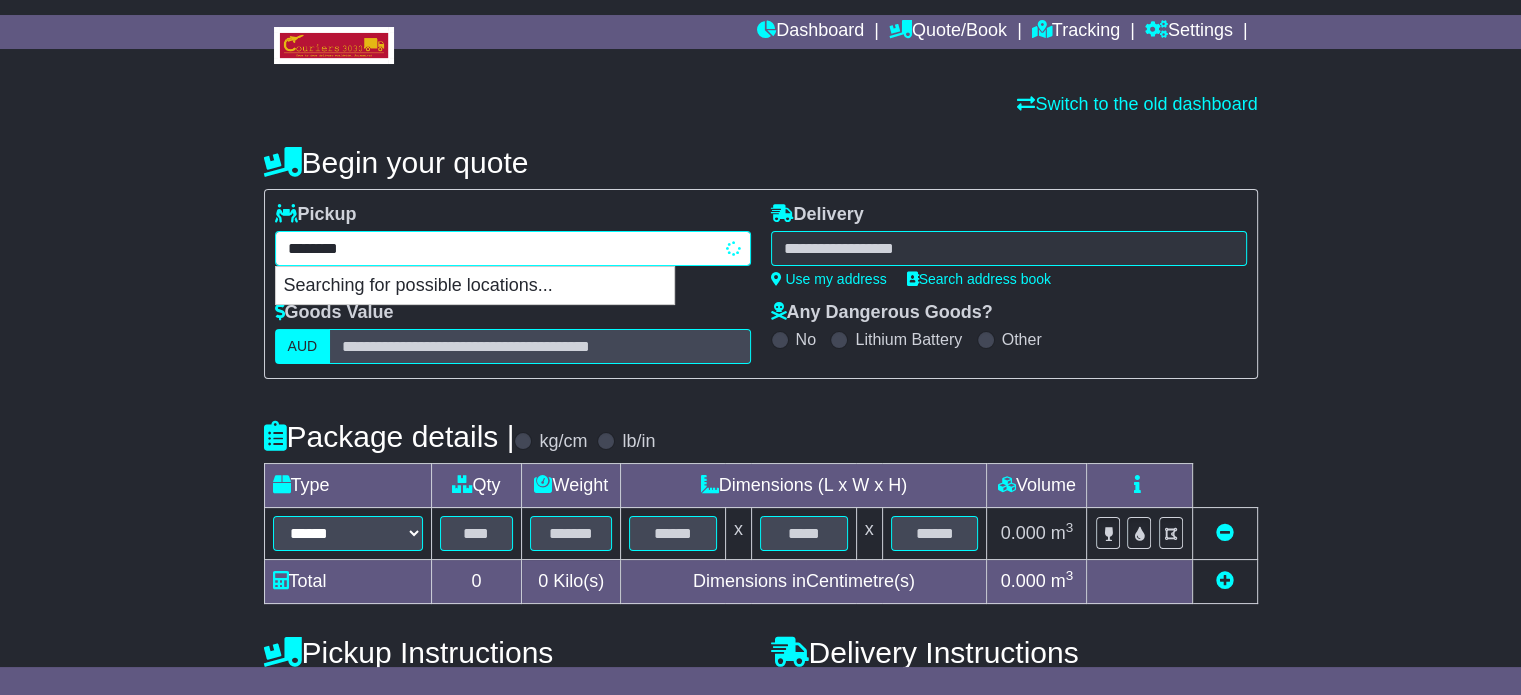 scroll, scrollTop: 100, scrollLeft: 0, axis: vertical 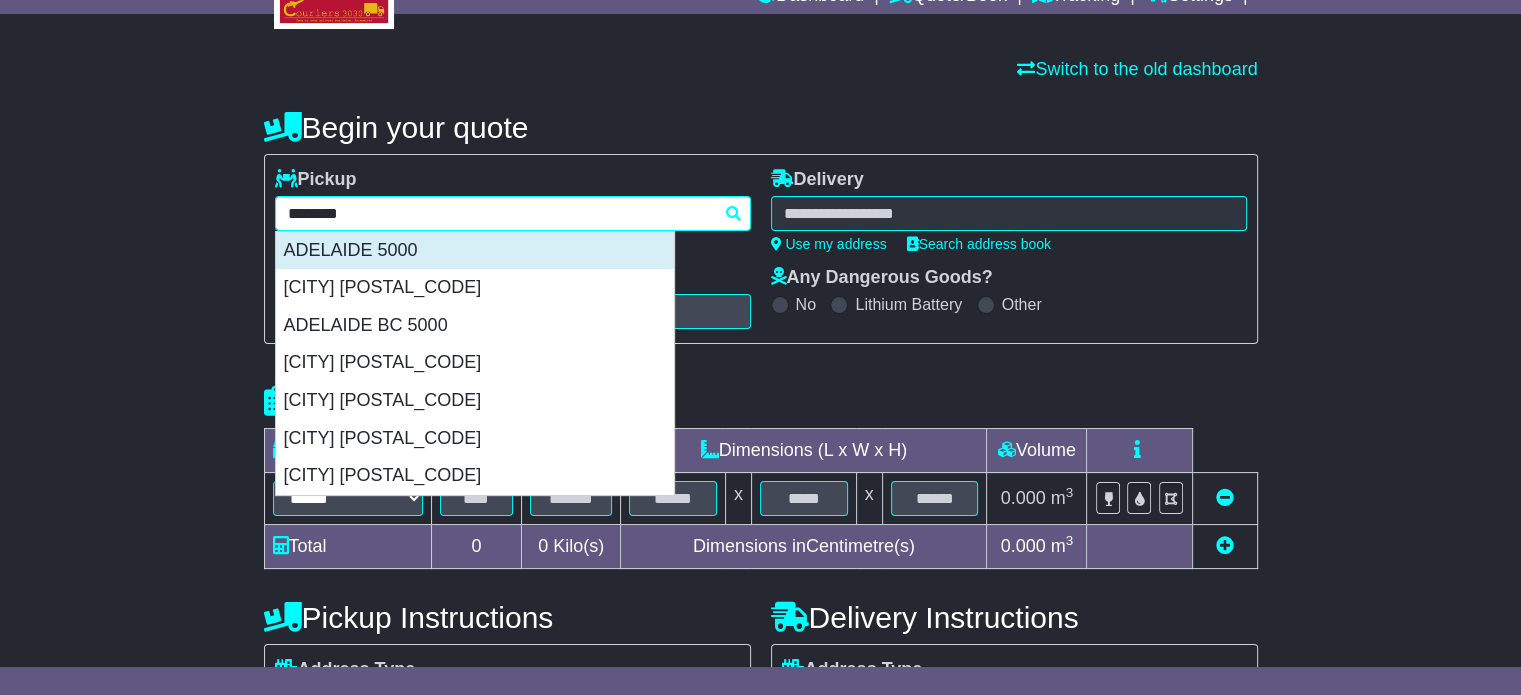 click on "ADELAIDE 5000" at bounding box center [475, 251] 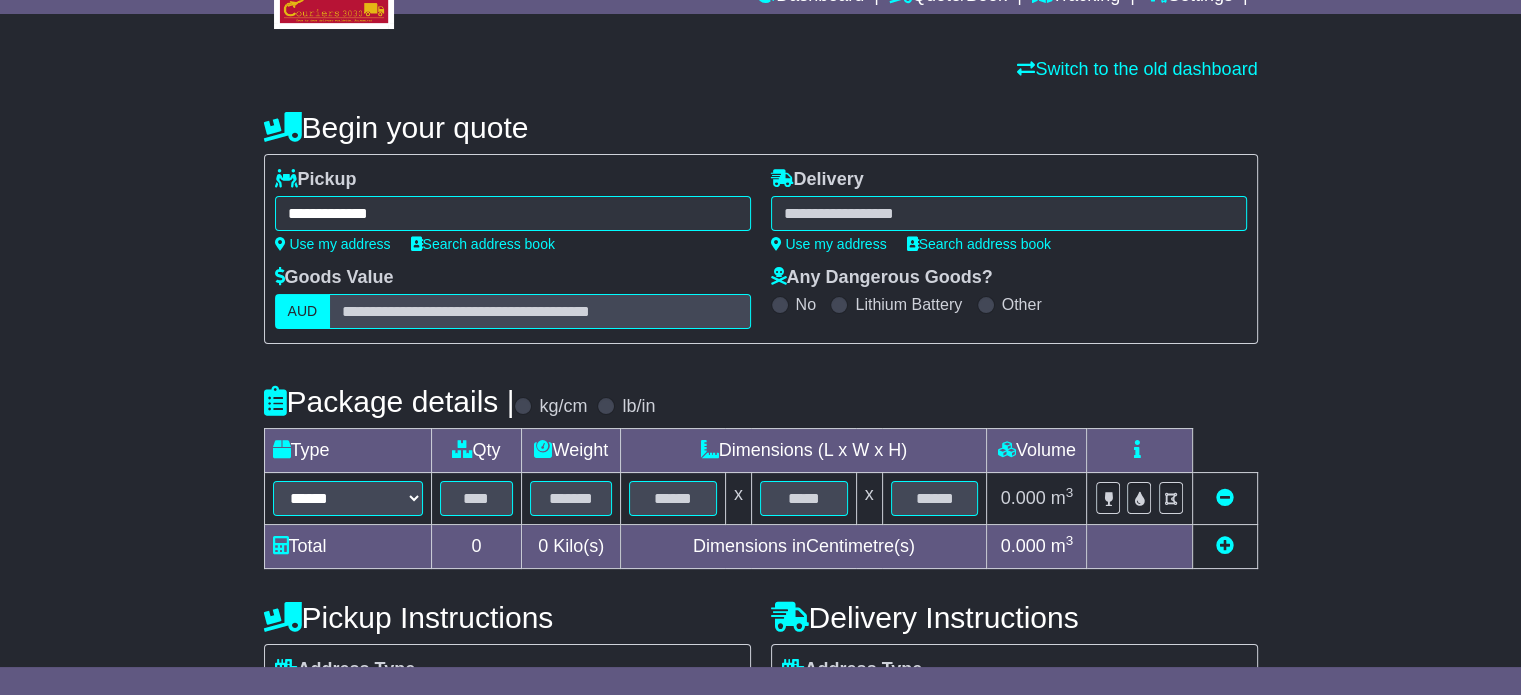 type on "**********" 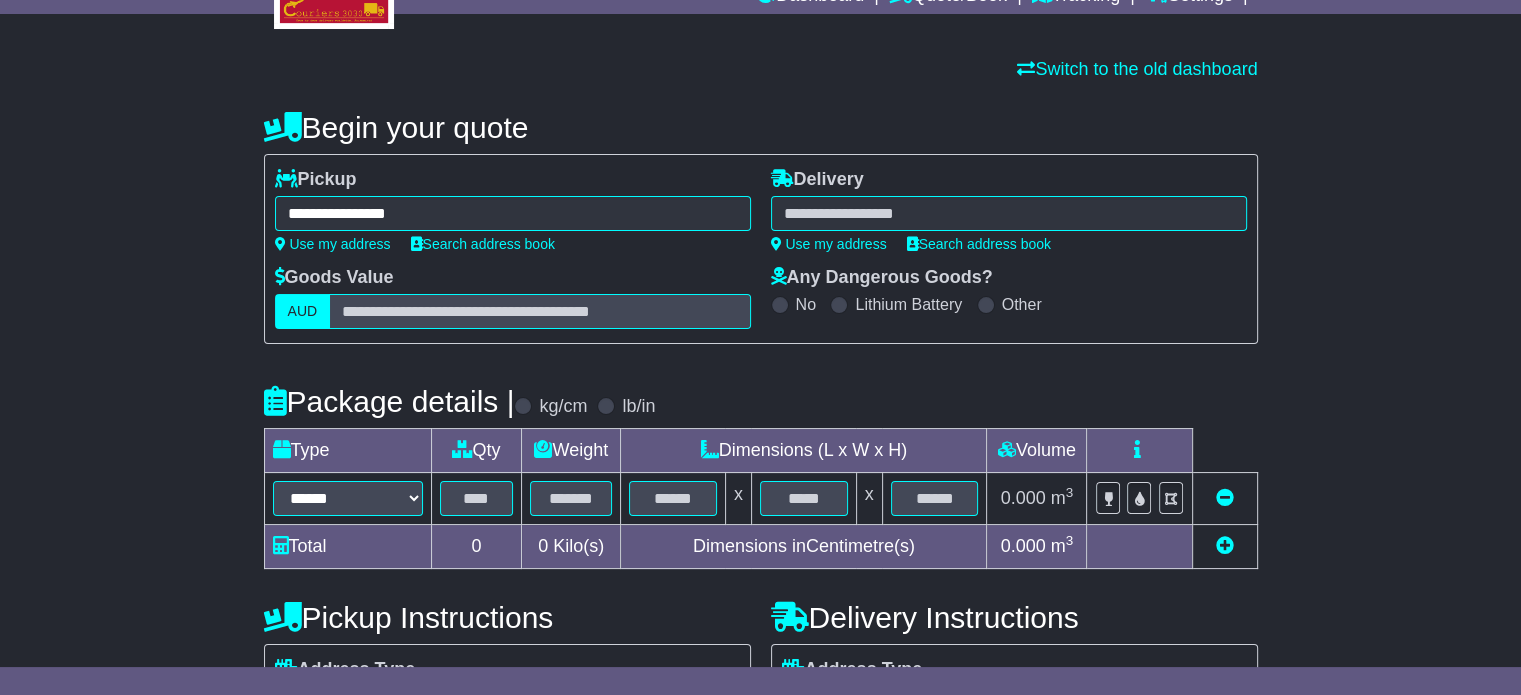 click at bounding box center (1009, 213) 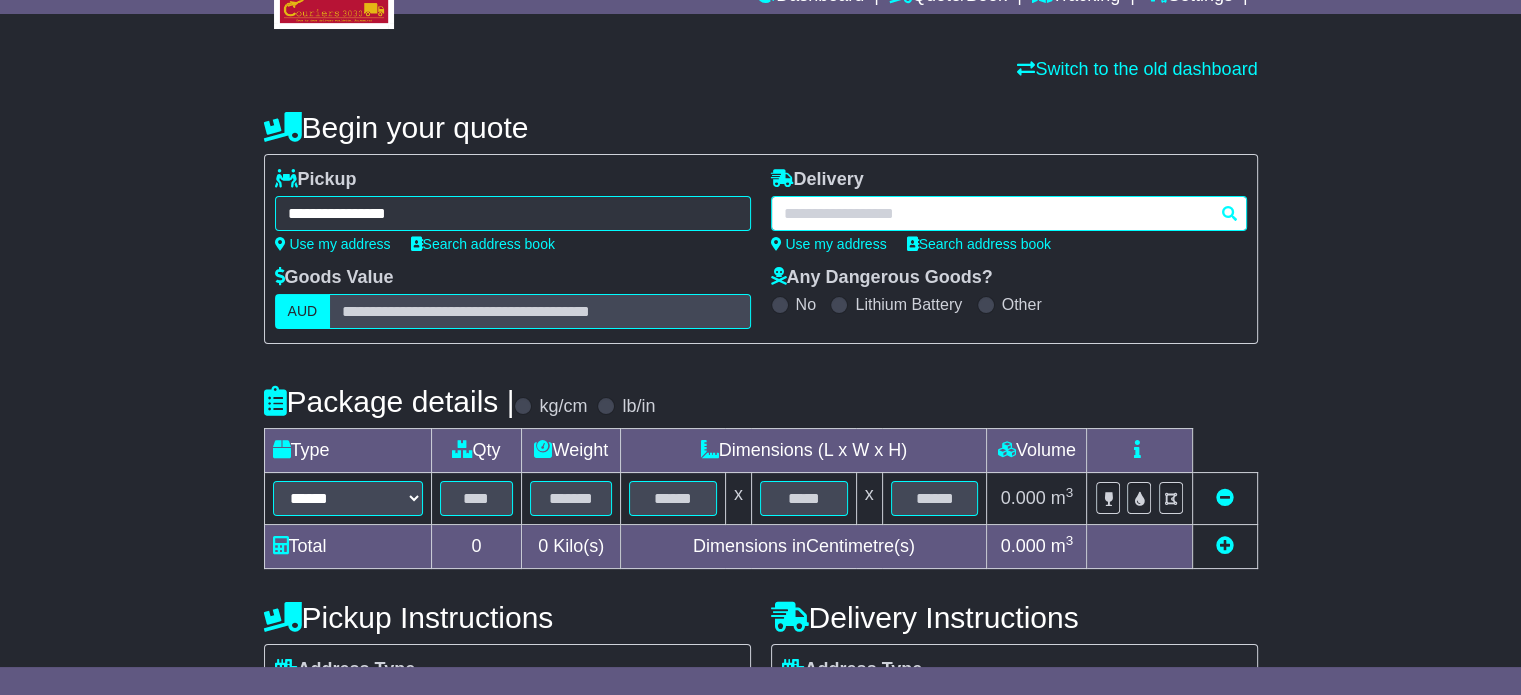 paste on "******" 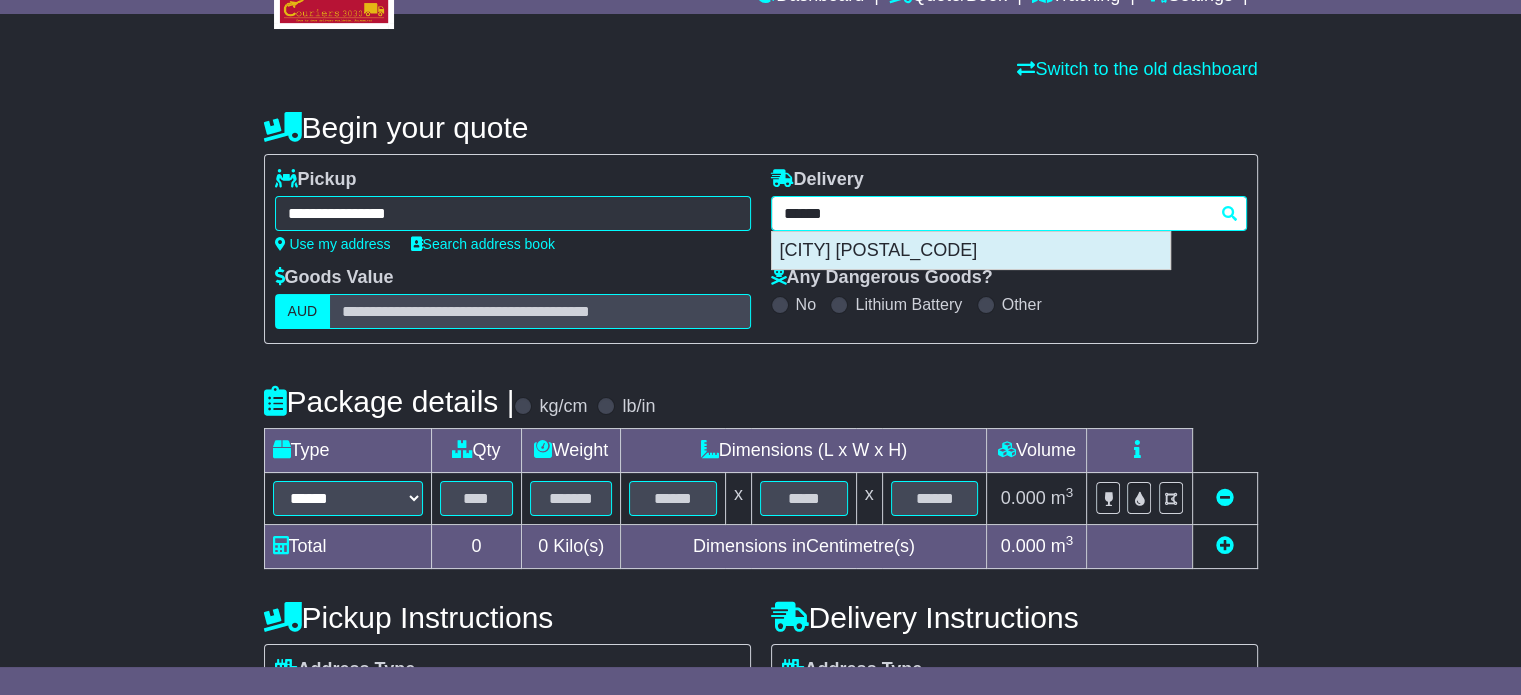 click on "[CITY] [POSTAL_CODE]" at bounding box center (971, 251) 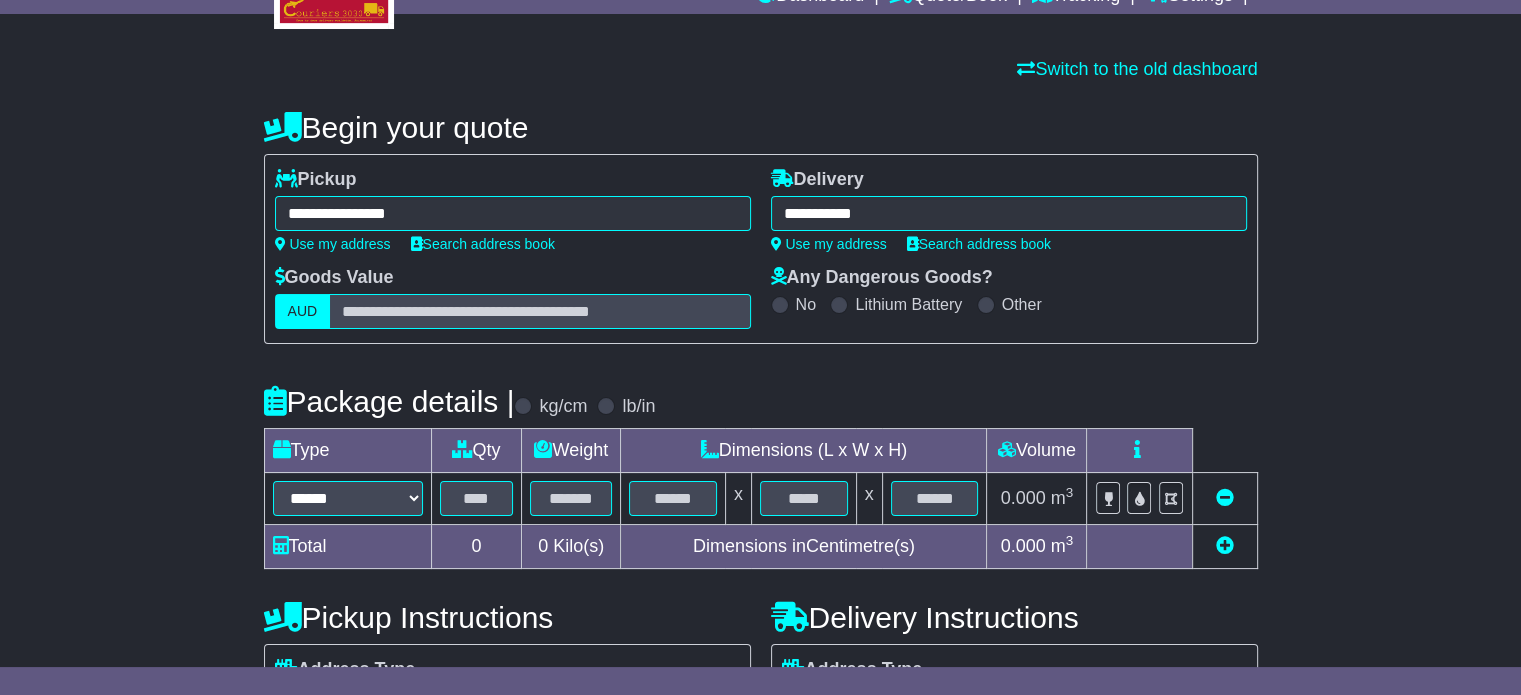 type on "**********" 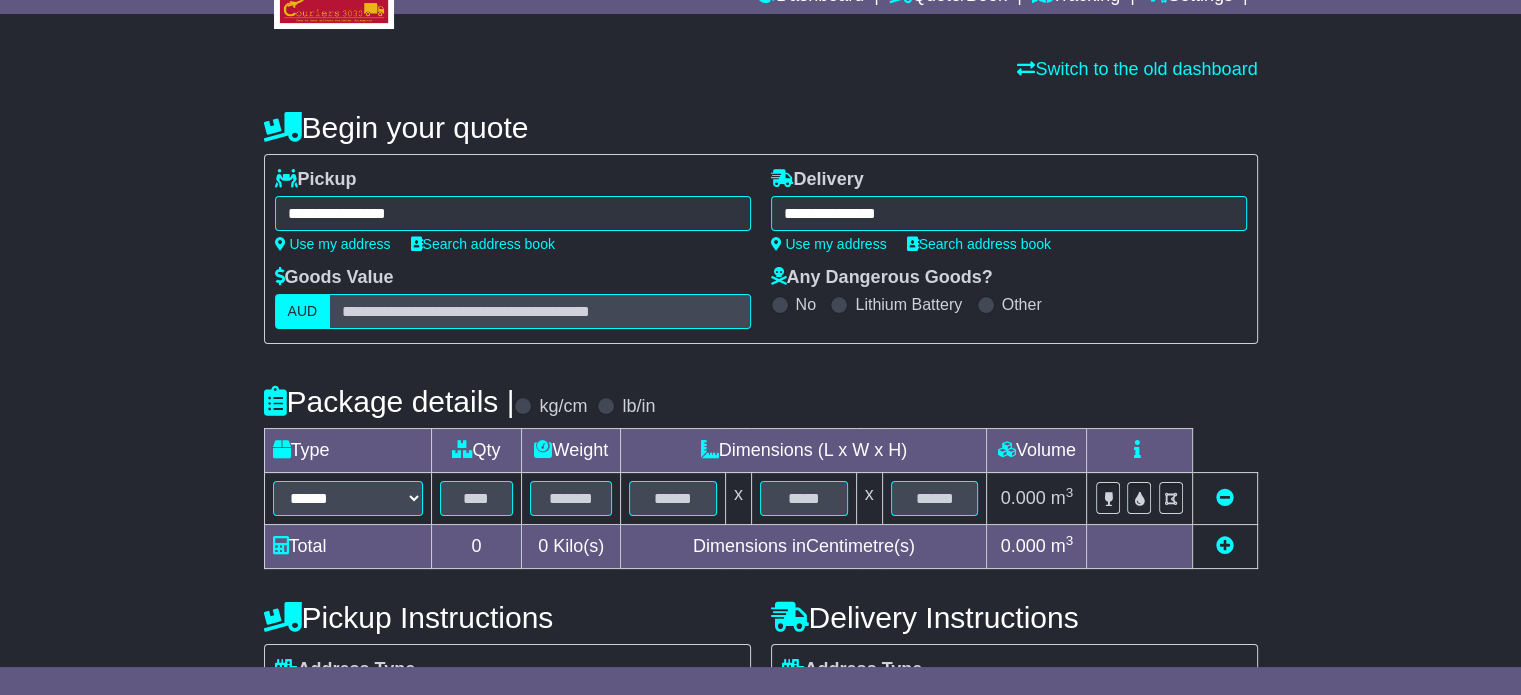 scroll, scrollTop: 360, scrollLeft: 0, axis: vertical 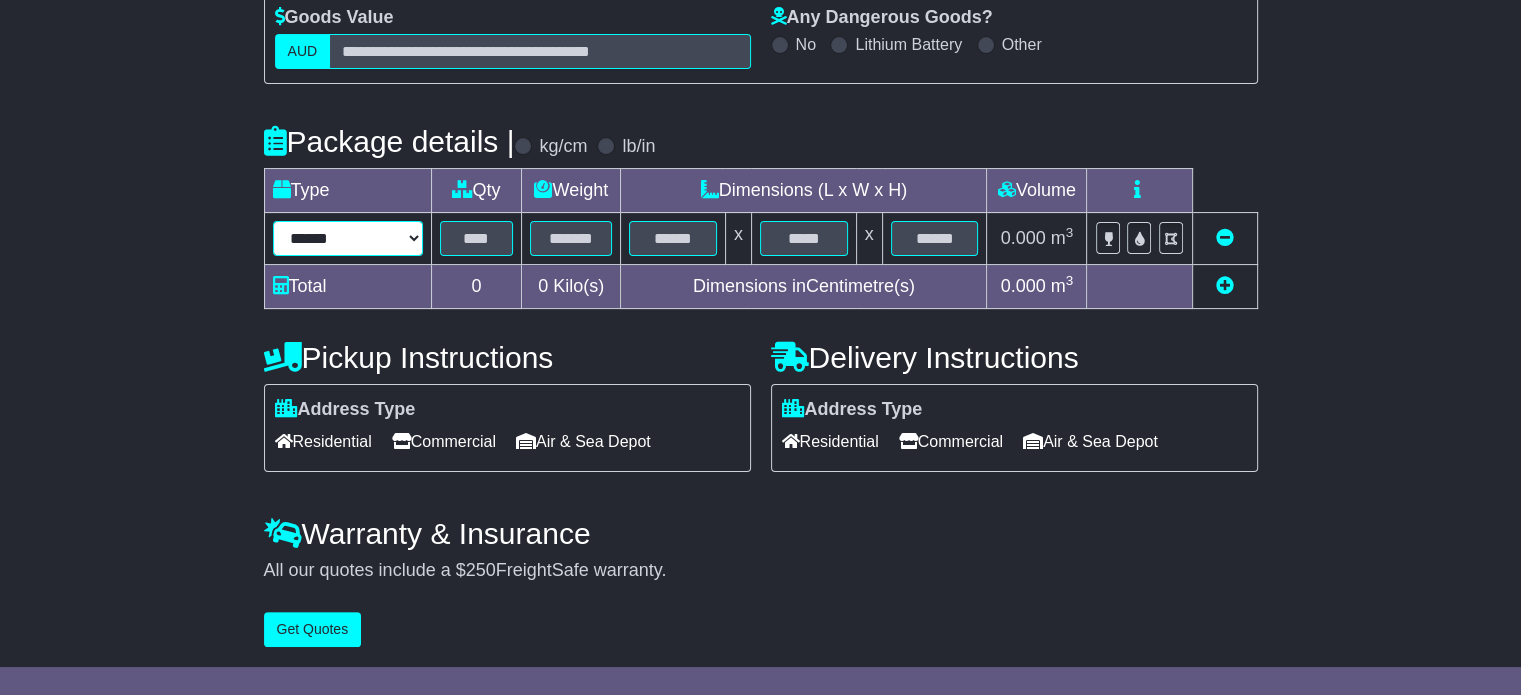 click on "****** ****** *** ******** ***** **** **** ****** *** *******" at bounding box center (348, 238) 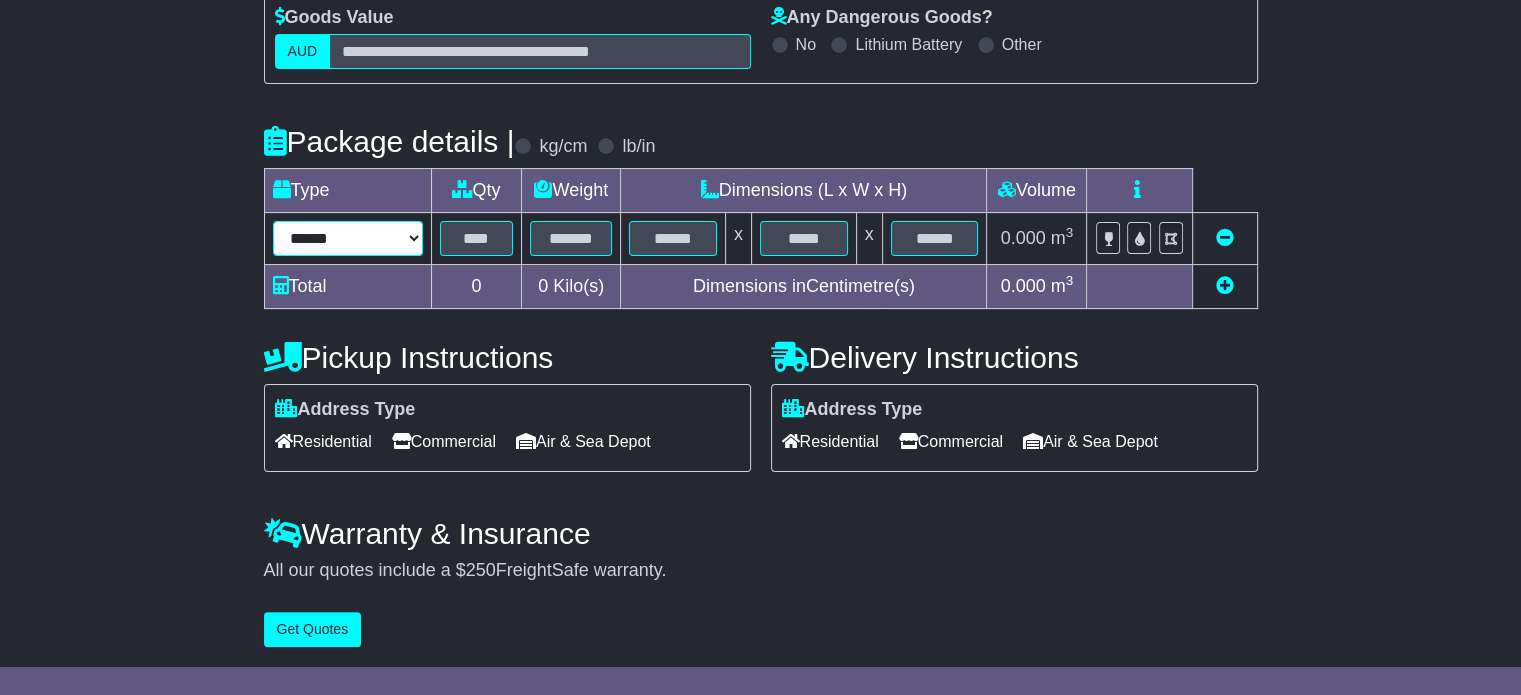 select on "*****" 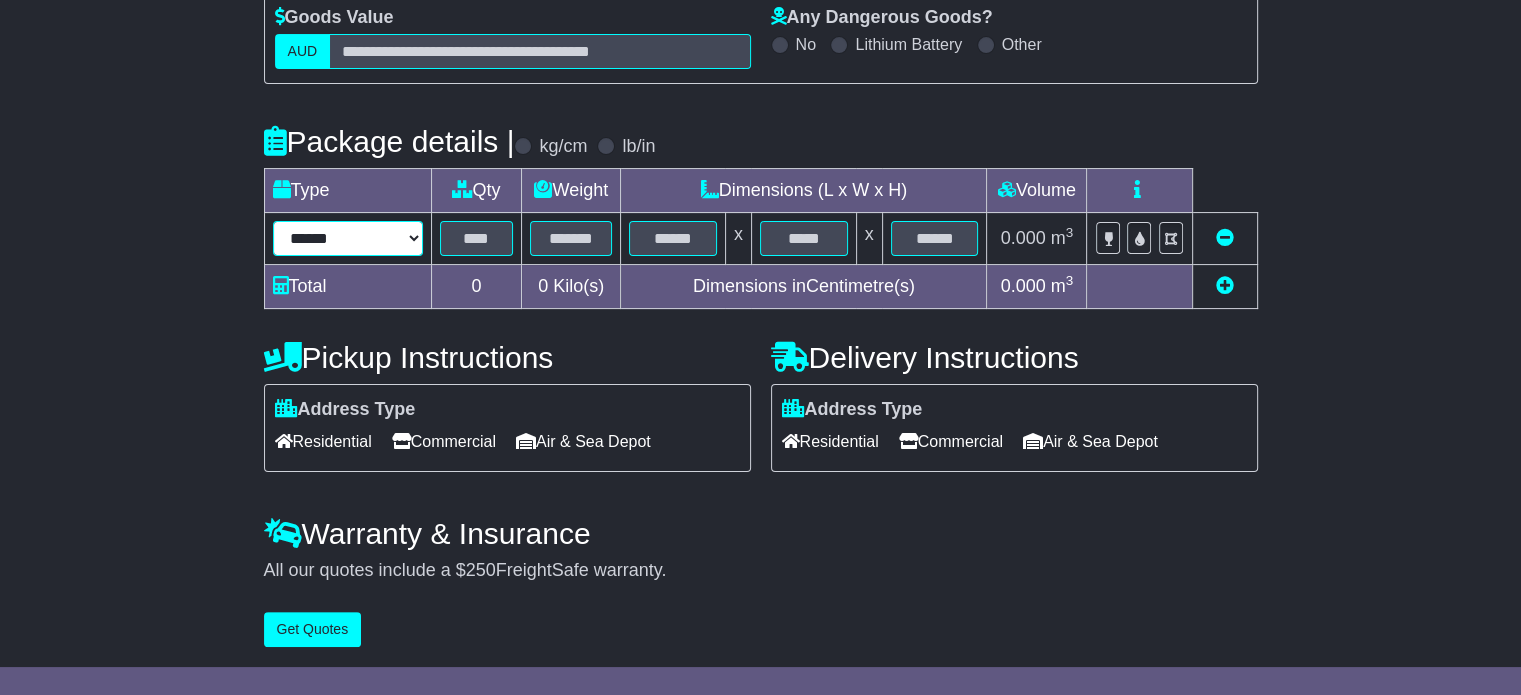 click on "****** ****** *** ******** ***** **** **** ****** *** *******" at bounding box center [348, 238] 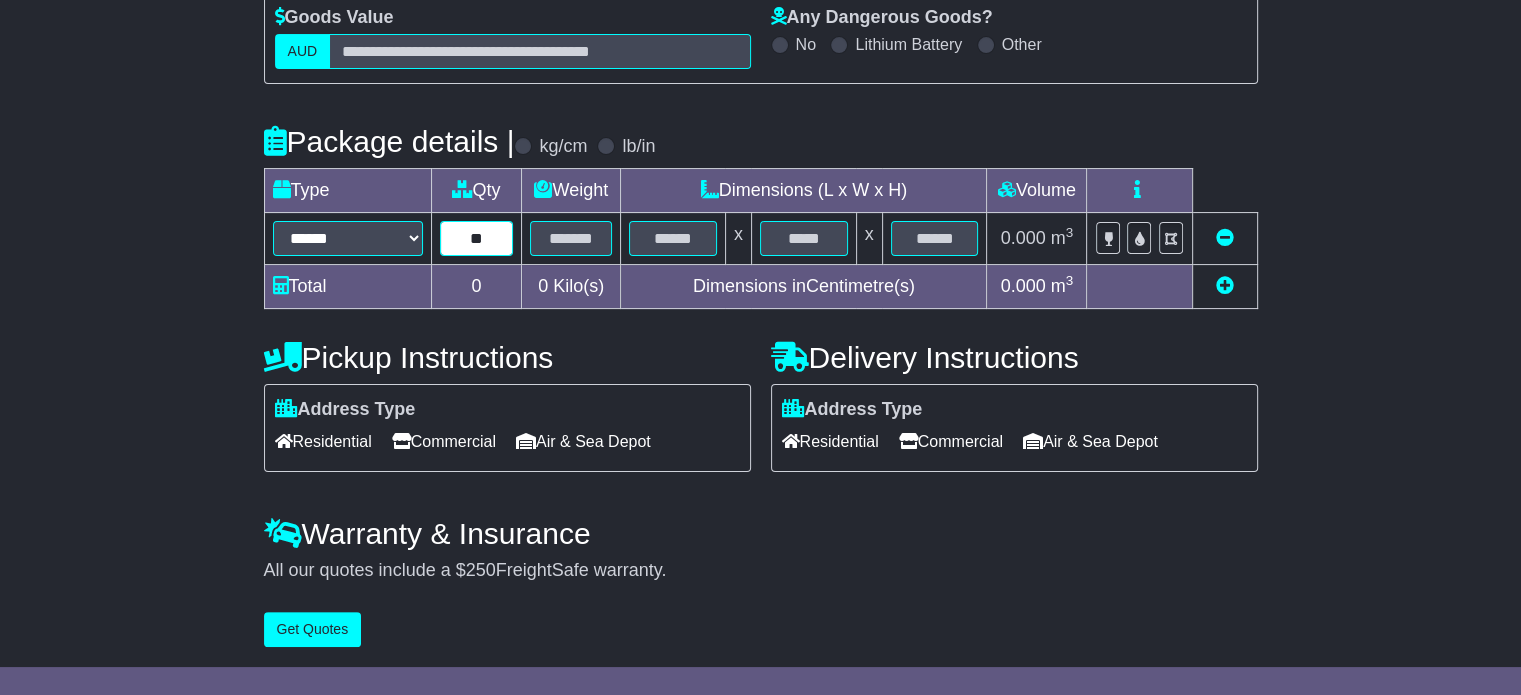 type on "**" 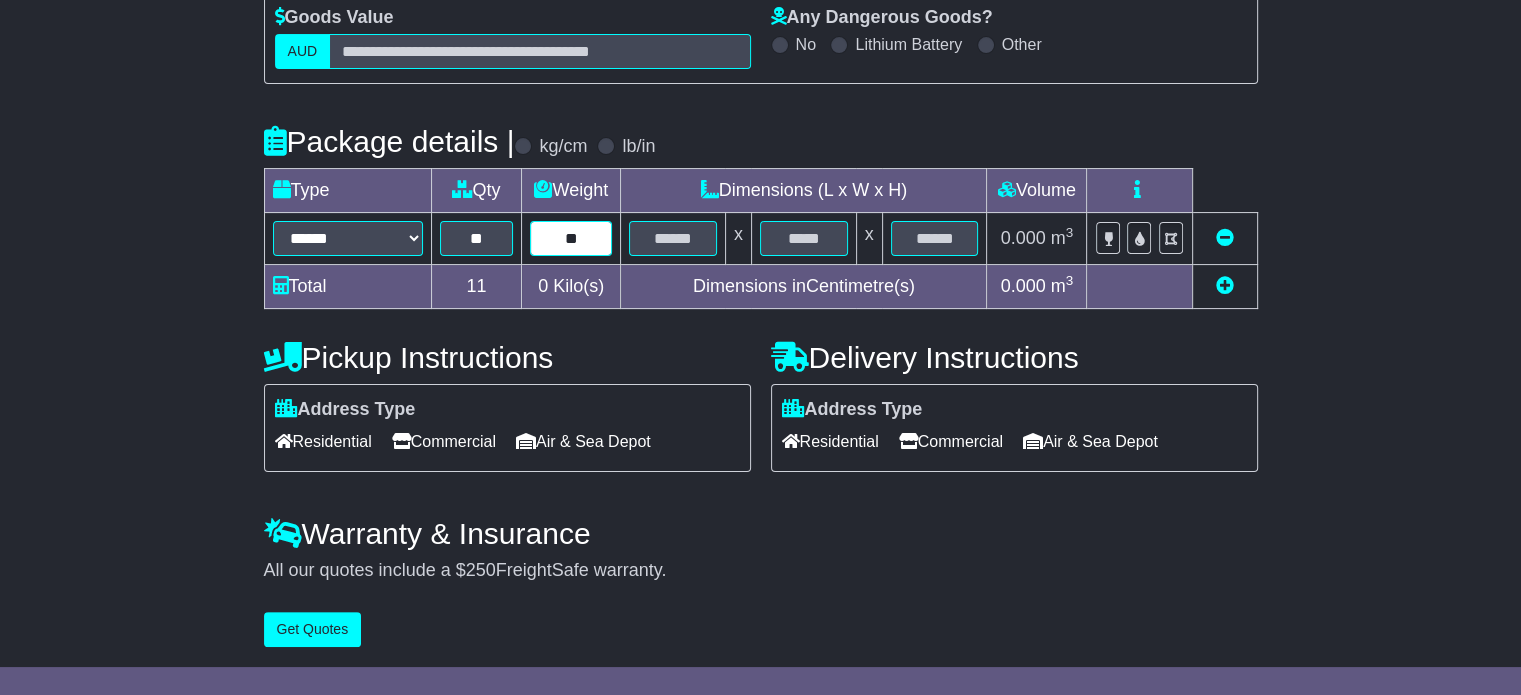type on "**" 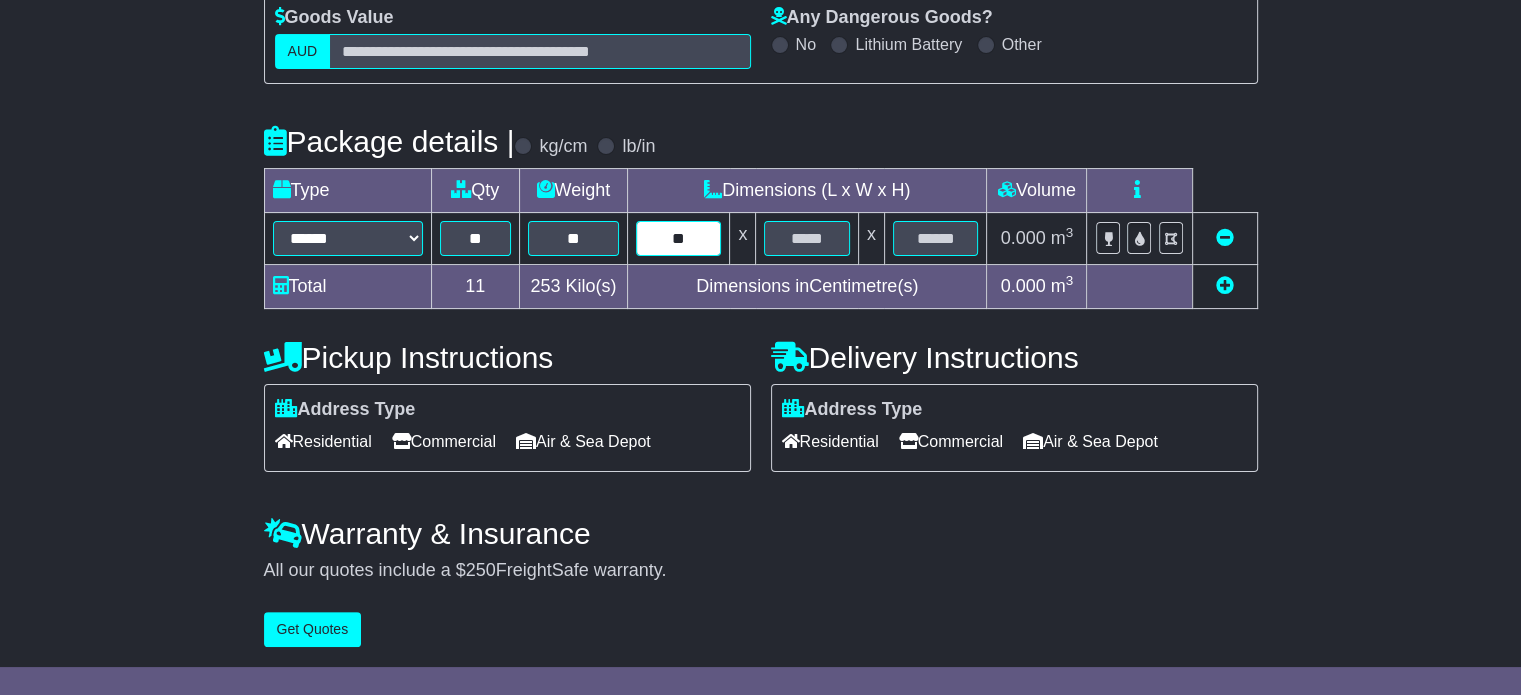 type on "**" 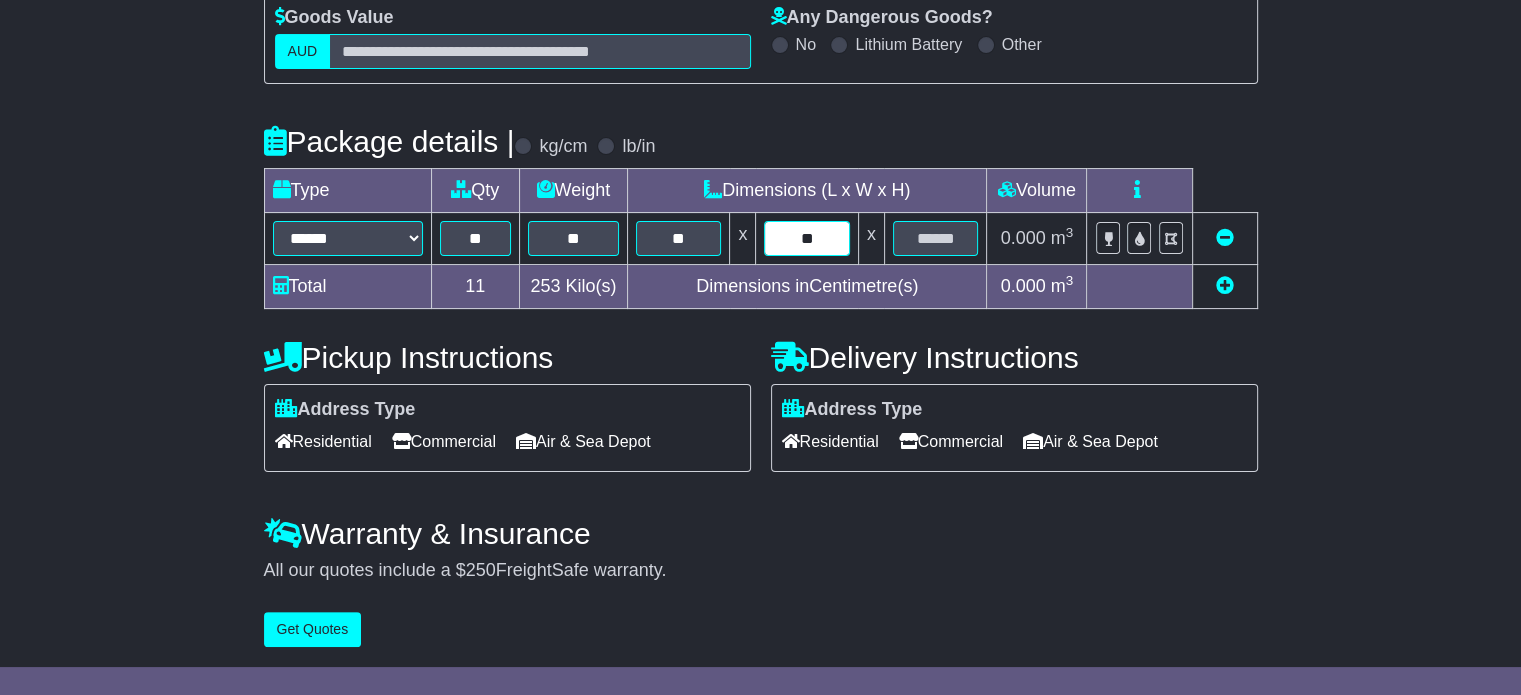 type on "**" 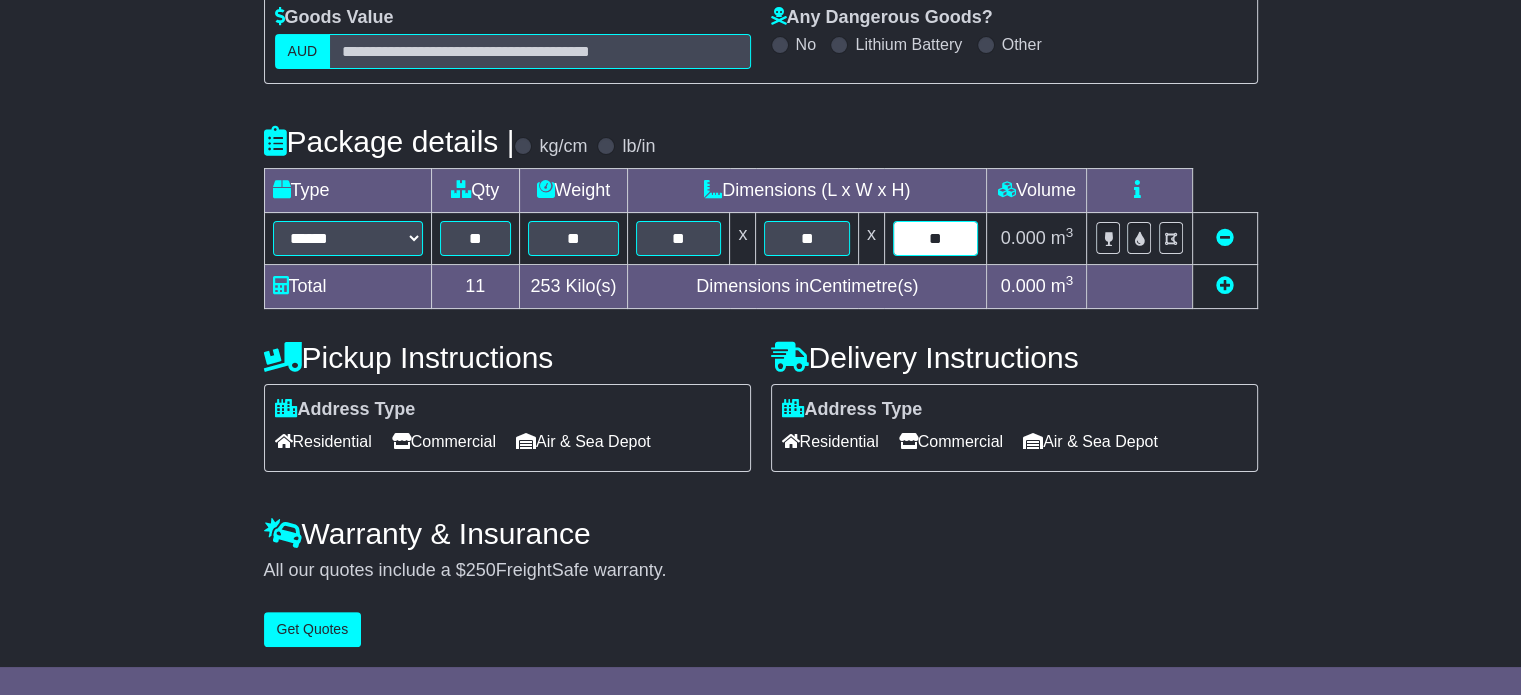 type on "**" 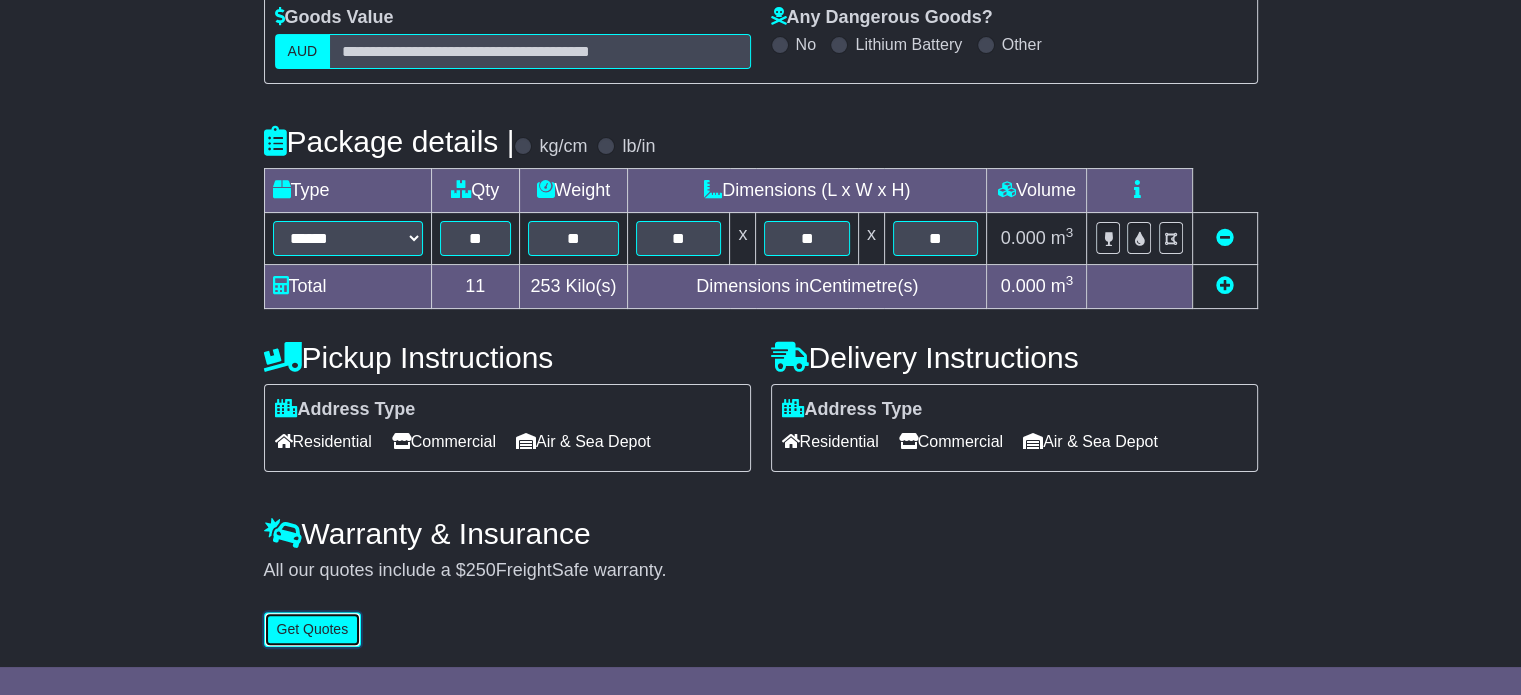 type 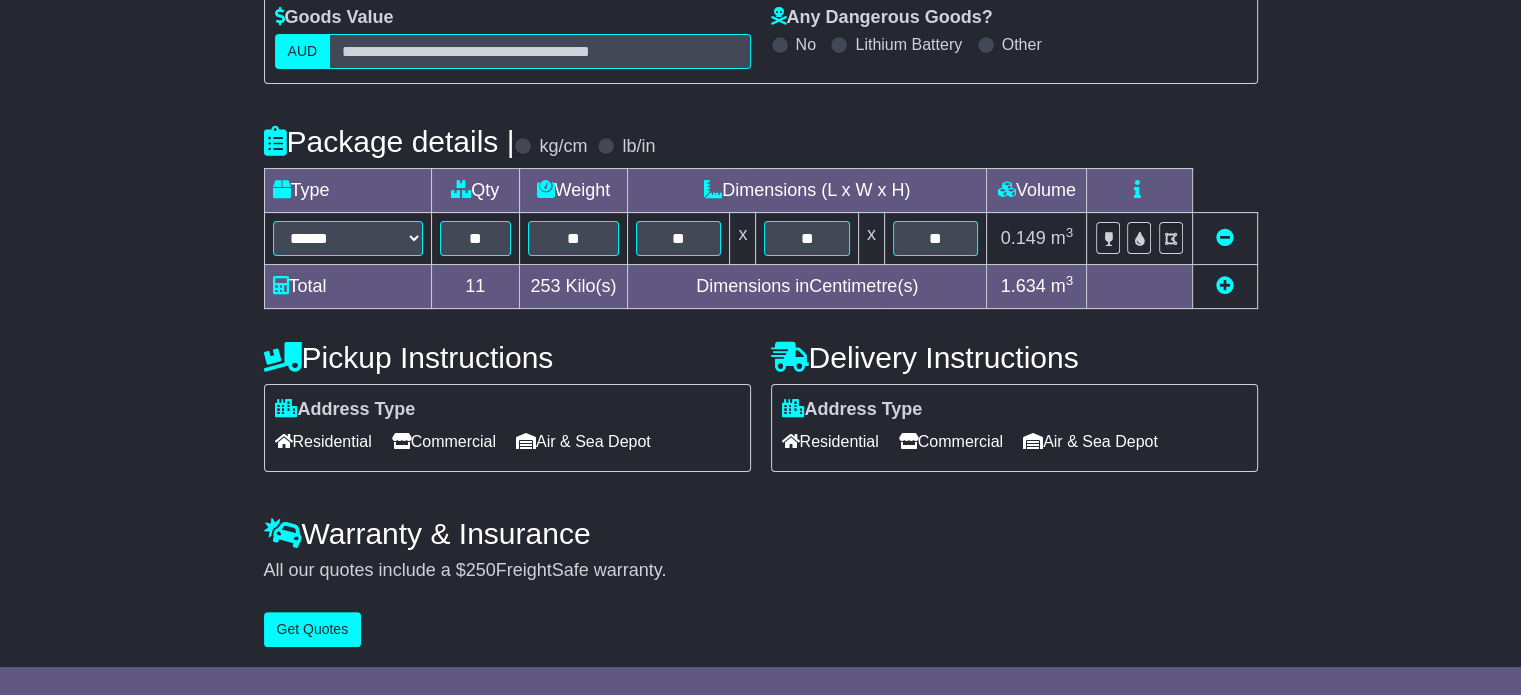 click on "Residential" at bounding box center (323, 441) 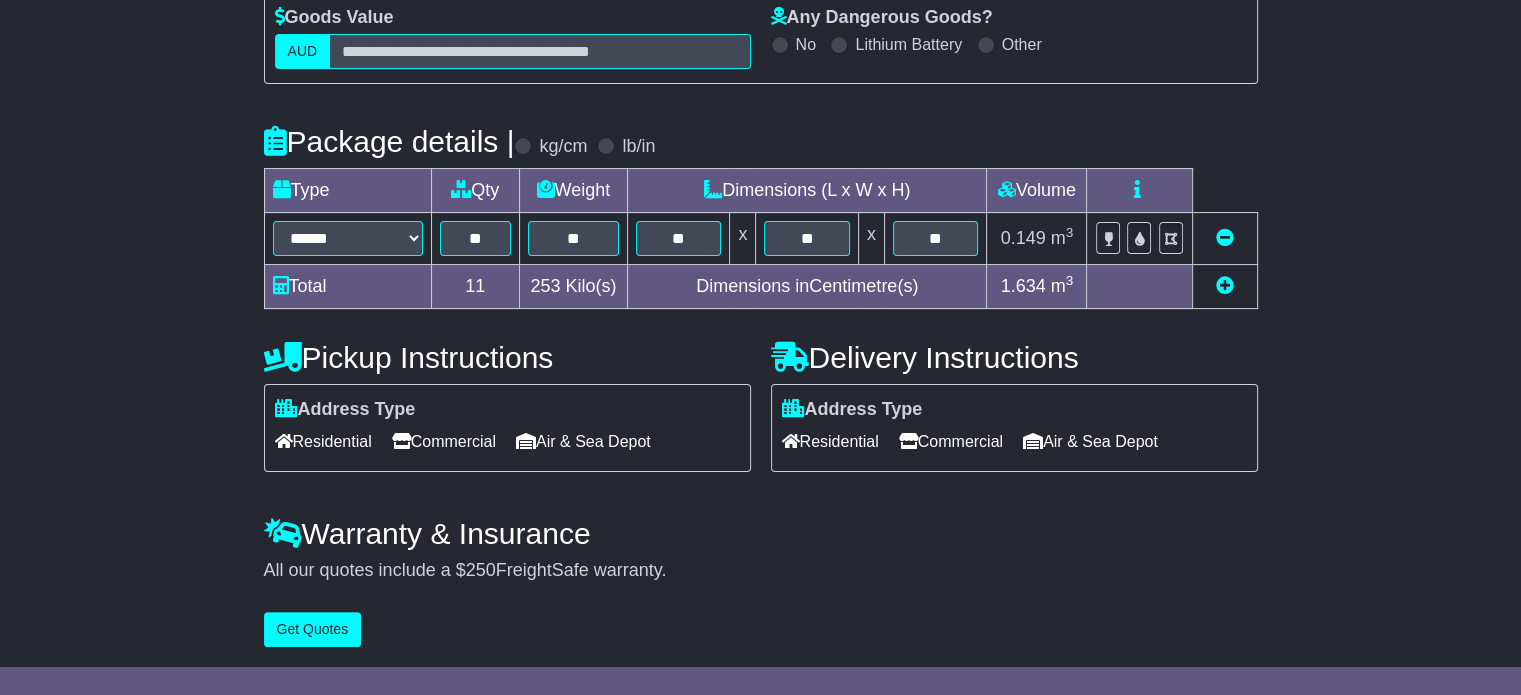 click on "Residential" at bounding box center [830, 441] 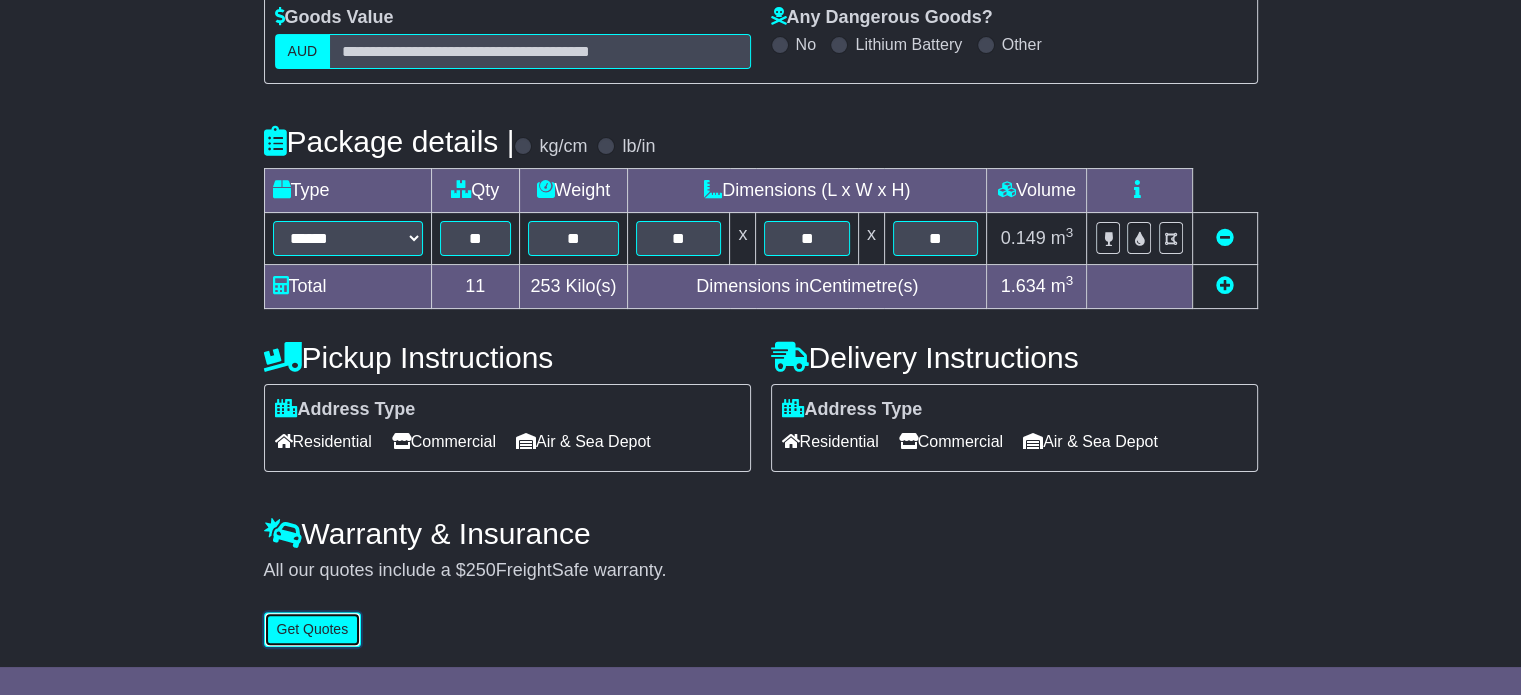 click on "Get Quotes" at bounding box center [313, 629] 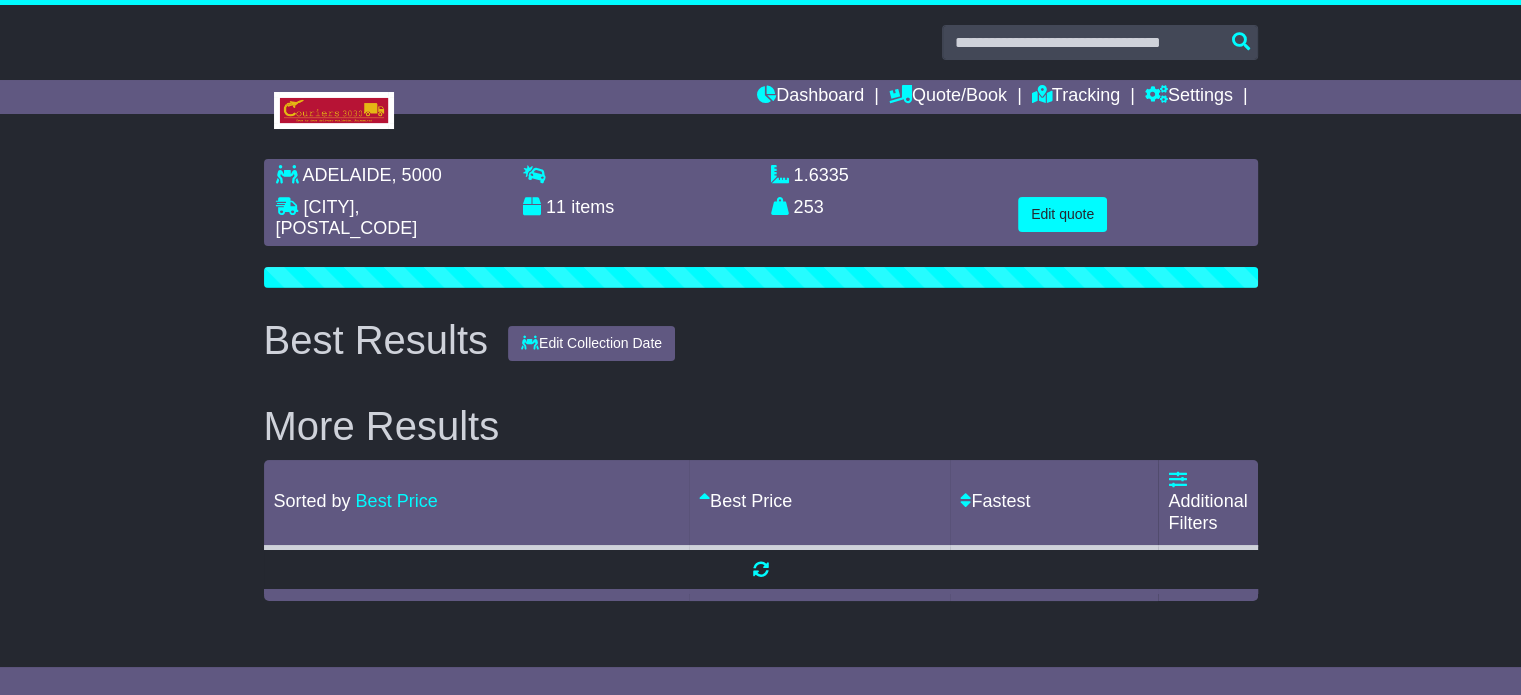 scroll, scrollTop: 0, scrollLeft: 0, axis: both 